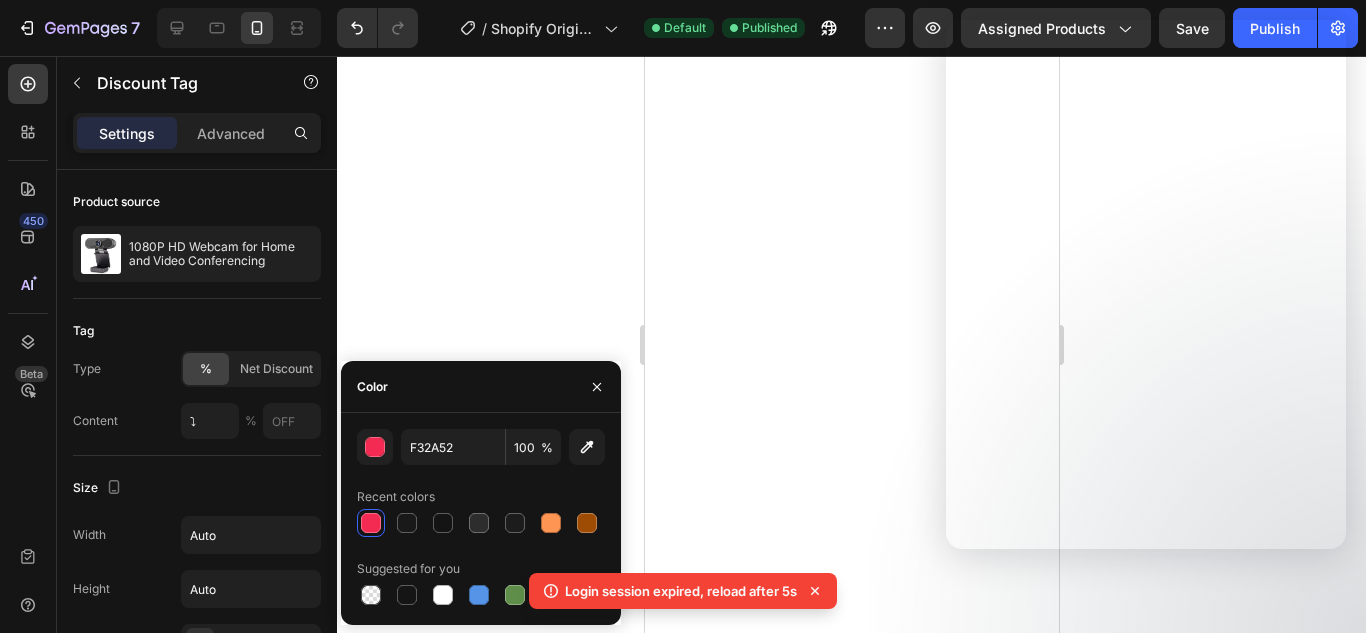 scroll, scrollTop: 0, scrollLeft: 0, axis: both 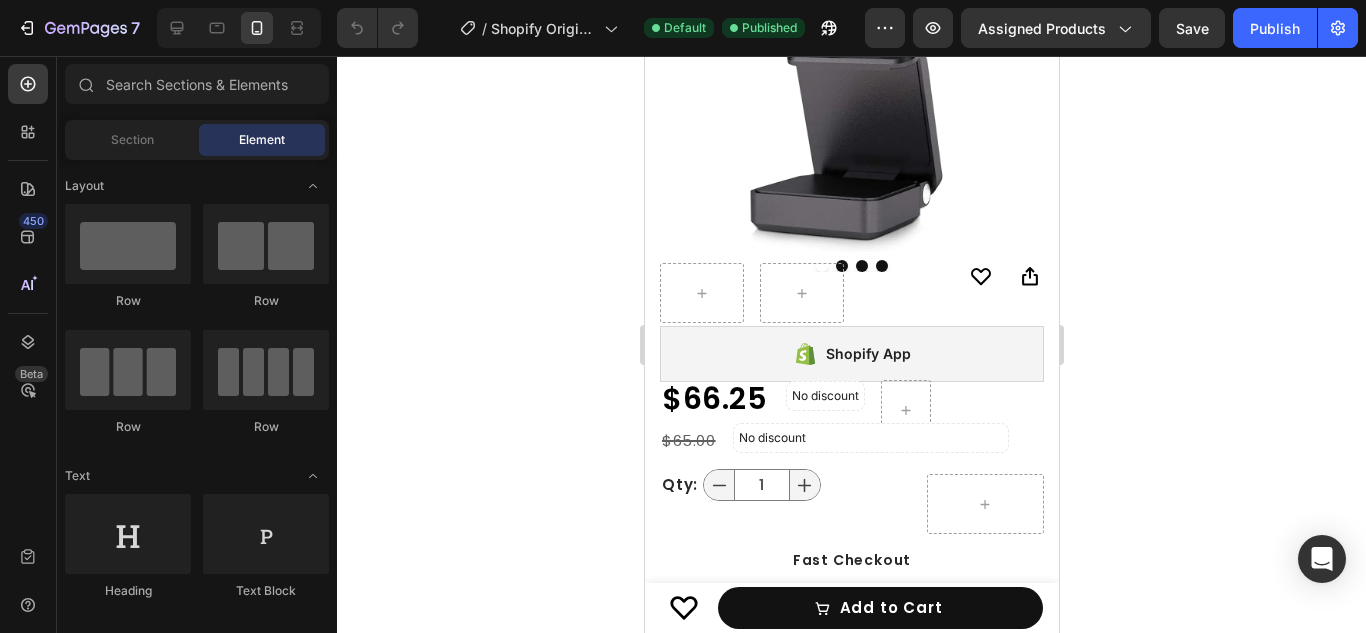 click on "7   /  Shopify Original Product Template Default Published Preview Assigned Products  Save   Publish" 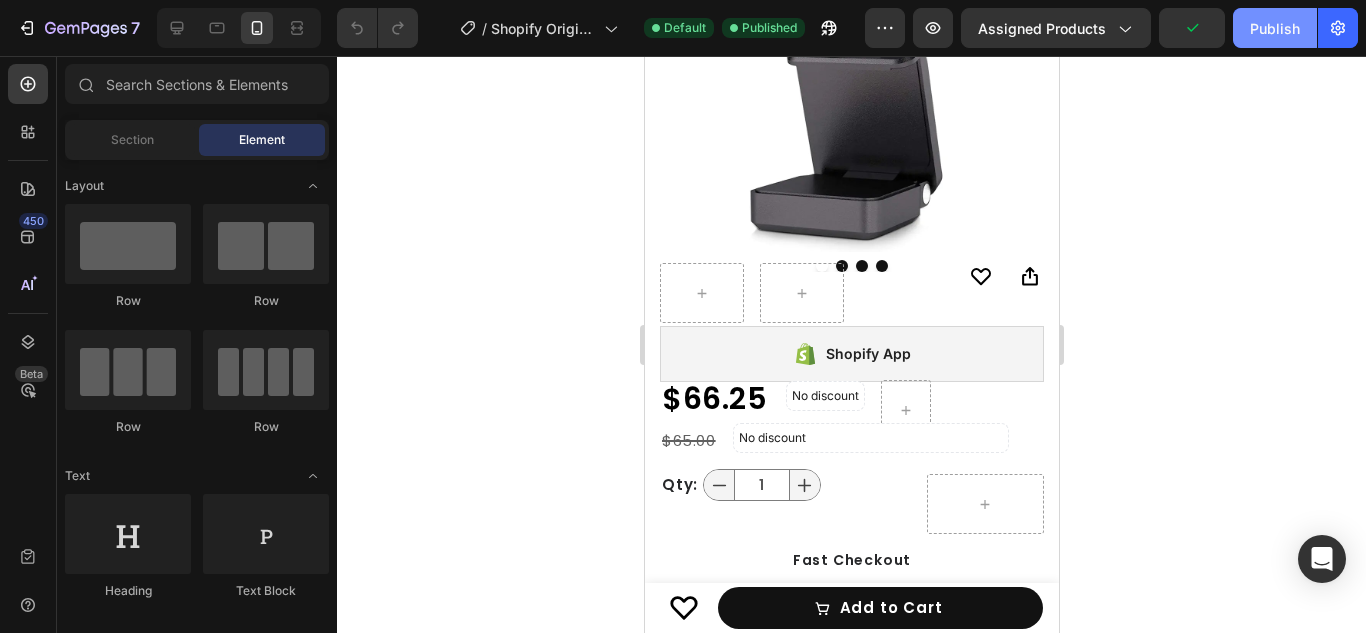 click on "Publish" 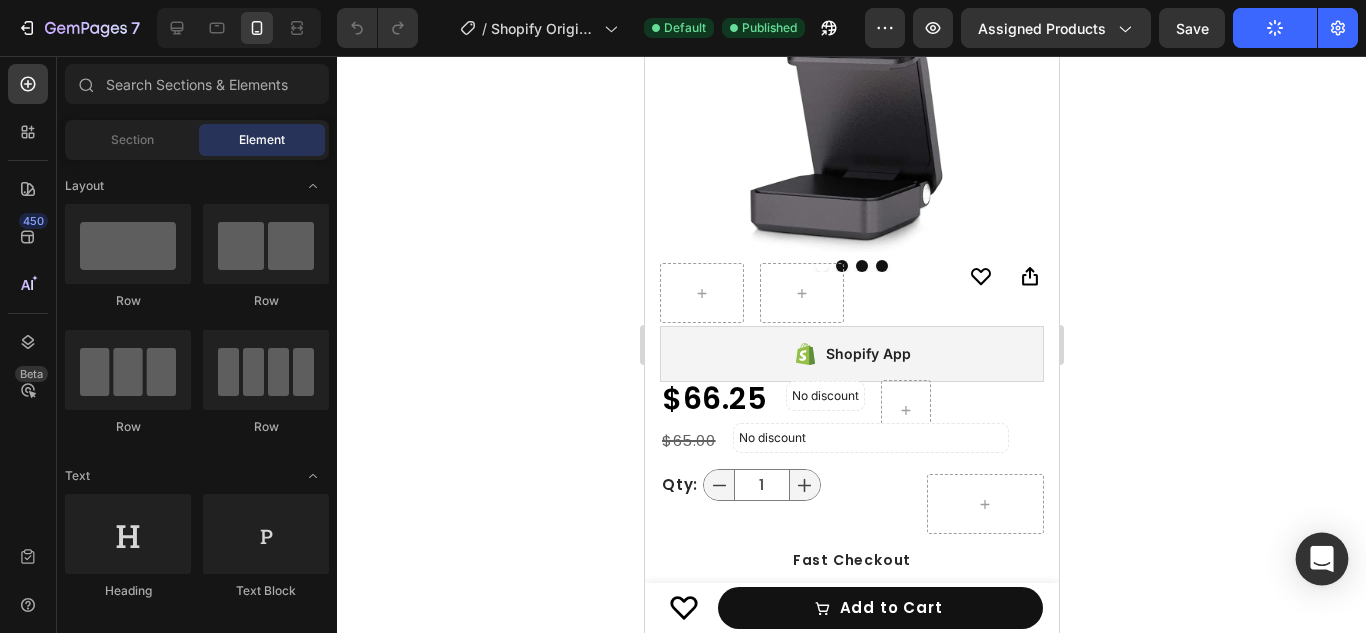 click on "7   /  Shopify Original Product Template Default Published Preview Assigned Products  Save   Publish  450 Beta Sections(18) Elements(84) Section Element Hero Section Product Detail Brands Trusted Badges Guarantee Product Breakdown How to use Testimonials Compare Bundle FAQs Social Proof Brand Story Product List Collection Blog List Contact Sticky Add to Cart Custom Footer Browse Library 450 Layout
Row
Row
Row
Row Text
Heading
Text Block Button
Button
Button Media
Image
Image" at bounding box center [683, 0] 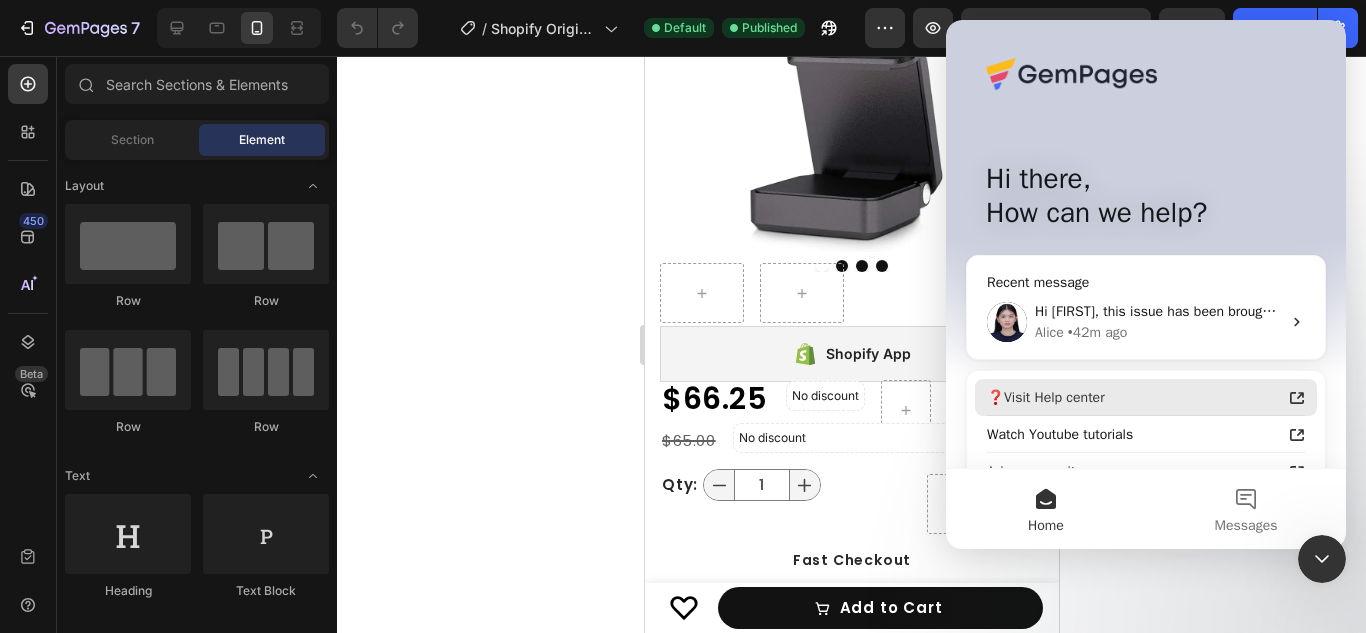 scroll, scrollTop: 0, scrollLeft: 0, axis: both 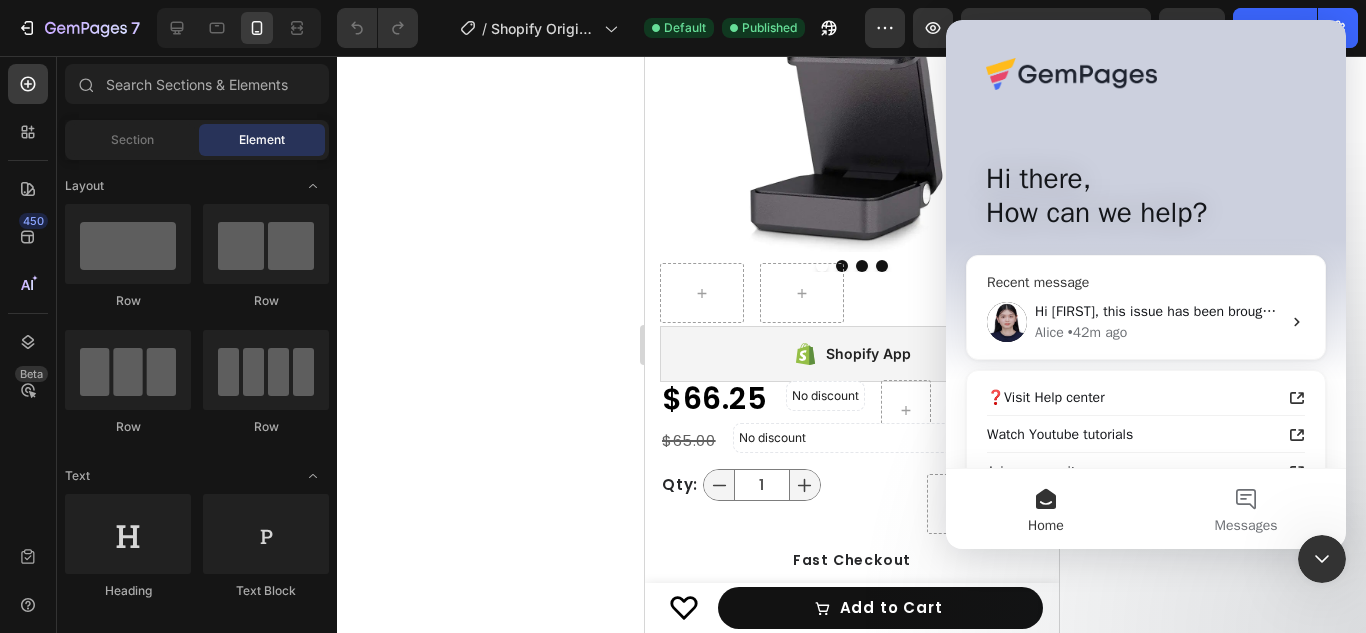 click on "•  42m ago" at bounding box center (1097, 332) 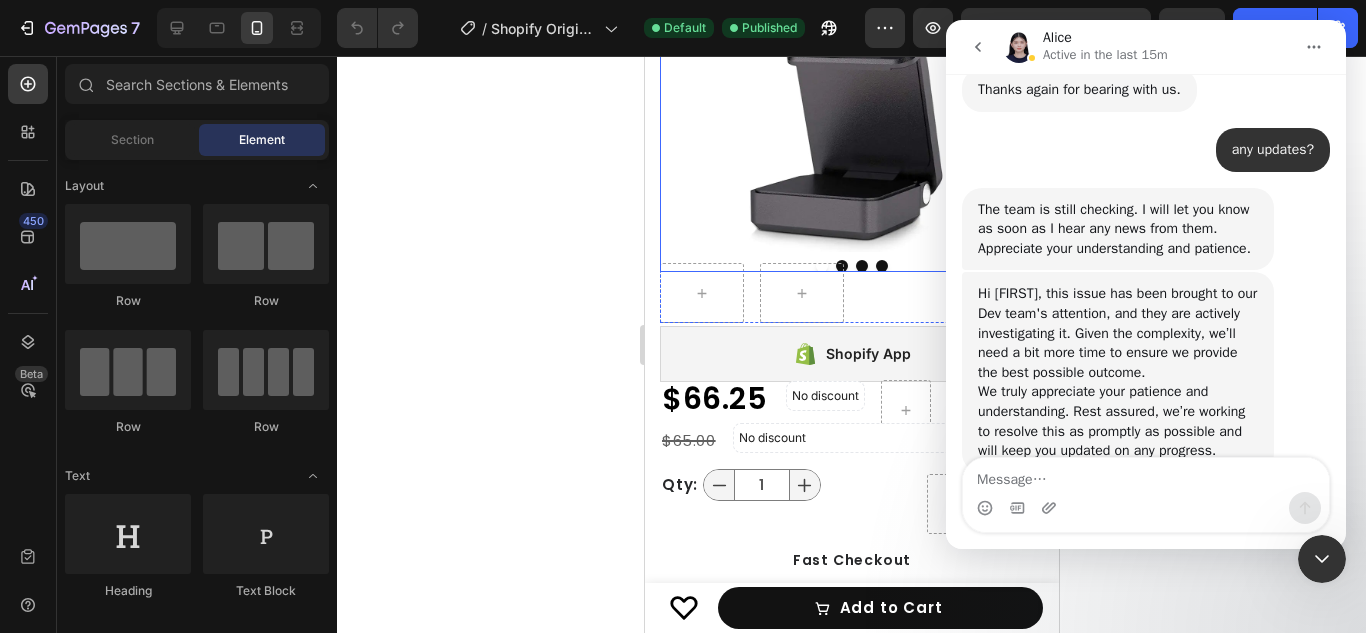 click at bounding box center (851, 60) 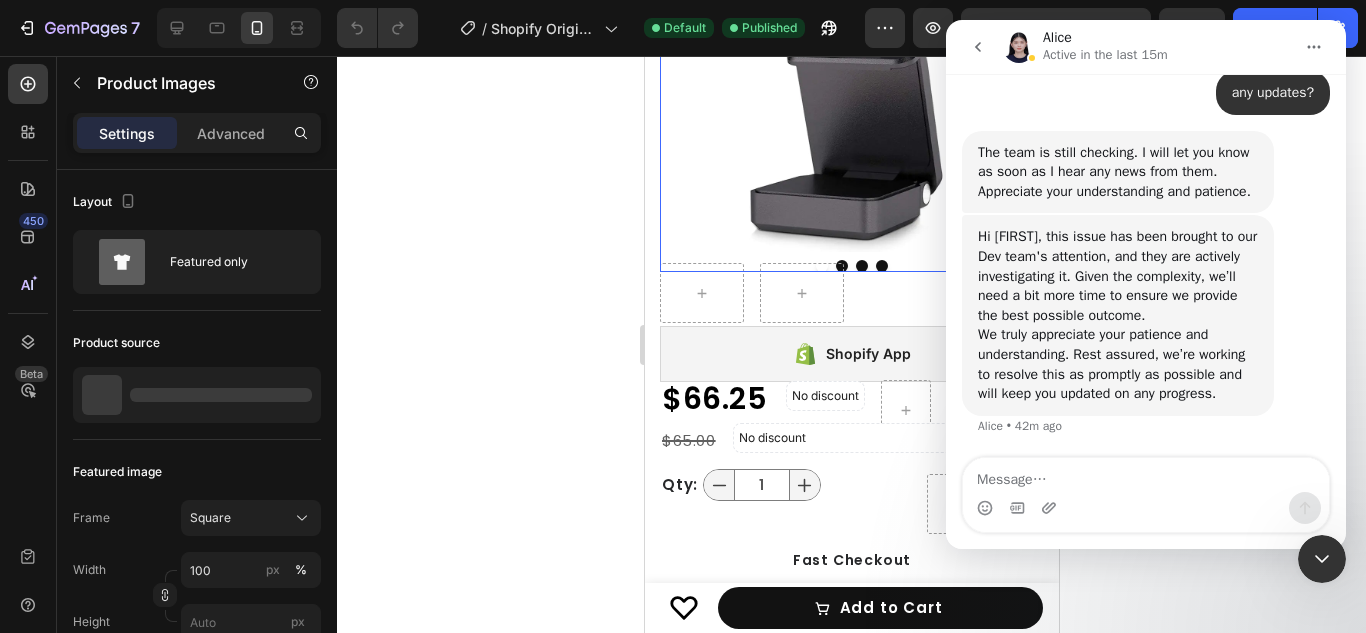 scroll, scrollTop: 6148, scrollLeft: 0, axis: vertical 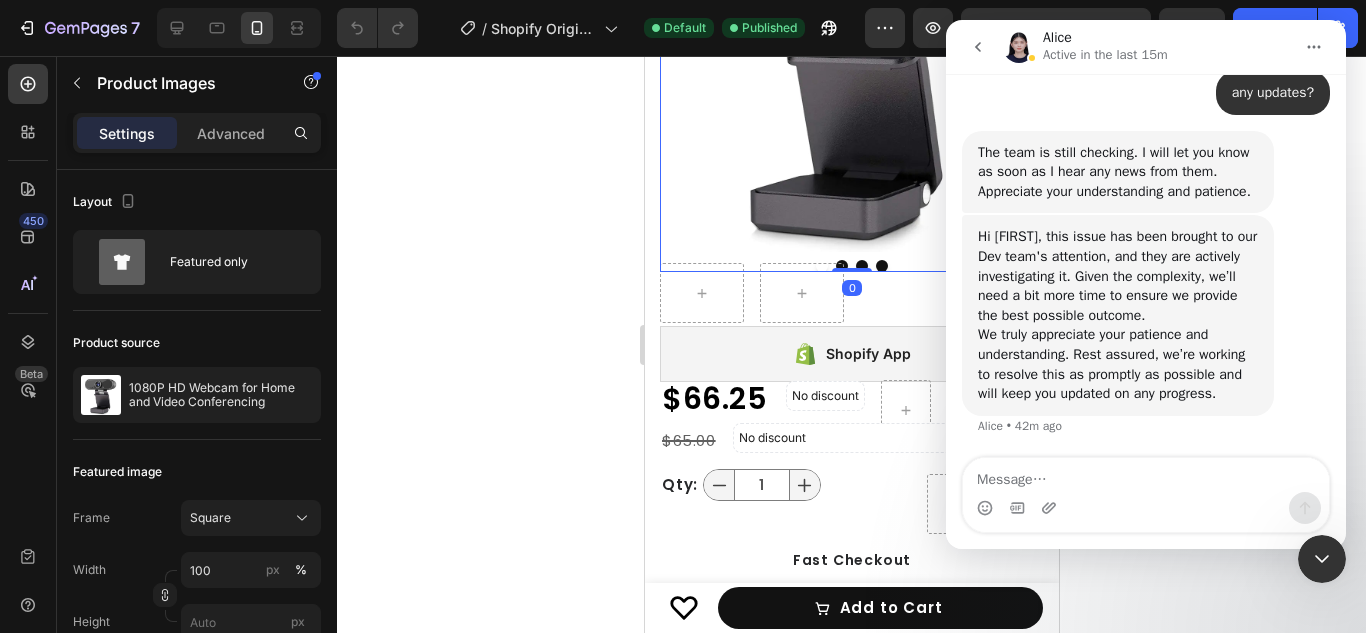 click 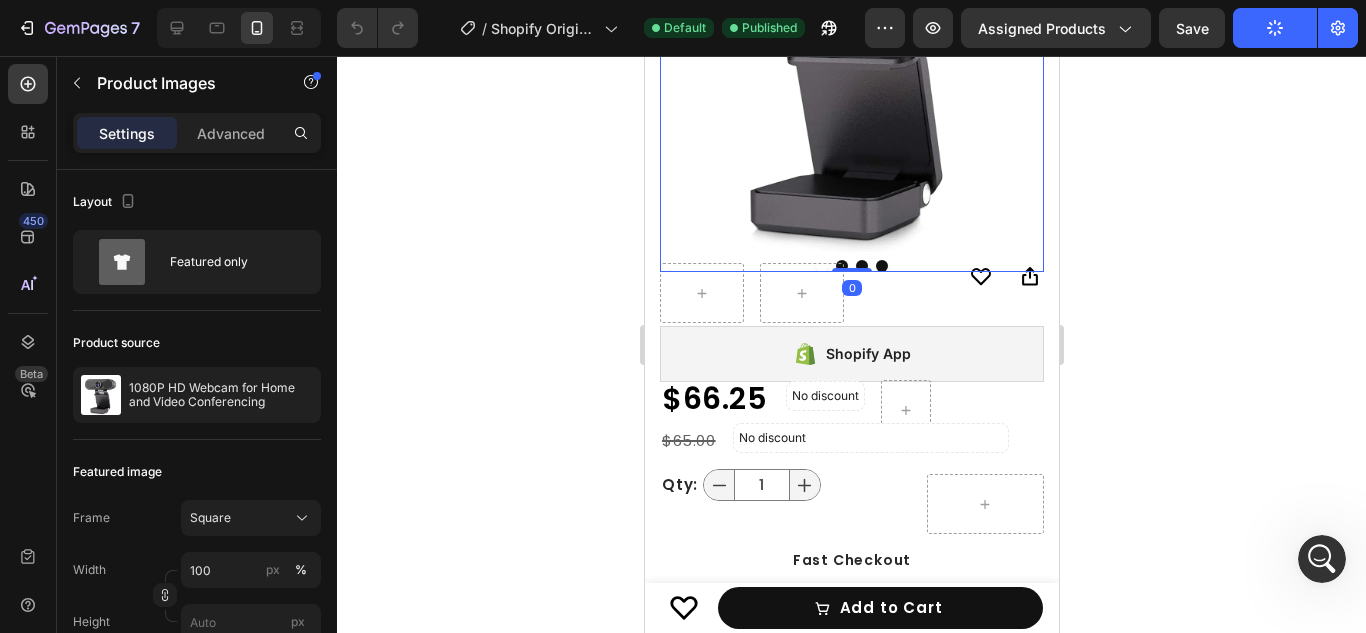 scroll, scrollTop: 0, scrollLeft: 0, axis: both 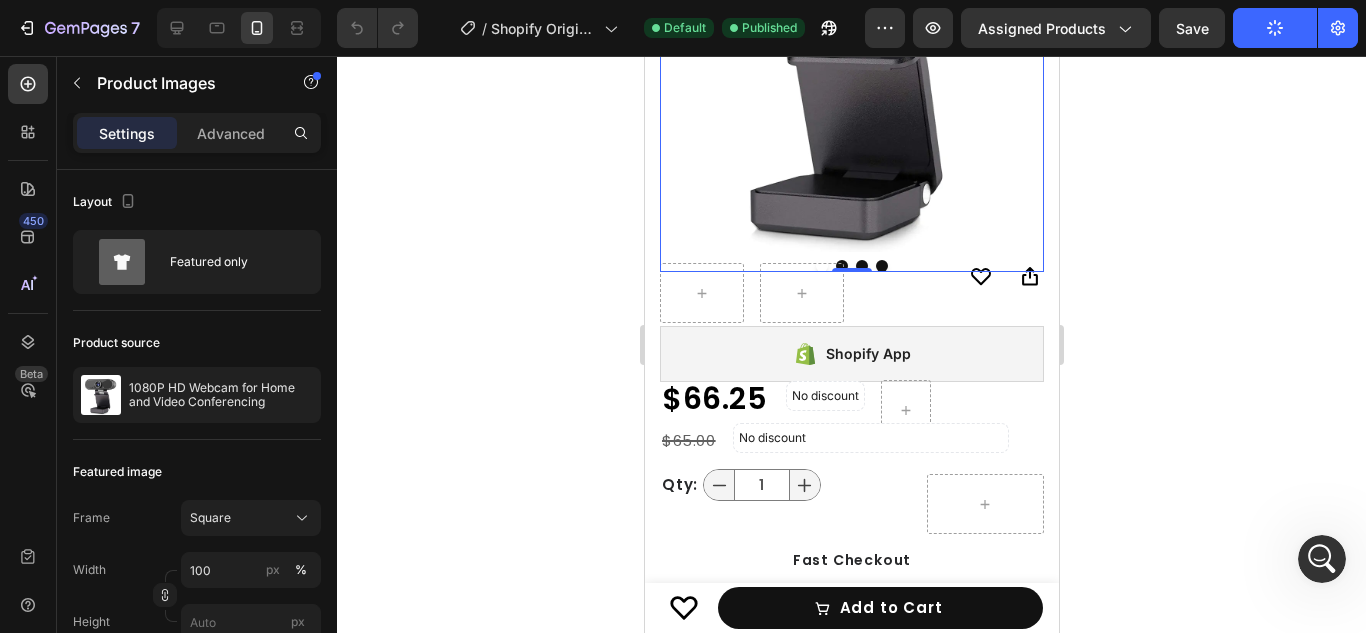 click 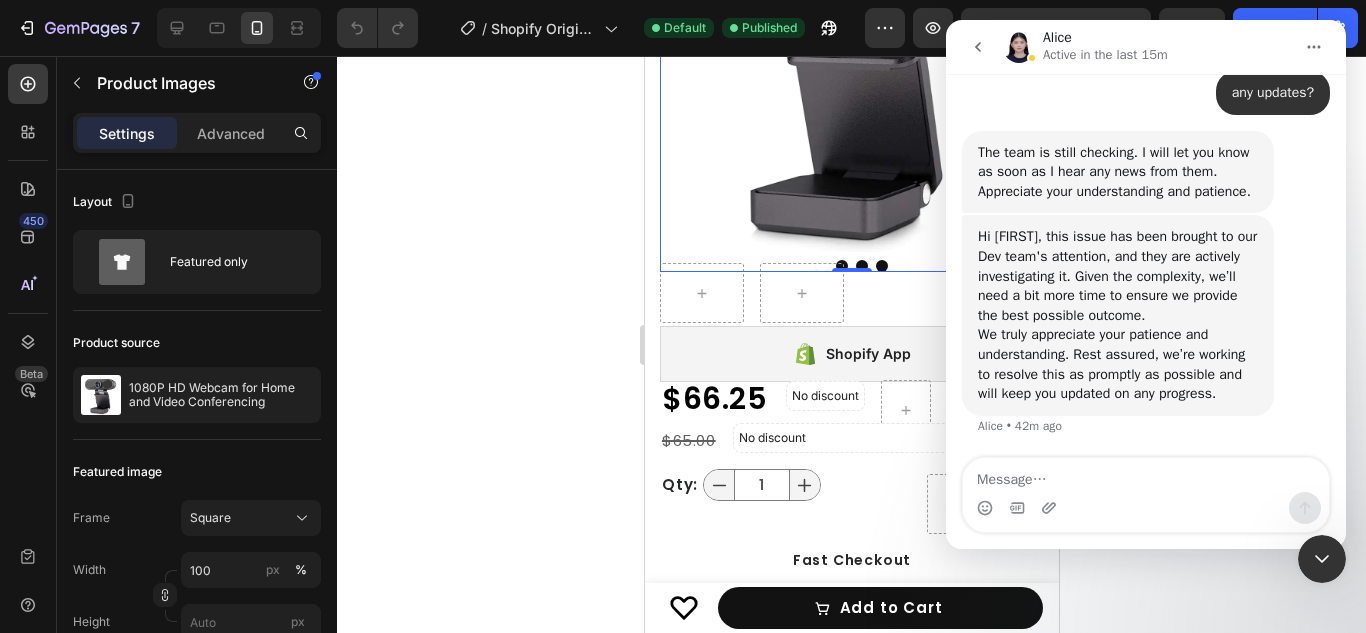 scroll, scrollTop: 6148, scrollLeft: 0, axis: vertical 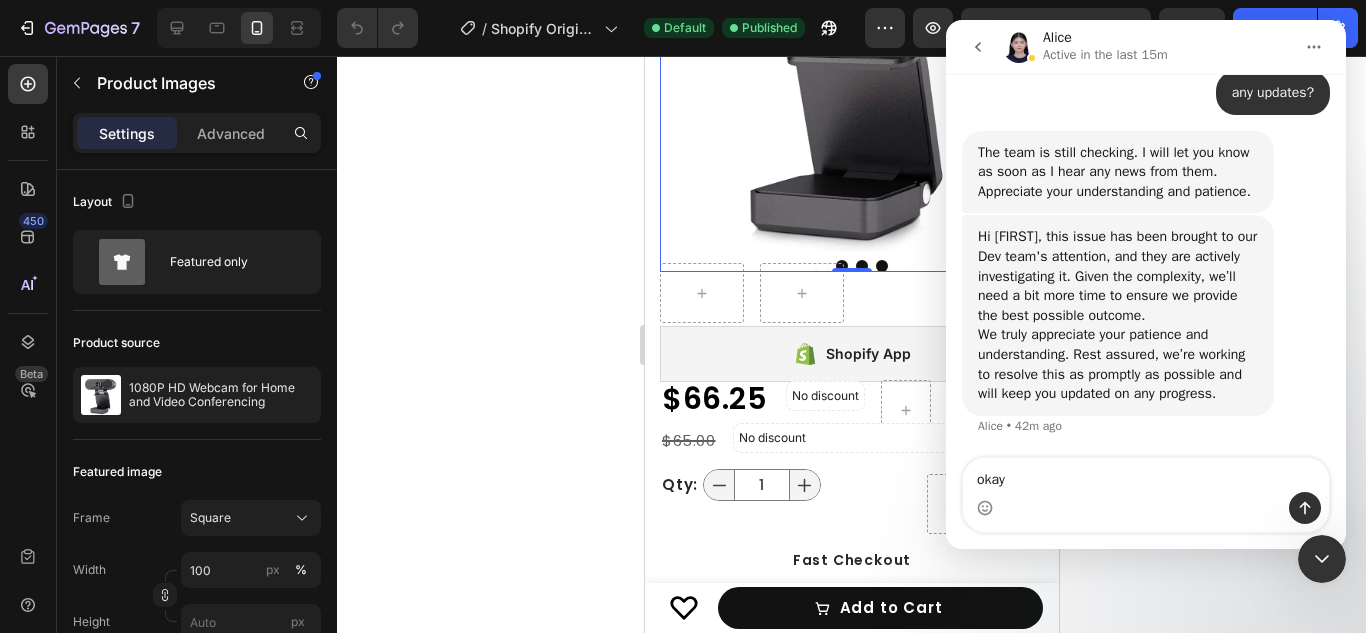 type on "okay" 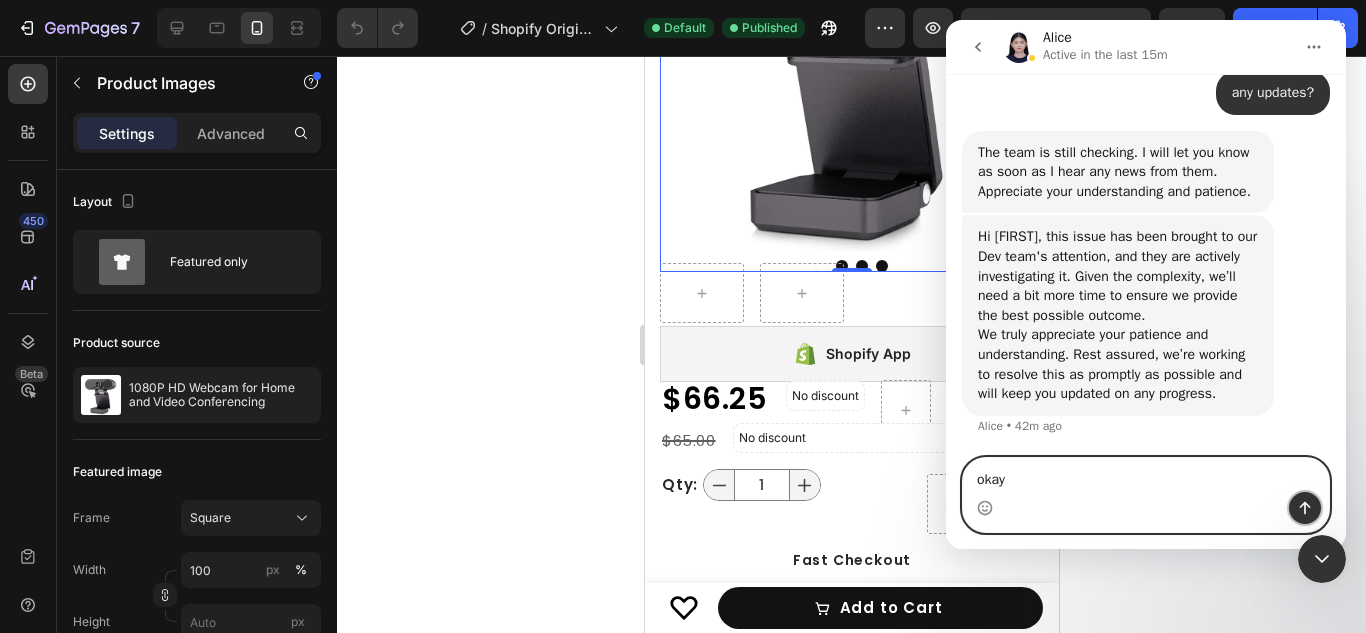 click 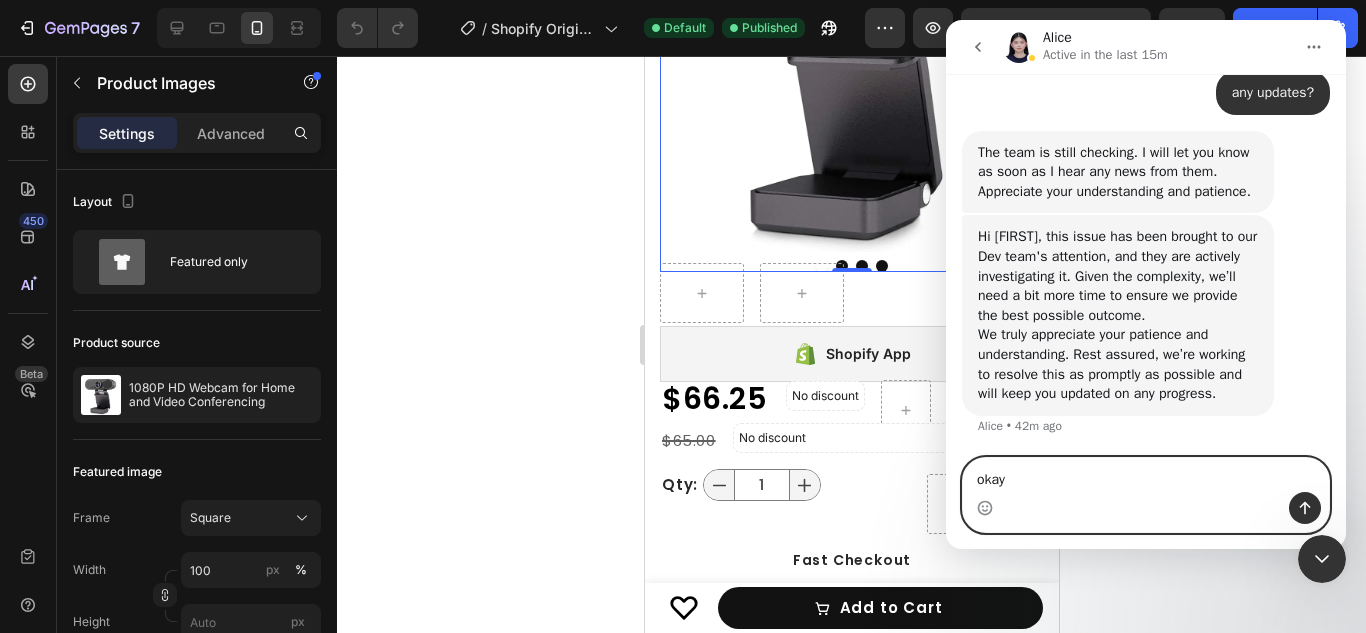 type 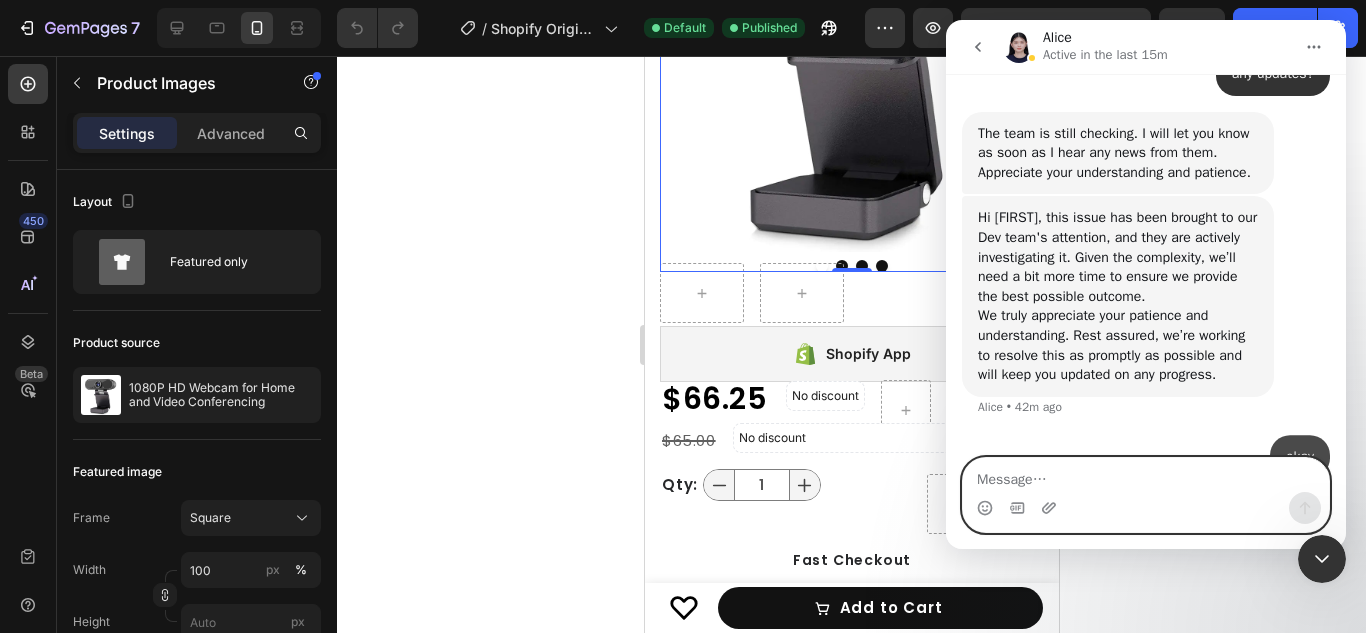 scroll, scrollTop: 6208, scrollLeft: 0, axis: vertical 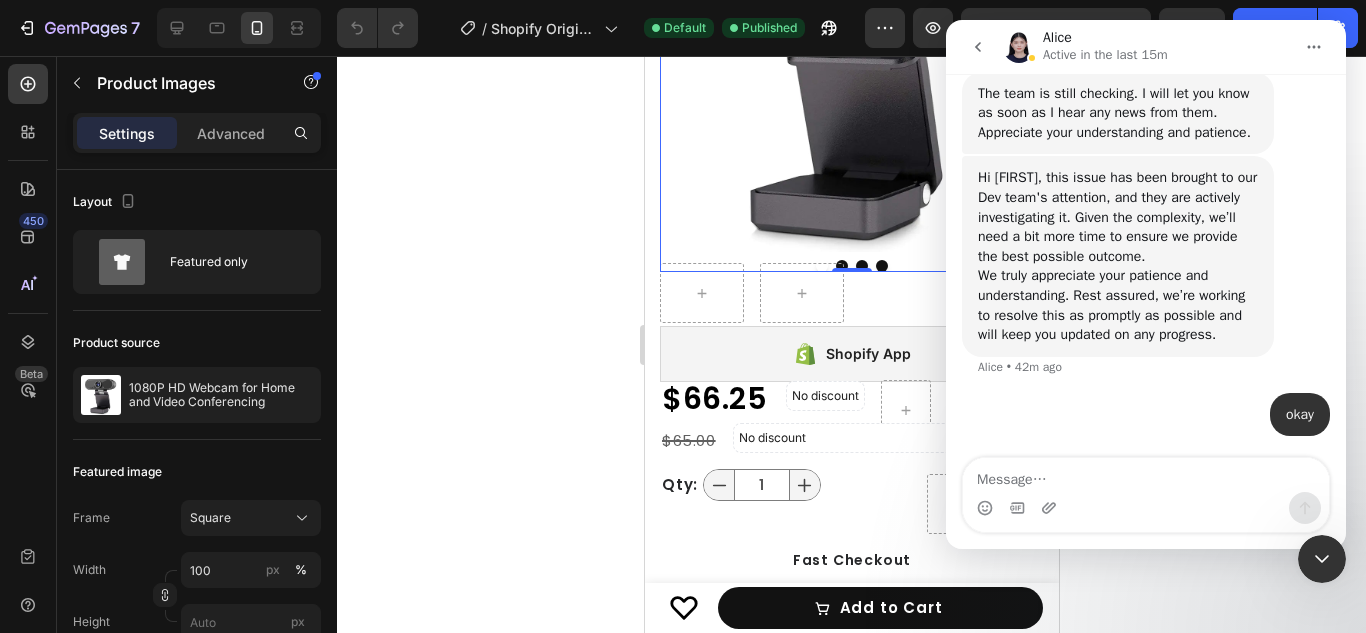 click at bounding box center [1322, 559] 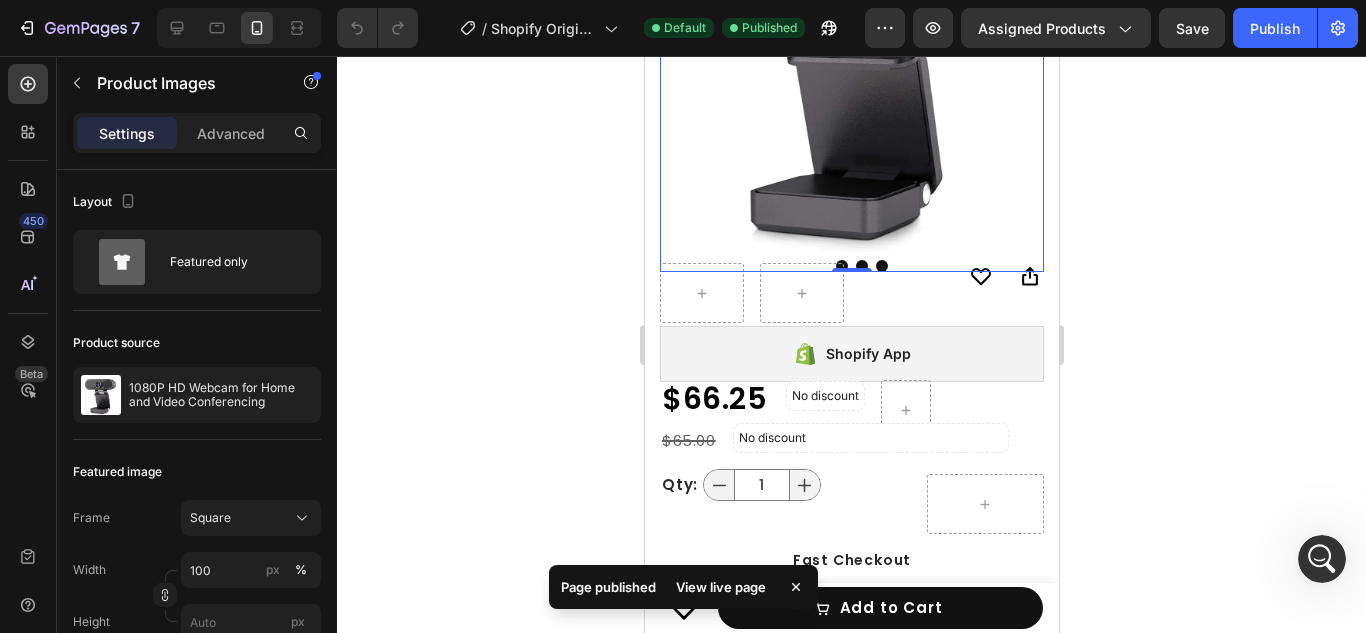 drag, startPoint x: 1330, startPoint y: 535, endPoint x: 2628, endPoint y: 1069, distance: 1403.5526 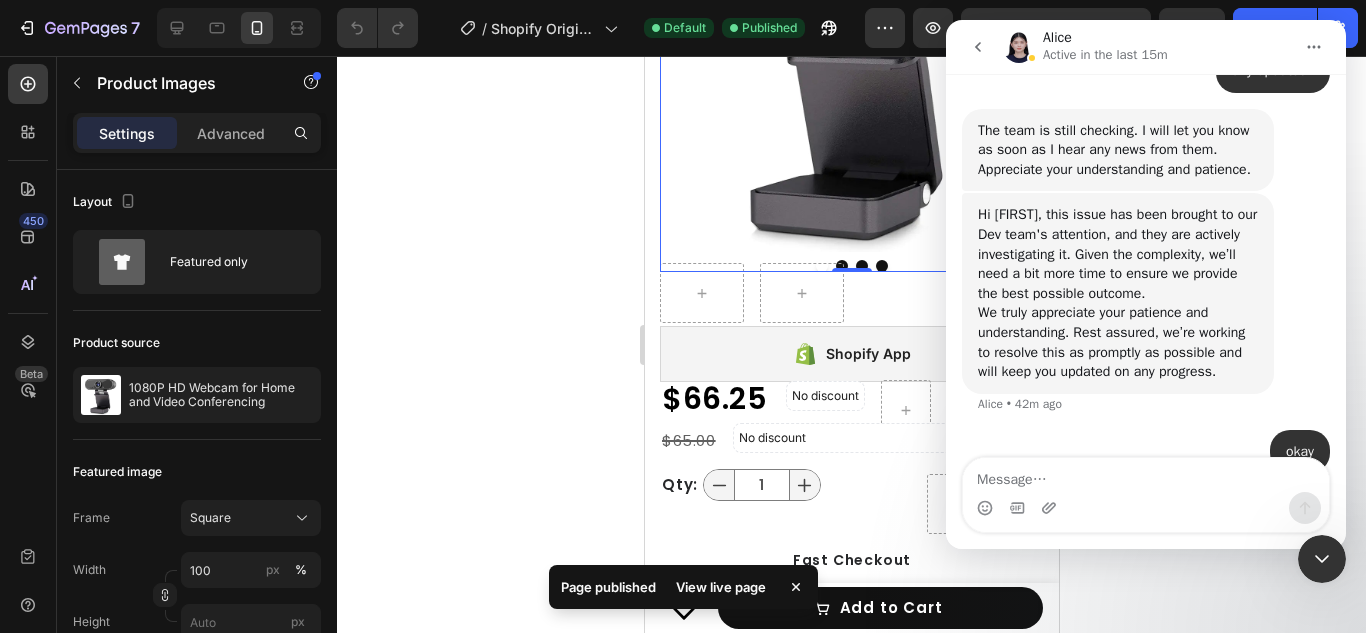 scroll, scrollTop: 6208, scrollLeft: 0, axis: vertical 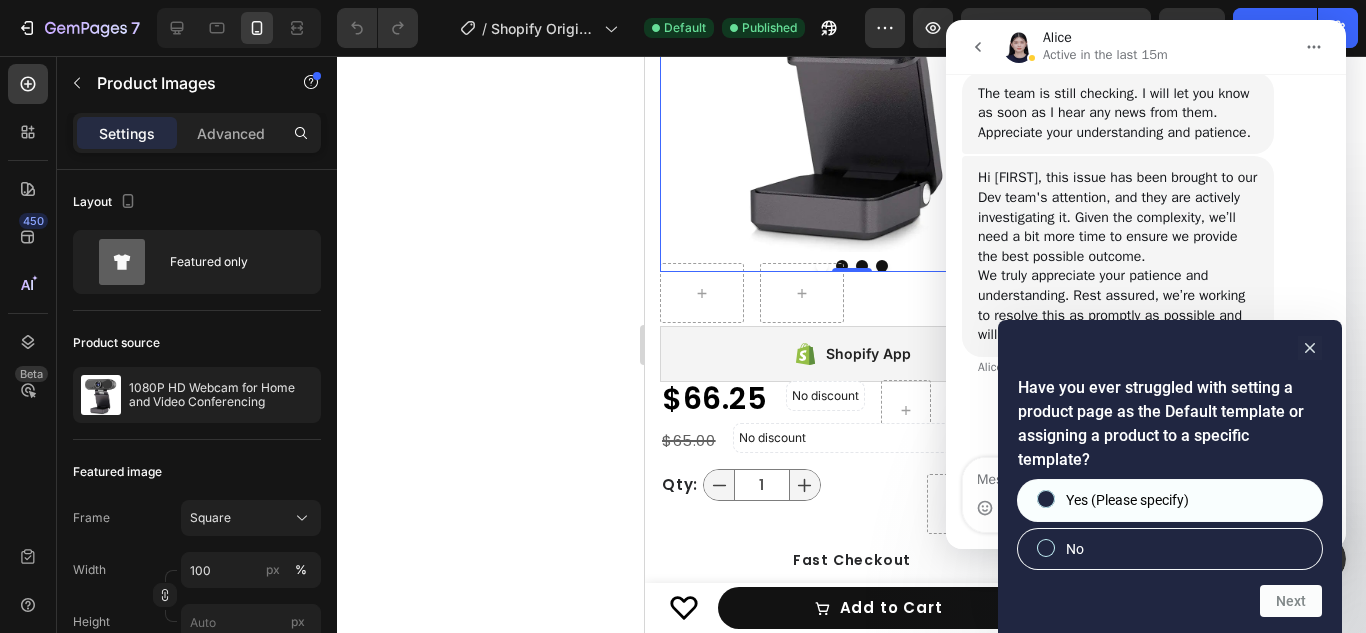 click on "Yes (Please specify)" at bounding box center (1127, 500) 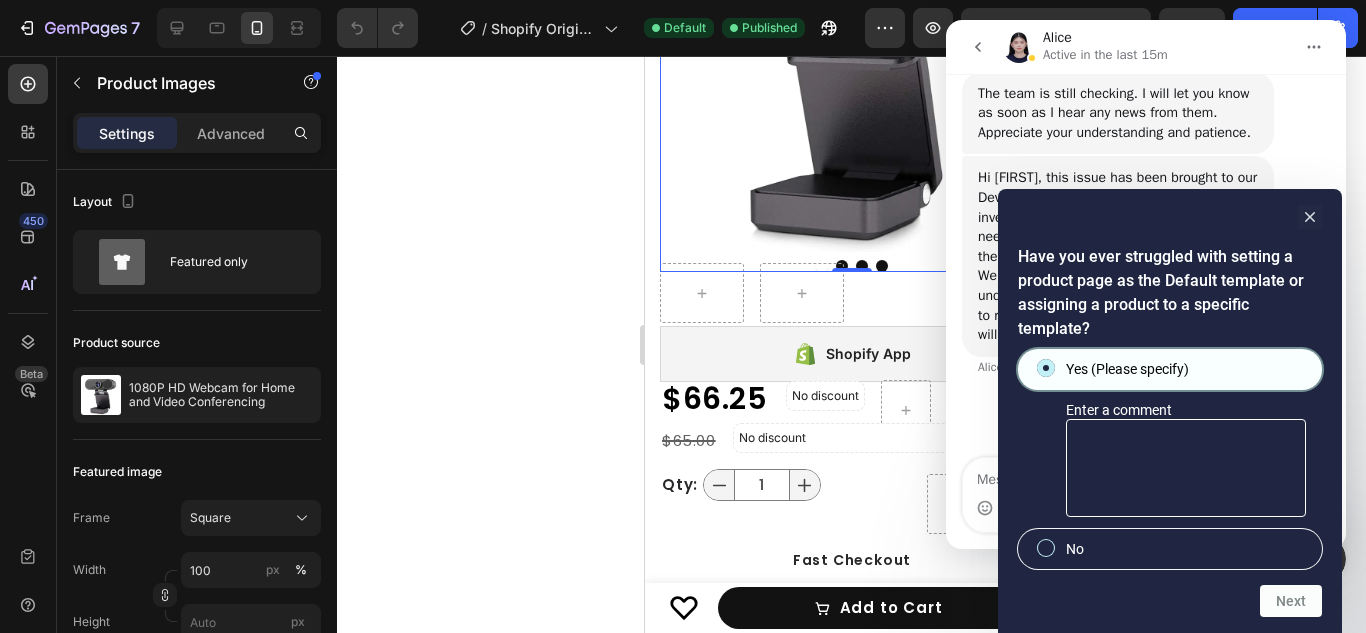 click on "Yes (Please specify)" at bounding box center (1127, 369) 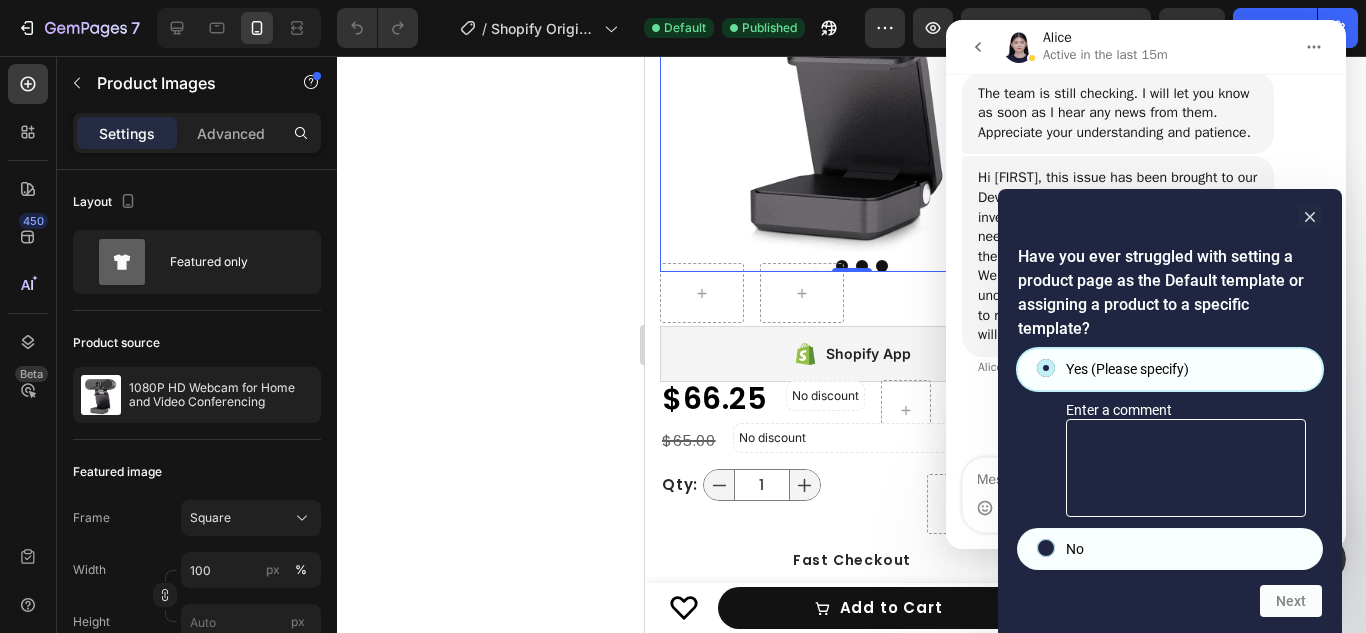 click on "No" at bounding box center [1170, 549] 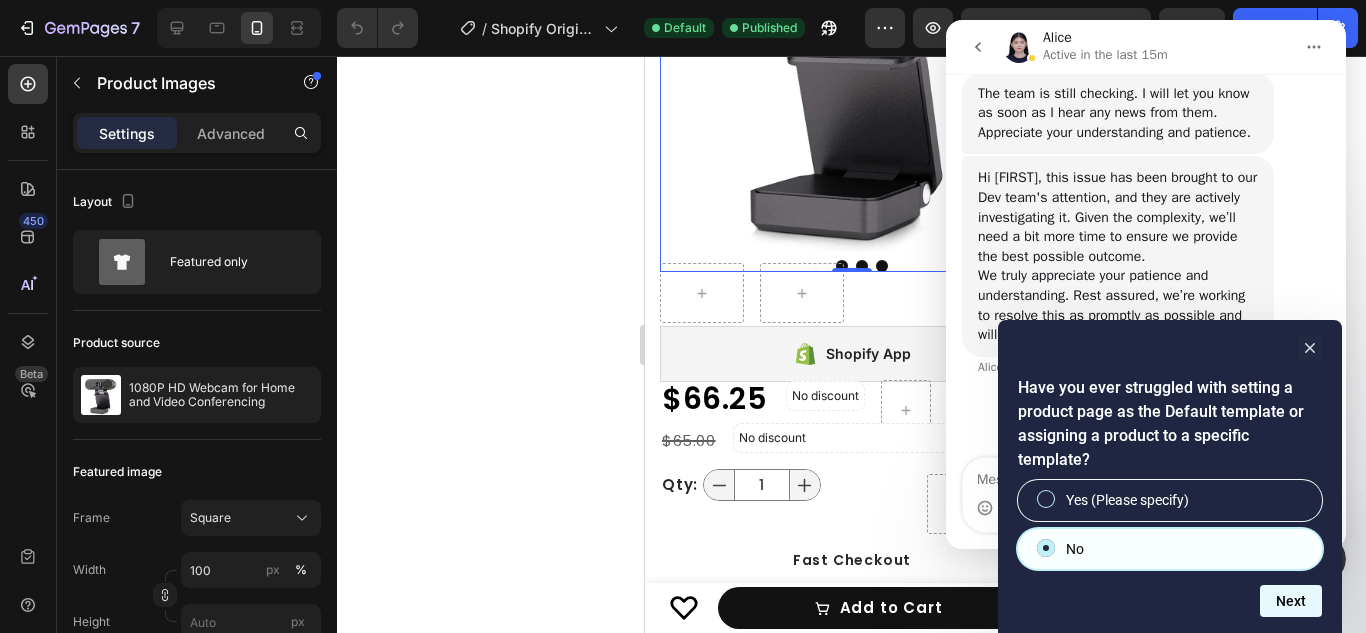 click on "Next" at bounding box center (1291, 601) 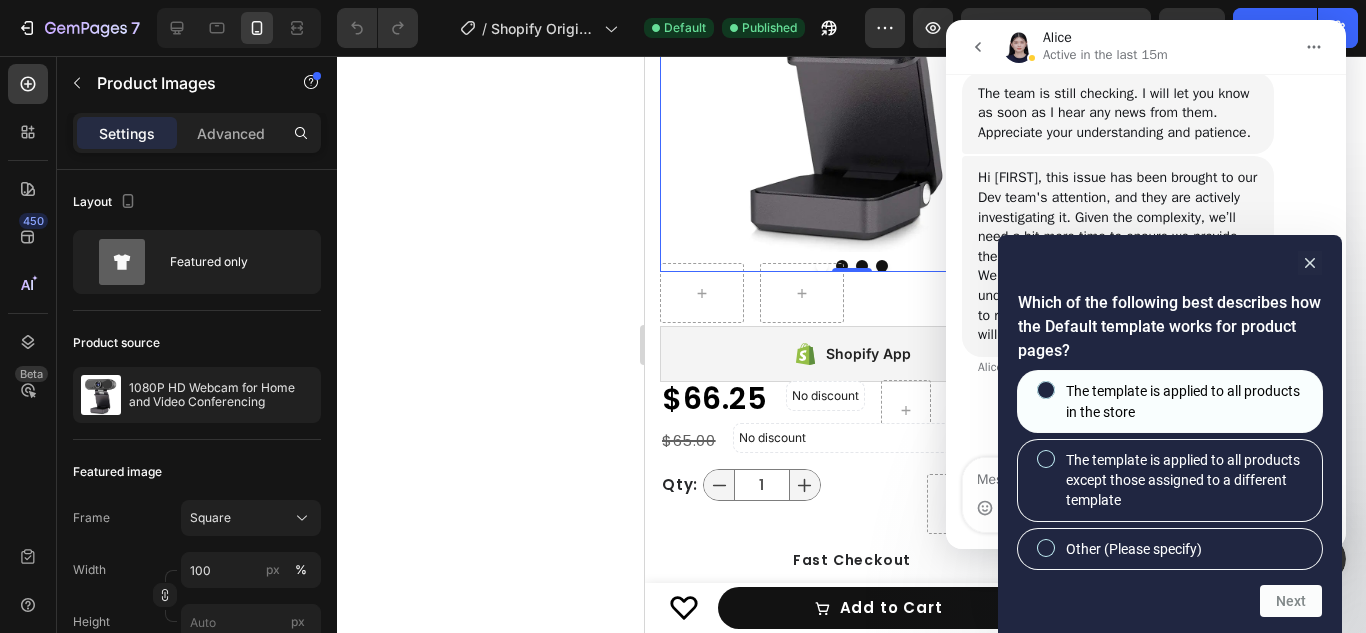 click on "The template is applied to all products in the store" at bounding box center [1186, 401] 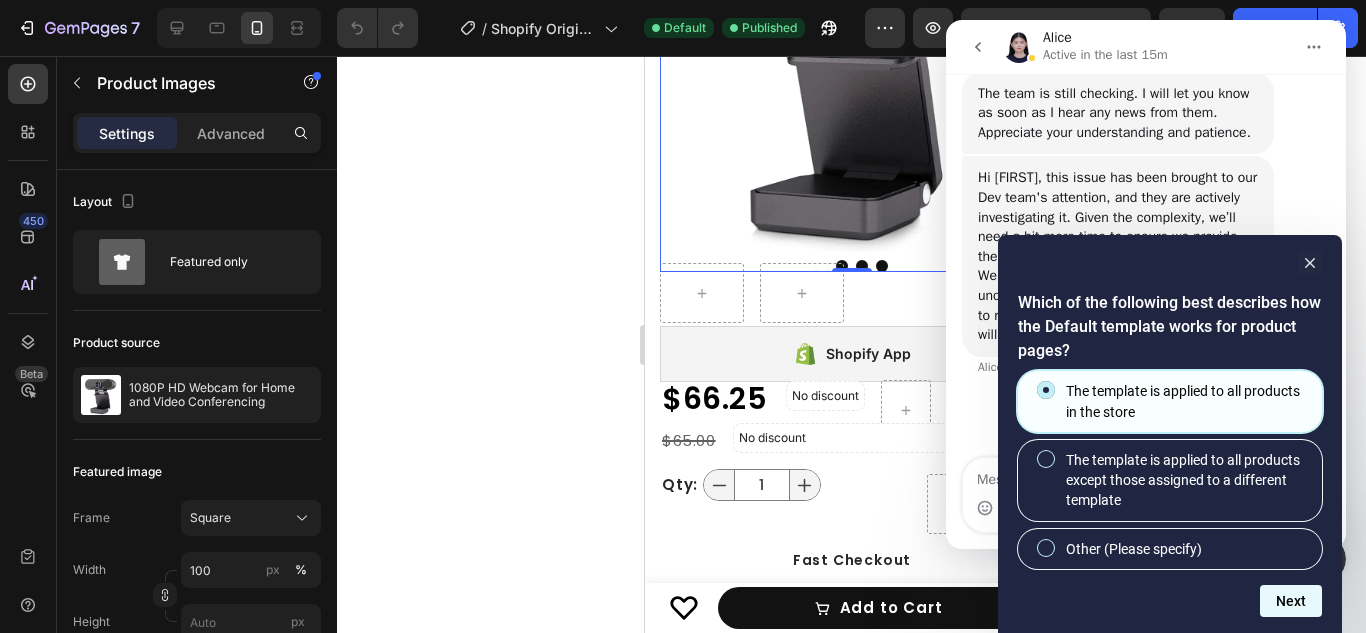 click on "Next" at bounding box center (1291, 601) 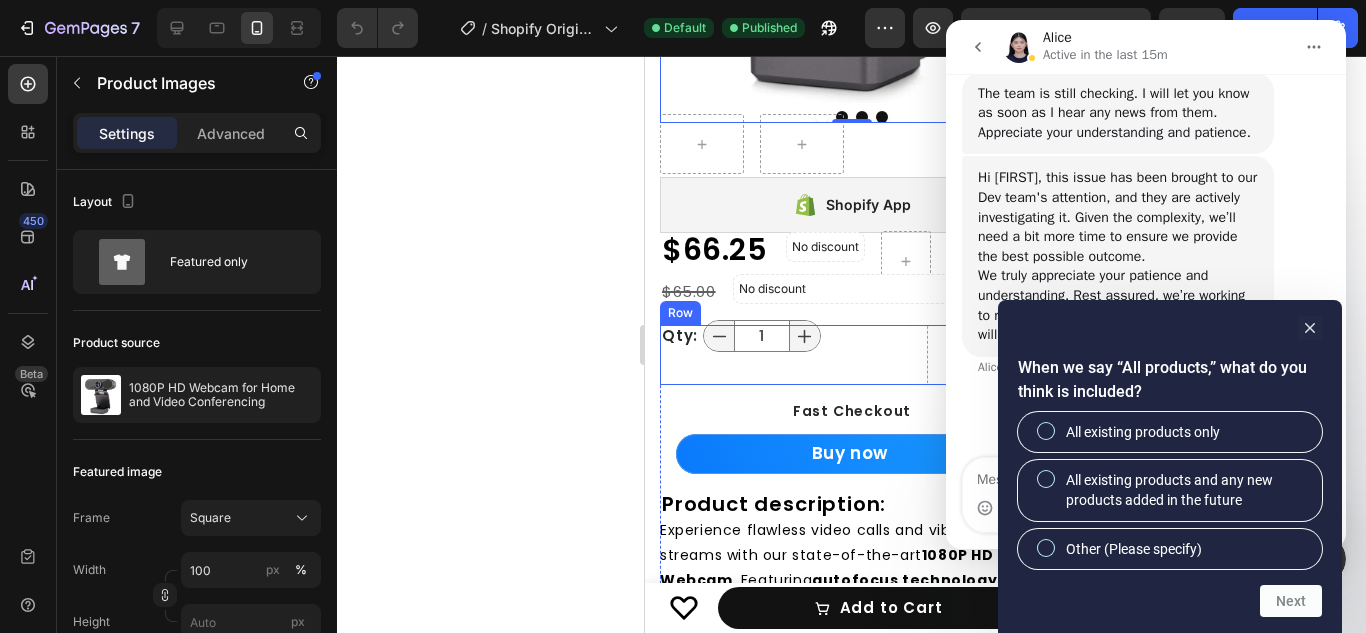 scroll, scrollTop: 534, scrollLeft: 0, axis: vertical 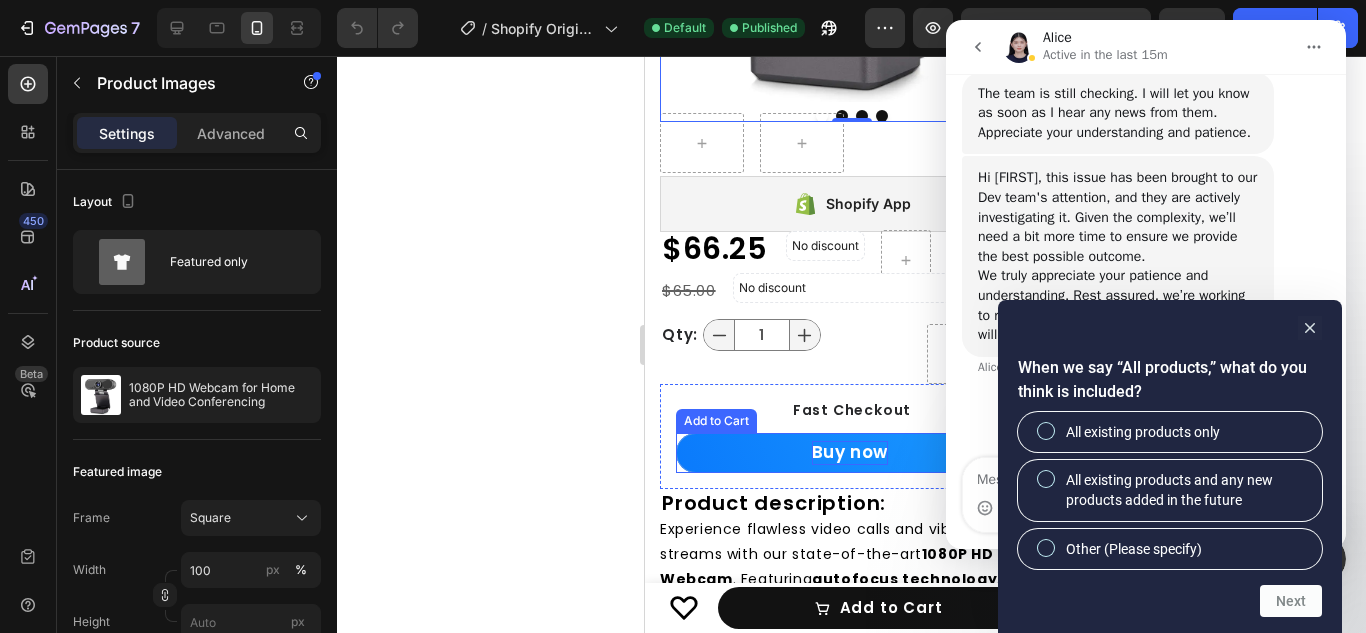 click on "Buy now" at bounding box center (849, 453) 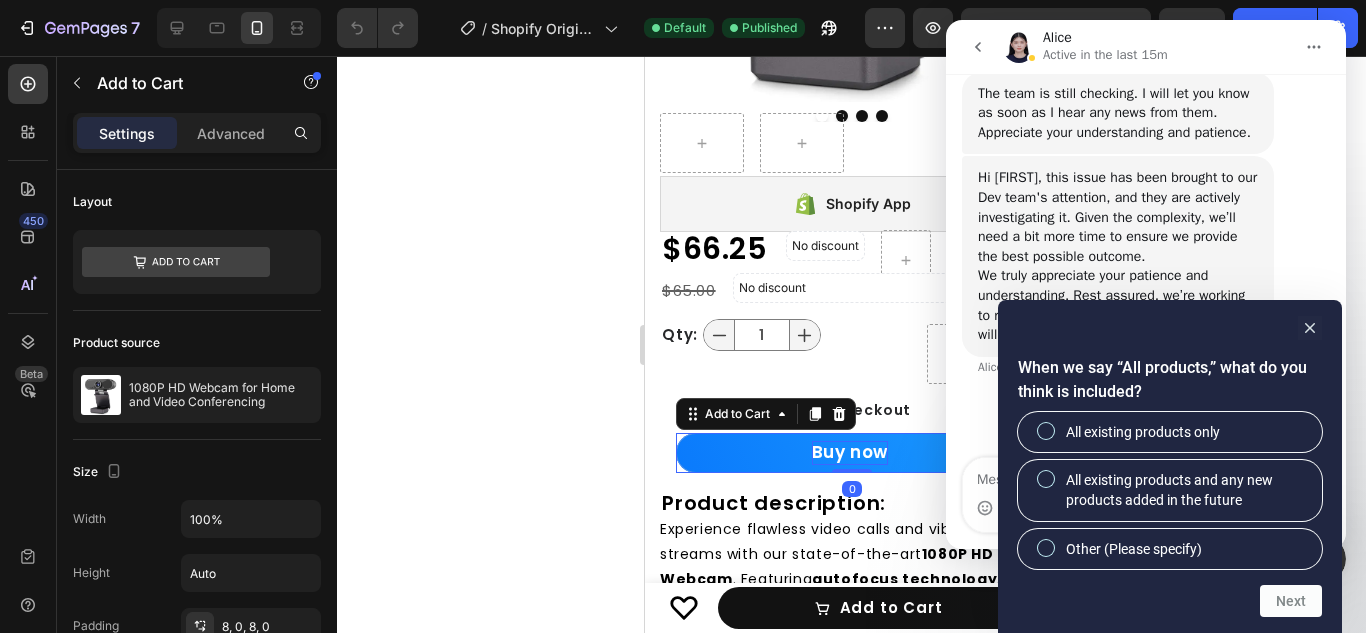 click on "Buy now" at bounding box center (849, 453) 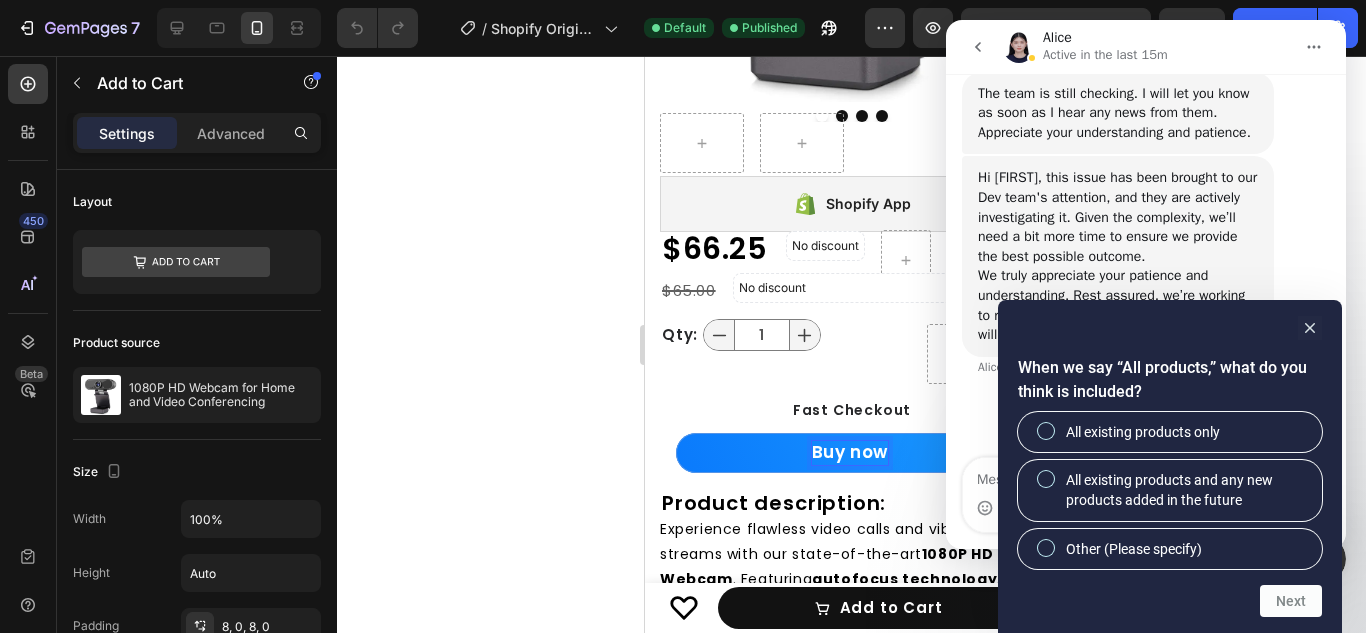 click on "Buy now" at bounding box center (849, 453) 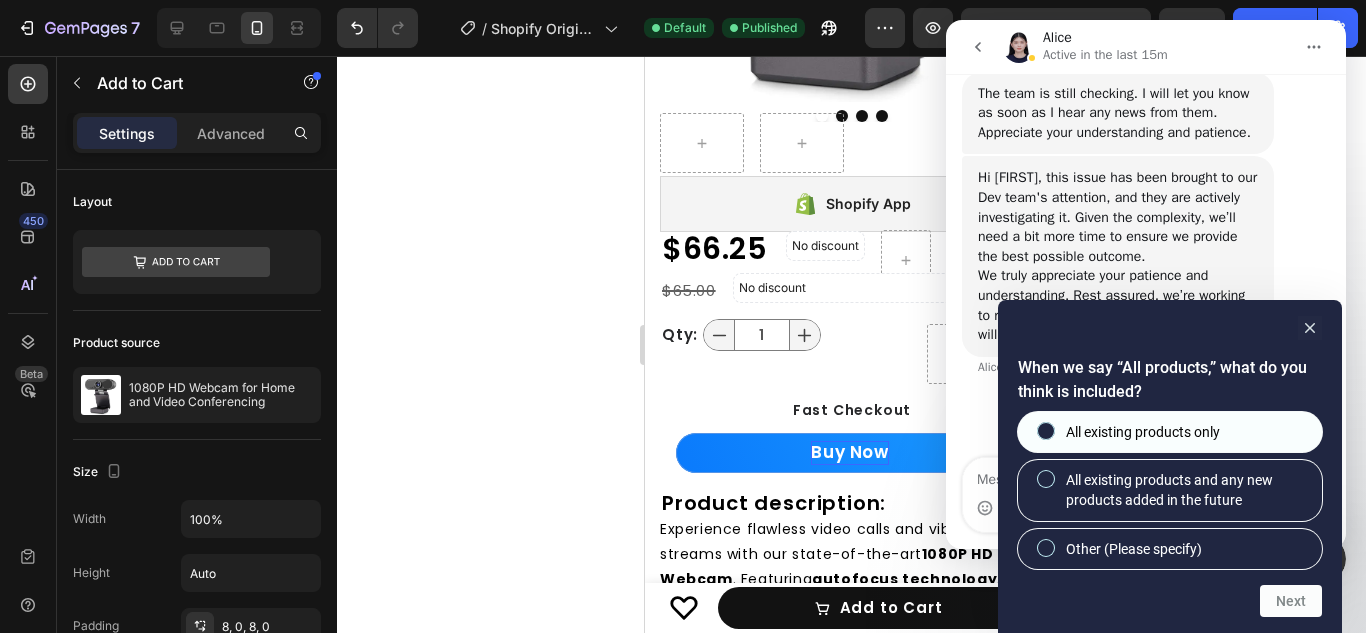click on "All existing products only" at bounding box center [1170, 432] 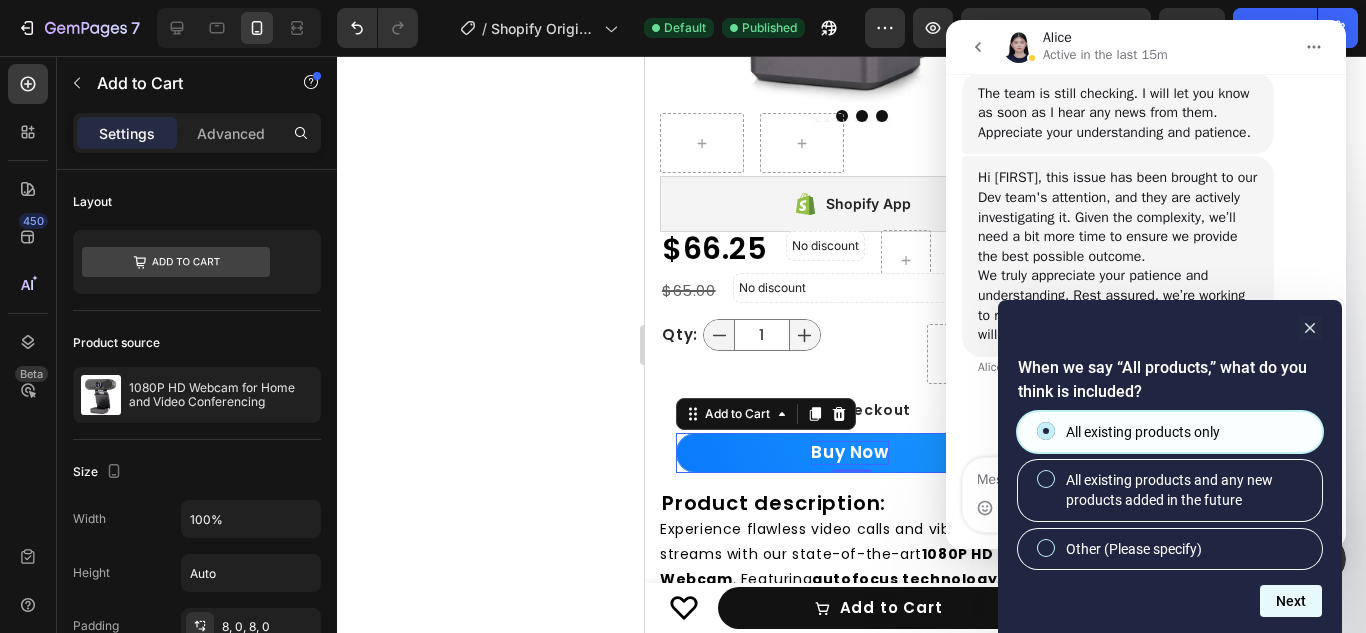 click on "Next" at bounding box center [1291, 601] 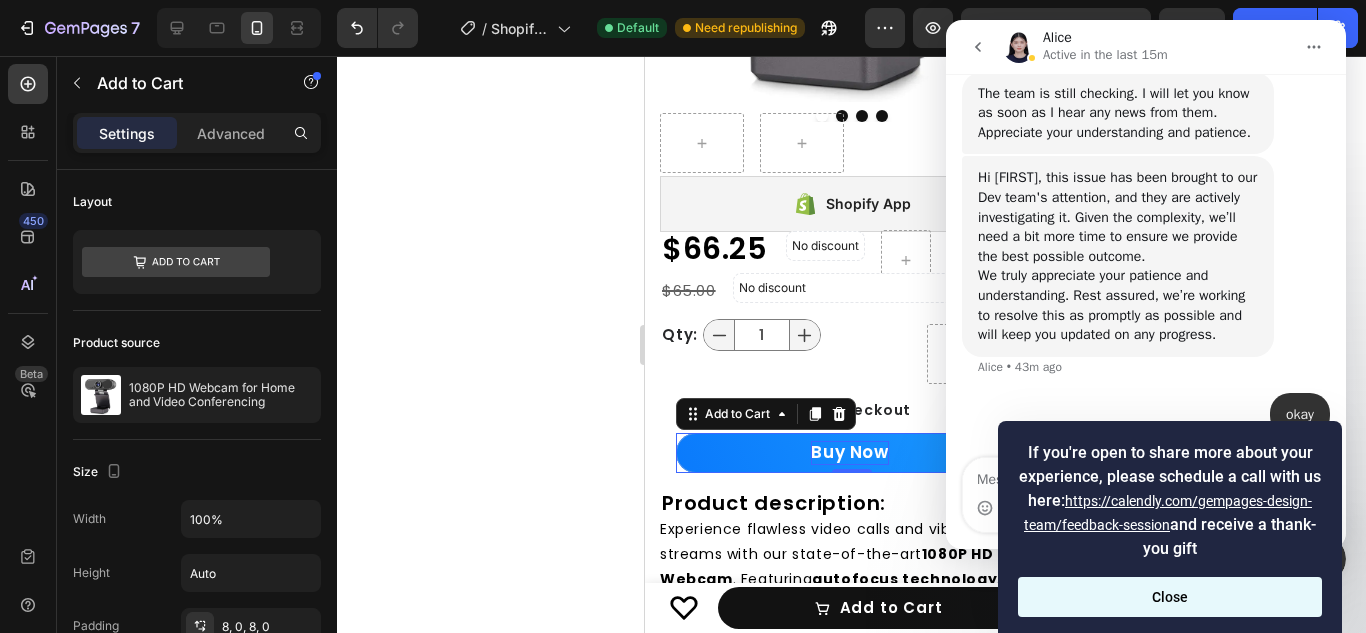 click on "Close" at bounding box center [1170, 597] 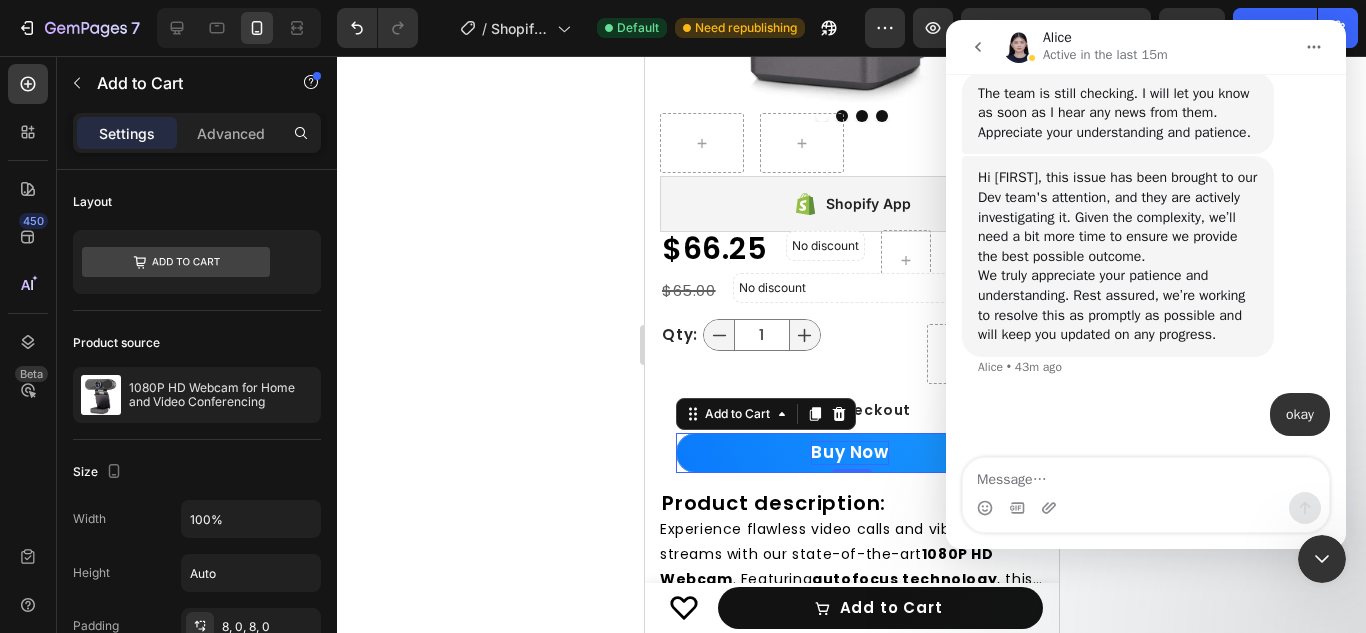 click on "okay     •   Just now" at bounding box center (1146, 427) 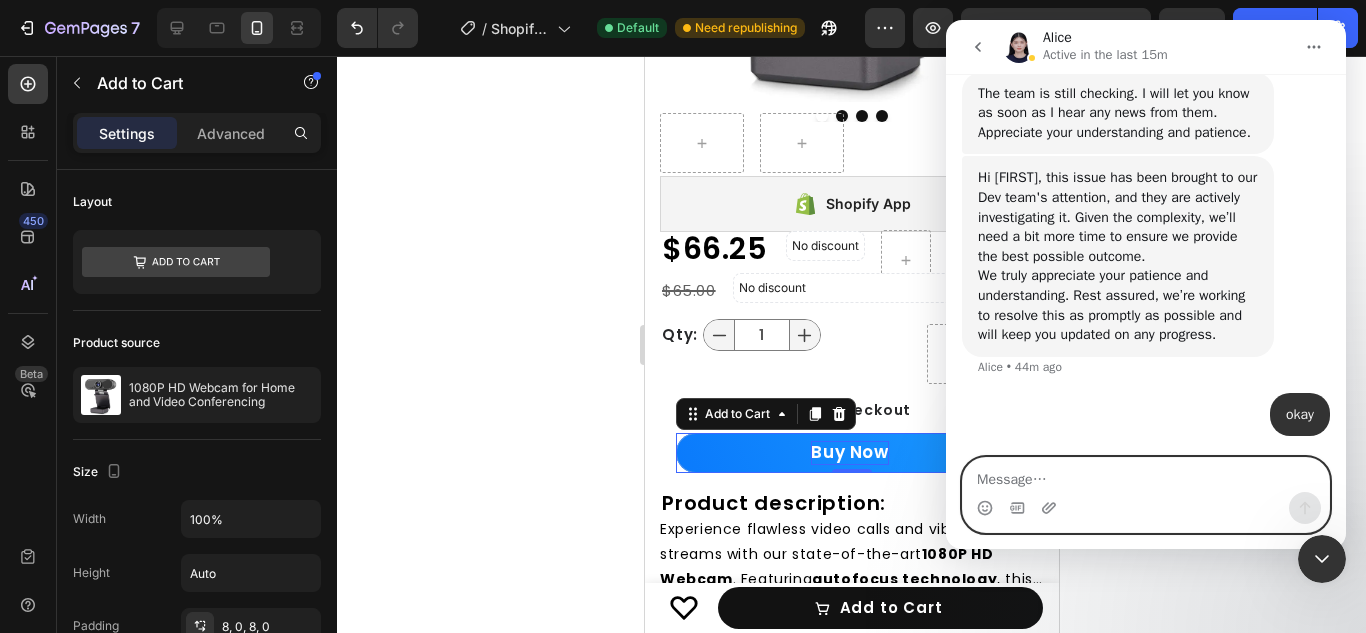 click at bounding box center (1146, 475) 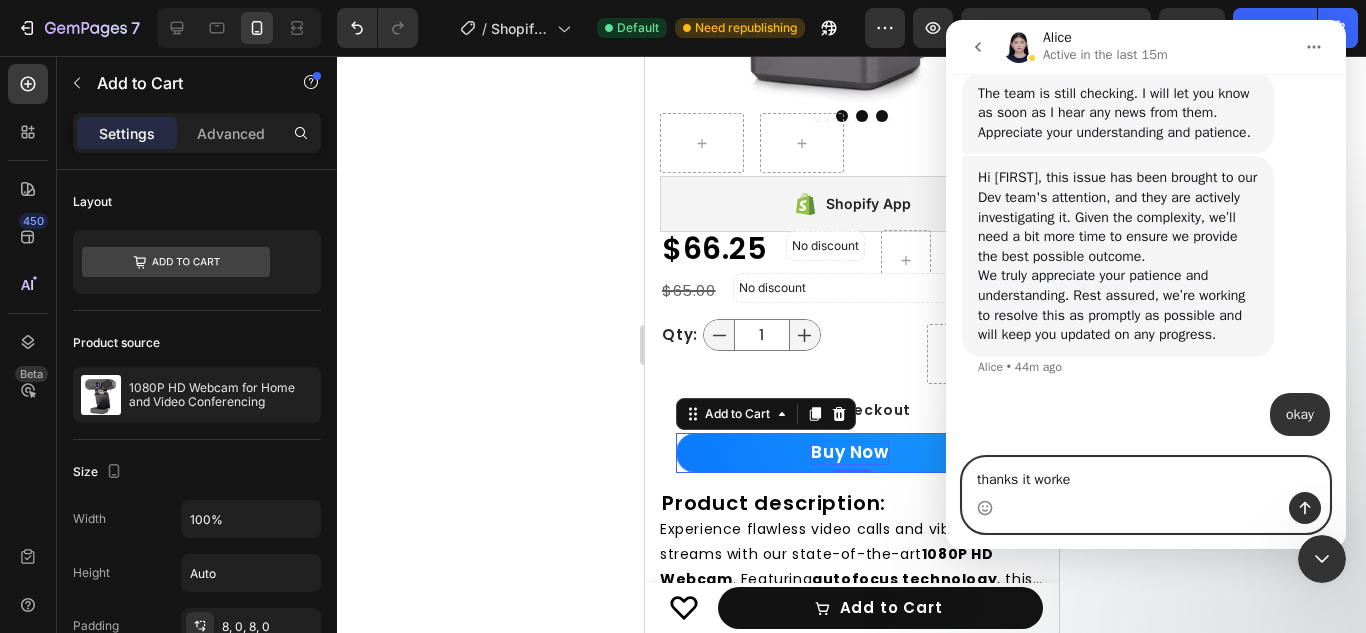 type on "thanks it worked" 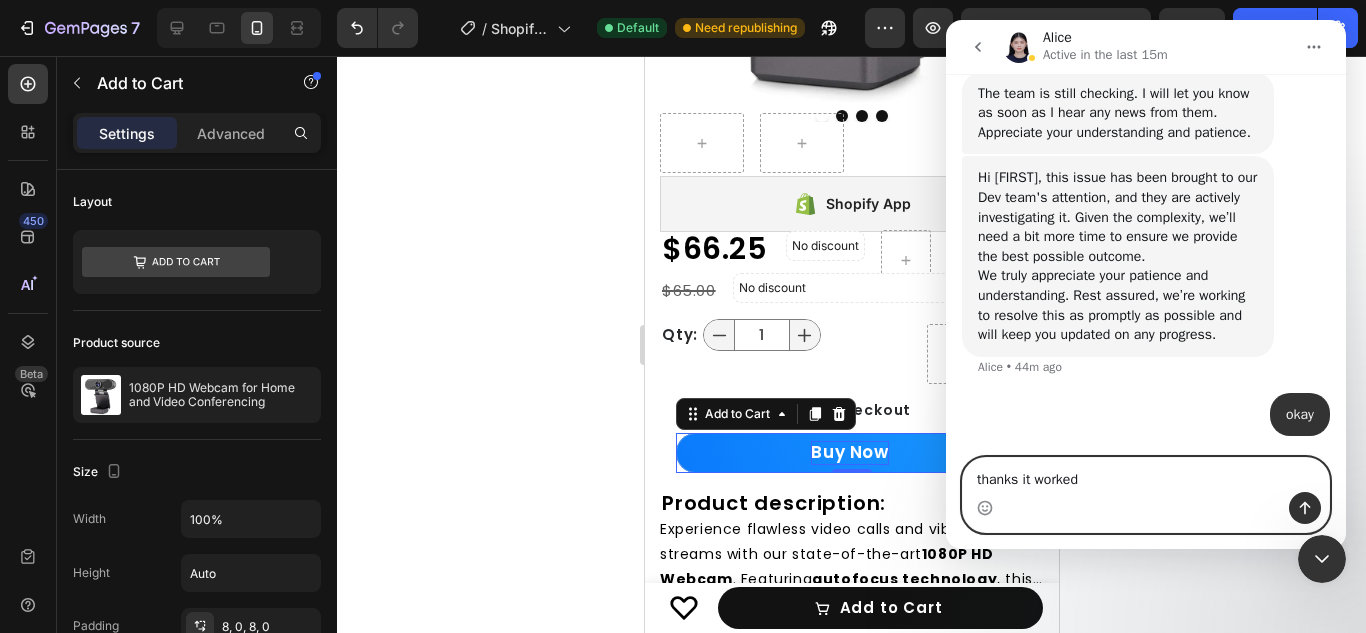 type 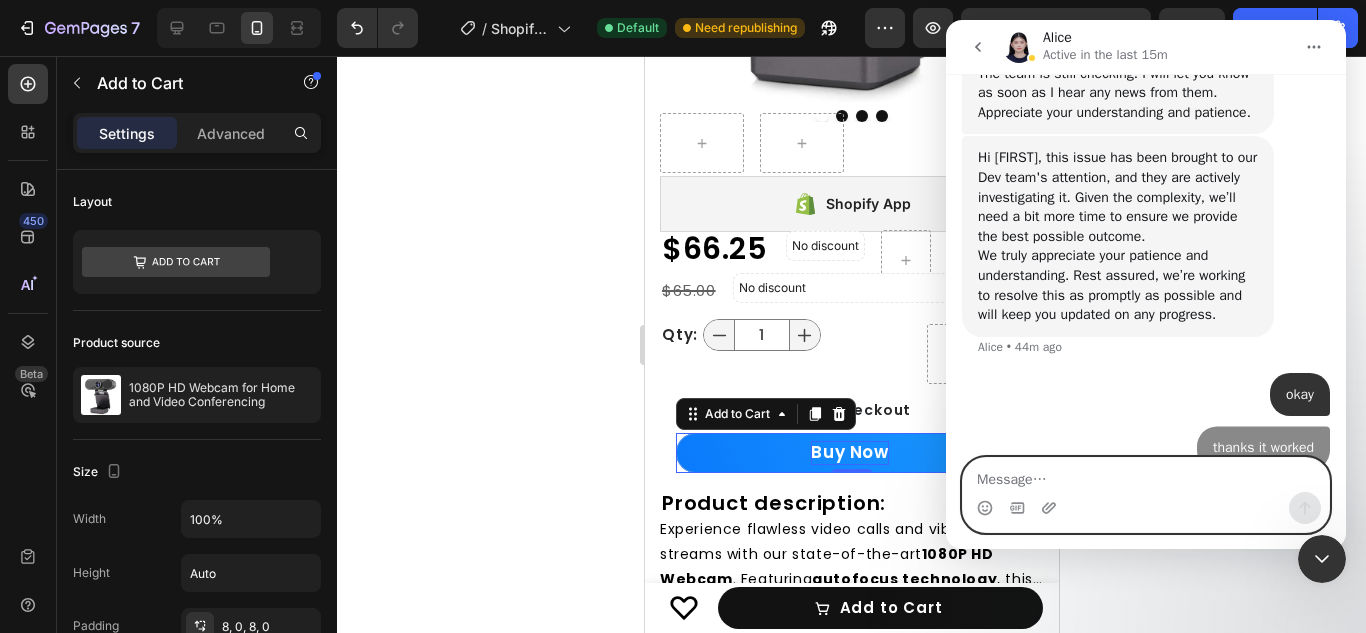 scroll, scrollTop: 6254, scrollLeft: 0, axis: vertical 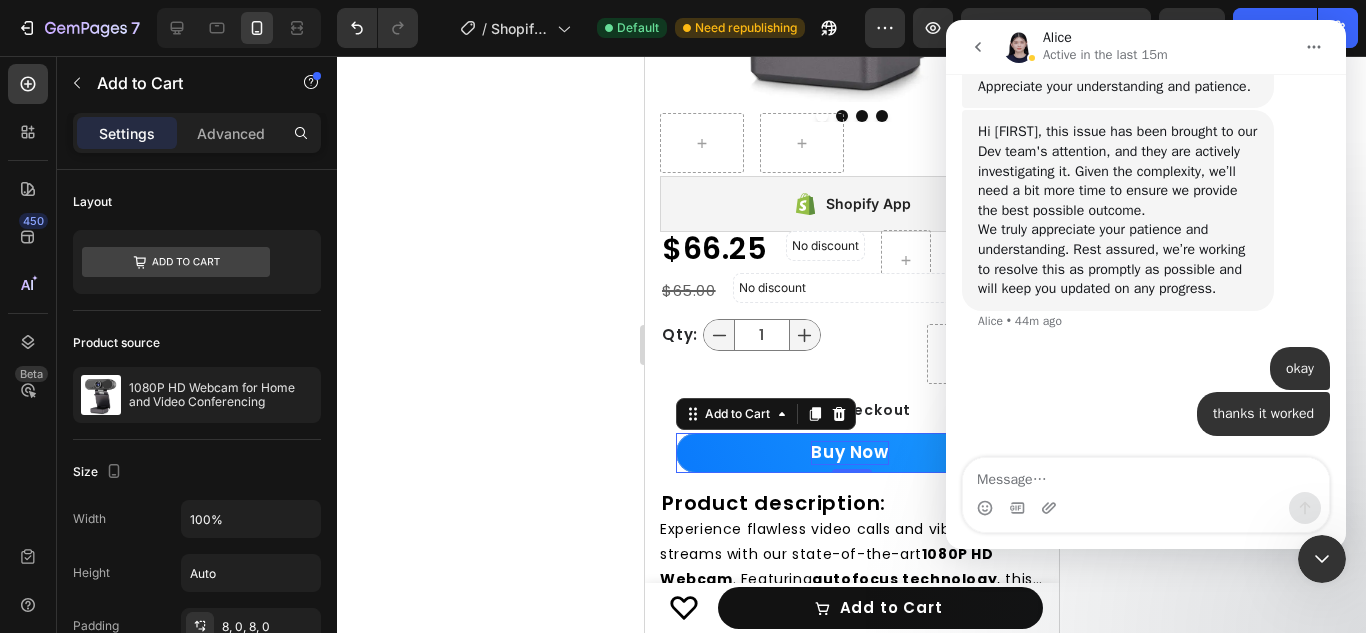 click at bounding box center (1322, 559) 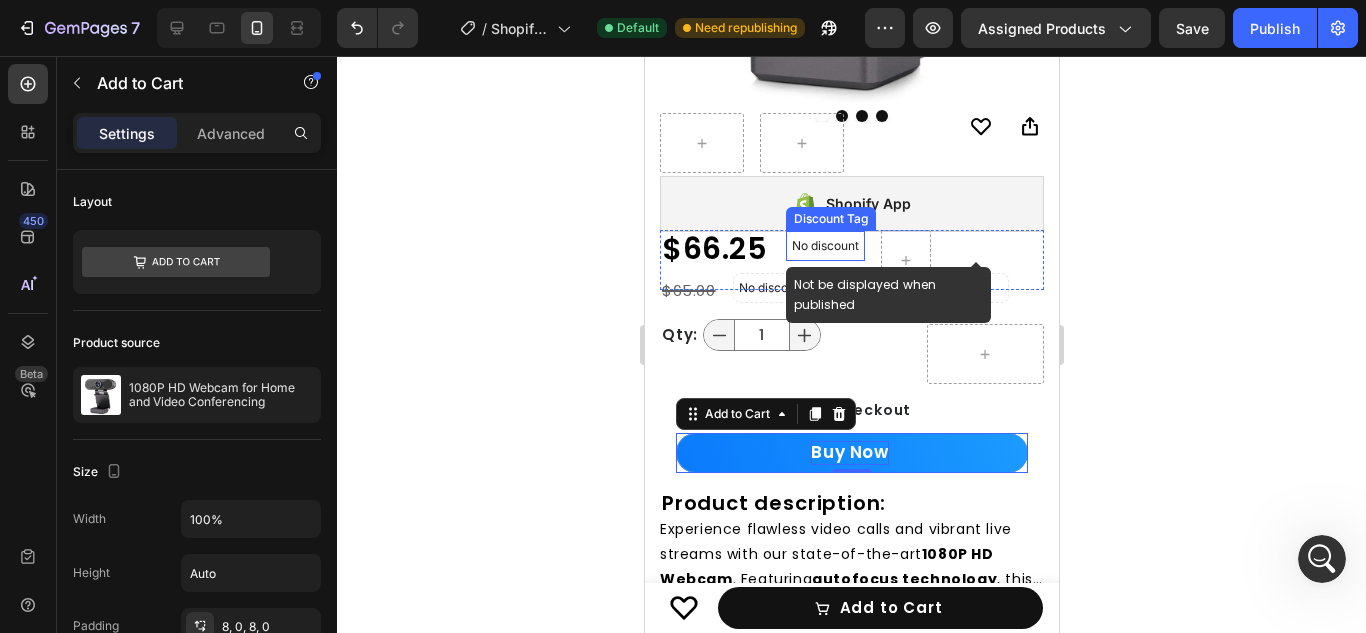 click on "No discount" at bounding box center (824, 246) 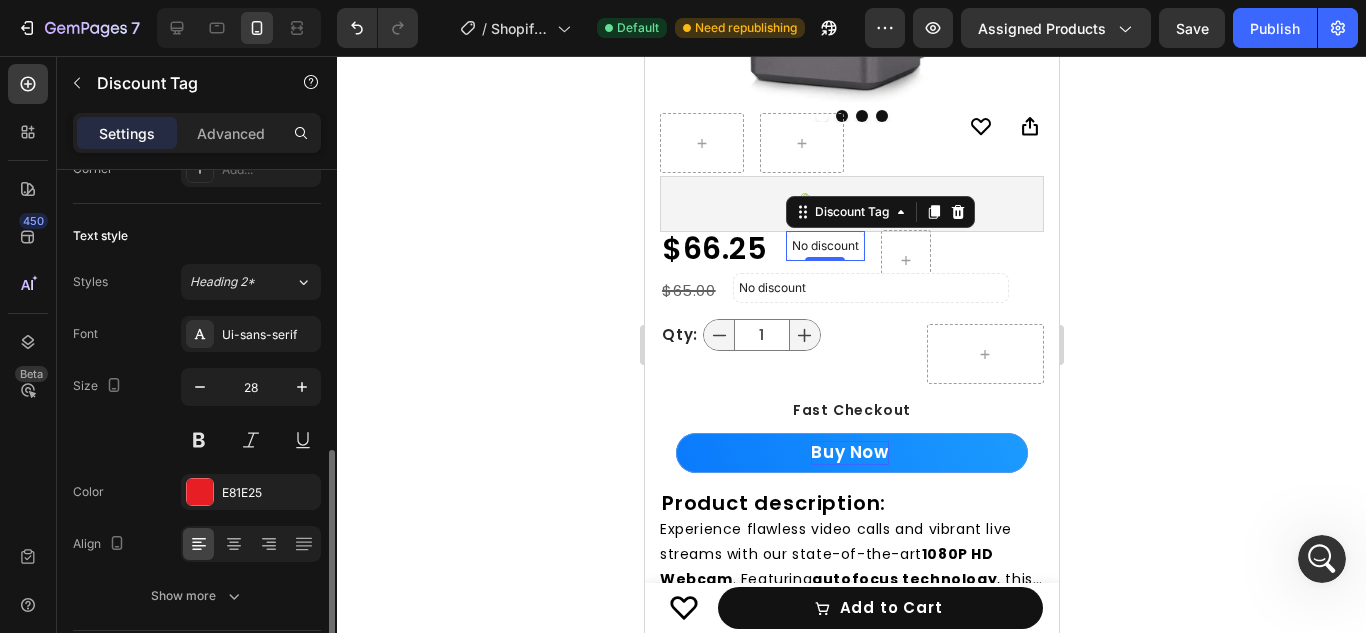 scroll, scrollTop: 754, scrollLeft: 0, axis: vertical 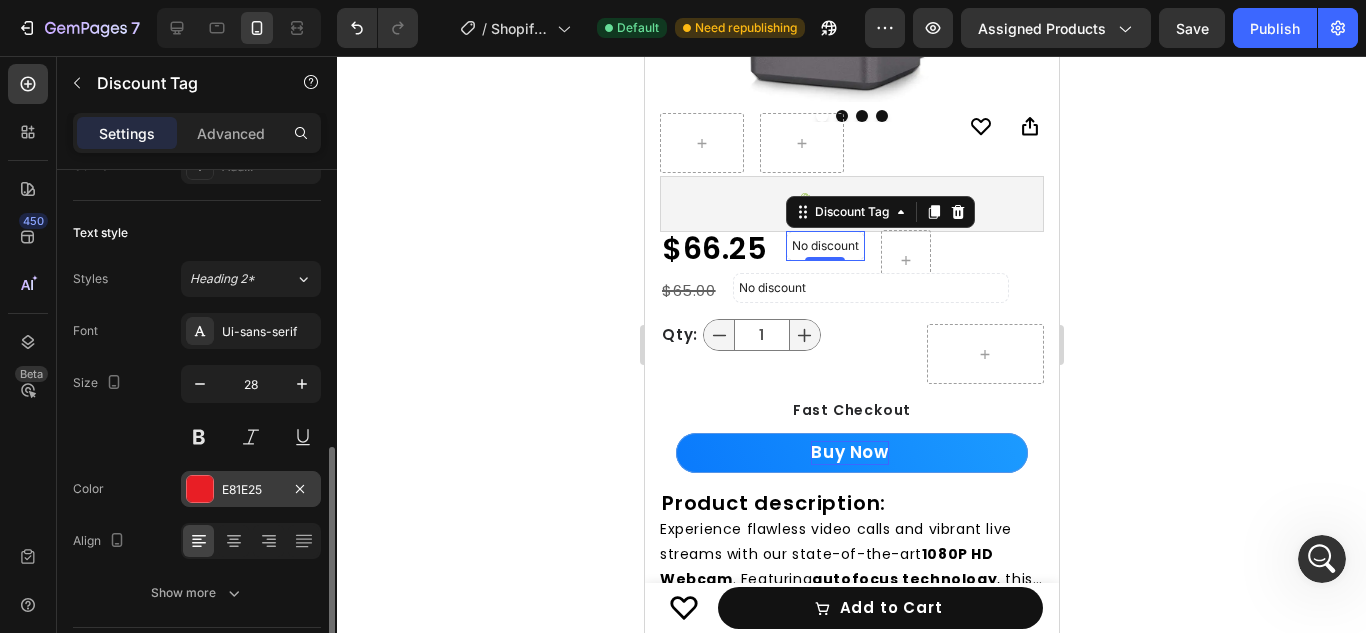 click on "E81E25" at bounding box center [251, 490] 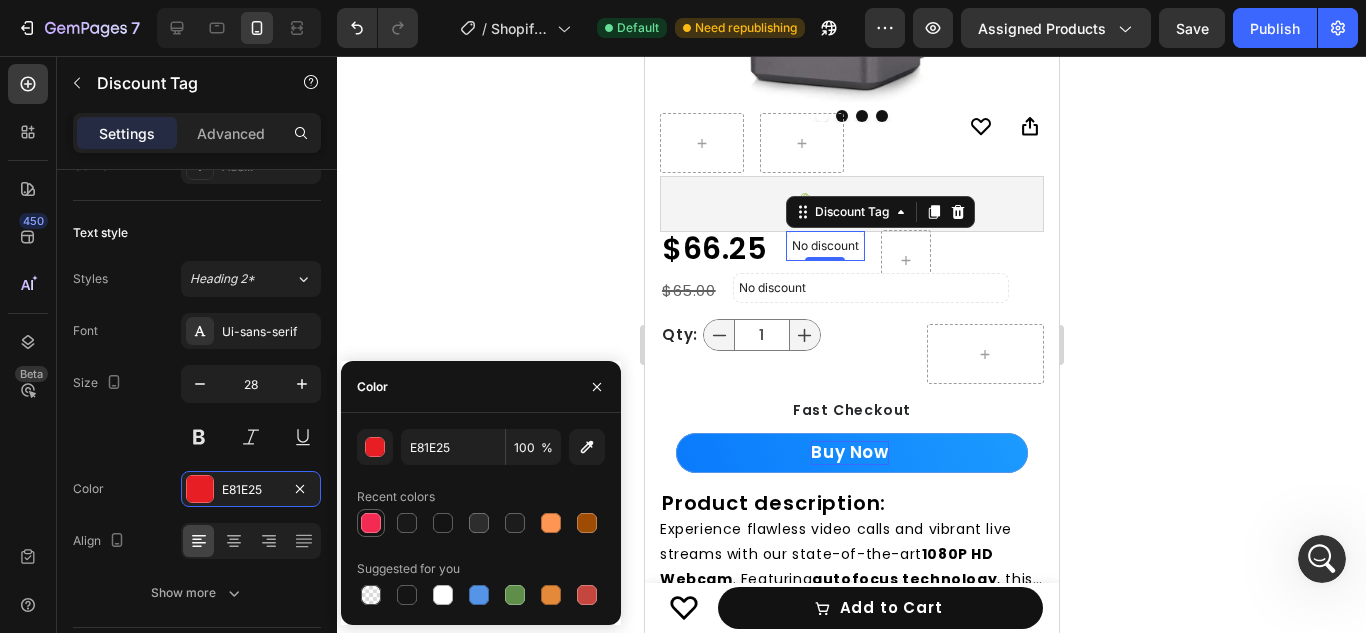 click at bounding box center [371, 523] 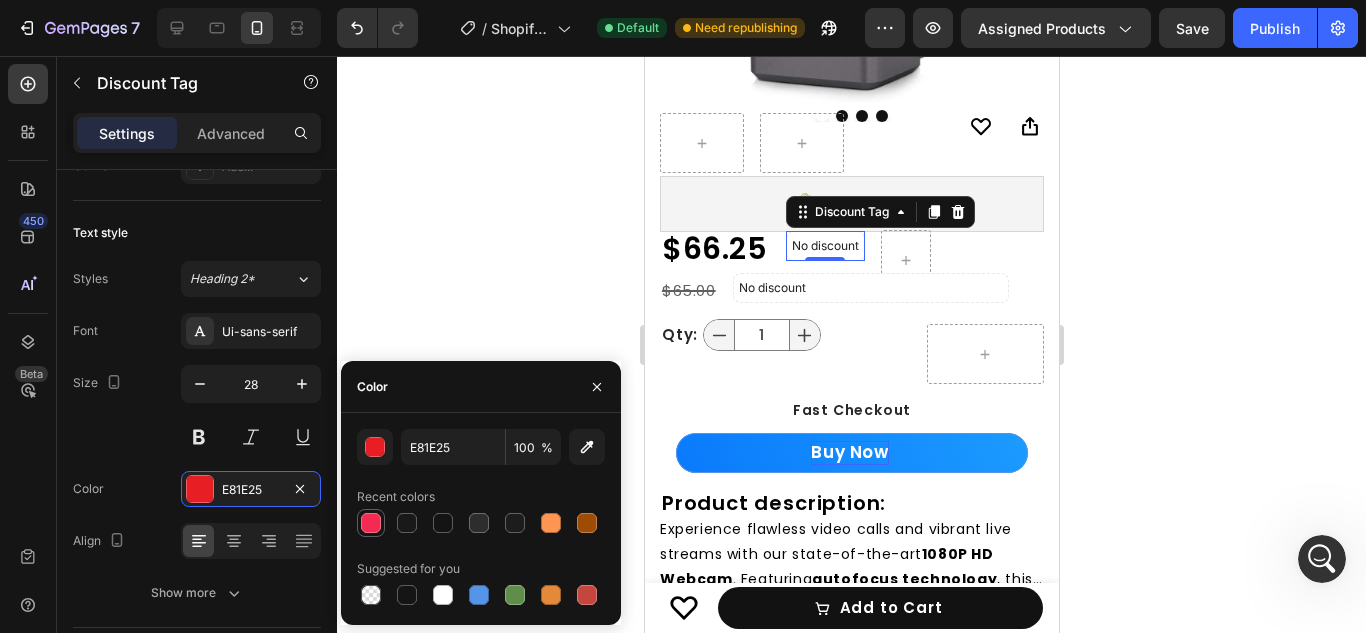 type on "F32A52" 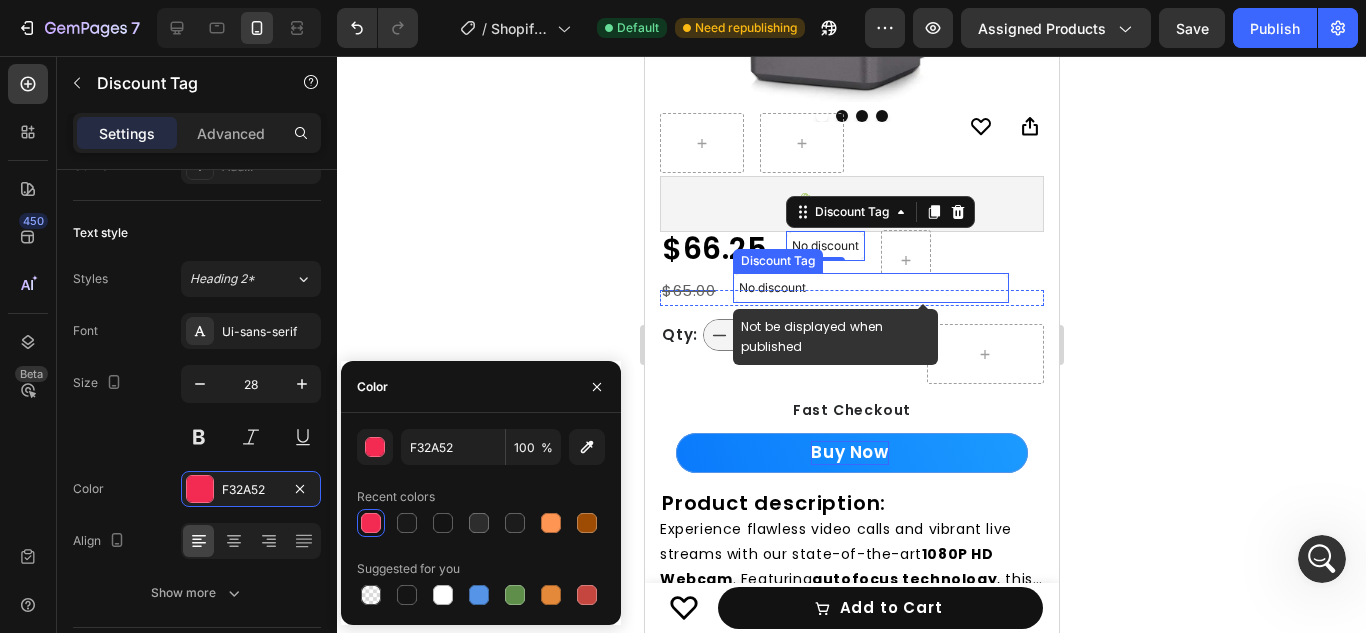 click on "No discount" at bounding box center (870, 288) 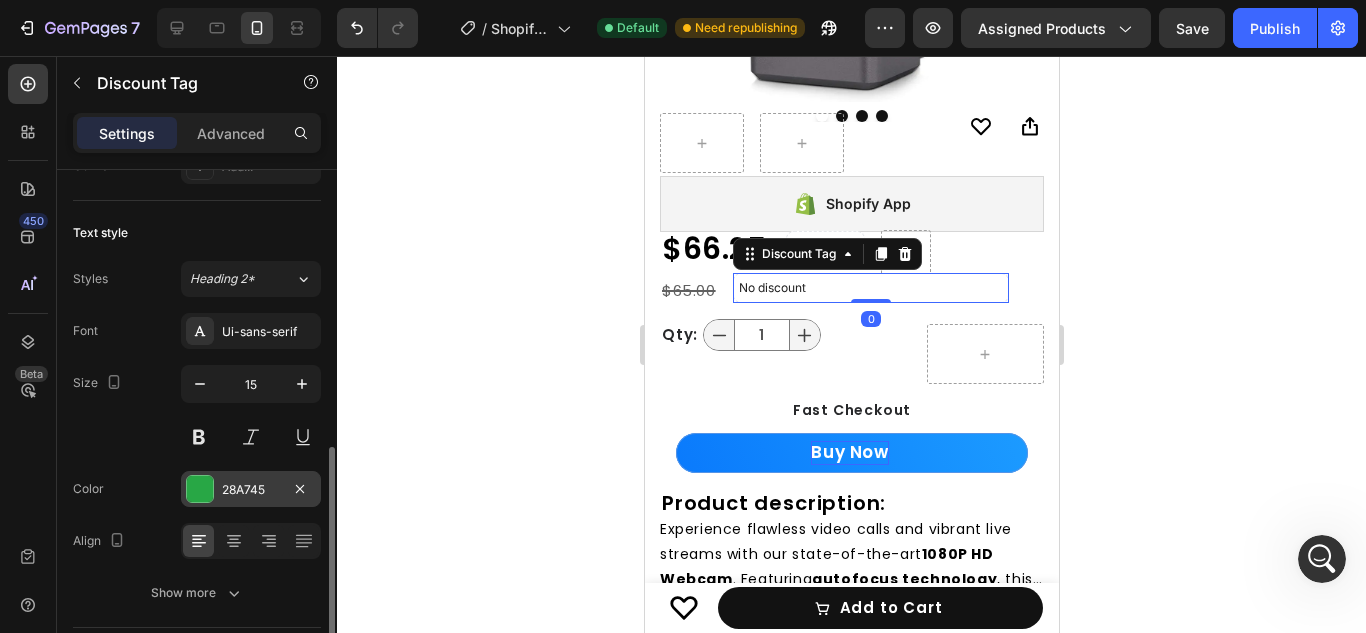 click at bounding box center (200, 489) 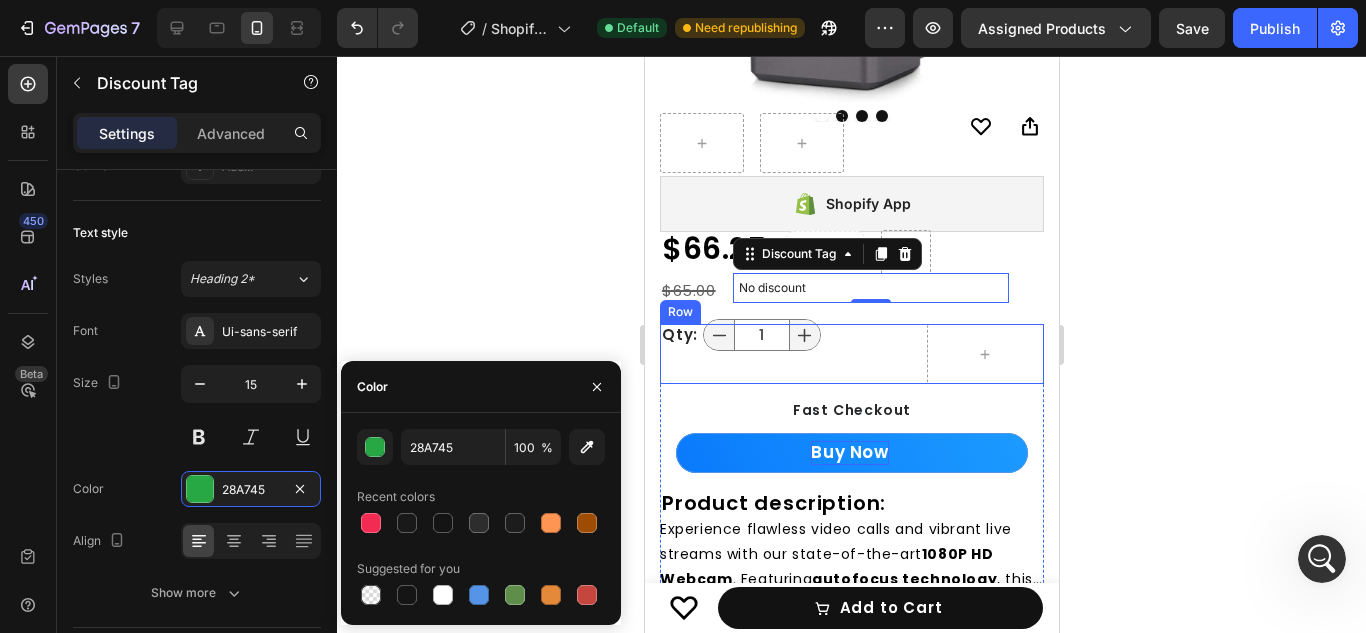 click on "1
Product Quantity" at bounding box center [850, 354] 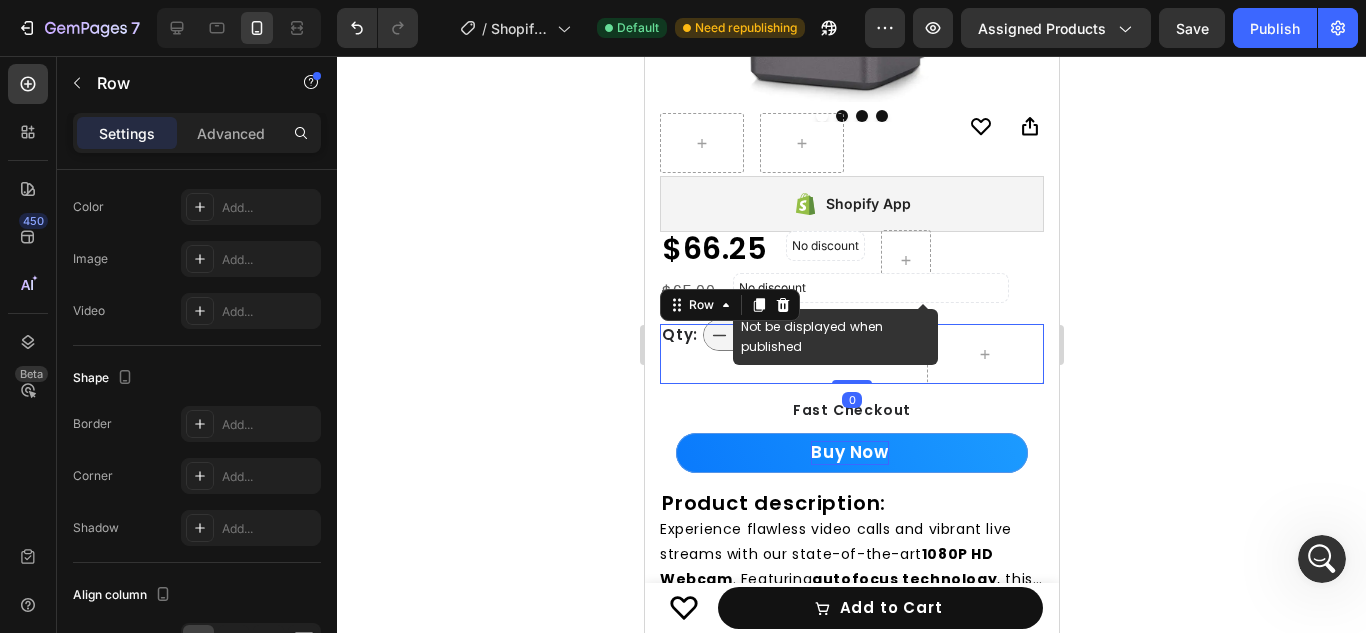 scroll, scrollTop: 0, scrollLeft: 0, axis: both 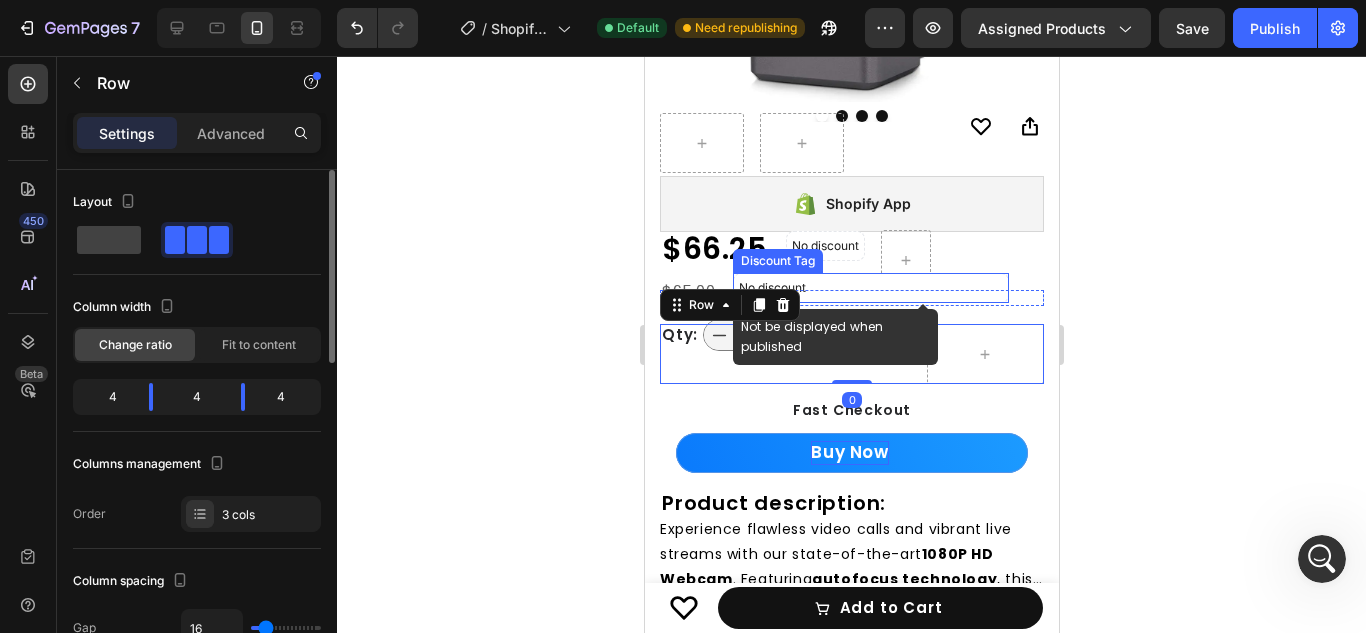 click on "No discount" at bounding box center [870, 288] 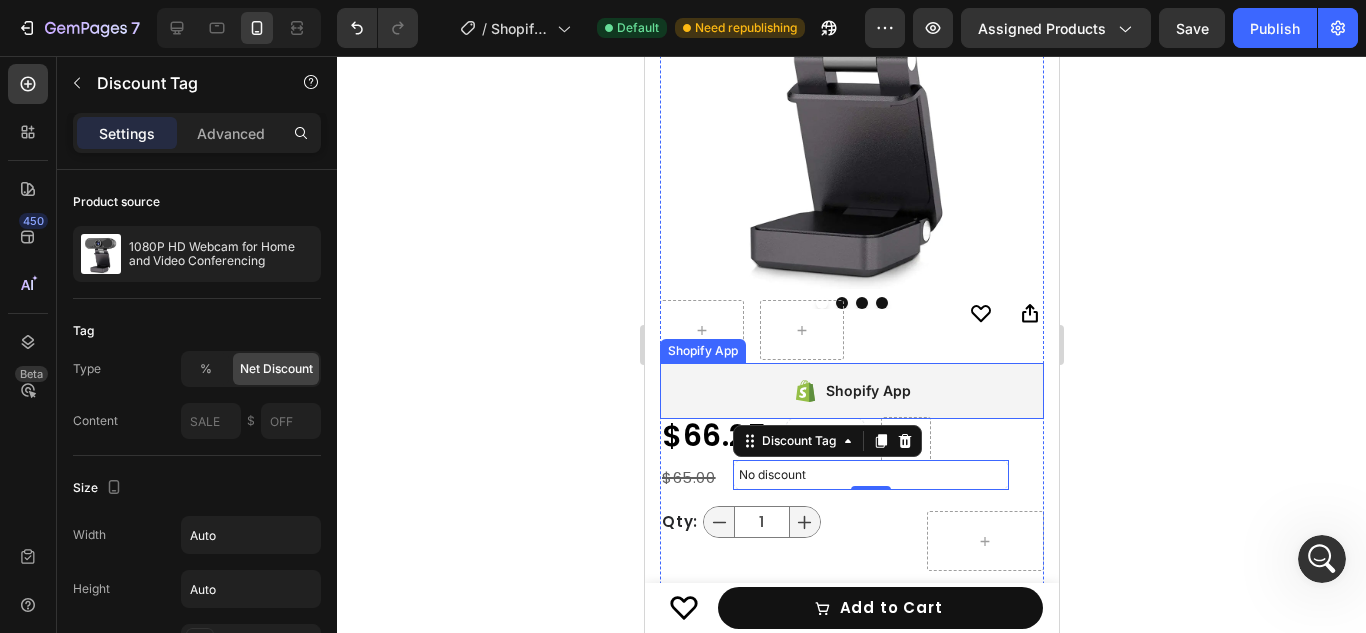 scroll, scrollTop: 332, scrollLeft: 0, axis: vertical 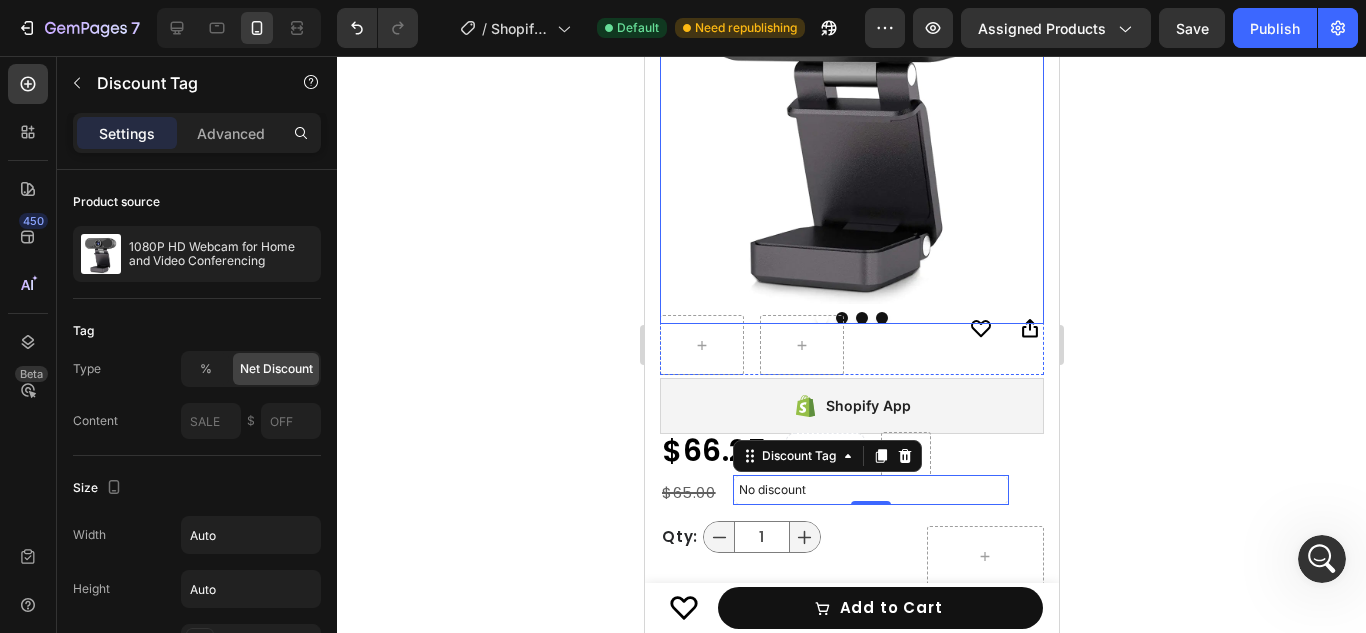 click at bounding box center [851, 112] 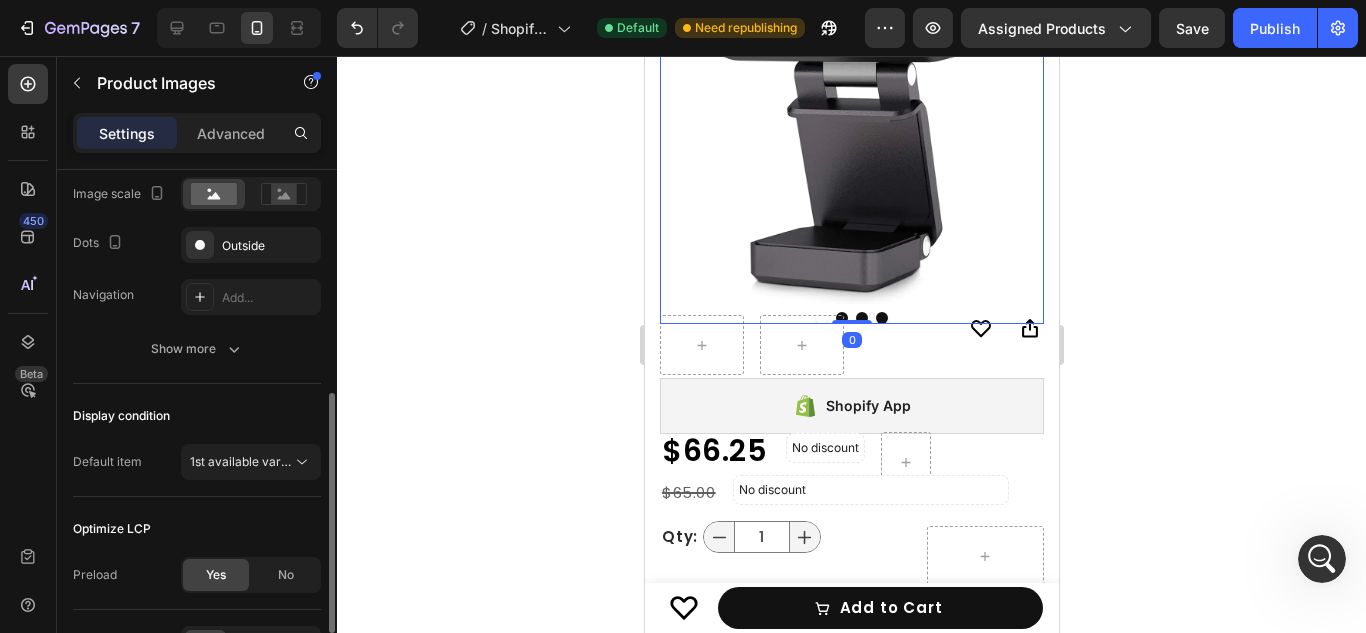 scroll, scrollTop: 480, scrollLeft: 0, axis: vertical 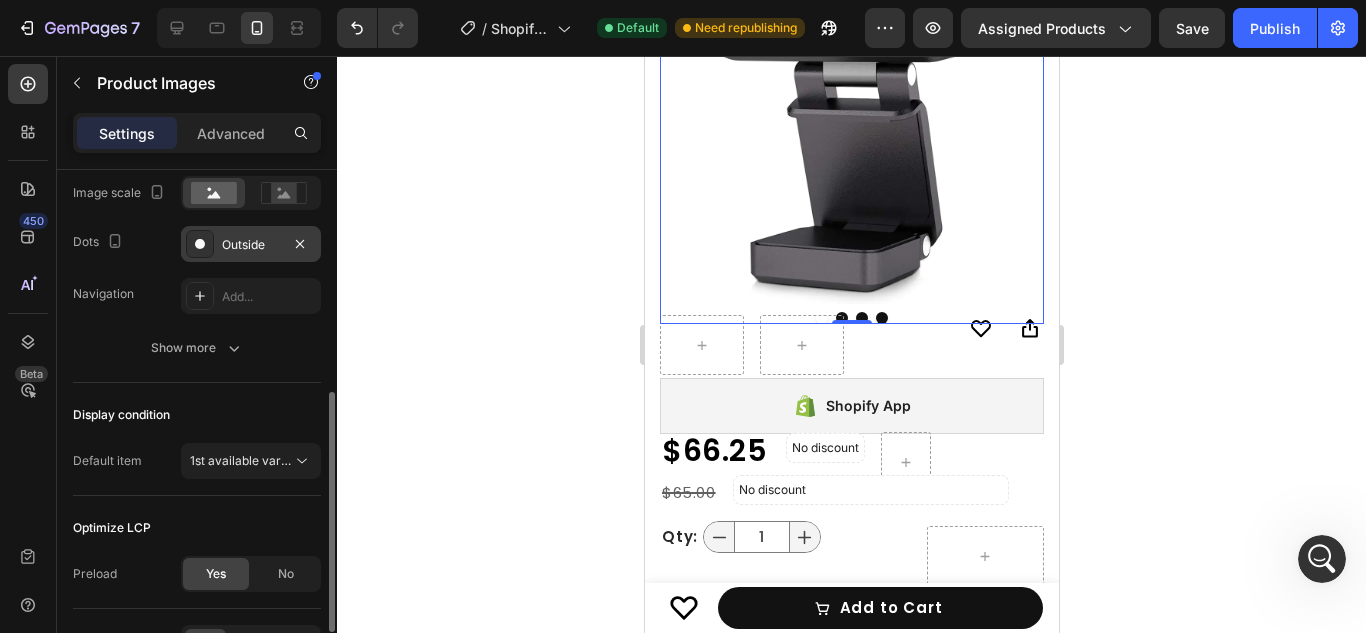 click on "Outside" at bounding box center (251, 244) 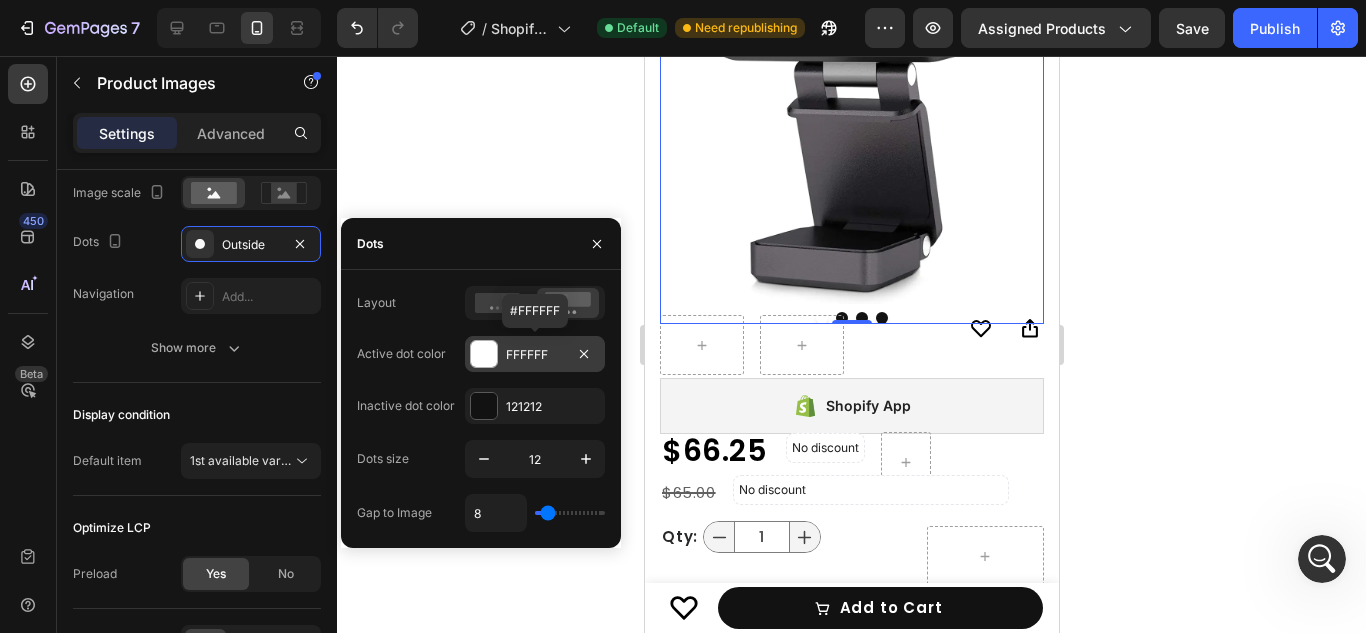 click at bounding box center [484, 354] 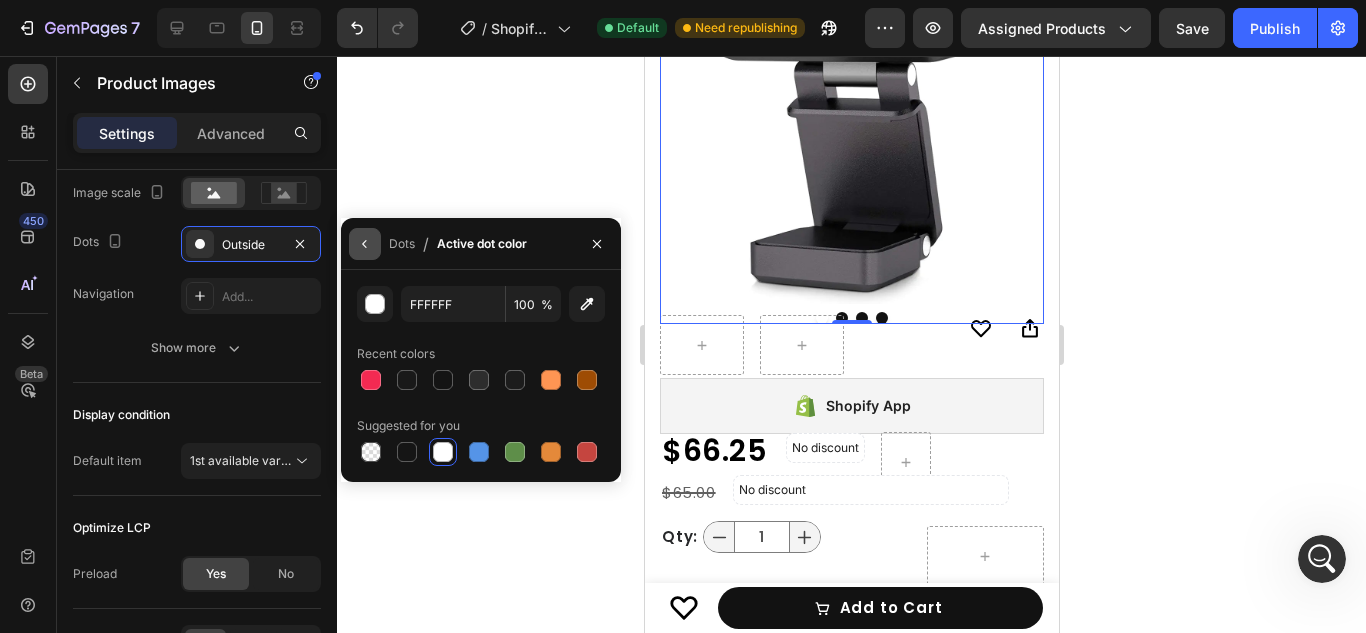 click 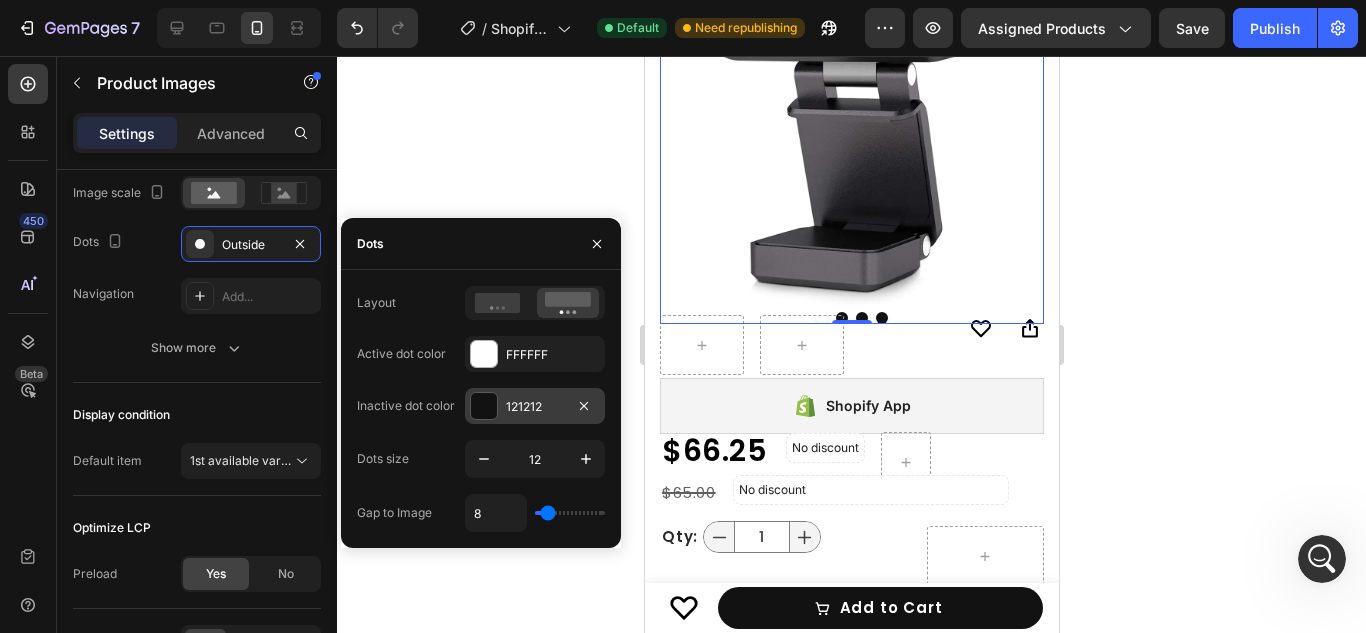 click at bounding box center [484, 406] 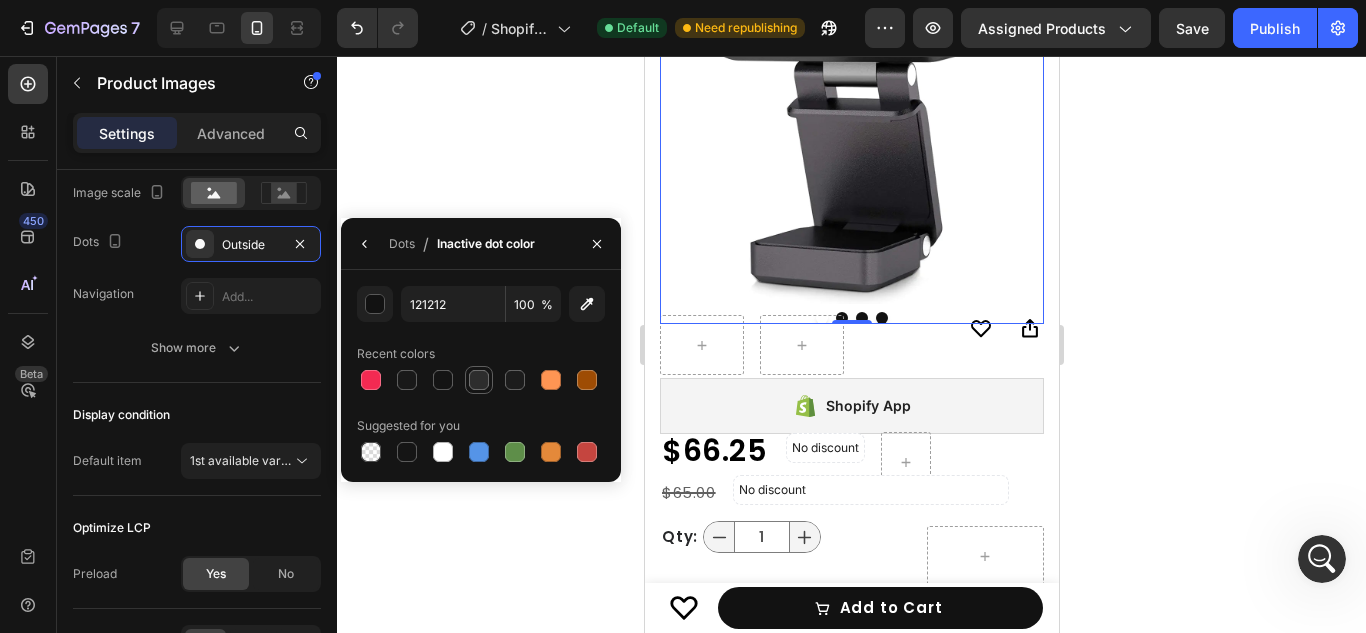 click at bounding box center (479, 380) 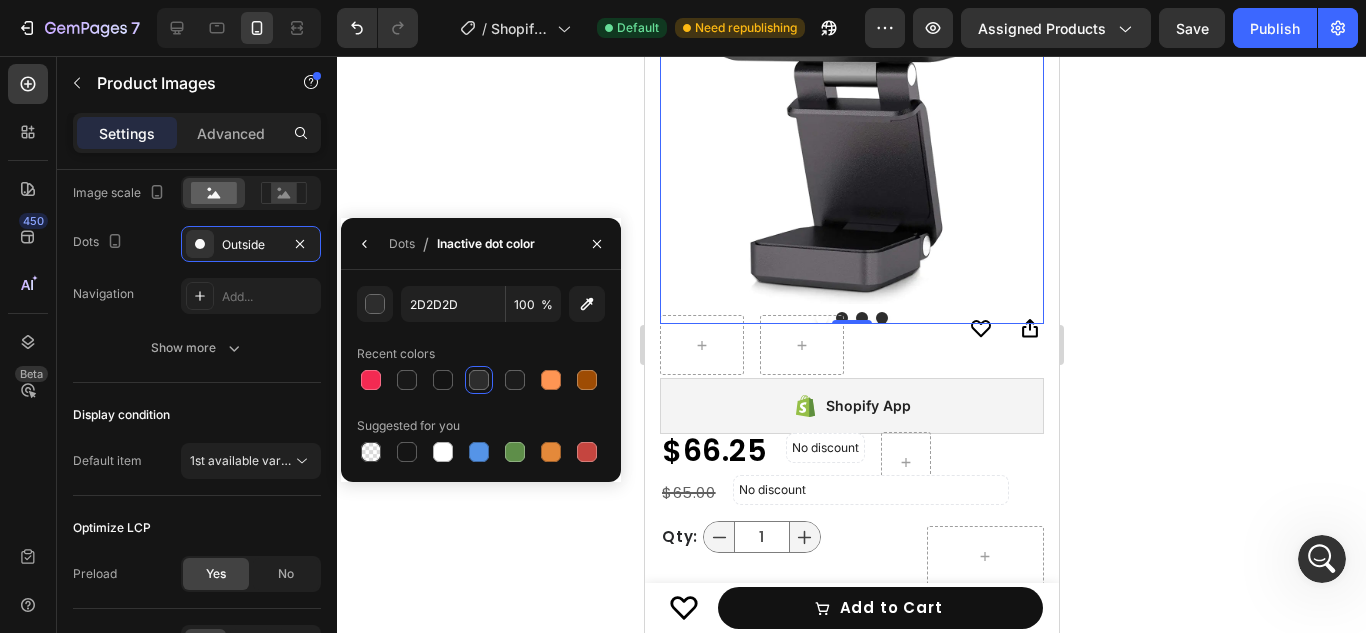 click on "2D2D2D 100 % Recent colors Suggested for you" at bounding box center [481, 376] 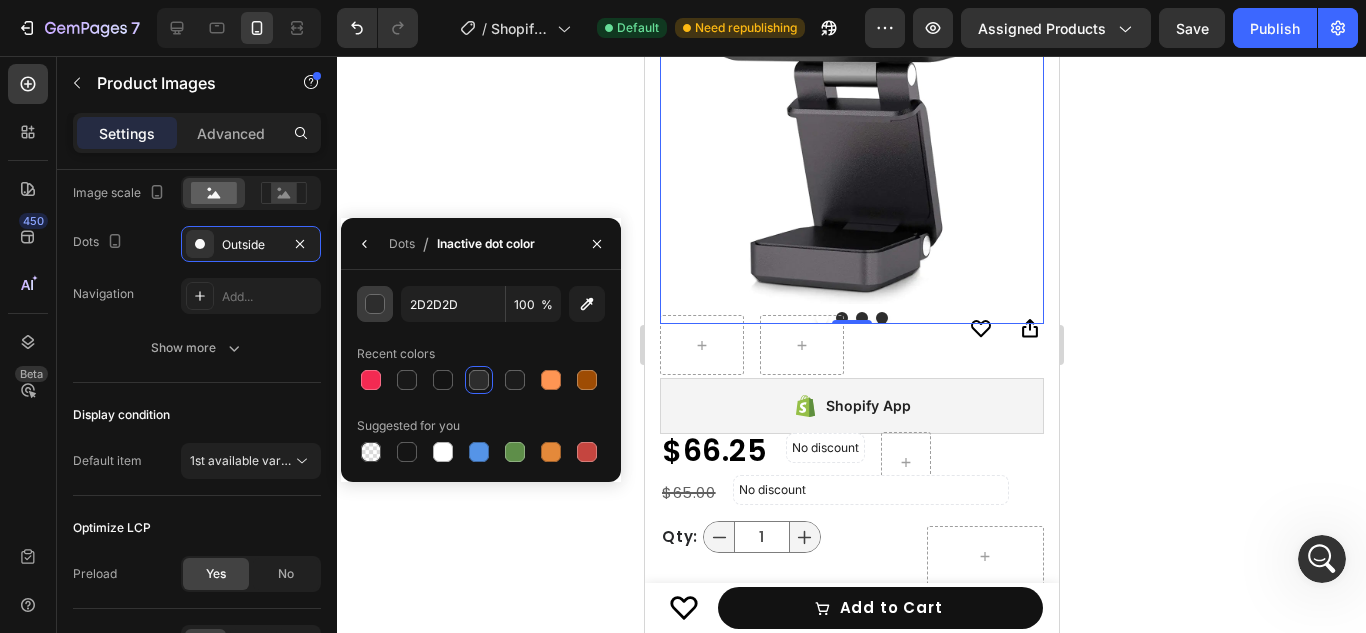 click at bounding box center (376, 305) 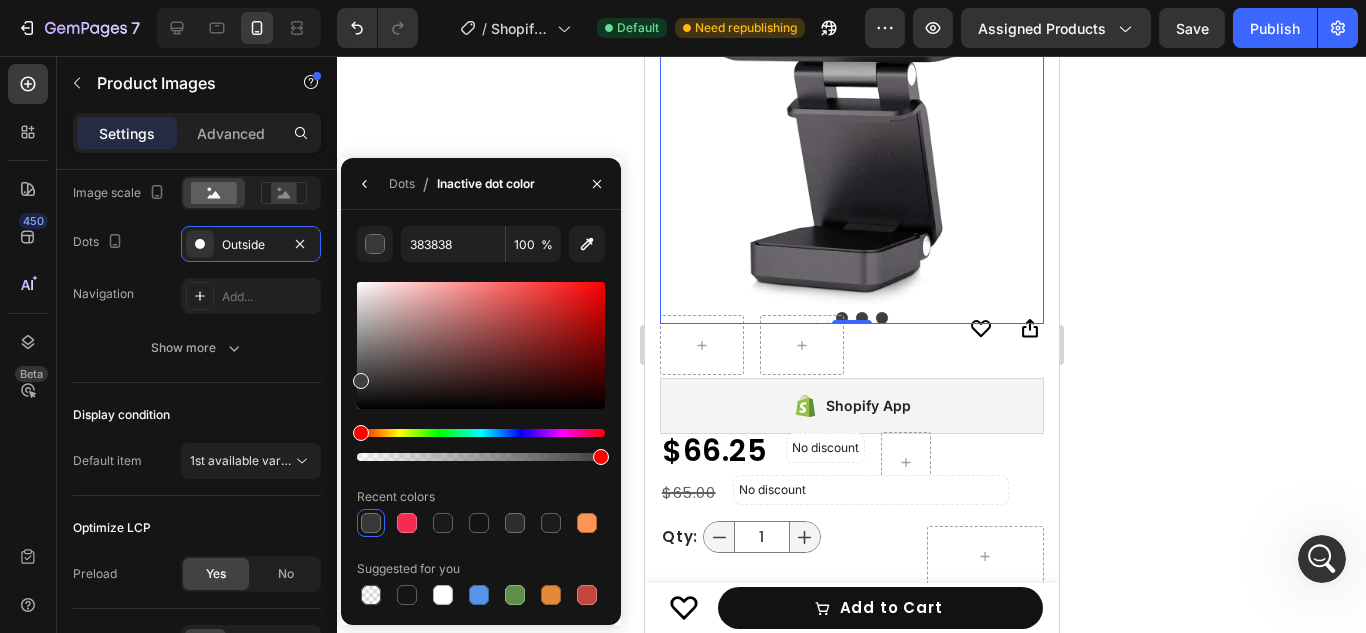 drag, startPoint x: 359, startPoint y: 393, endPoint x: 355, endPoint y: 377, distance: 16.492422 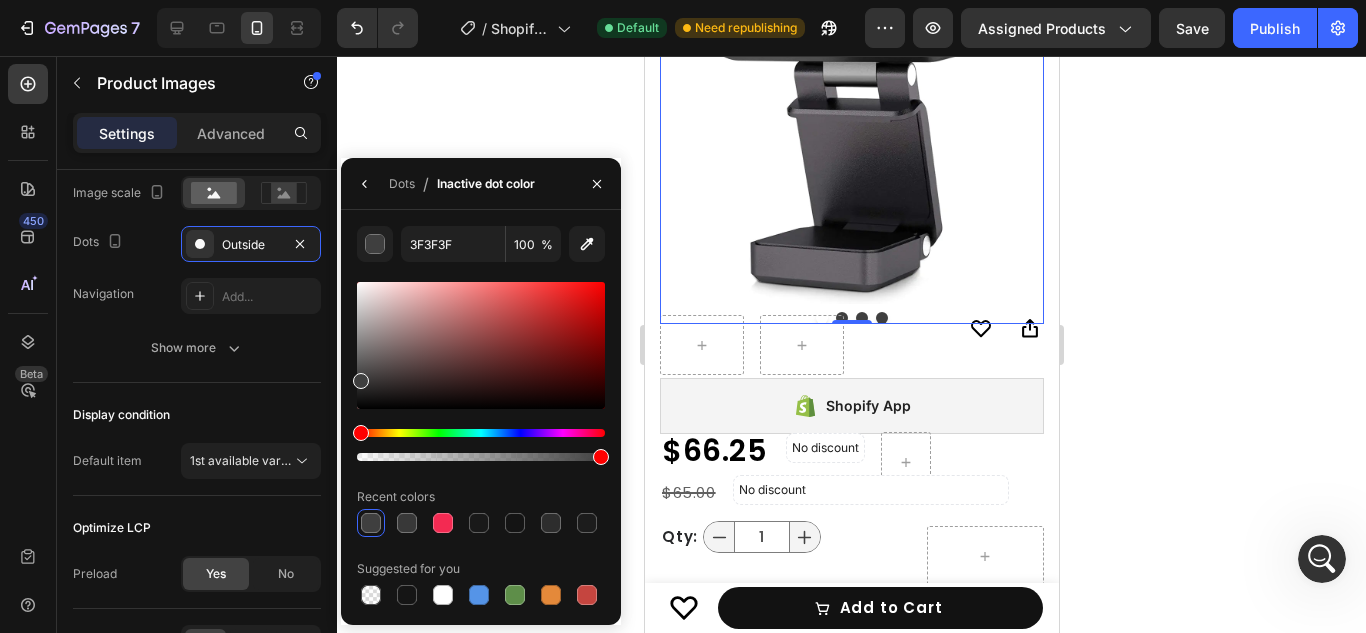 click at bounding box center [481, 445] 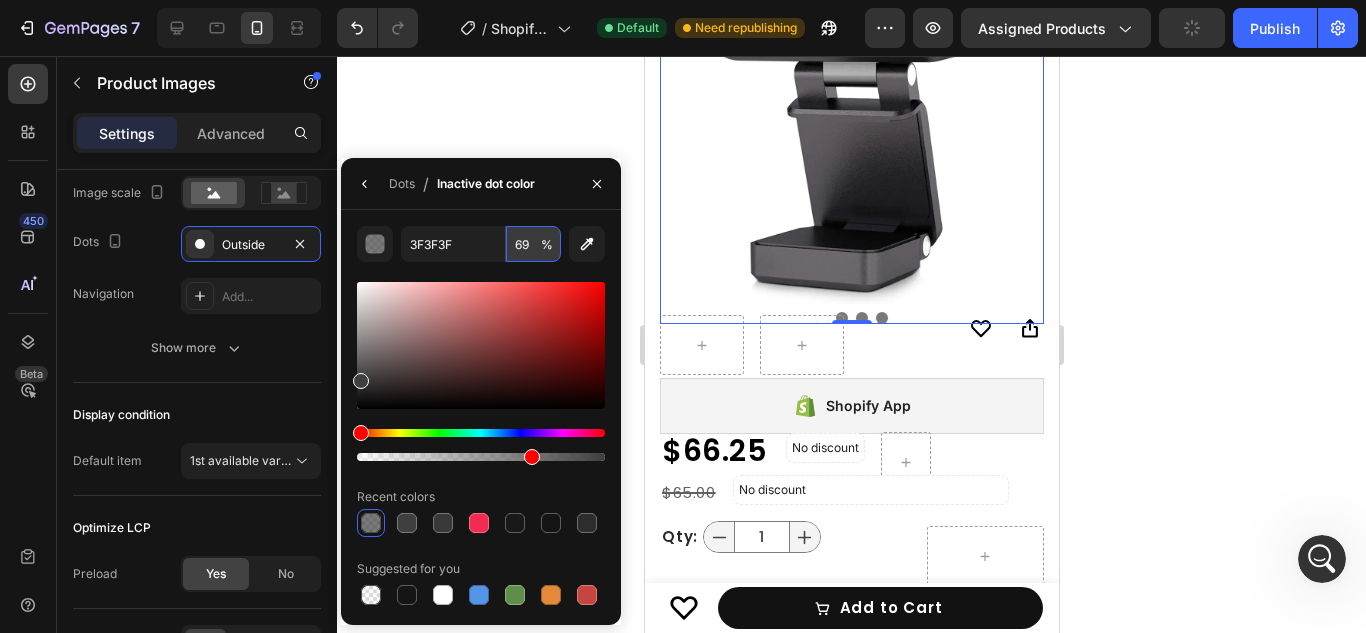 click on "69" at bounding box center [0, 0] 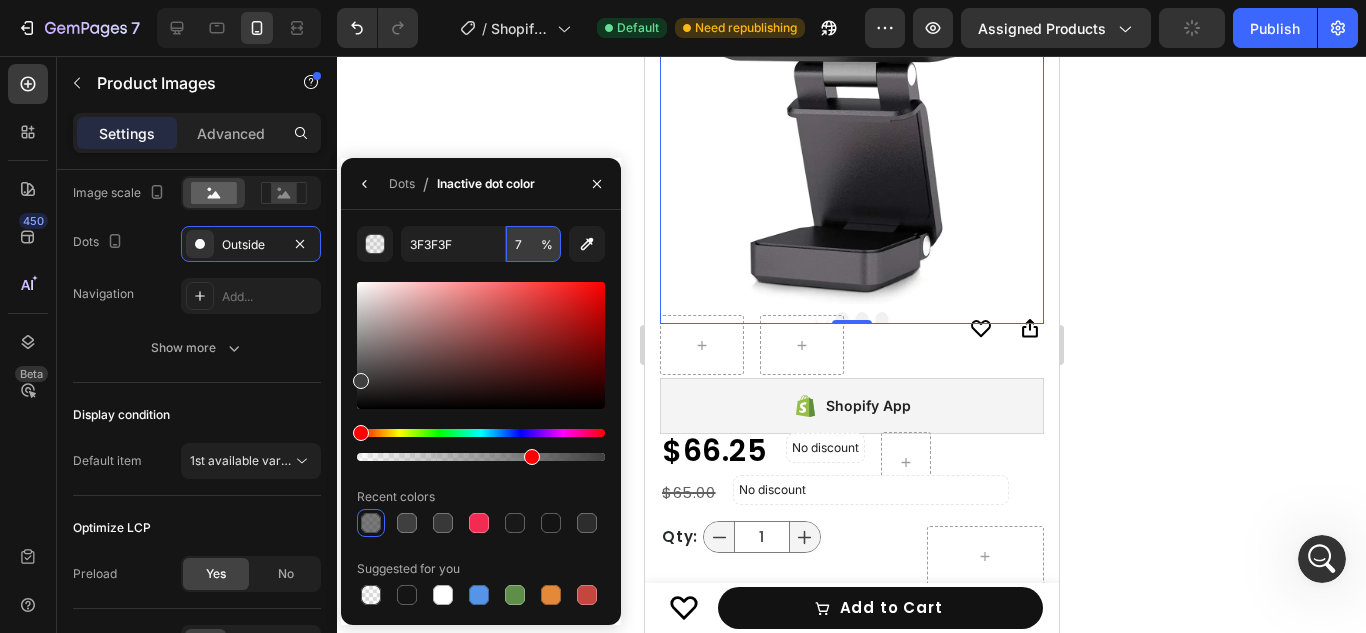 type on "70" 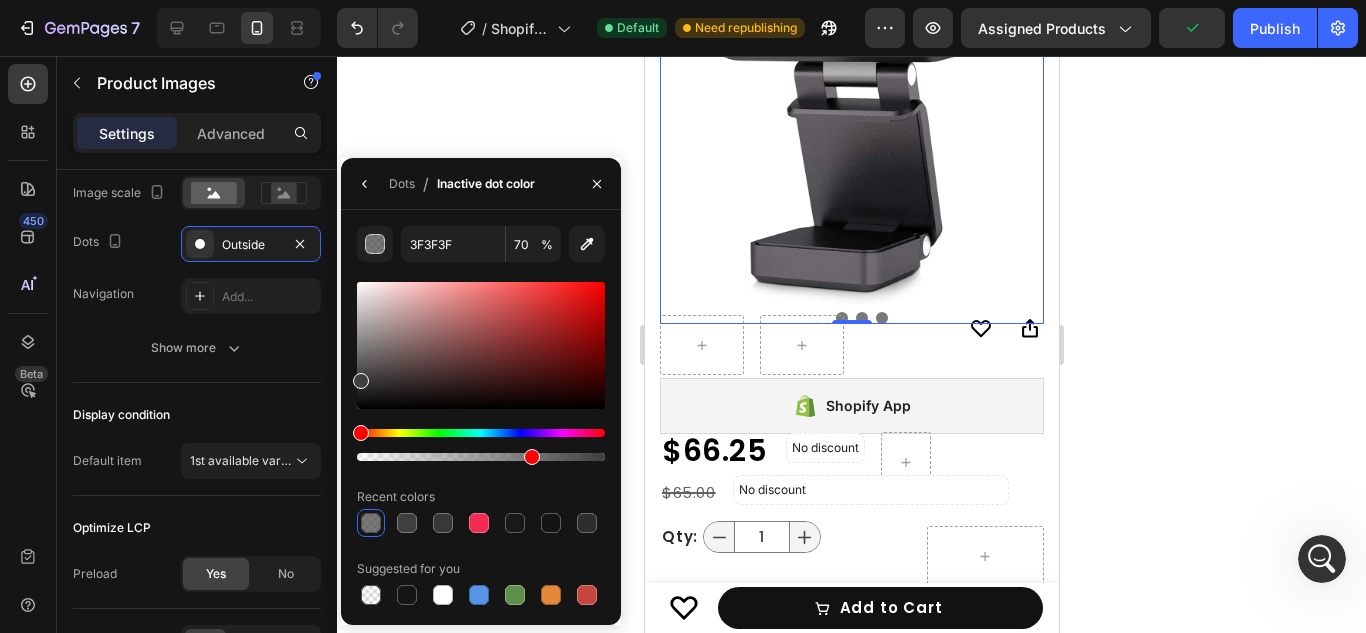 click at bounding box center [365, 184] 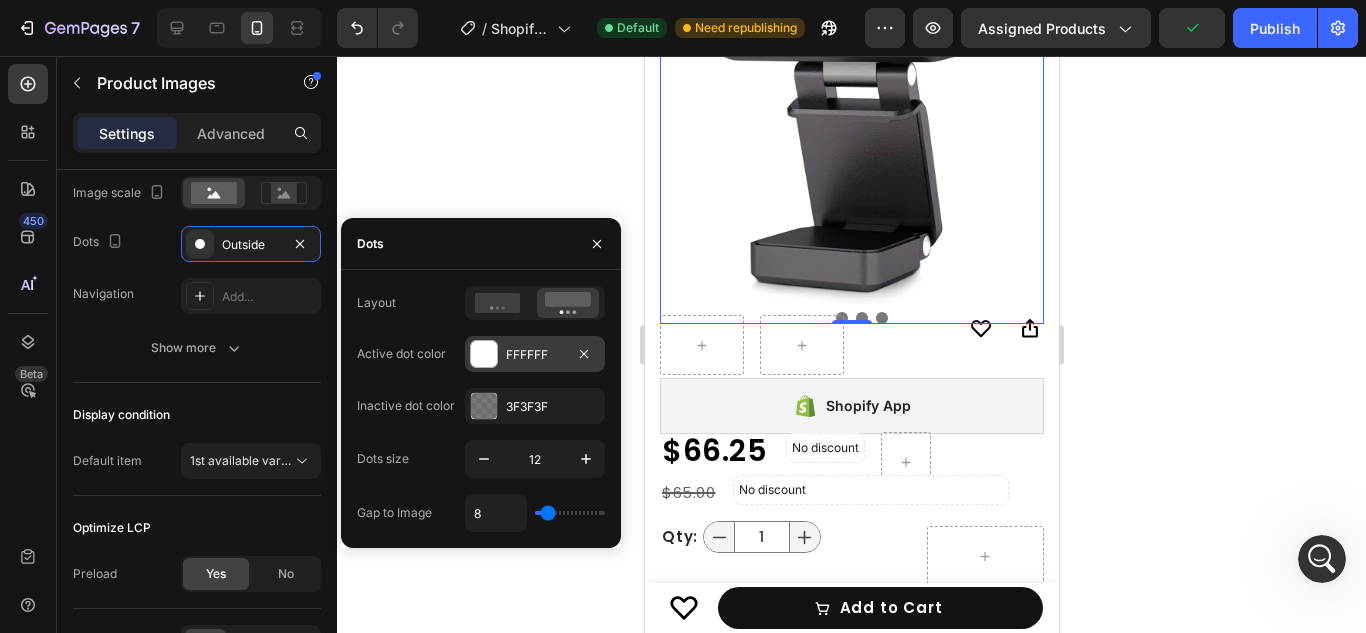 click at bounding box center [484, 354] 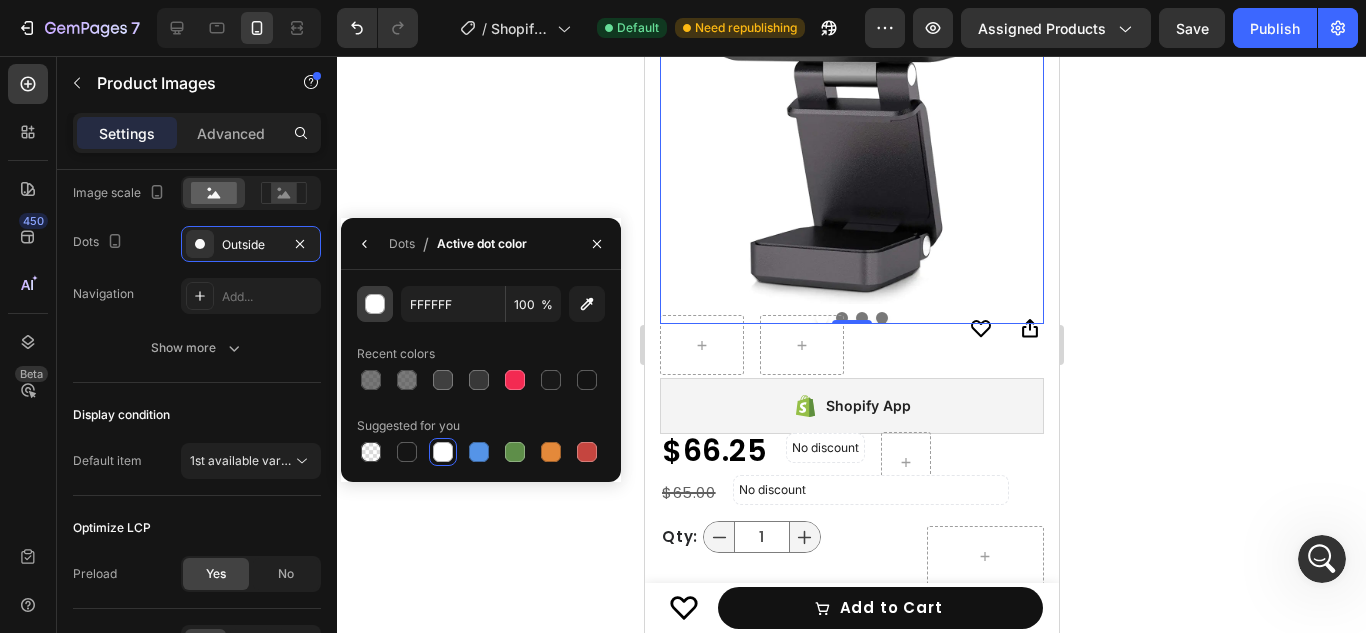 click at bounding box center (375, 304) 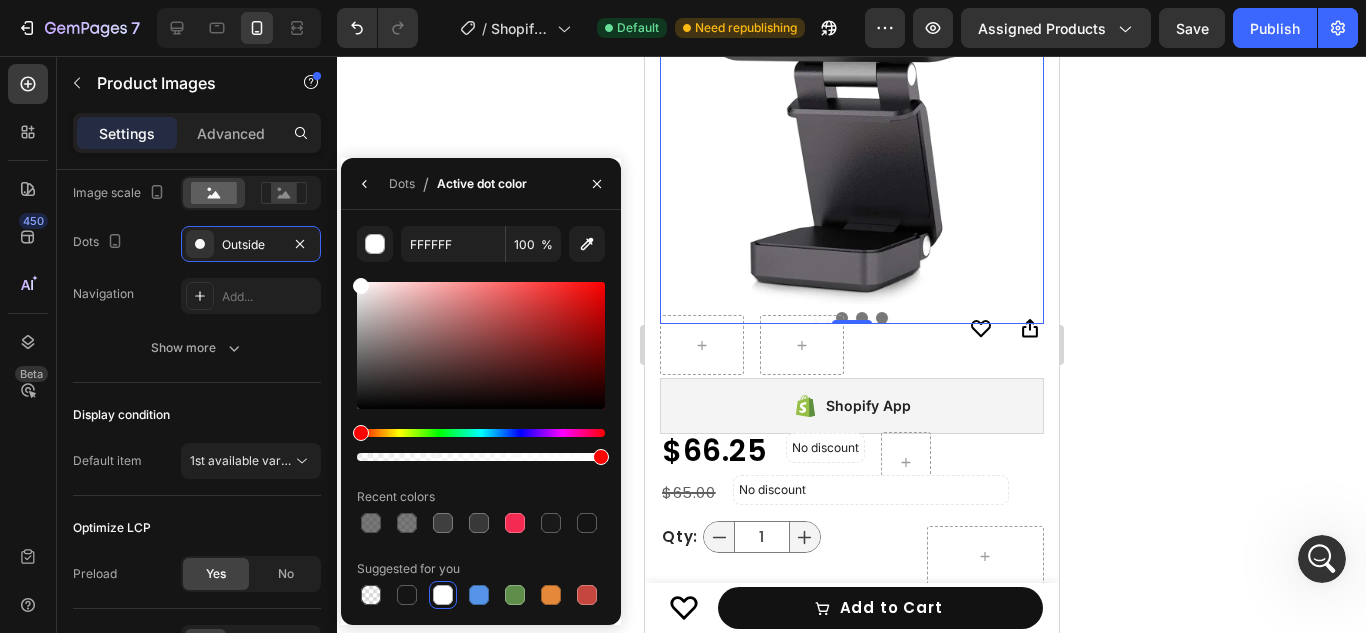 click on "FFFFFF 100 % Recent colors Suggested for you" at bounding box center [481, 417] 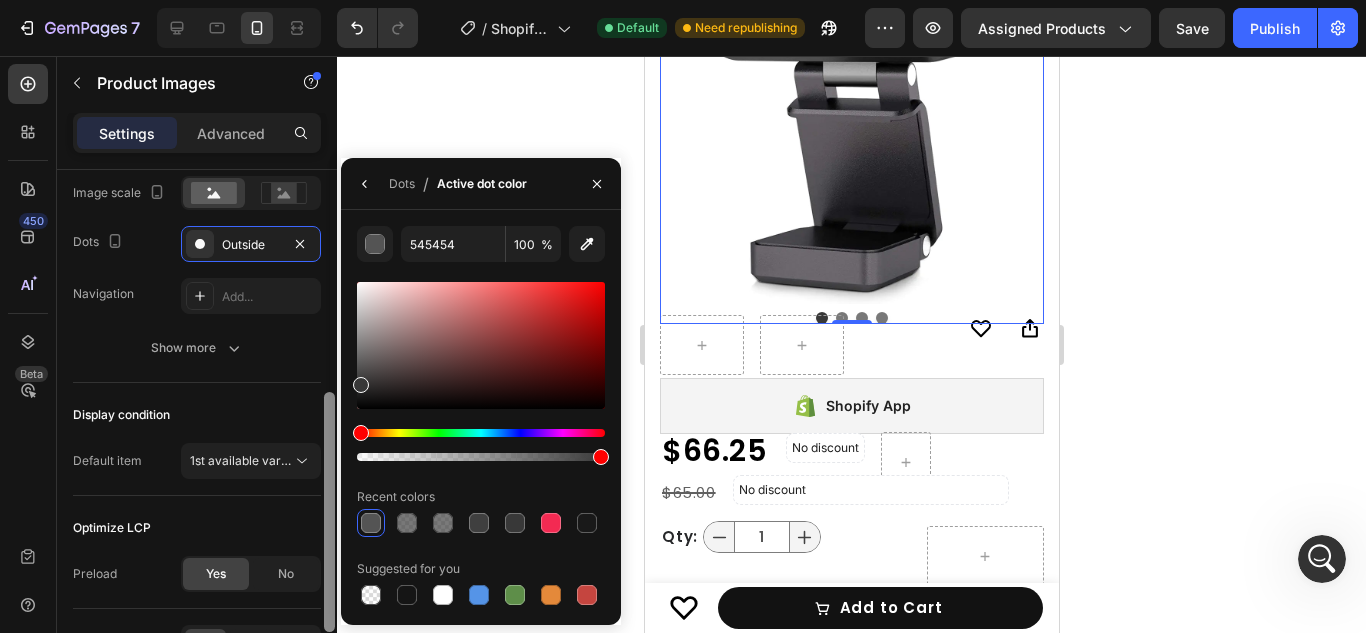 type on "383838" 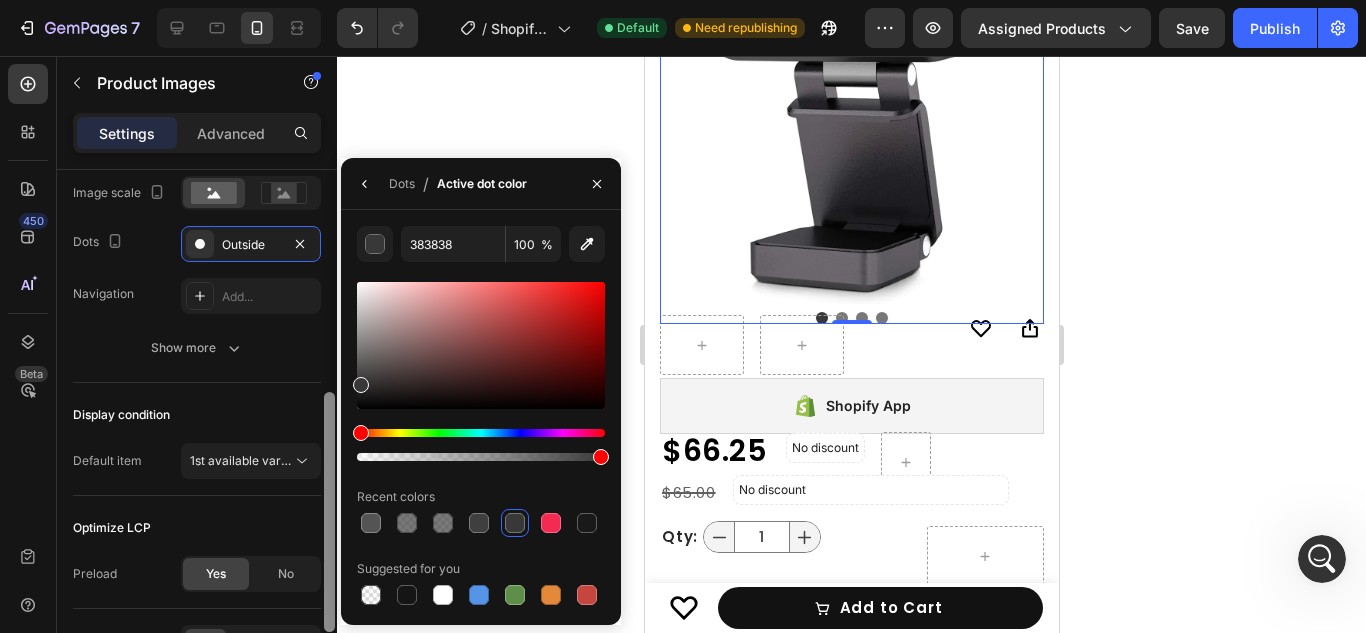 drag, startPoint x: 361, startPoint y: 377, endPoint x: 329, endPoint y: 381, distance: 32.24903 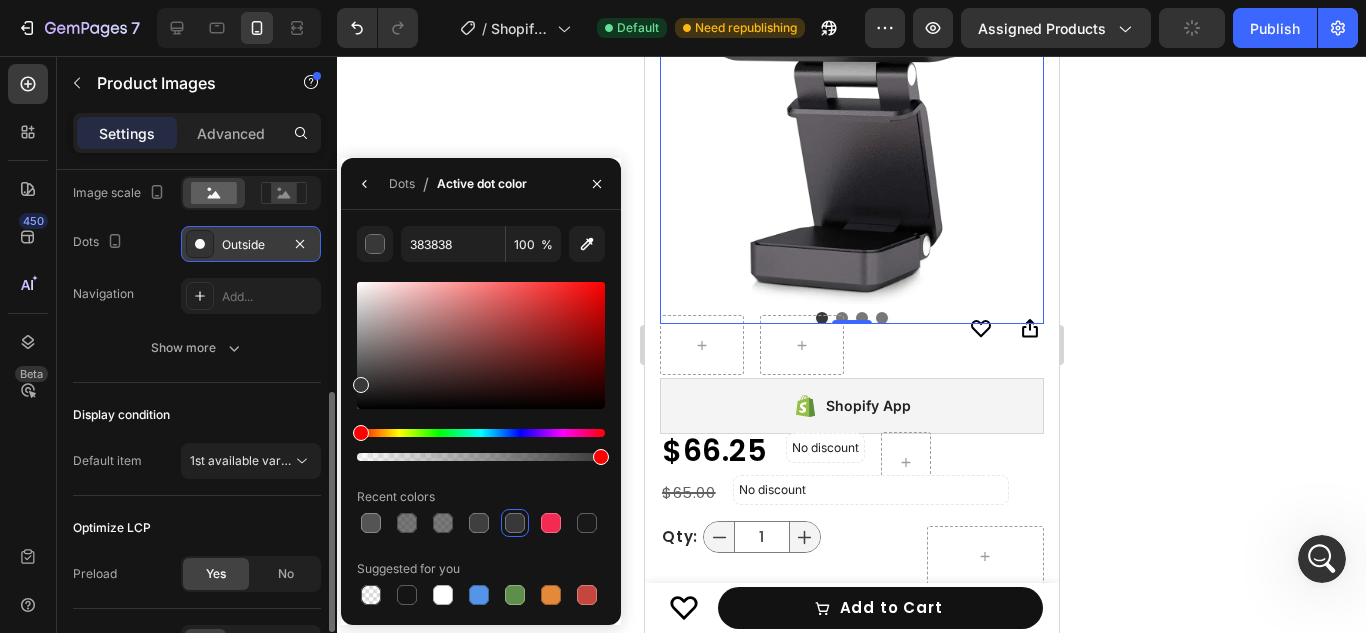 click on "Outside" at bounding box center [251, 245] 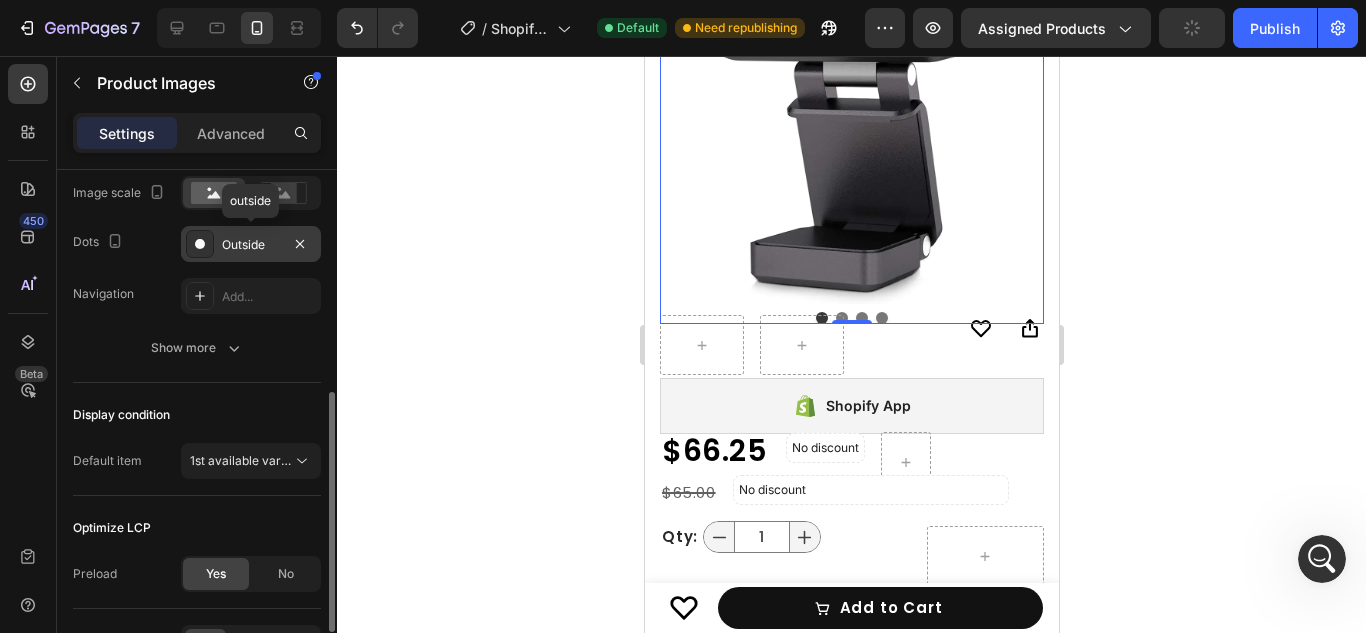 click on "Outside" at bounding box center [251, 245] 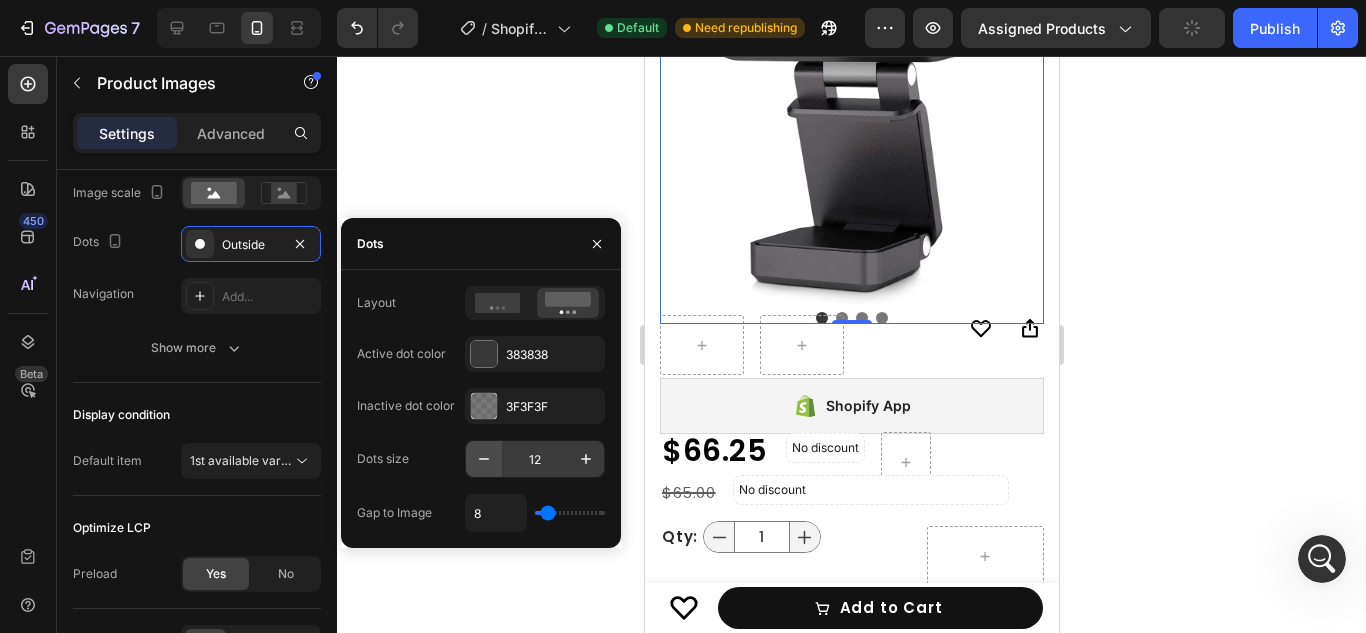 click at bounding box center (484, 459) 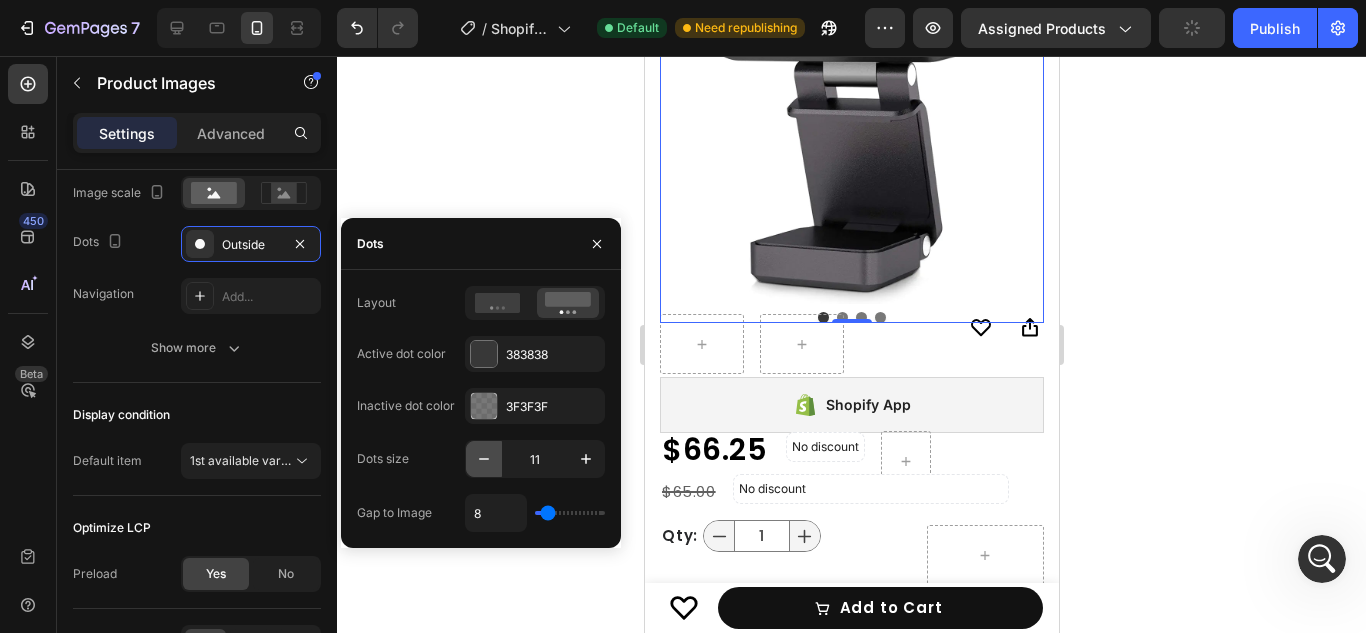 click at bounding box center (484, 459) 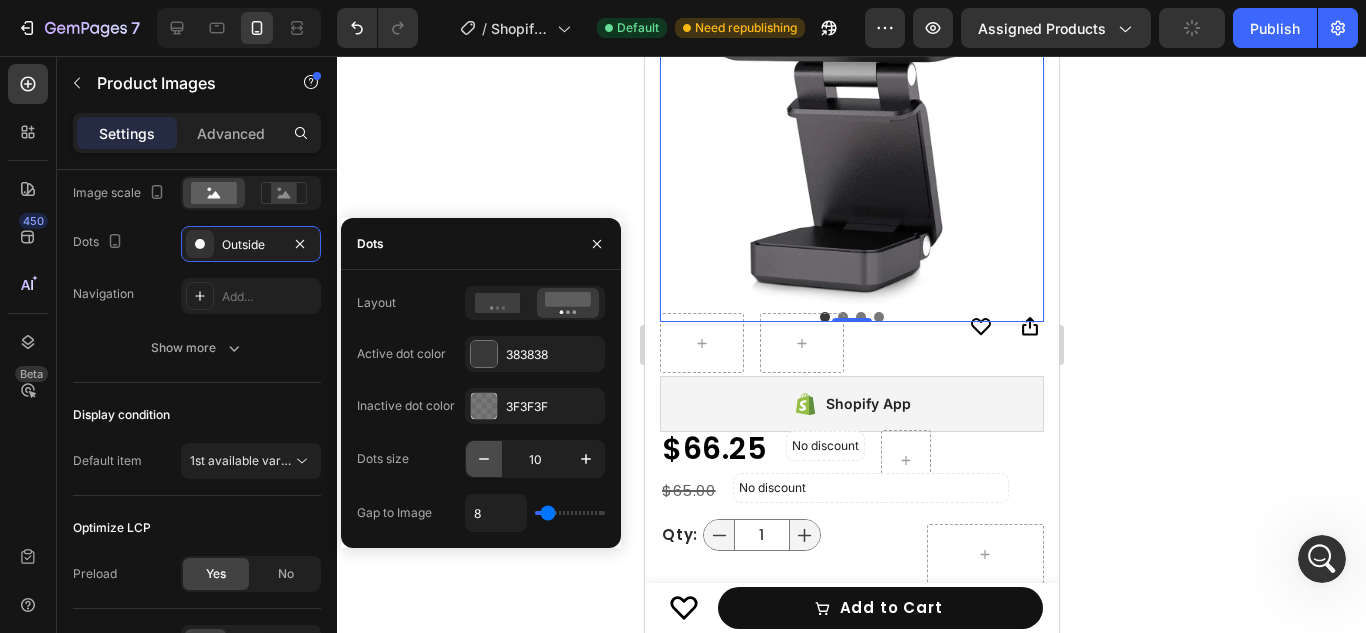 click at bounding box center (484, 459) 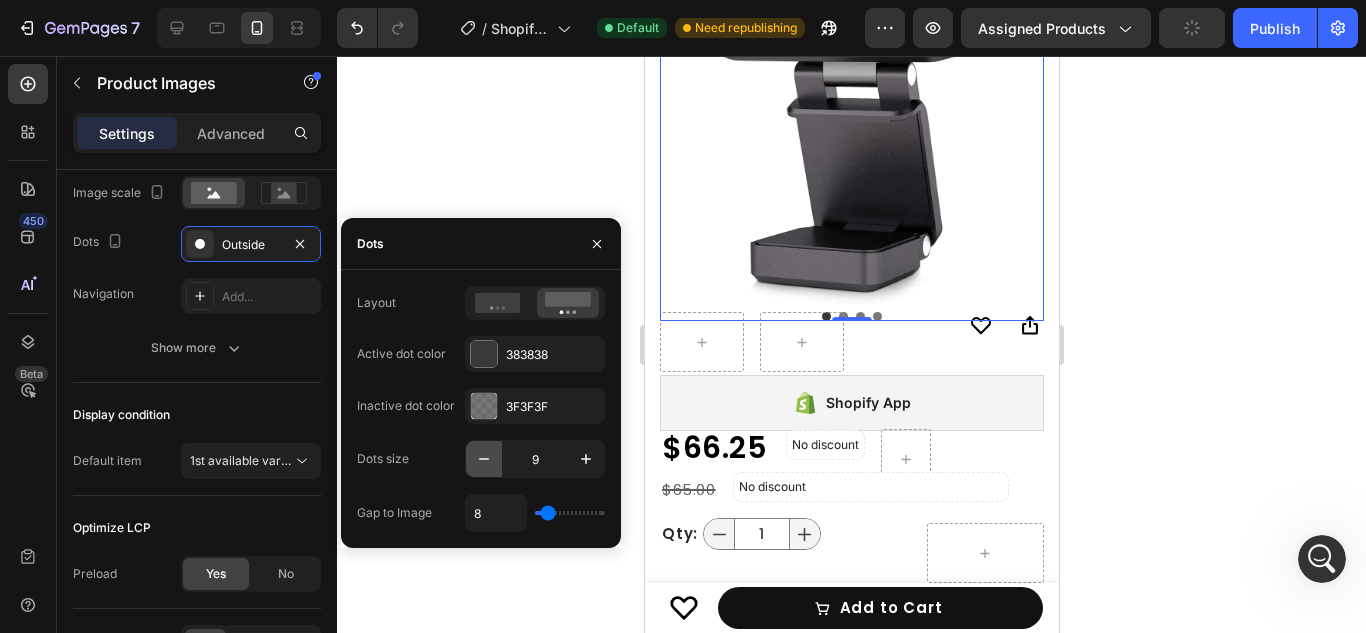 click at bounding box center (484, 459) 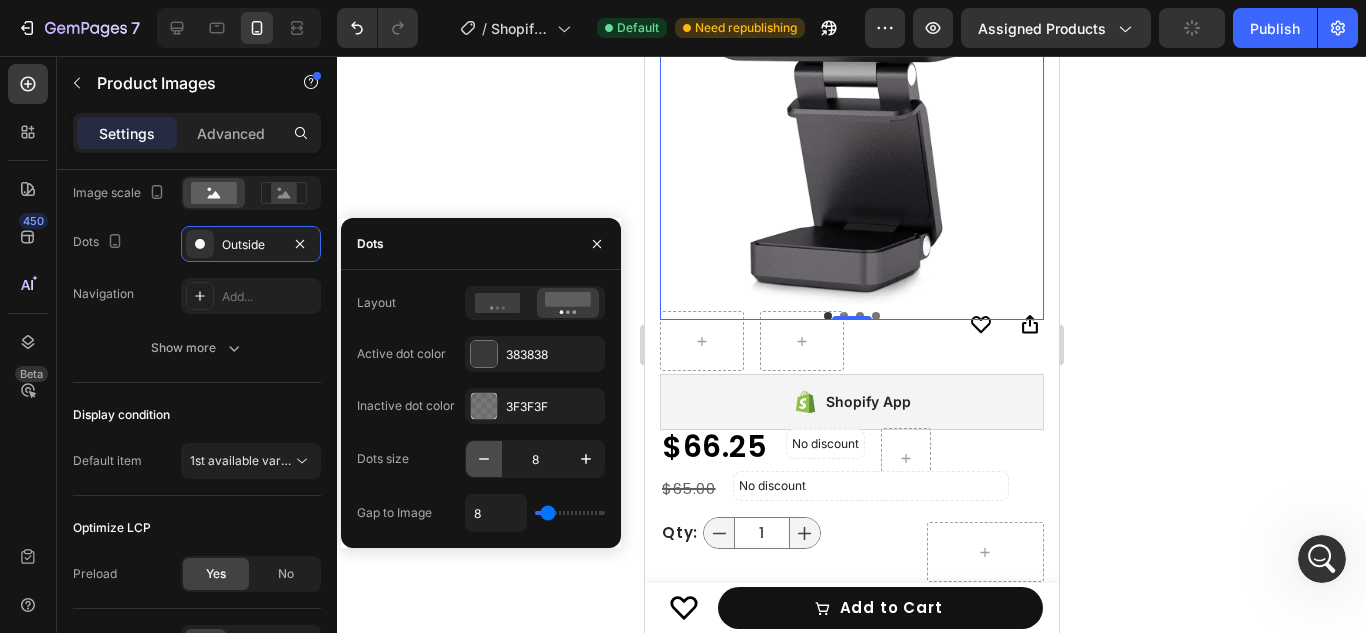 click at bounding box center (484, 459) 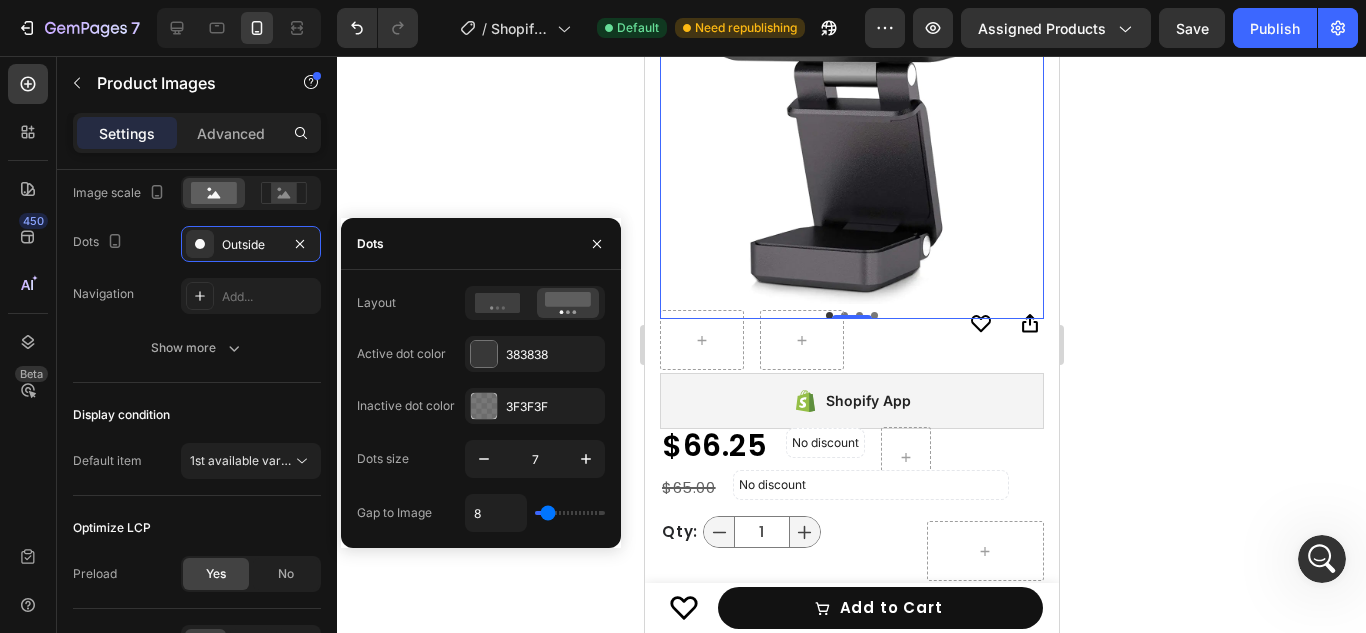 type on "7" 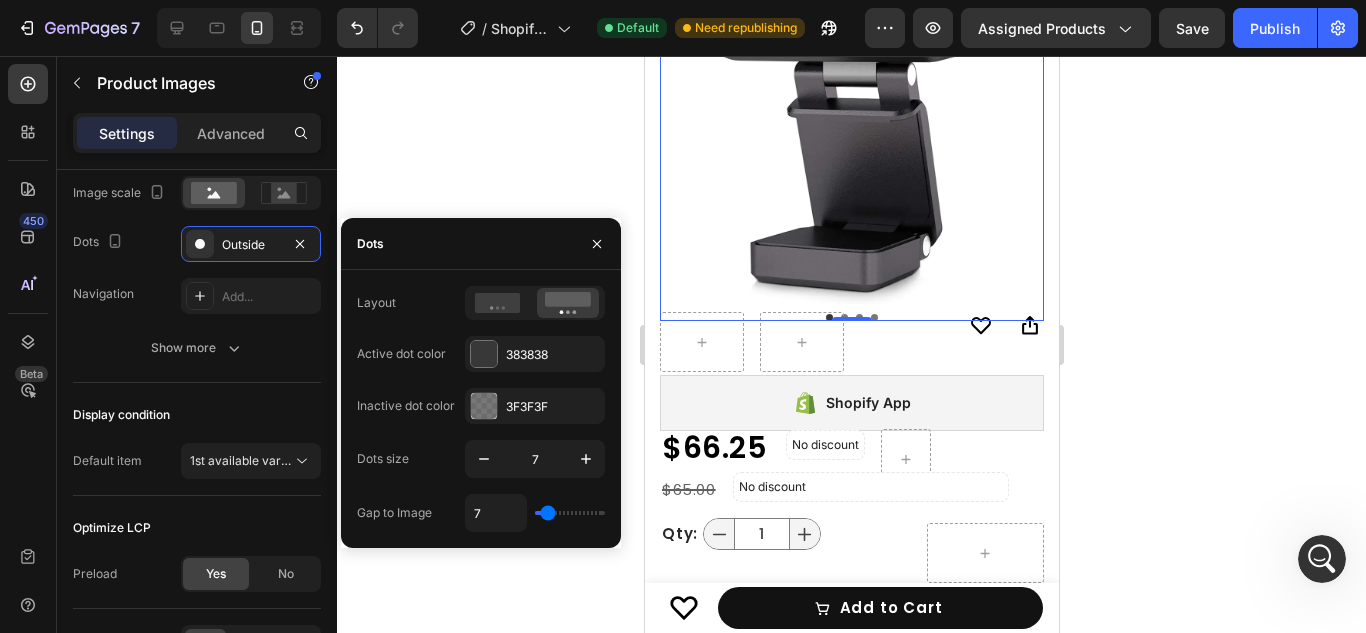 type on "10" 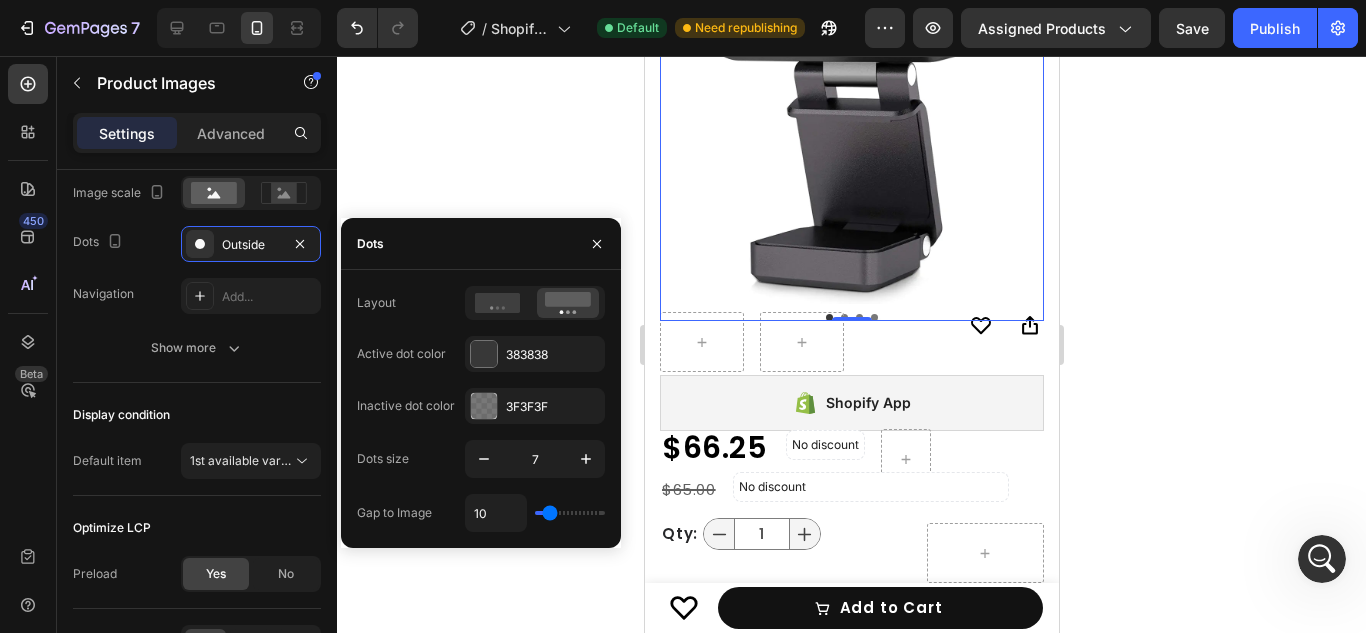 type on "18" 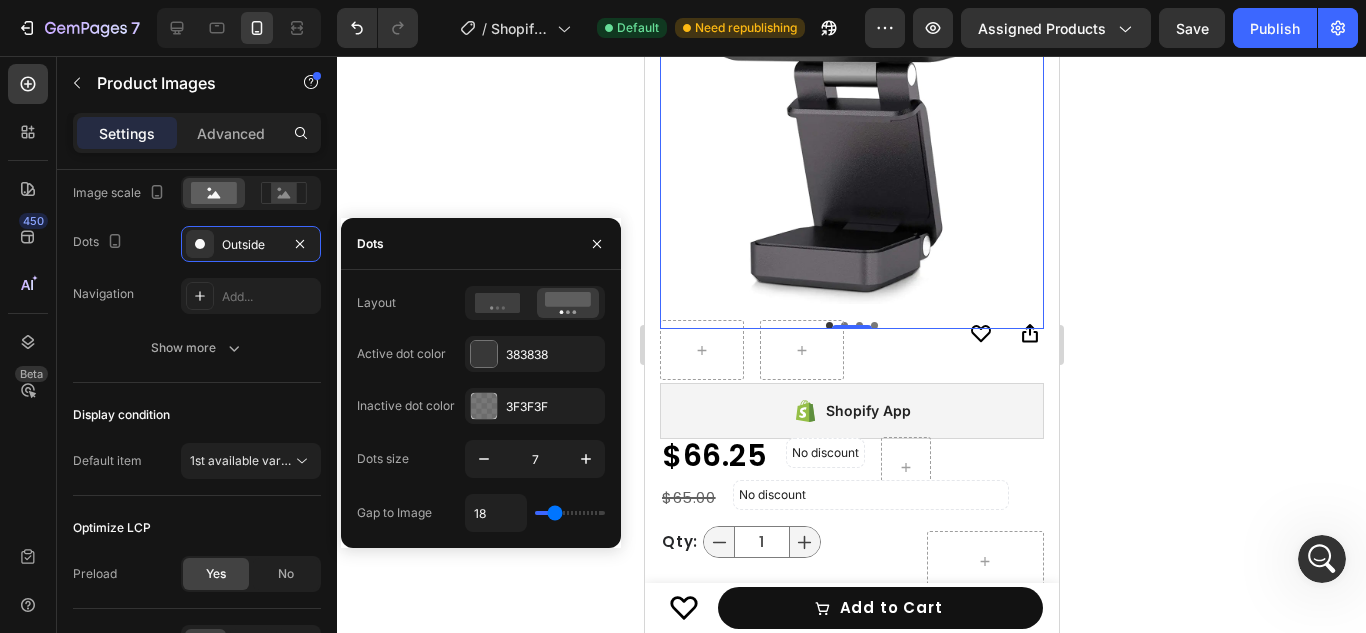 type on "19" 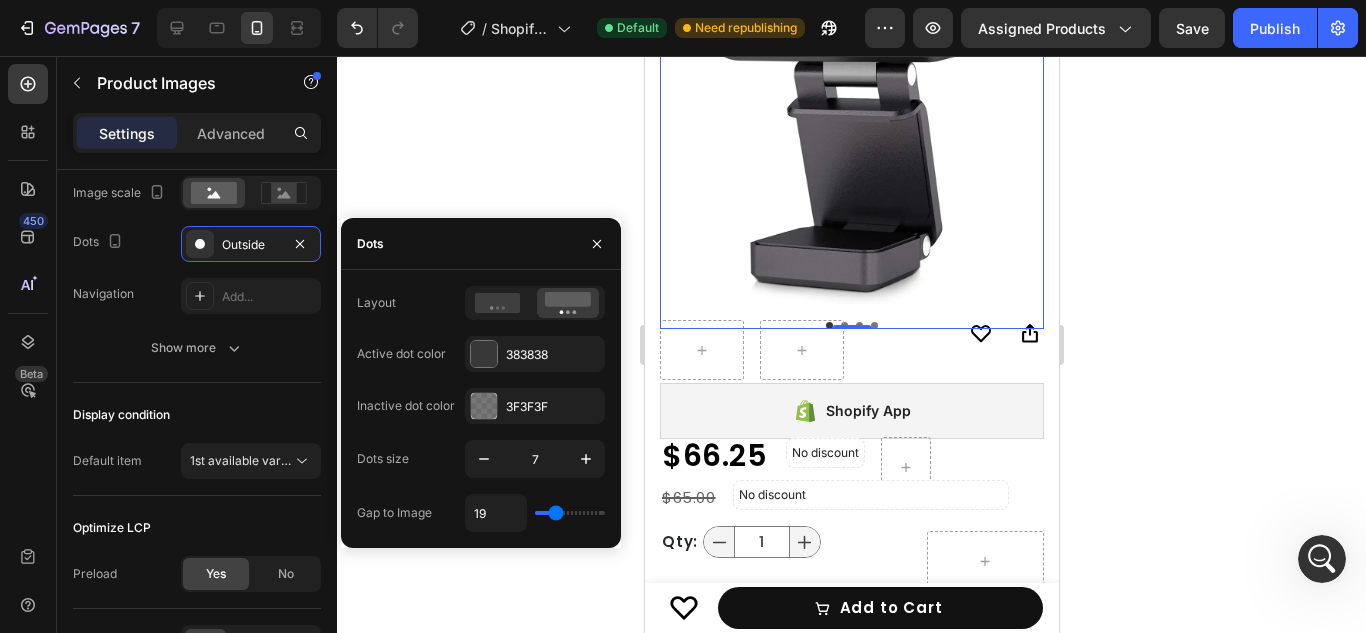 type on "21" 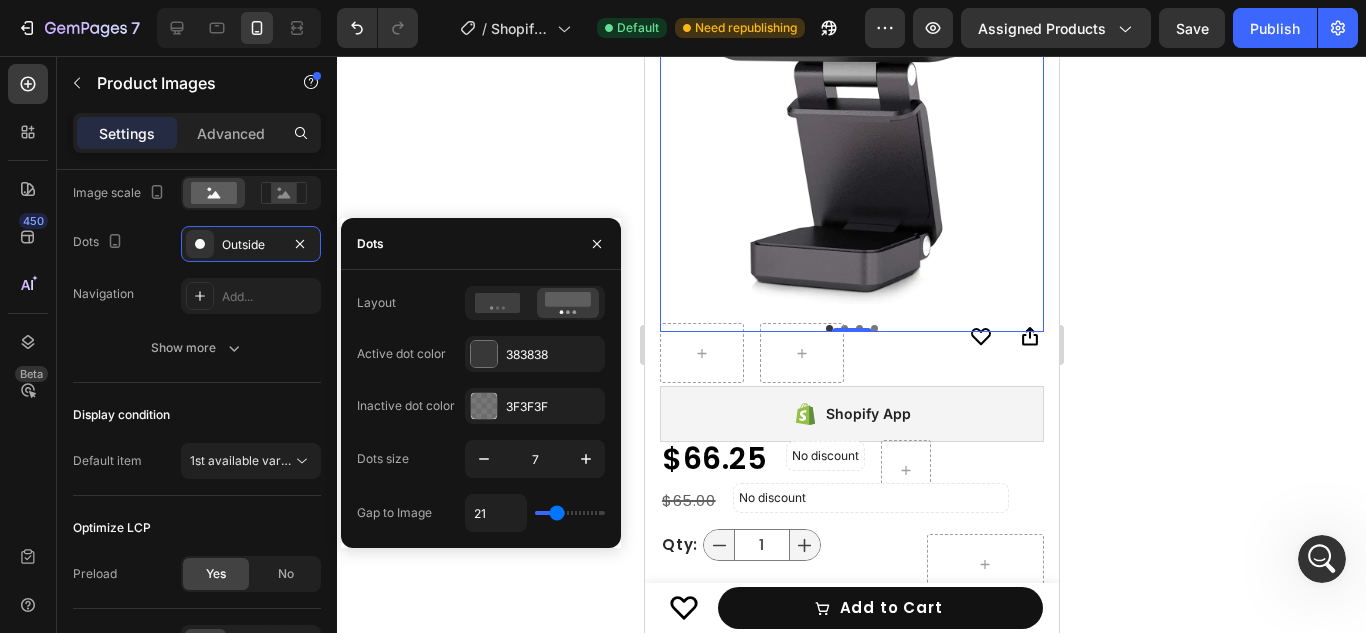 type on "25" 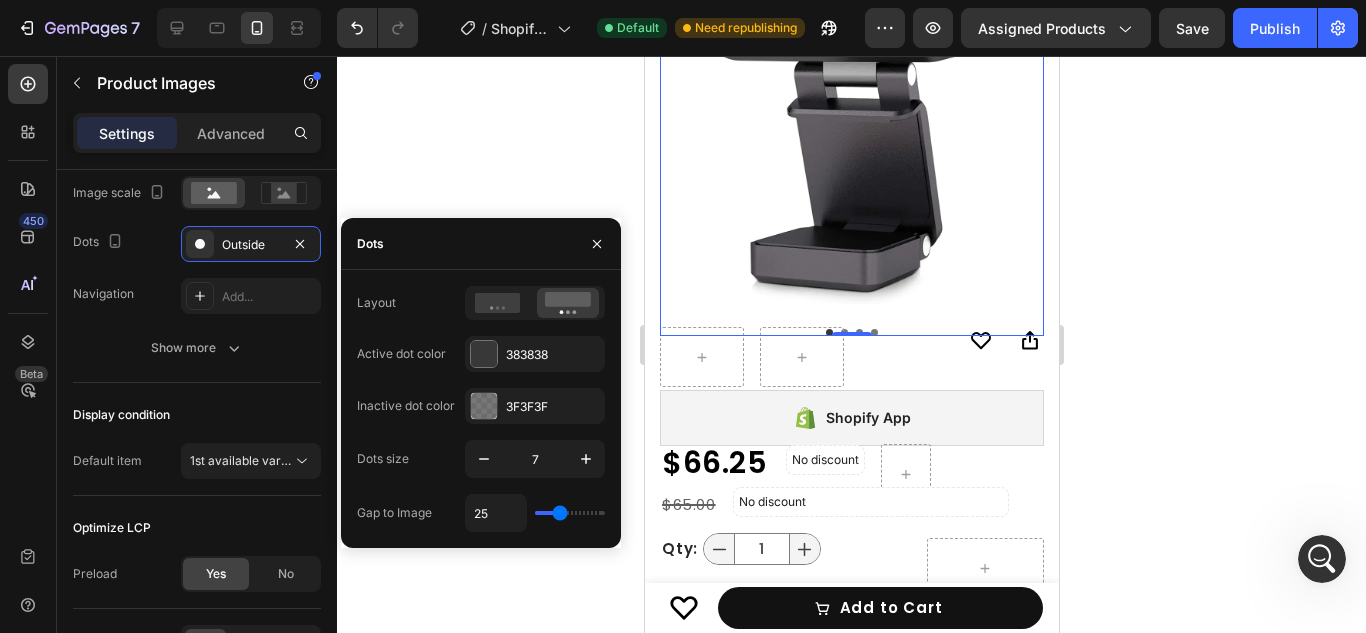 type on "27" 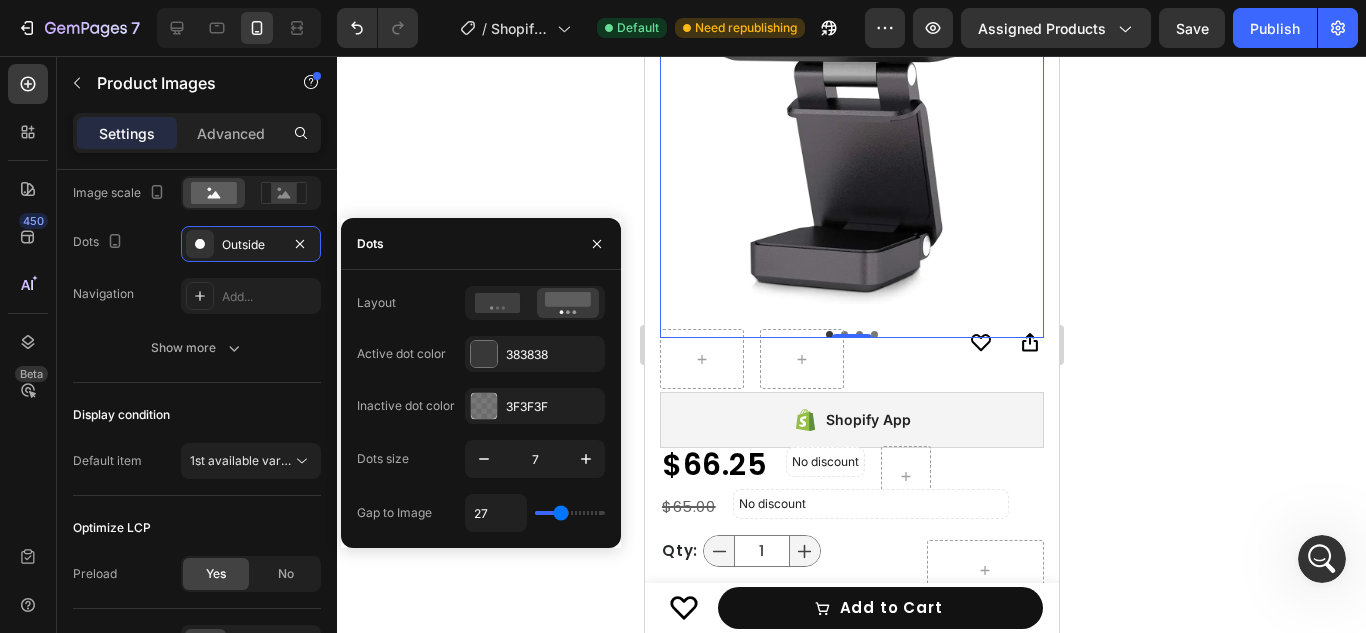 type on "28" 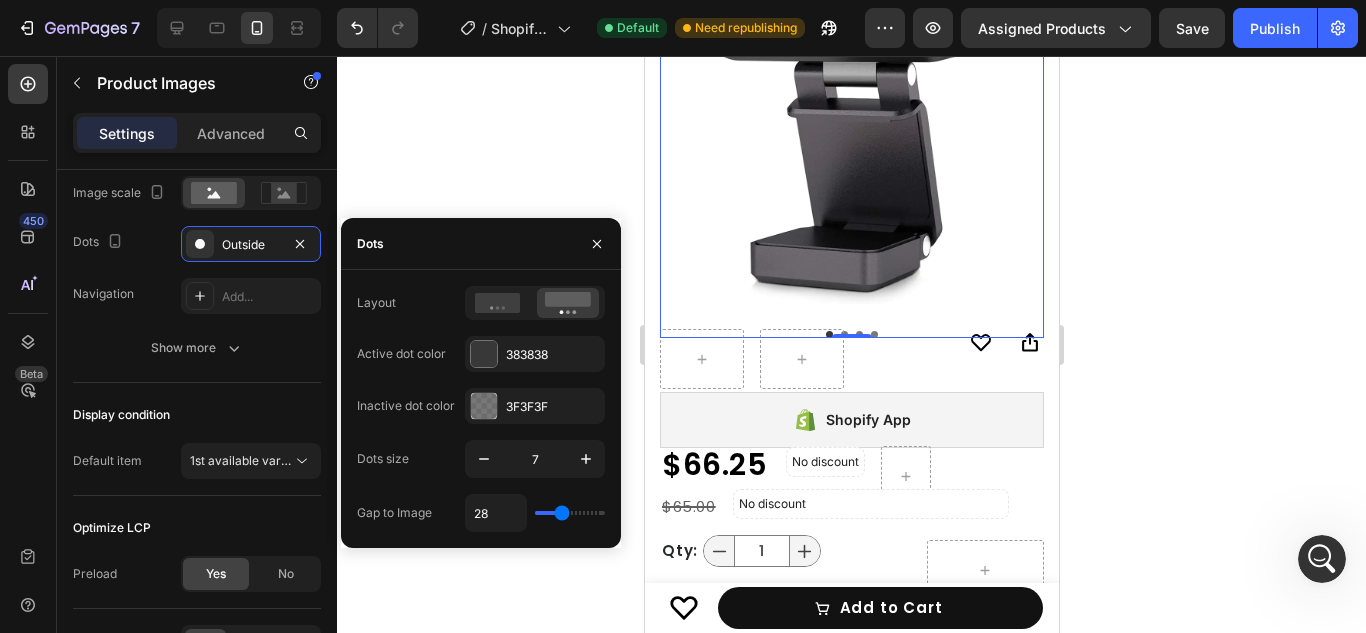 type on "31" 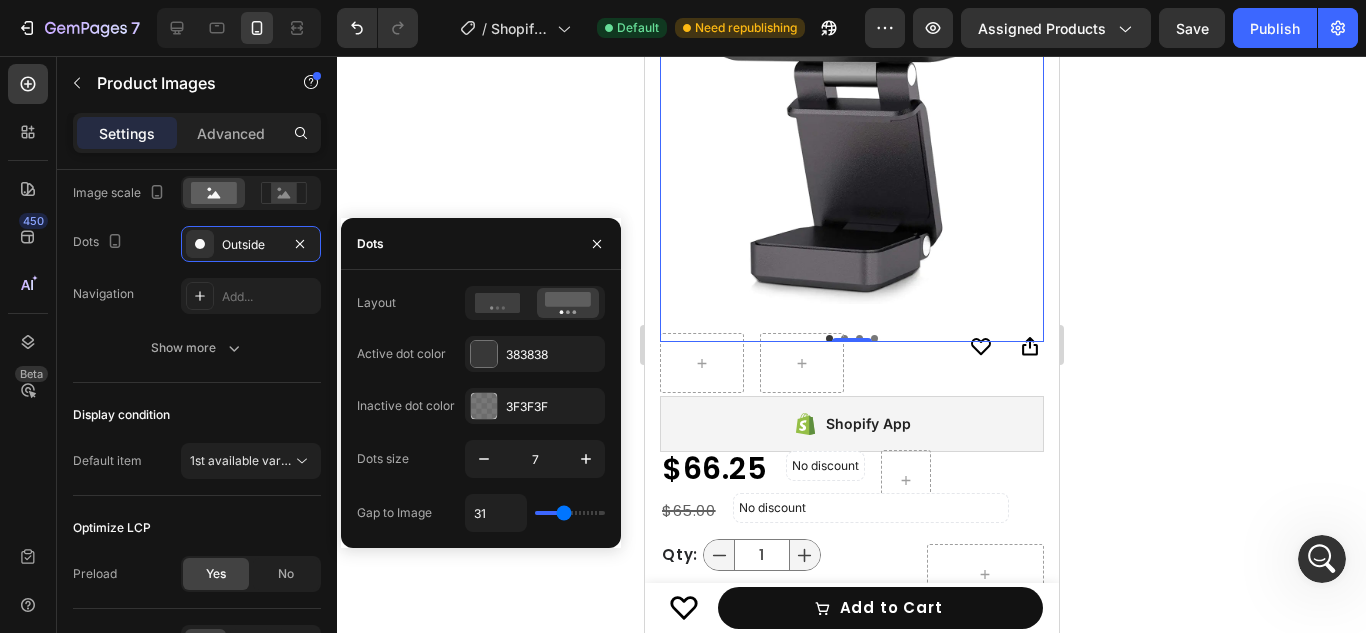 type on "33" 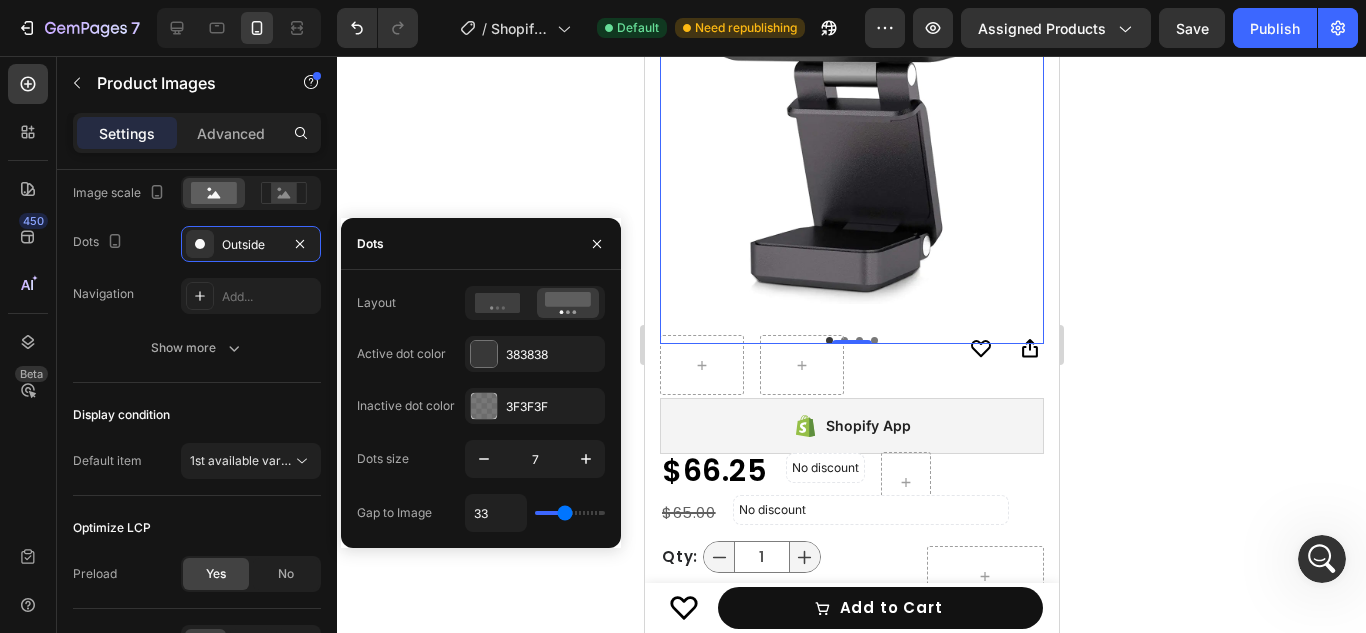 type on "28" 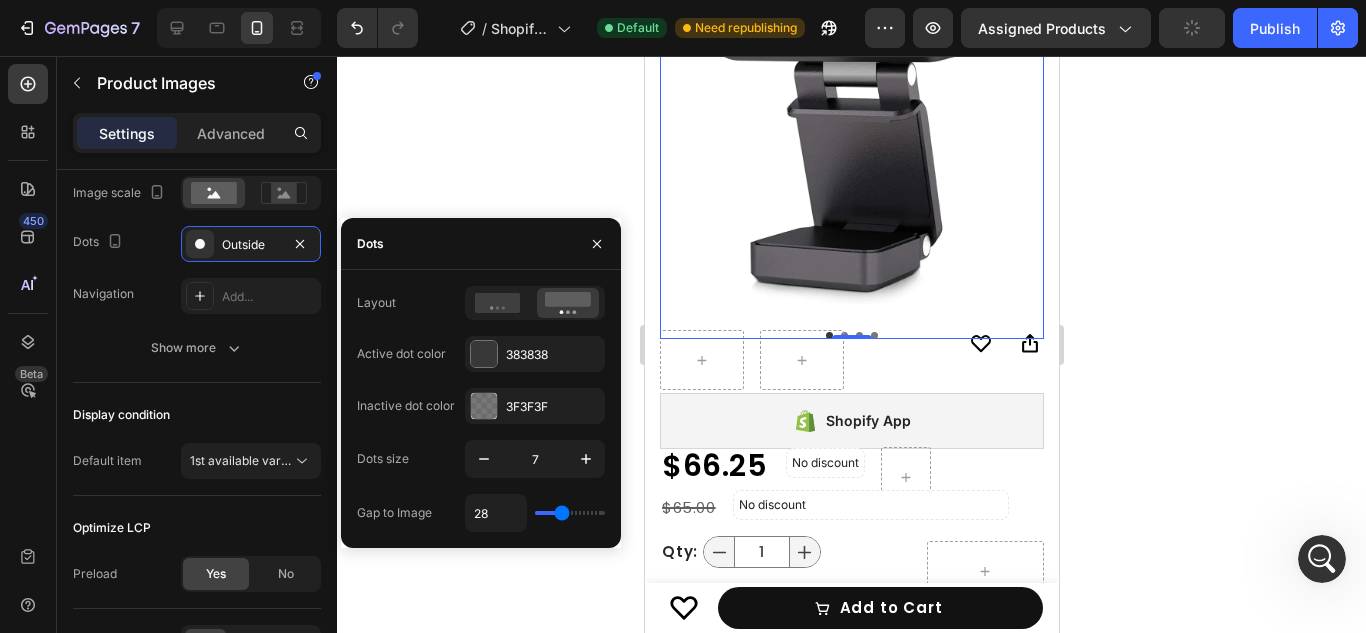 type on "31" 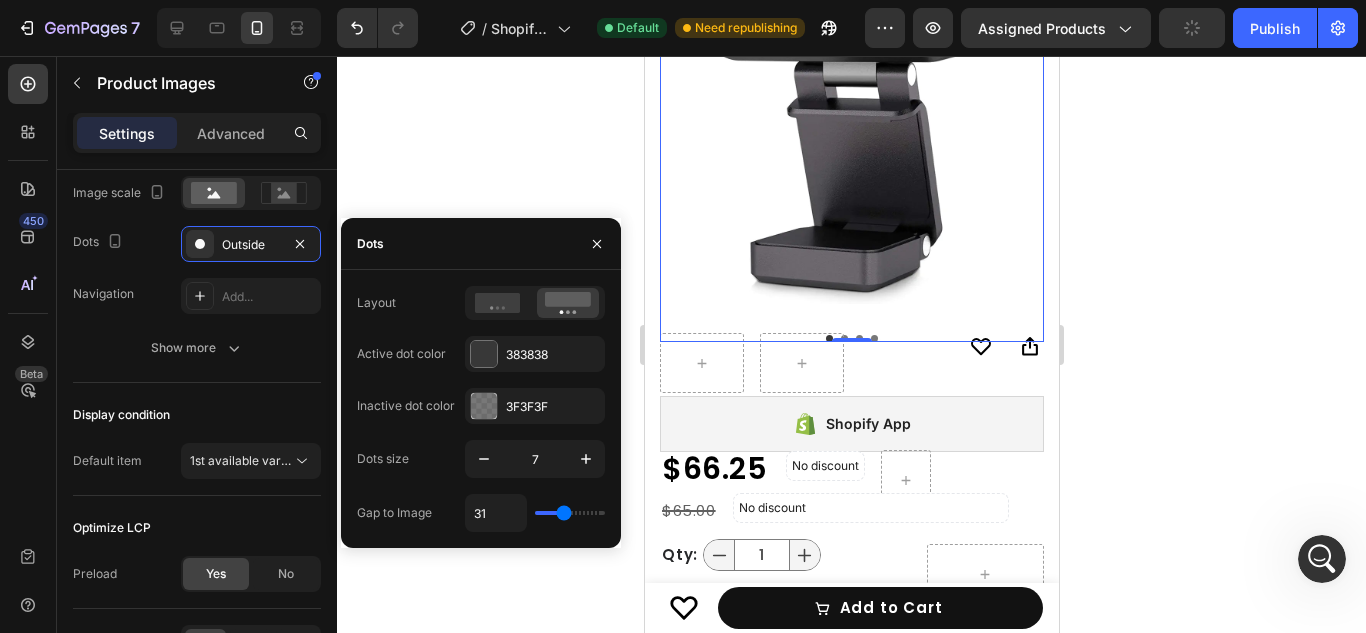 type on "30" 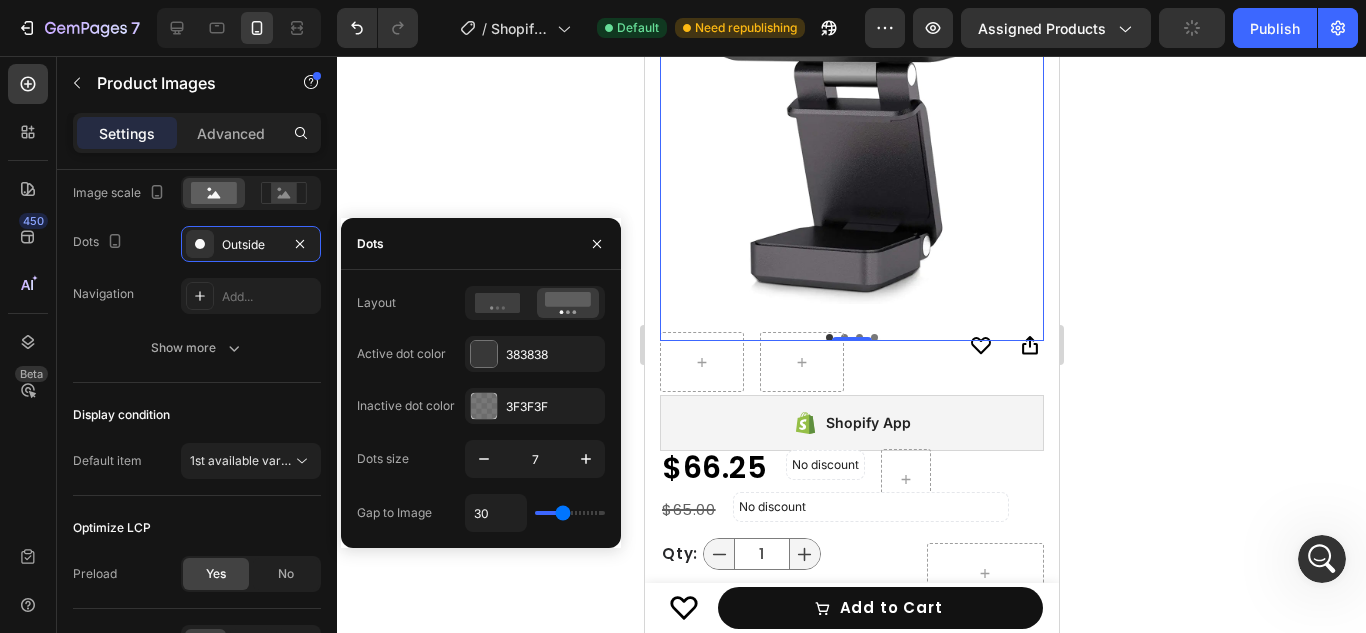 drag, startPoint x: 547, startPoint y: 510, endPoint x: 563, endPoint y: 504, distance: 17.088007 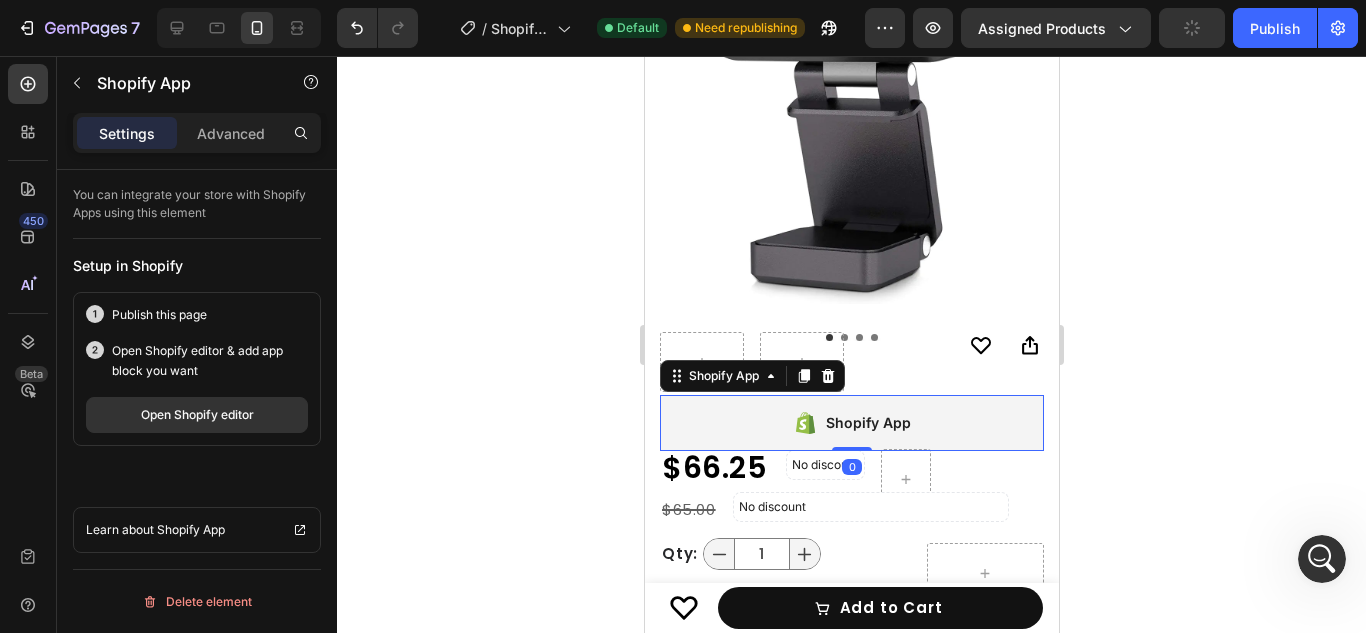 scroll, scrollTop: 0, scrollLeft: 0, axis: both 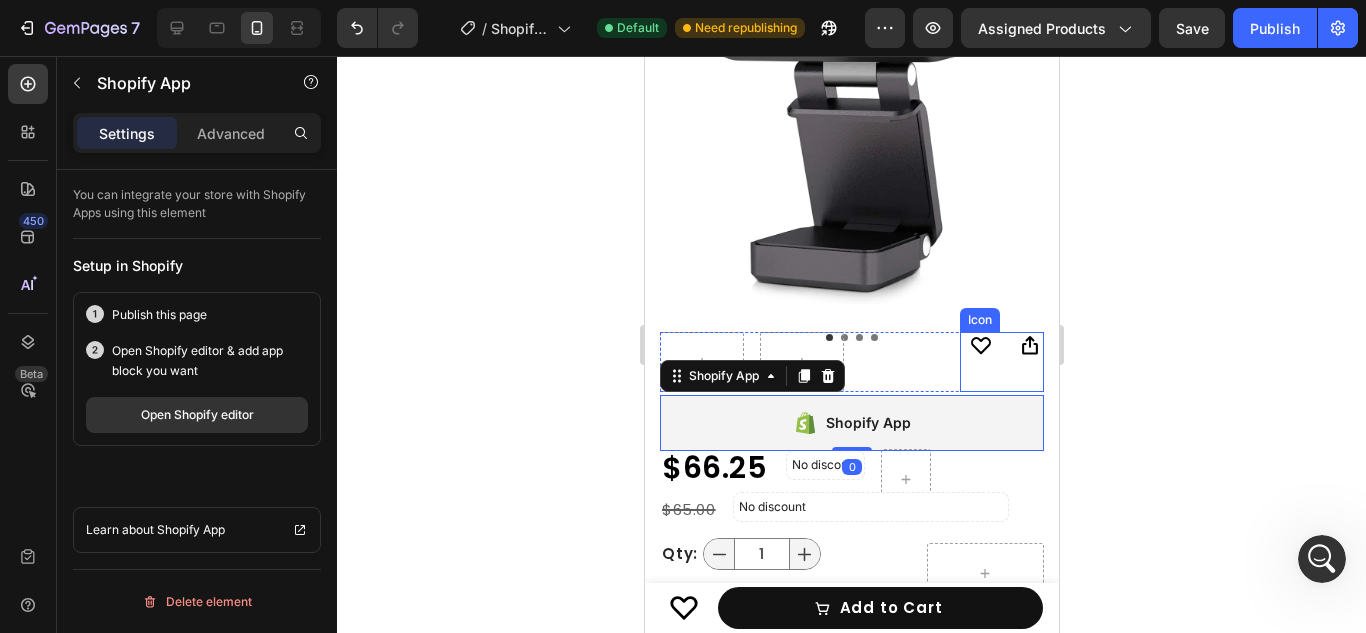 click on "Icon" at bounding box center (1001, 346) 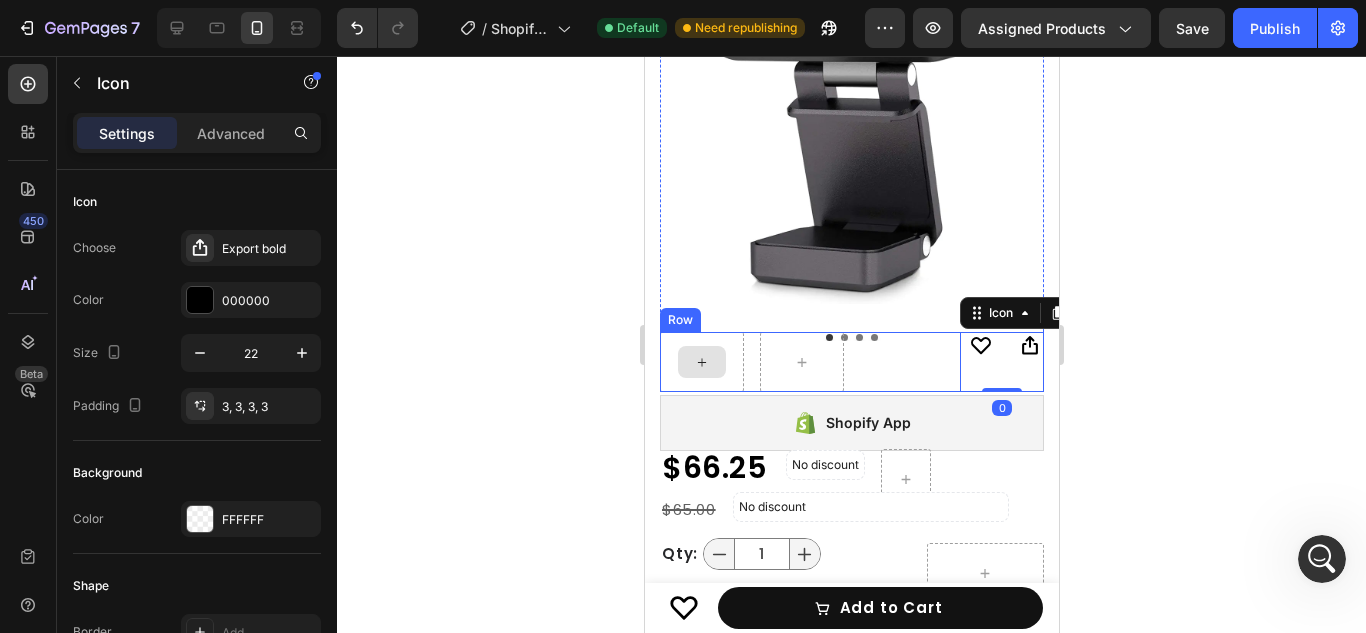 click on "Icon" at bounding box center (901, 362) 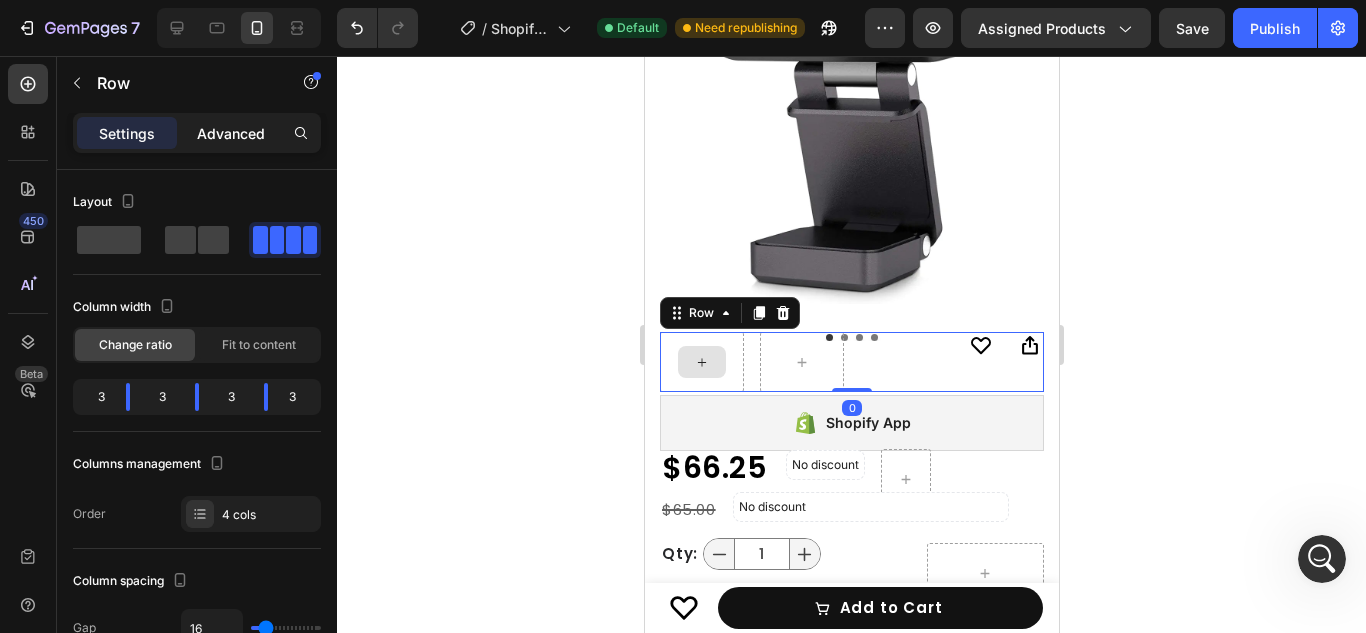 click on "Advanced" at bounding box center (231, 133) 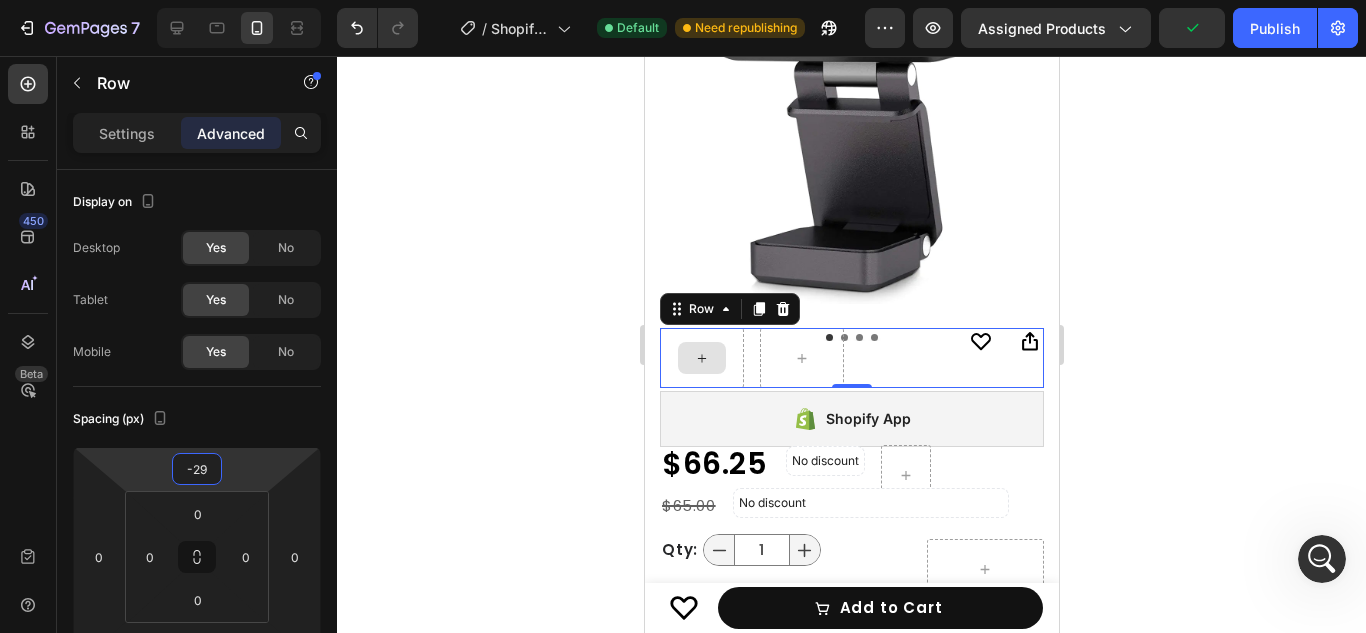 click on "7   /  Shopify Original Product Template Default Need republishing Preview Assigned Products  Publish  450 Beta Sections(18) Elements(84) Section Element Hero Section Product Detail Brands Trusted Badges Guarantee Product Breakdown How to use Testimonials Compare Bundle FAQs Social Proof Brand Story Product List Collection Blog List Contact Sticky Add to Cart Custom Footer Browse Library 450 Layout
Row
Row
Row
Row Text
Heading
Text Block Button
Button
Button Media
Image
Image" at bounding box center [683, 0] 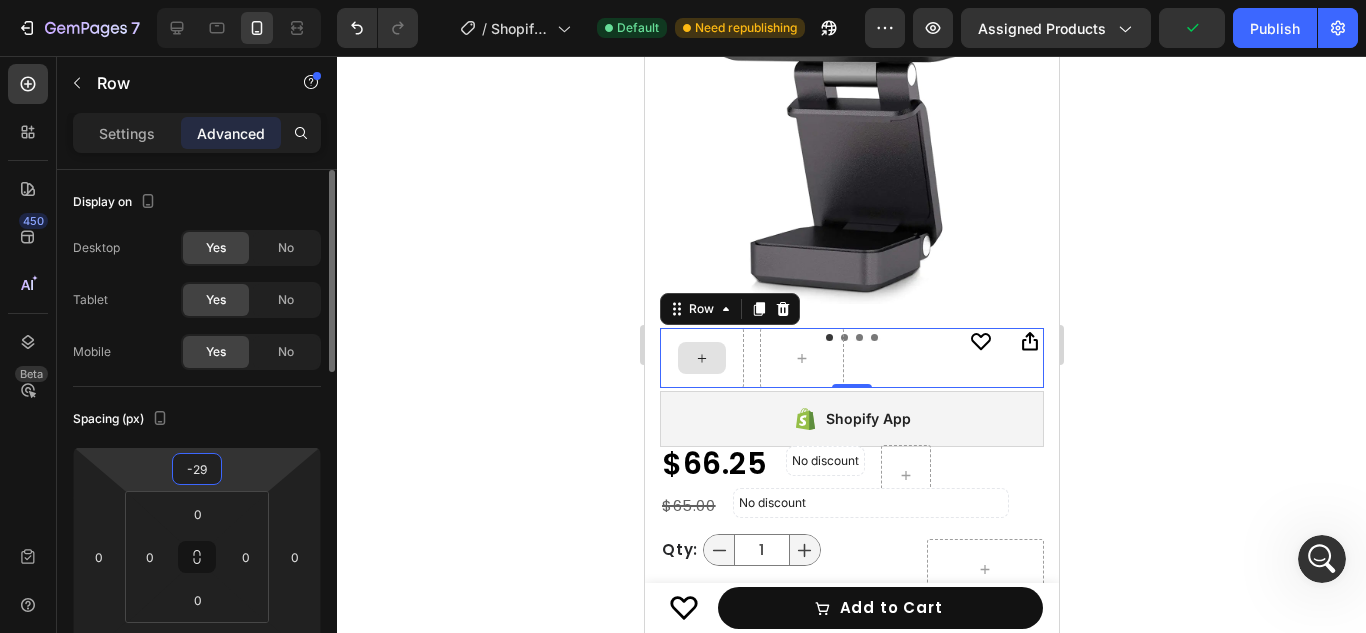 type on "-2" 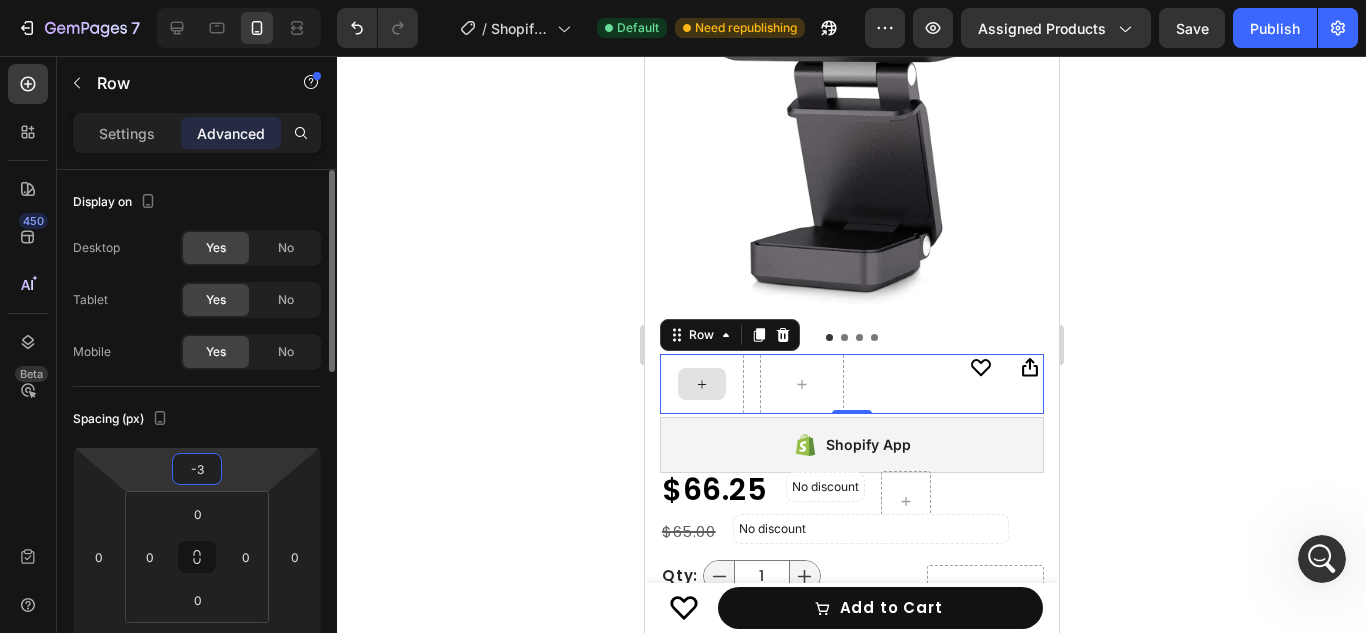 type on "-30" 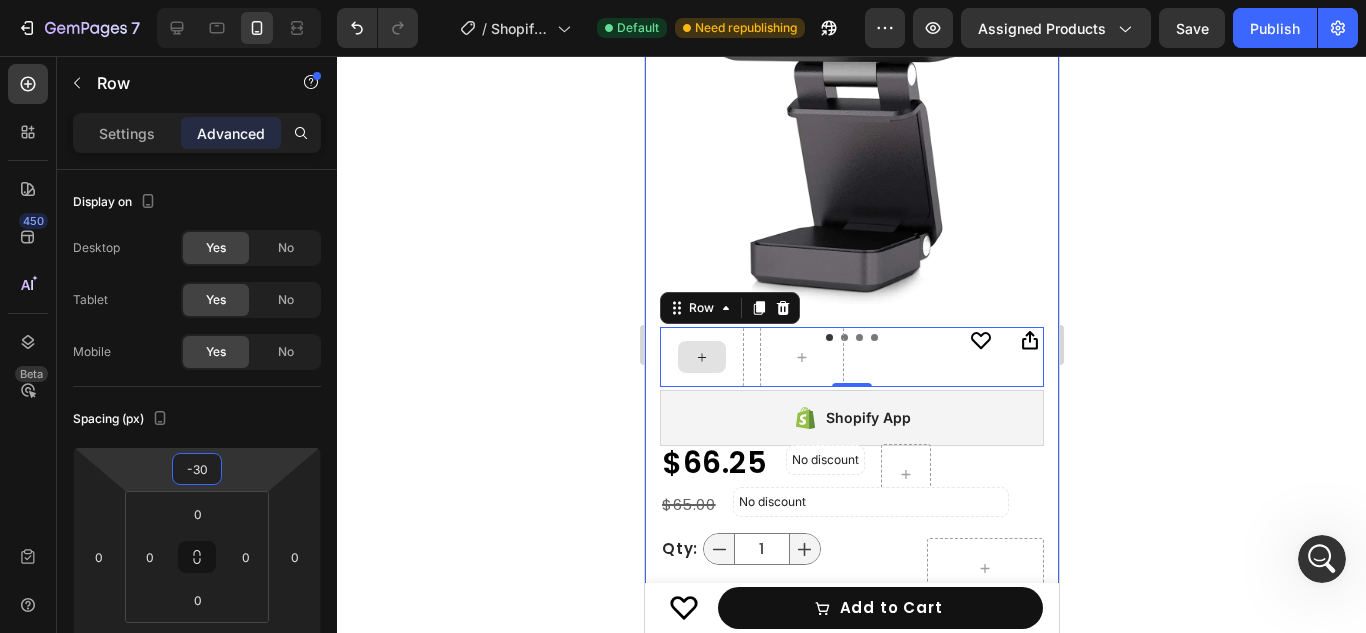 click 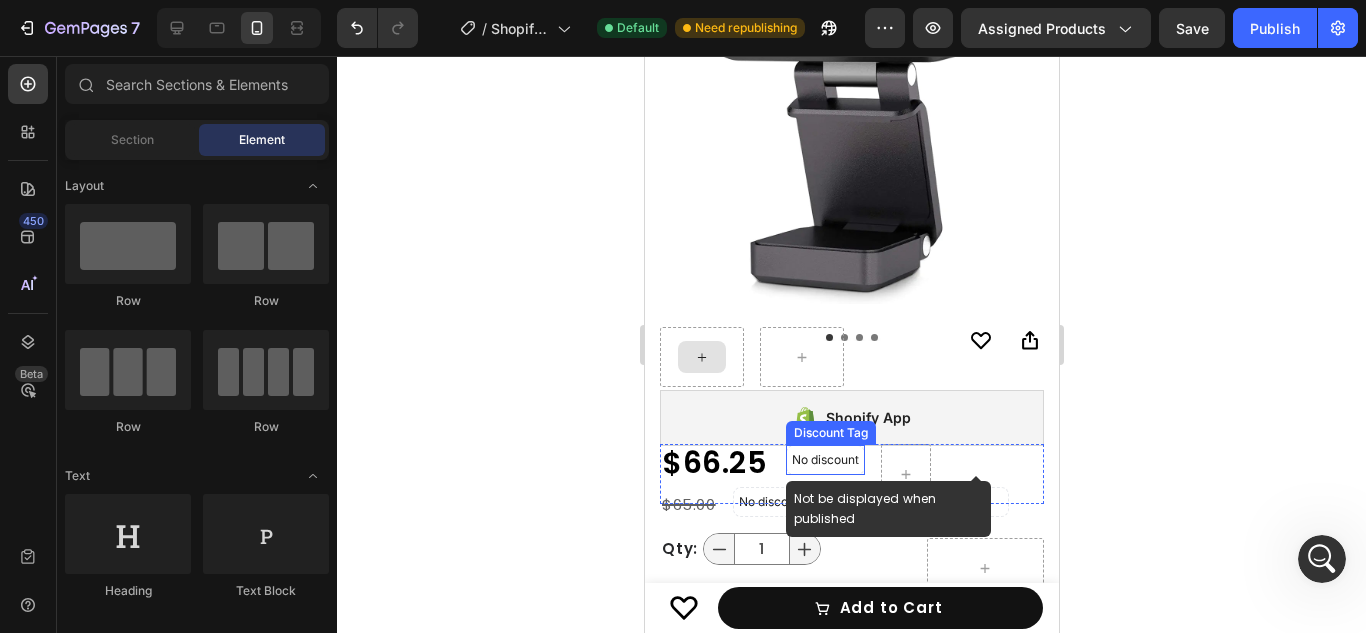 click on "No discount" at bounding box center [824, 460] 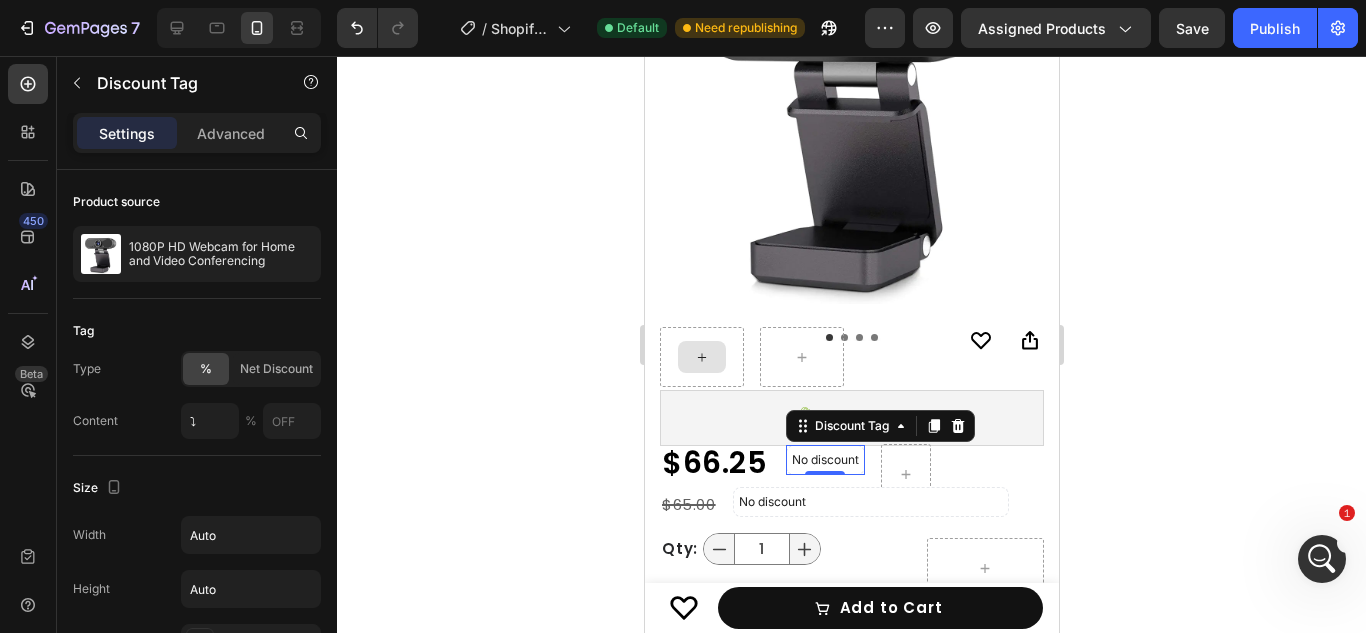scroll, scrollTop: 6331, scrollLeft: 0, axis: vertical 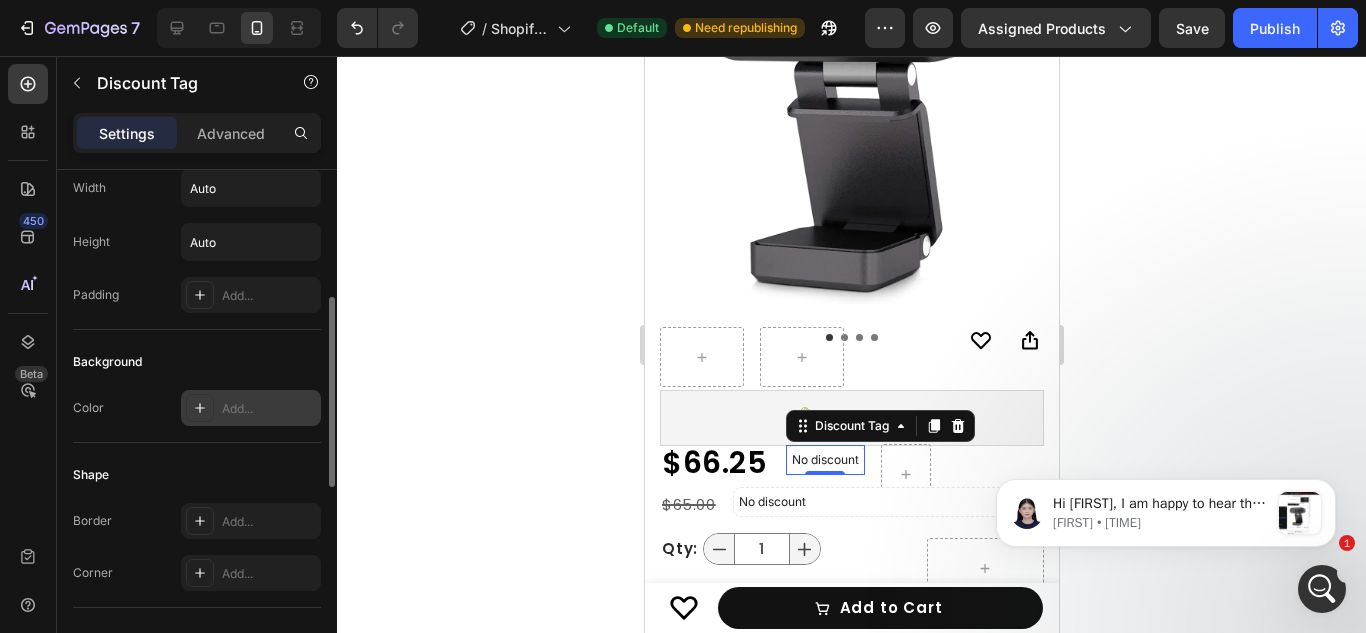click on "Add..." at bounding box center (251, 408) 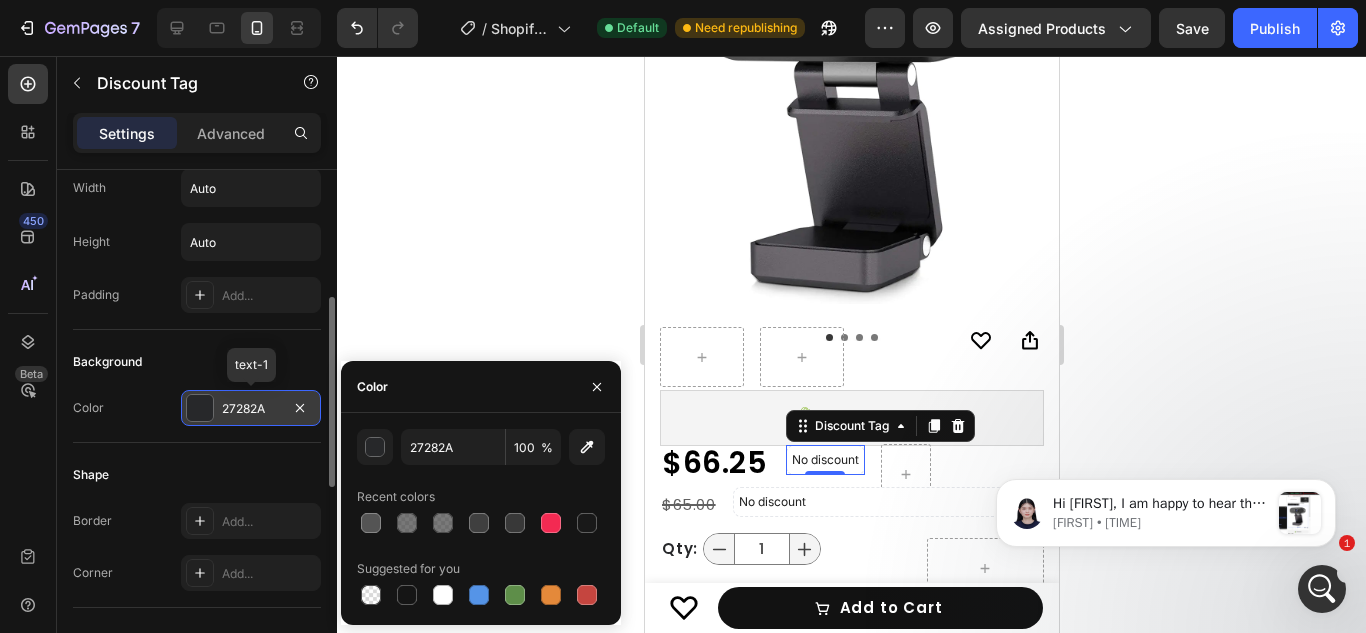 click on "27282A" at bounding box center (251, 408) 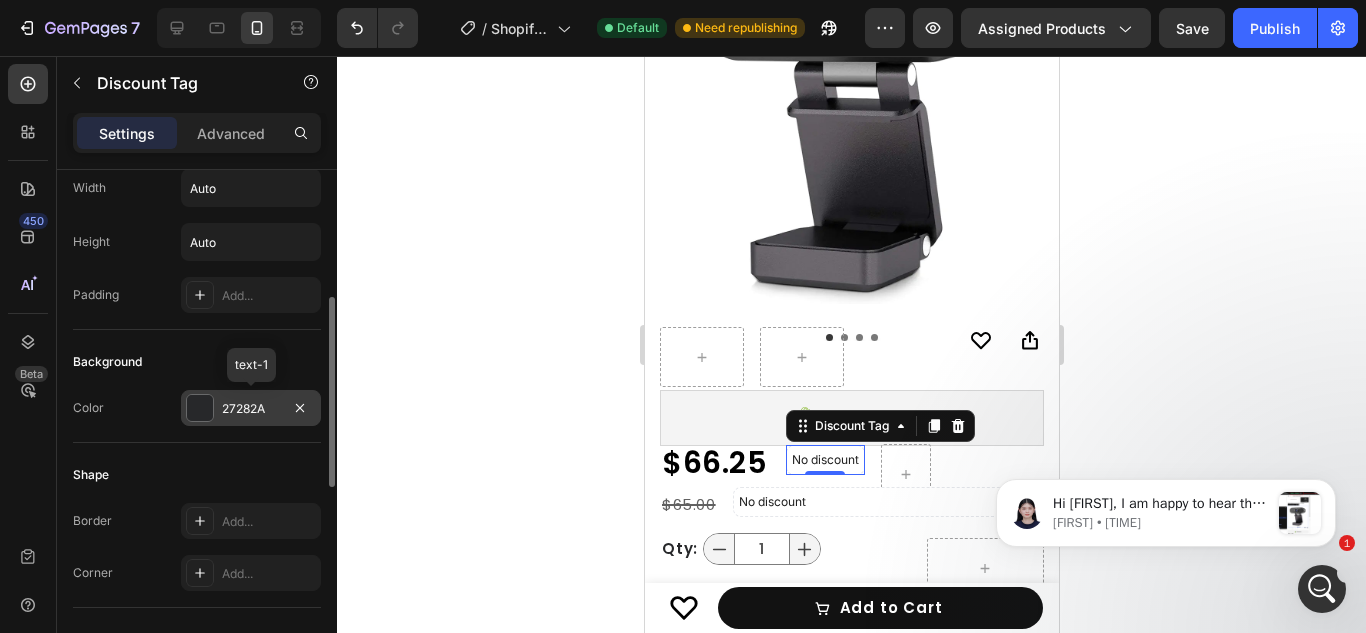click on "27282A" at bounding box center [251, 408] 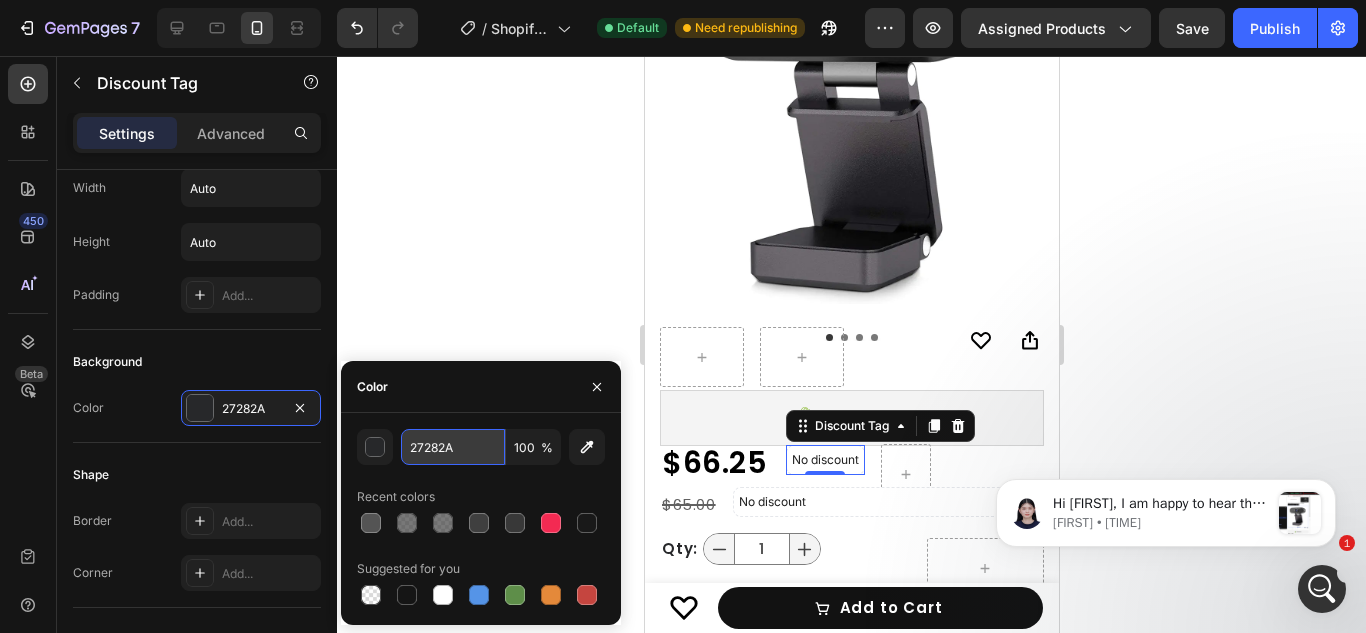 click on "27282A" at bounding box center [453, 447] 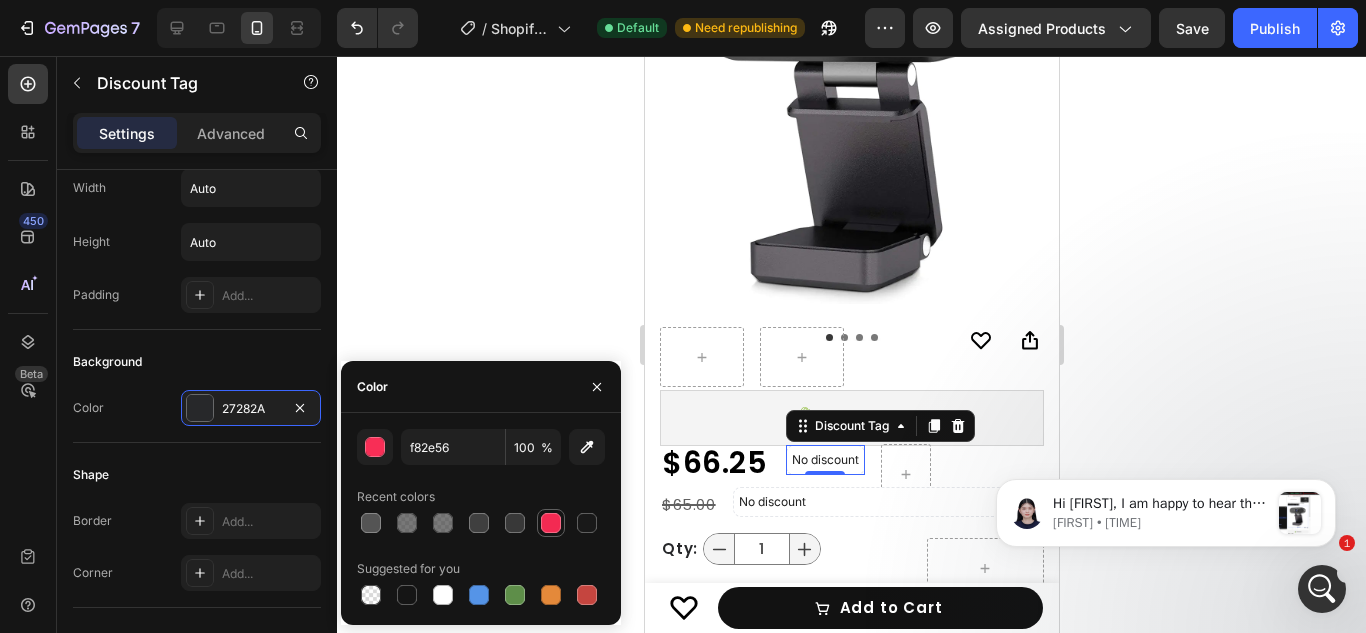 click 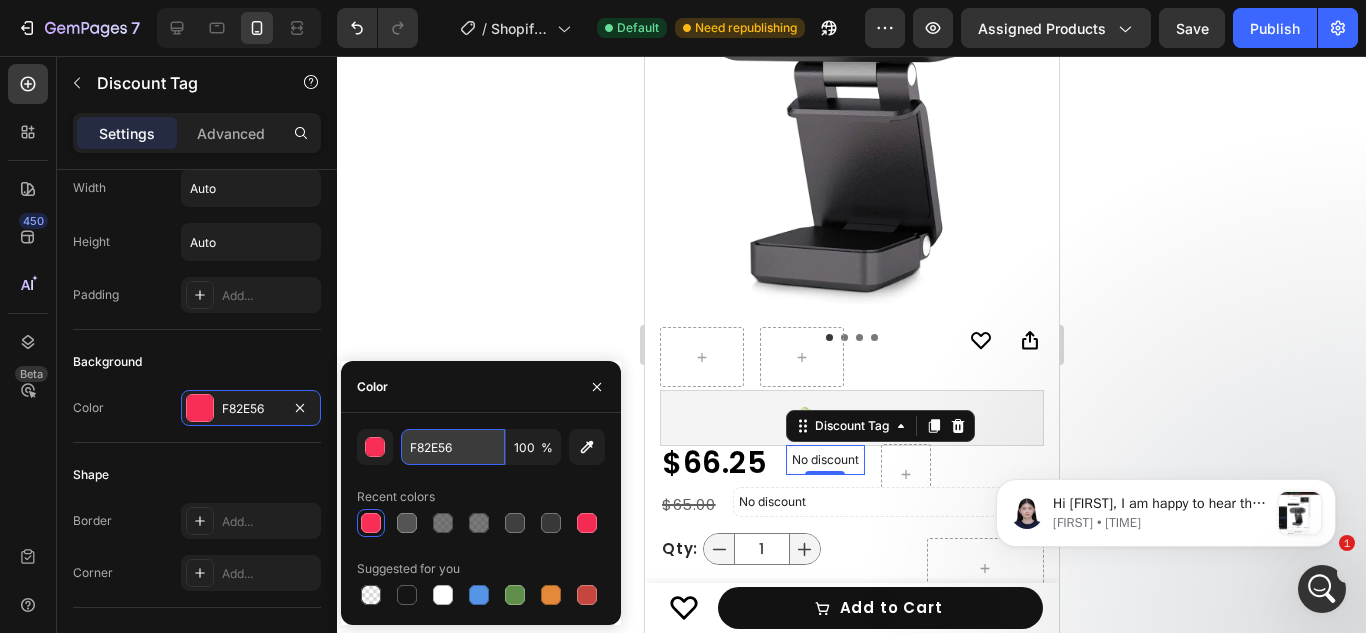 click on "F82E56" at bounding box center (453, 447) 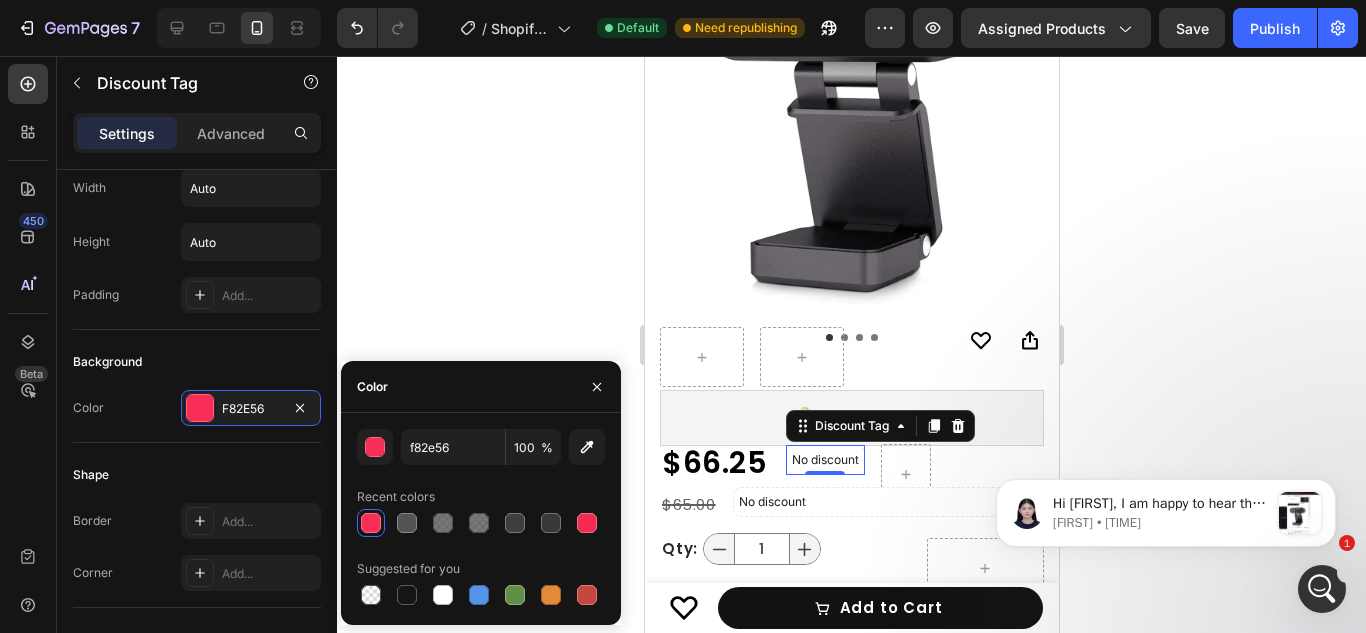 click on "Color" at bounding box center (481, 387) 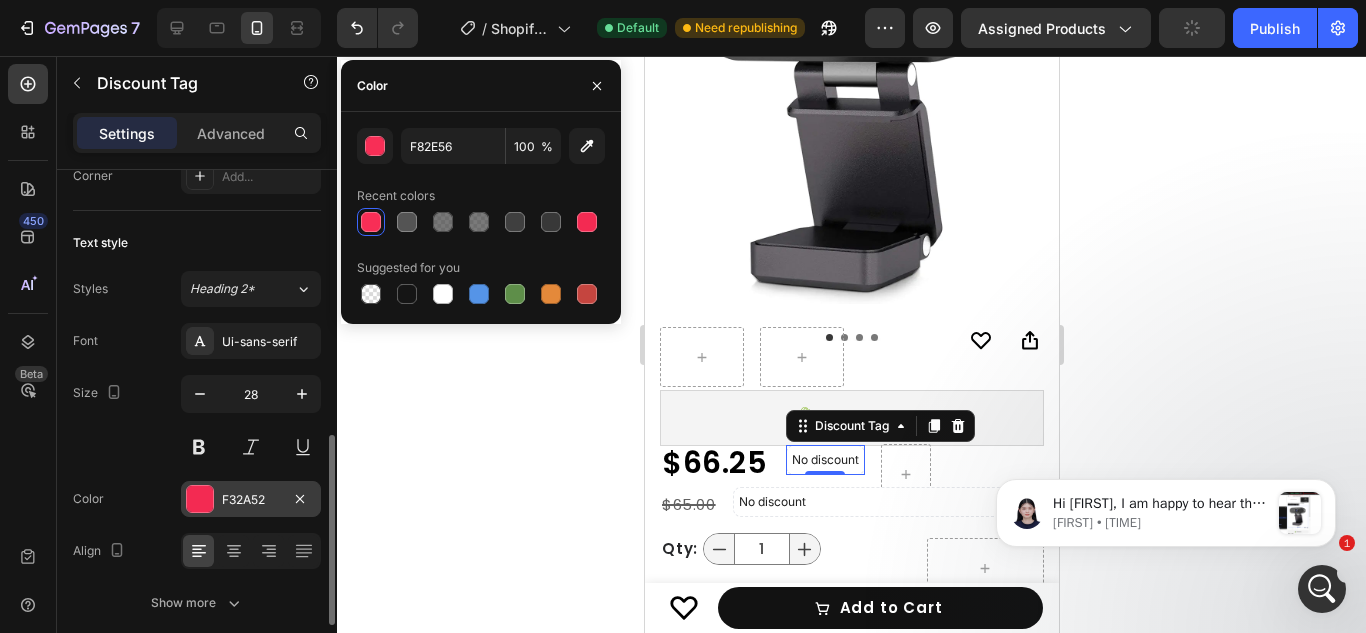 scroll, scrollTop: 751, scrollLeft: 0, axis: vertical 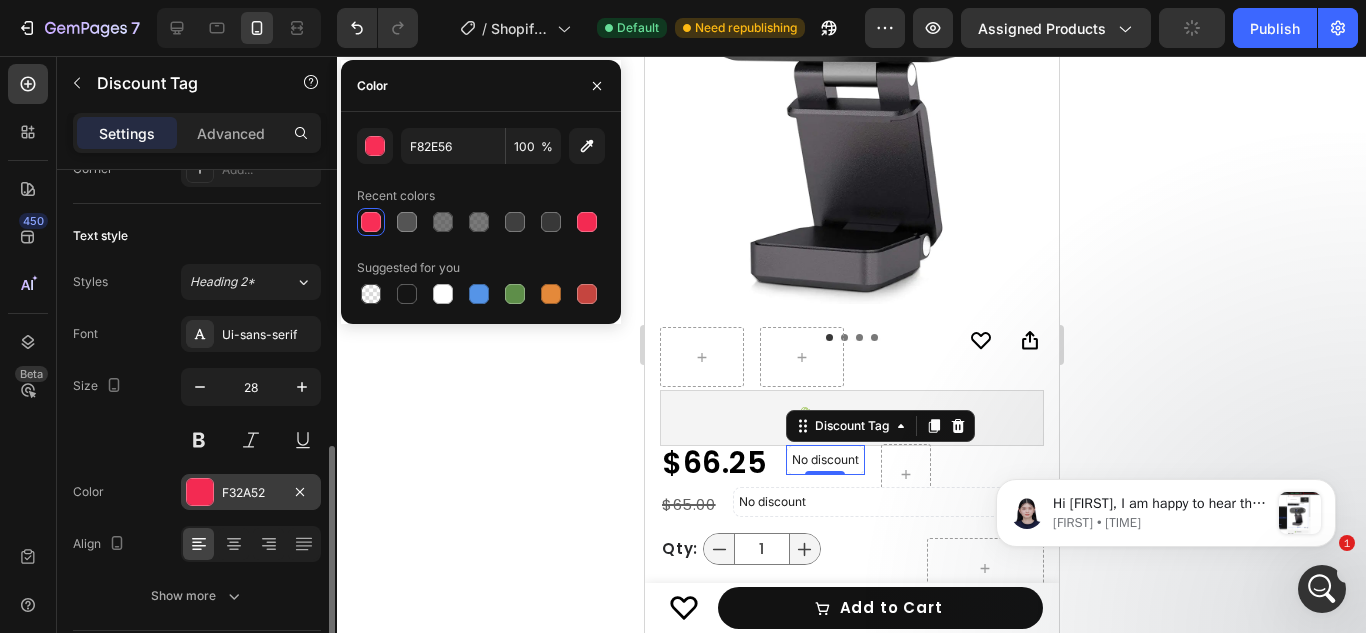 click at bounding box center [200, 492] 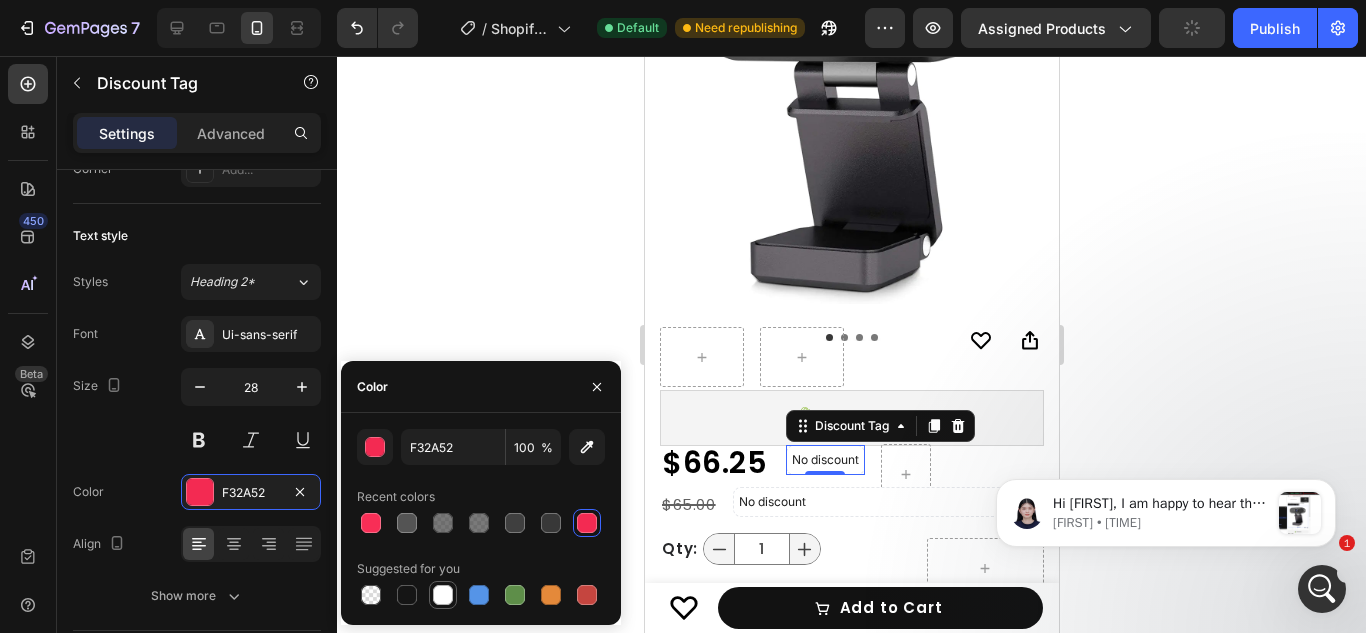 click at bounding box center [443, 595] 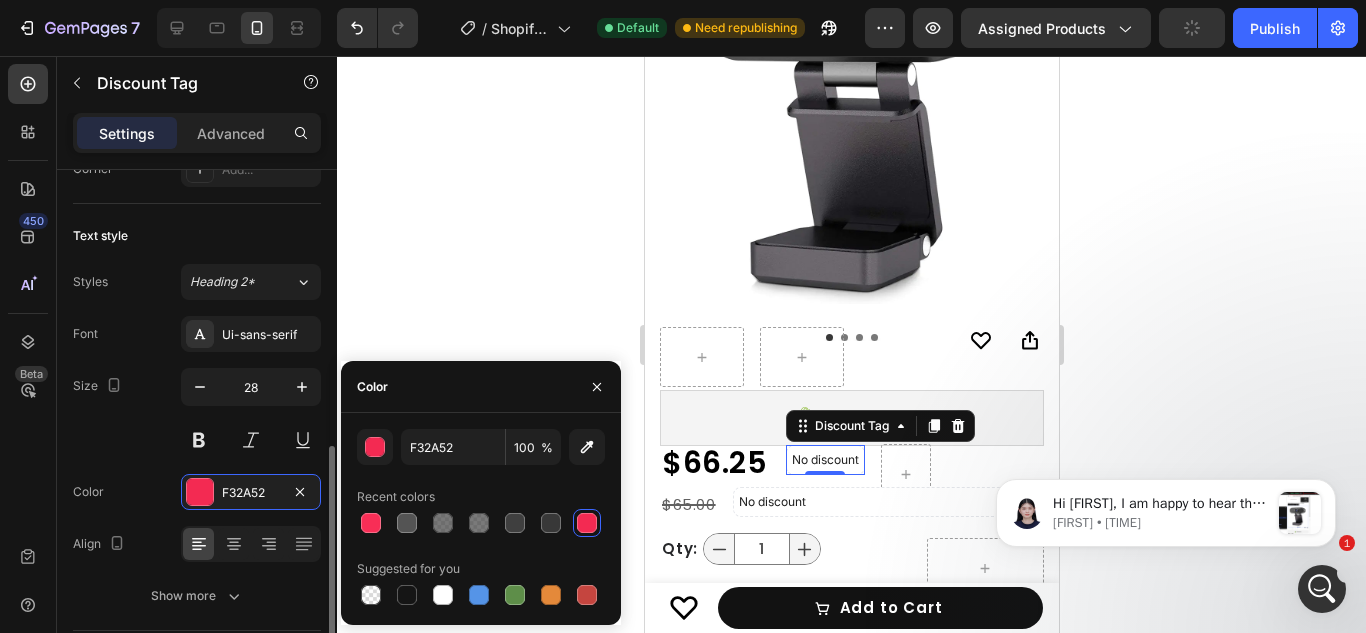 type on "FFFFFF" 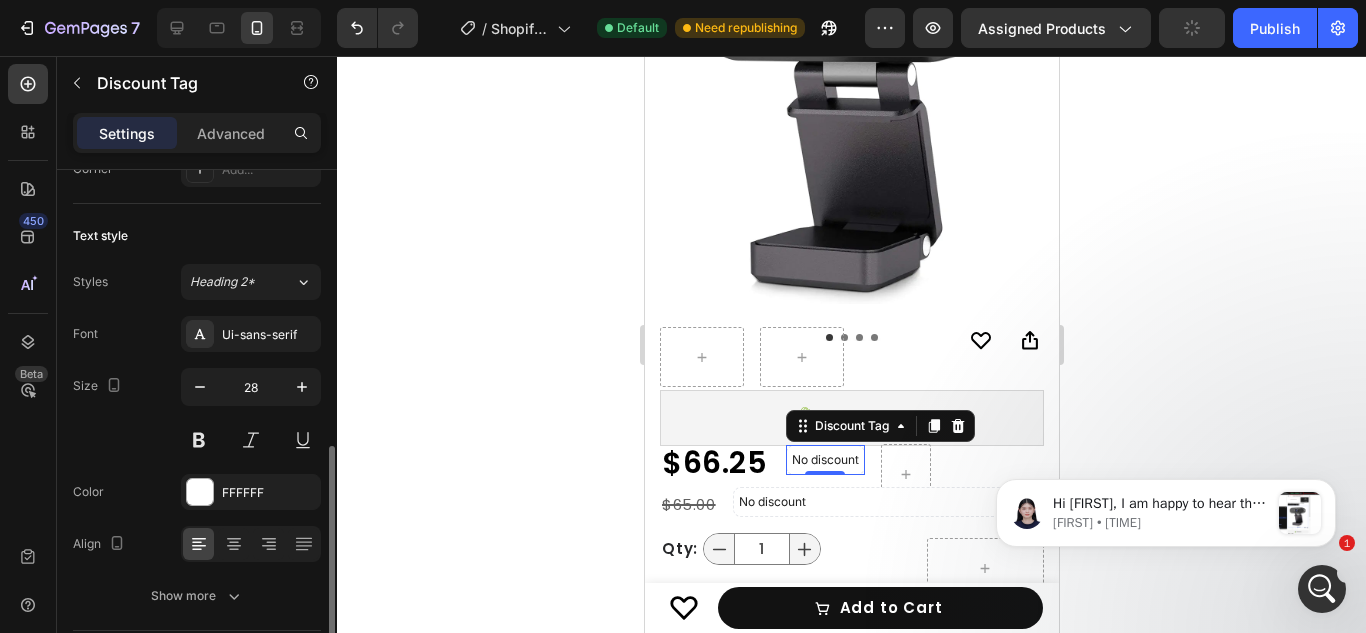 click on "Styles Heading 2* Font Ui-sans-serif Size 28 Color FFFFFF Align Show more" at bounding box center (197, 439) 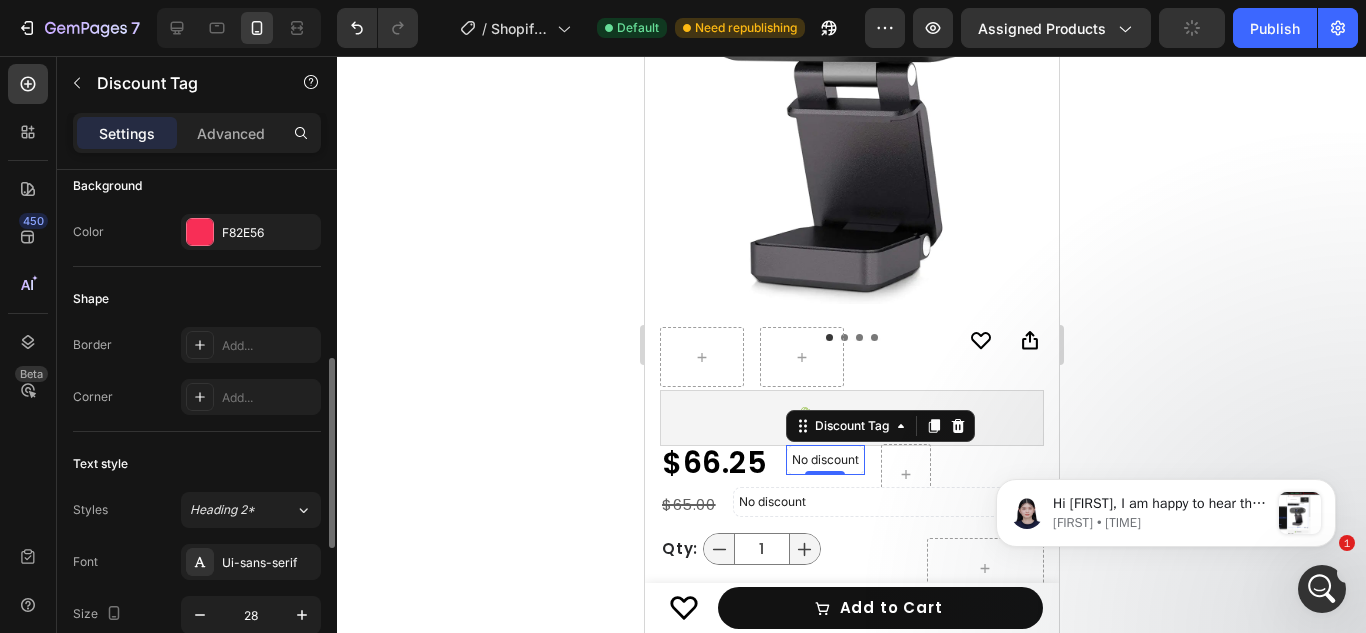 scroll, scrollTop: 519, scrollLeft: 0, axis: vertical 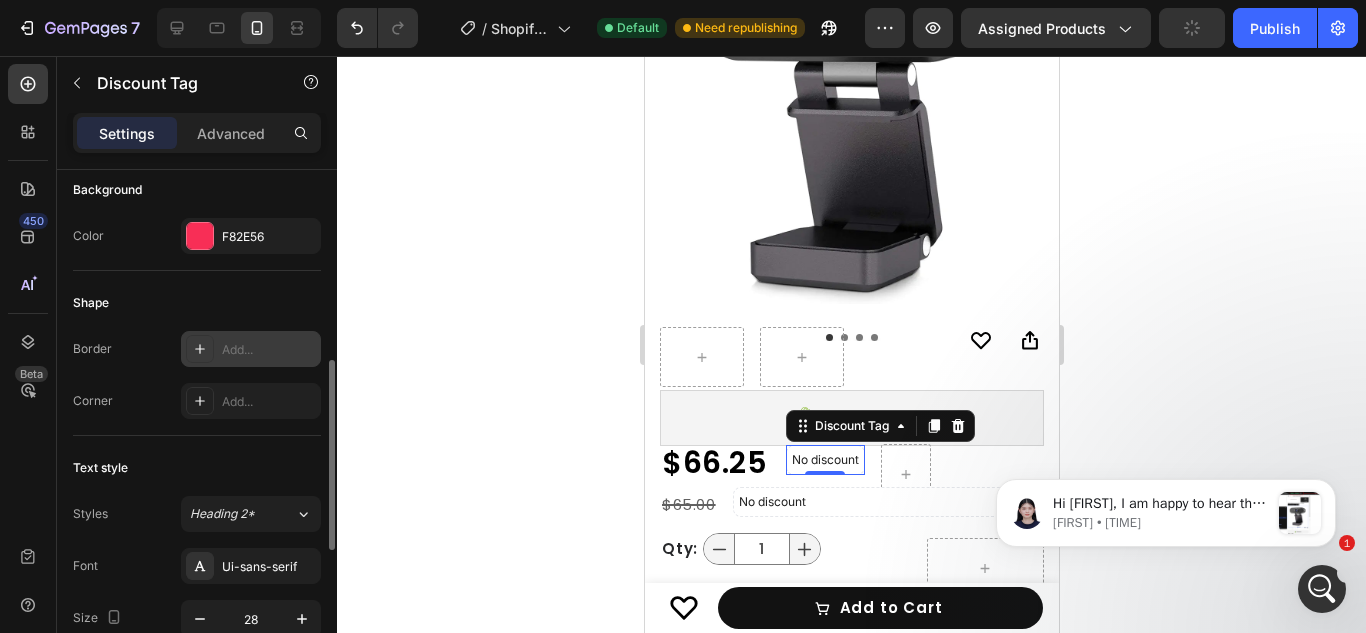 click 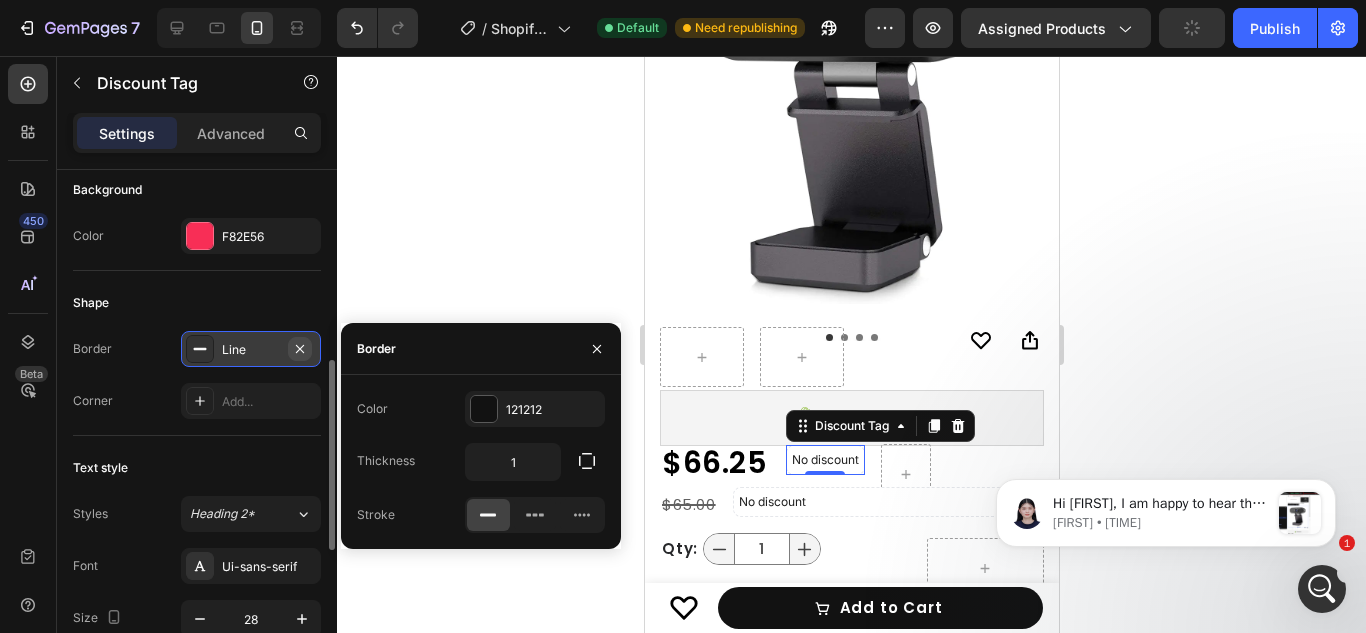 click 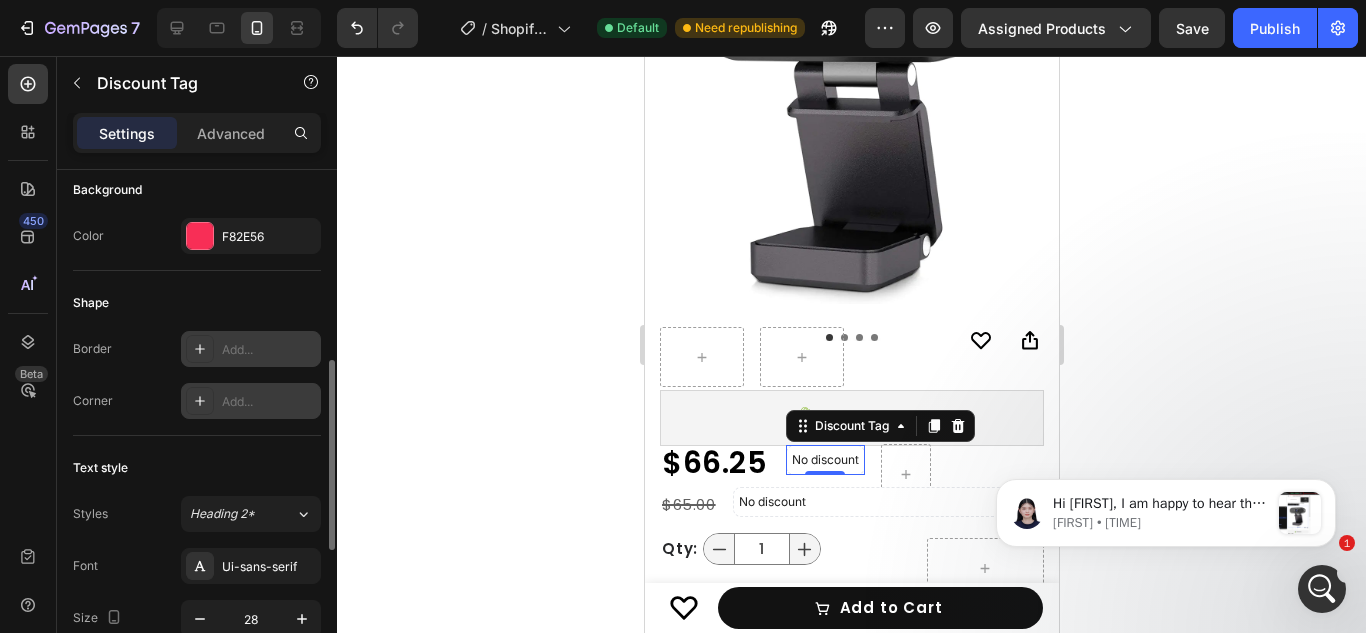 click on "Add..." at bounding box center [269, 402] 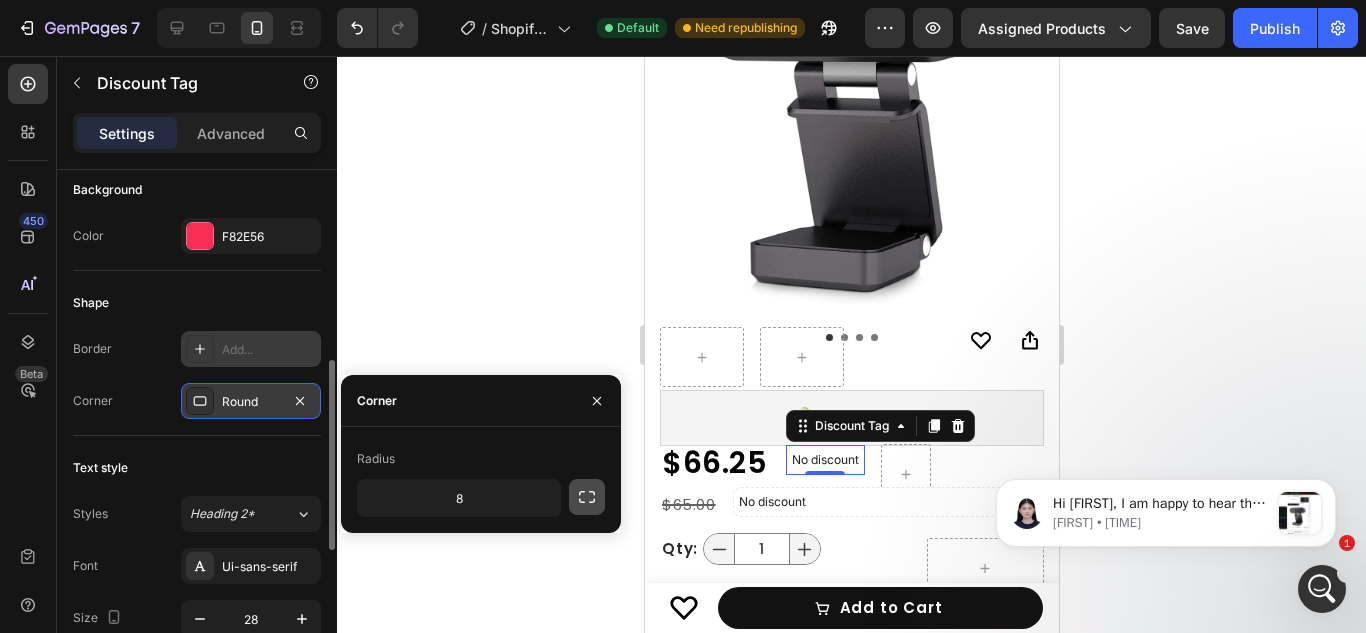click 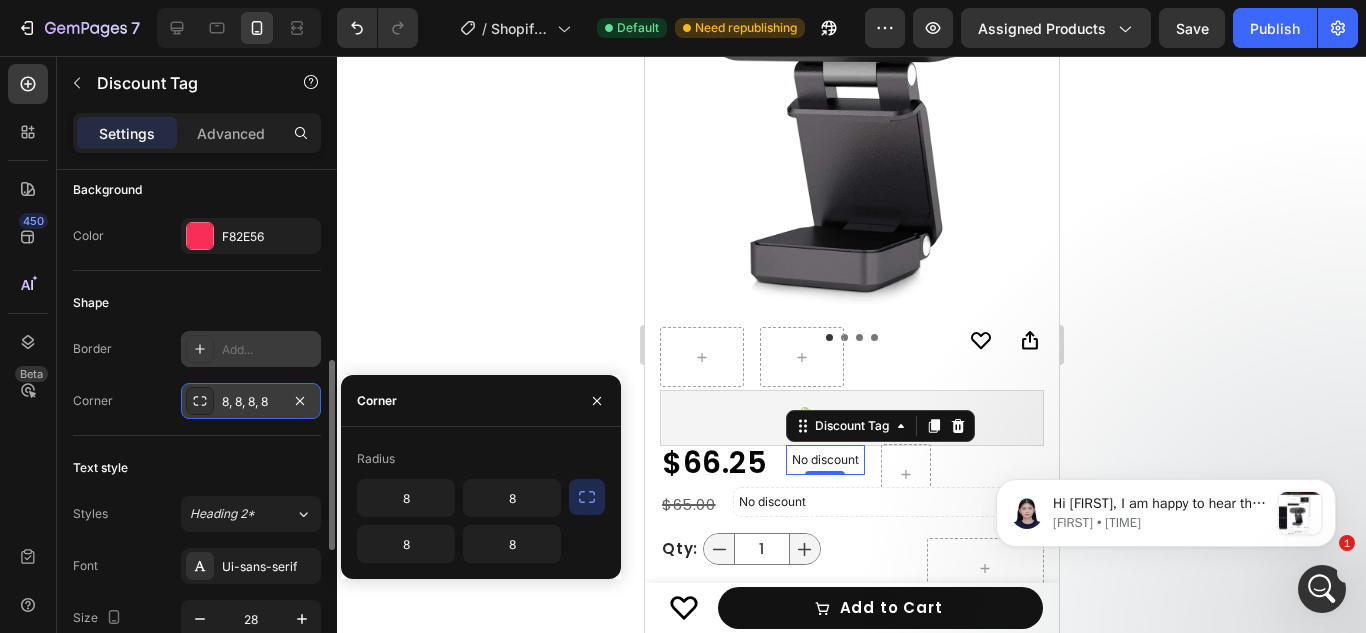 click on "8 8 8 8" 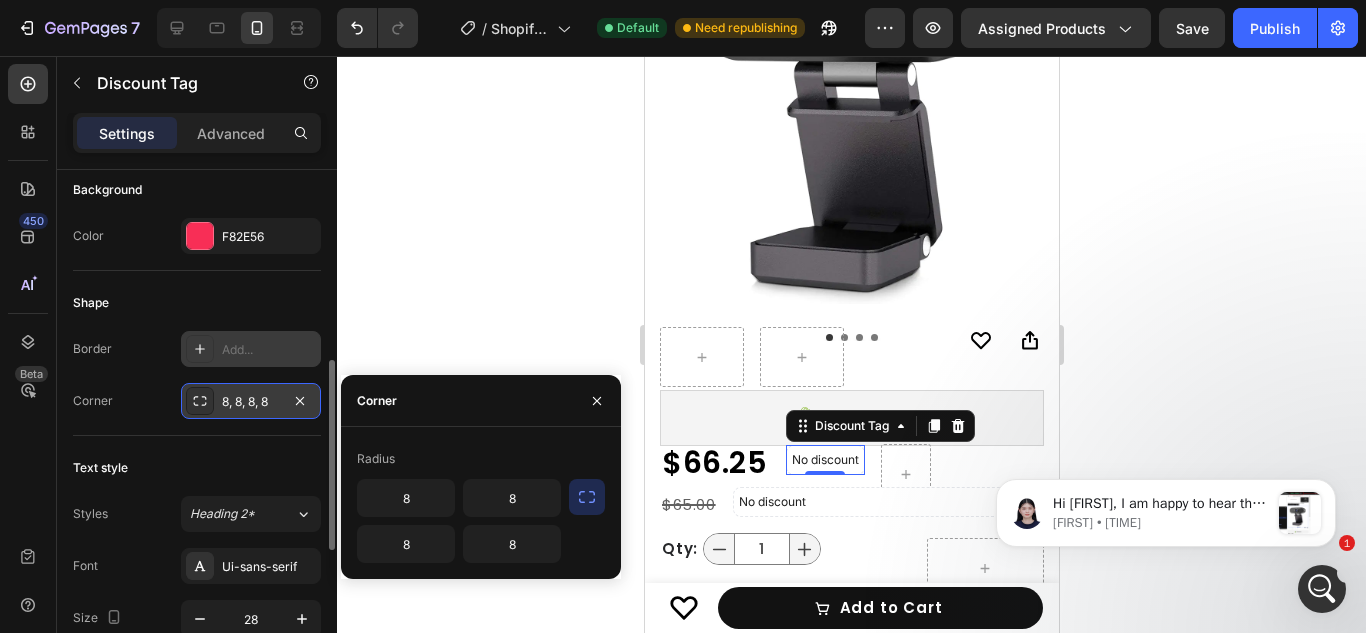 click at bounding box center [587, 497] 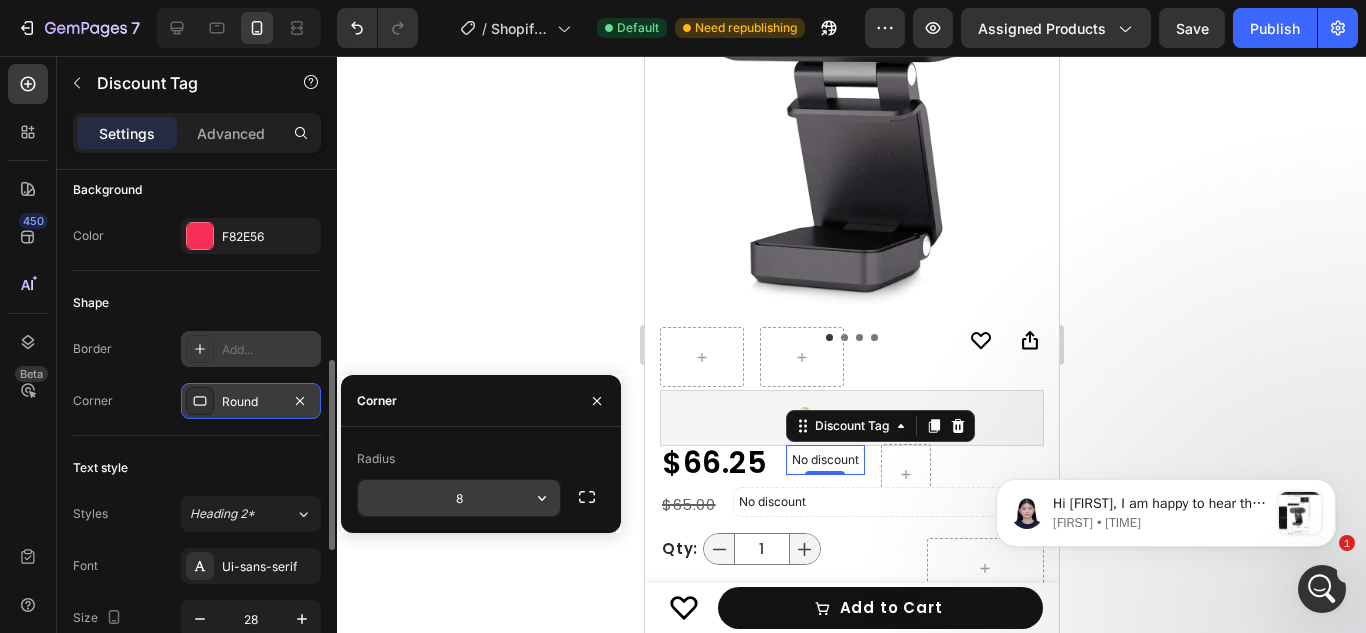 click on "8" at bounding box center [459, 498] 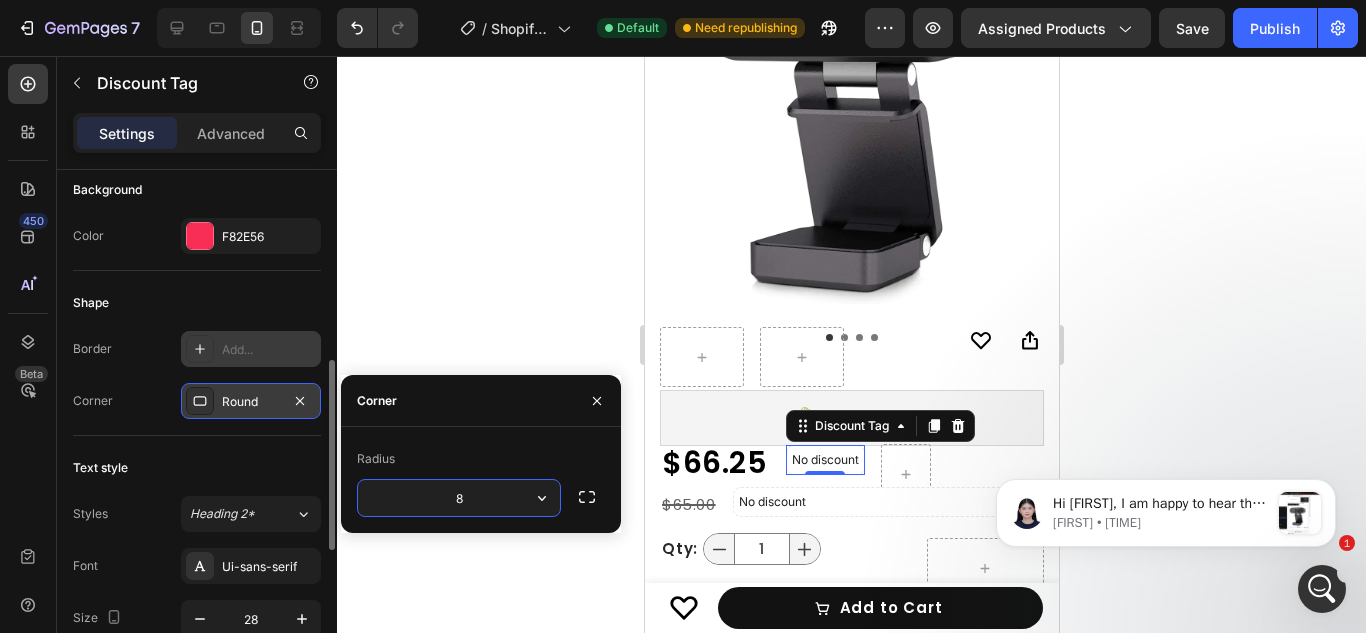 click on "8" at bounding box center [459, 498] 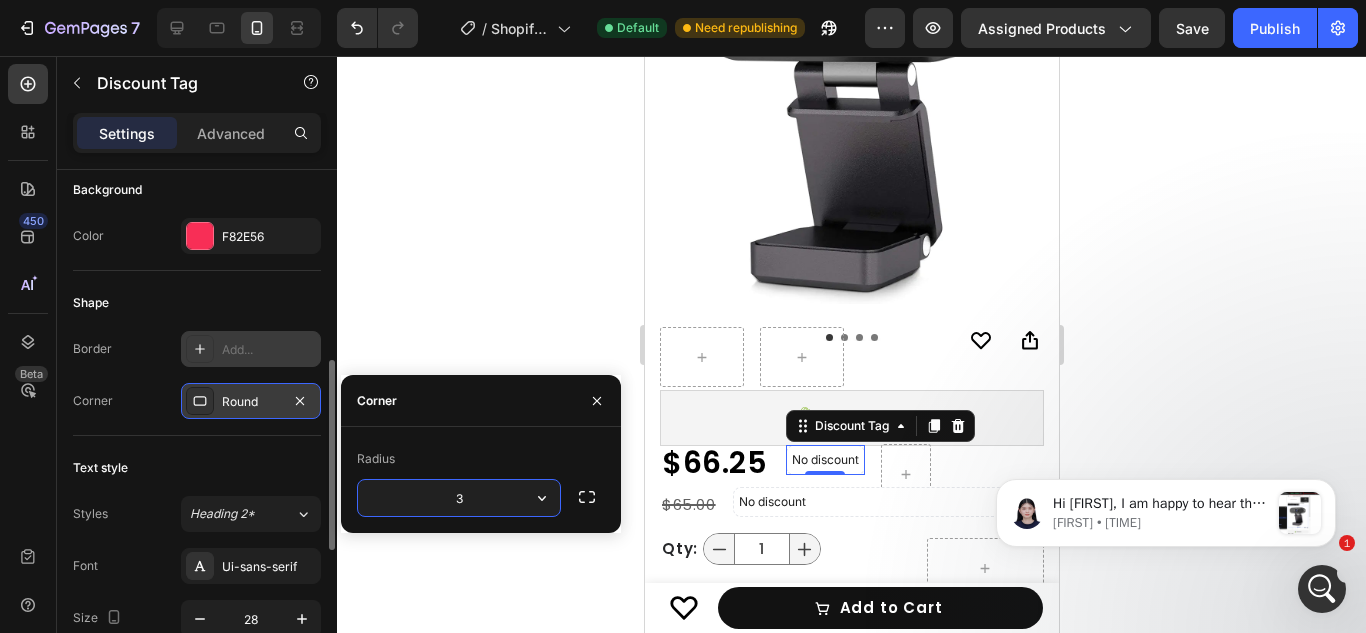 type on "32" 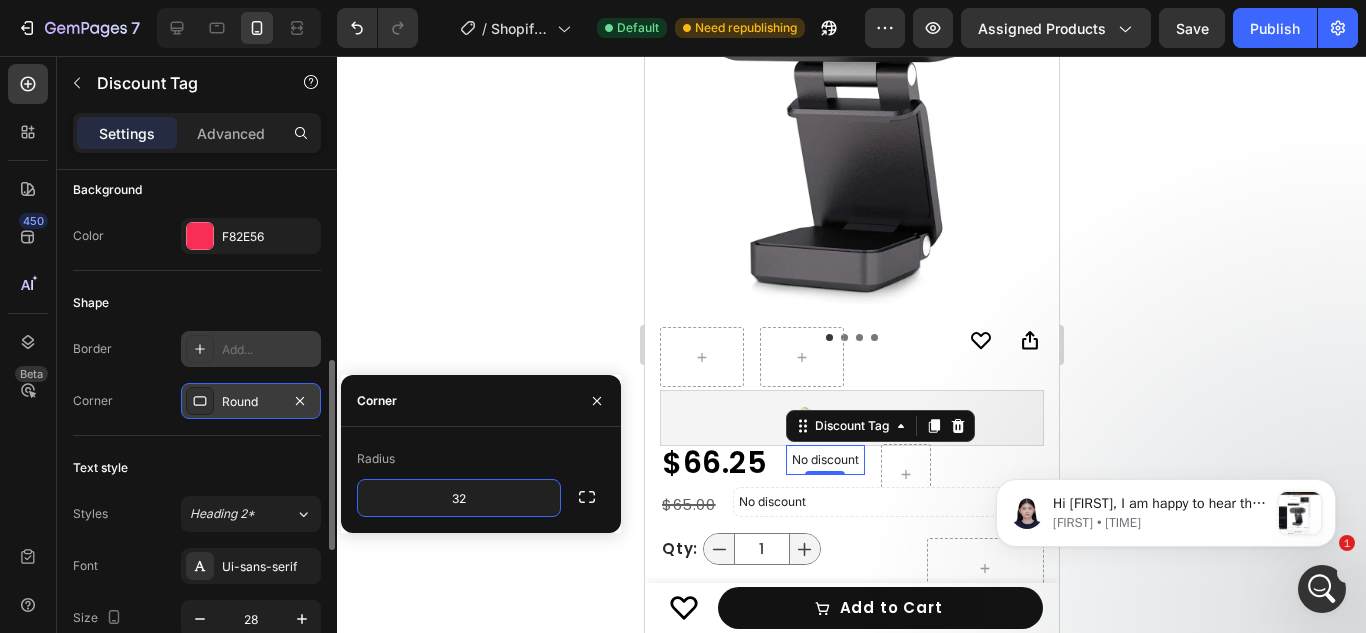 click on "Shape" at bounding box center (197, 303) 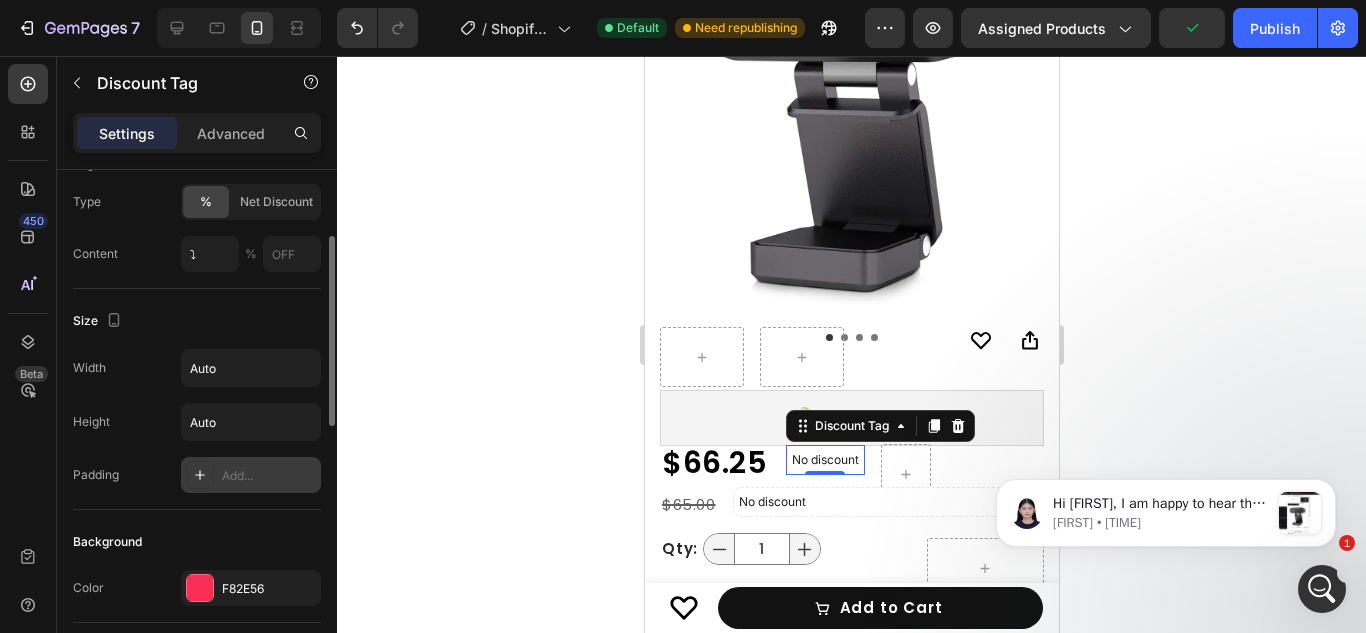 scroll, scrollTop: 172, scrollLeft: 0, axis: vertical 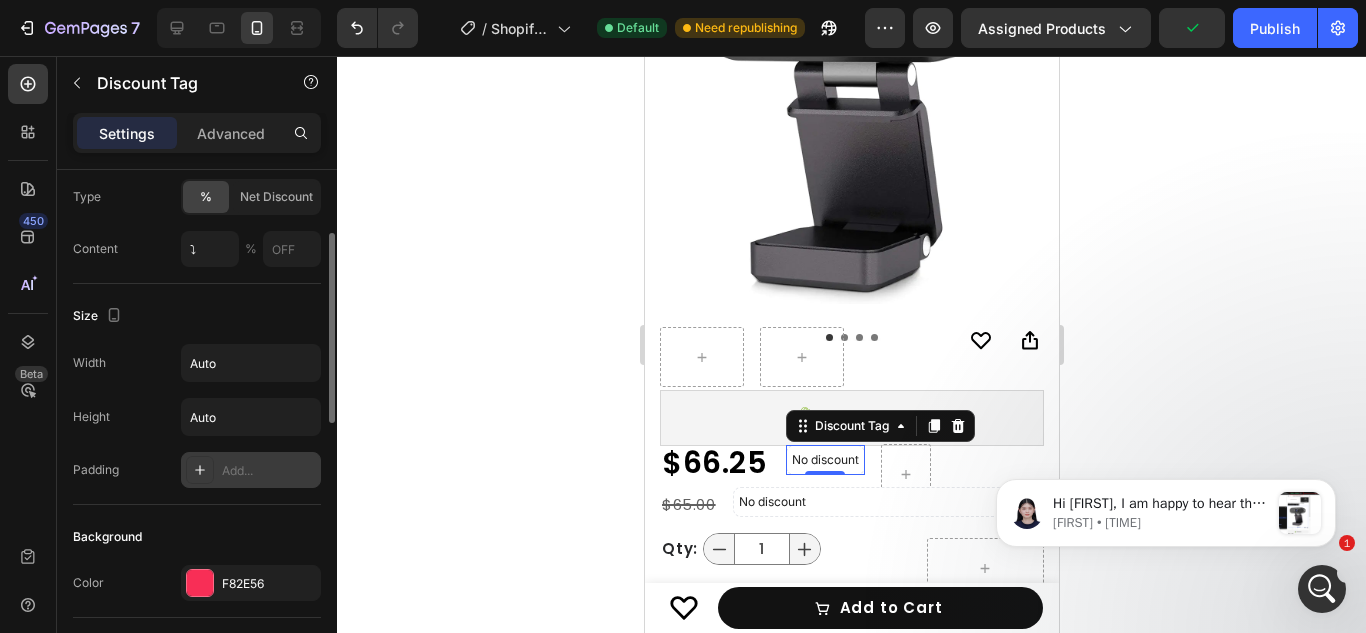 click on "Add..." at bounding box center (269, 471) 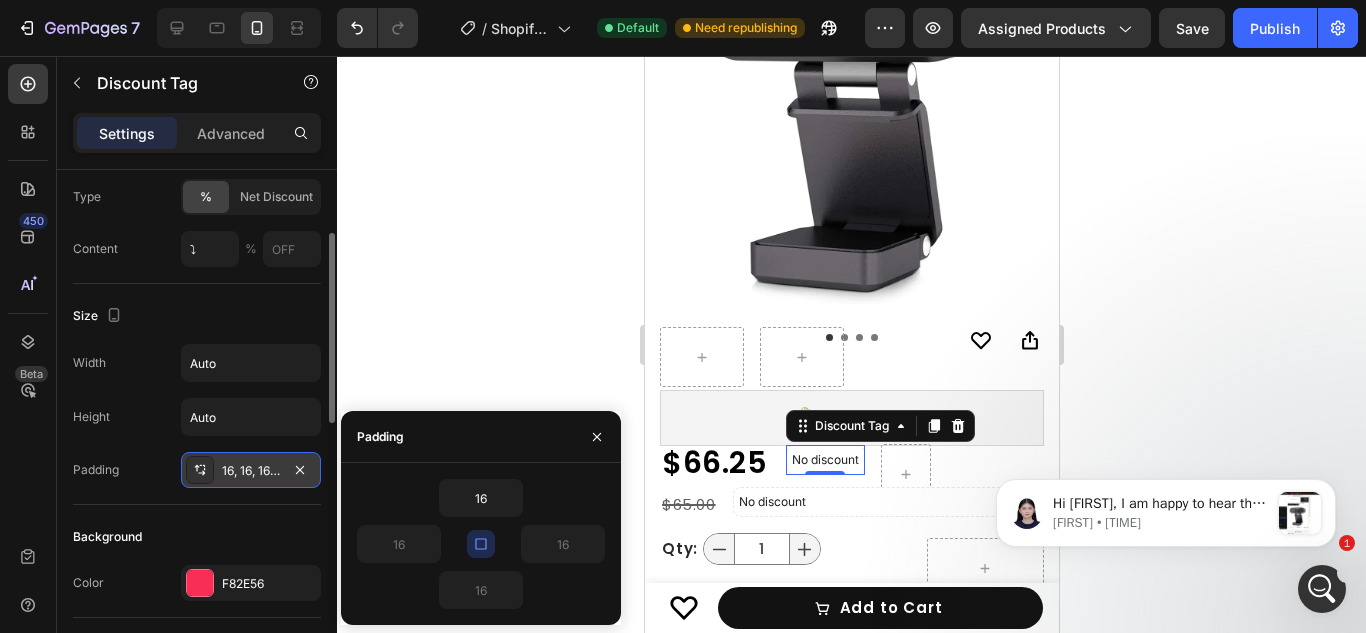 click at bounding box center (481, 544) 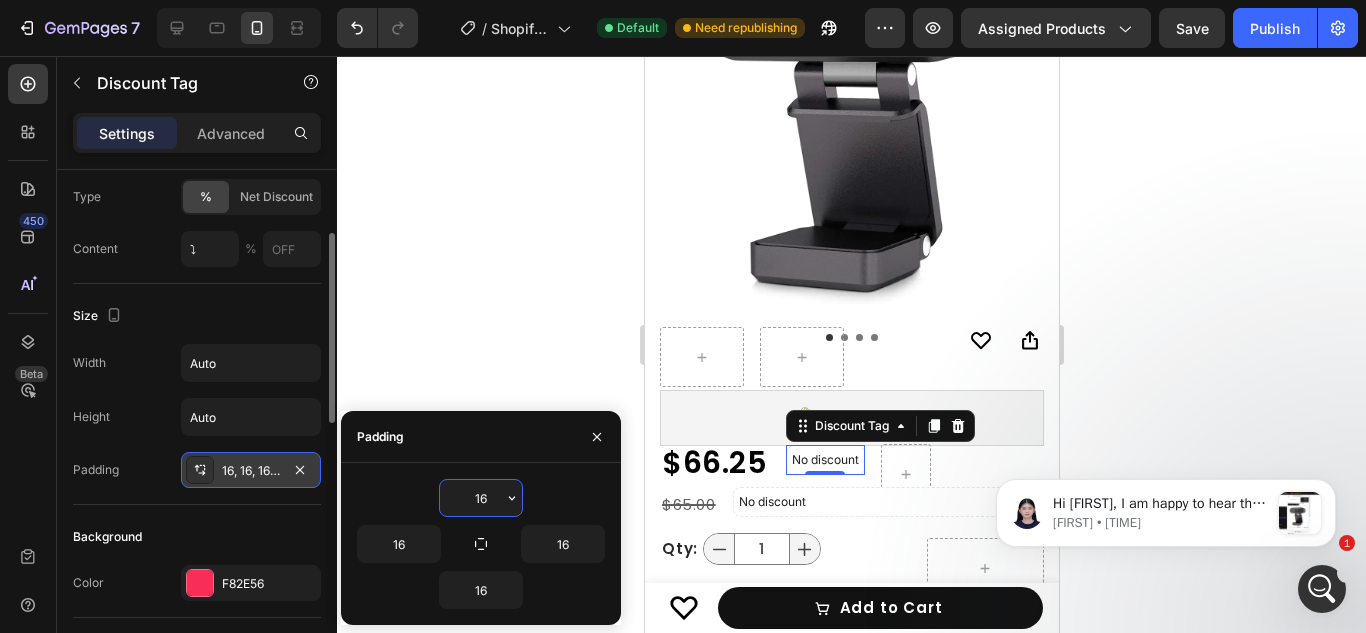 click on "16" at bounding box center (481, 498) 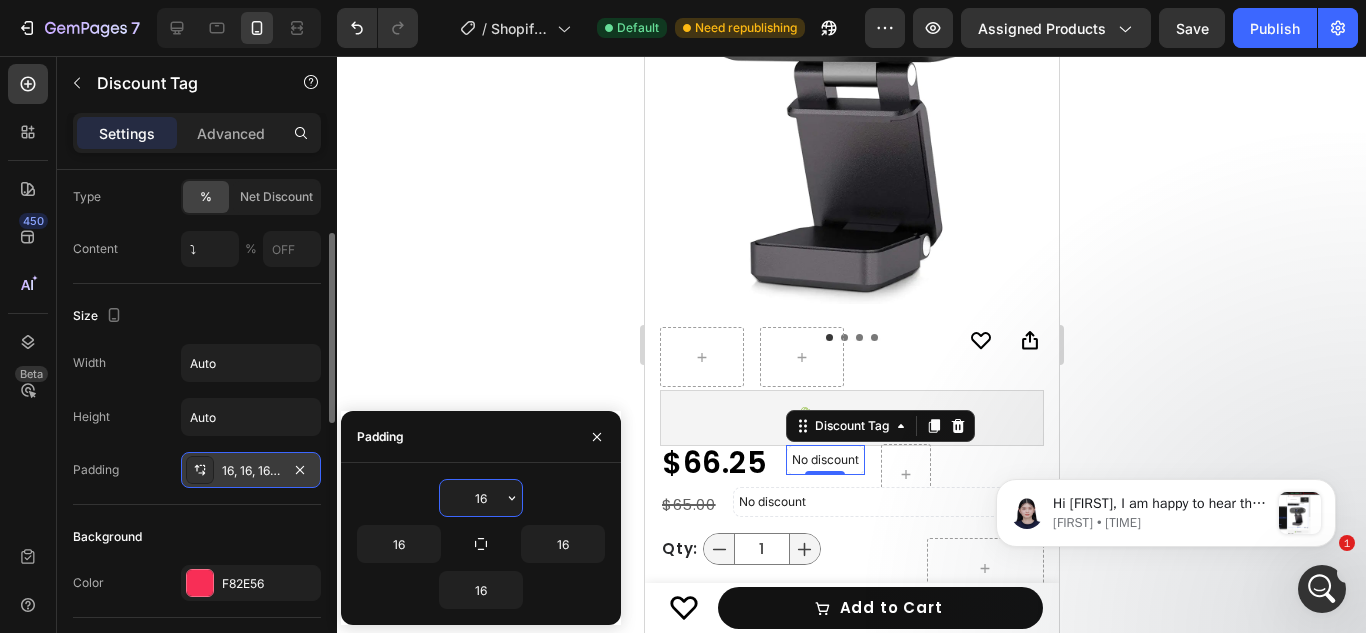 type on "1" 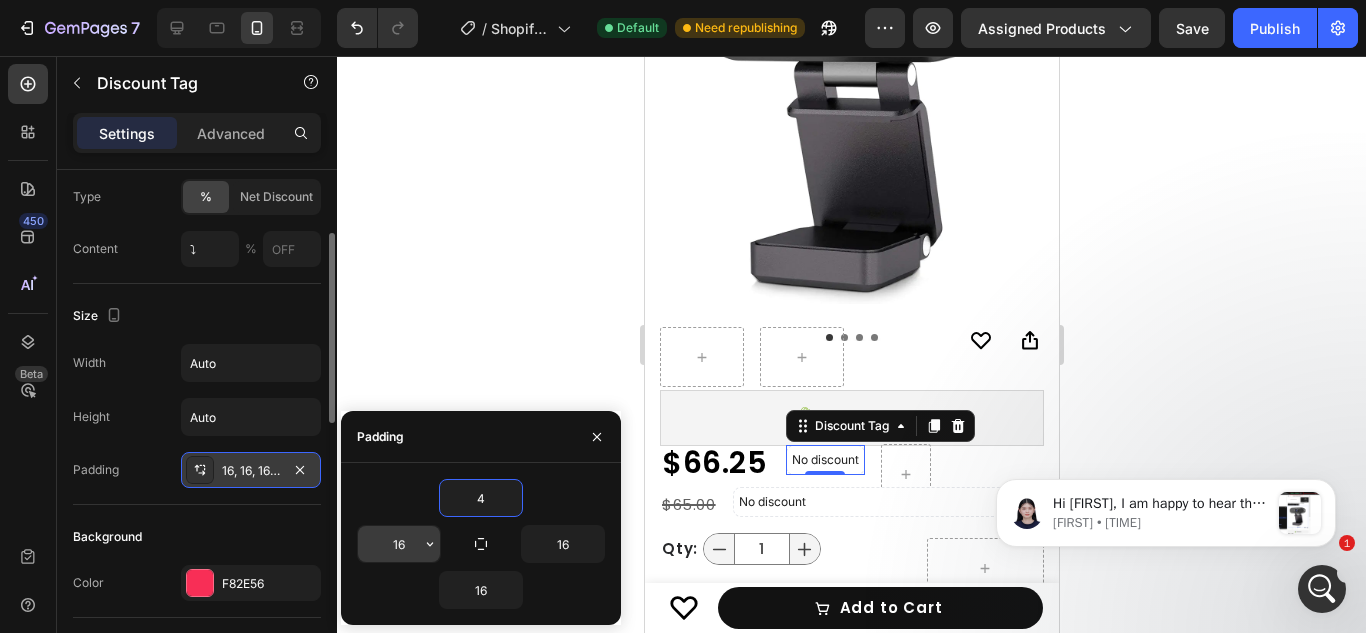 type on "4" 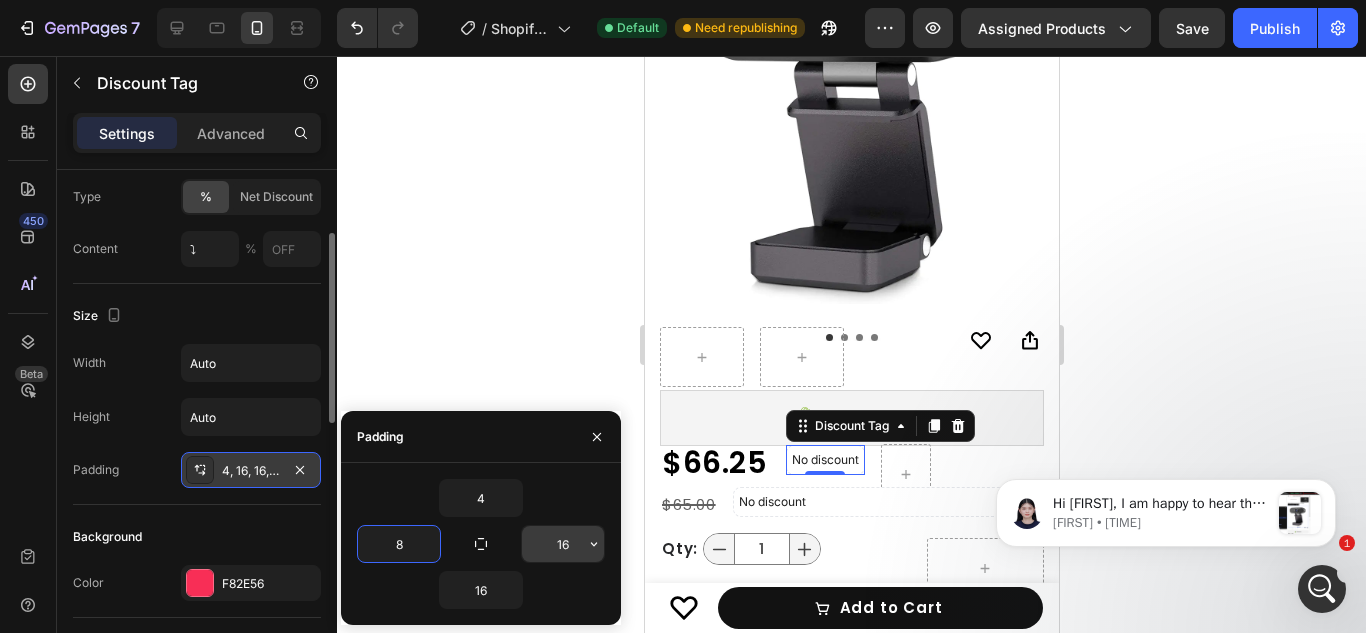 type on "8" 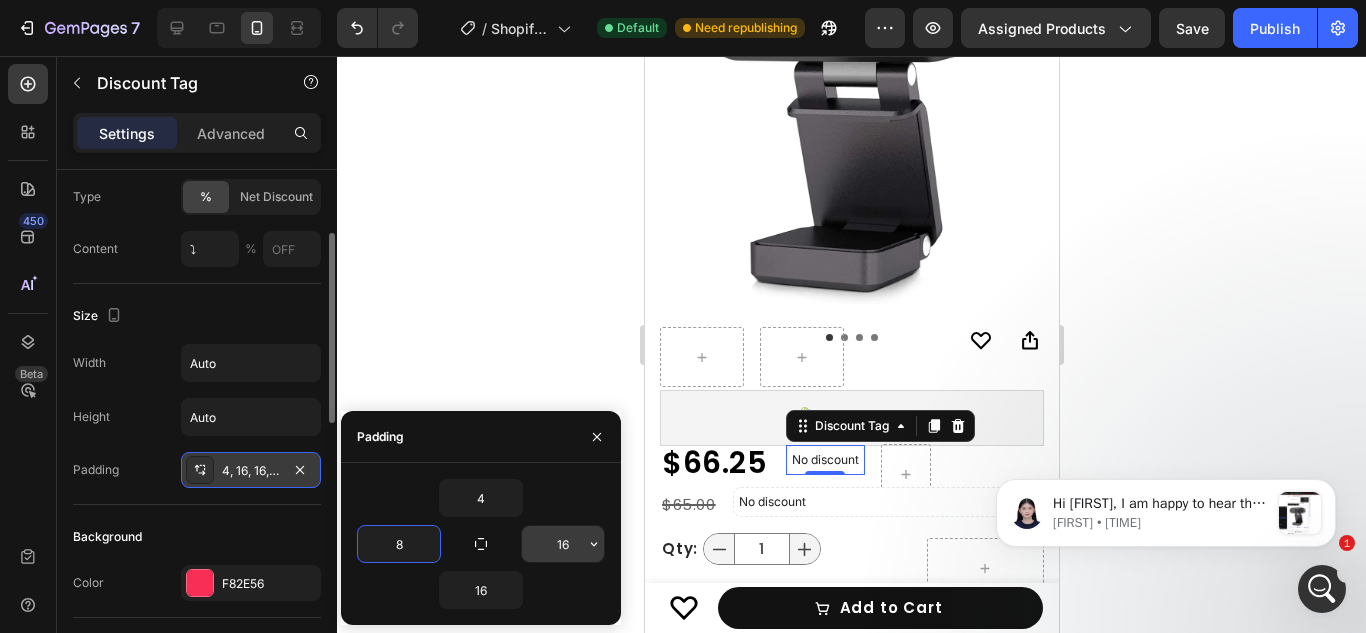 click on "16" at bounding box center (563, 544) 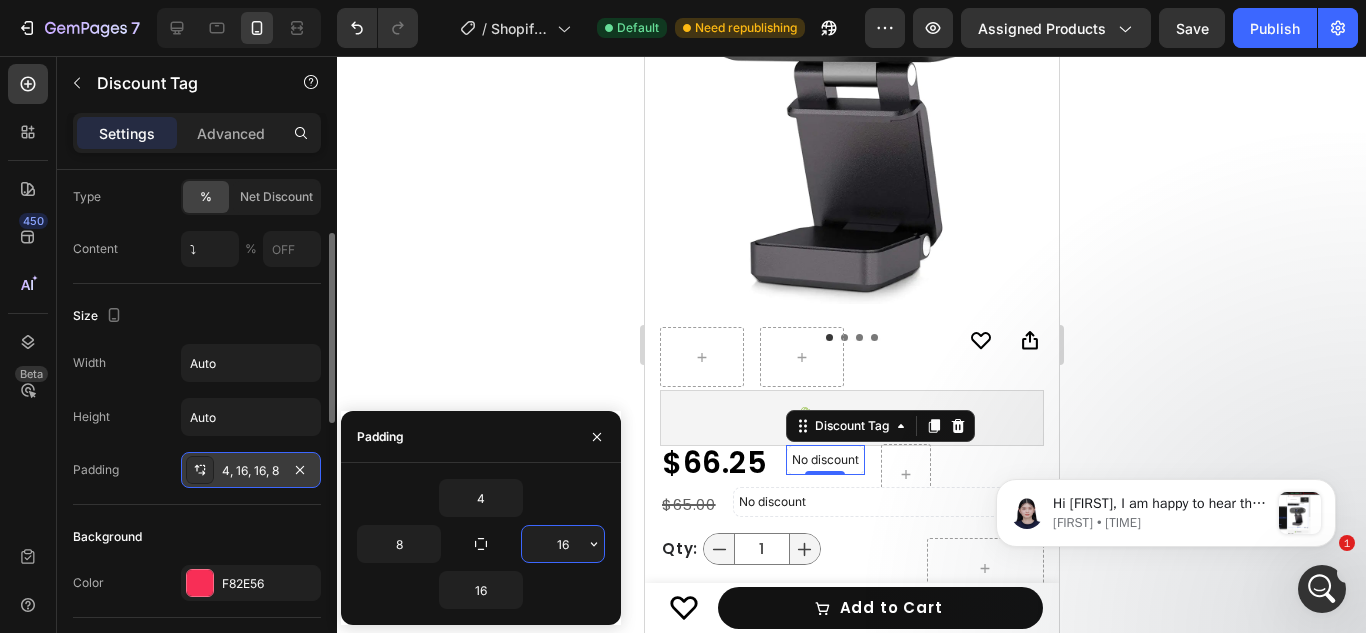click on "16" at bounding box center (563, 544) 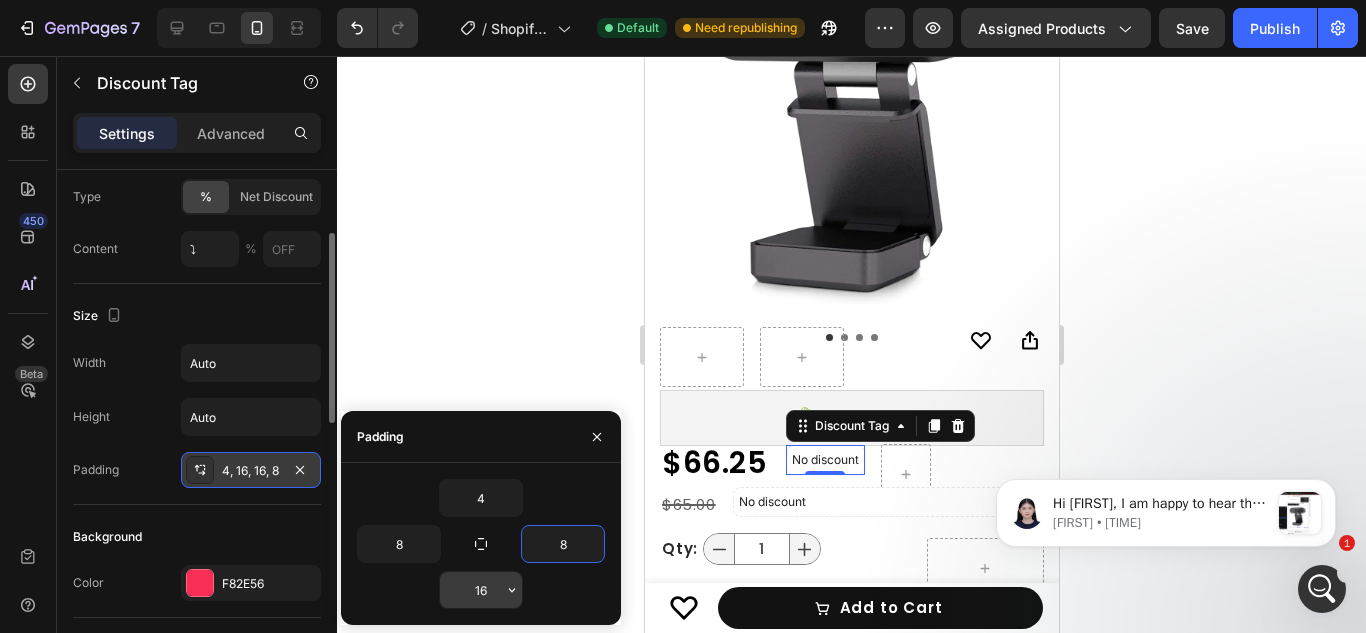 type on "8" 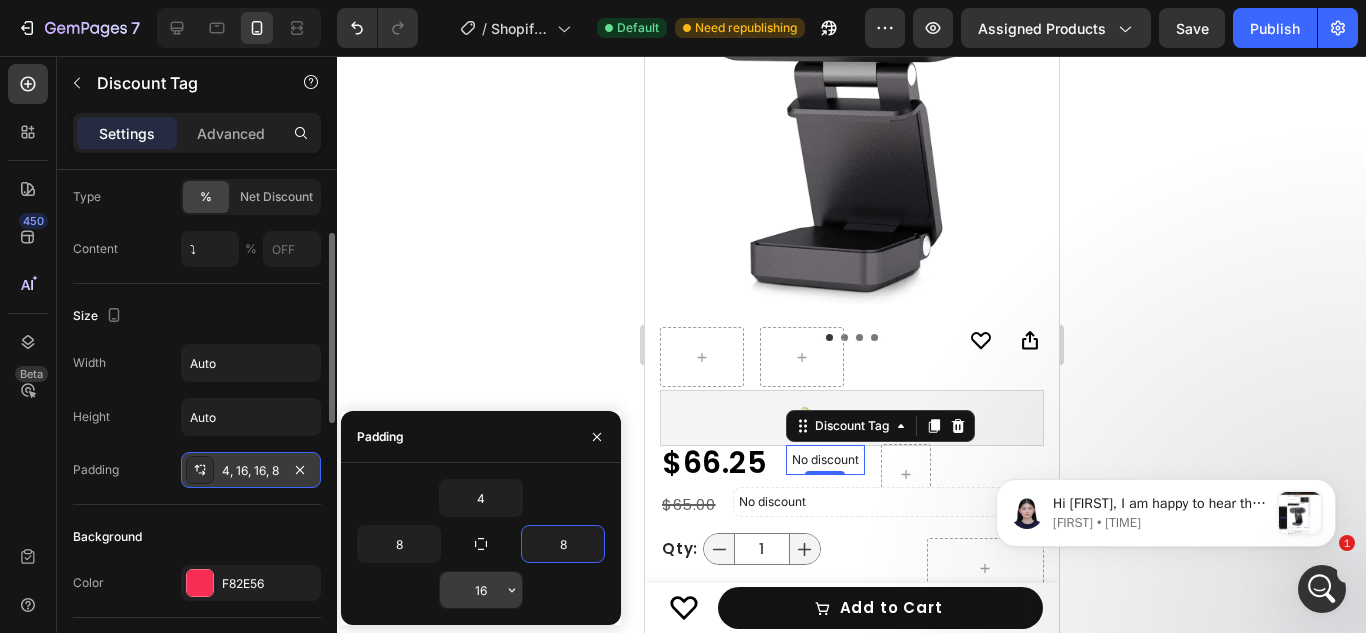 click 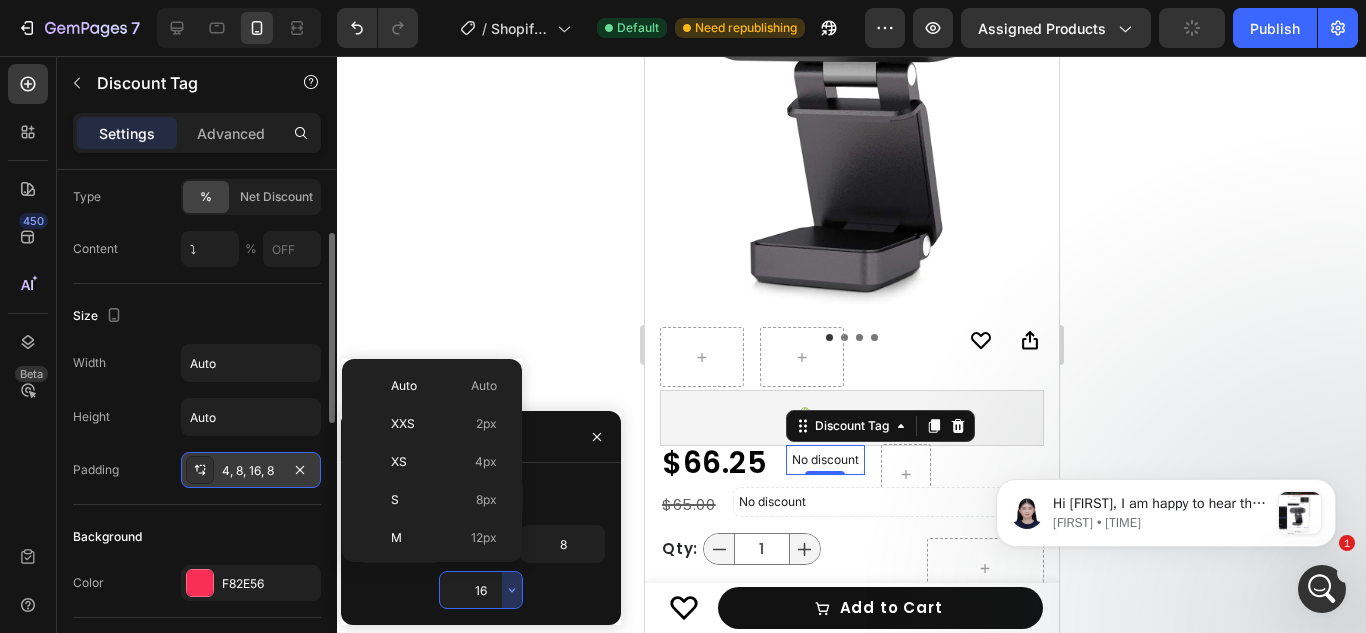 click on "16" at bounding box center [481, 590] 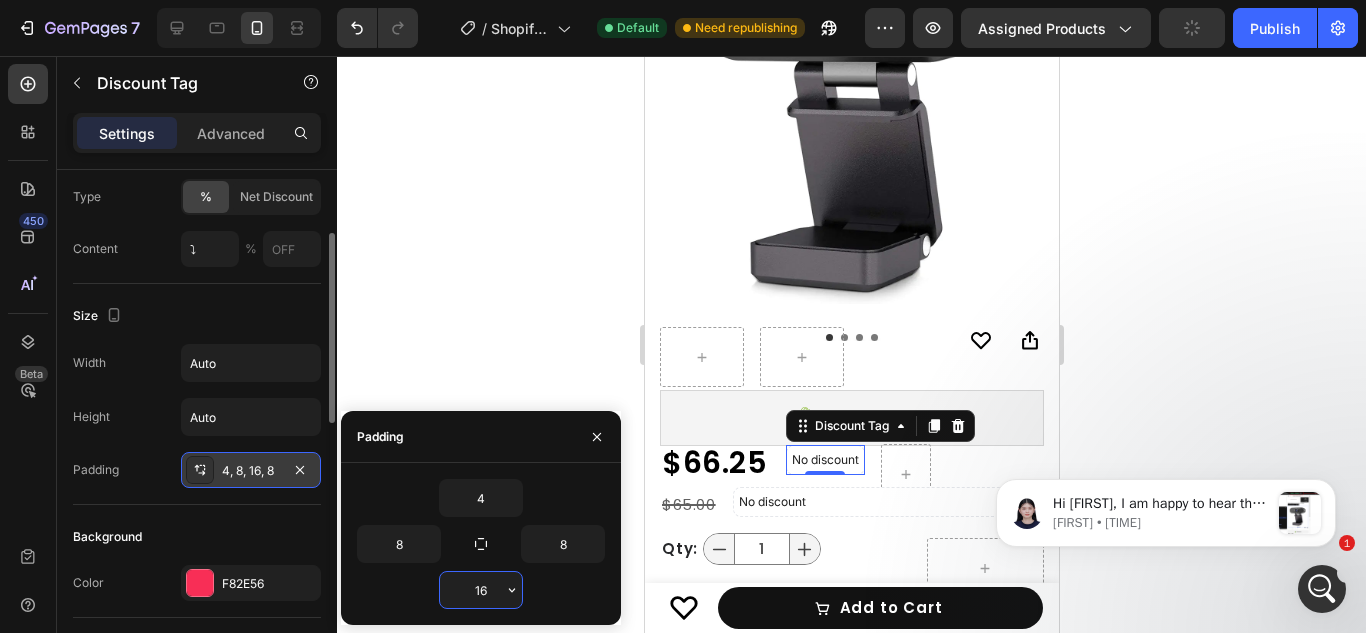 click on "16" at bounding box center (481, 590) 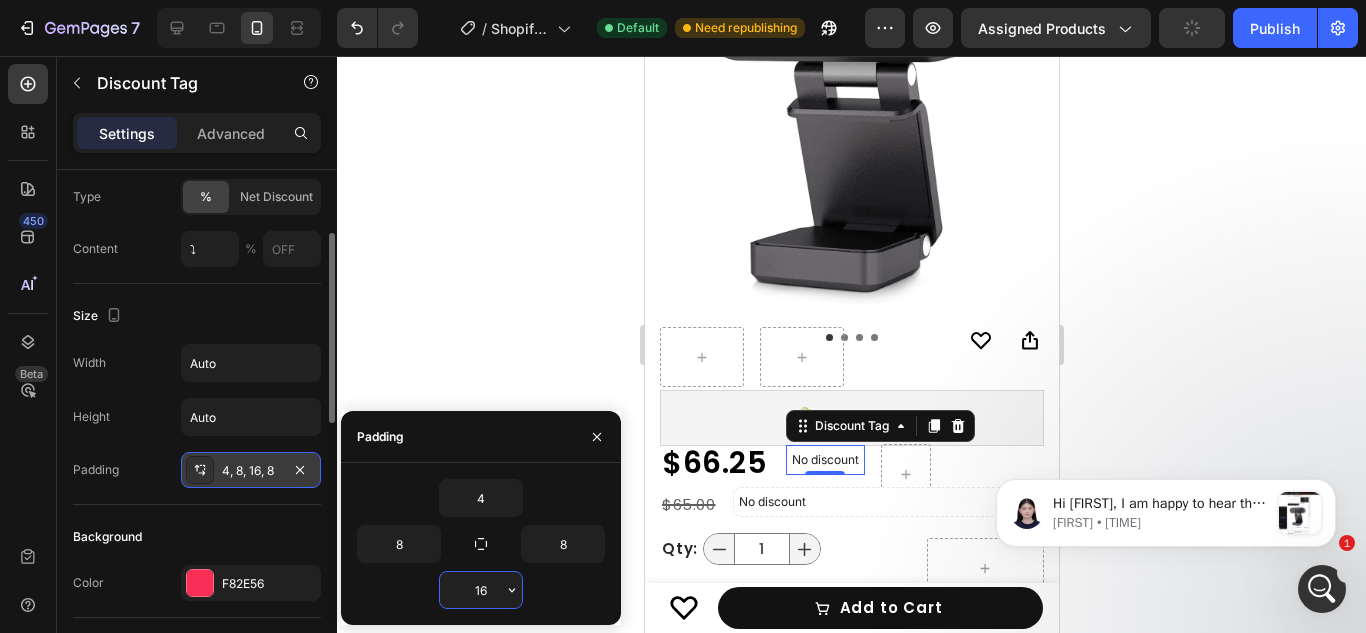 type on "4" 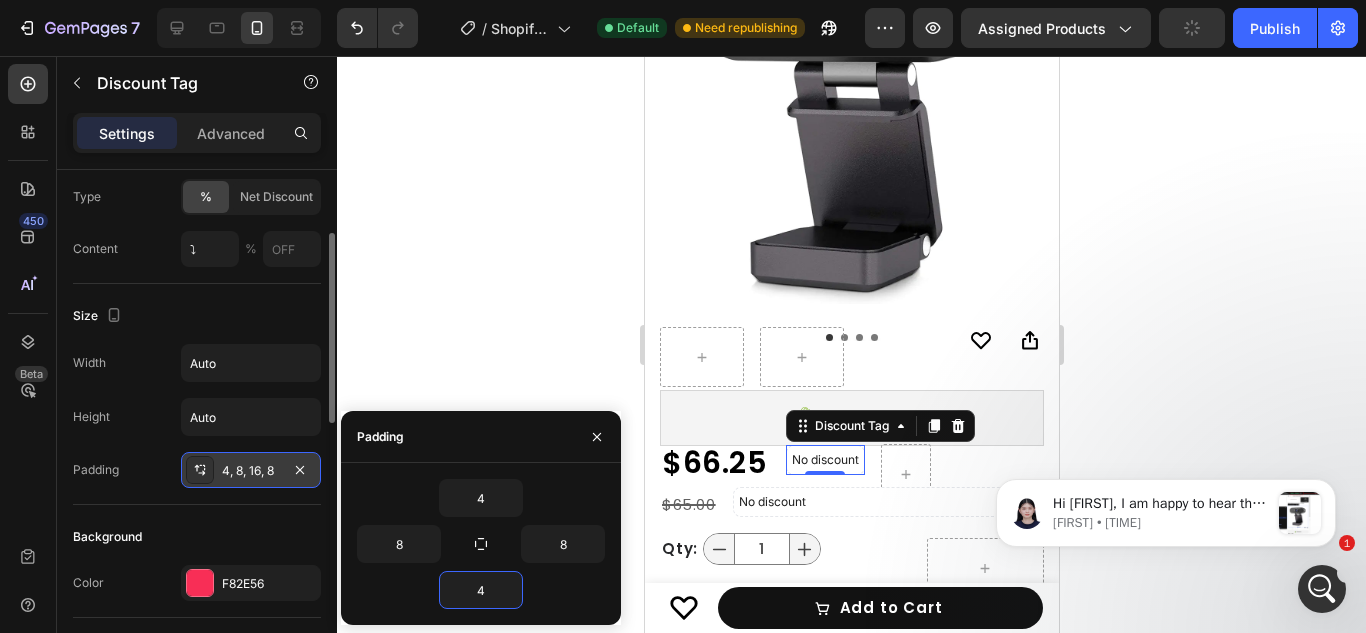 click on "Background" at bounding box center [197, 537] 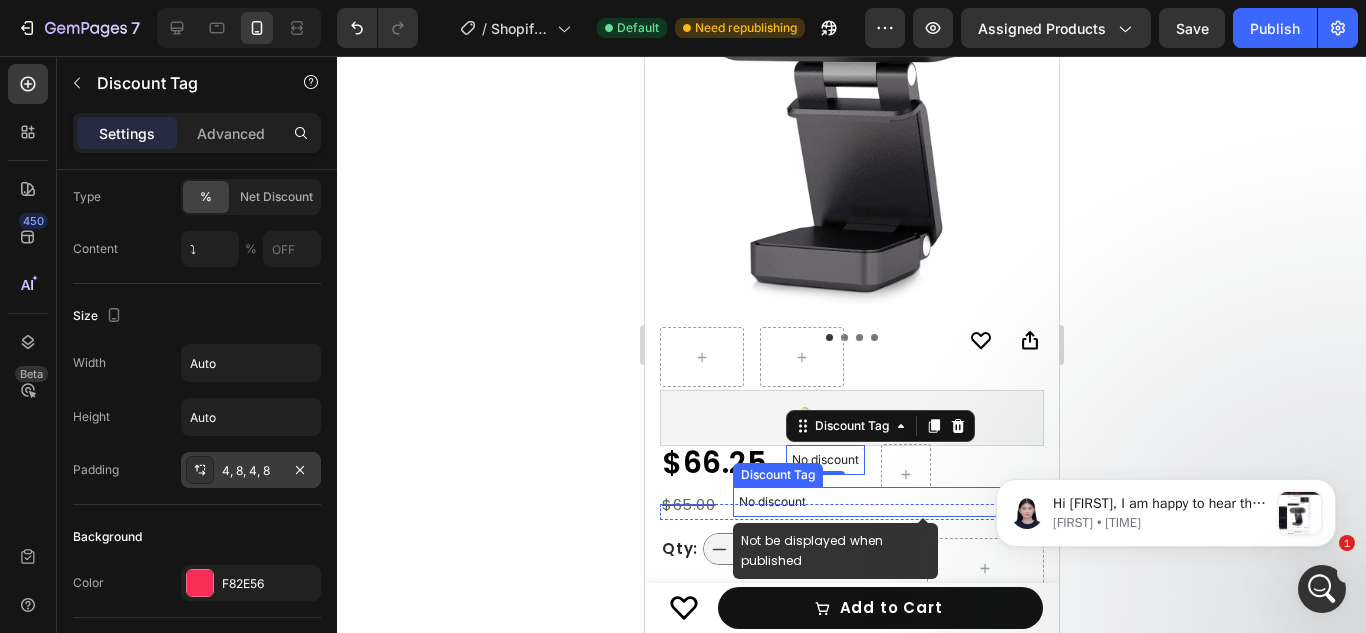 click on "No discount" at bounding box center (870, 502) 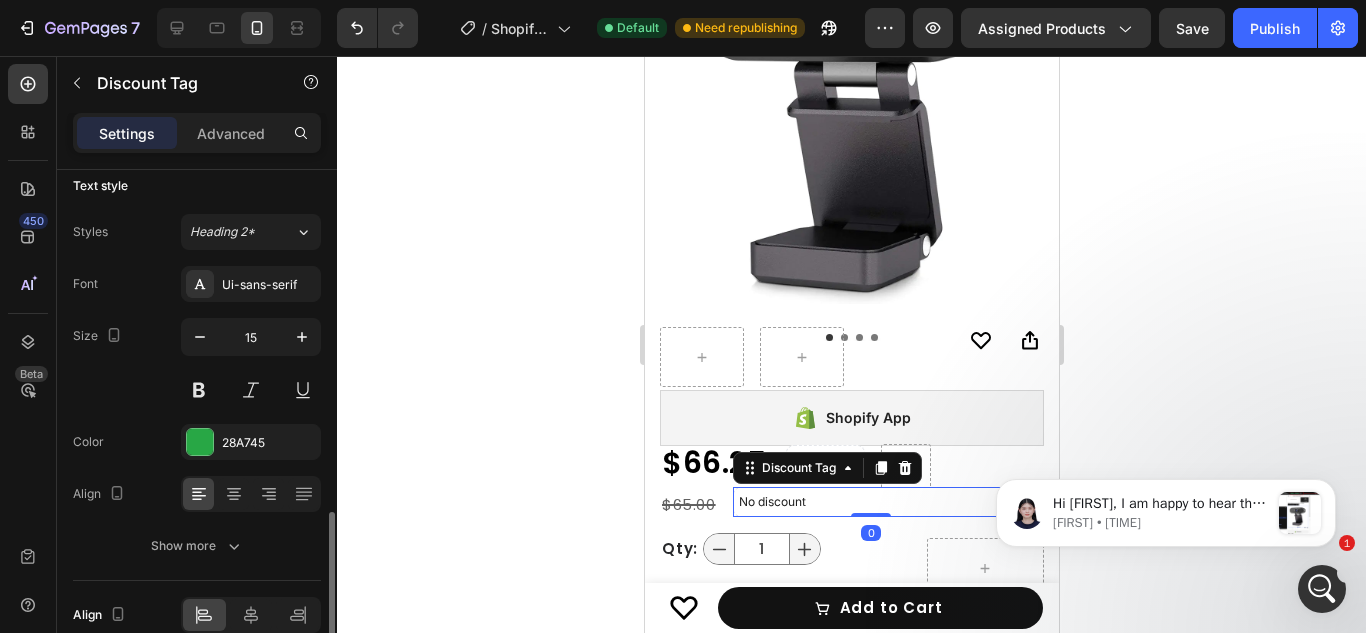 scroll, scrollTop: 846, scrollLeft: 0, axis: vertical 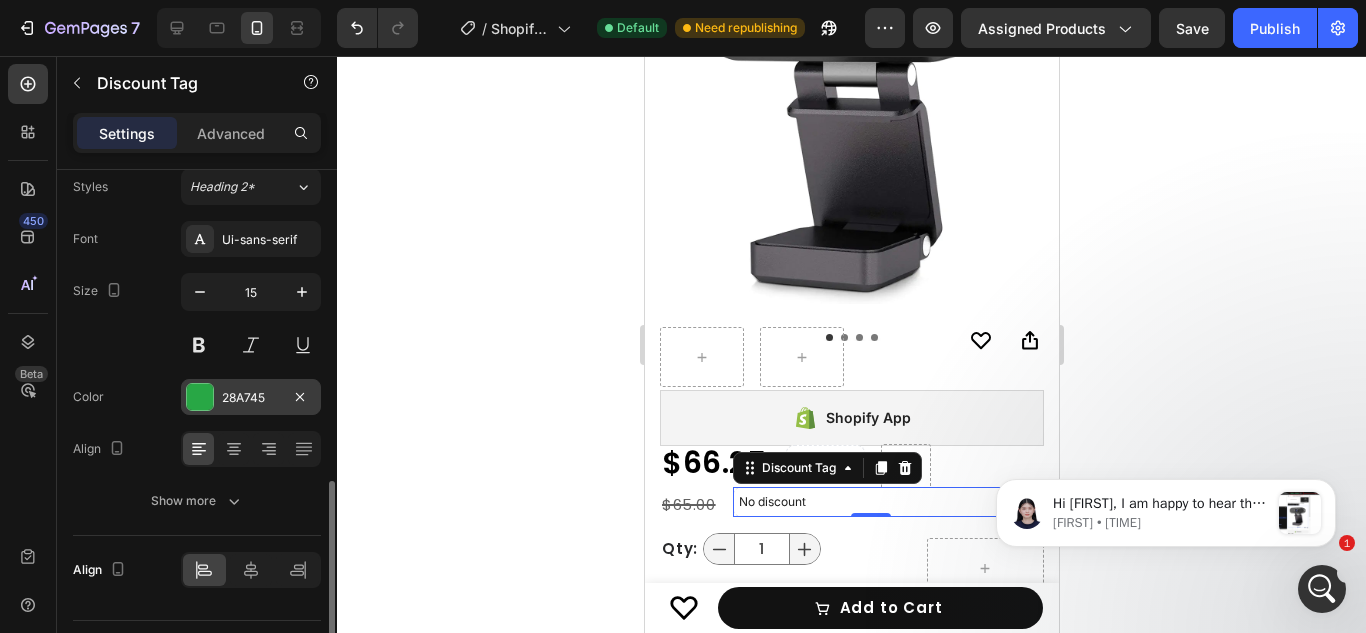 click on "28A745" at bounding box center [251, 398] 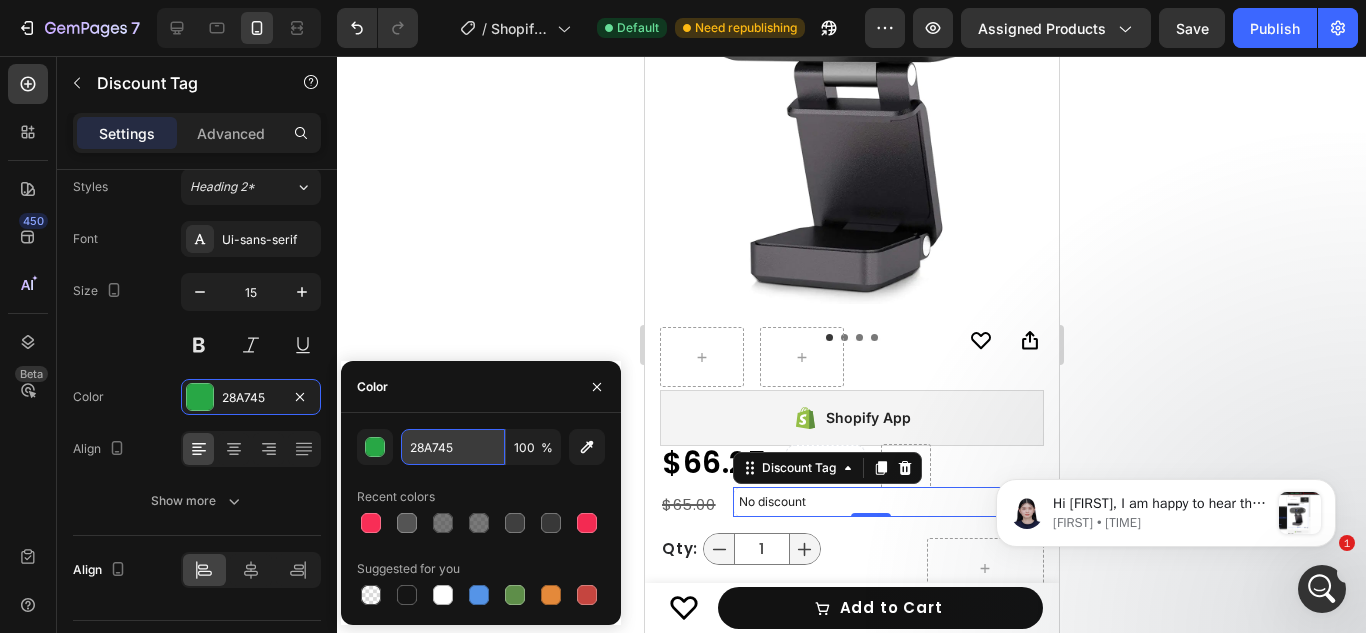 click on "28A745" at bounding box center [453, 447] 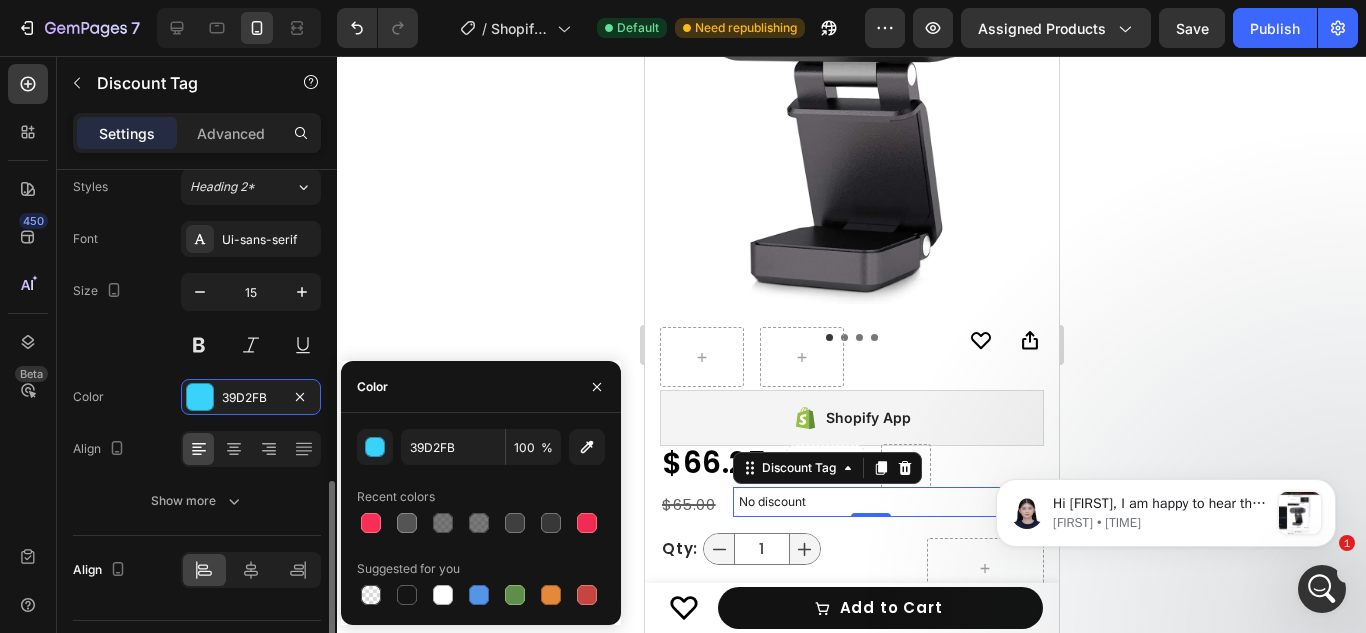 click on "Size 15" at bounding box center [197, 318] 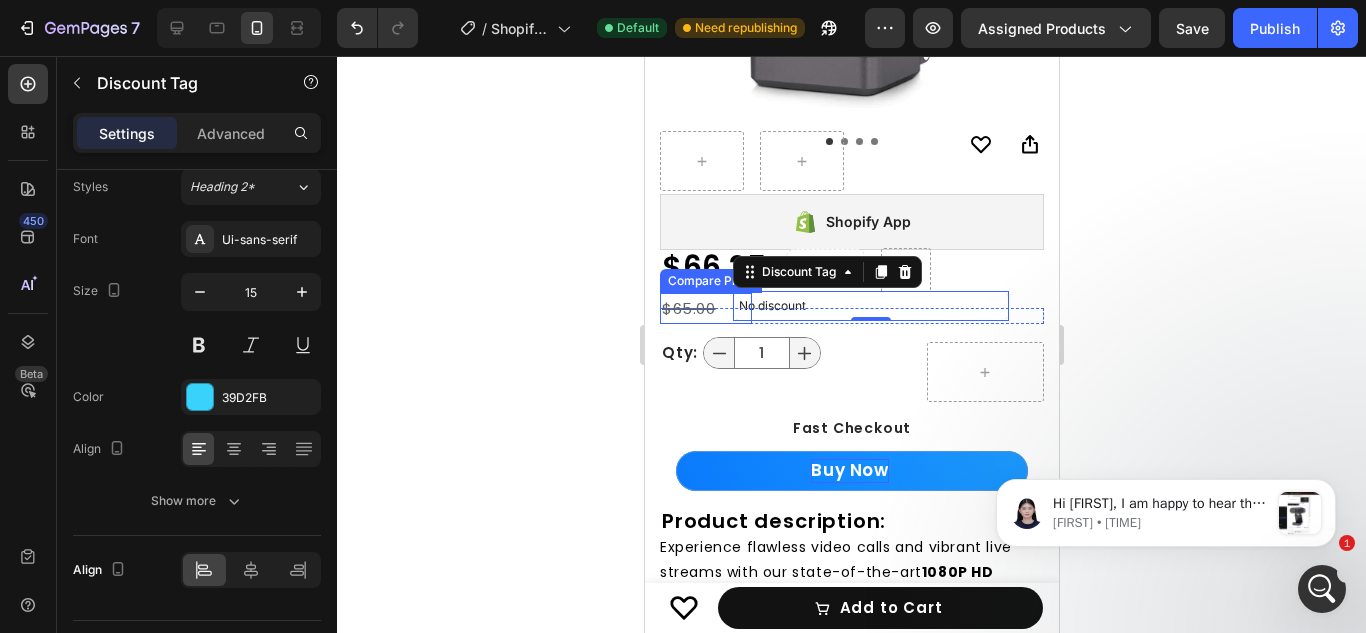 scroll, scrollTop: 583, scrollLeft: 0, axis: vertical 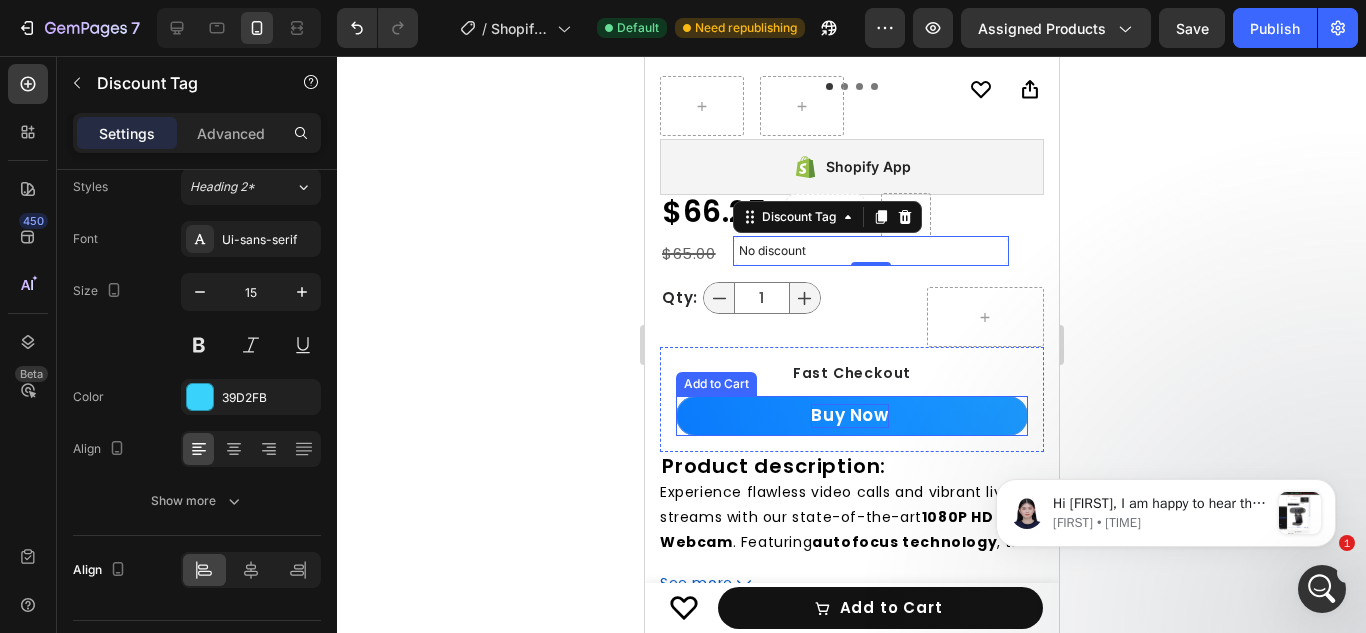 click on "Buy Now" at bounding box center [851, 416] 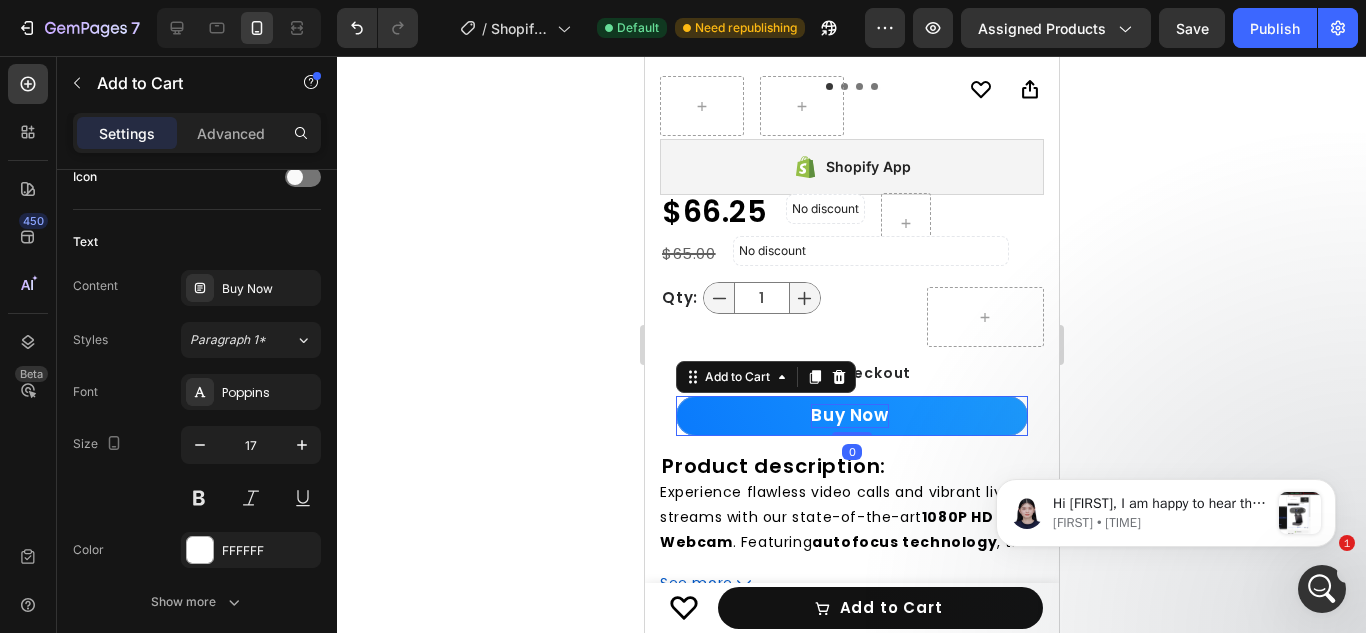 scroll, scrollTop: 0, scrollLeft: 0, axis: both 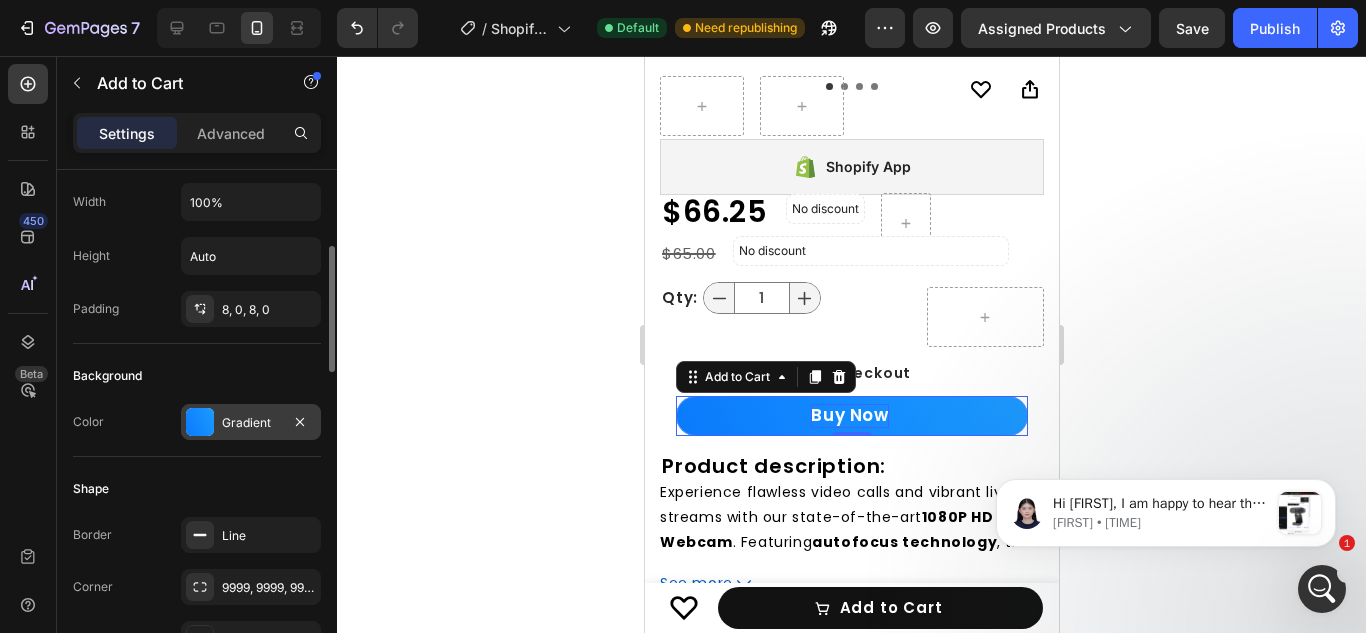 drag, startPoint x: 347, startPoint y: 425, endPoint x: 260, endPoint y: 406, distance: 89.050545 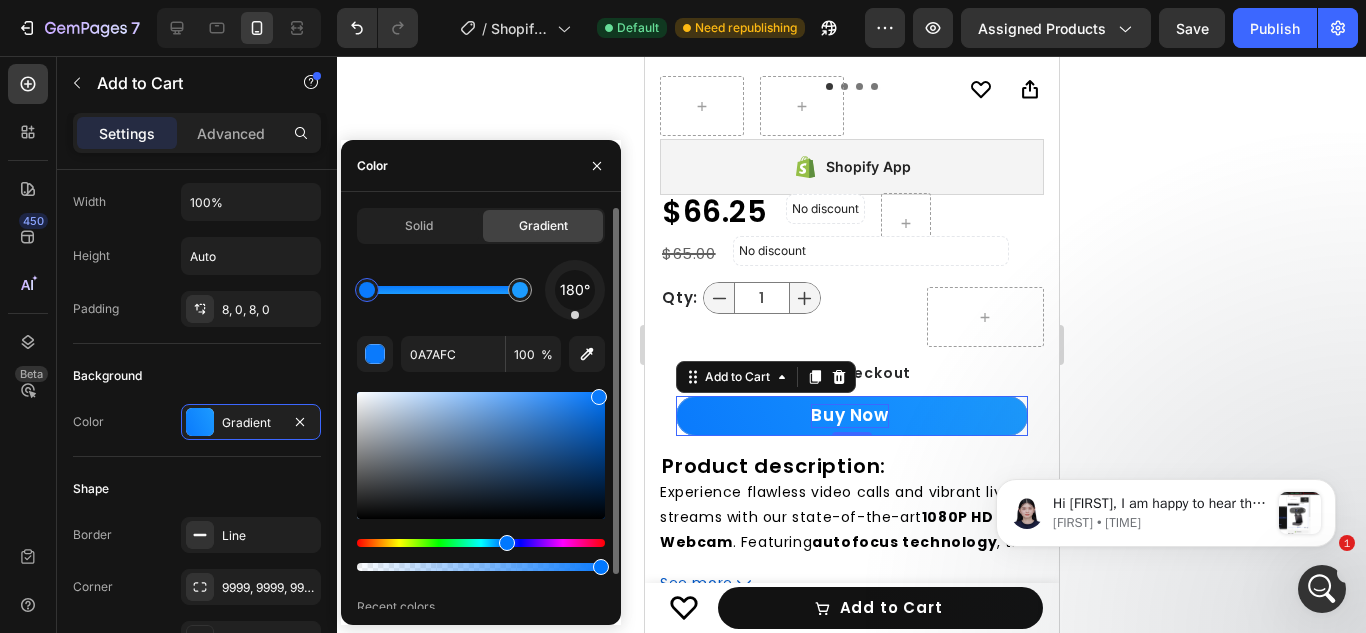 click at bounding box center [575, 290] 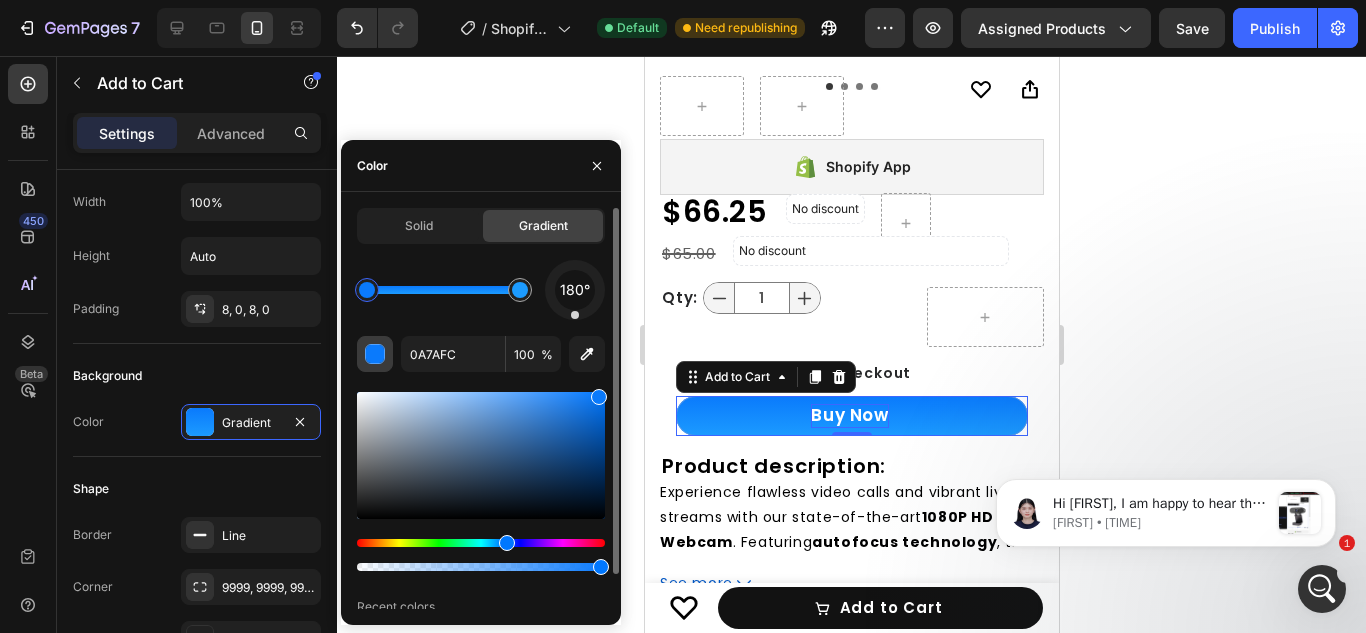 click at bounding box center [376, 355] 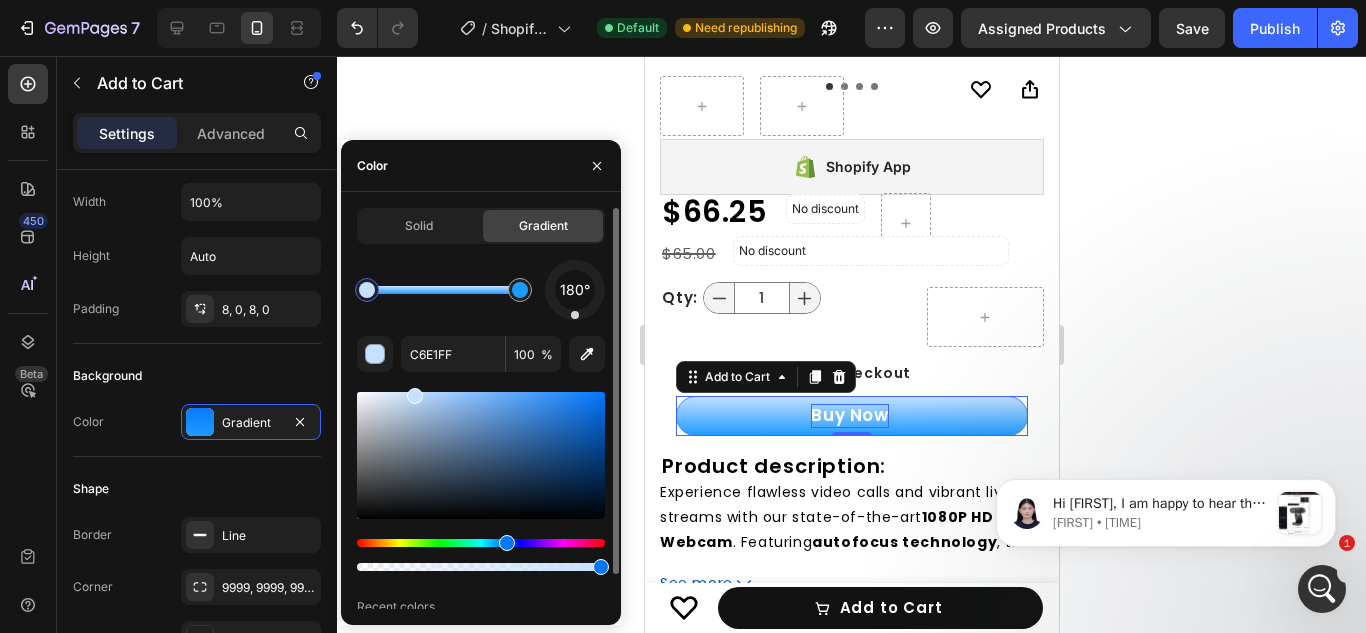 drag, startPoint x: 411, startPoint y: 401, endPoint x: 412, endPoint y: 372, distance: 29.017237 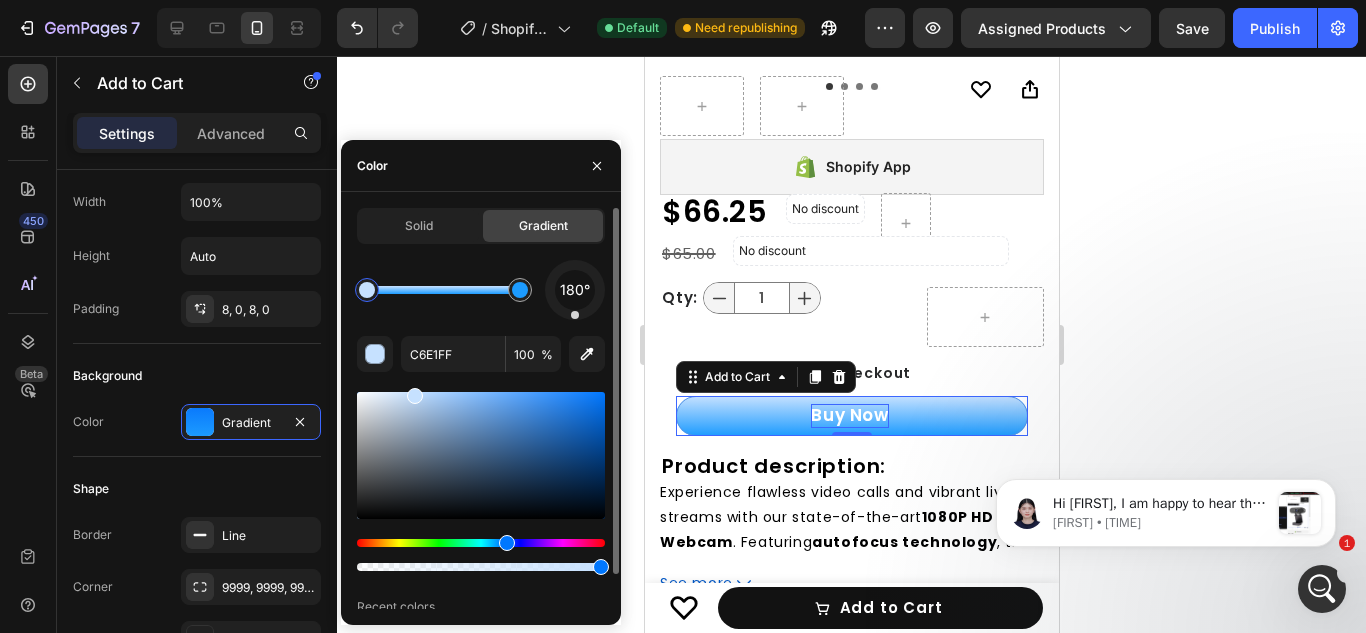 click on "180° C6E1FF 100 % Recent colors" at bounding box center (481, 453) 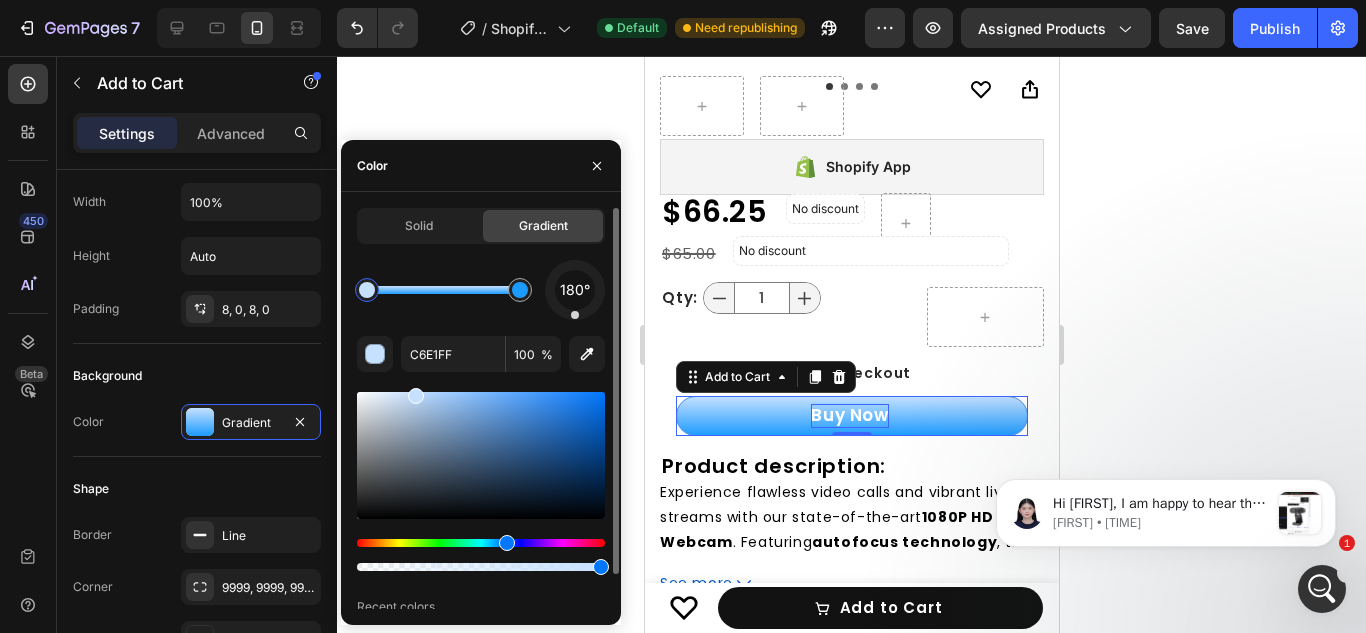 click at bounding box center [367, 290] 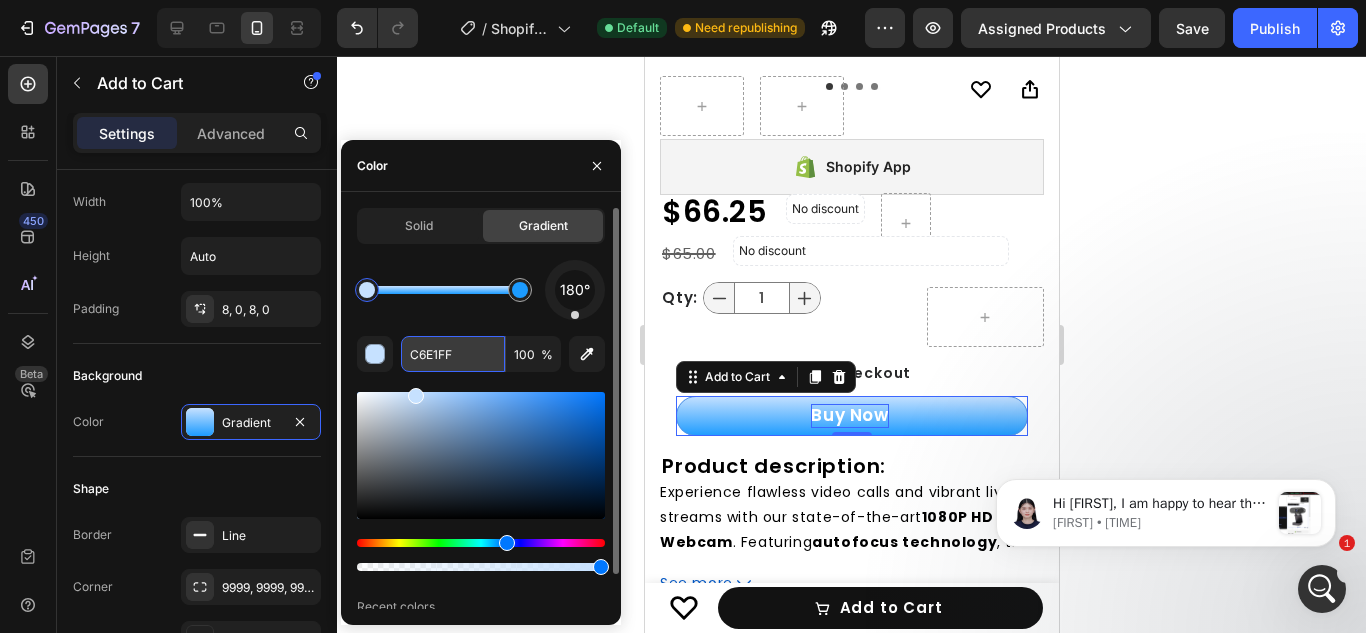 click on "C6E1FF" at bounding box center (453, 354) 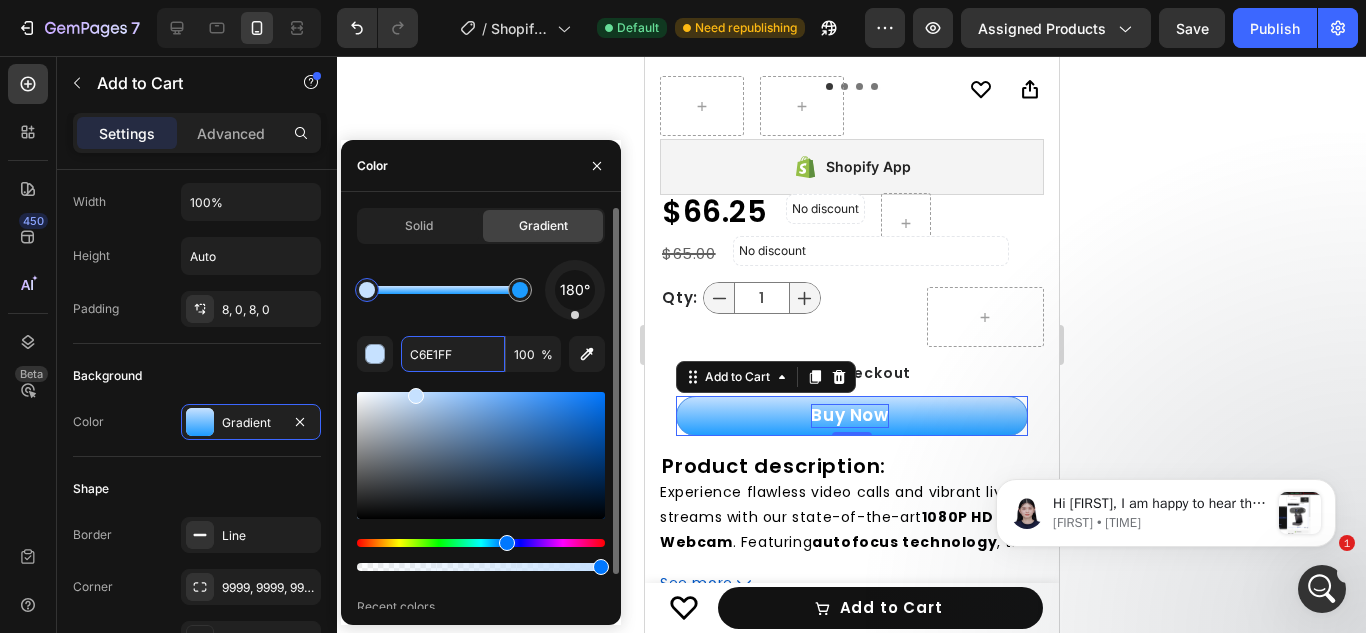 paste on "39BCFE" 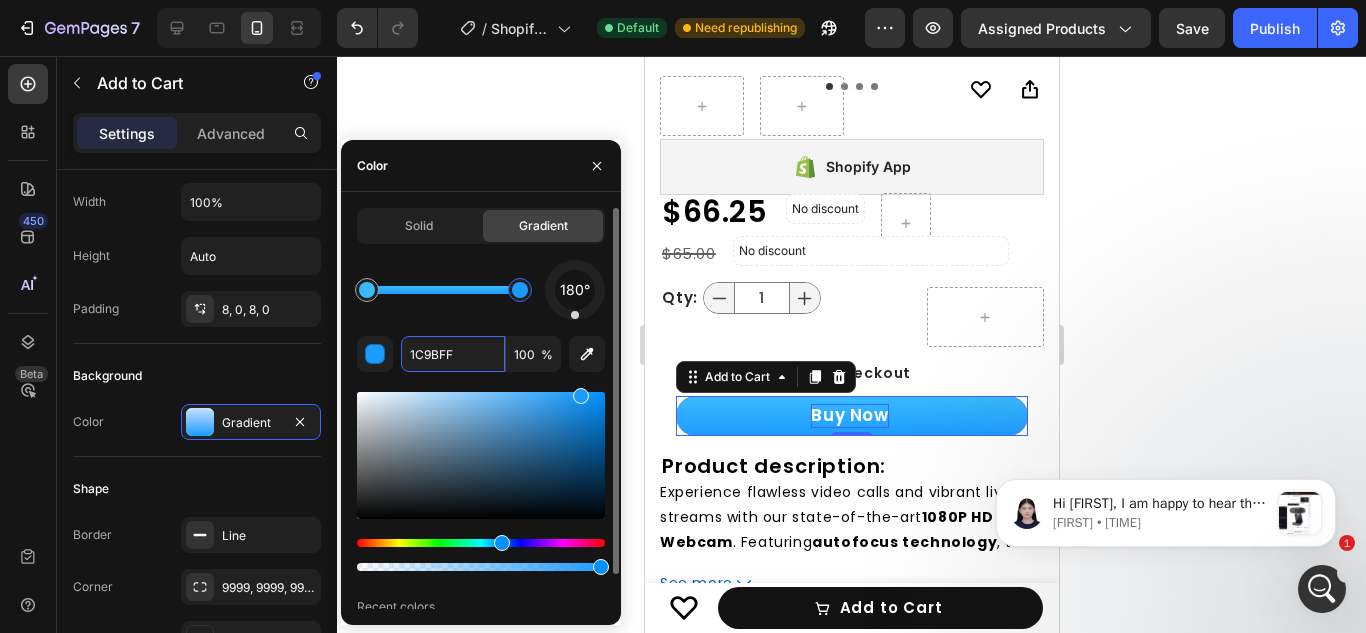 click at bounding box center (520, 290) 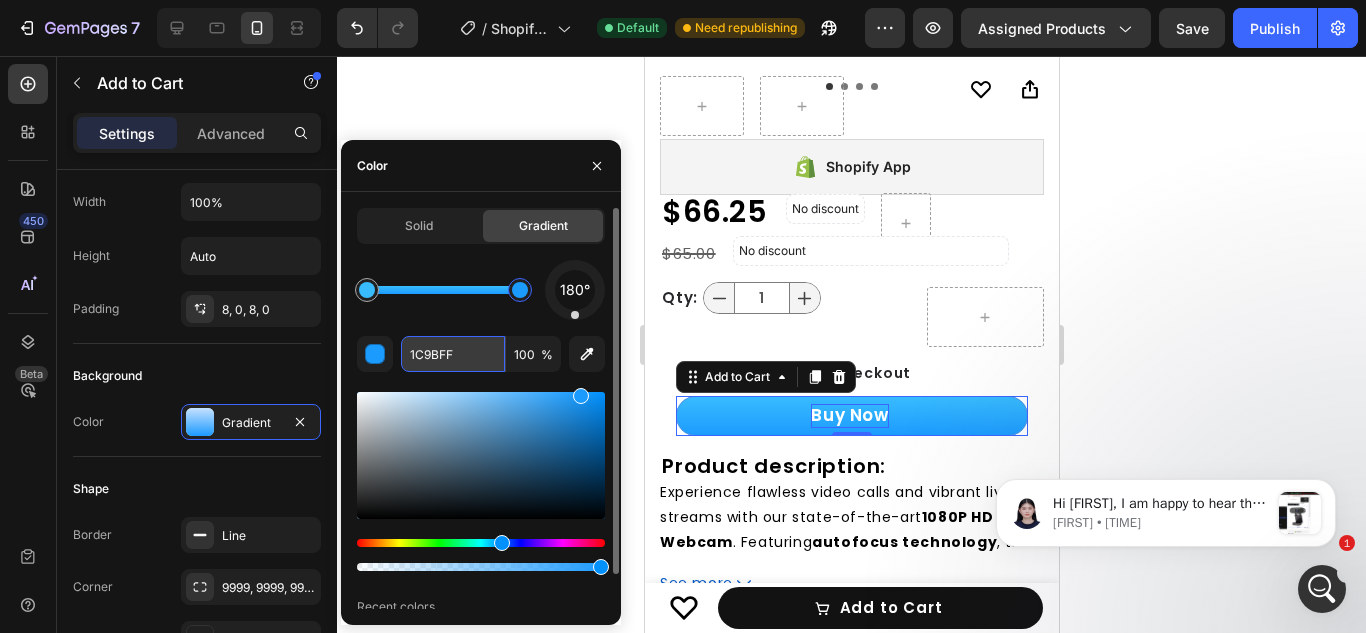click on "1C9BFF" at bounding box center [453, 354] 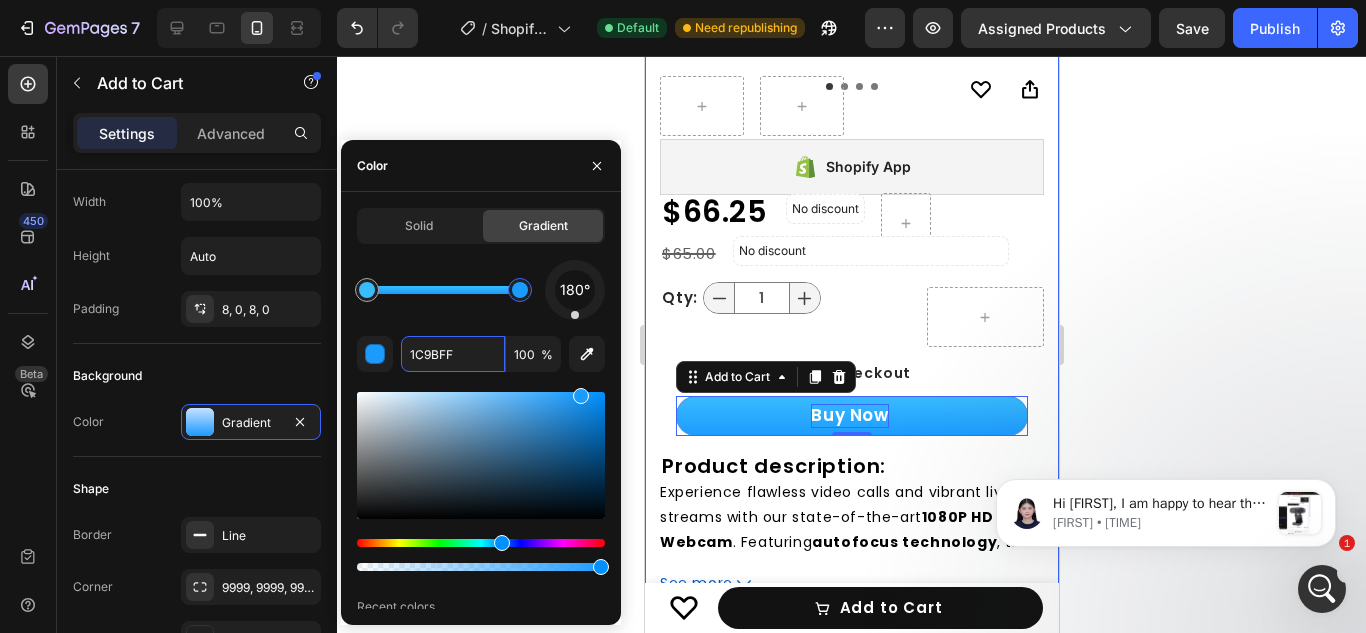 paste on "2295F0" 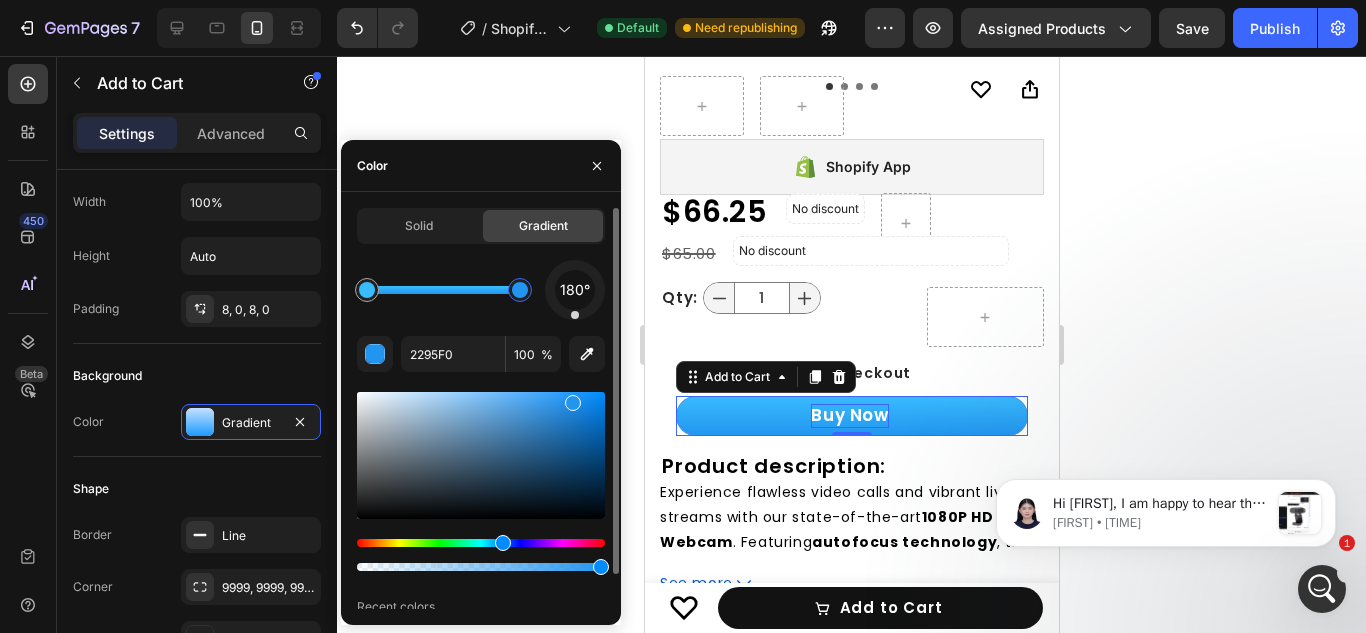 click on "180°" at bounding box center (481, 290) 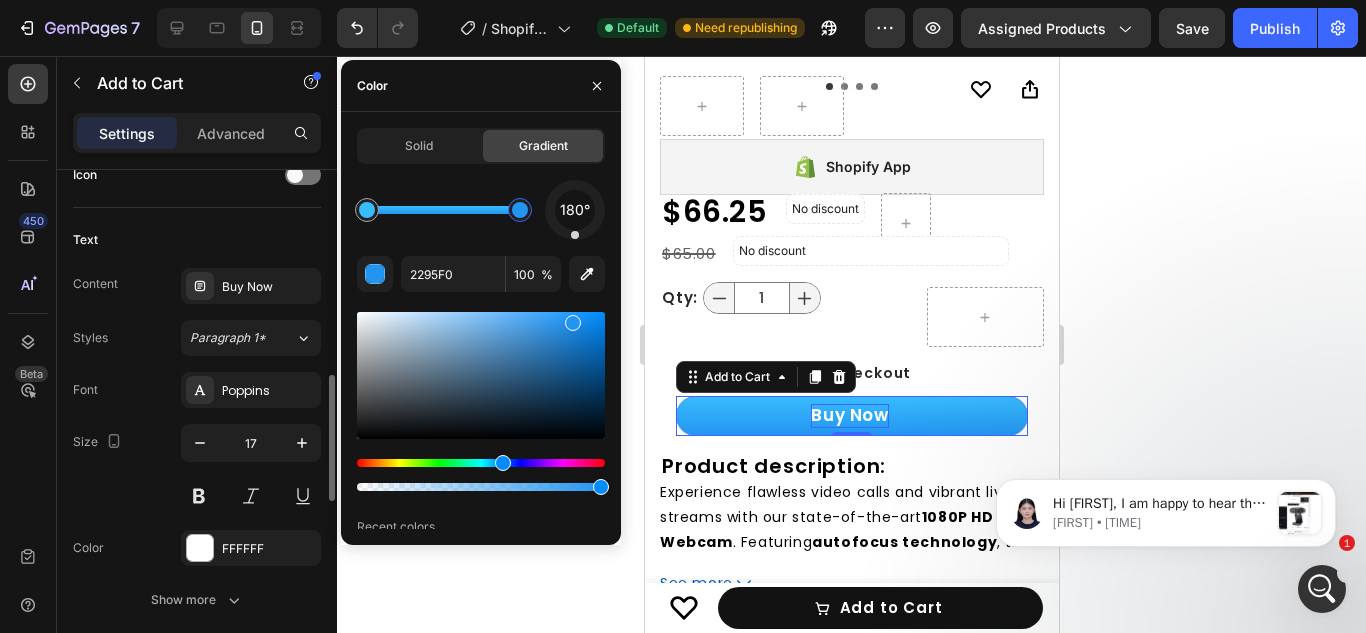 scroll, scrollTop: 850, scrollLeft: 0, axis: vertical 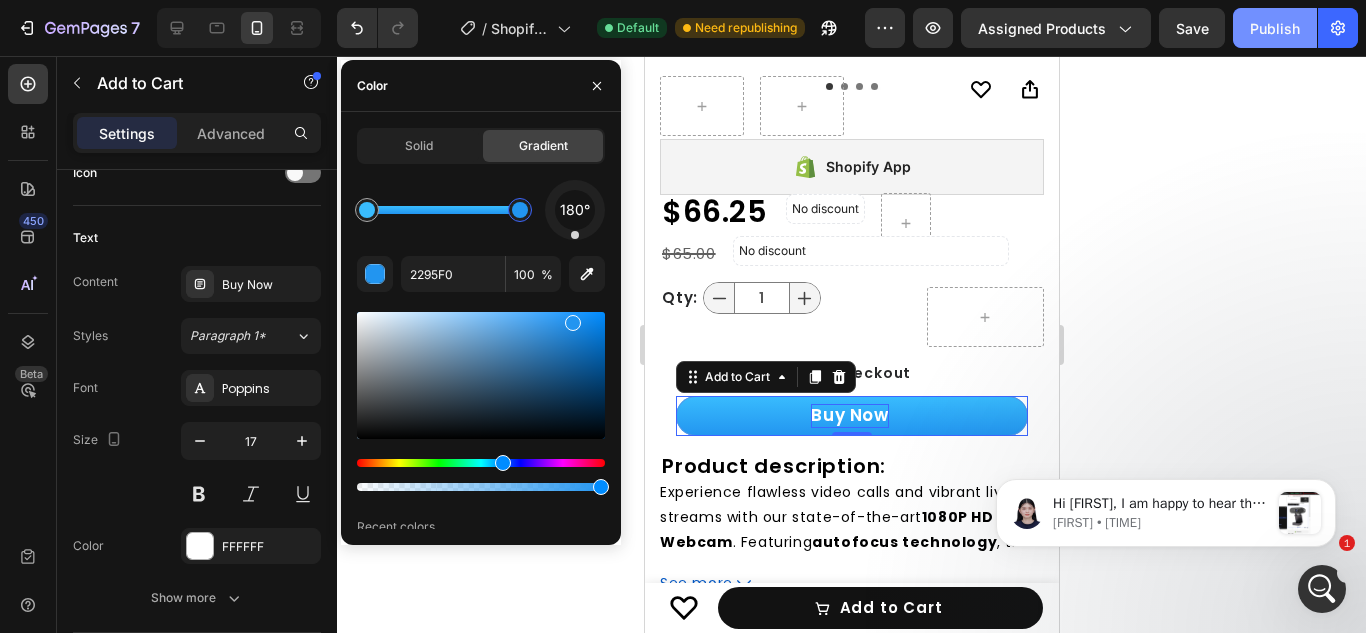 click on "Publish" at bounding box center (1275, 28) 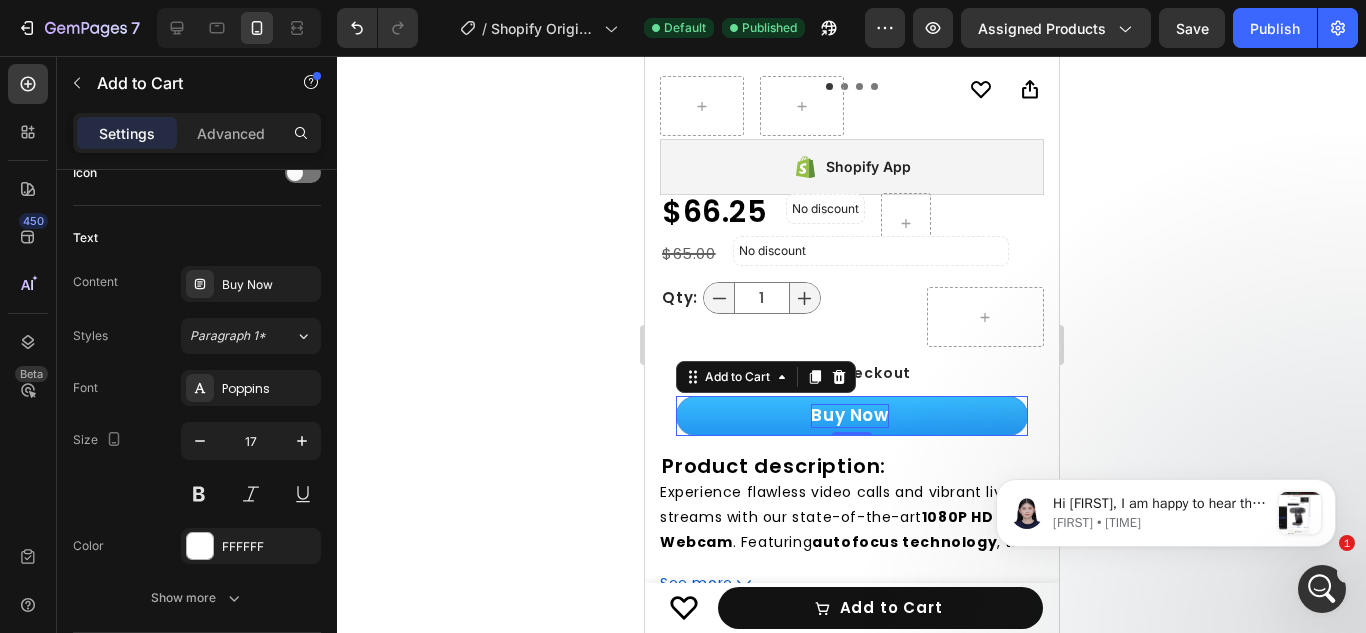 click on "Buy Now" at bounding box center (851, 416) 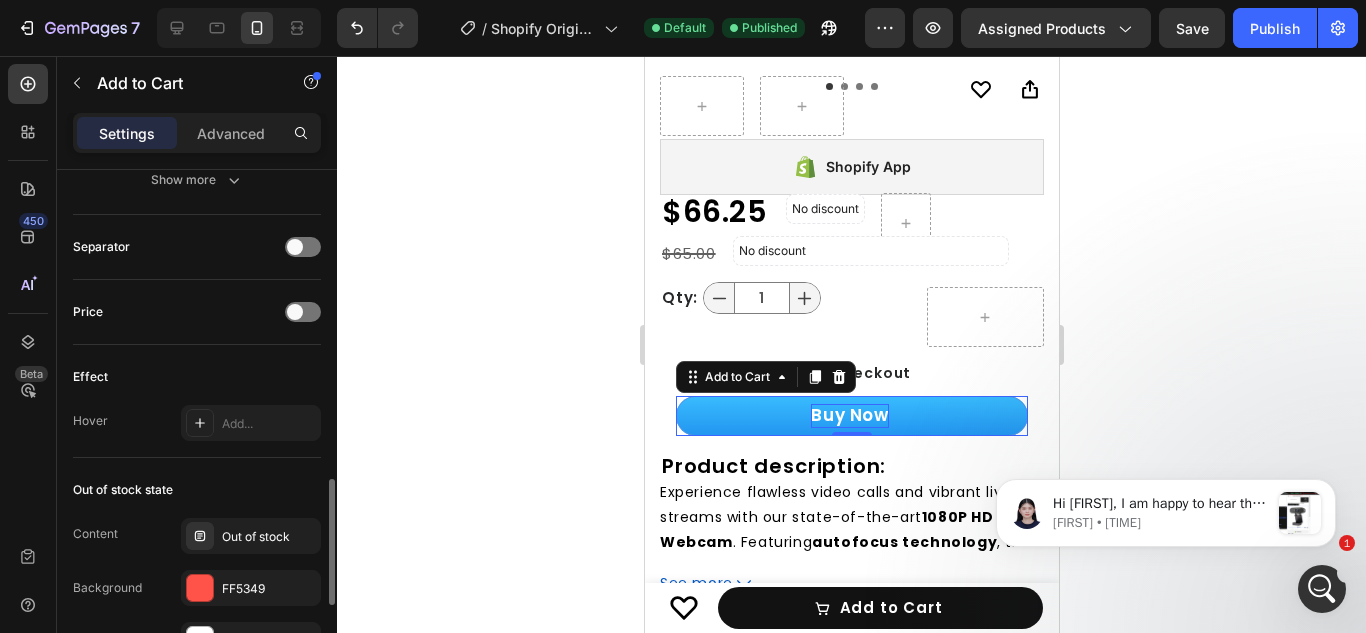 scroll, scrollTop: 1269, scrollLeft: 0, axis: vertical 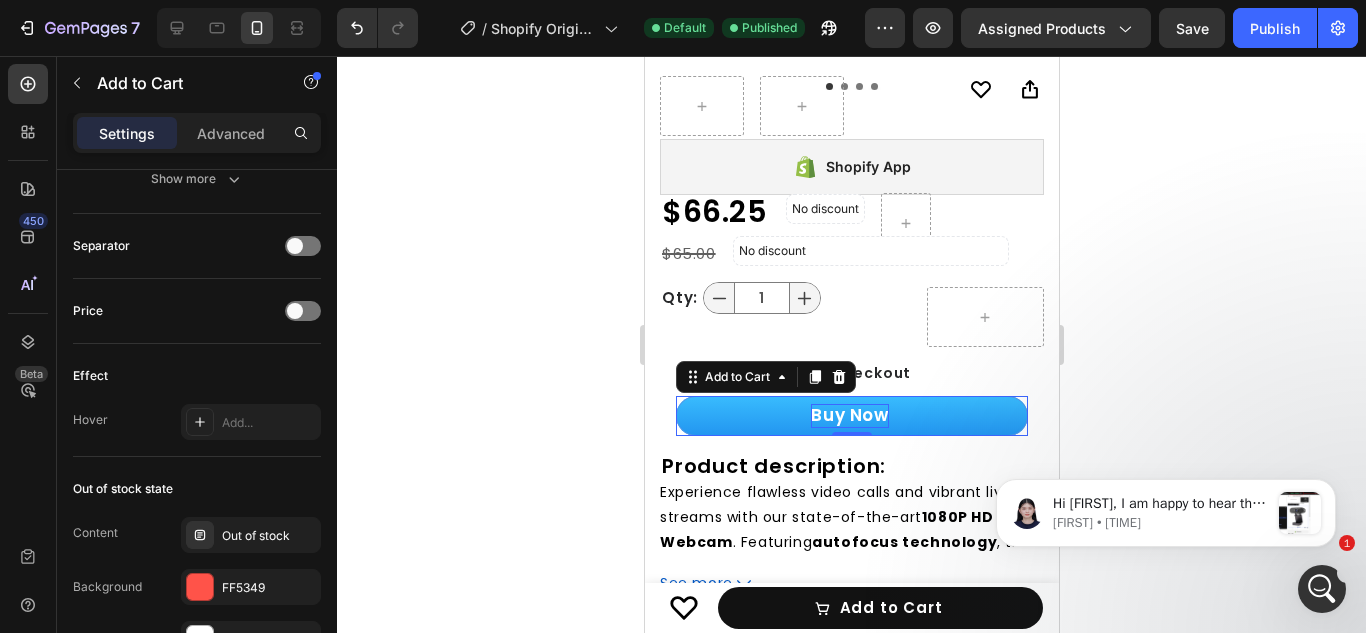 click on "Buy Now" at bounding box center [851, 416] 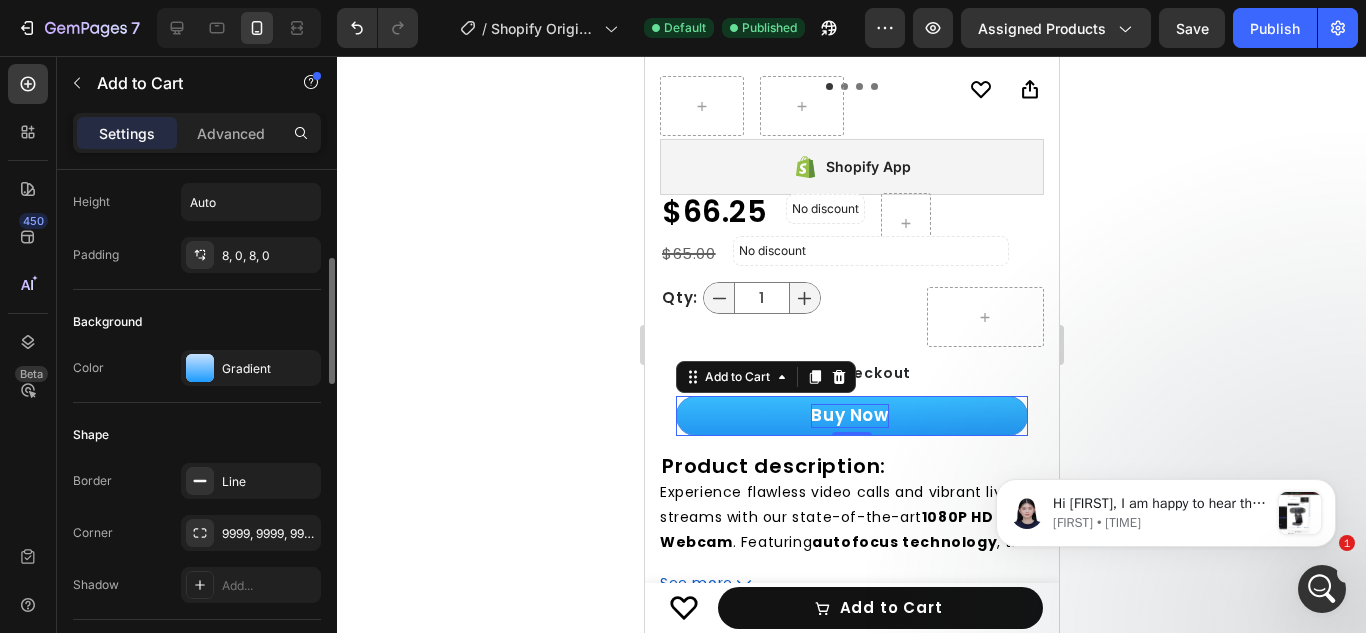 scroll, scrollTop: 369, scrollLeft: 0, axis: vertical 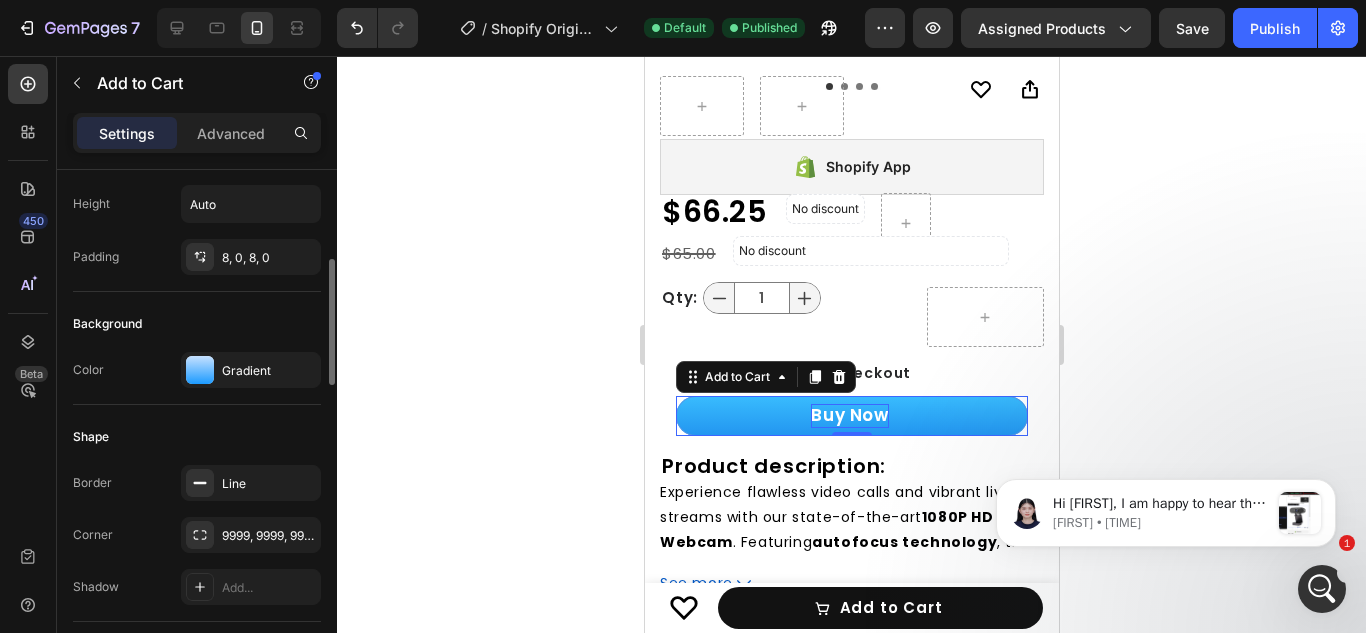 click on "Gradient" at bounding box center [251, 370] 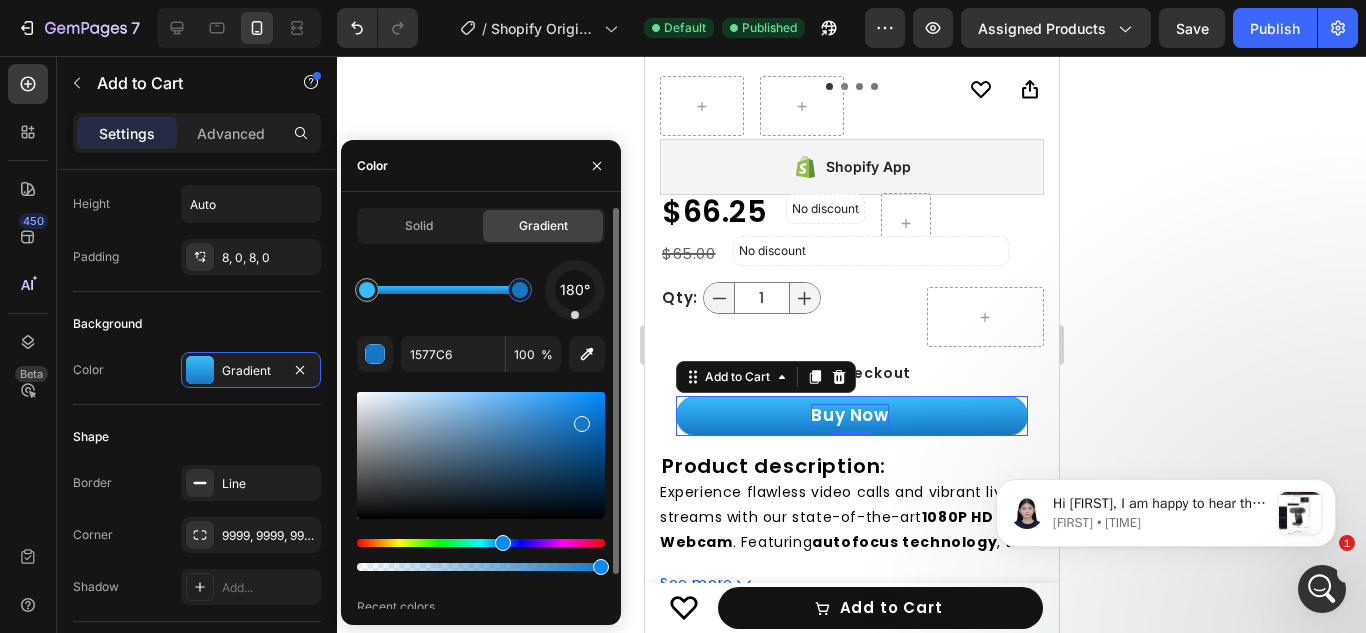 drag, startPoint x: 575, startPoint y: 408, endPoint x: 580, endPoint y: 419, distance: 12.083046 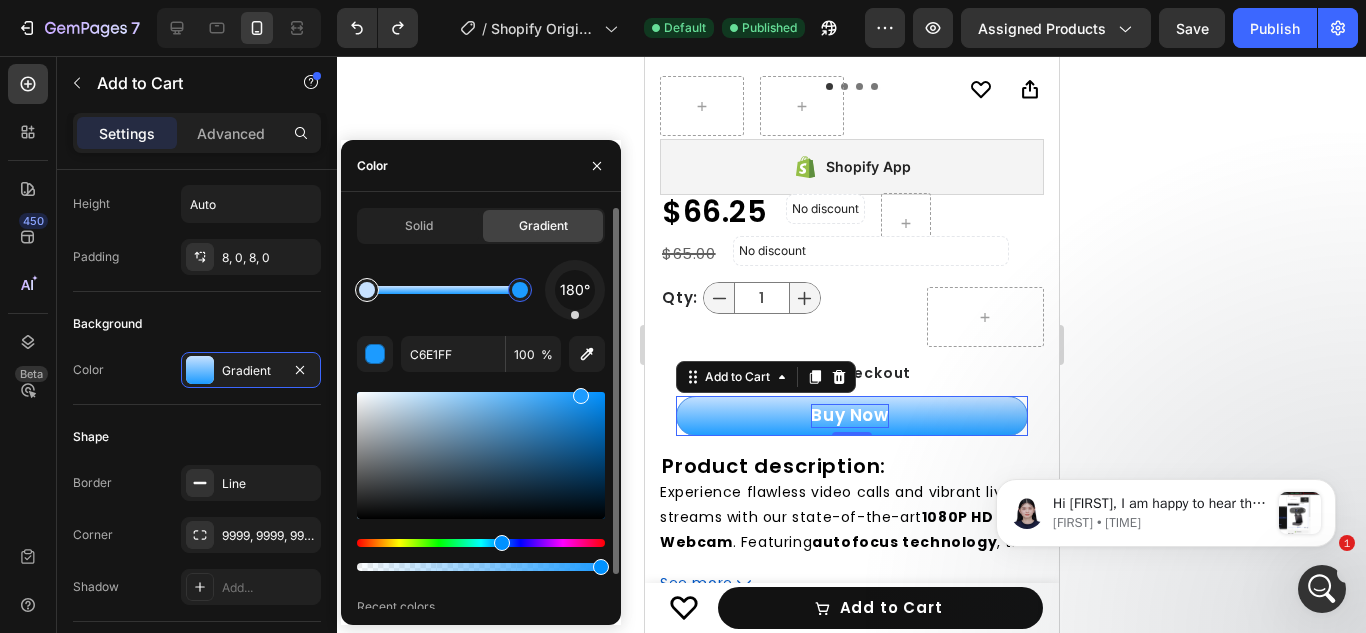 click at bounding box center [367, 290] 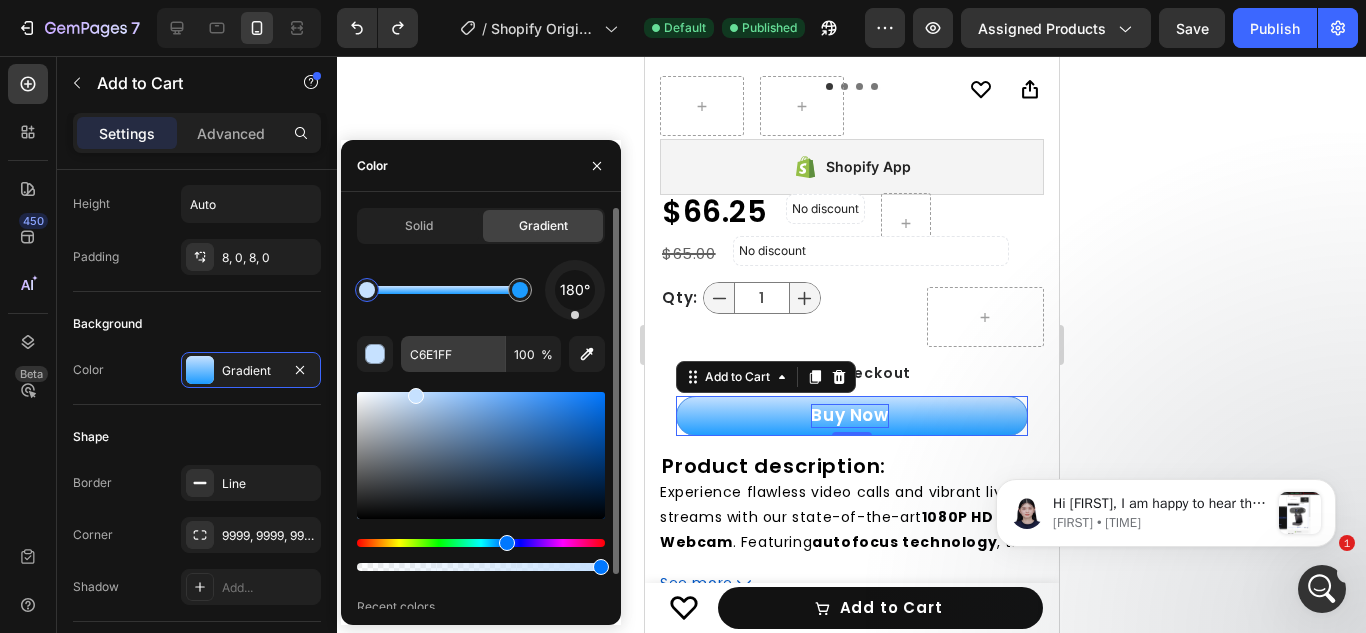 scroll, scrollTop: 38, scrollLeft: 0, axis: vertical 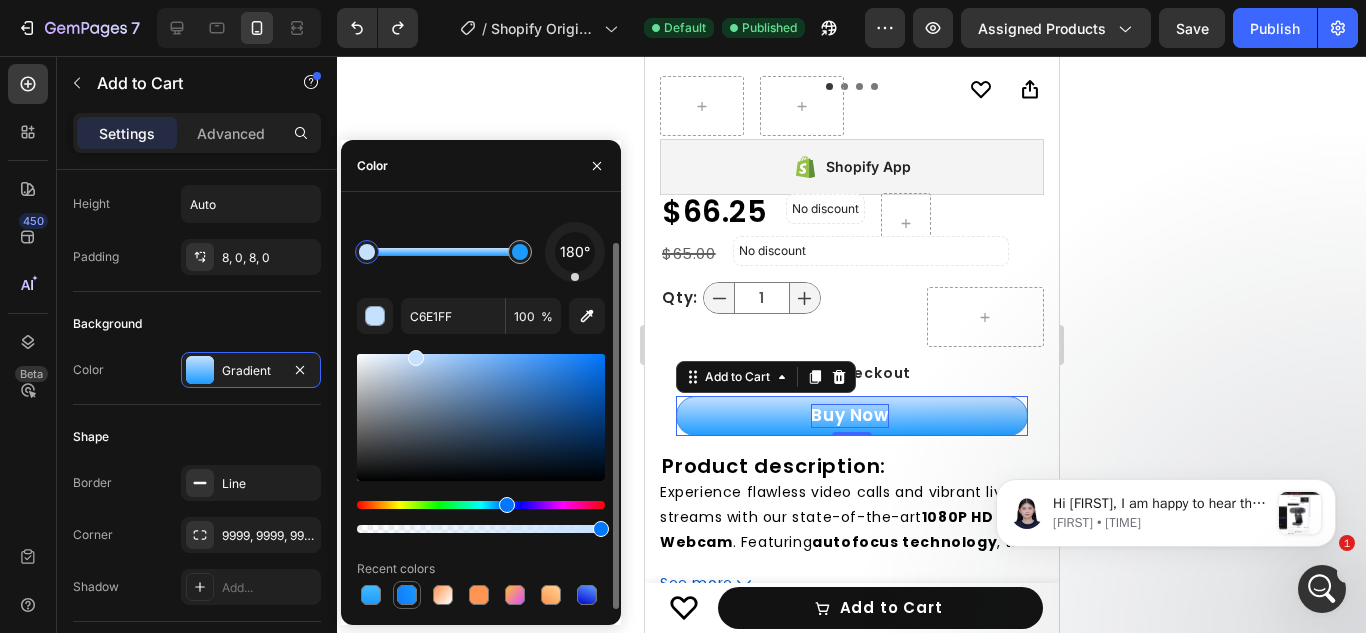 click at bounding box center [407, 595] 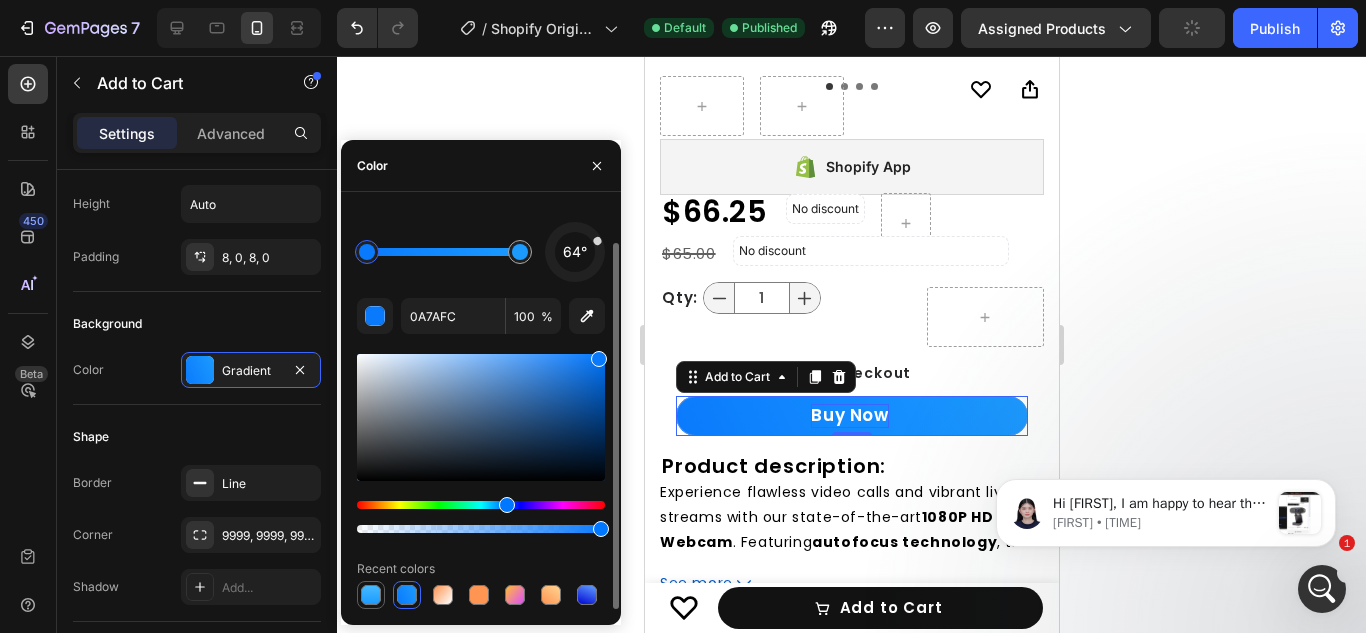 click at bounding box center [371, 595] 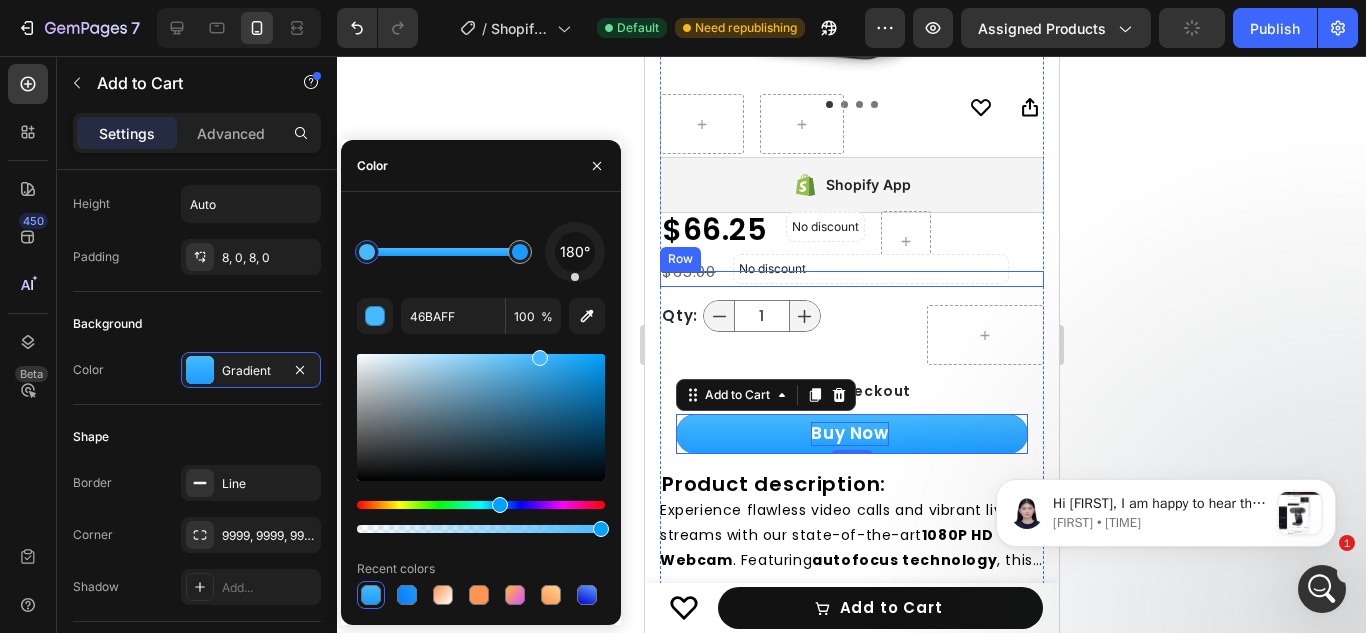 scroll, scrollTop: 547, scrollLeft: 0, axis: vertical 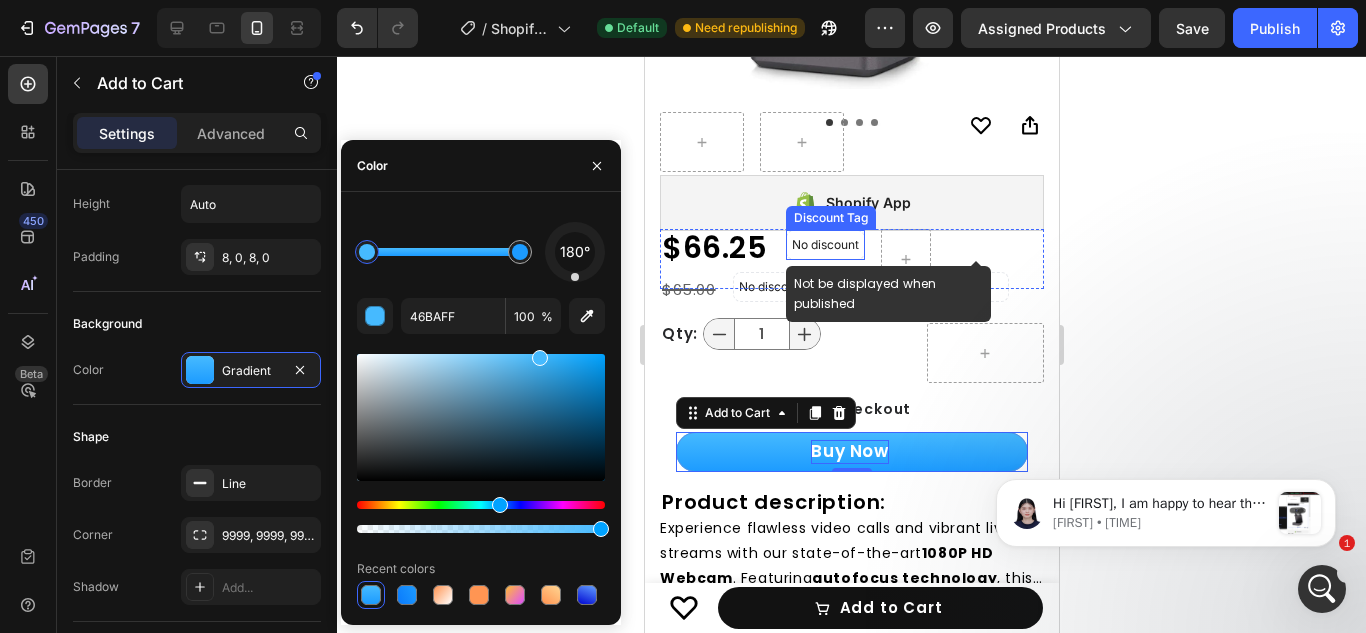 click on "No discount" at bounding box center (824, 245) 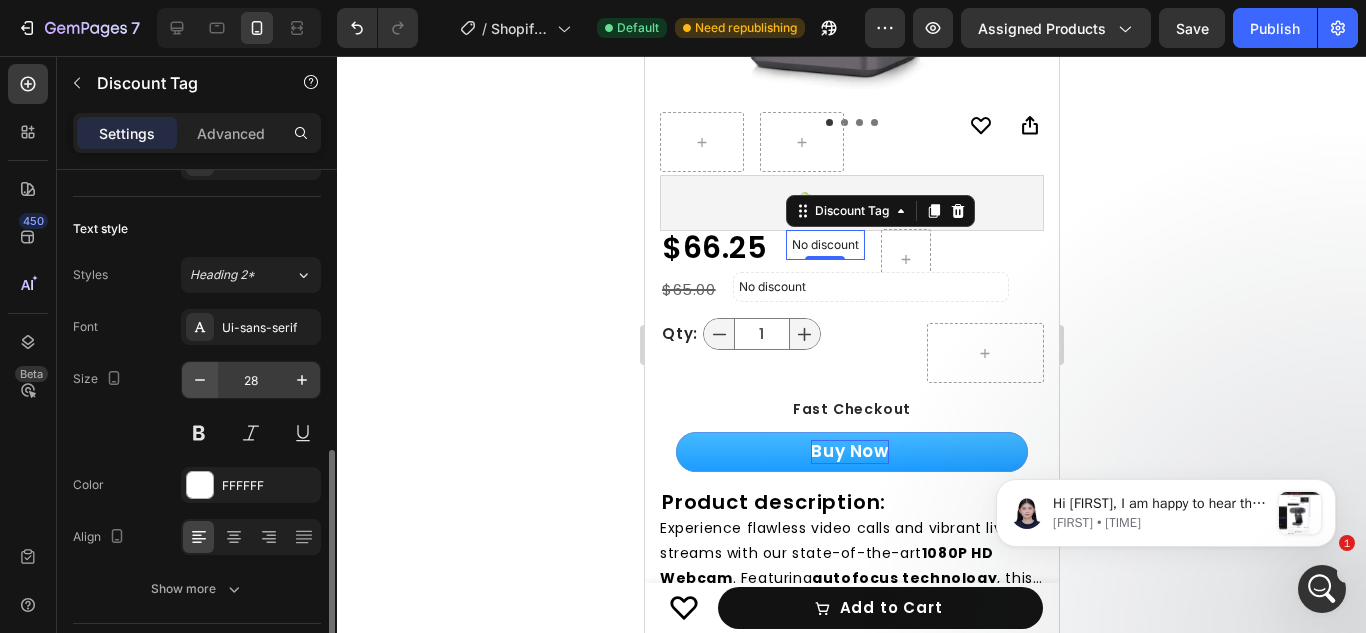 scroll, scrollTop: 759, scrollLeft: 0, axis: vertical 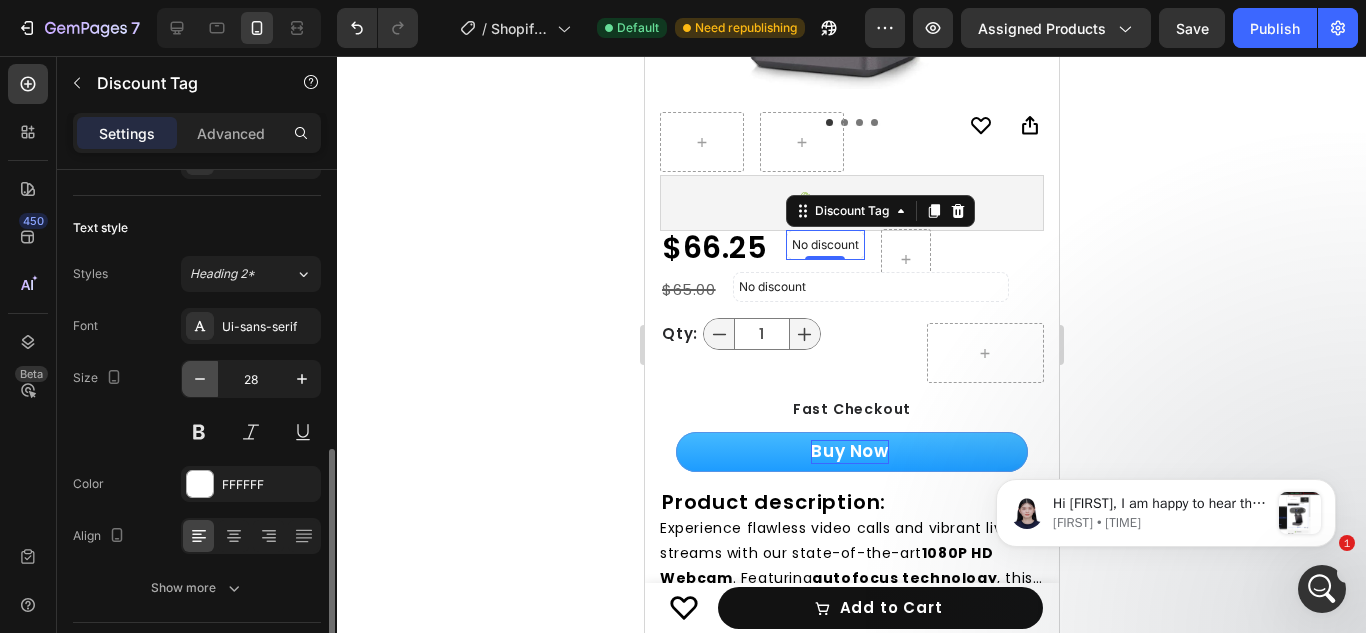click 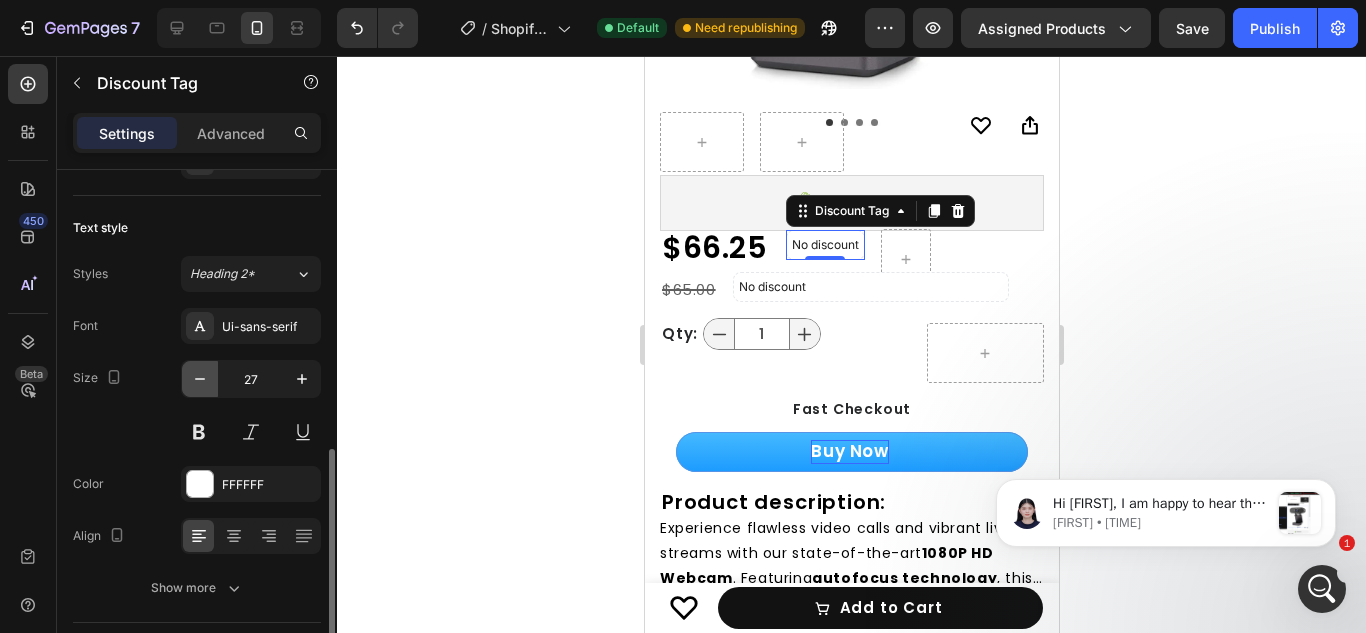 click 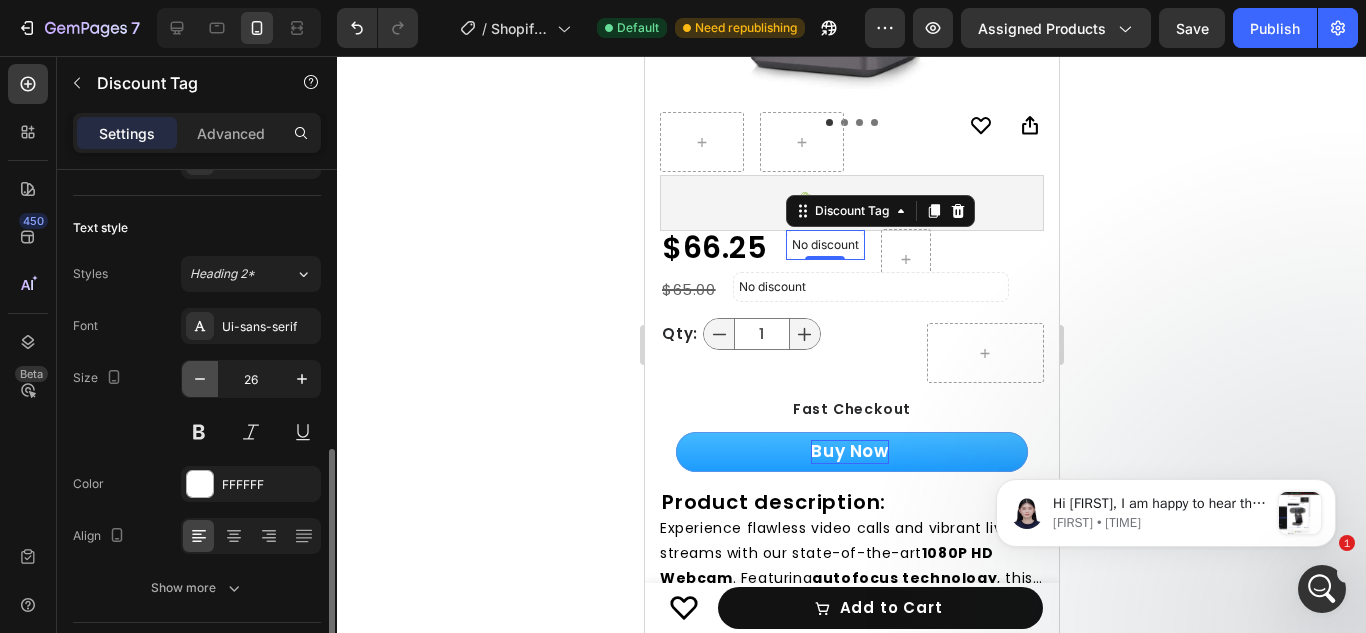 click 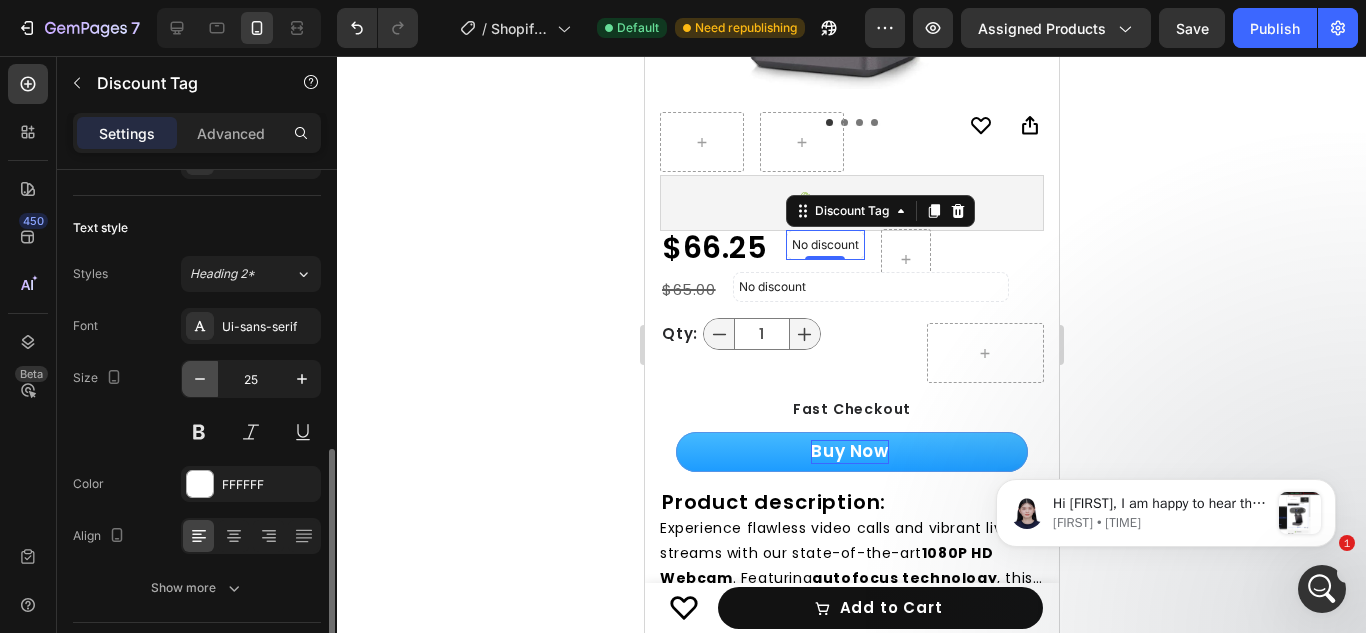 click 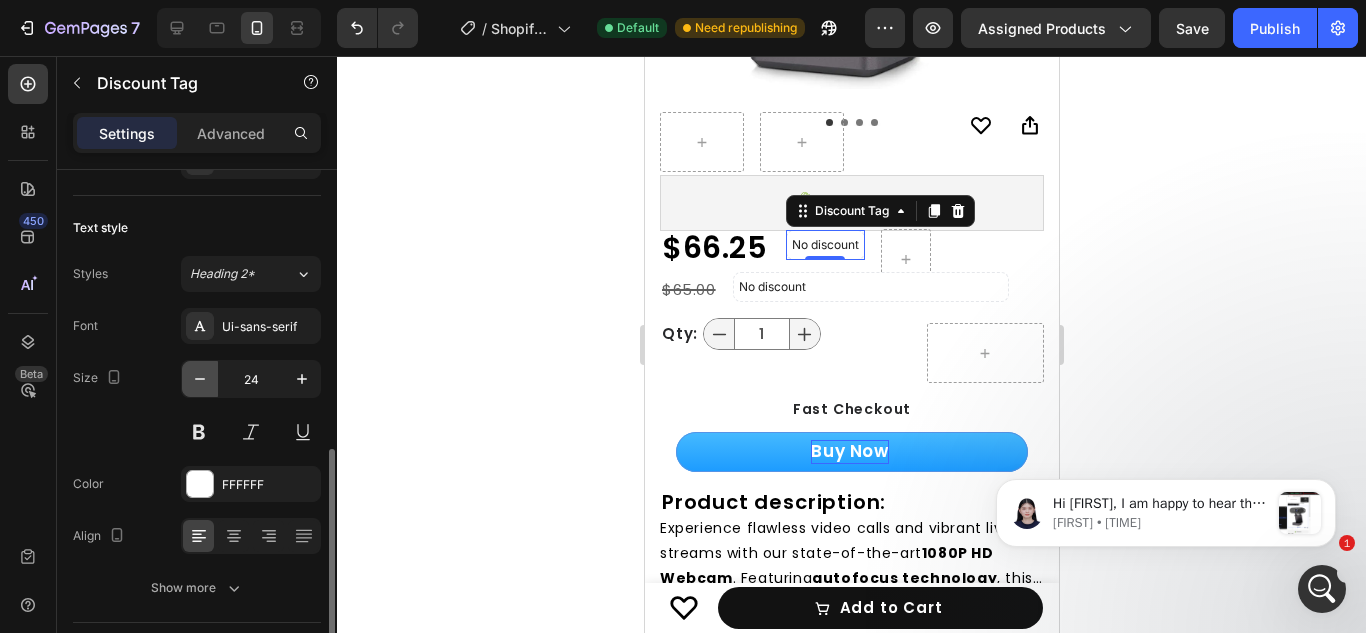 click 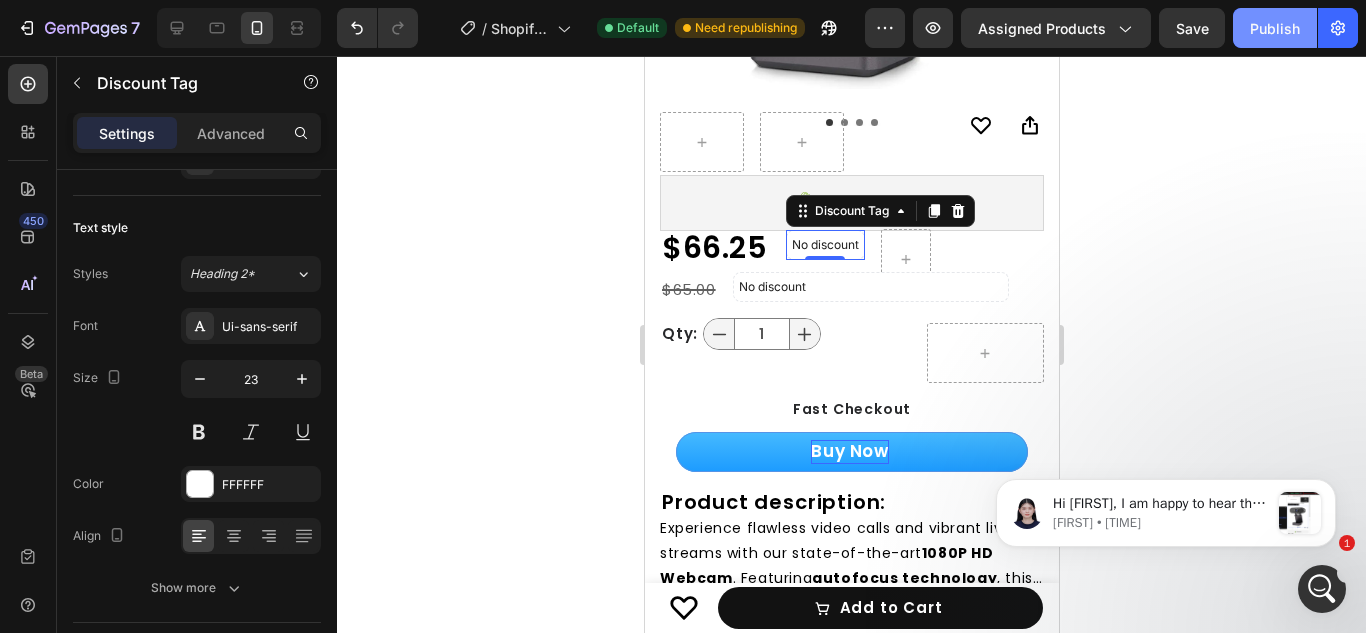 click on "Publish" at bounding box center [1275, 28] 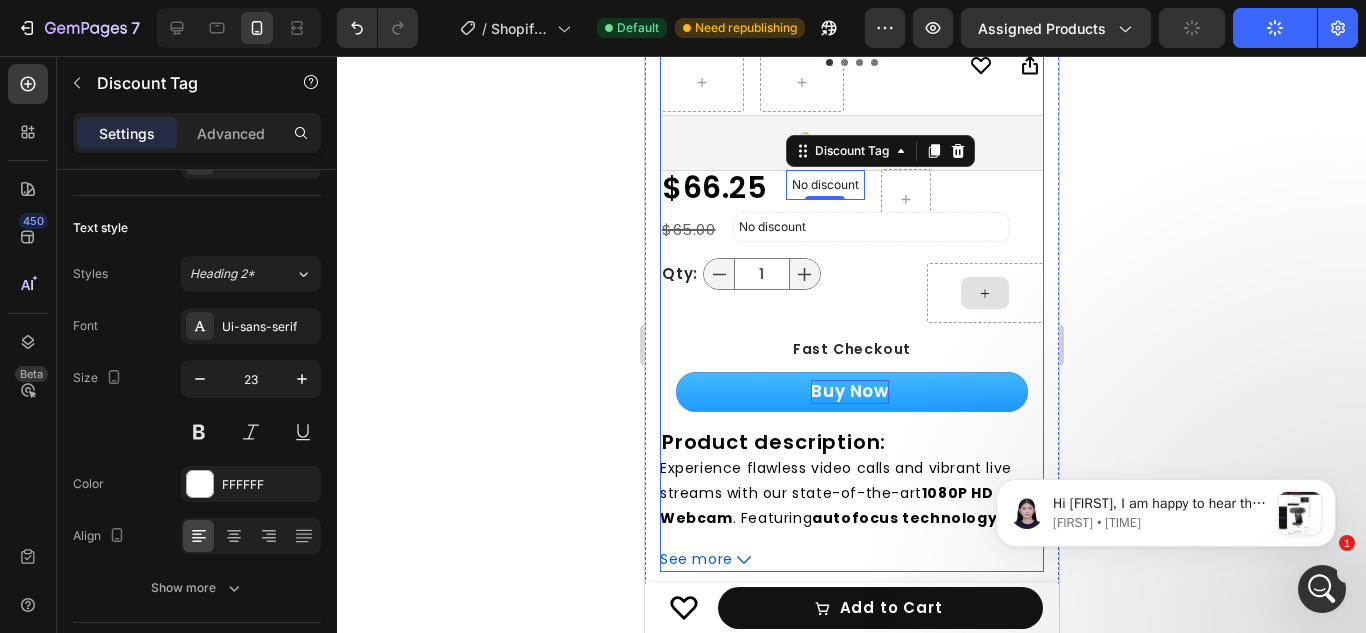 scroll, scrollTop: 608, scrollLeft: 0, axis: vertical 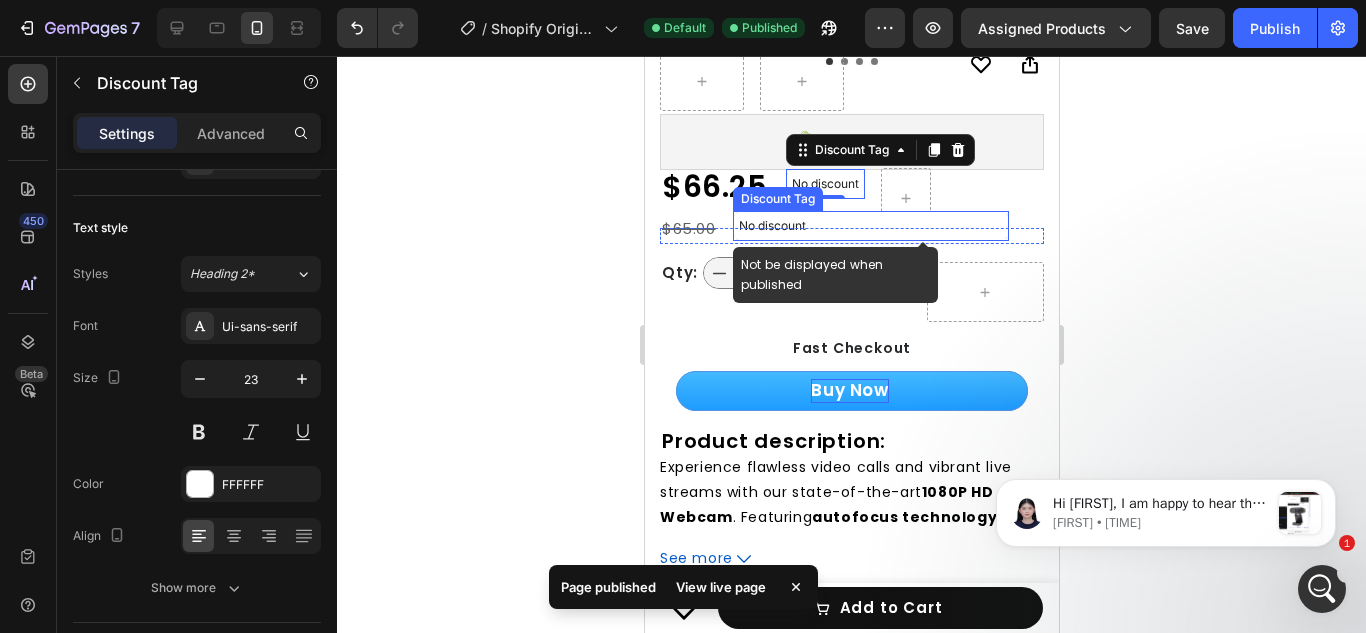 click on "No discount" at bounding box center [870, 226] 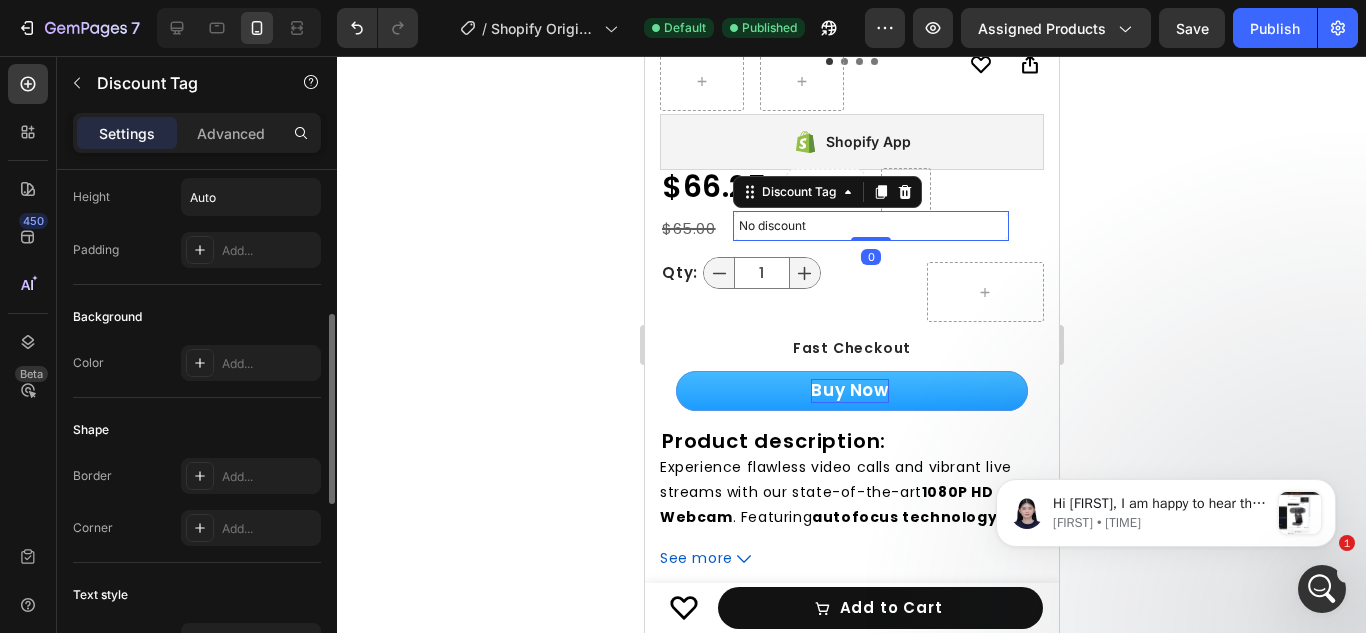 scroll, scrollTop: 0, scrollLeft: 0, axis: both 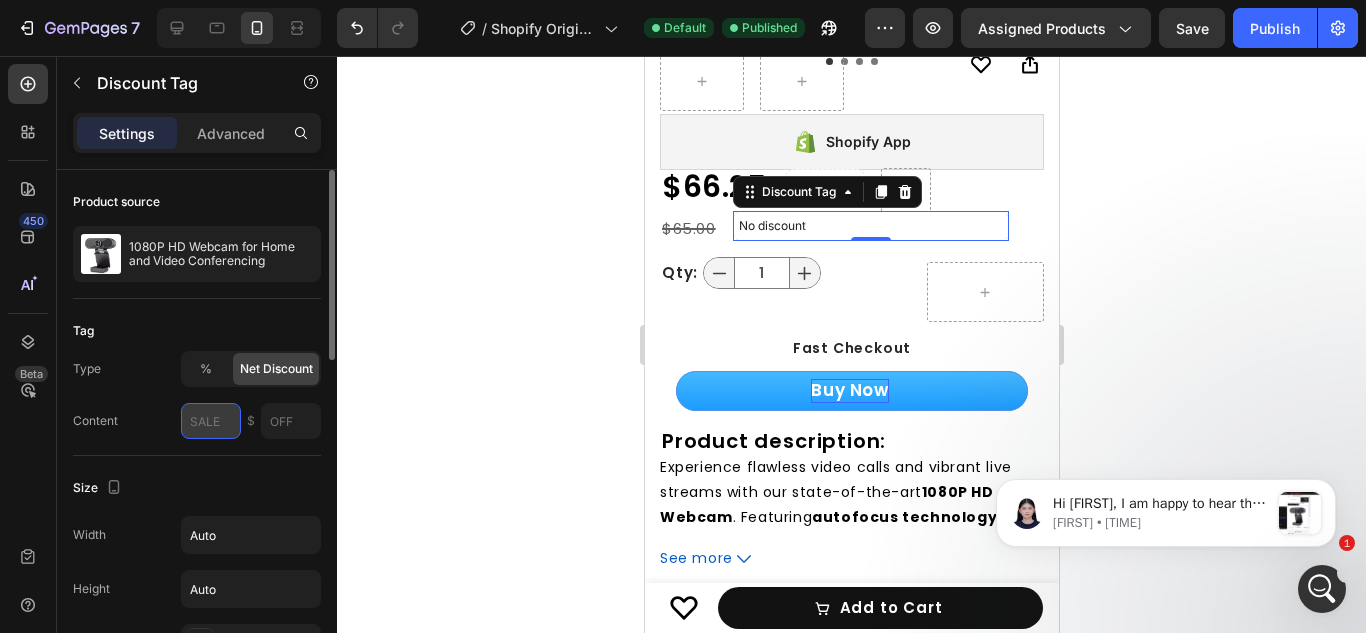 click at bounding box center [211, 421] 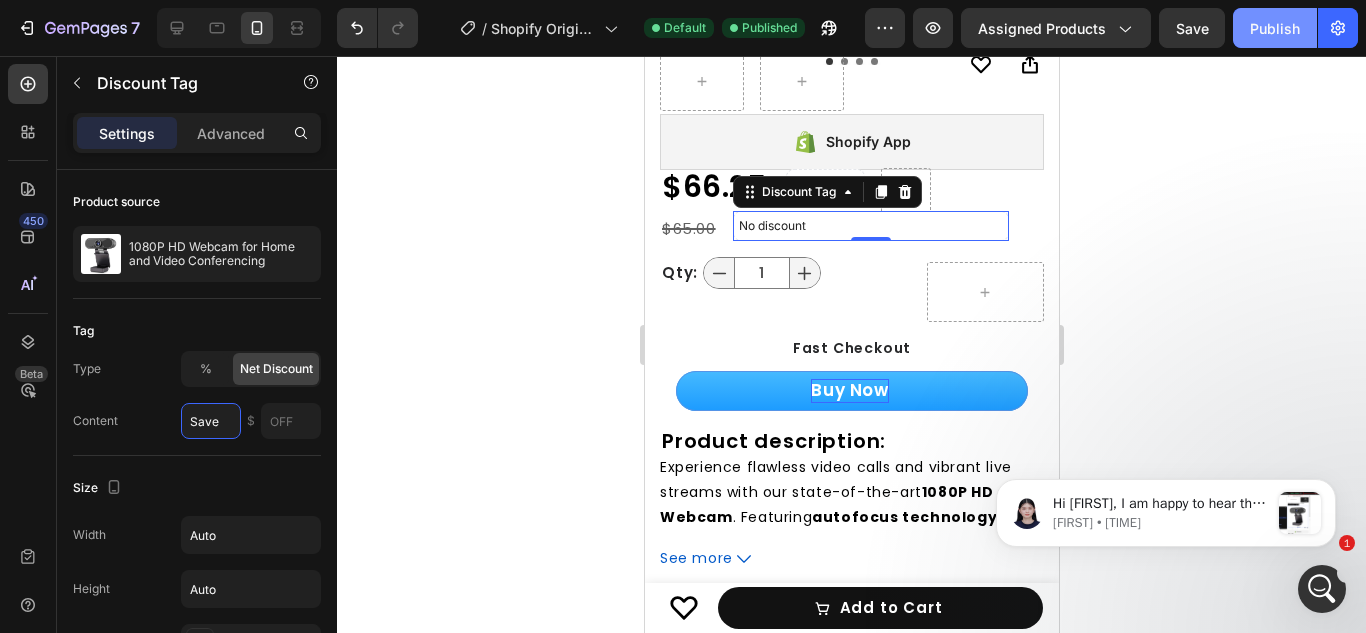 type on "Save" 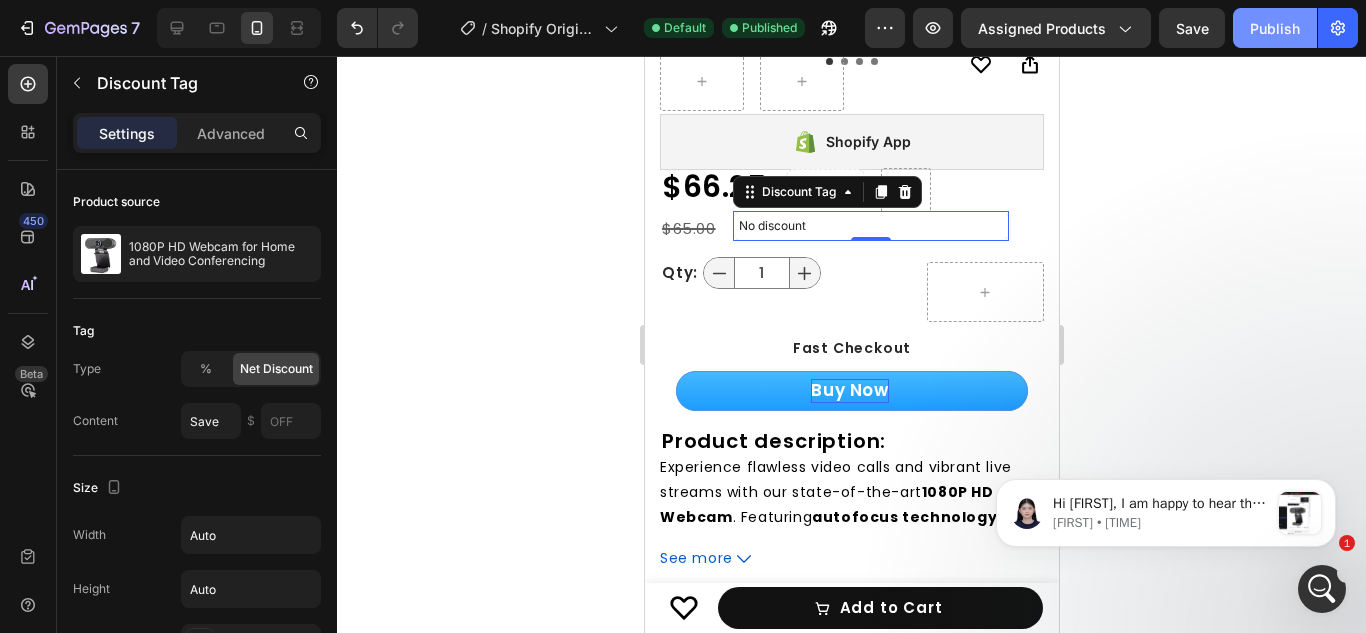 click on "Publish" 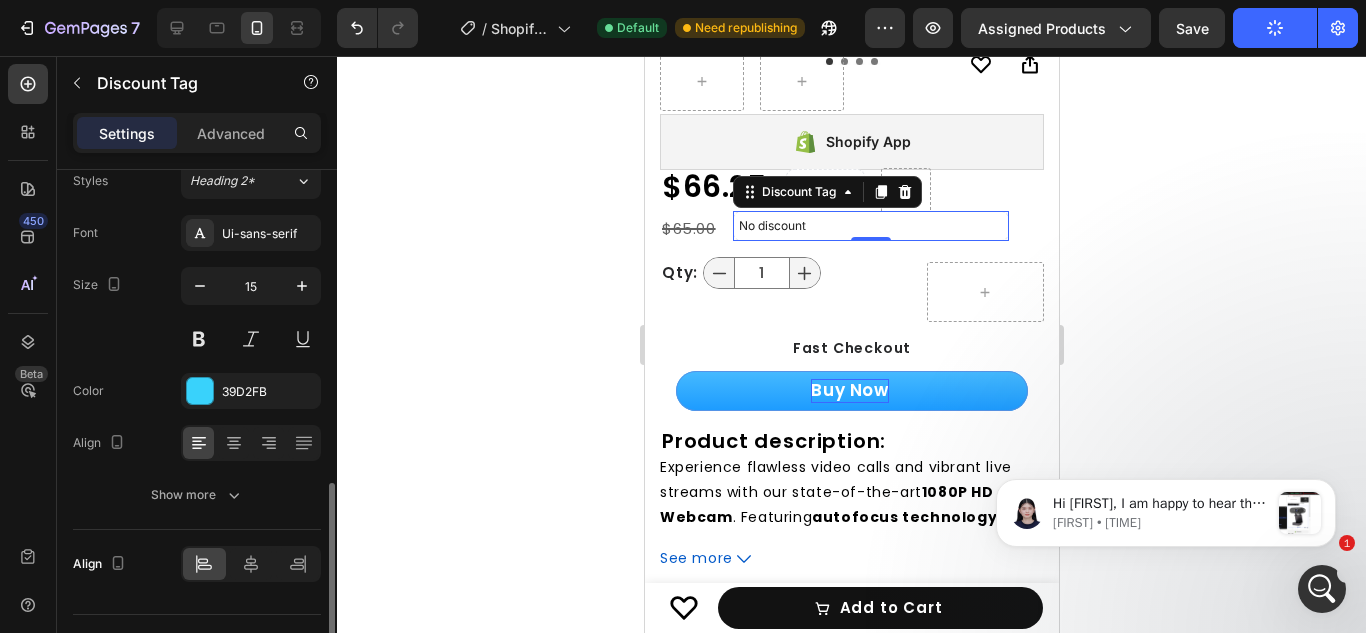 scroll, scrollTop: 865, scrollLeft: 0, axis: vertical 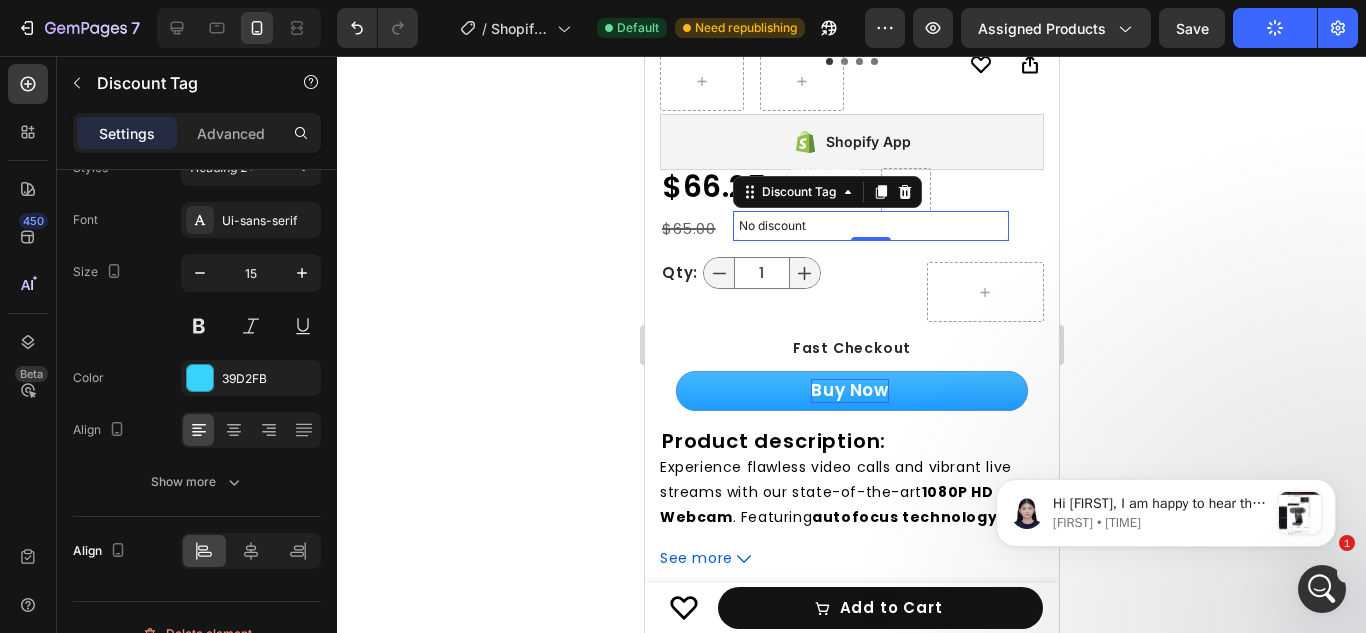 click 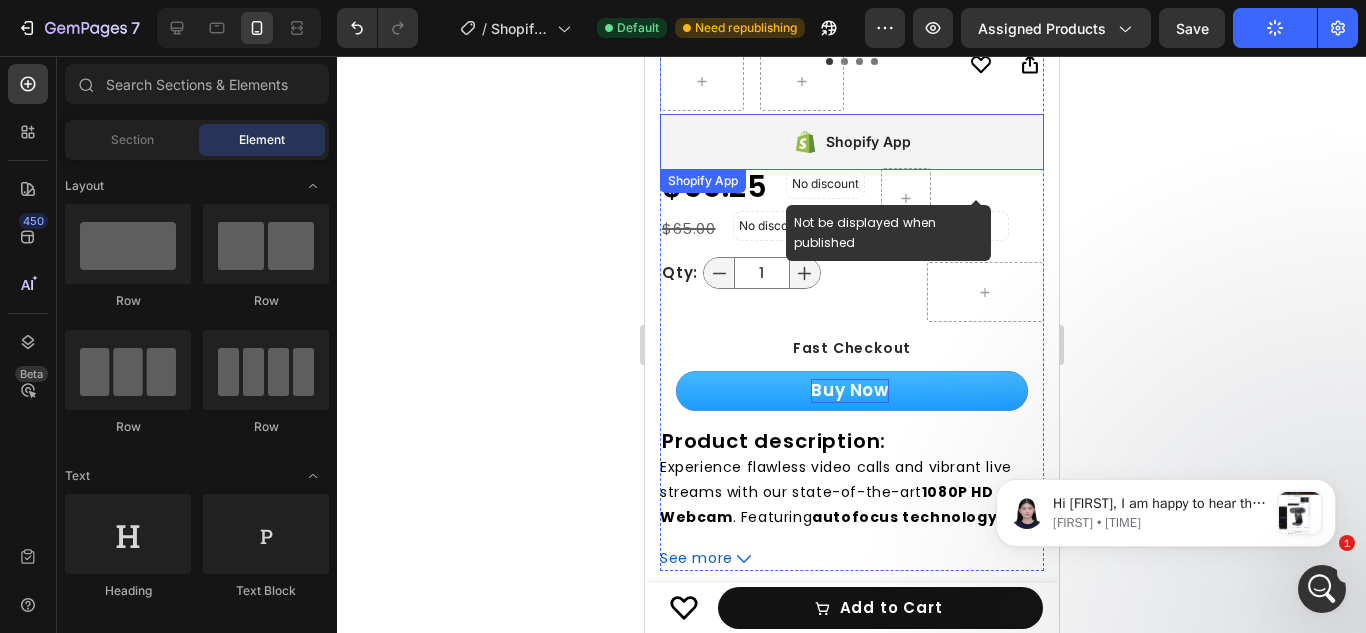 click on "No discount" at bounding box center [824, 184] 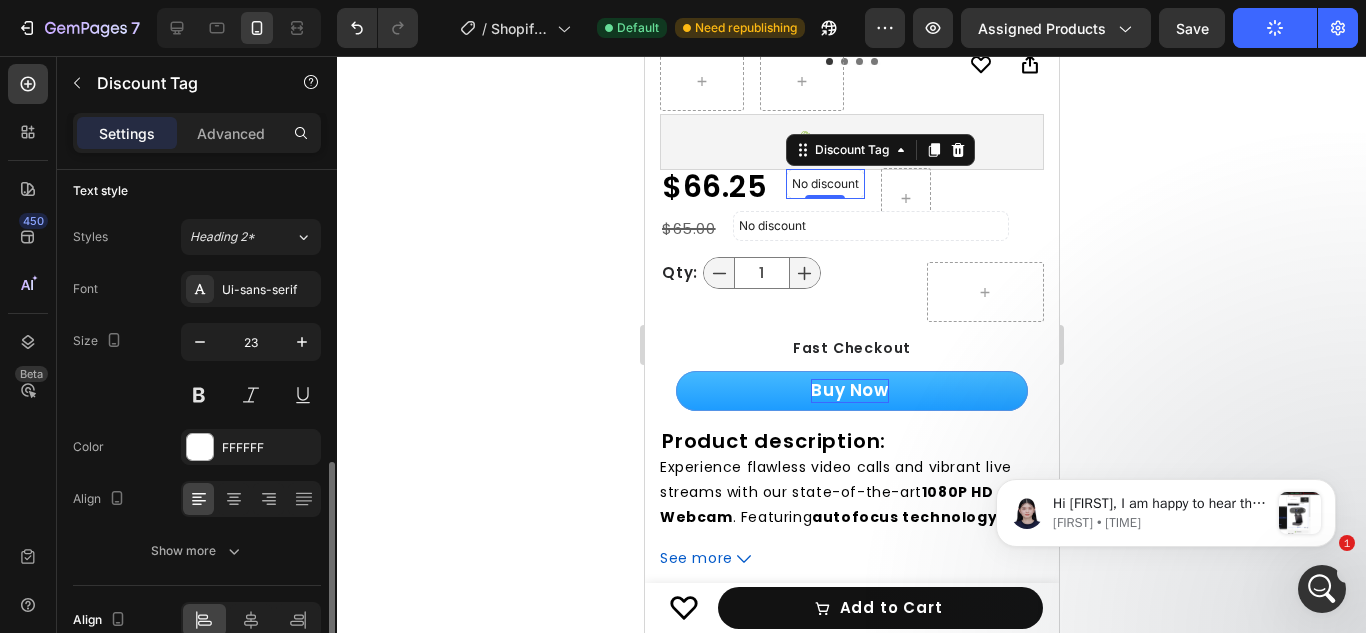 scroll, scrollTop: 787, scrollLeft: 0, axis: vertical 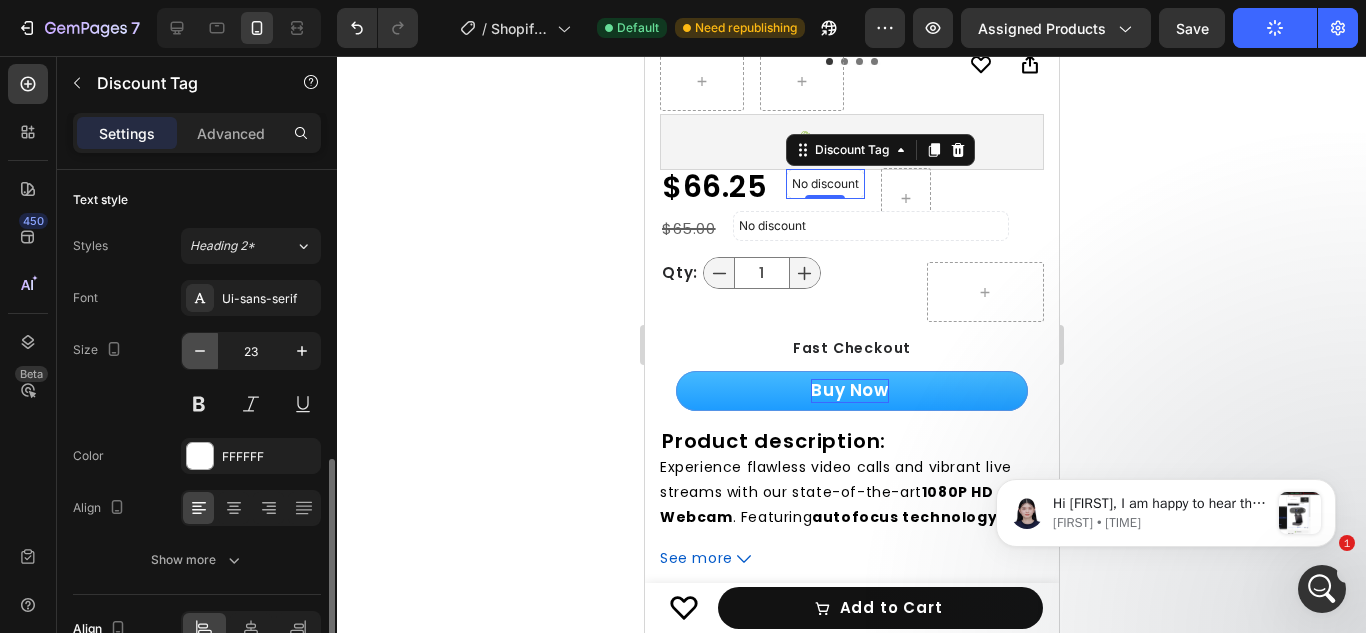 click at bounding box center [200, 351] 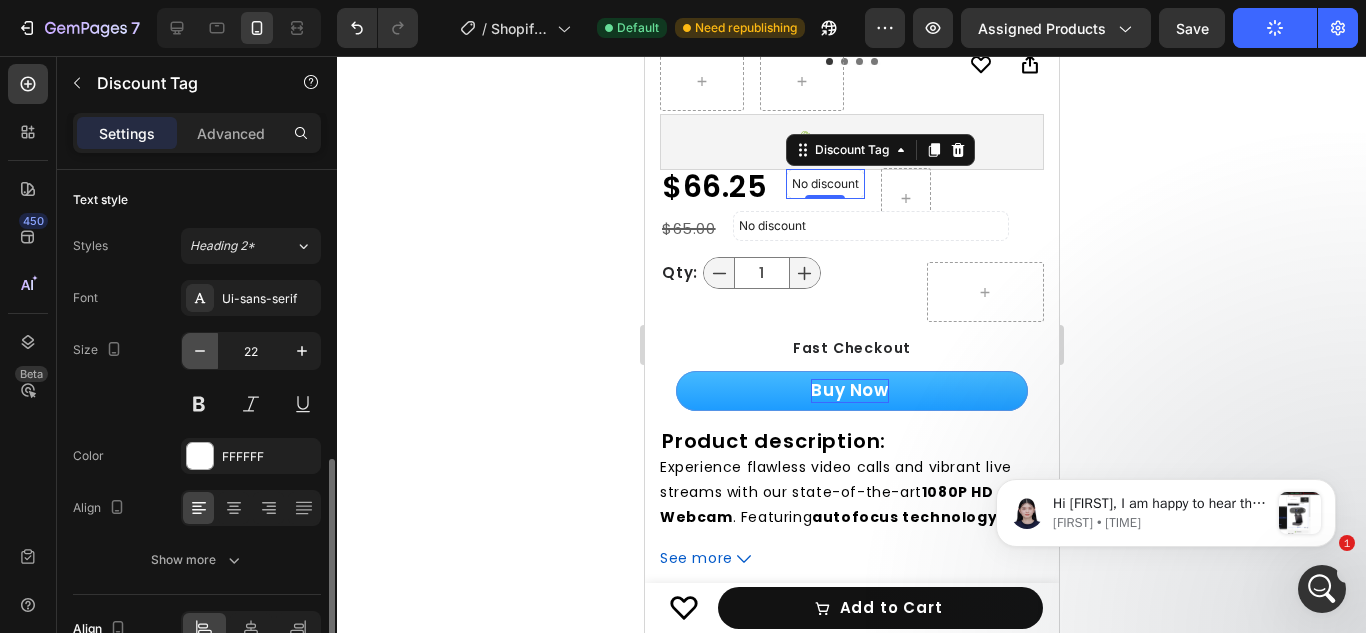 click at bounding box center [200, 351] 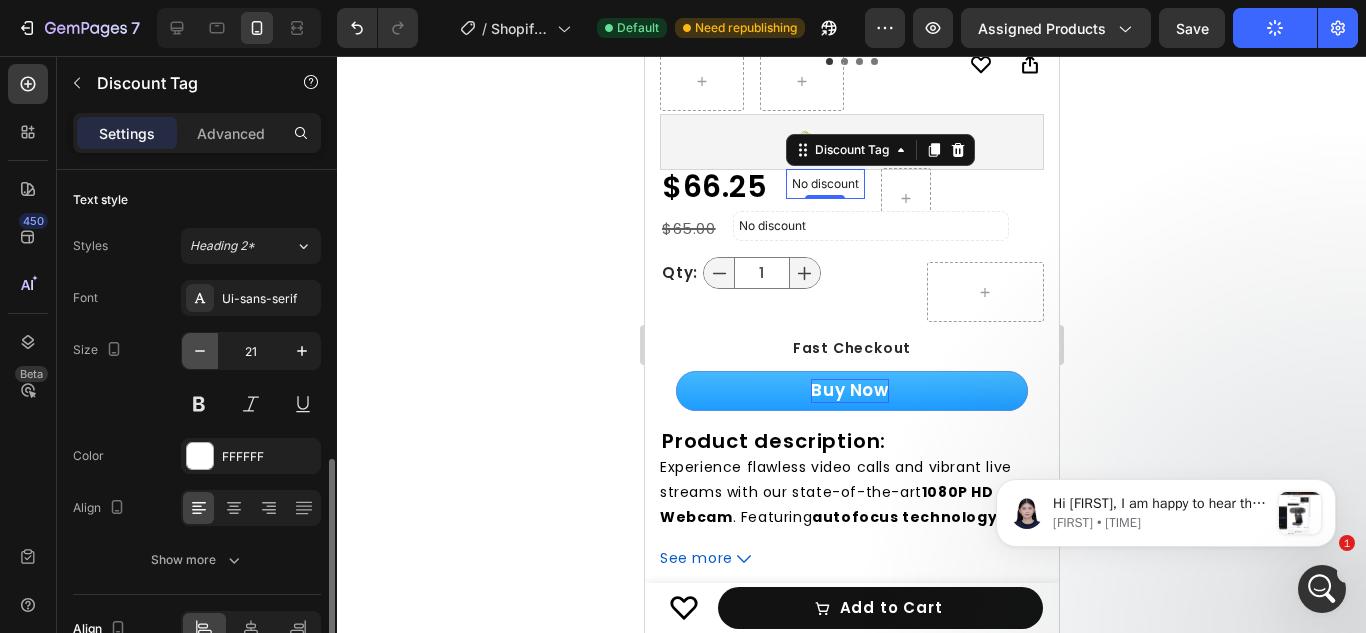 click at bounding box center (200, 351) 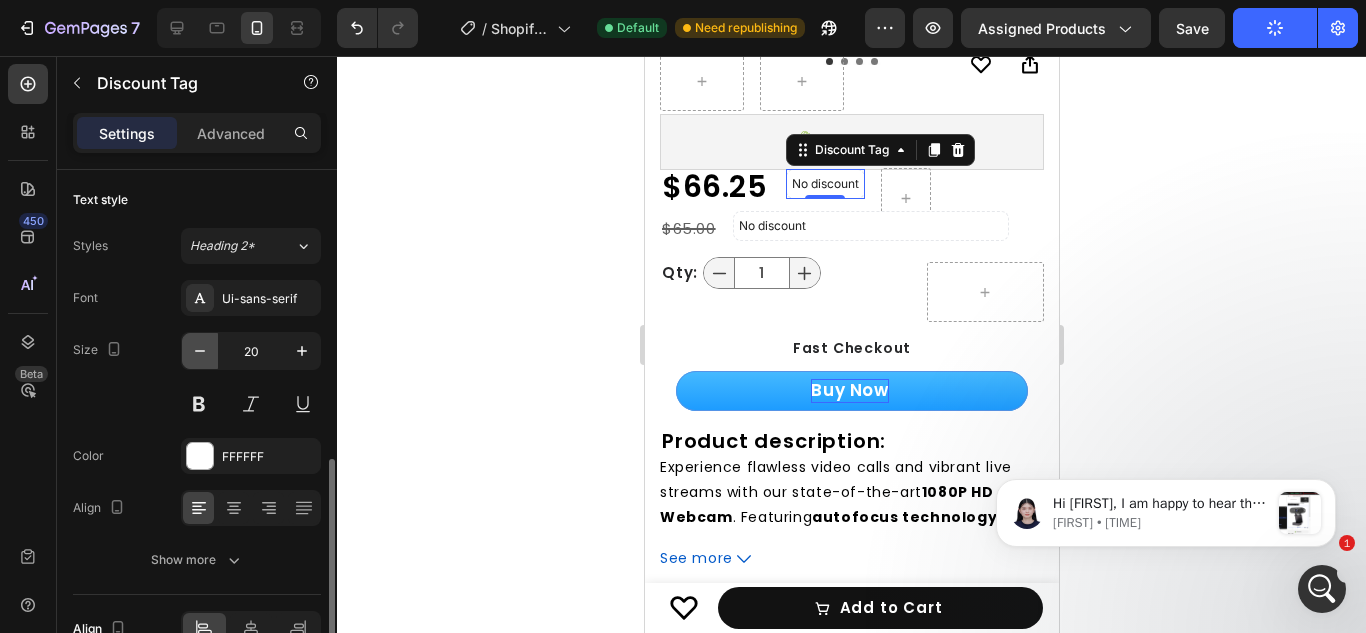click at bounding box center (200, 351) 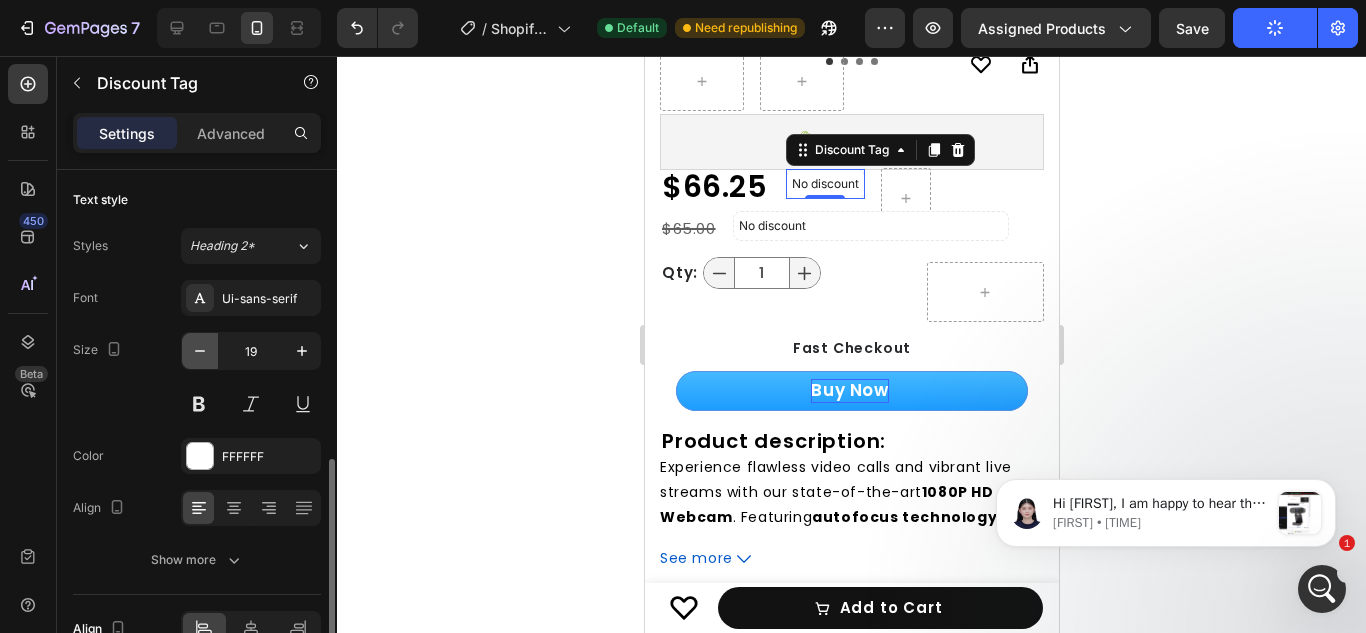 click at bounding box center (200, 351) 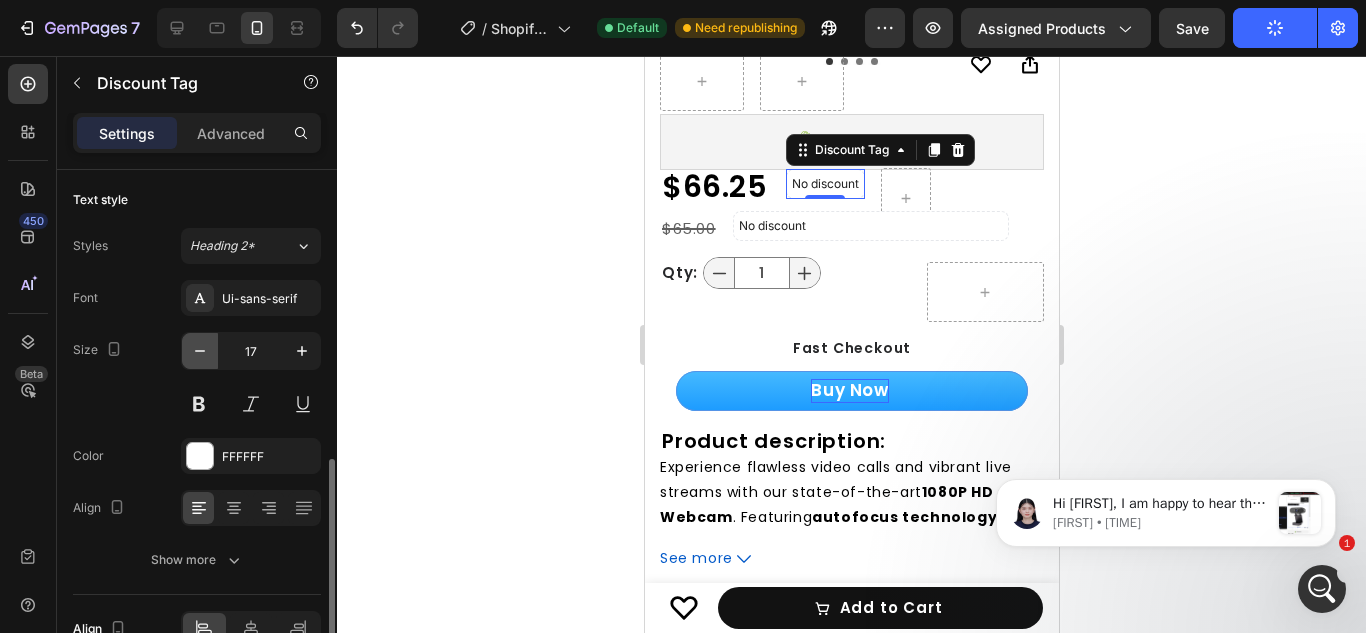 click at bounding box center (200, 351) 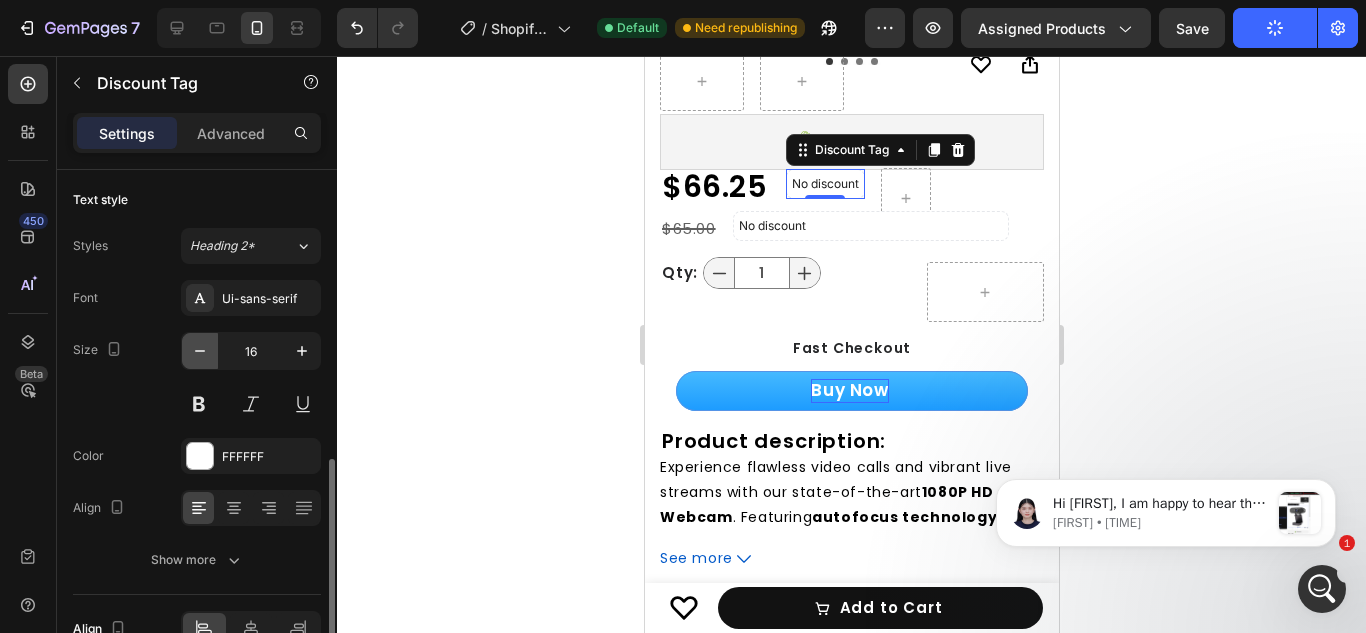 click at bounding box center (200, 351) 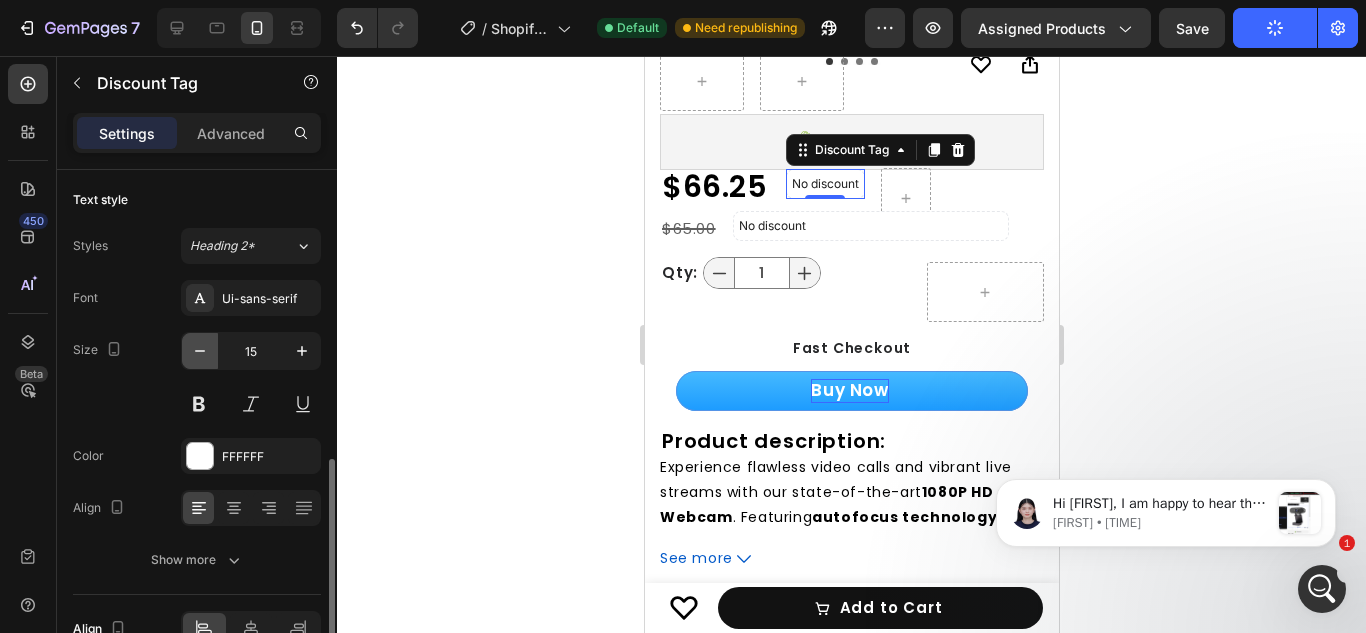 click at bounding box center (200, 351) 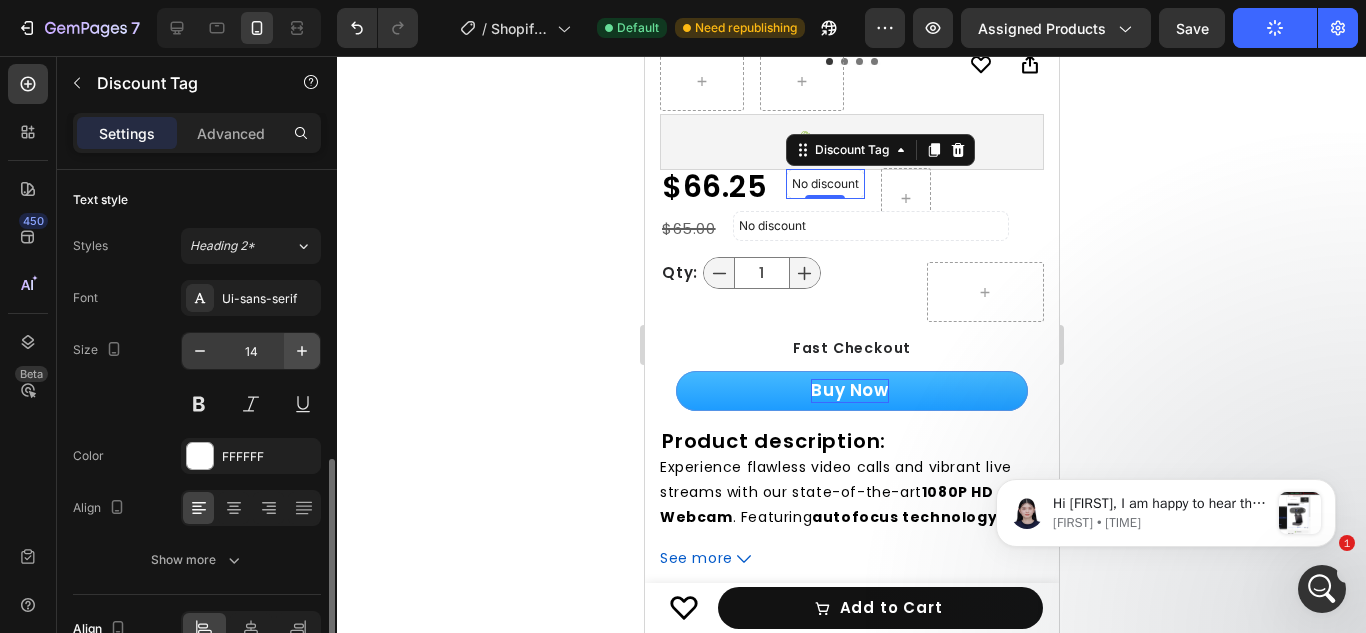 click at bounding box center (302, 351) 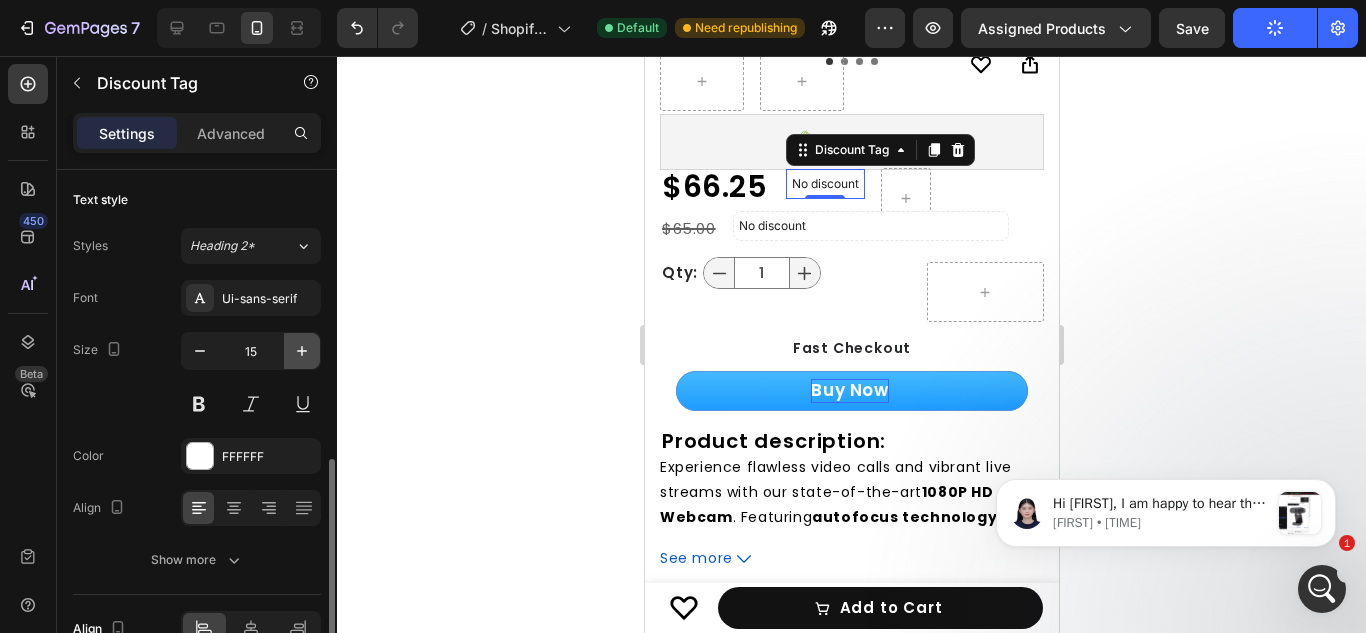 click 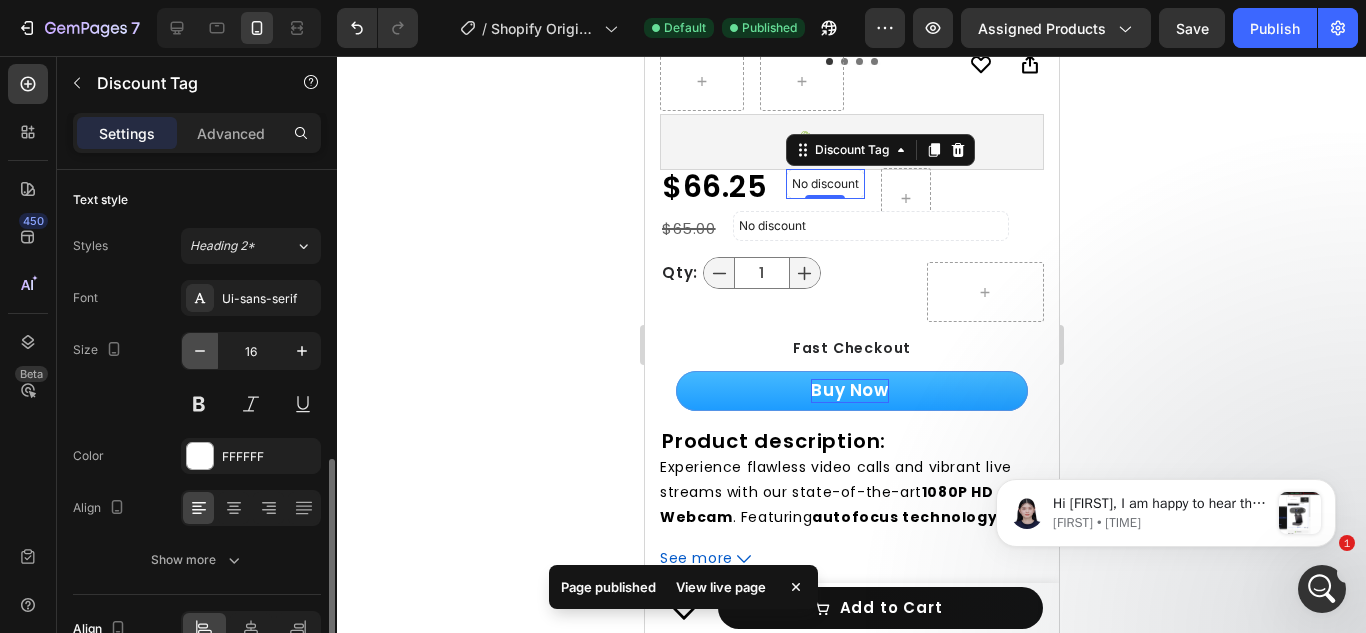 click 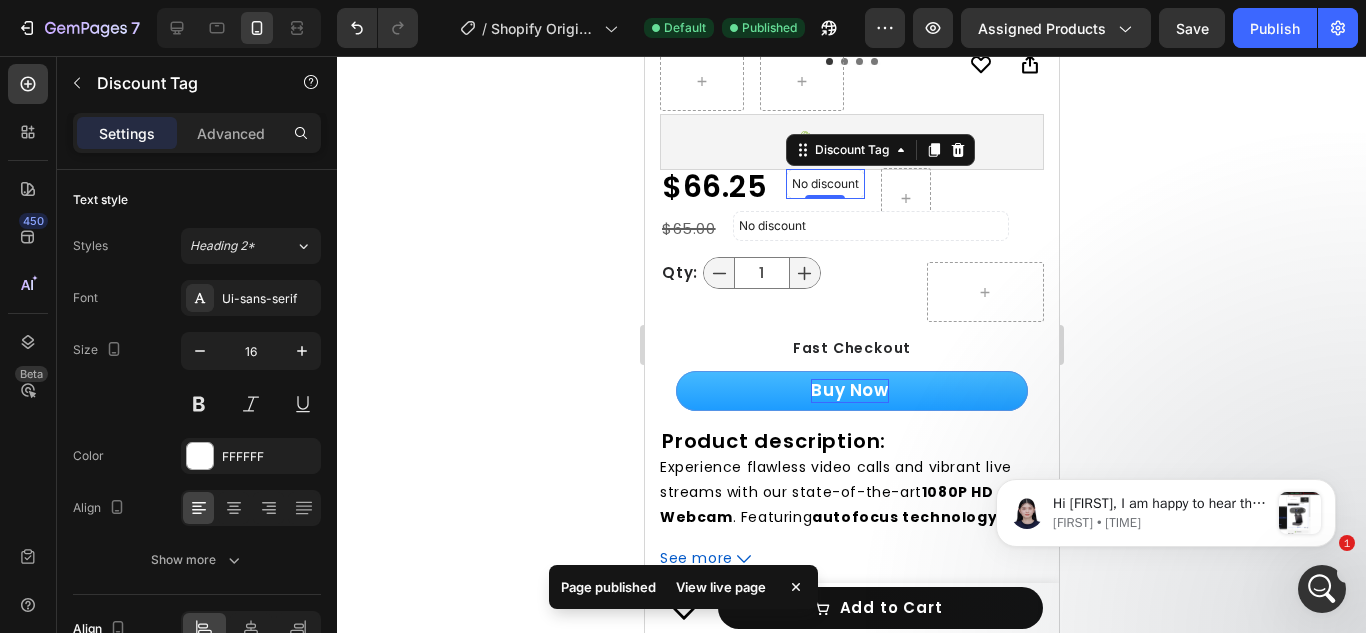 type on "15" 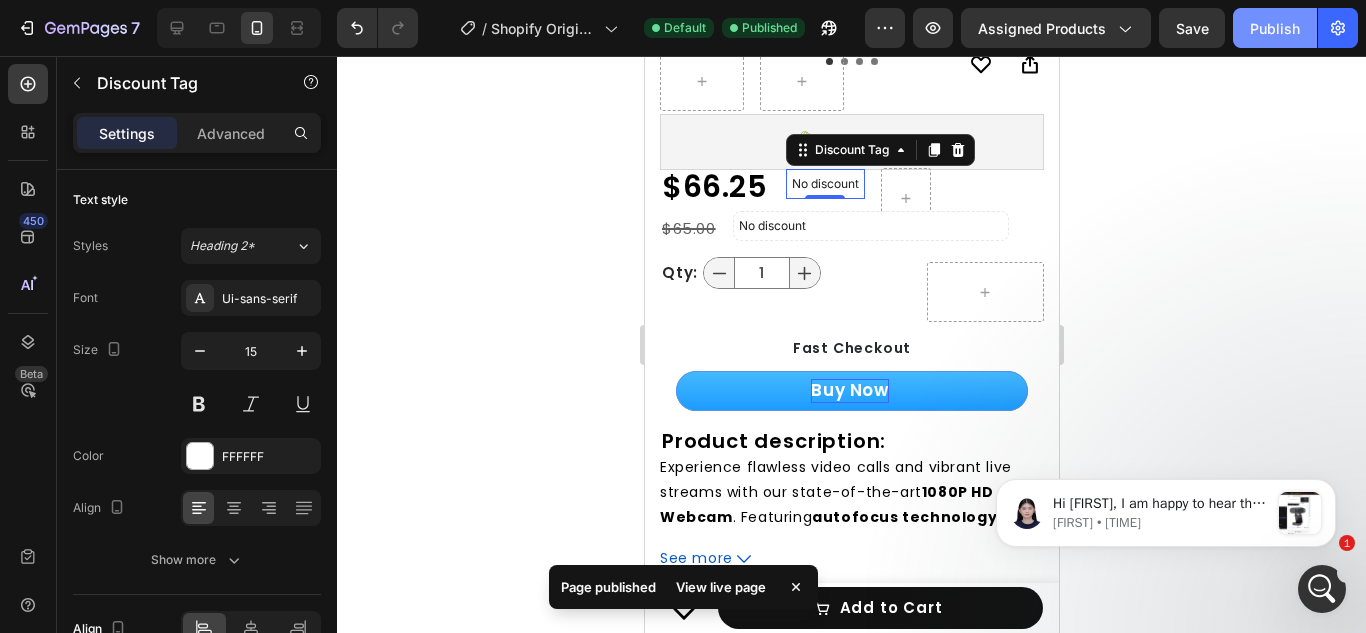 click on "Publish" 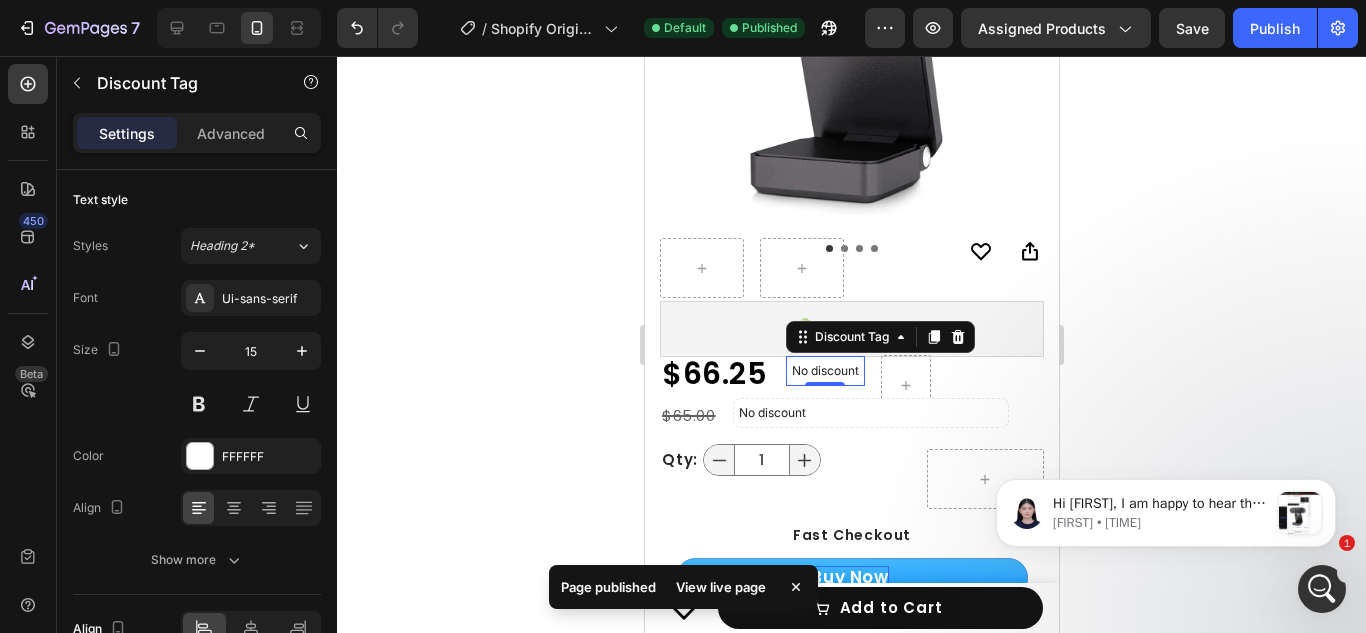scroll, scrollTop: 415, scrollLeft: 0, axis: vertical 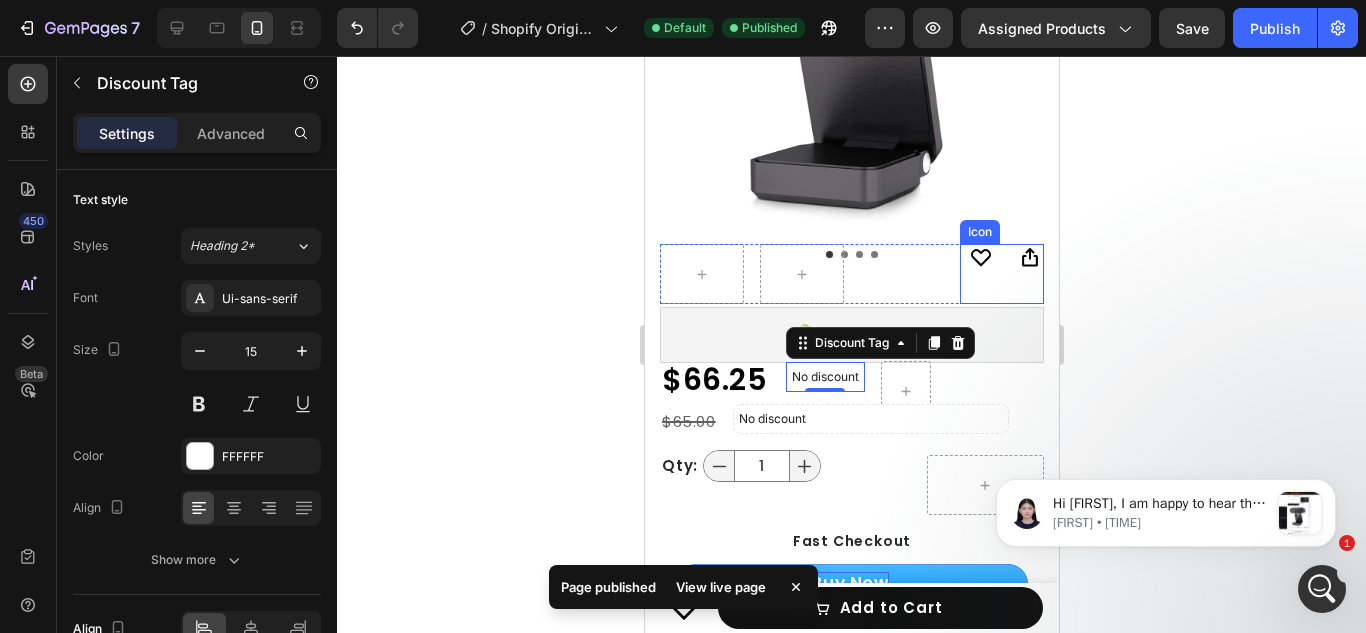 click on "Icon" at bounding box center [1001, 258] 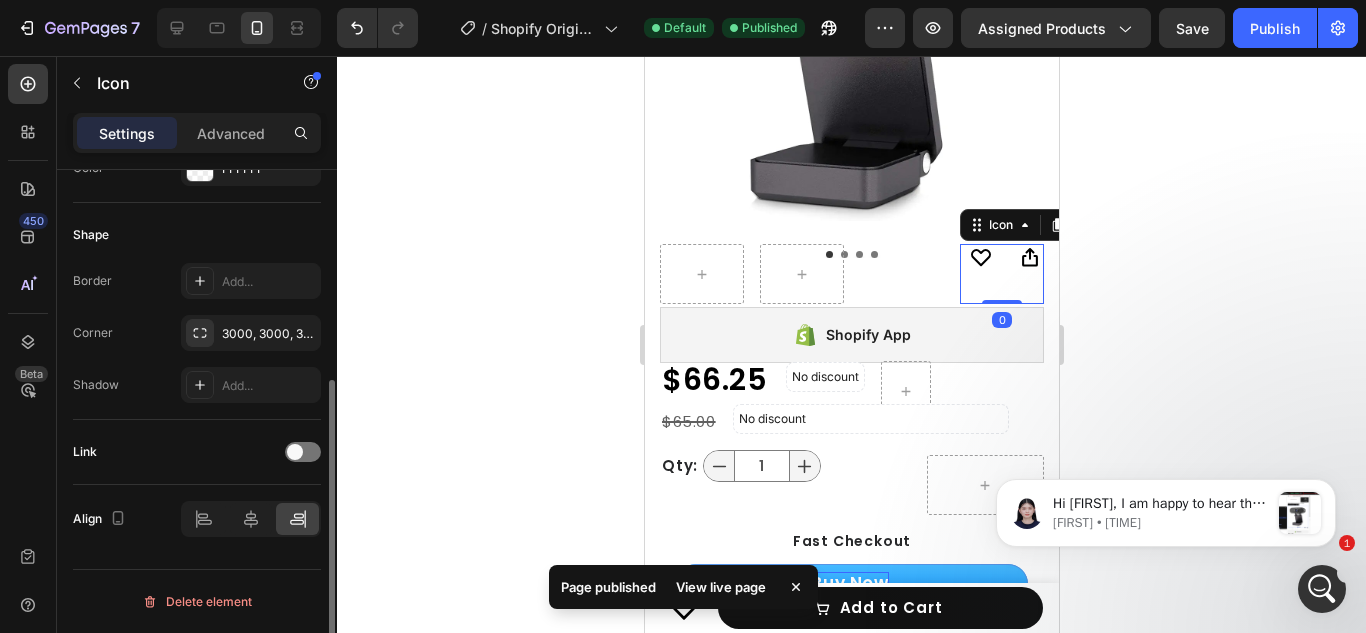 scroll, scrollTop: 0, scrollLeft: 0, axis: both 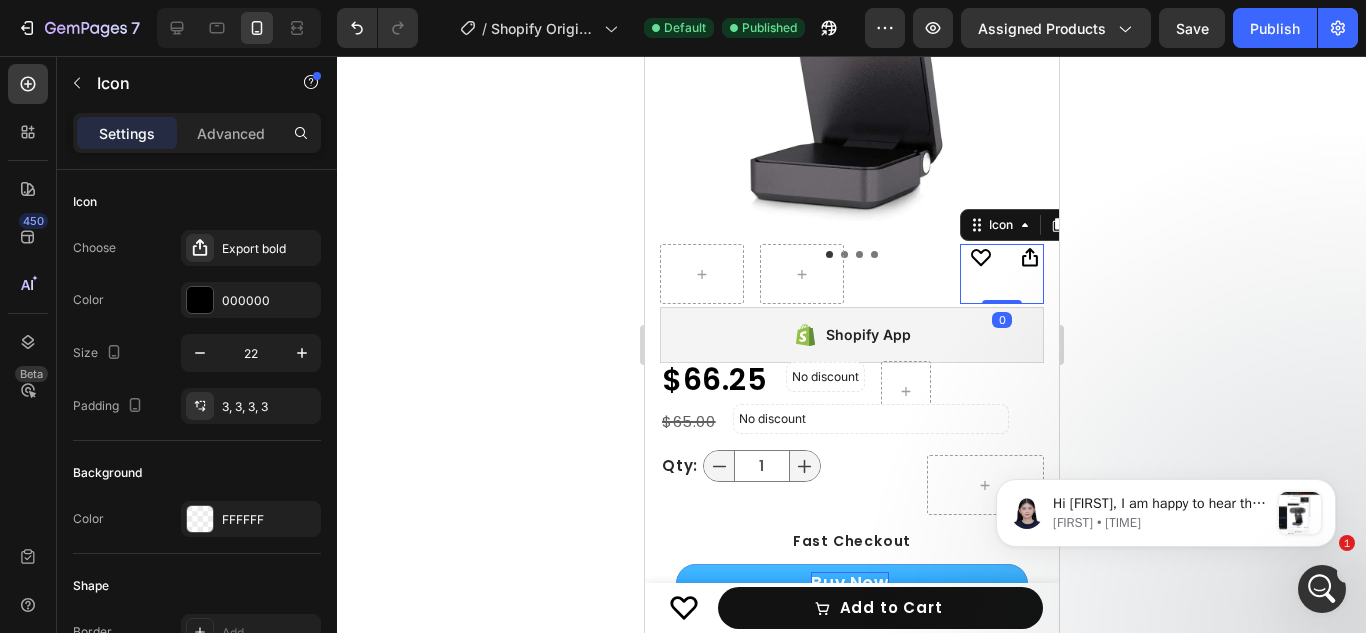 click 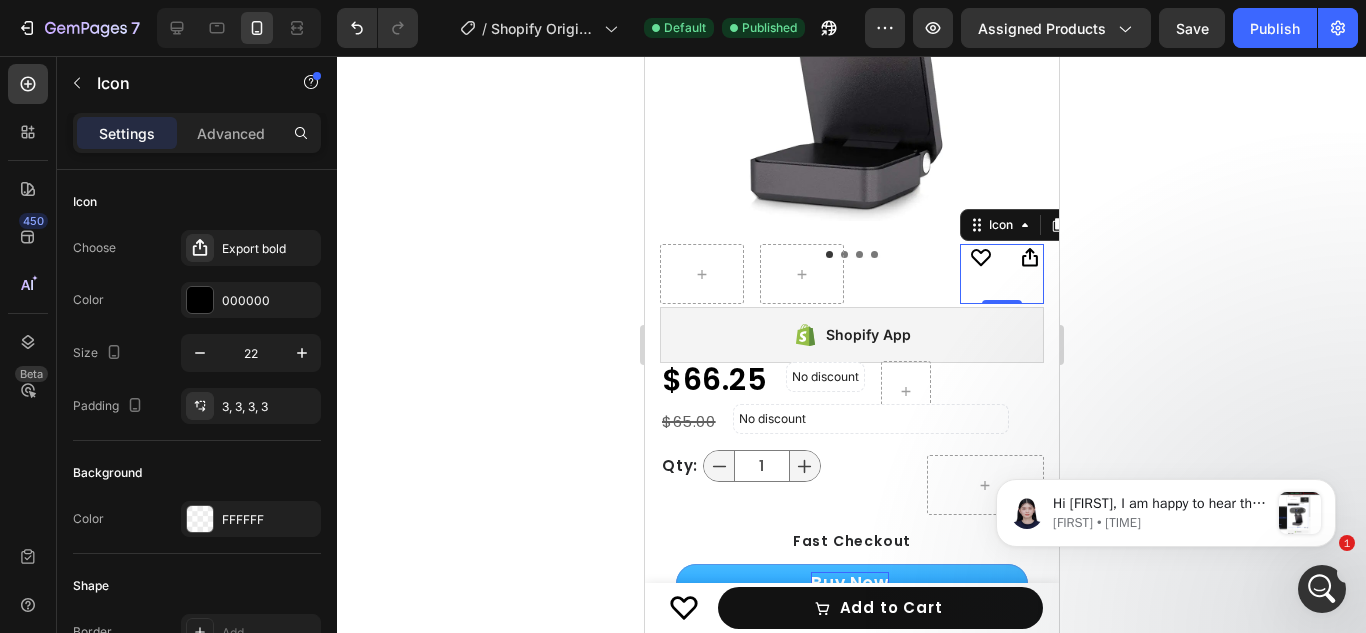 click on "Icon   0" at bounding box center [1001, 258] 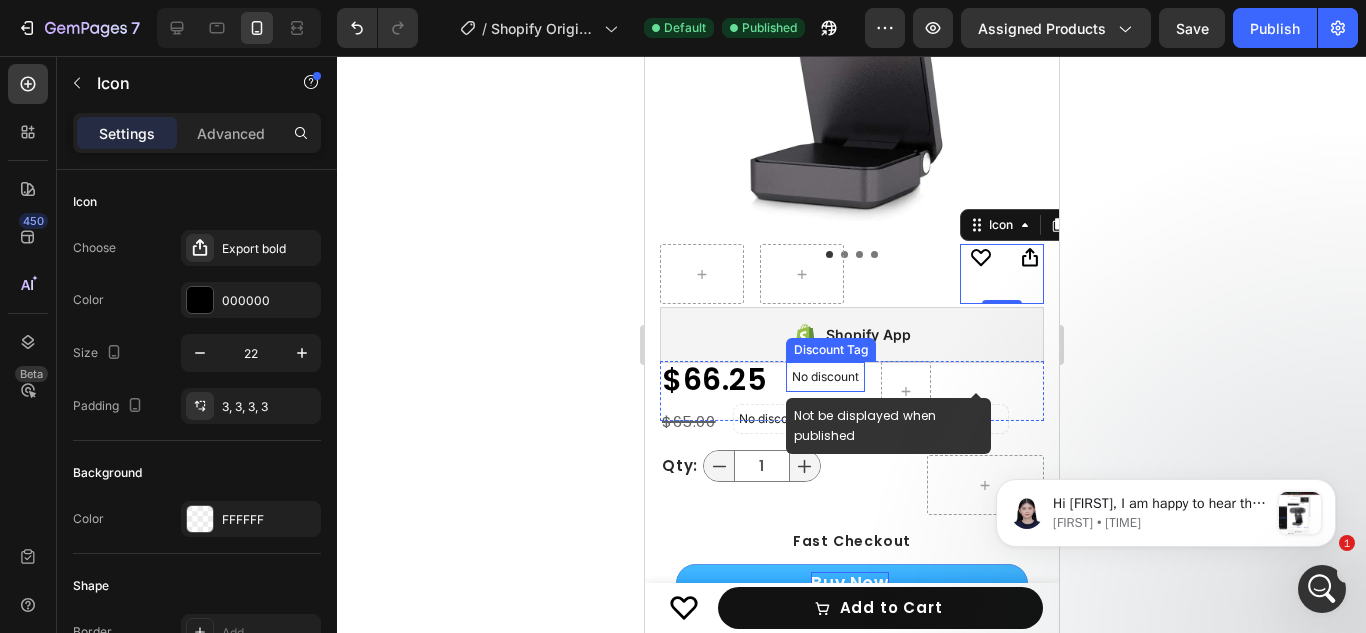 click on "No discount" at bounding box center [824, 377] 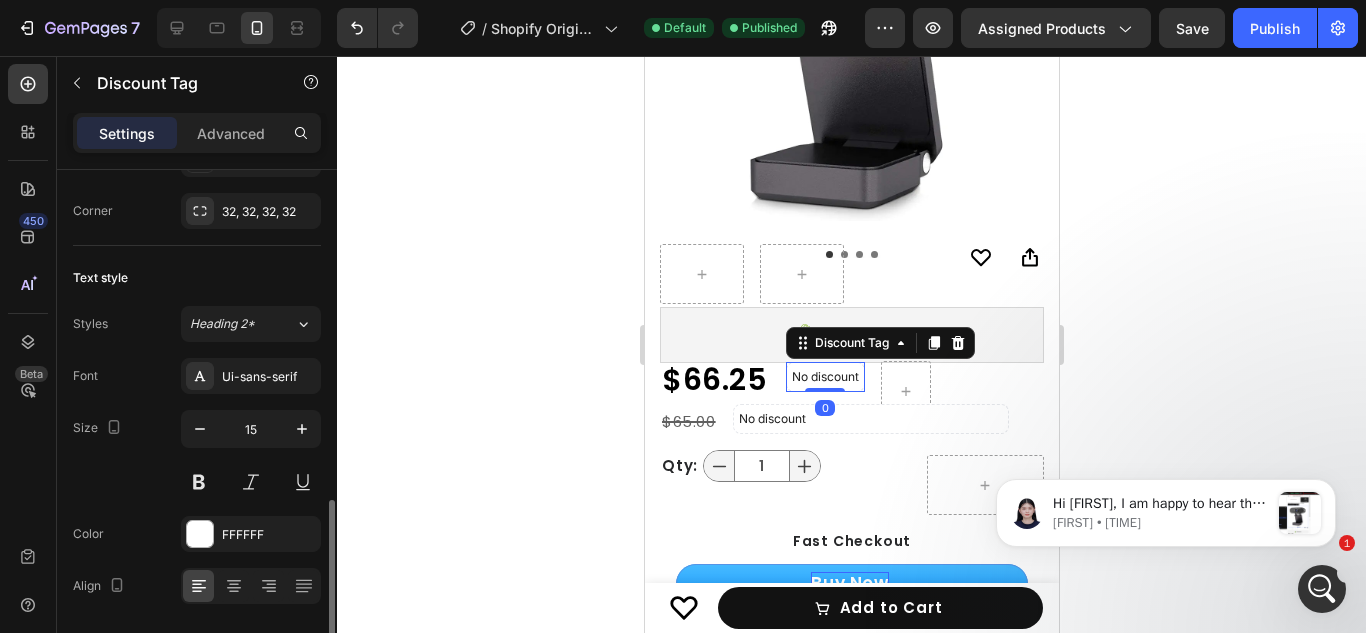 scroll, scrollTop: 897, scrollLeft: 0, axis: vertical 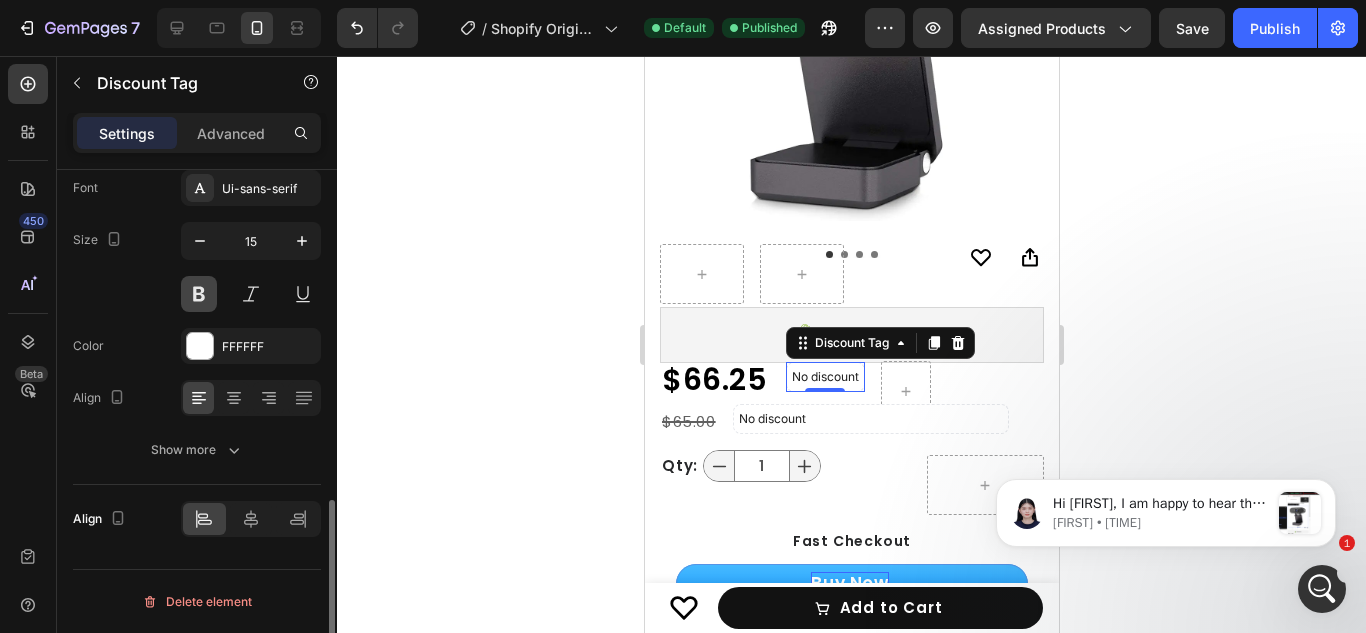 click at bounding box center [199, 294] 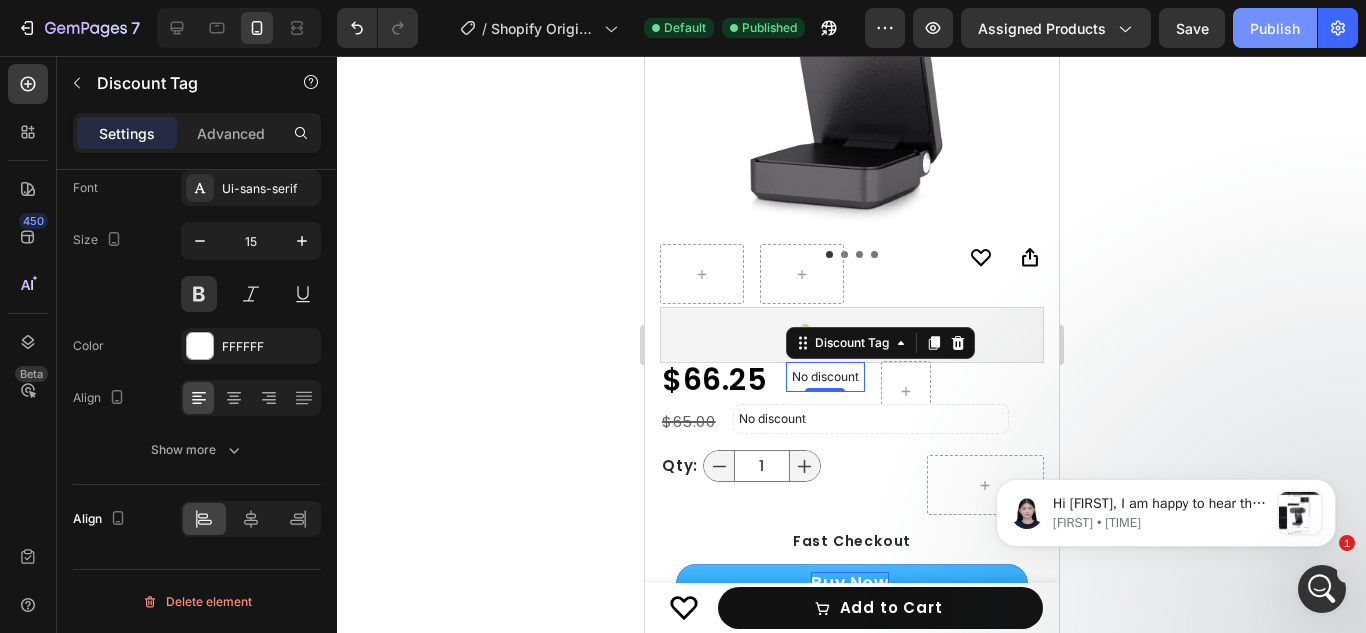 click on "Publish" at bounding box center (1275, 28) 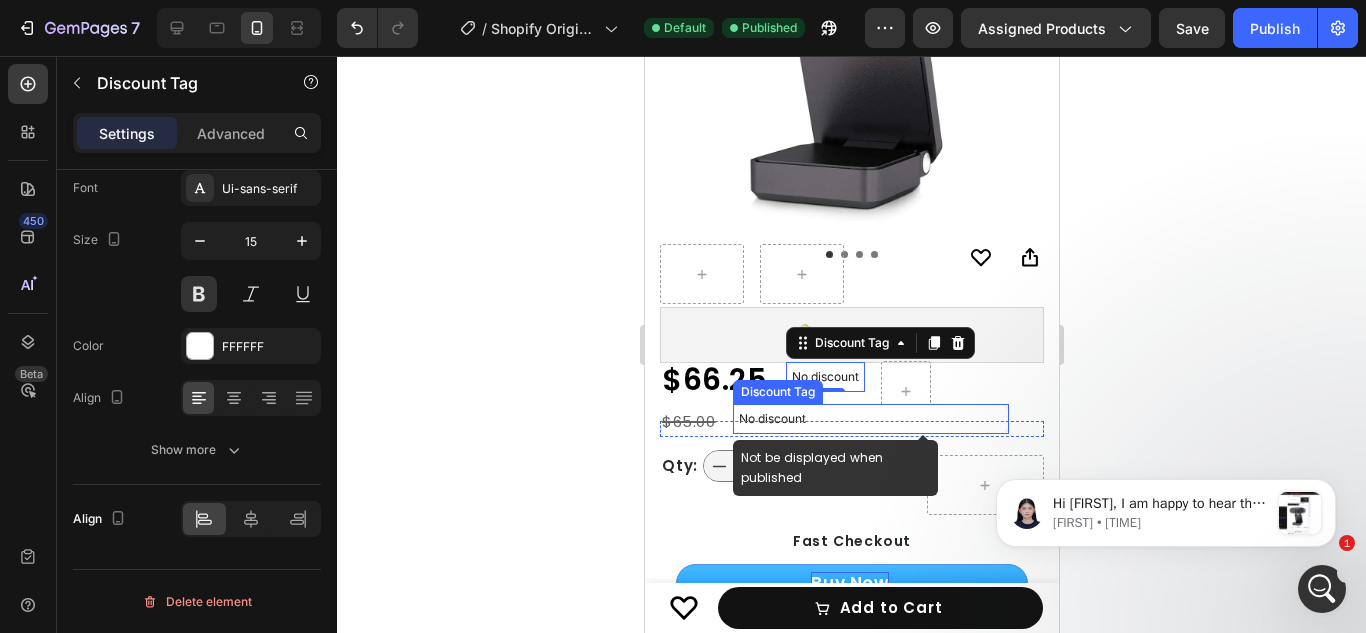 click on "No discount" at bounding box center (870, 419) 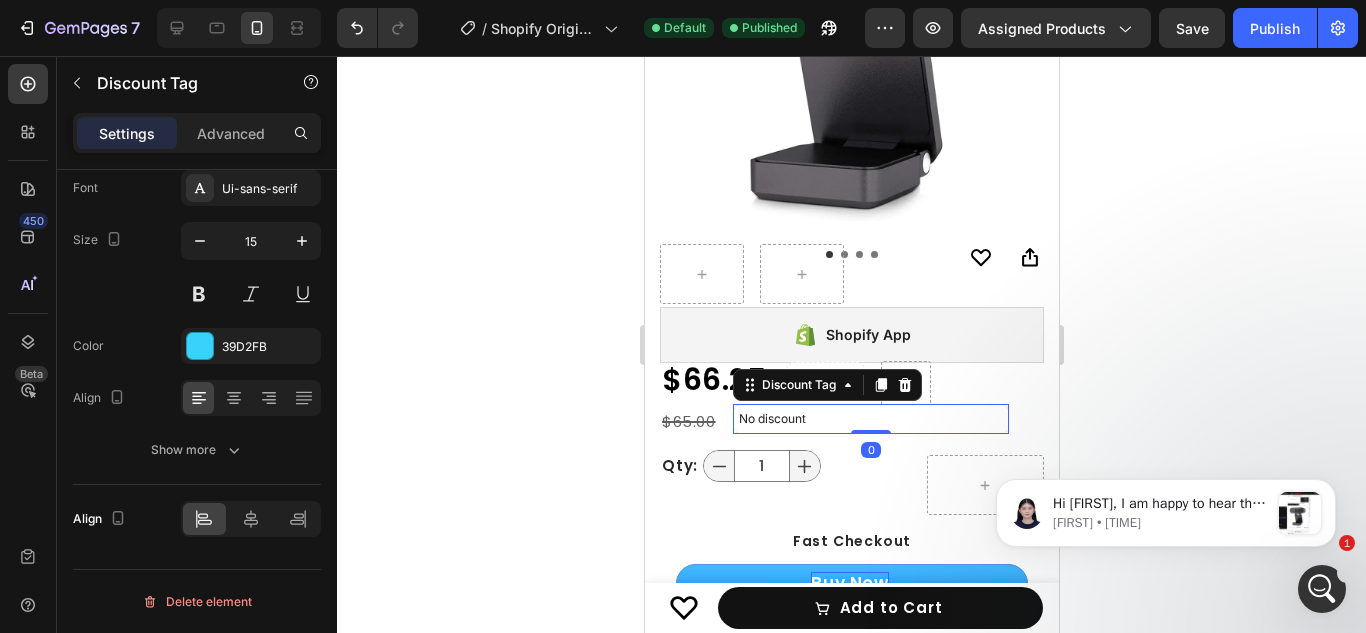 click on "Settings Advanced" at bounding box center [197, 133] 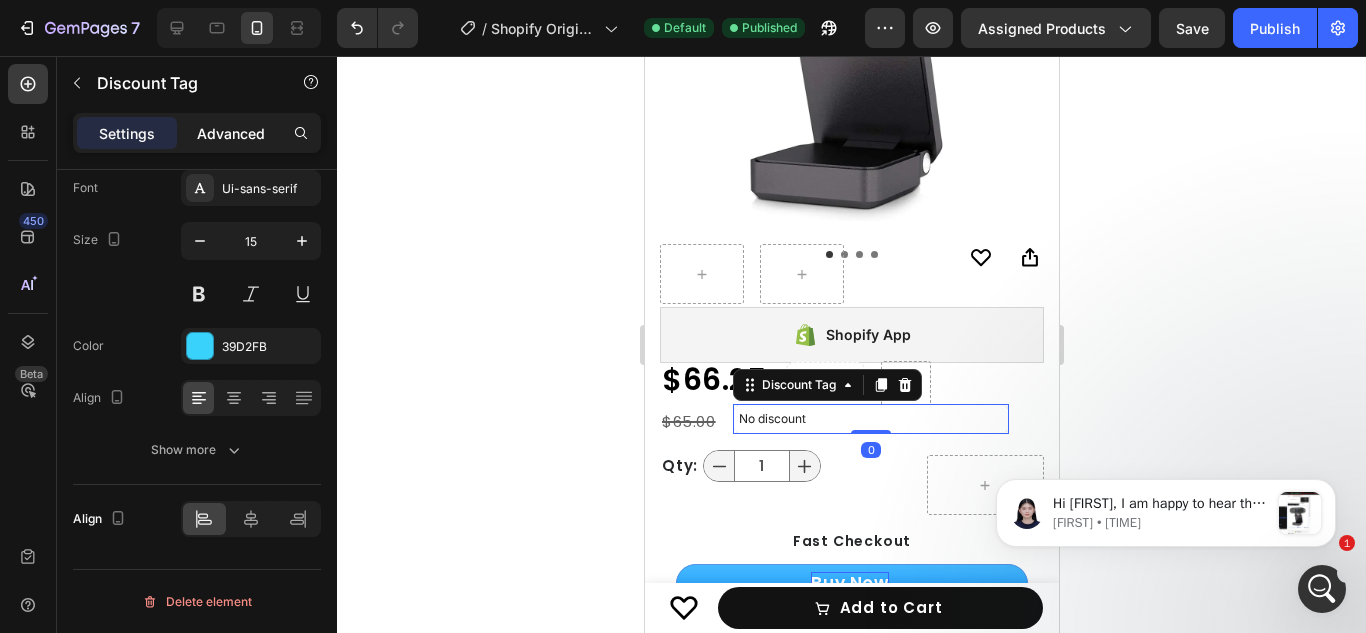click on "Advanced" at bounding box center (231, 133) 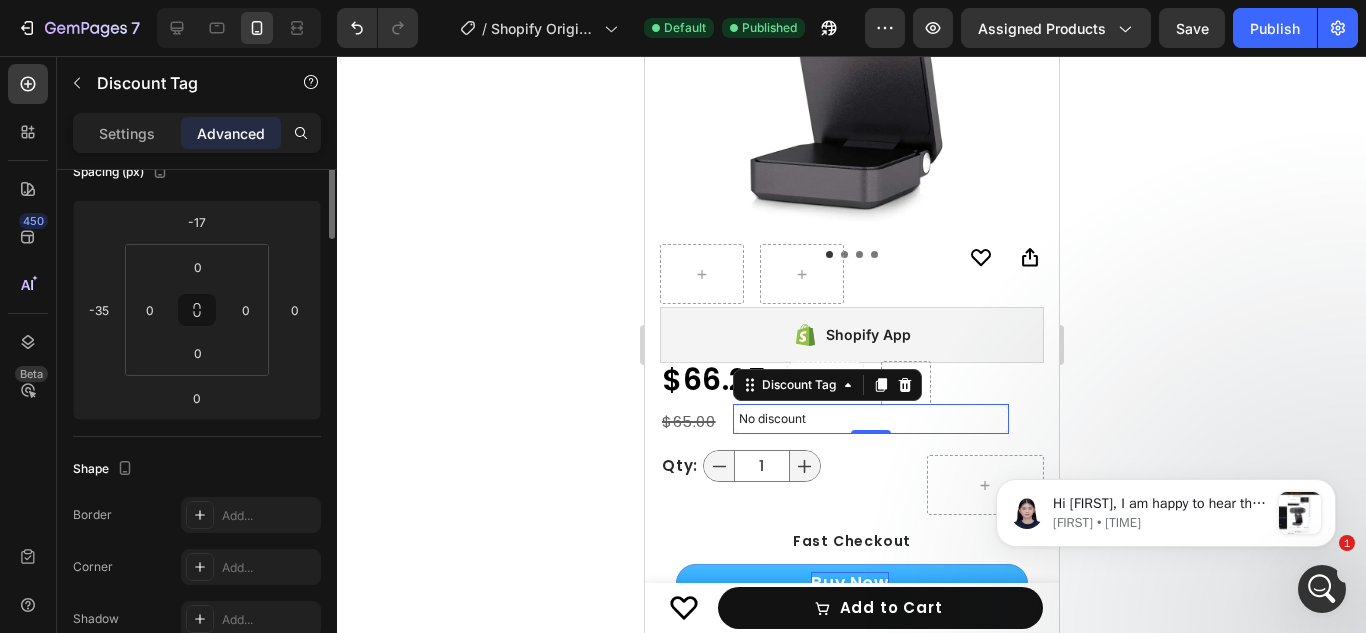 scroll, scrollTop: 0, scrollLeft: 0, axis: both 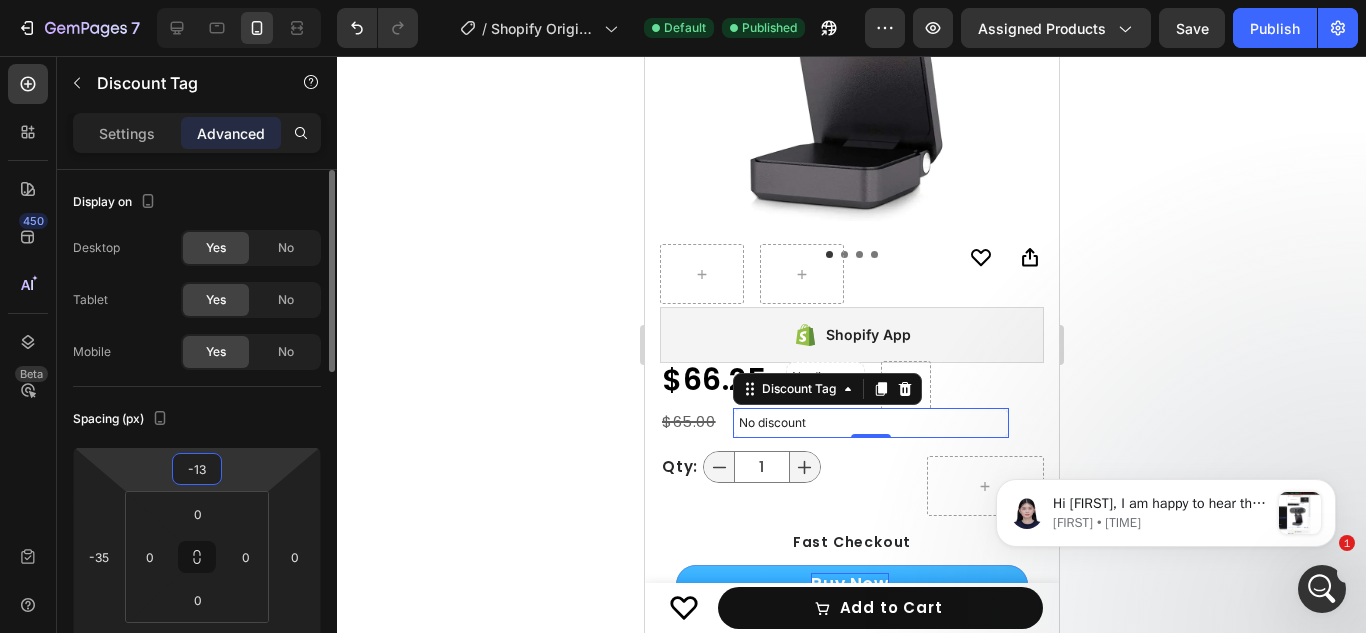 type on "-15" 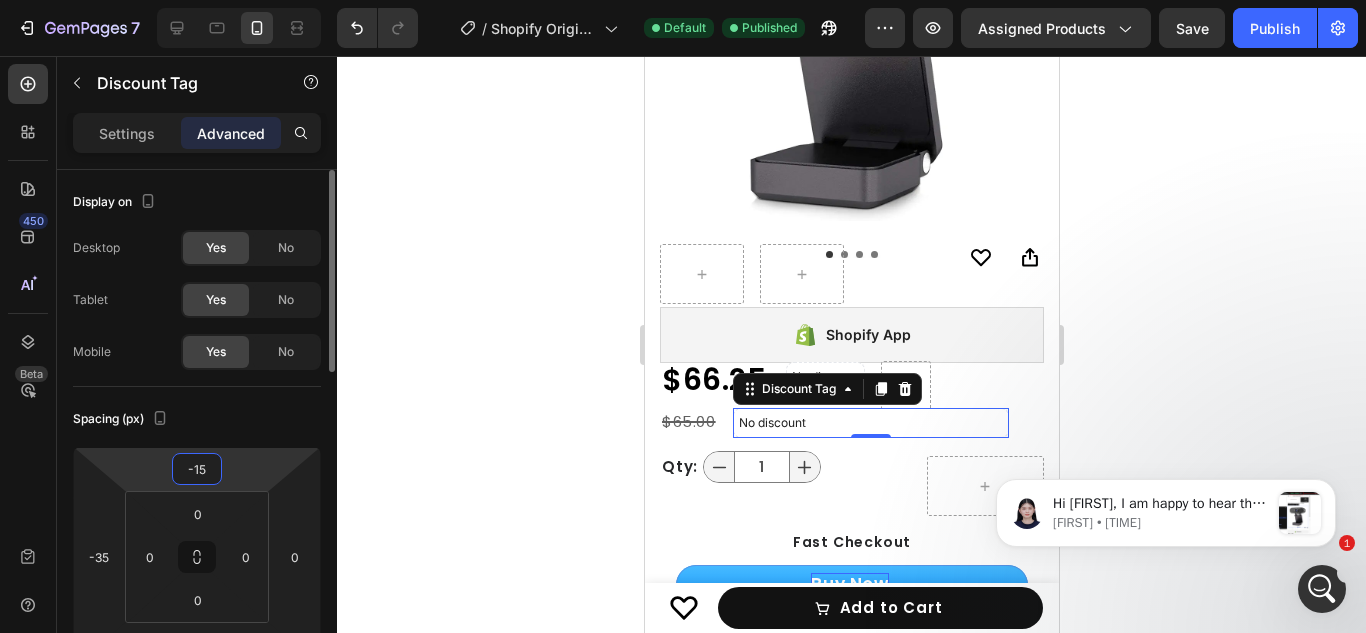 click on "7   /  Shopify Original Product Template Default Published Preview Assigned Products  Save   Publish  450 Beta Sections(18) Elements(84) Section Element Hero Section Product Detail Brands Trusted Badges Guarantee Product Breakdown How to use Testimonials Compare Bundle FAQs Social Proof Brand Story Product List Collection Blog List Contact Sticky Add to Cart Custom Footer Browse Library 450 Layout
Row
Row
Row
Row Text
Heading
Text Block Button
Button
Button Media
Image
Image
Video" at bounding box center [683, 0] 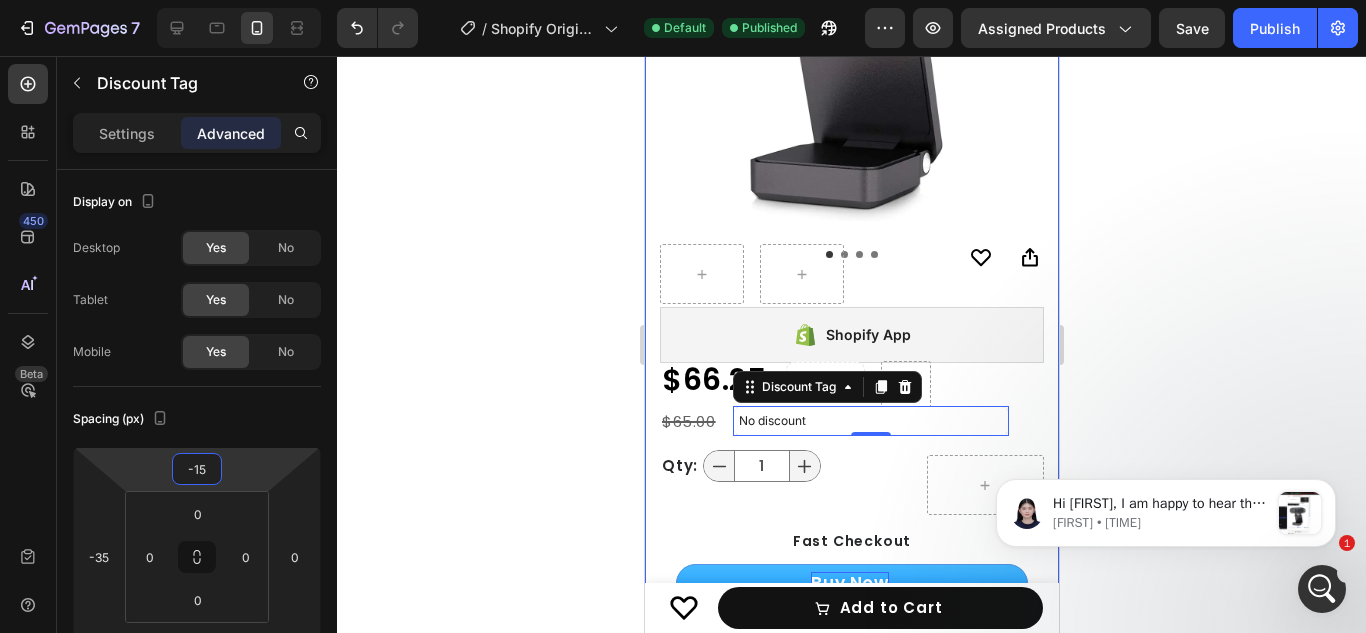 click 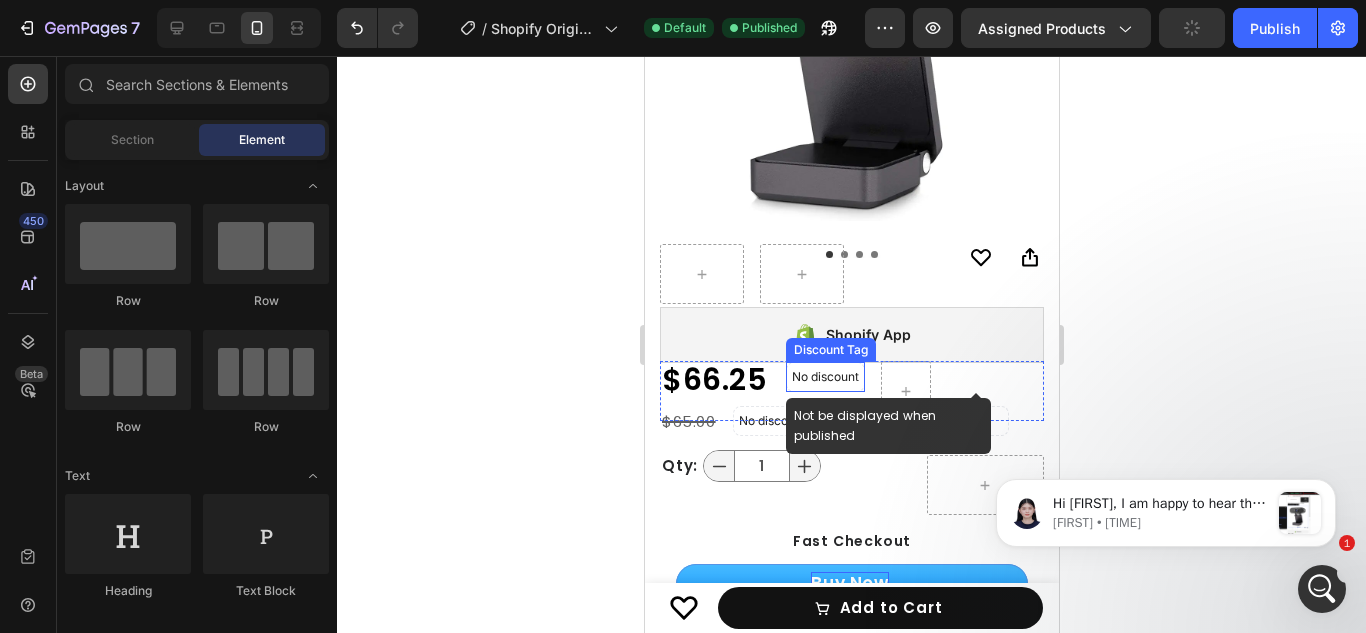 click on "No discount" at bounding box center [824, 377] 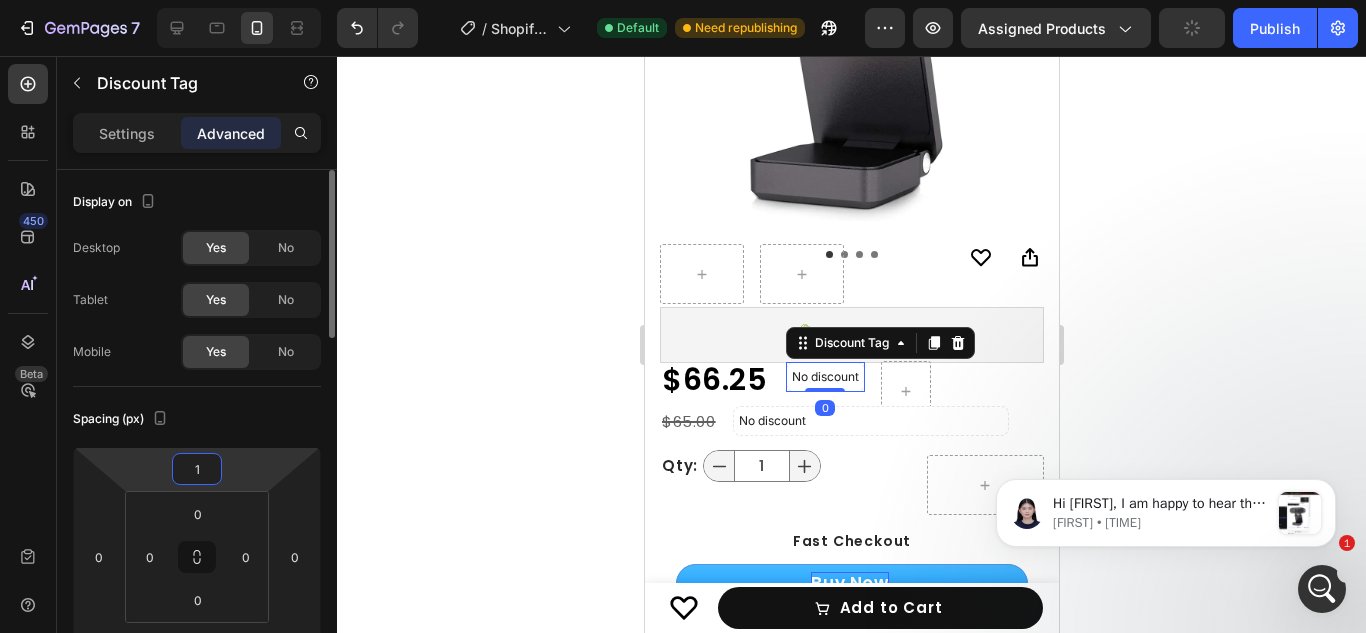 click on "1" at bounding box center [197, 469] 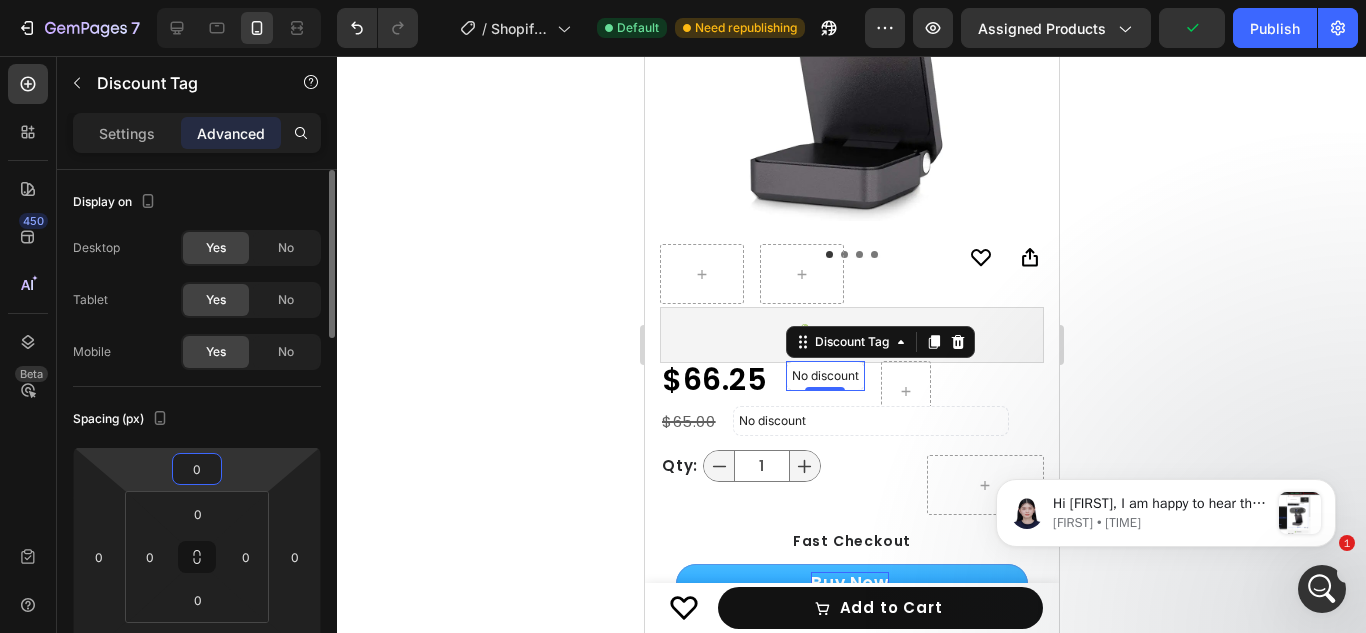 type on "0" 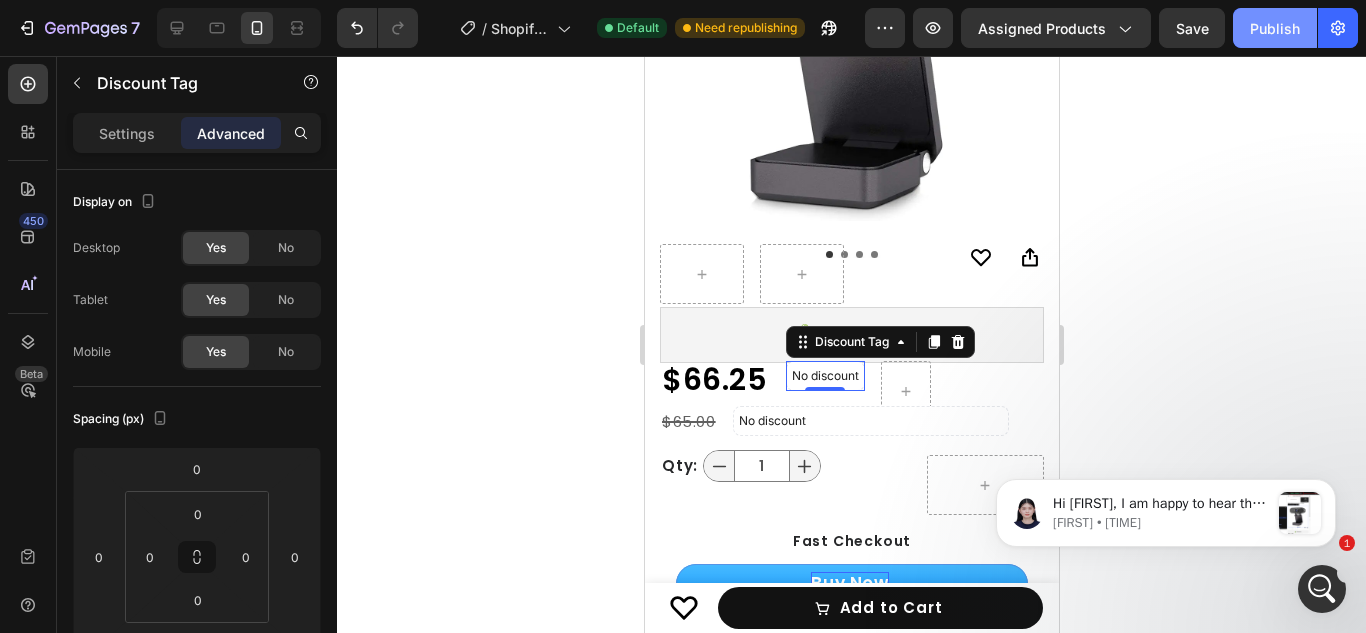 click on "Publish" at bounding box center (1275, 28) 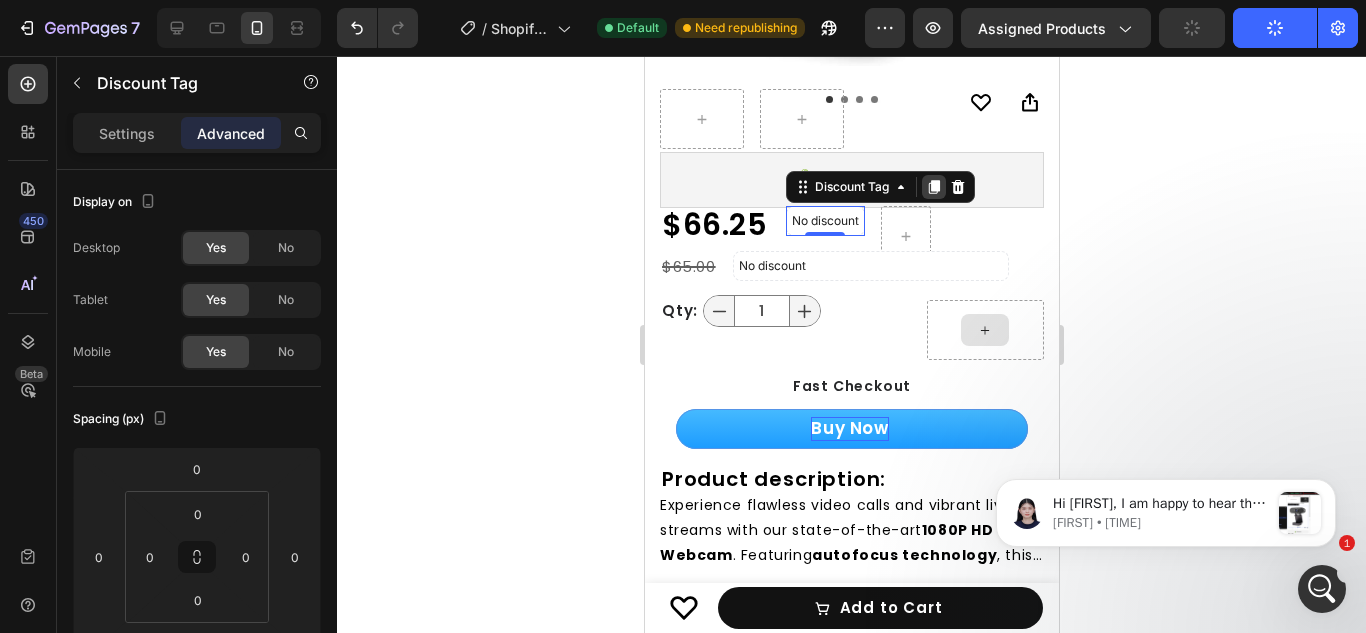 scroll, scrollTop: 571, scrollLeft: 0, axis: vertical 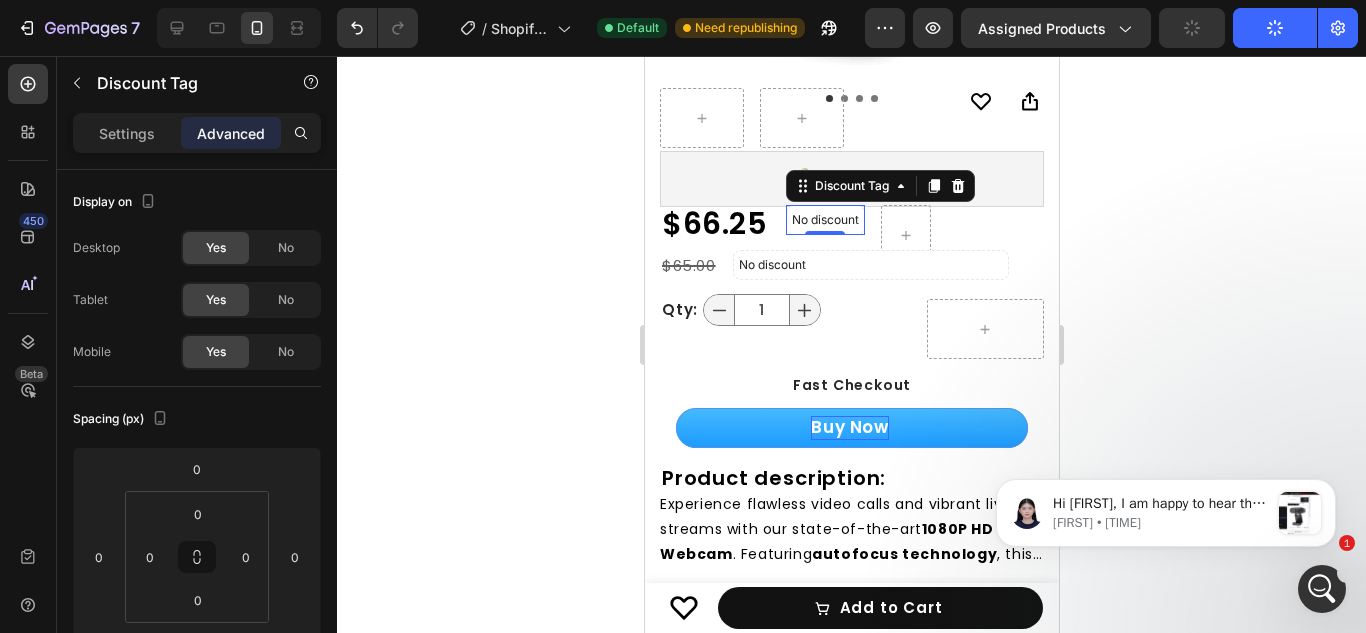 click 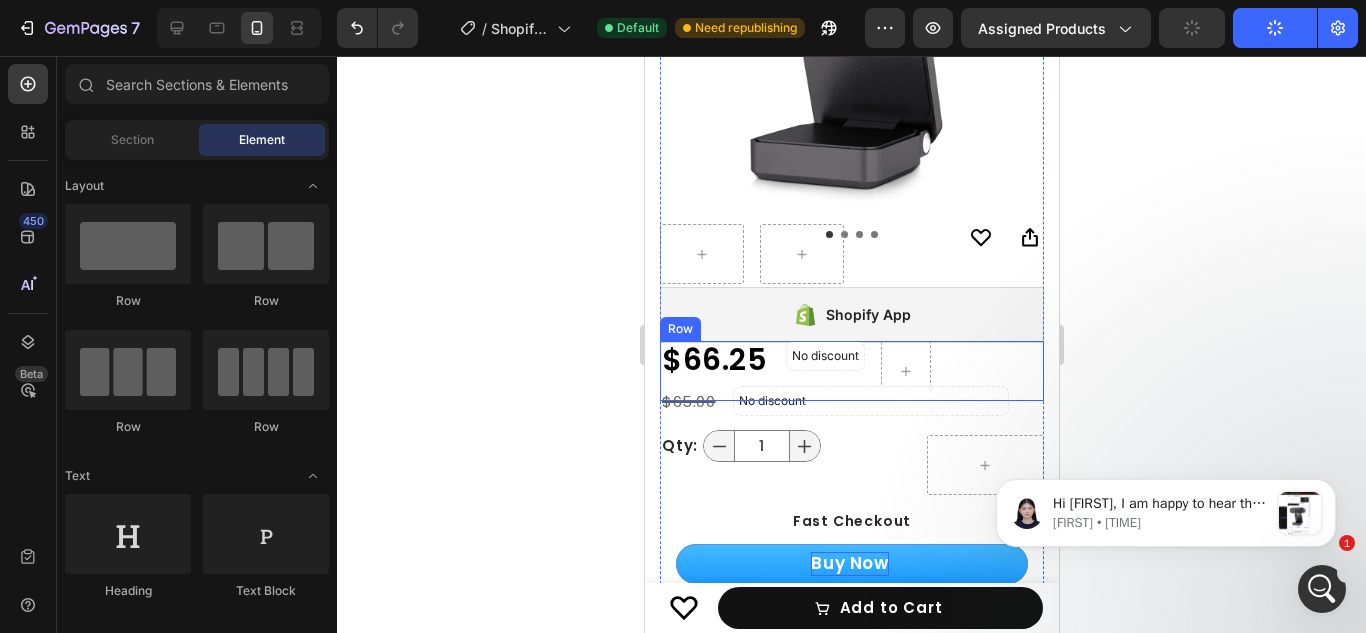 scroll, scrollTop: 434, scrollLeft: 0, axis: vertical 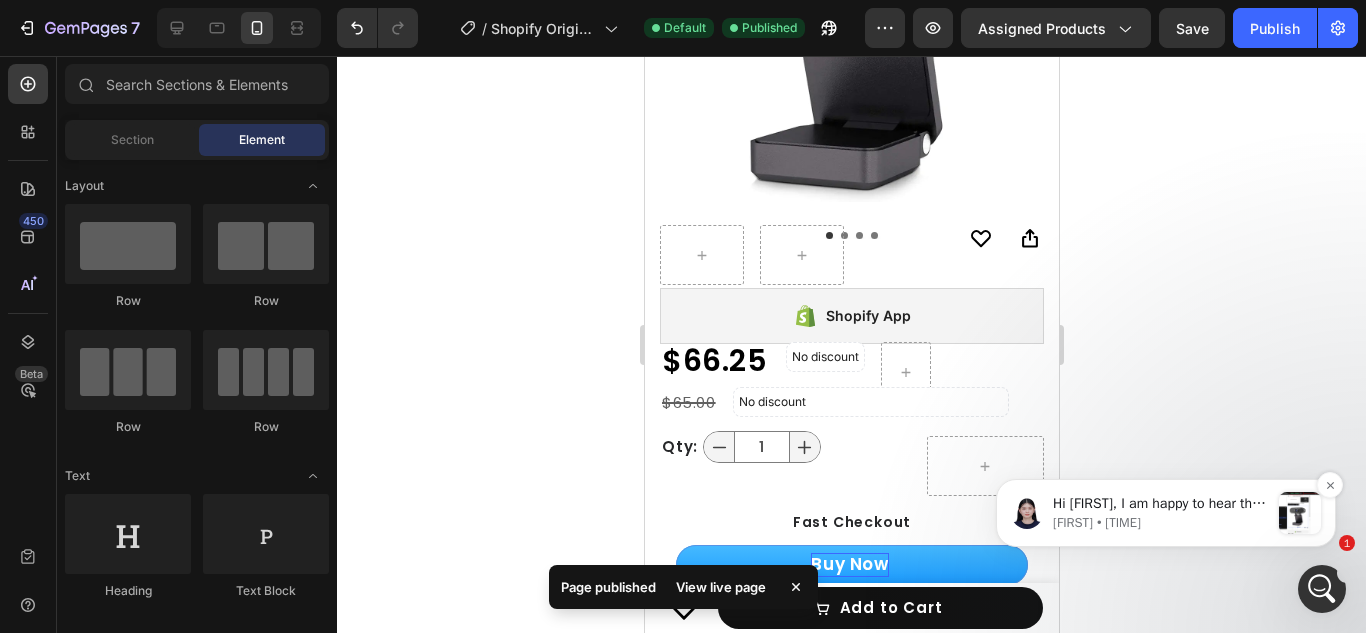 click on "Alice • 12m ago" at bounding box center (1161, 523) 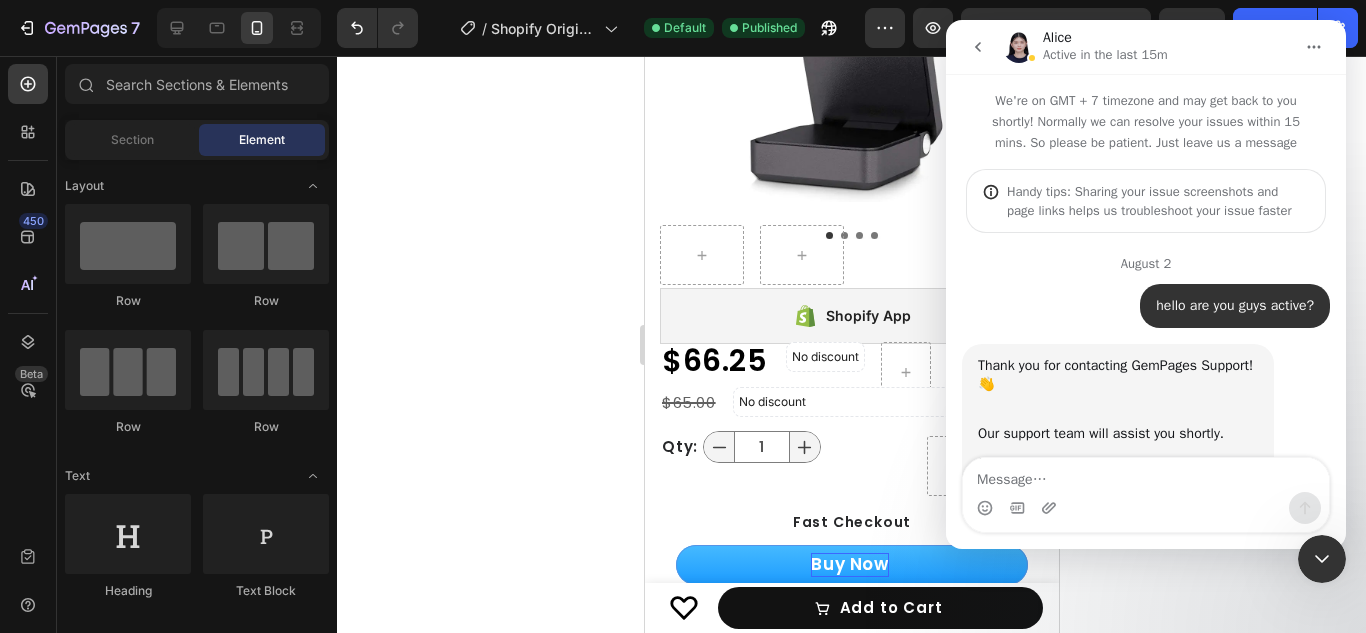 scroll, scrollTop: 3, scrollLeft: 0, axis: vertical 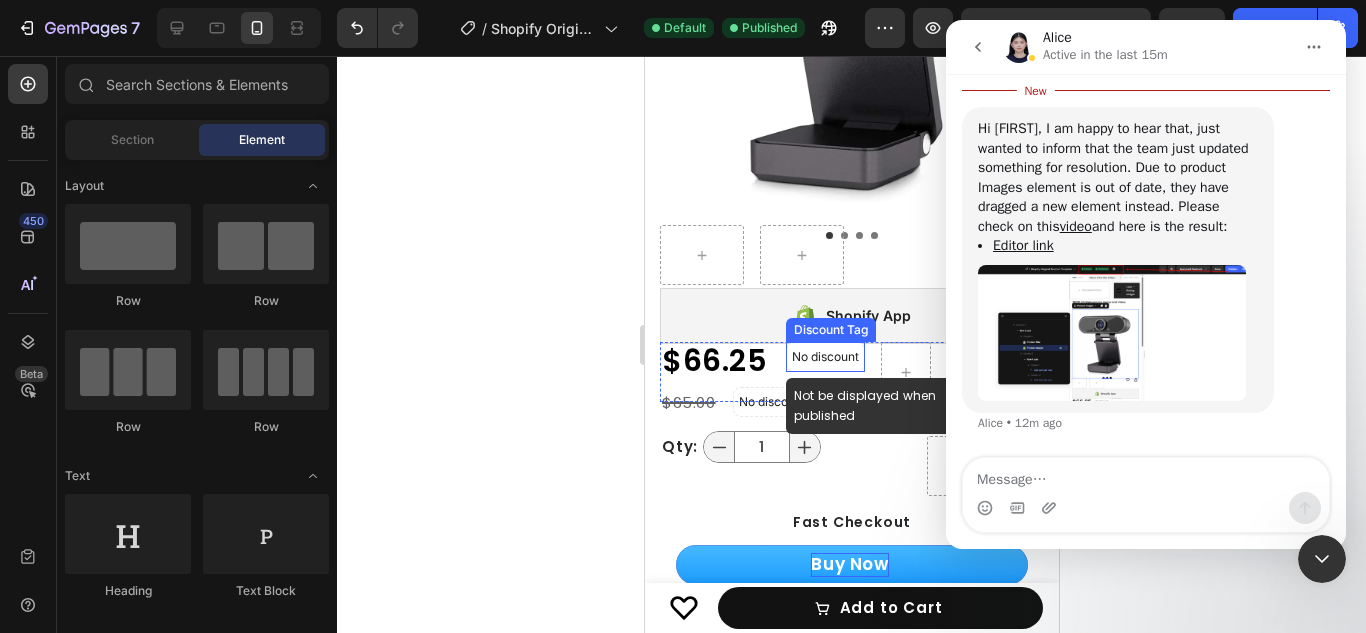 click on "No discount" at bounding box center (824, 357) 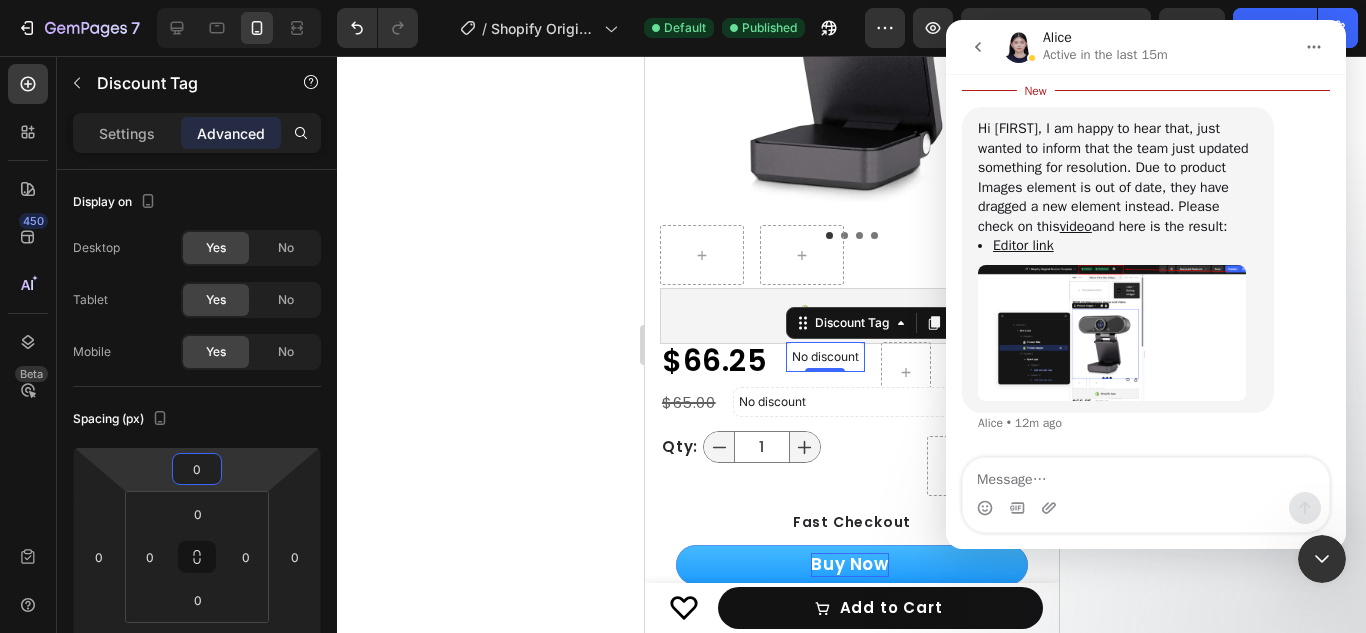 type on "2" 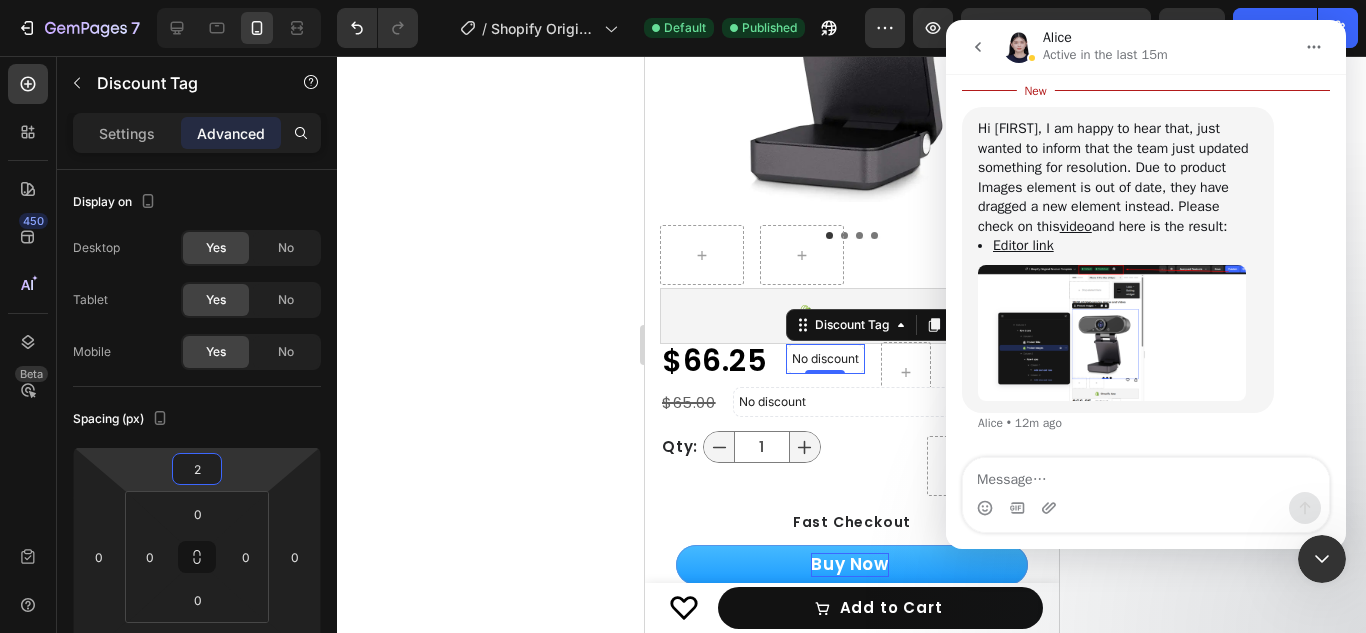 click on "7   /  Shopify Original Product Template Default Published Preview Assigned Products  Save   Publish  450 Beta Sections(18) Elements(84) Section Element Hero Section Product Detail Brands Trusted Badges Guarantee Product Breakdown How to use Testimonials Compare Bundle FAQs Social Proof Brand Story Product List Collection Blog List Contact Sticky Add to Cart Custom Footer Browse Library 450 Layout
Row
Row
Row
Row Text
Heading
Text Block Button
Button
Button Media
Image
Image
Video" at bounding box center (683, 0) 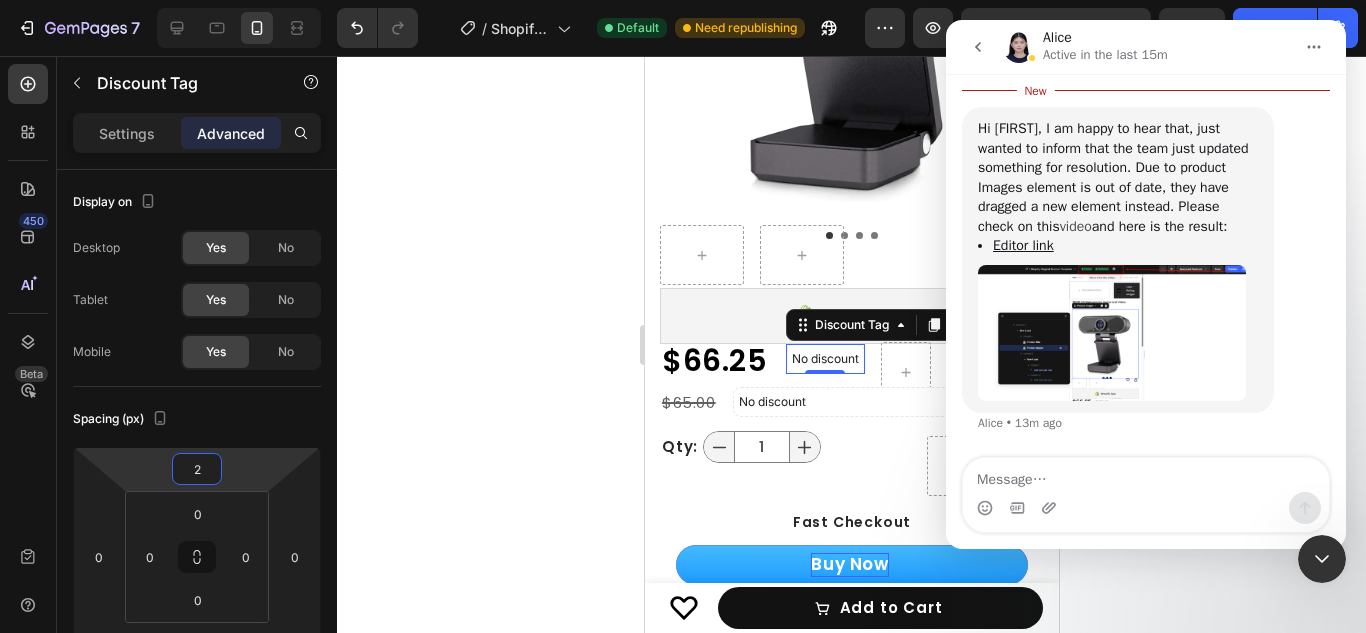 click on "video" at bounding box center [1076, 226] 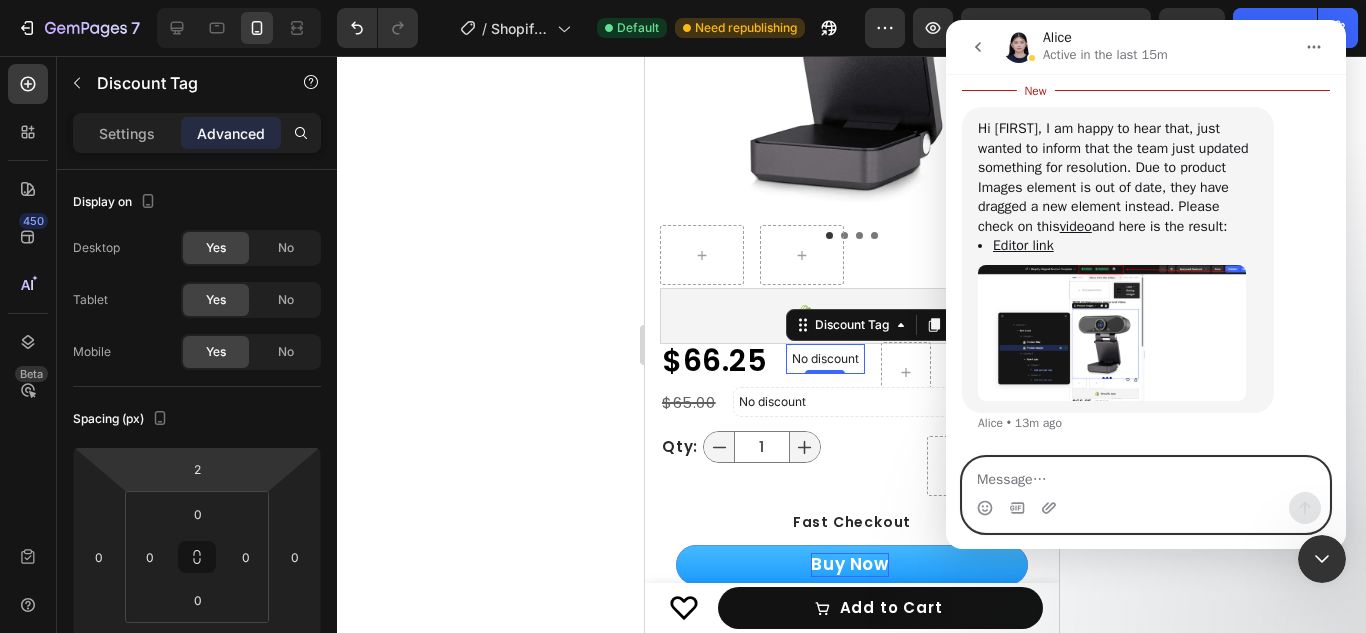 click at bounding box center [1146, 475] 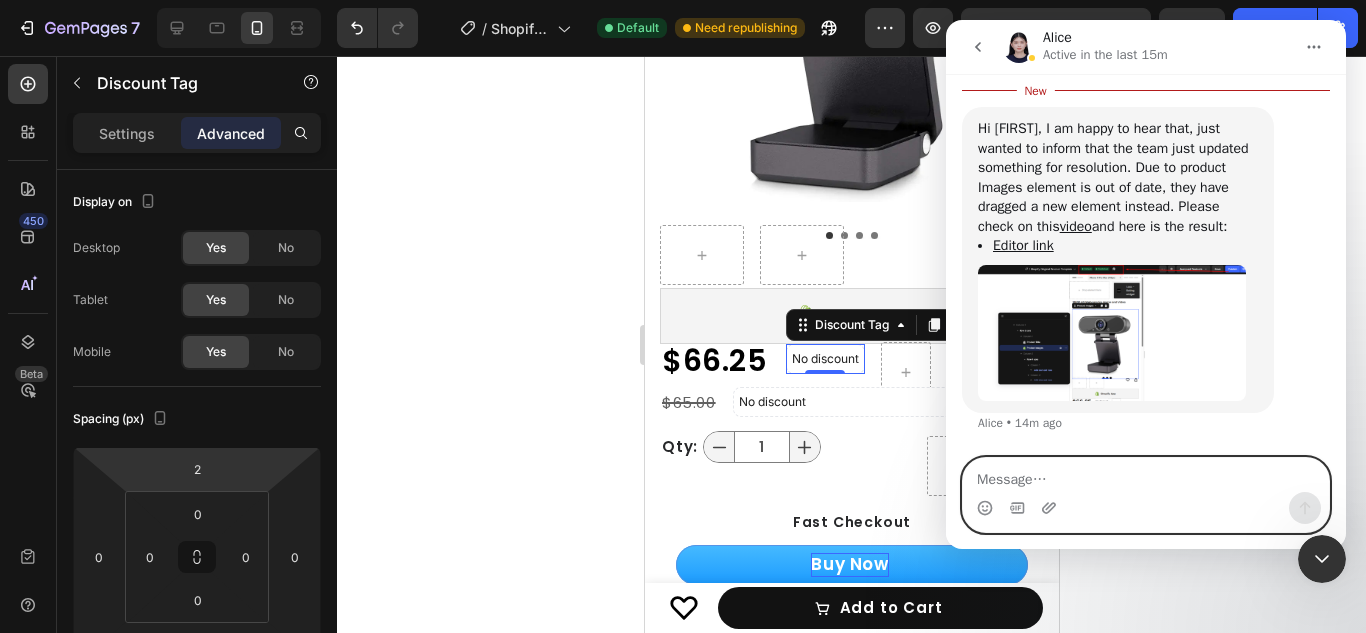 click at bounding box center (1146, 475) 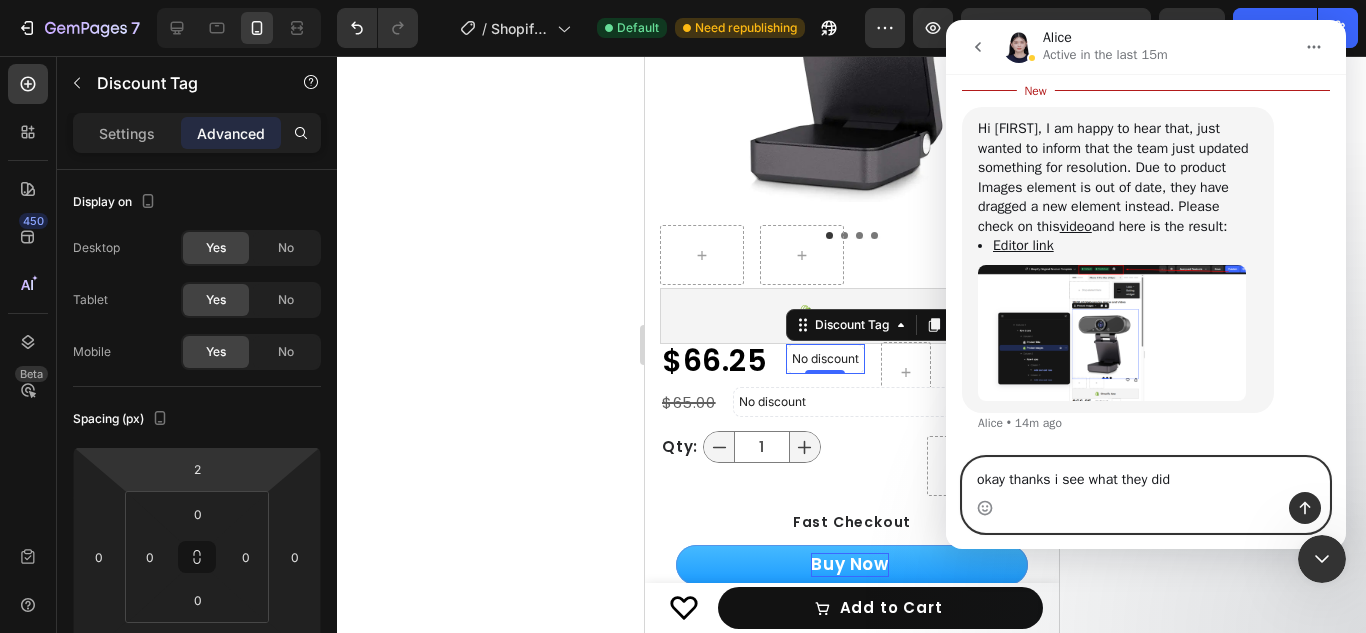 type on "okay thanks i see what they did" 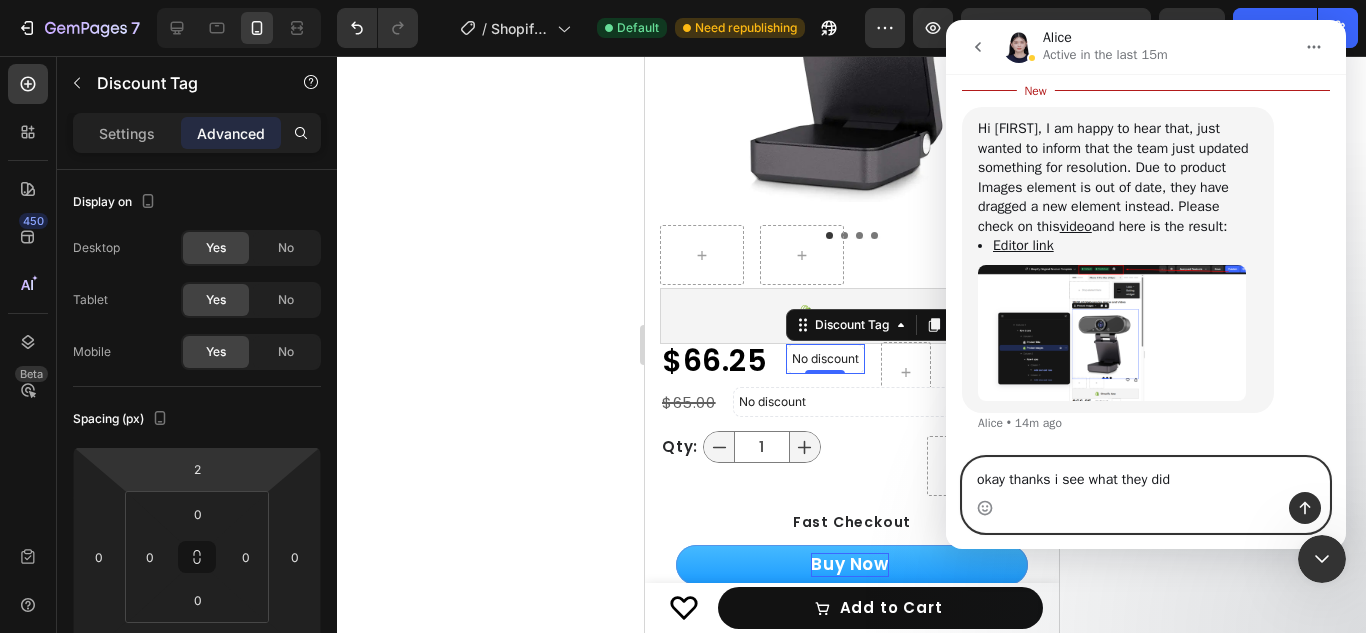 type 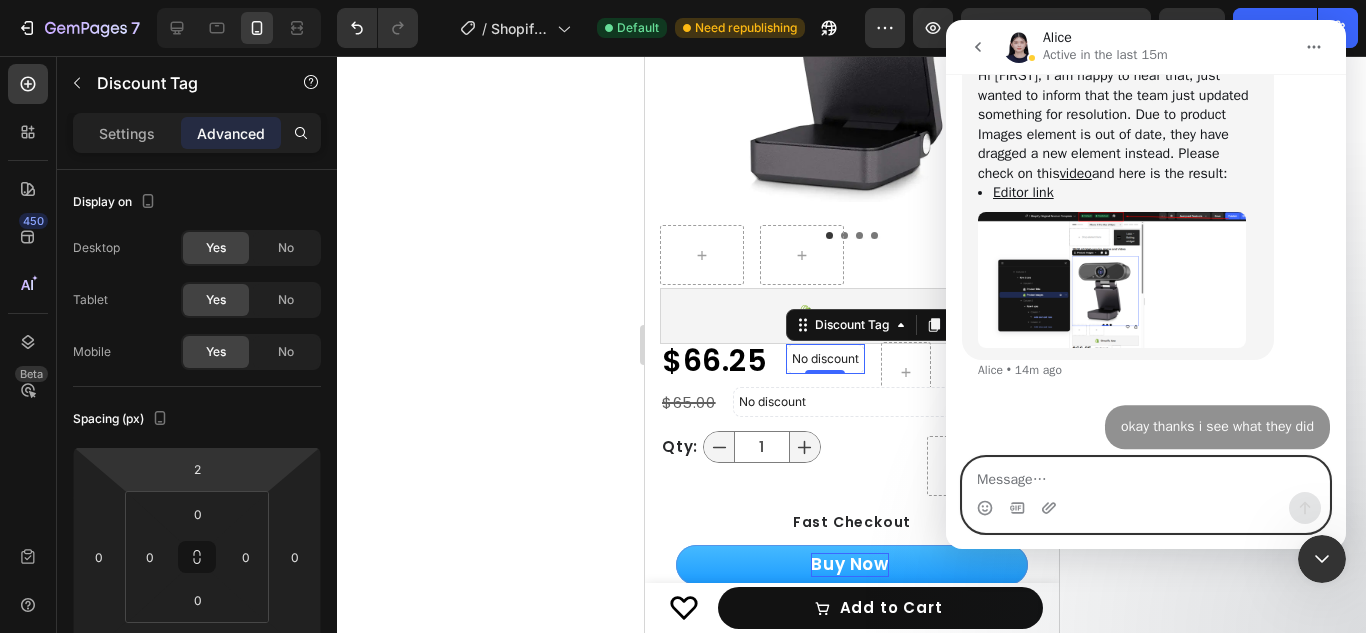 scroll, scrollTop: 6635, scrollLeft: 0, axis: vertical 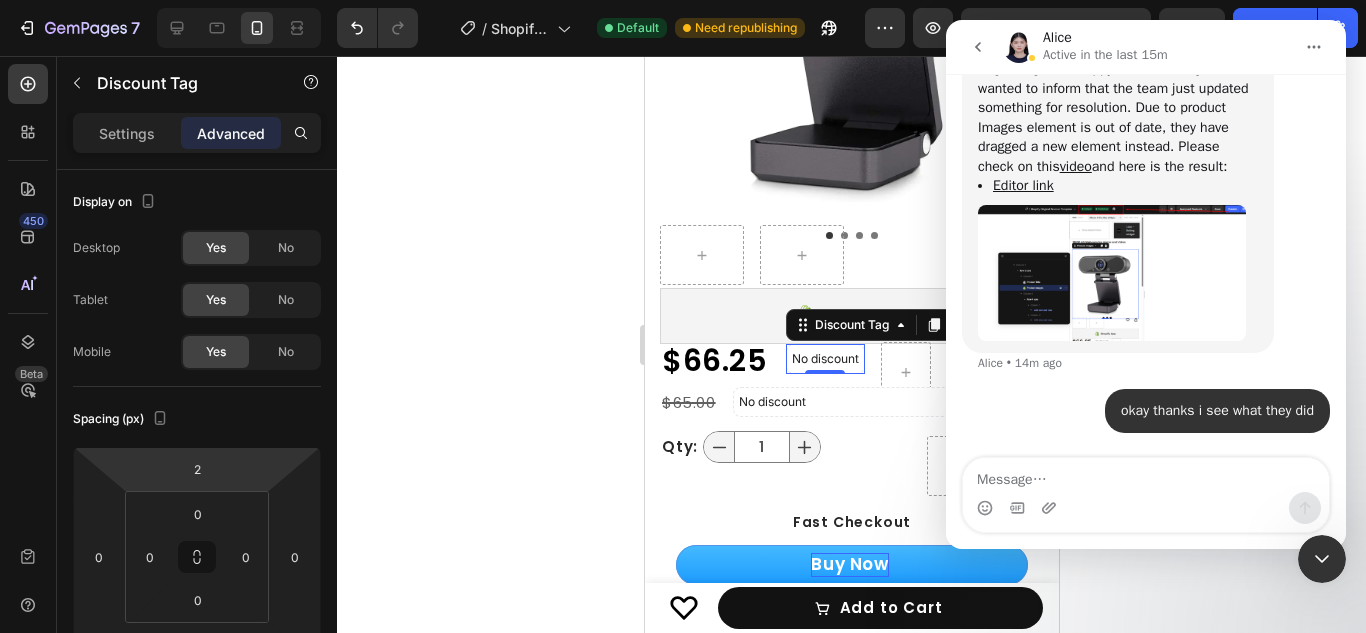 click 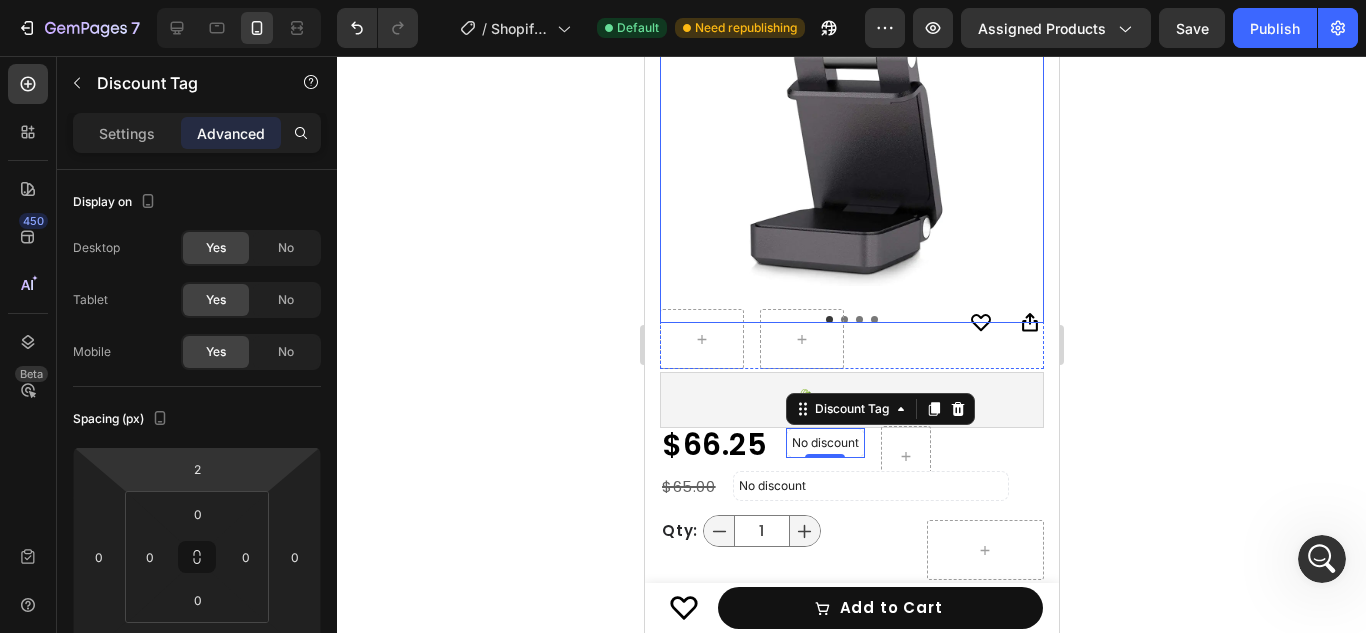 scroll, scrollTop: 349, scrollLeft: 0, axis: vertical 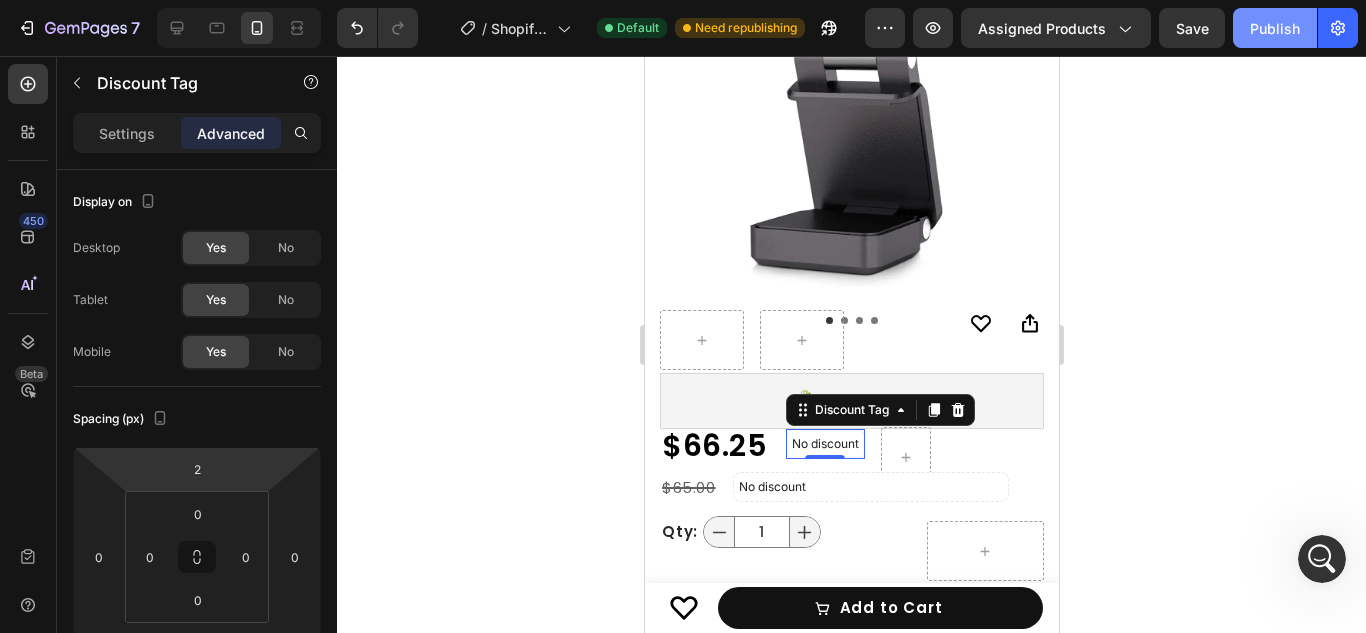 click on "Publish" at bounding box center [1275, 28] 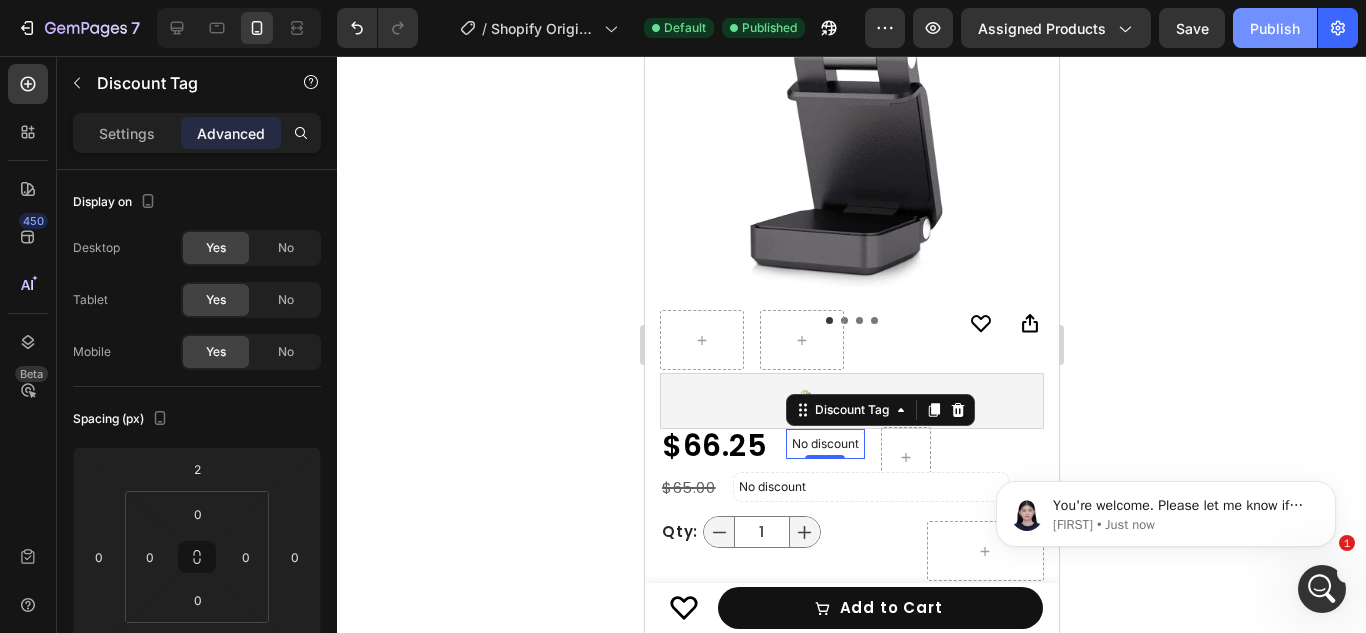 scroll, scrollTop: 6735, scrollLeft: 0, axis: vertical 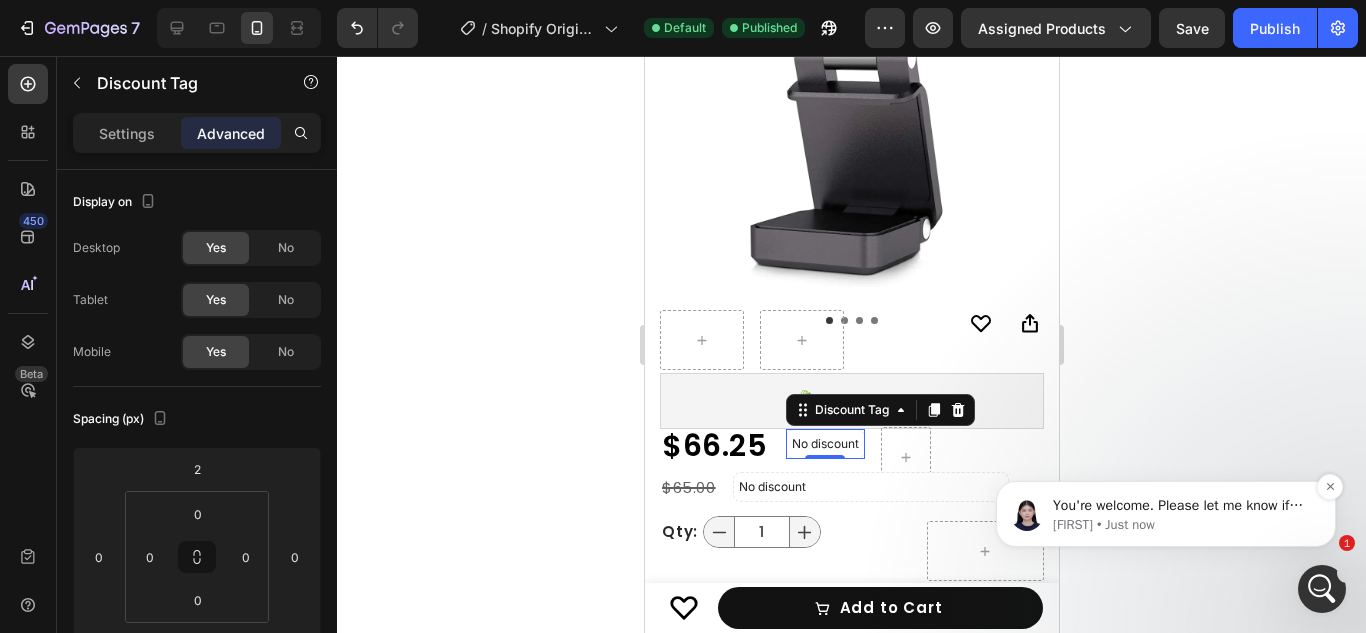click on "You're welcome. Please let me know if there is anything else I may help you with." at bounding box center (1182, 506) 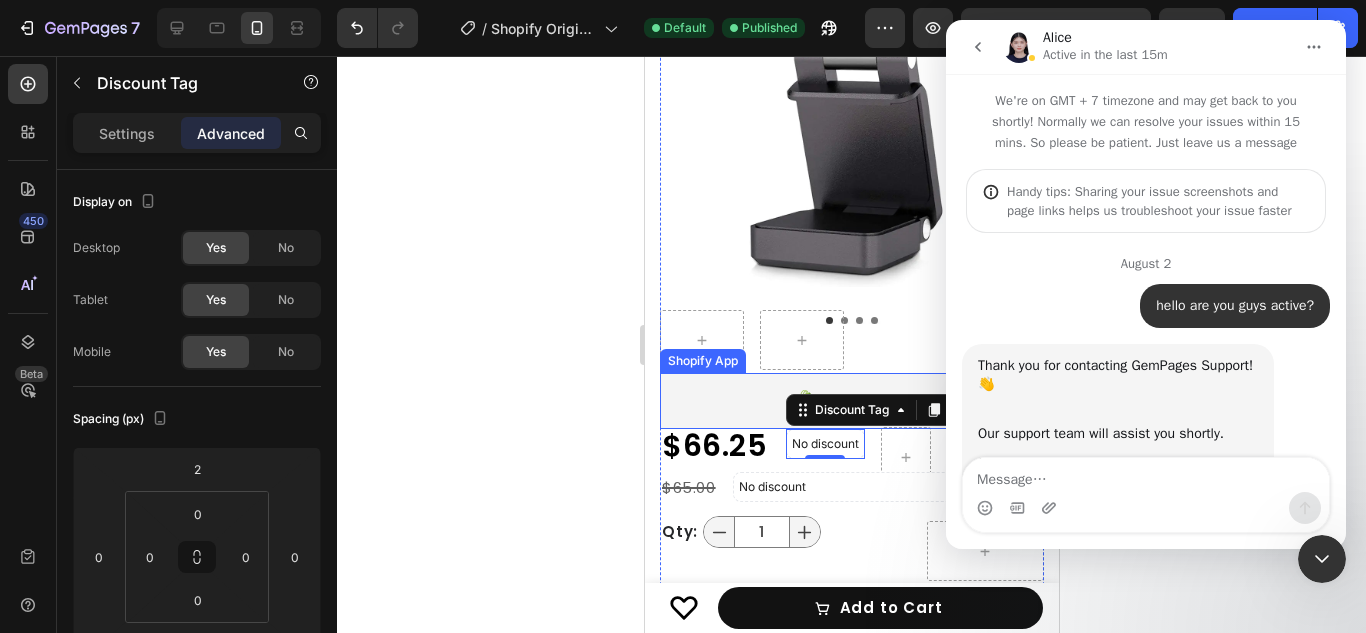 scroll, scrollTop: 826, scrollLeft: 0, axis: vertical 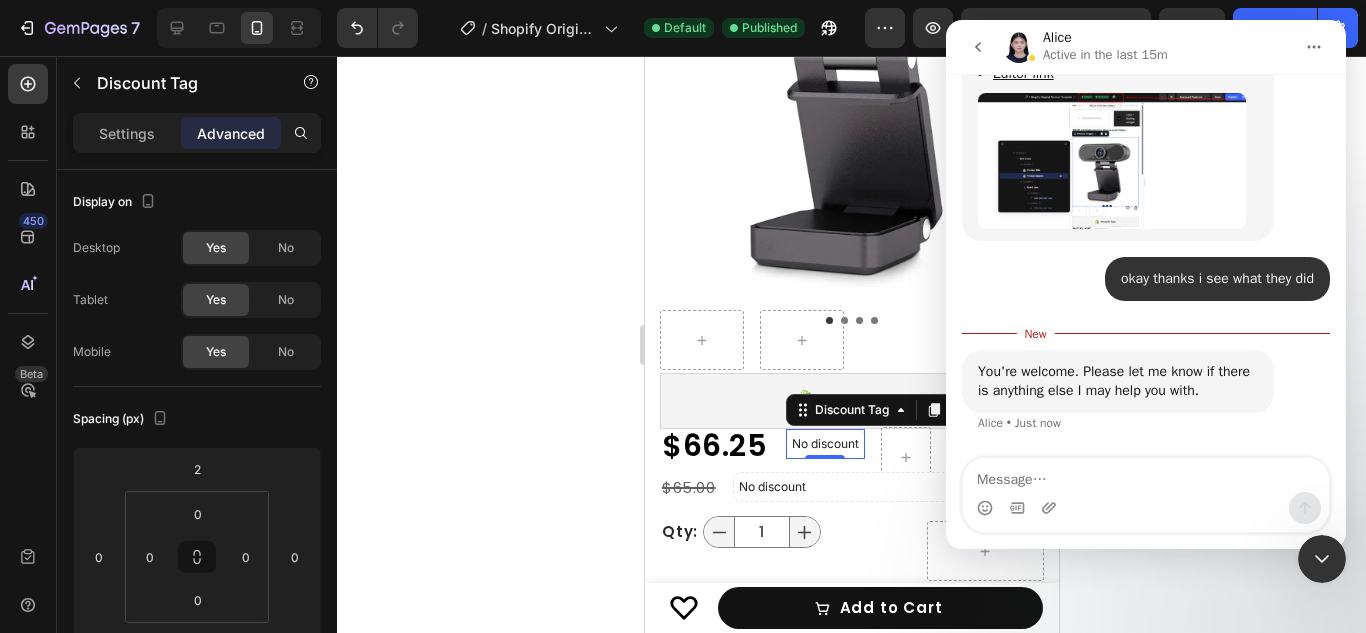 click at bounding box center [1322, 559] 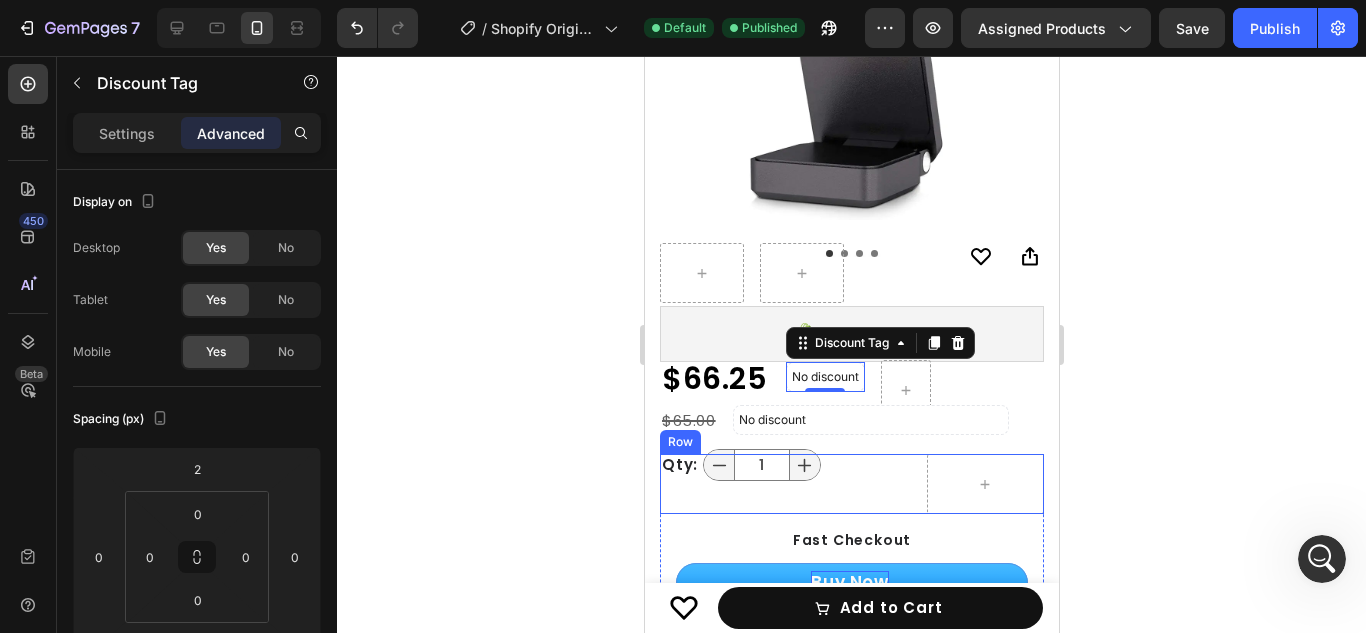 scroll, scrollTop: 417, scrollLeft: 0, axis: vertical 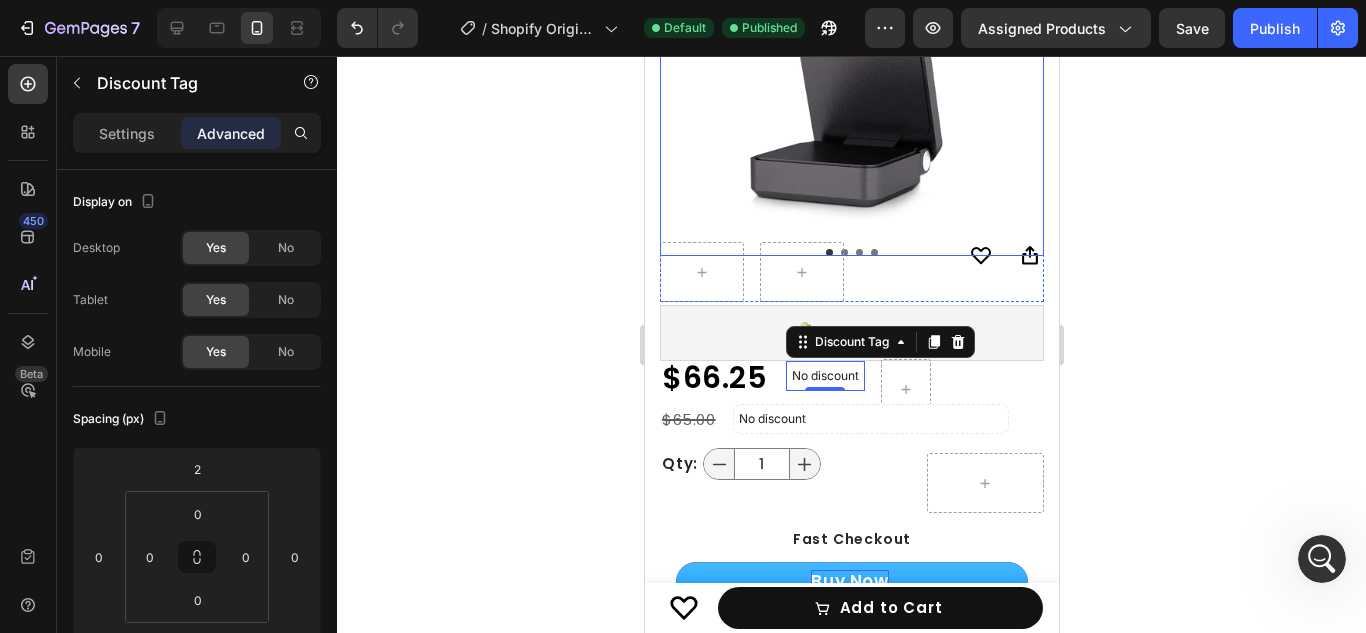 click at bounding box center (851, 27) 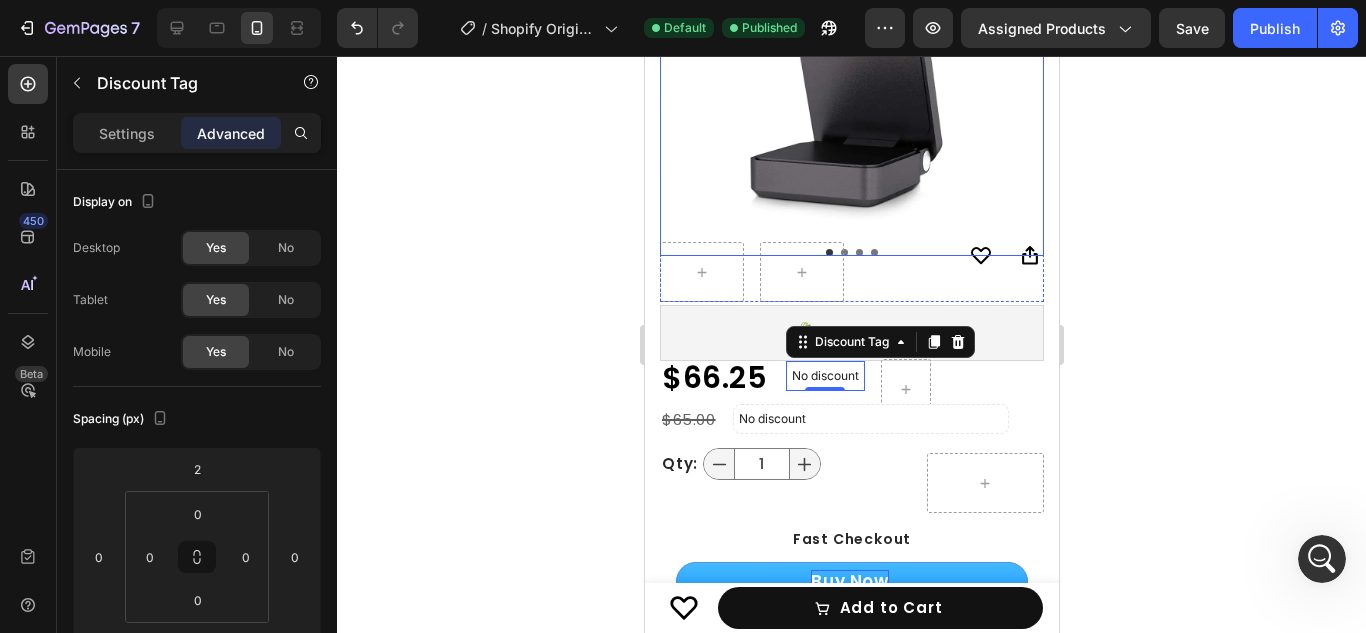 click at bounding box center [851, 27] 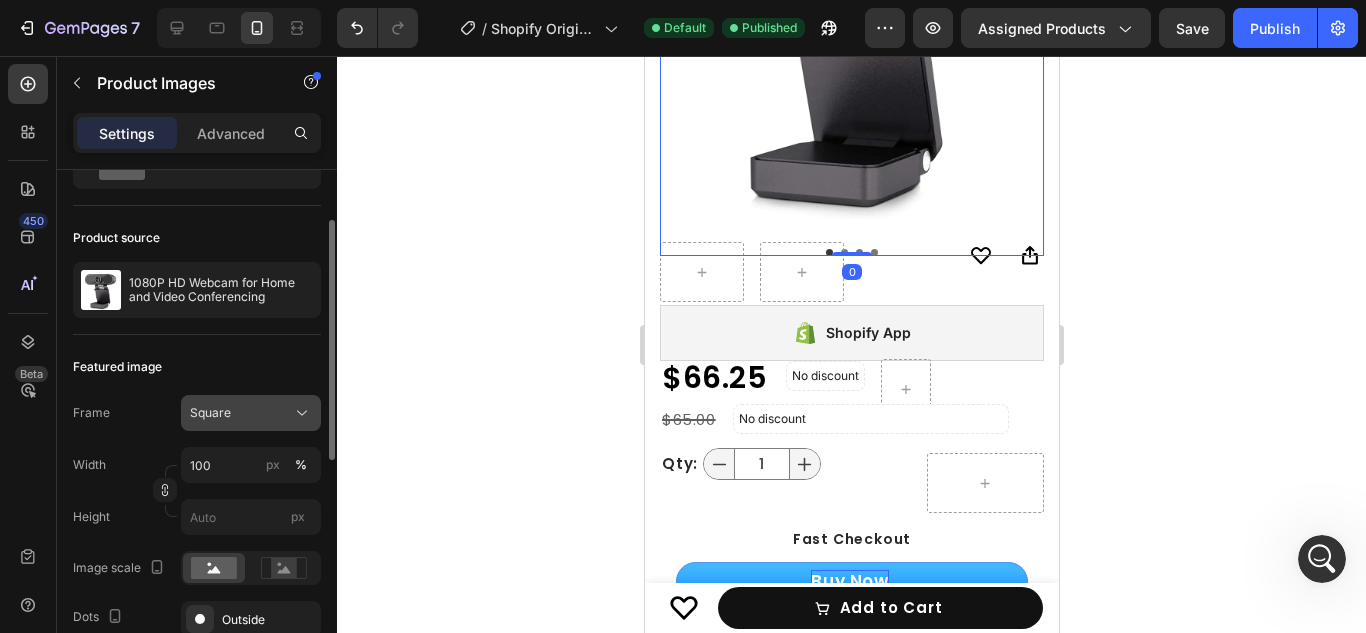 scroll, scrollTop: 106, scrollLeft: 0, axis: vertical 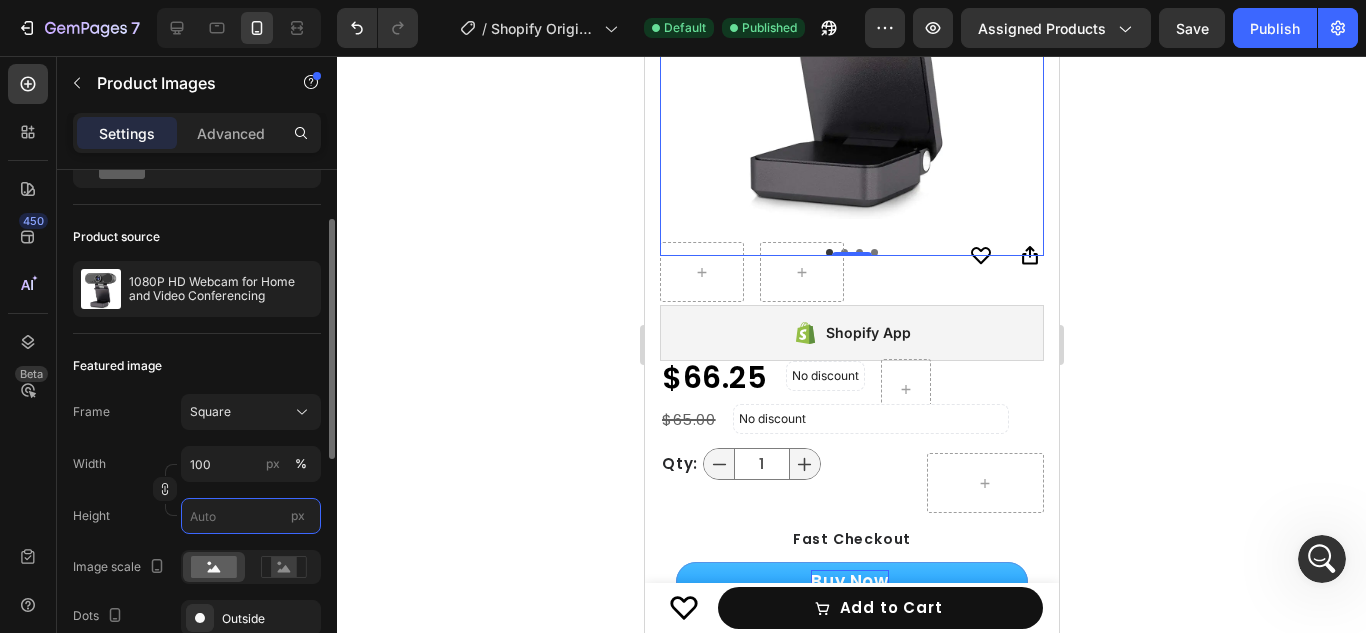 click on "px" at bounding box center (251, 516) 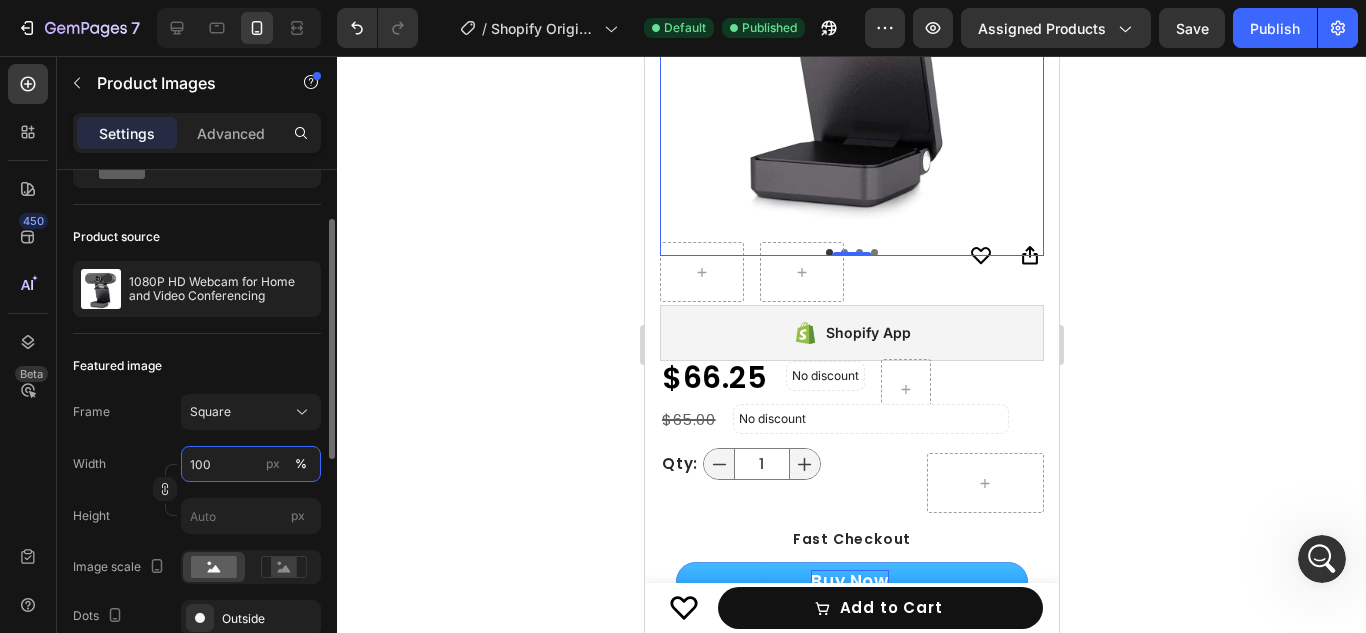 click on "100" at bounding box center [251, 464] 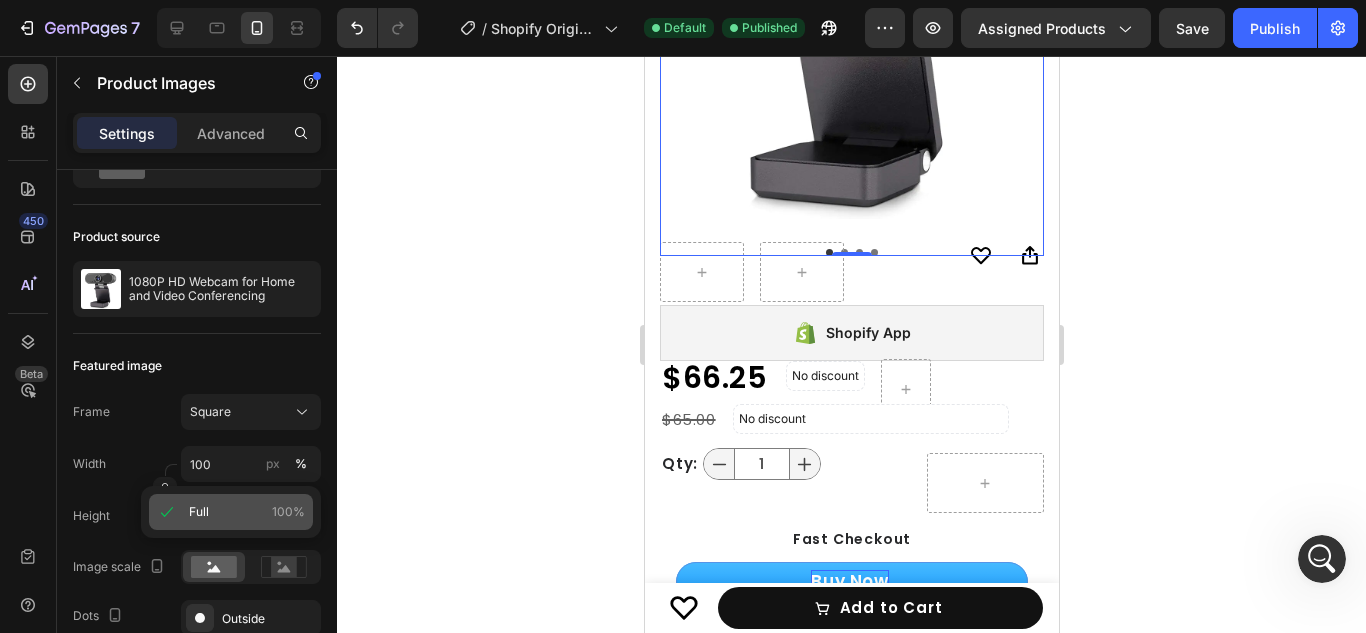 click on "Full 100%" at bounding box center [247, 512] 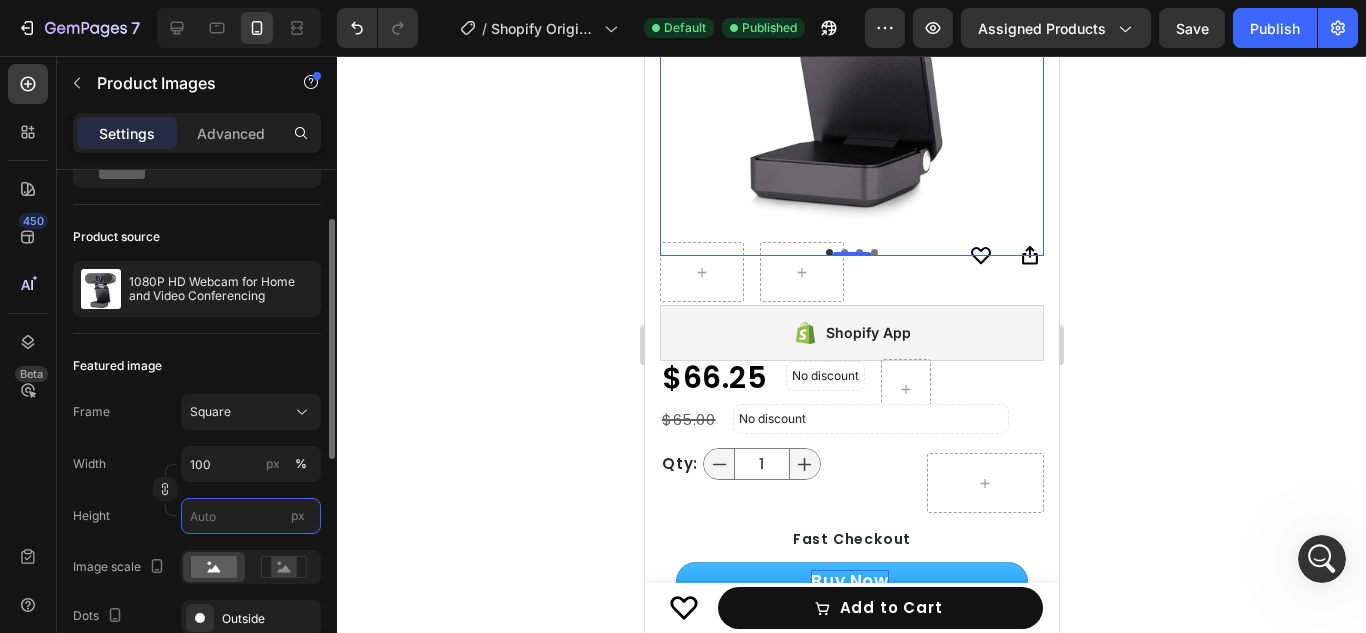 click on "px" at bounding box center (251, 516) 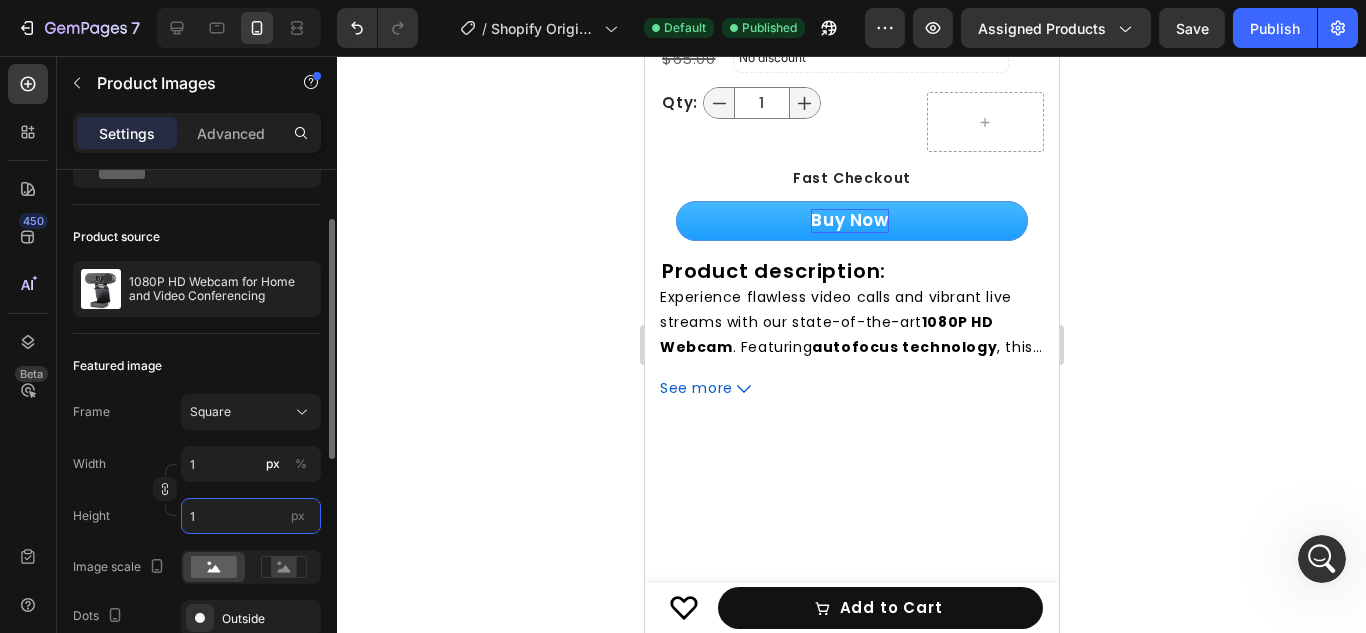 type on "10" 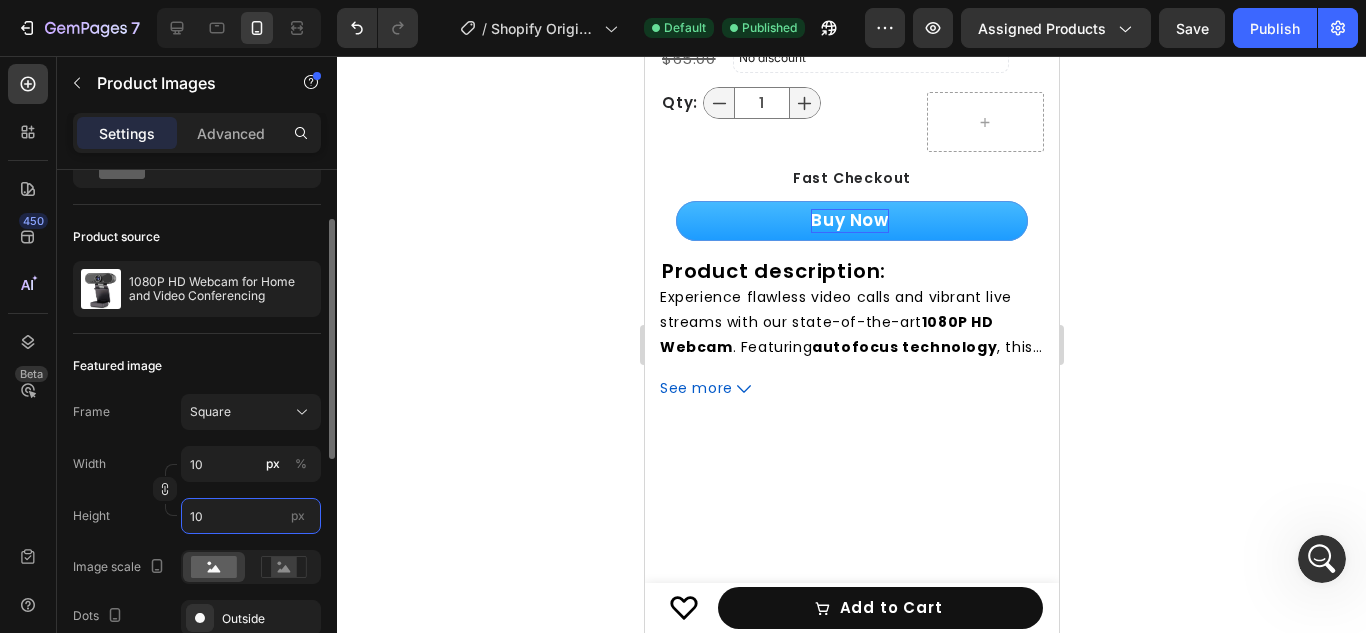 type on "100" 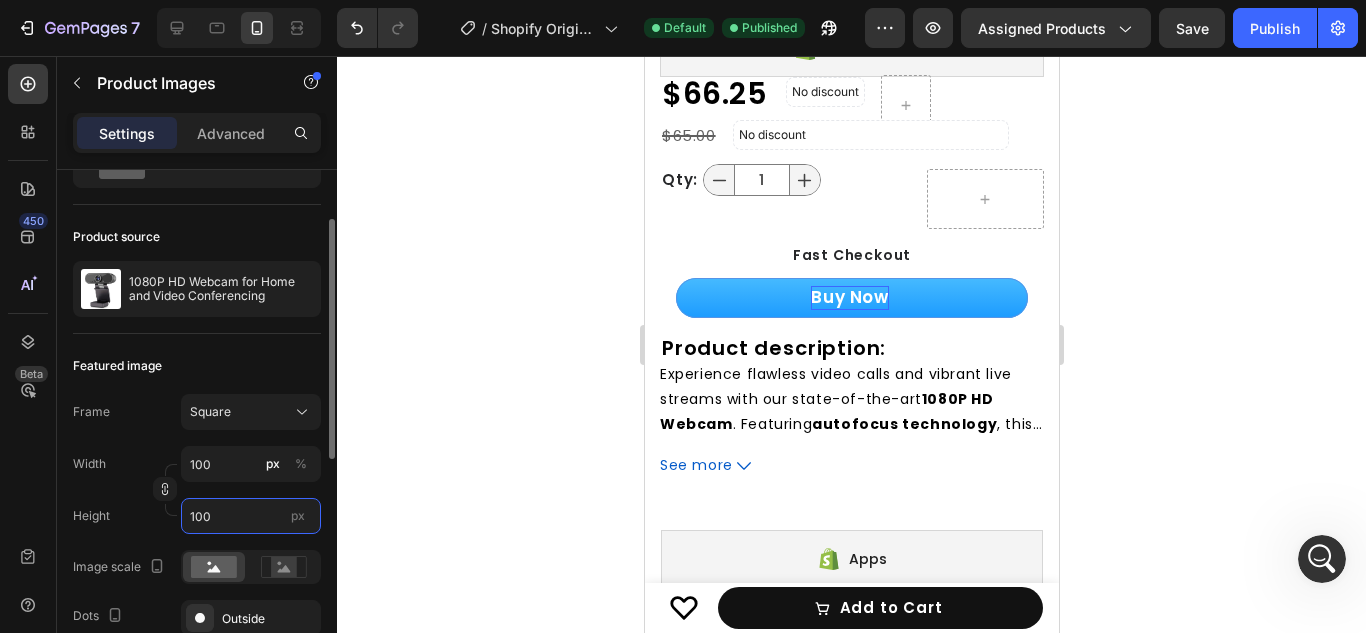 scroll, scrollTop: 494, scrollLeft: 0, axis: vertical 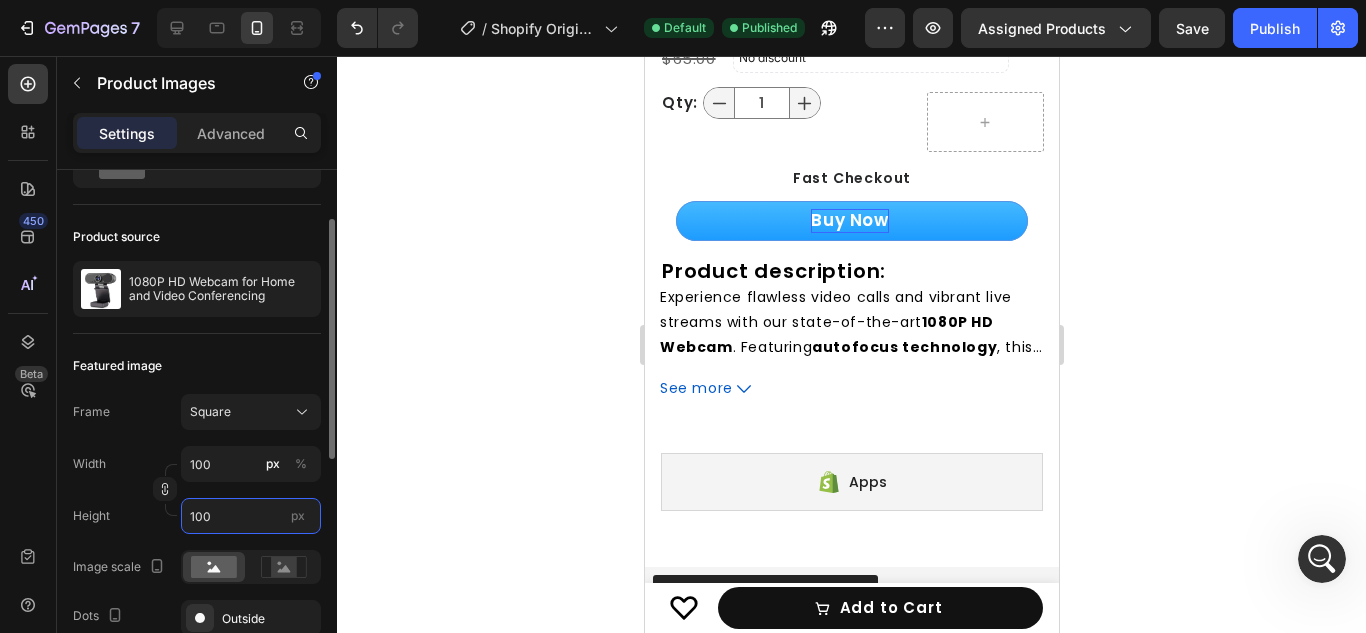 type on "10" 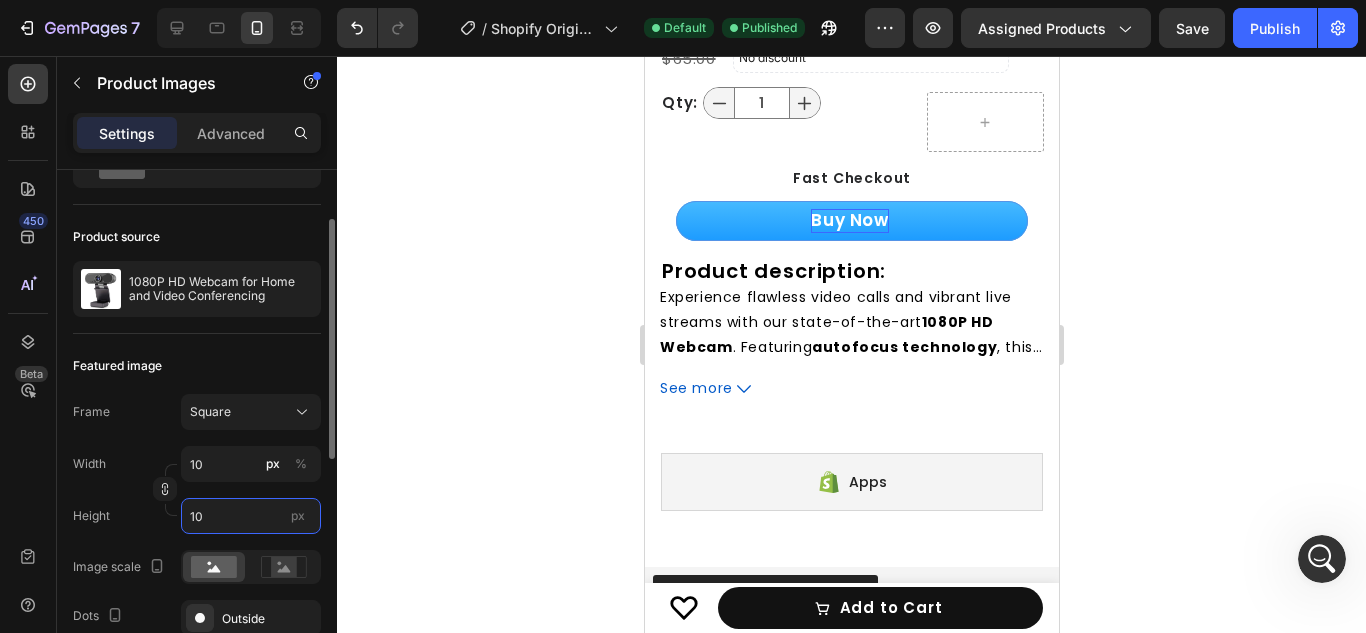 scroll, scrollTop: 417, scrollLeft: 0, axis: vertical 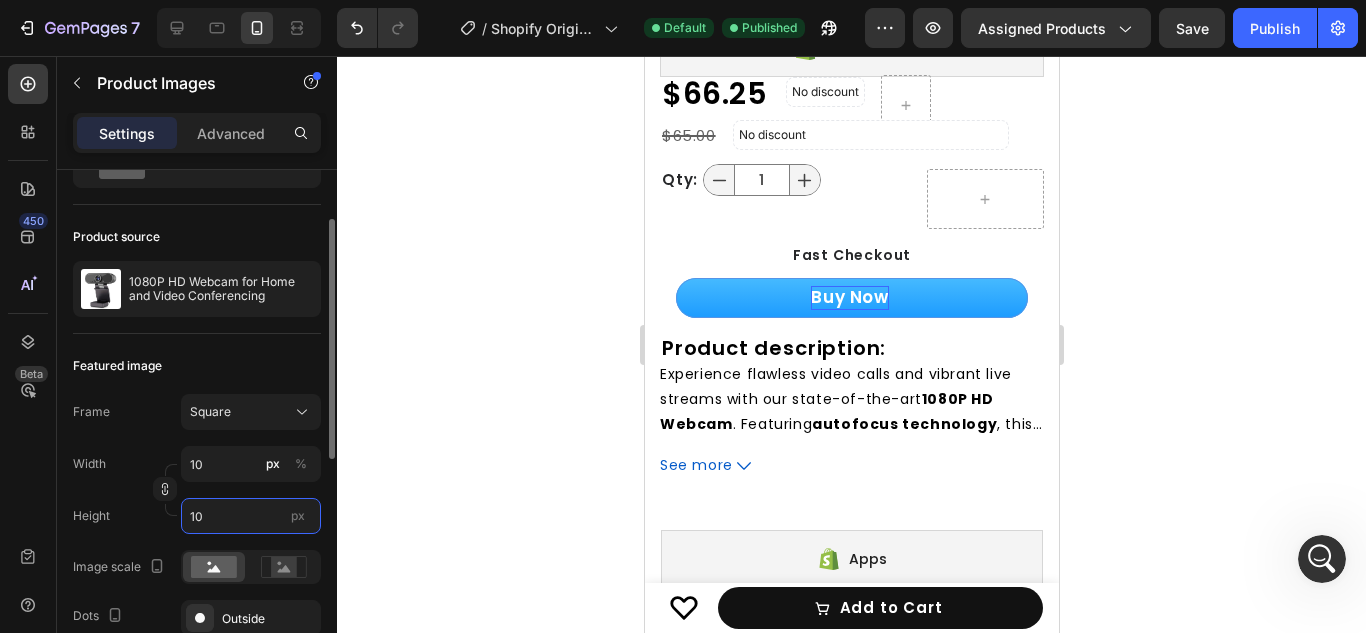 type on "1" 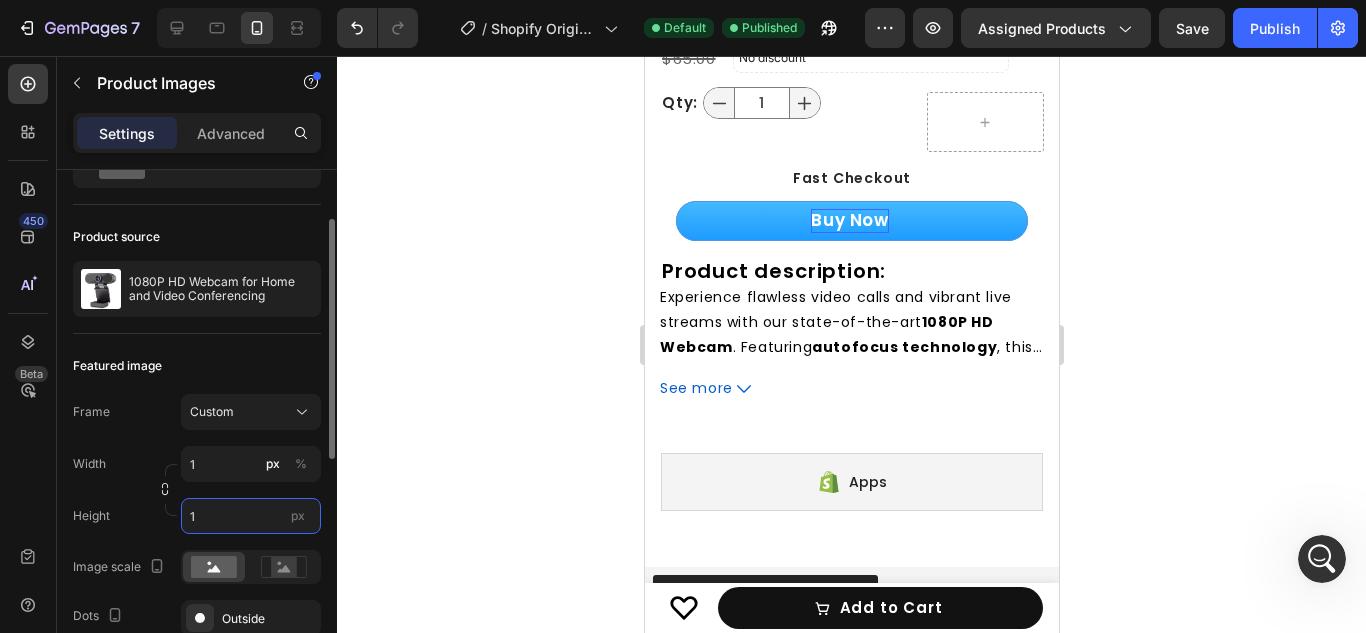 type on "12" 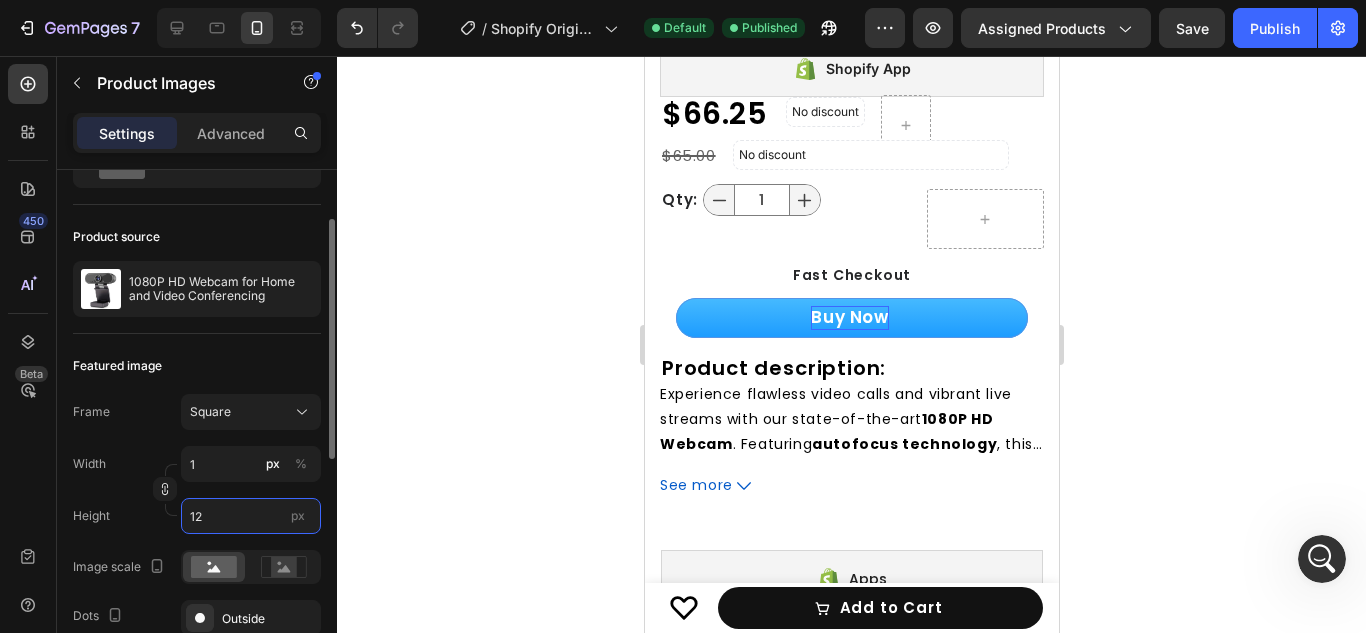 type on "120" 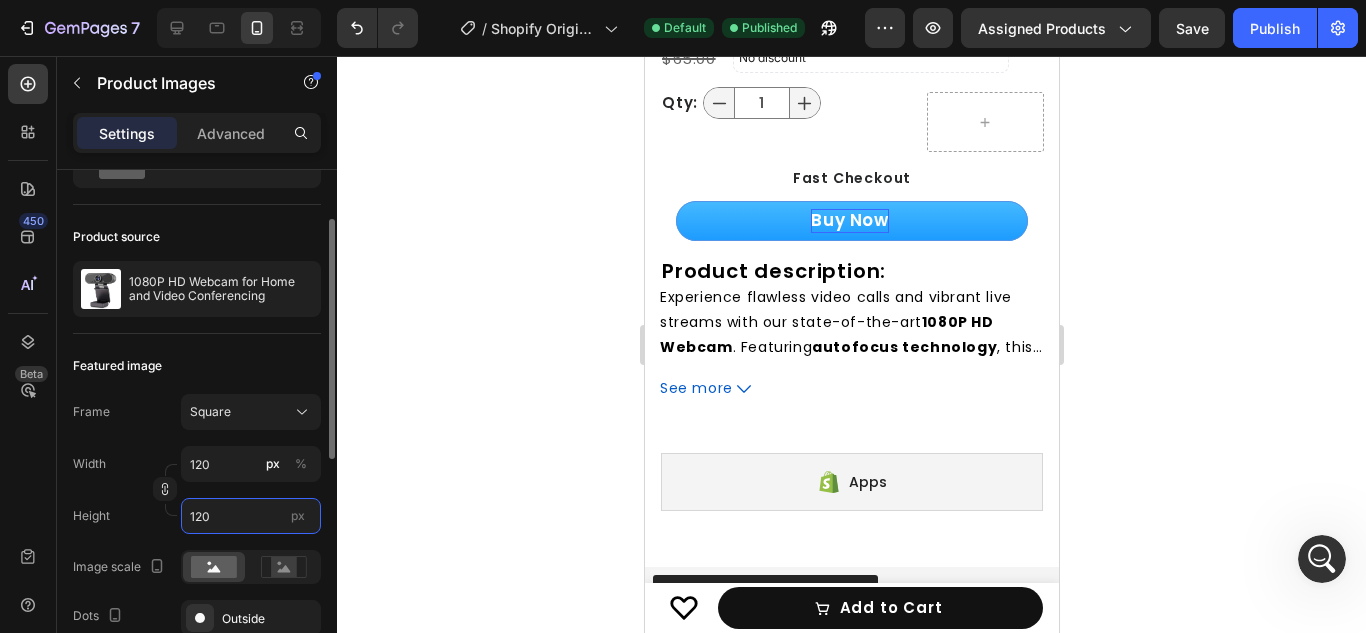 type on "1200" 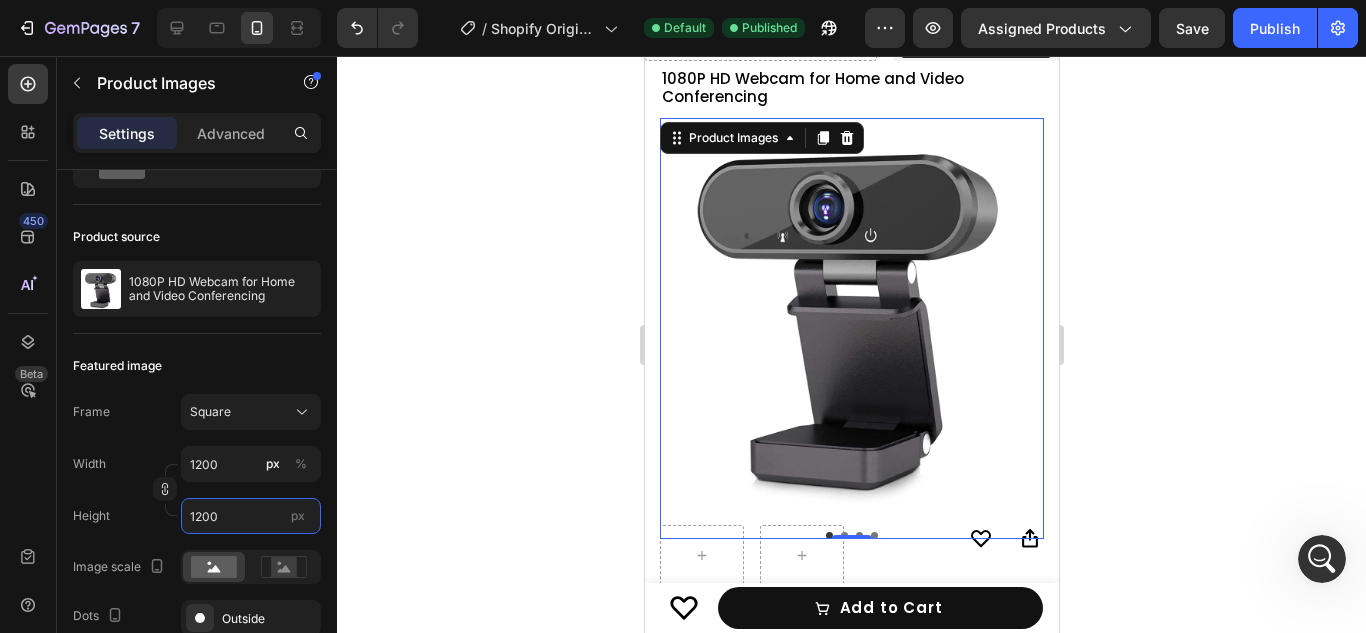 scroll, scrollTop: 135, scrollLeft: 0, axis: vertical 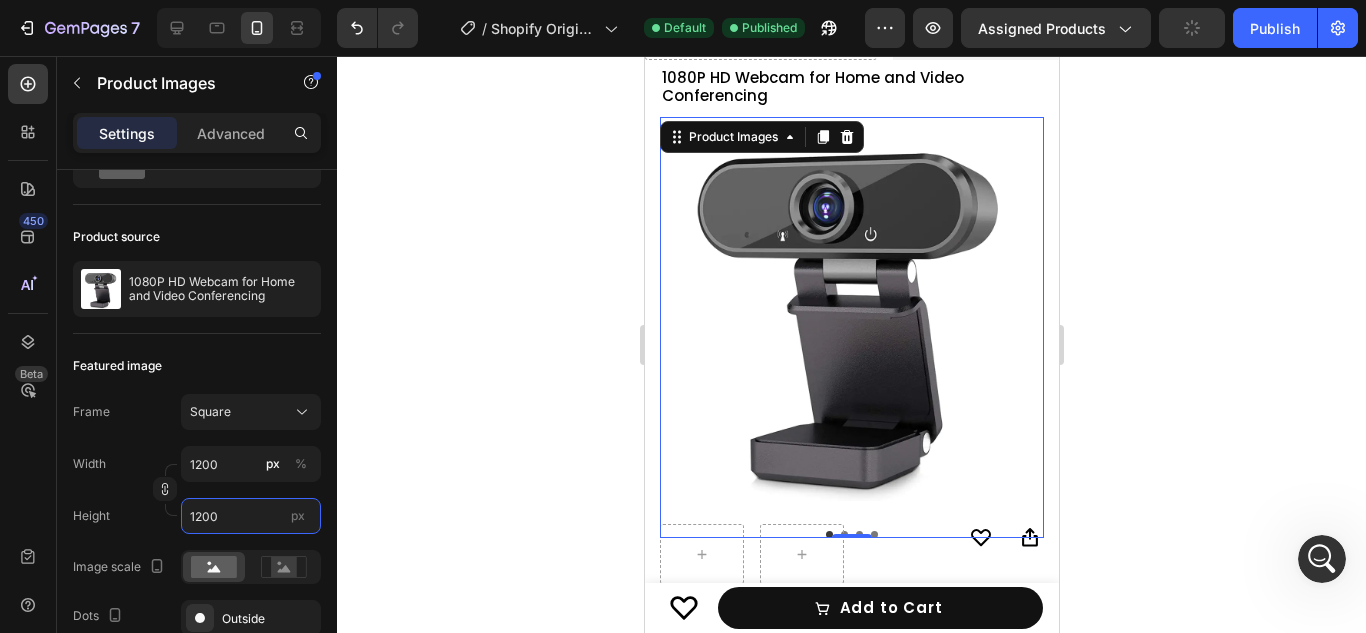 type on "120" 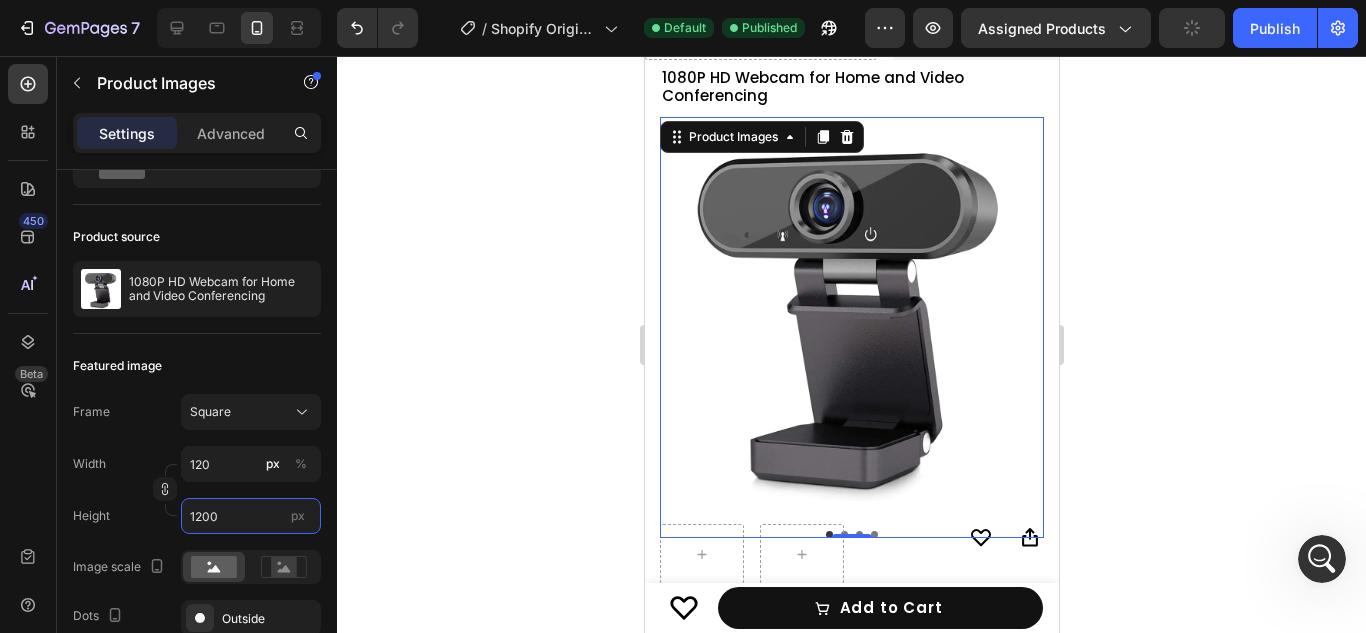 type on "120" 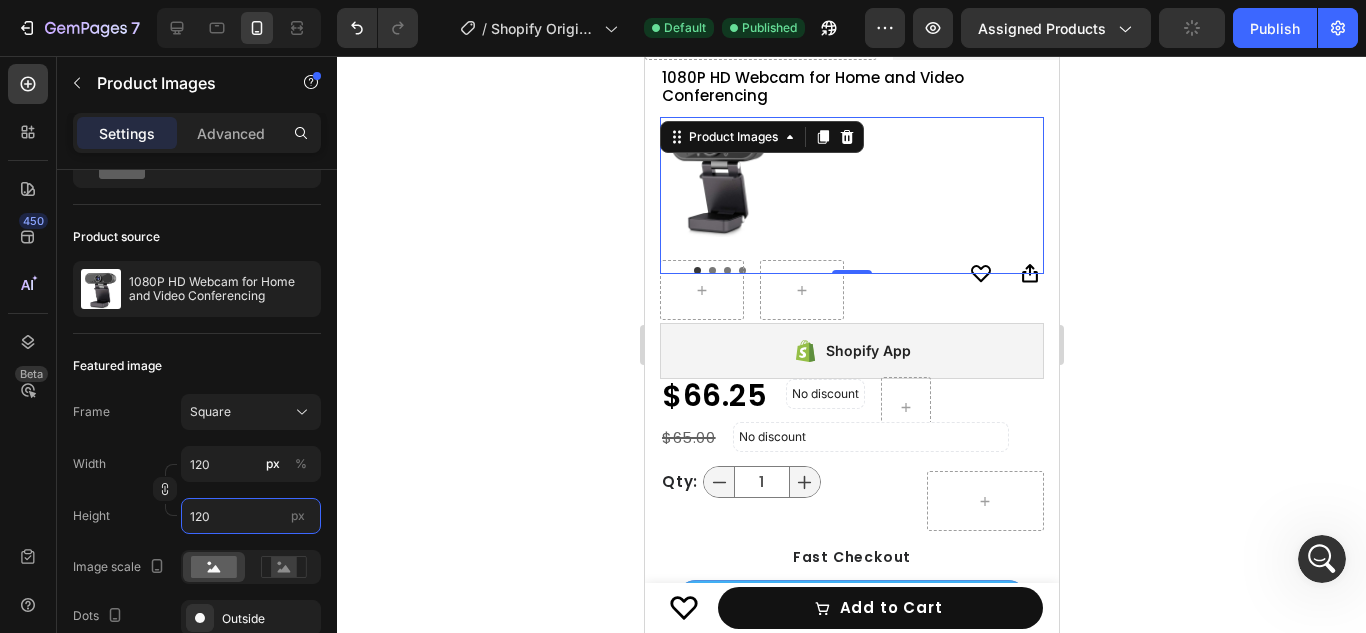 type on "12" 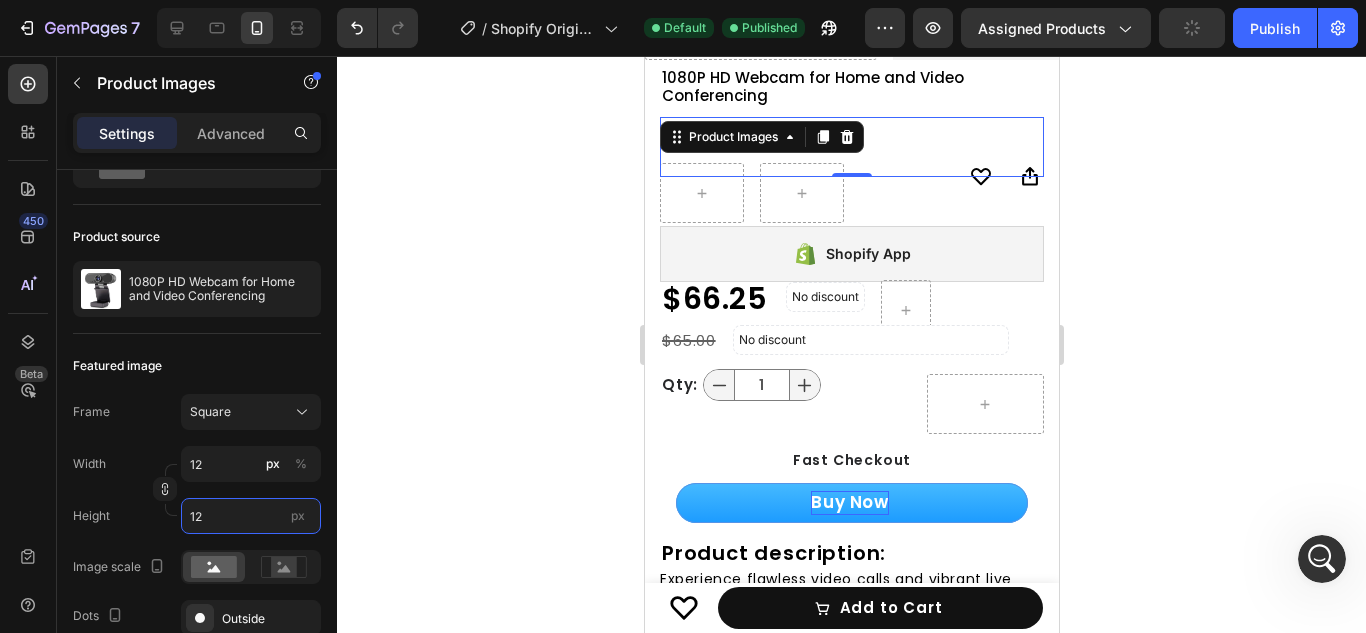 type on "1" 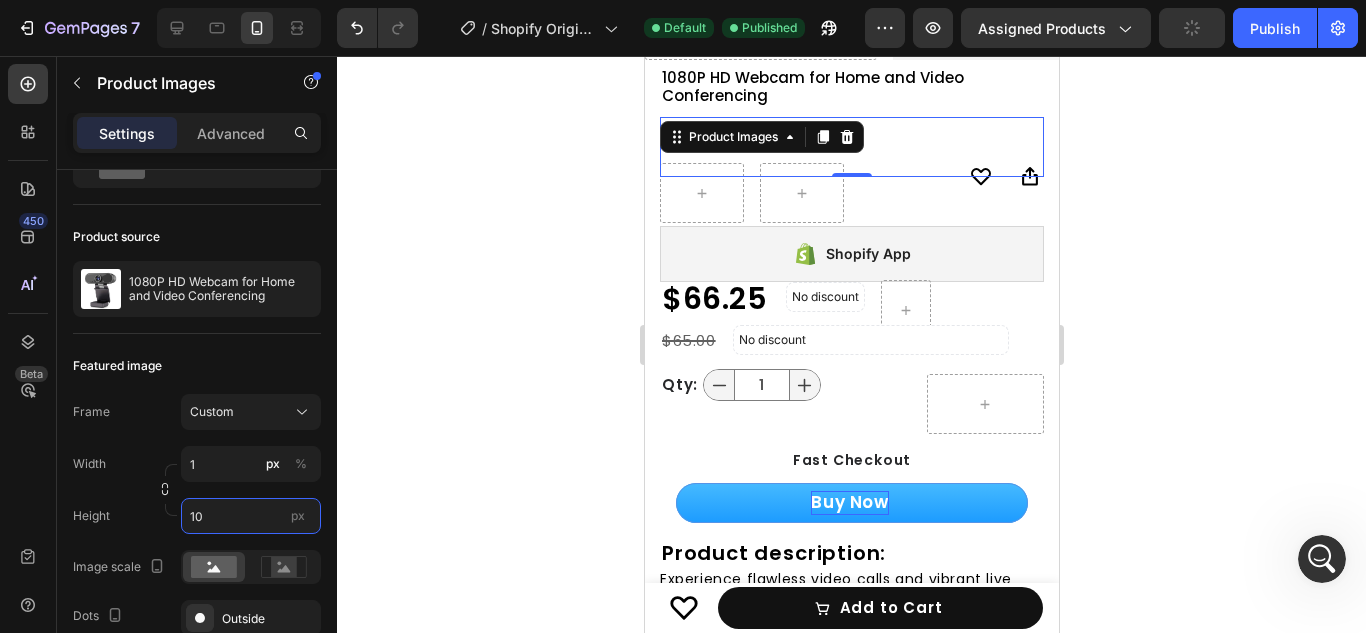 type on "100" 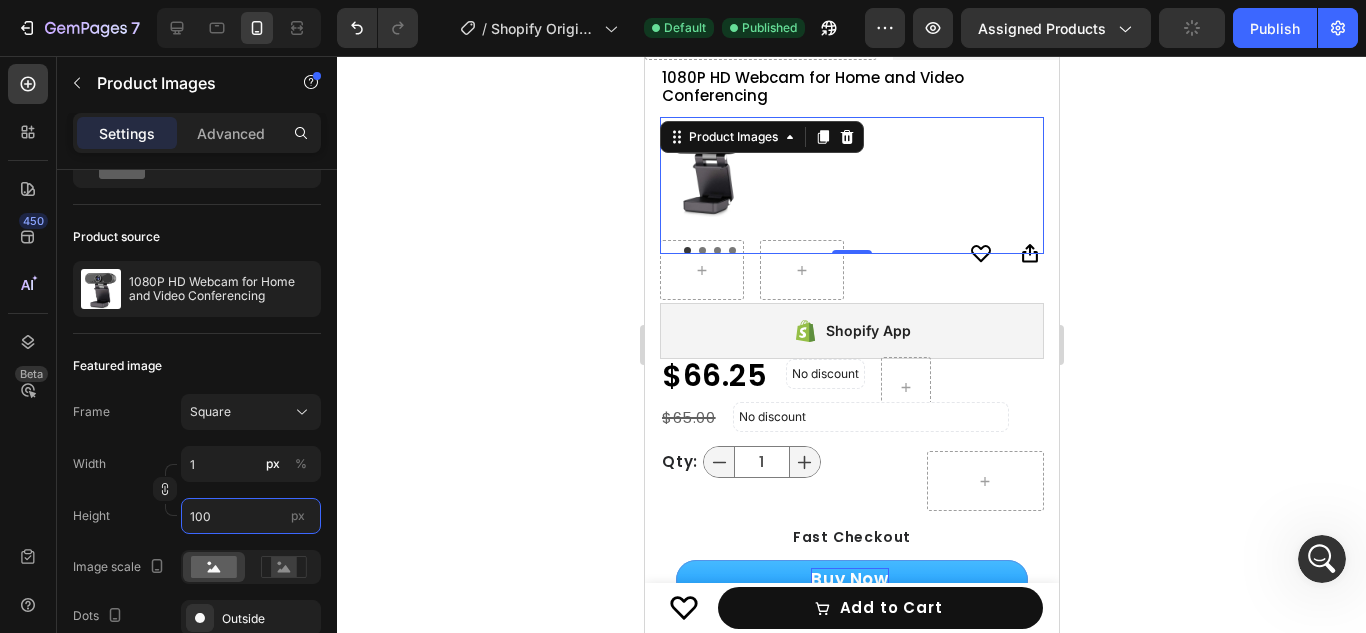 type on "1000" 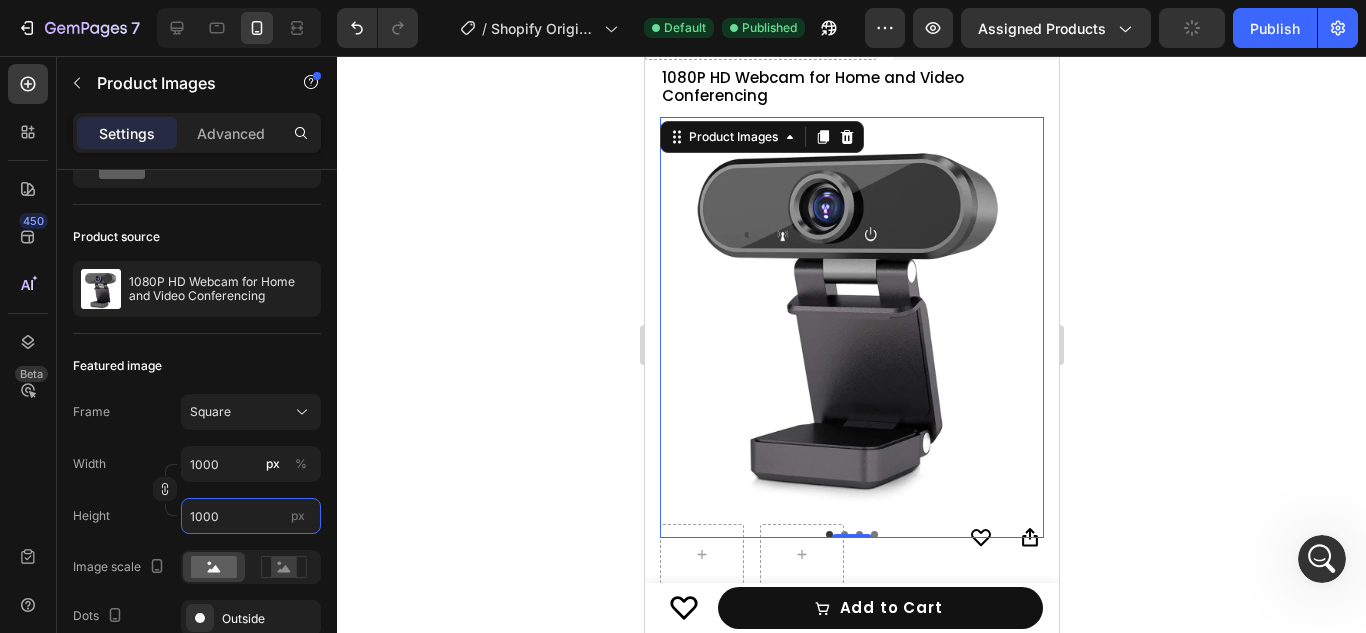 type on "100" 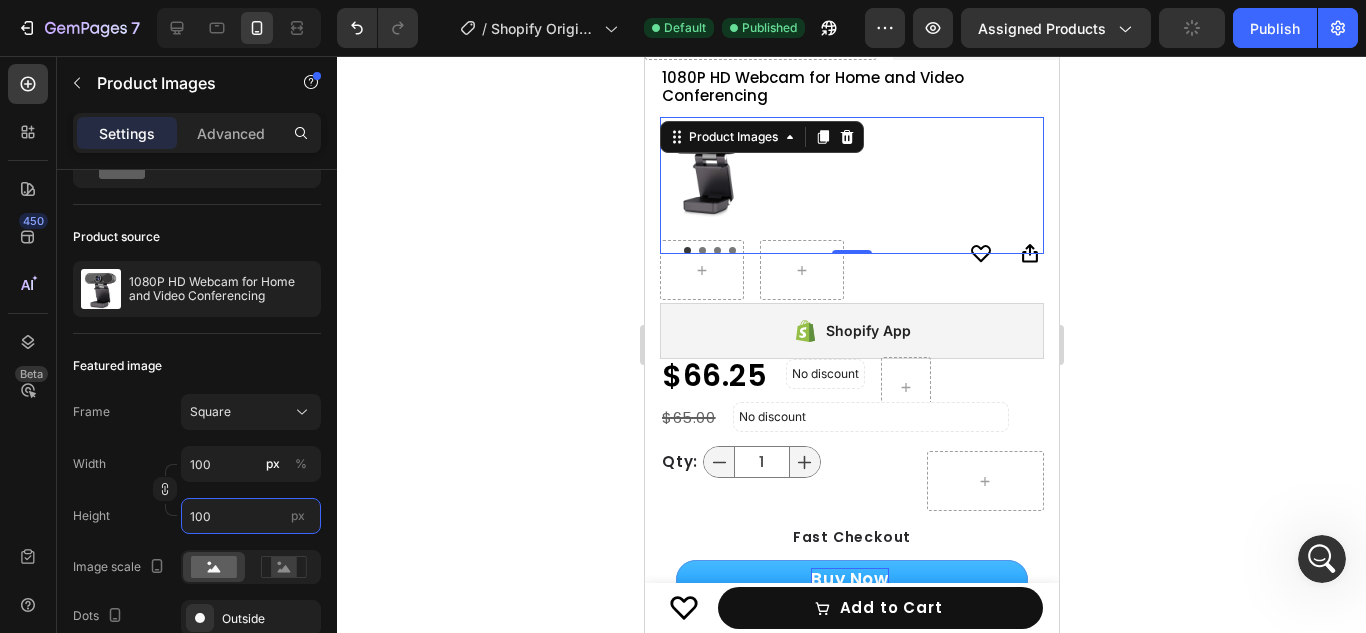type on "10" 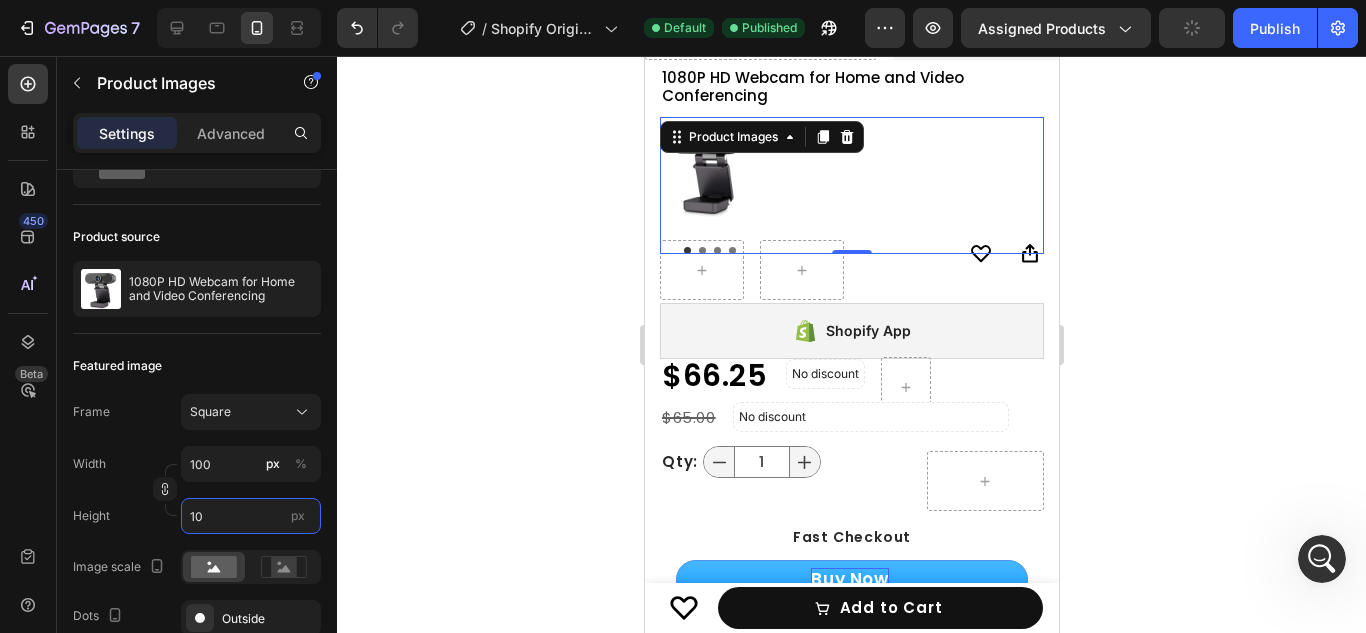 type on "10" 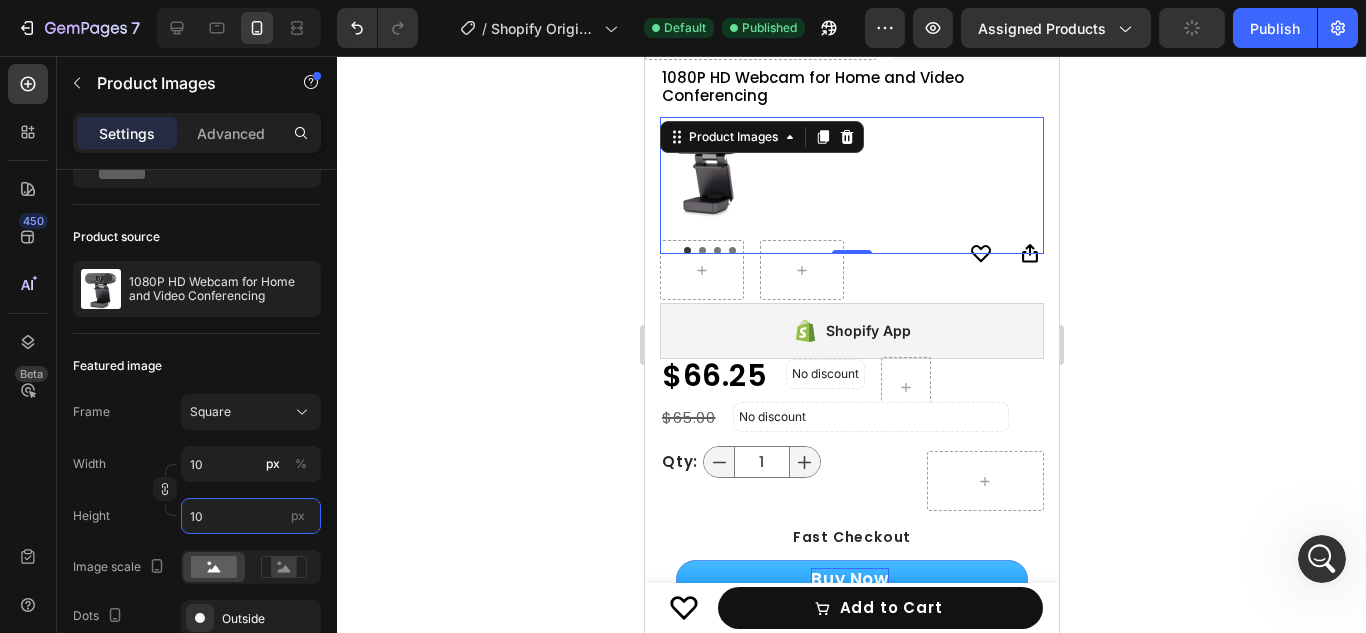type on "1" 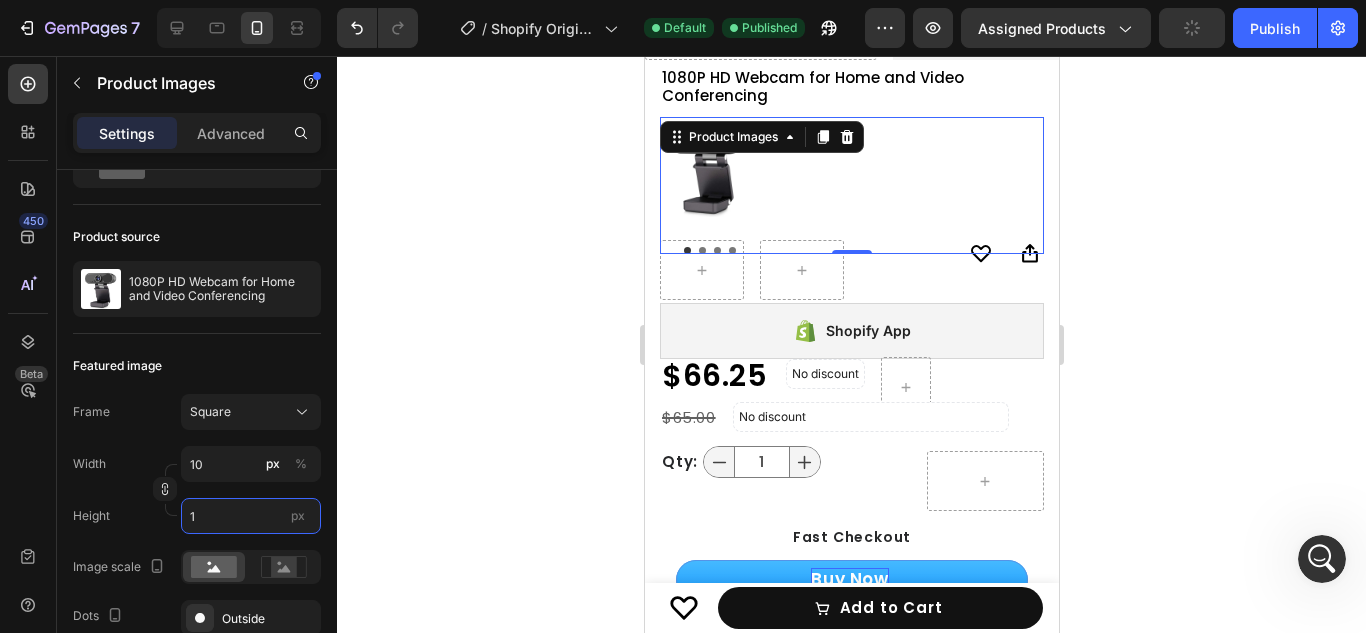 type on "1" 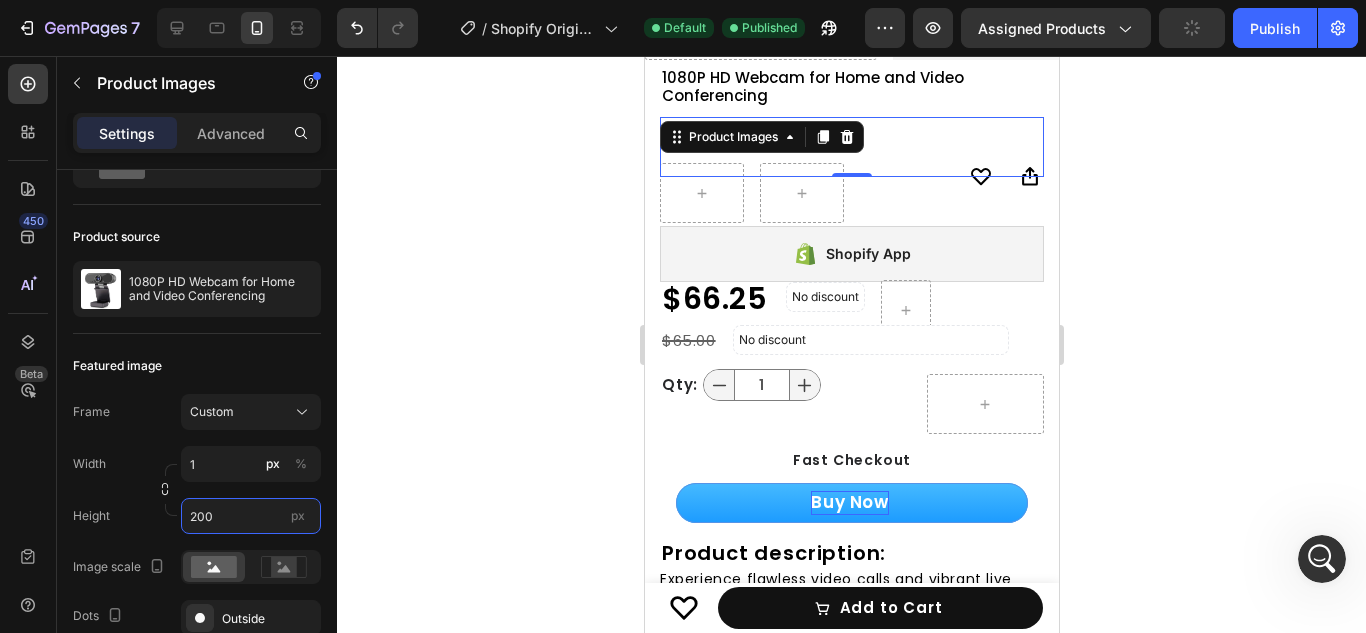 type on "1" 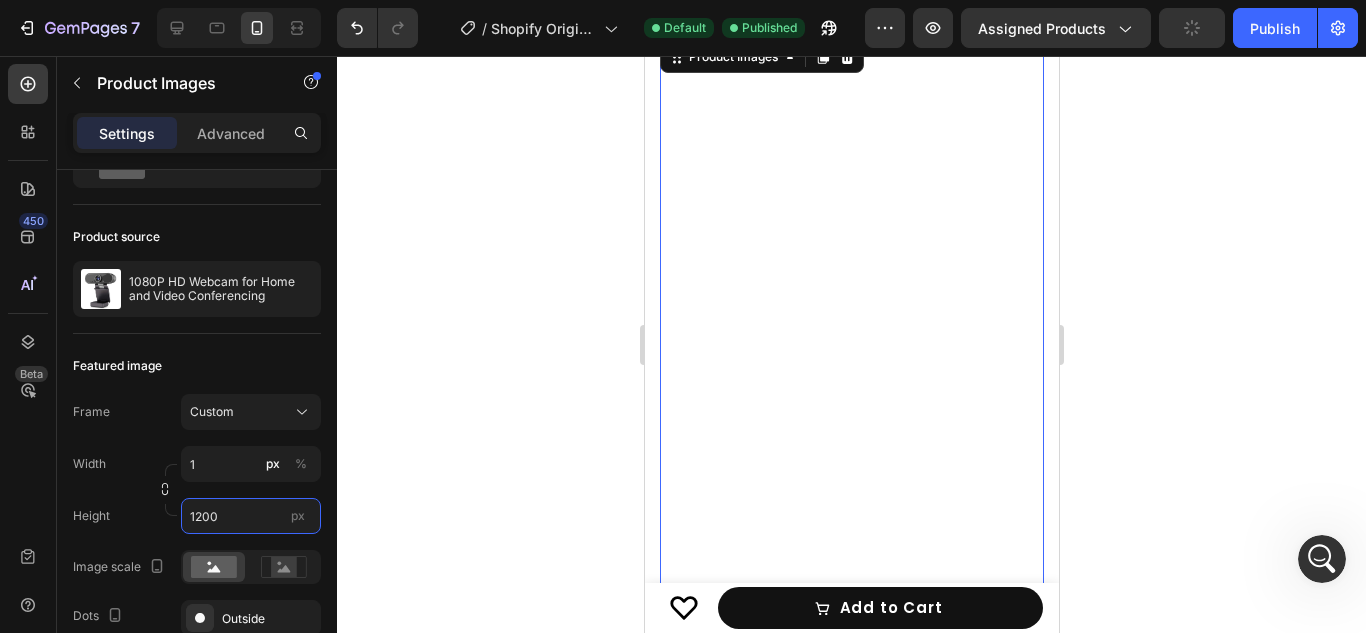 scroll, scrollTop: 216, scrollLeft: 0, axis: vertical 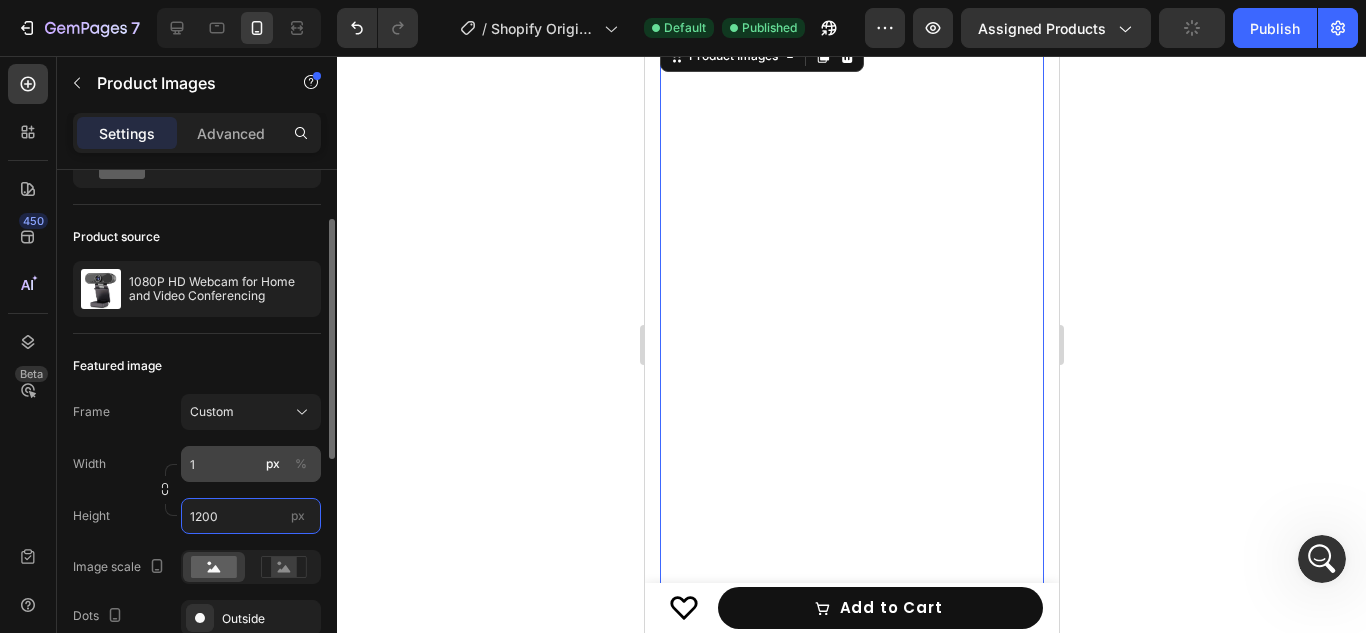 type on "1200" 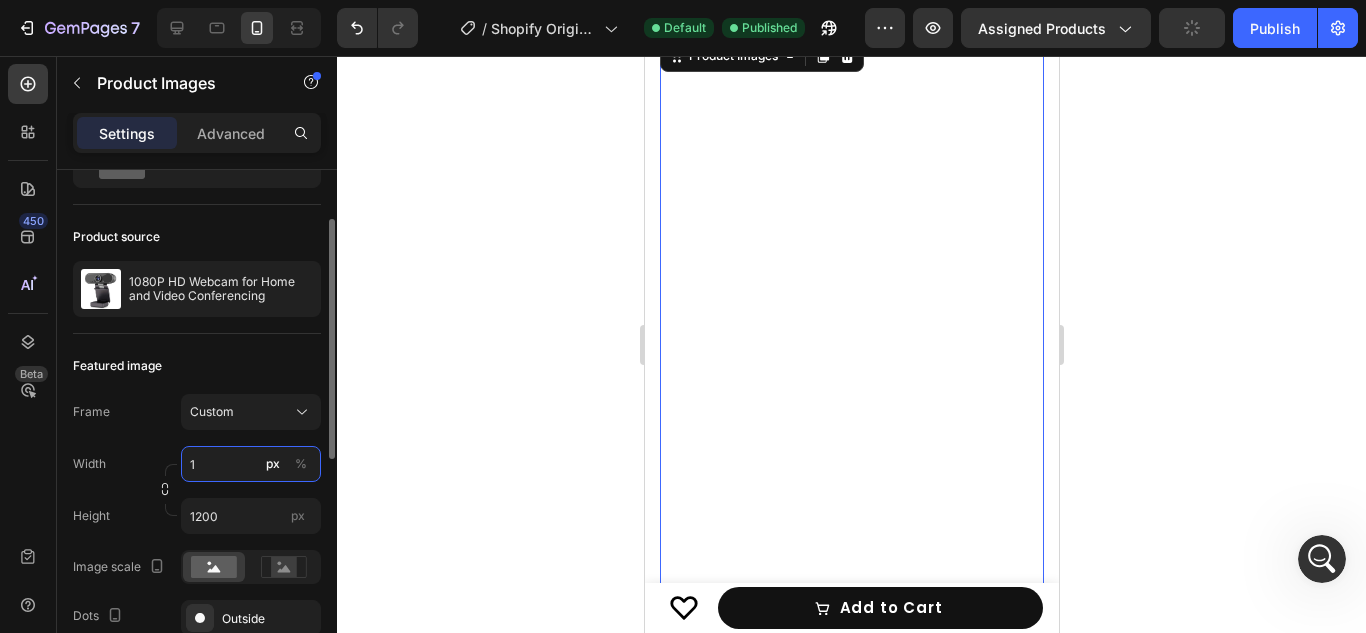 click on "1" at bounding box center [251, 464] 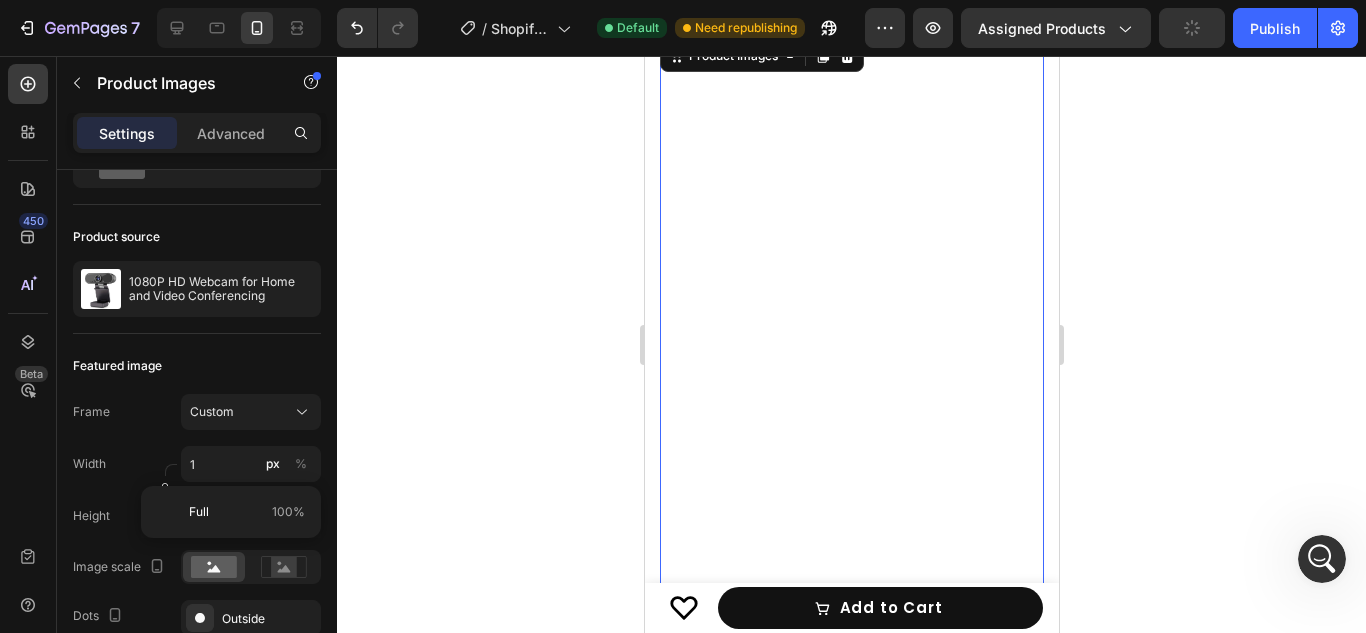 click on "Full 100%" 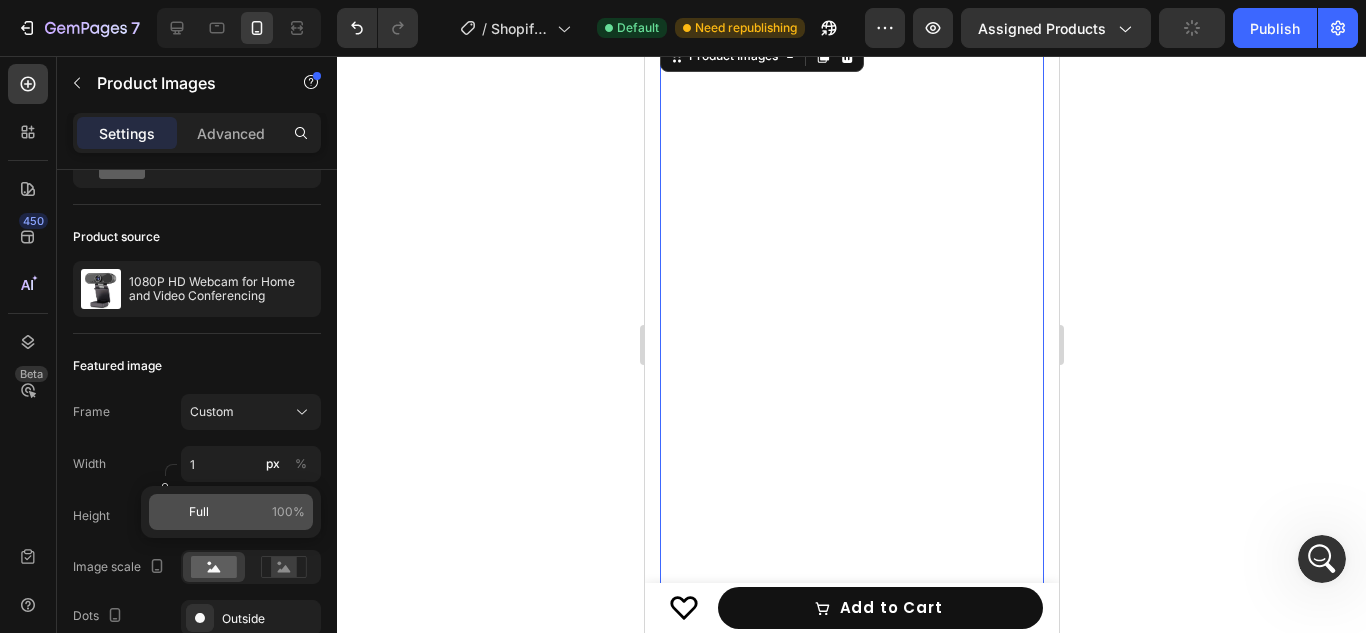 click on "Full 100%" at bounding box center (247, 512) 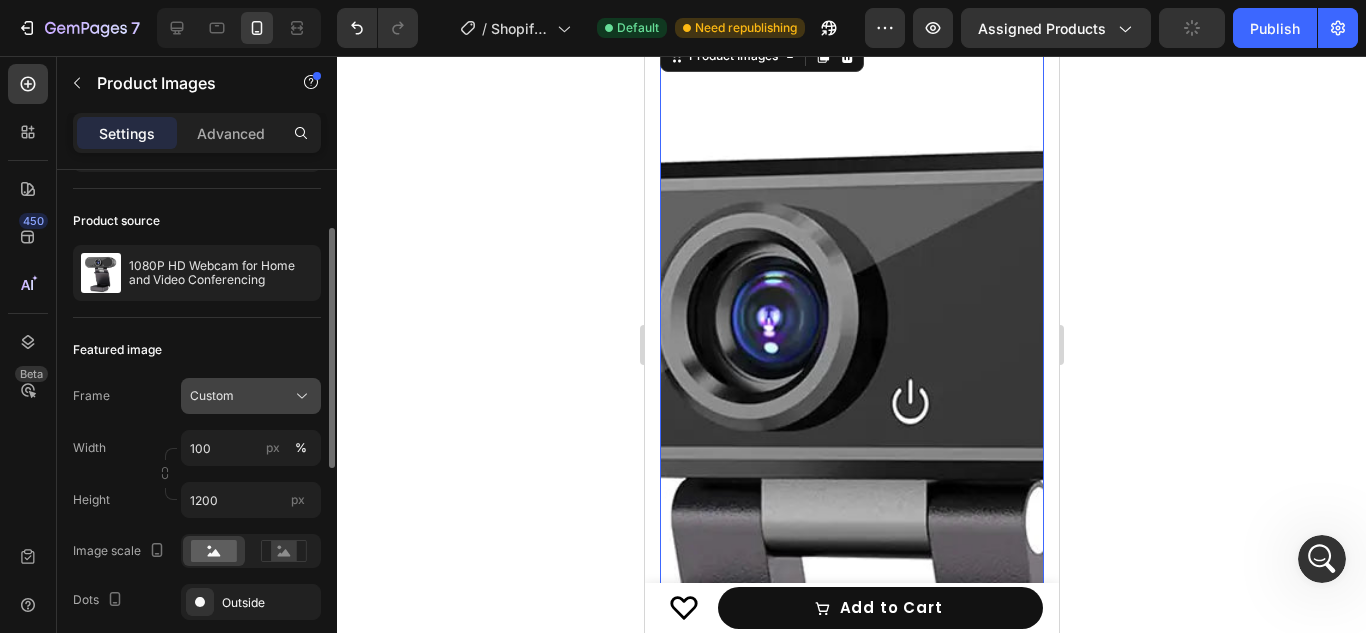 scroll, scrollTop: 123, scrollLeft: 0, axis: vertical 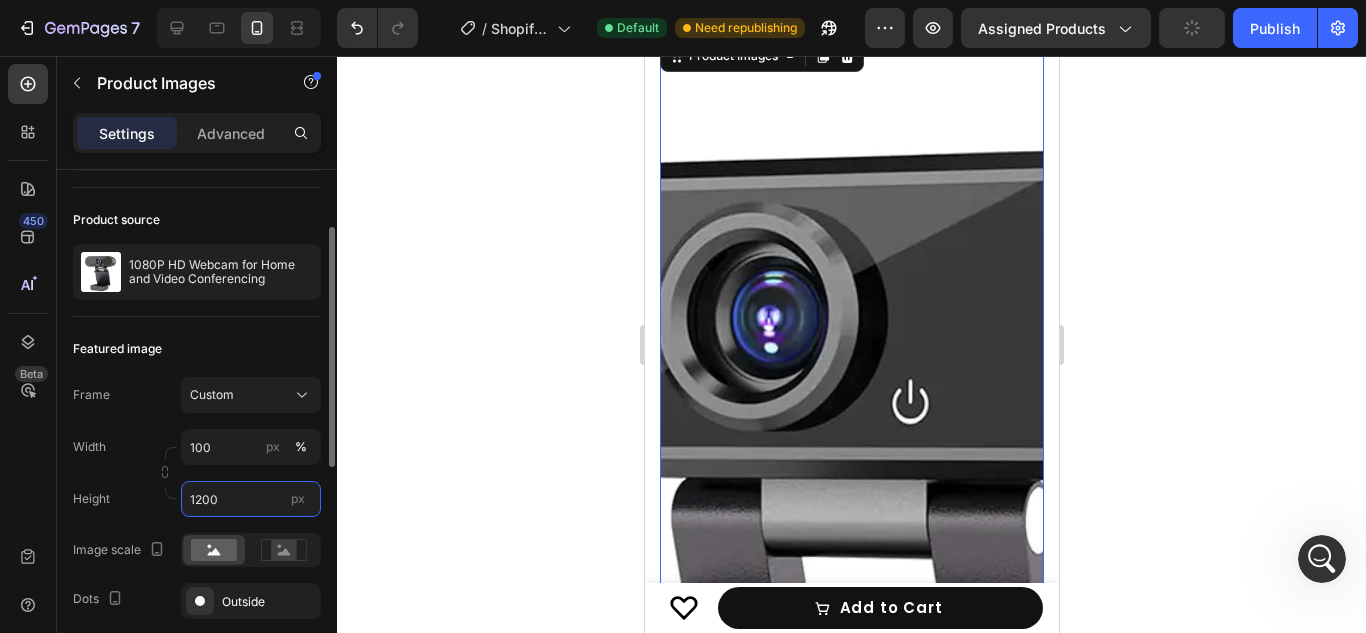 click on "1200" at bounding box center (251, 499) 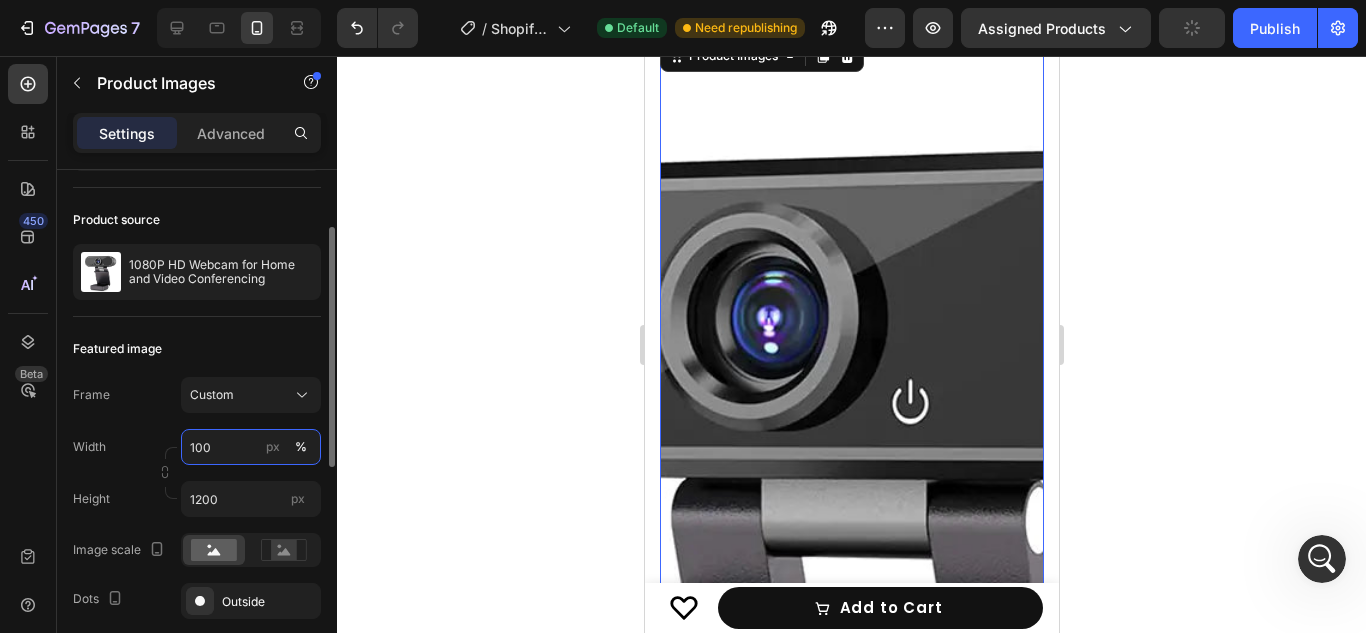 click on "100" at bounding box center (251, 447) 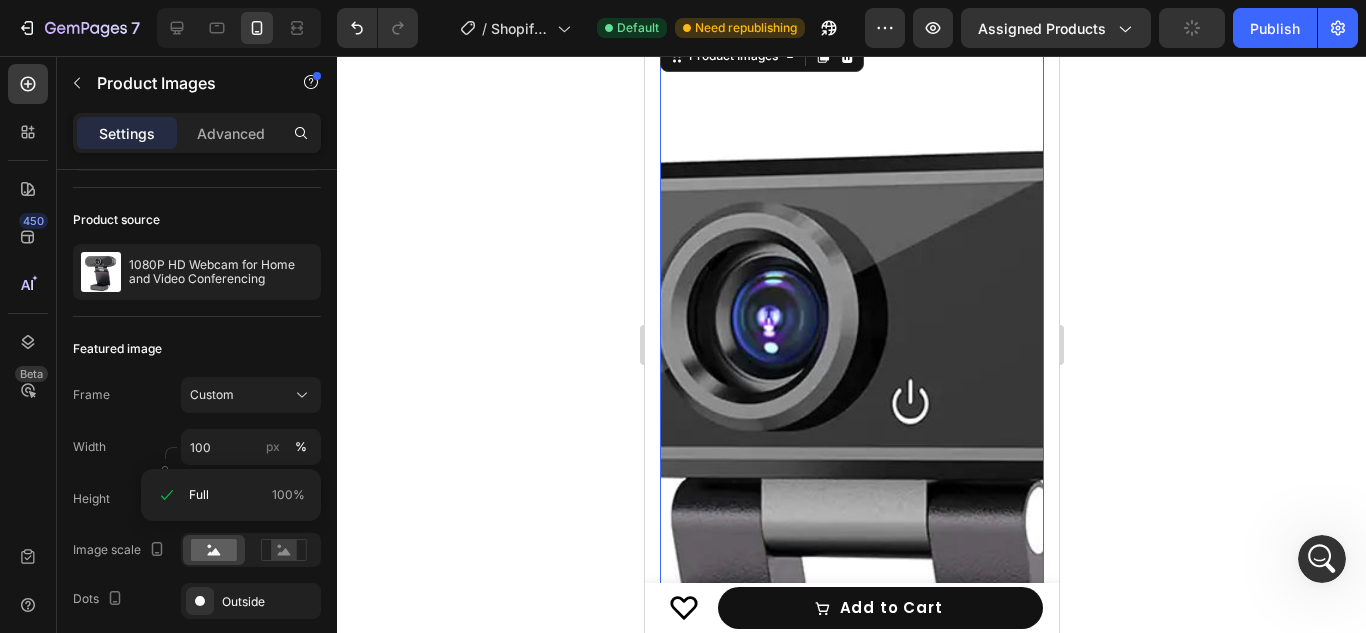 click on "Full 100%" 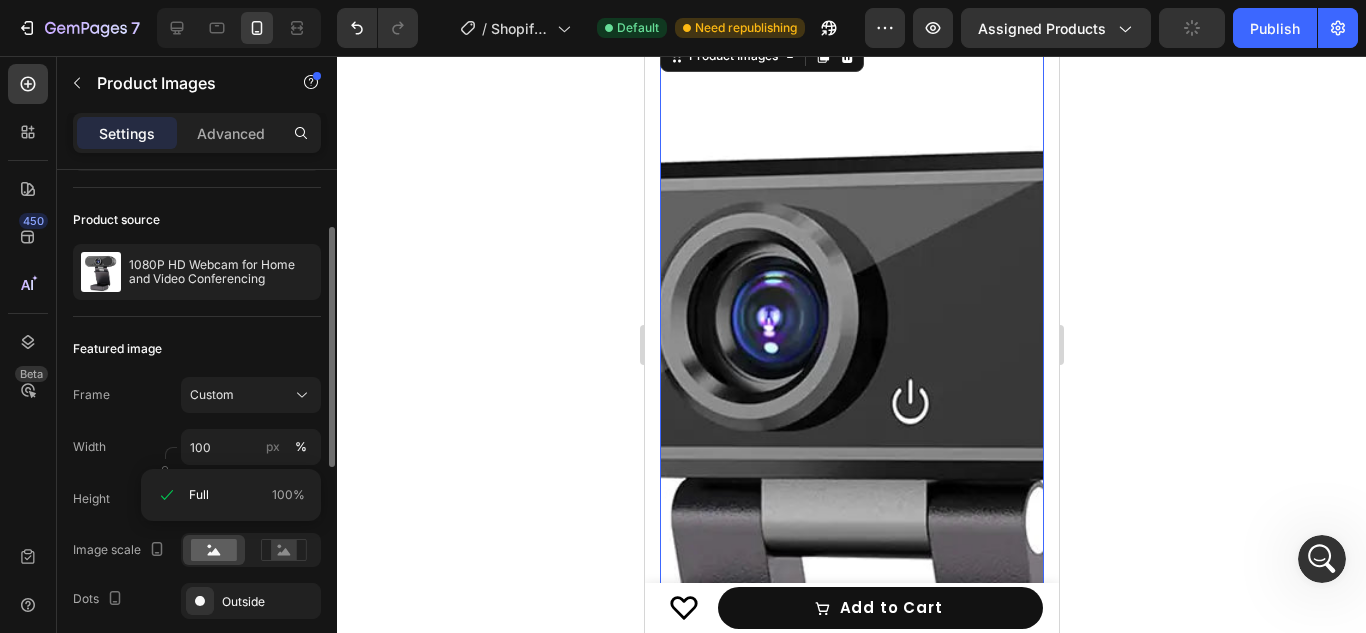 click on "Image scale" at bounding box center [121, 550] 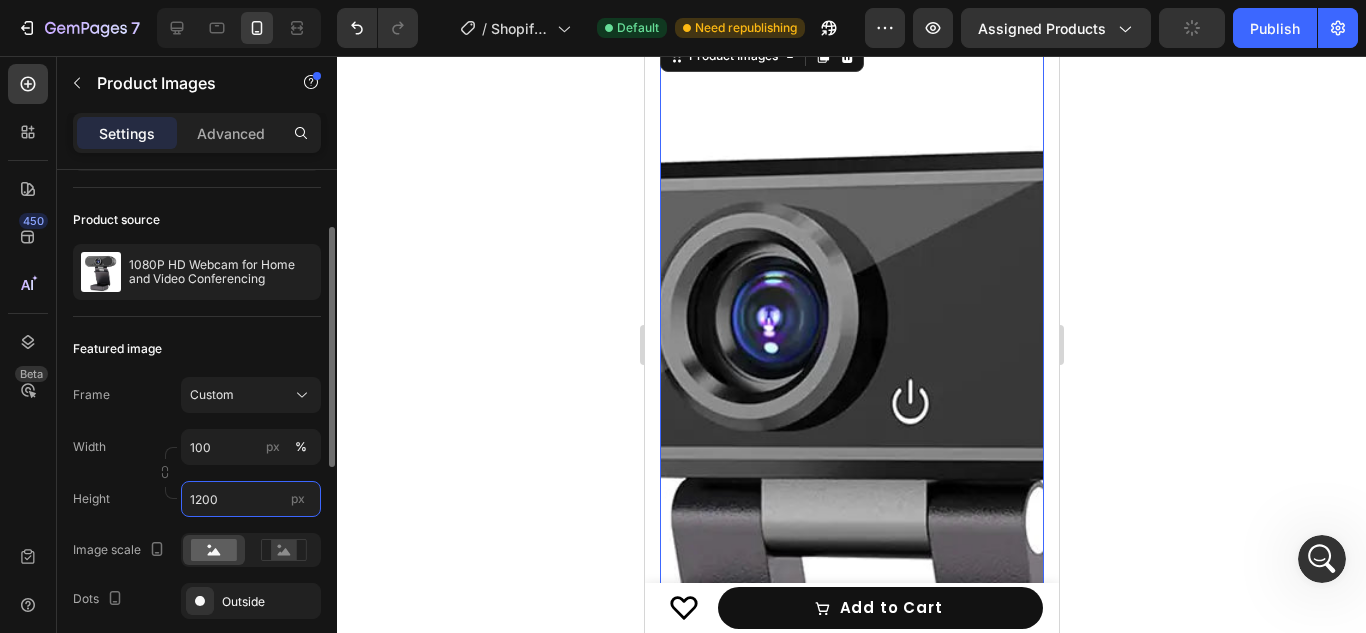 click on "1200" at bounding box center [251, 499] 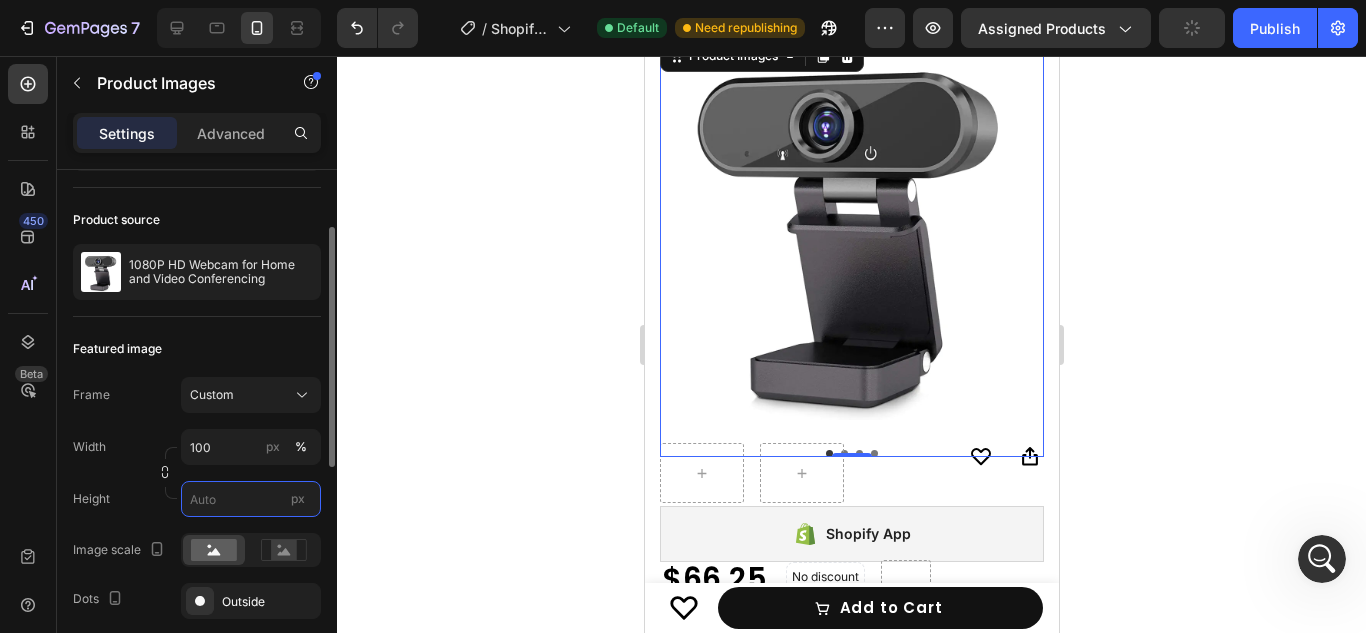 type on "1" 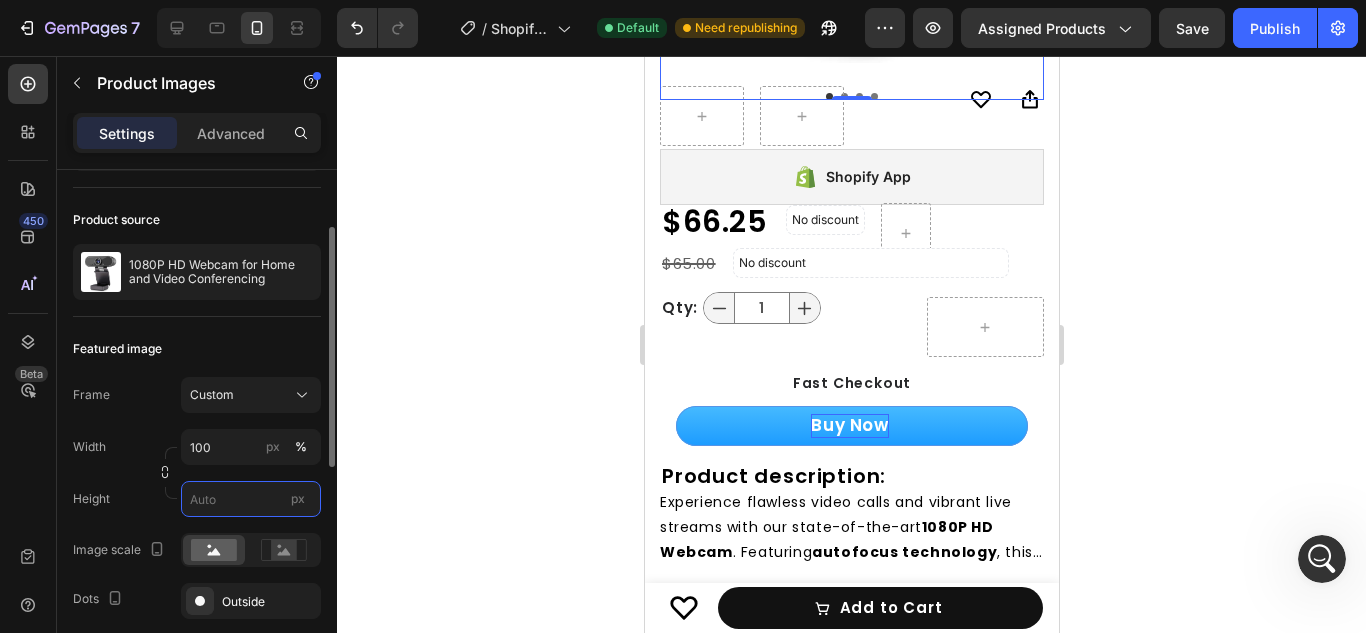 type 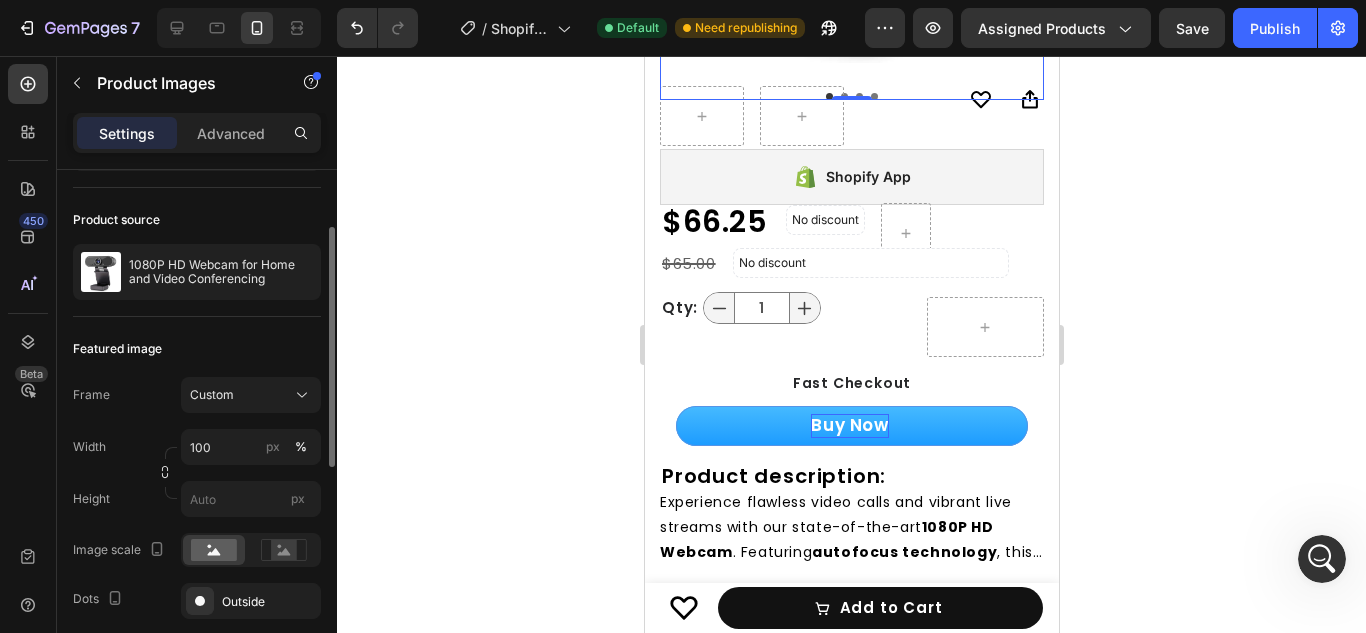 click on "Frame Custom Width 100 px % Height px Image scale Dots Outside Navigation Add..." at bounding box center (197, 524) 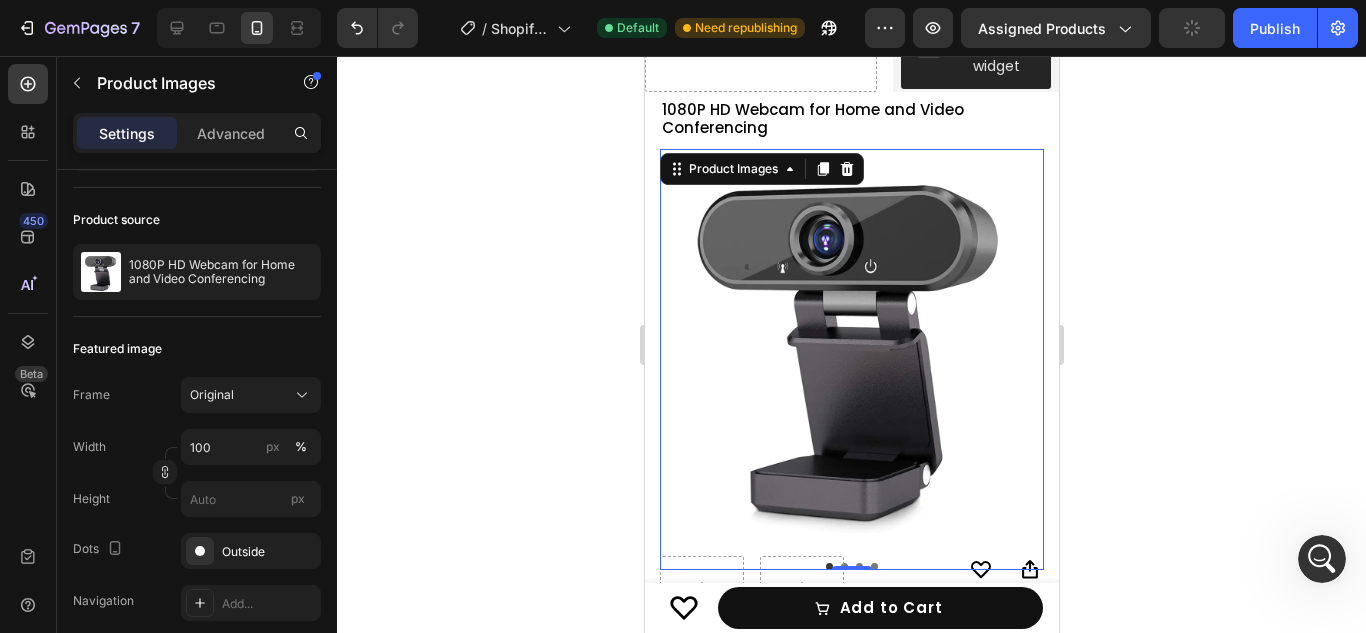 scroll, scrollTop: 102, scrollLeft: 0, axis: vertical 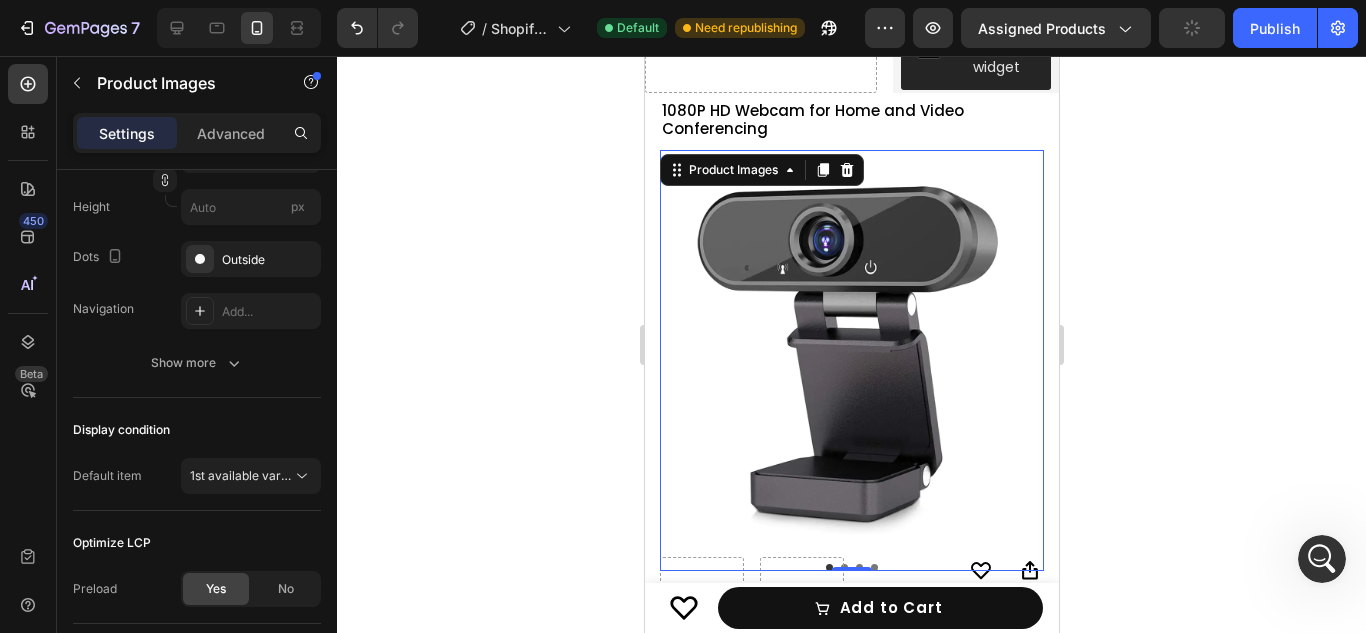 click at bounding box center (851, 342) 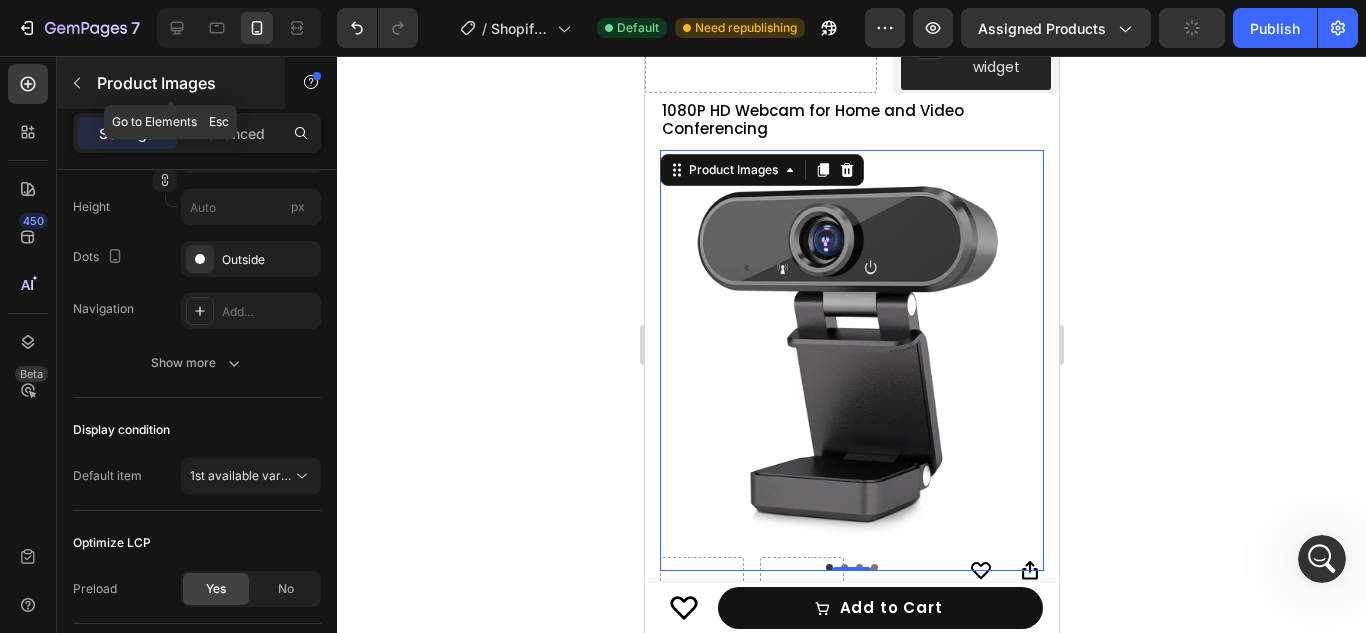 click on "Product Images" at bounding box center [171, 83] 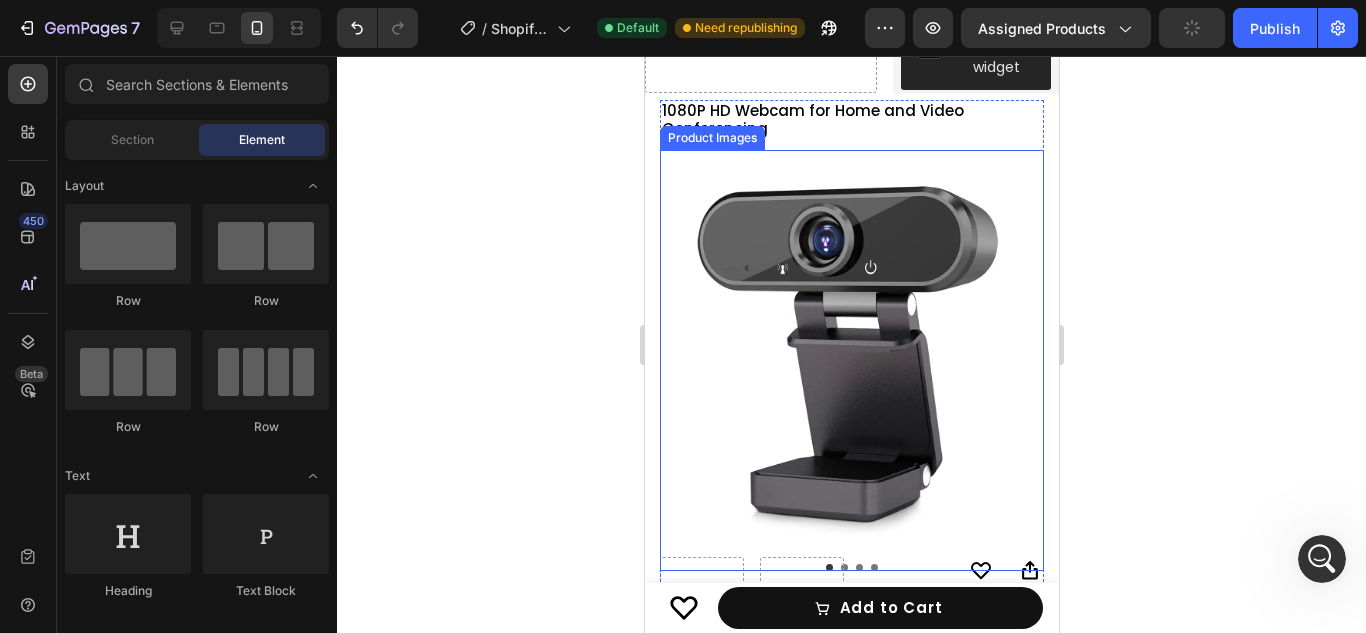 click at bounding box center [851, 342] 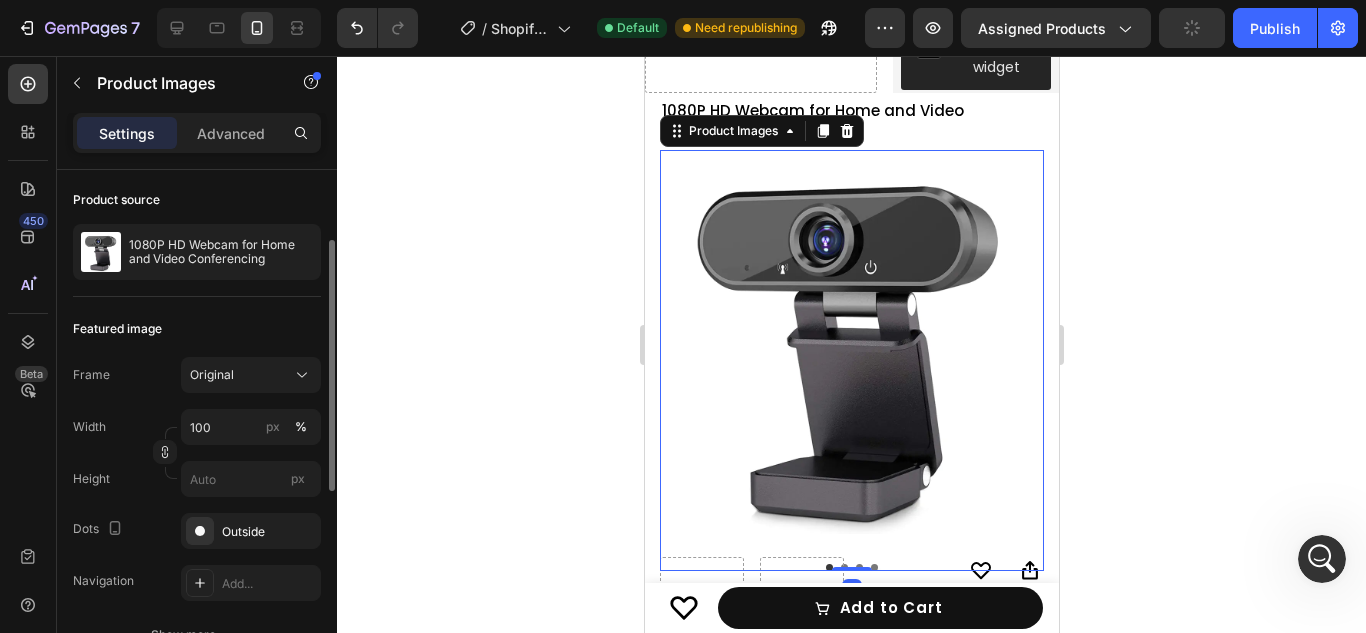 scroll, scrollTop: 144, scrollLeft: 0, axis: vertical 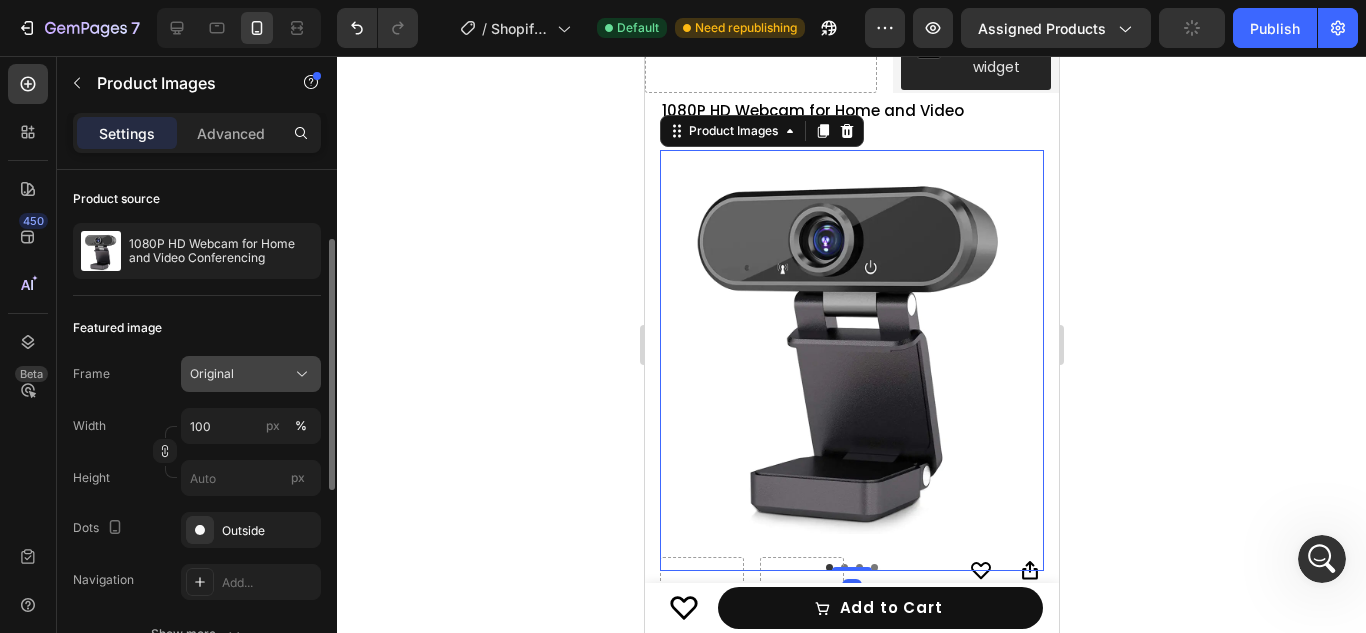 click on "Original" 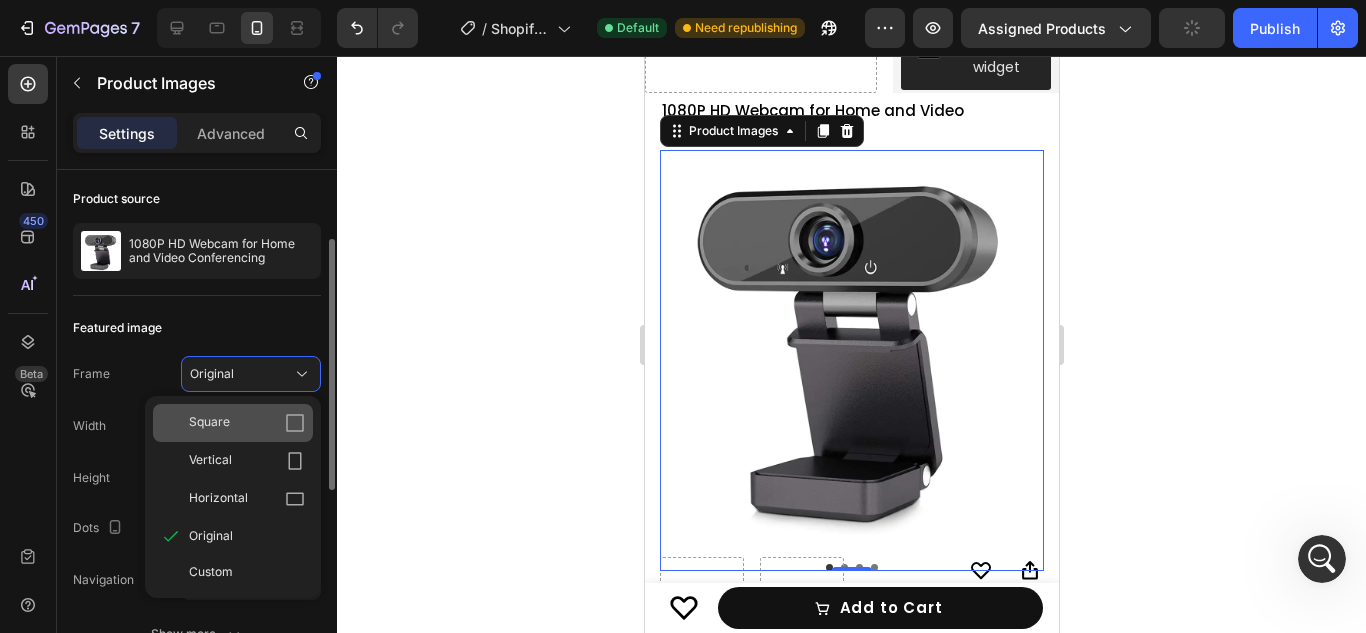 click on "Square" at bounding box center [247, 423] 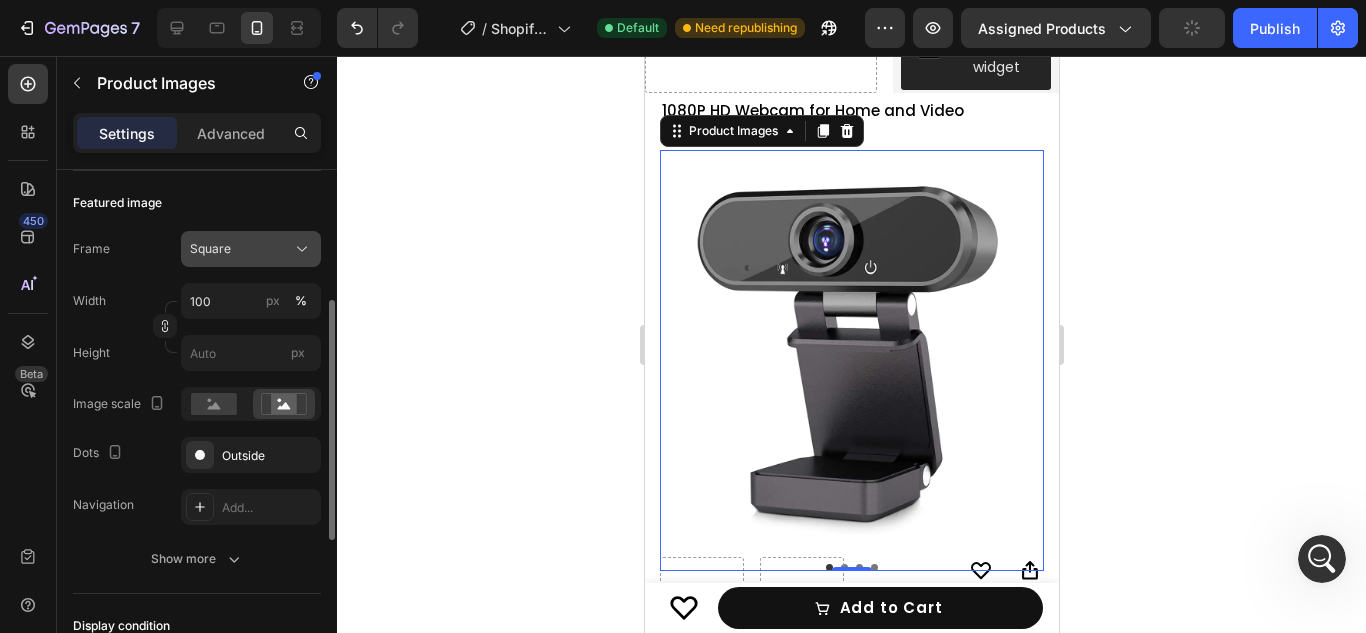 scroll, scrollTop: 274, scrollLeft: 0, axis: vertical 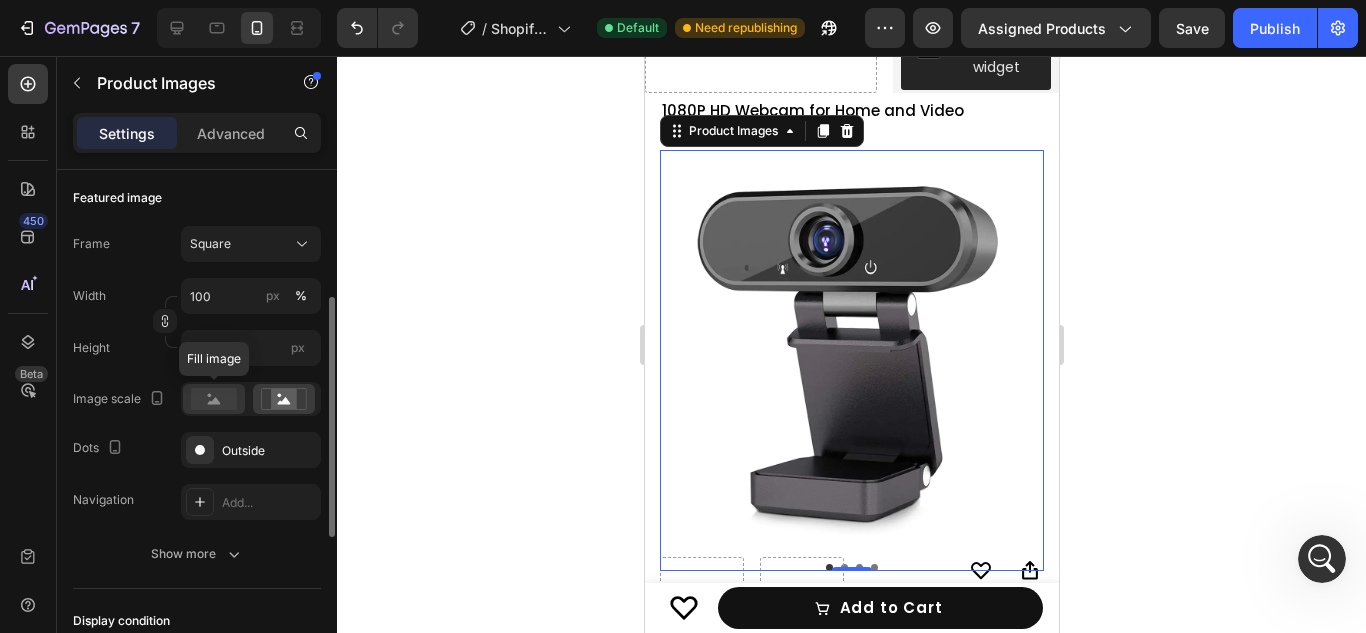 click 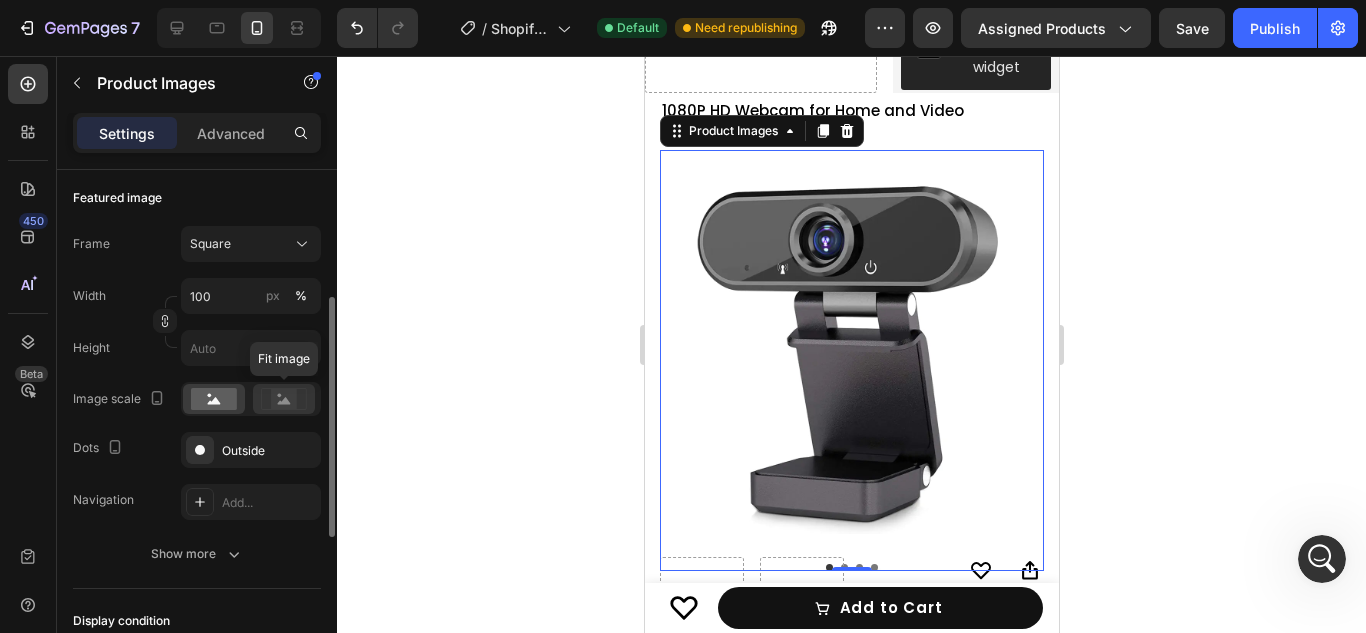 click 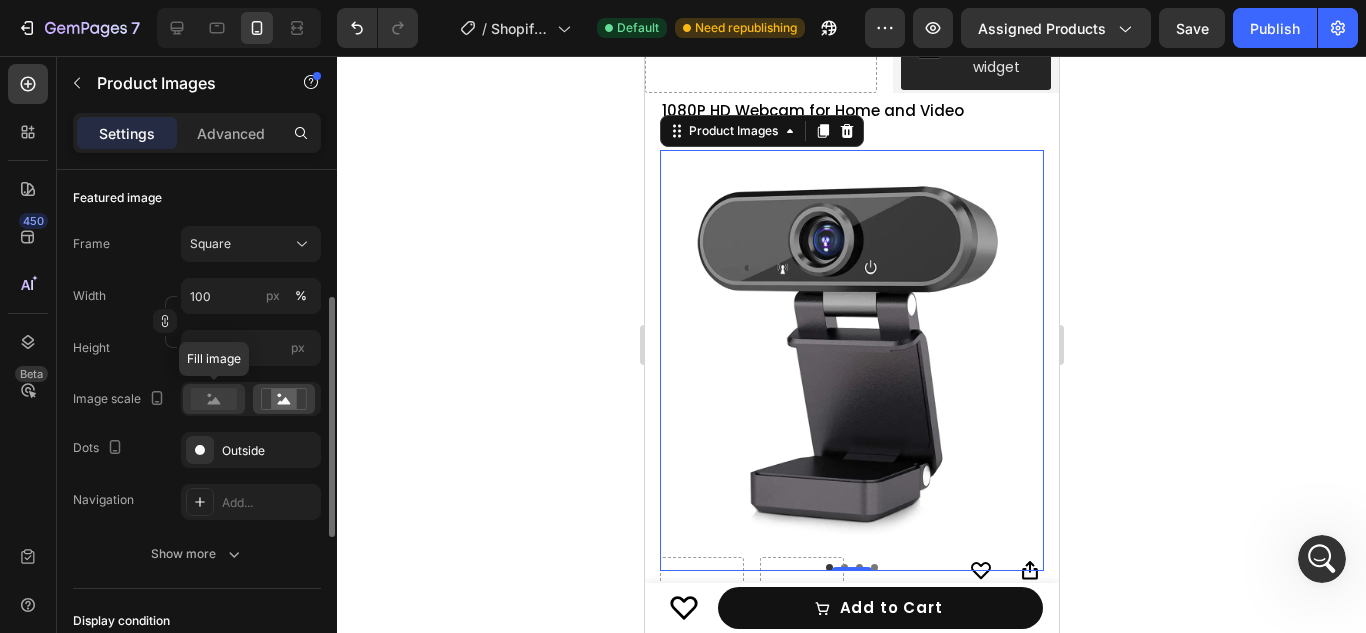 click 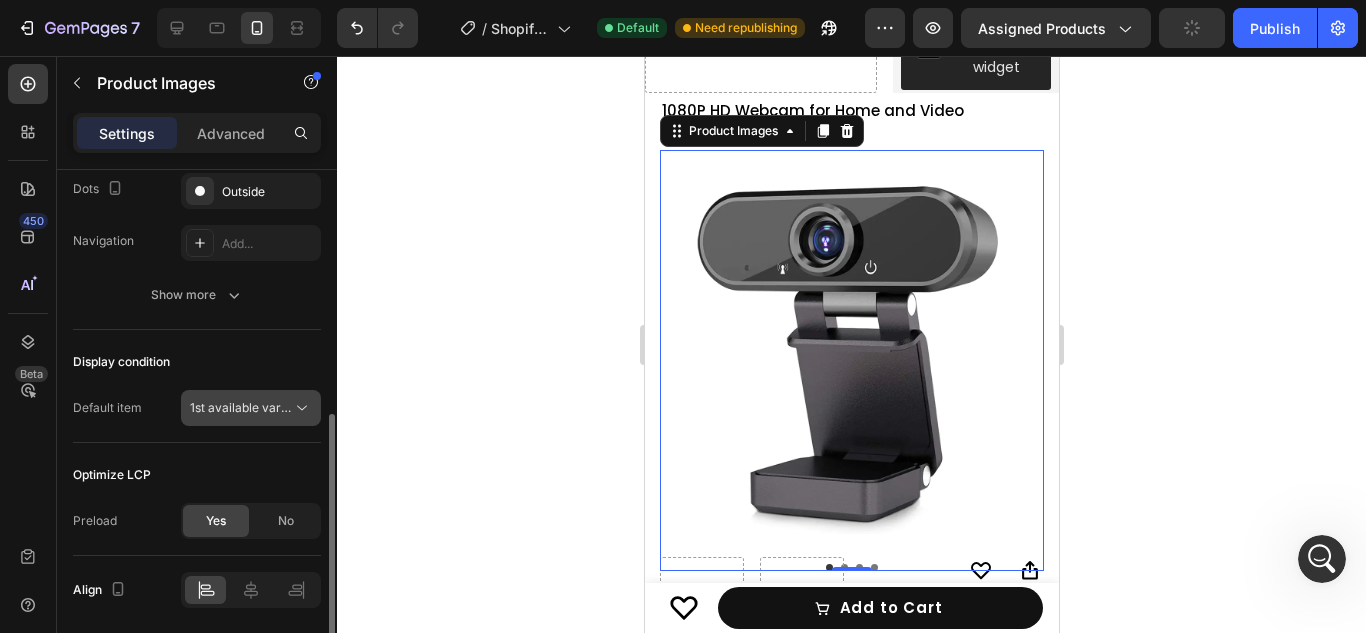 scroll, scrollTop: 534, scrollLeft: 0, axis: vertical 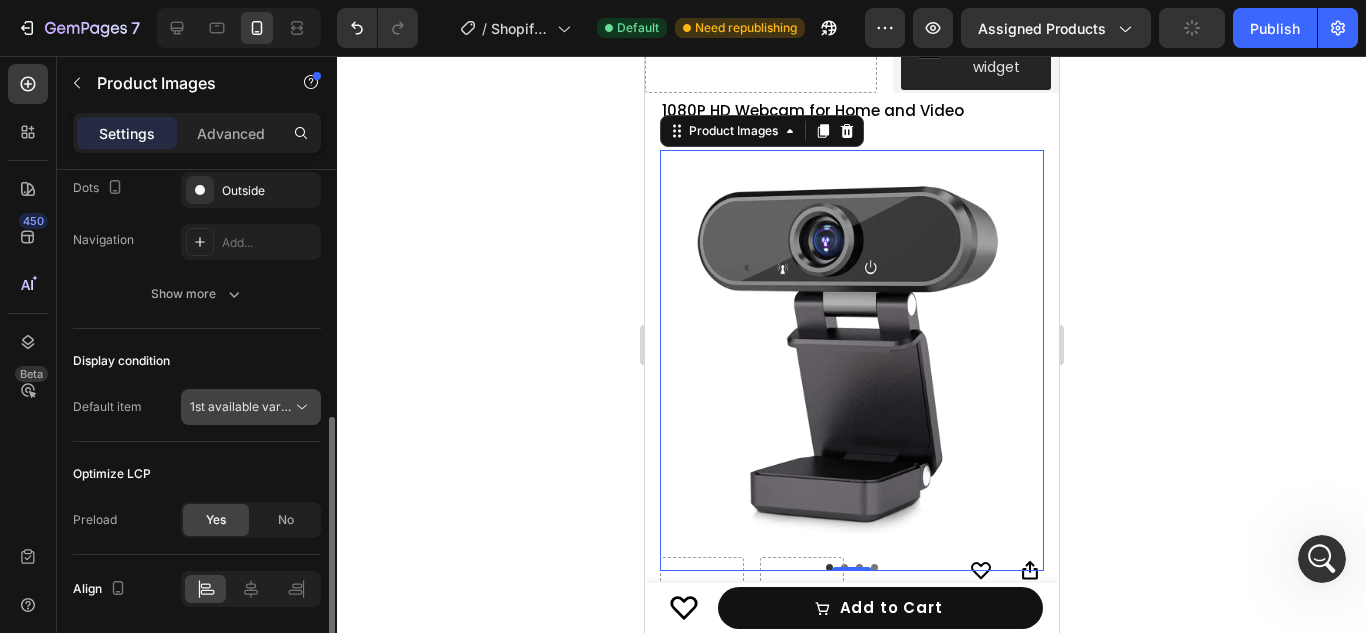 click on "1st available variant" at bounding box center (246, 406) 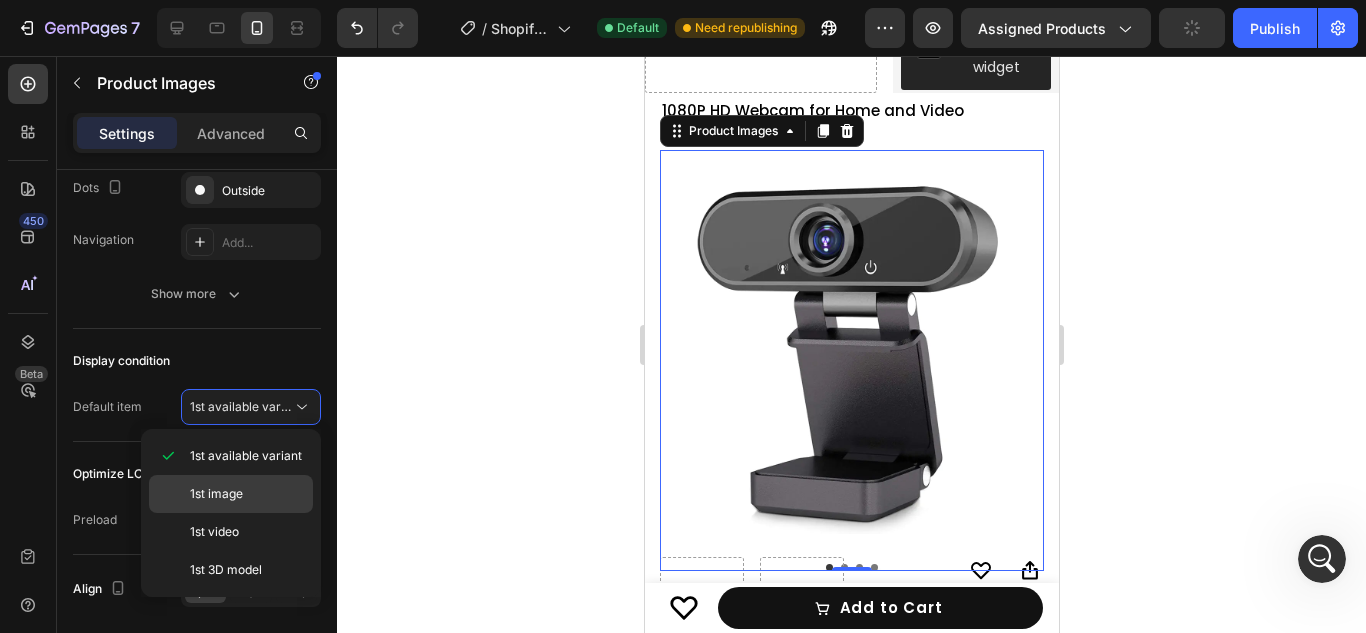 click on "1st image" at bounding box center (247, 494) 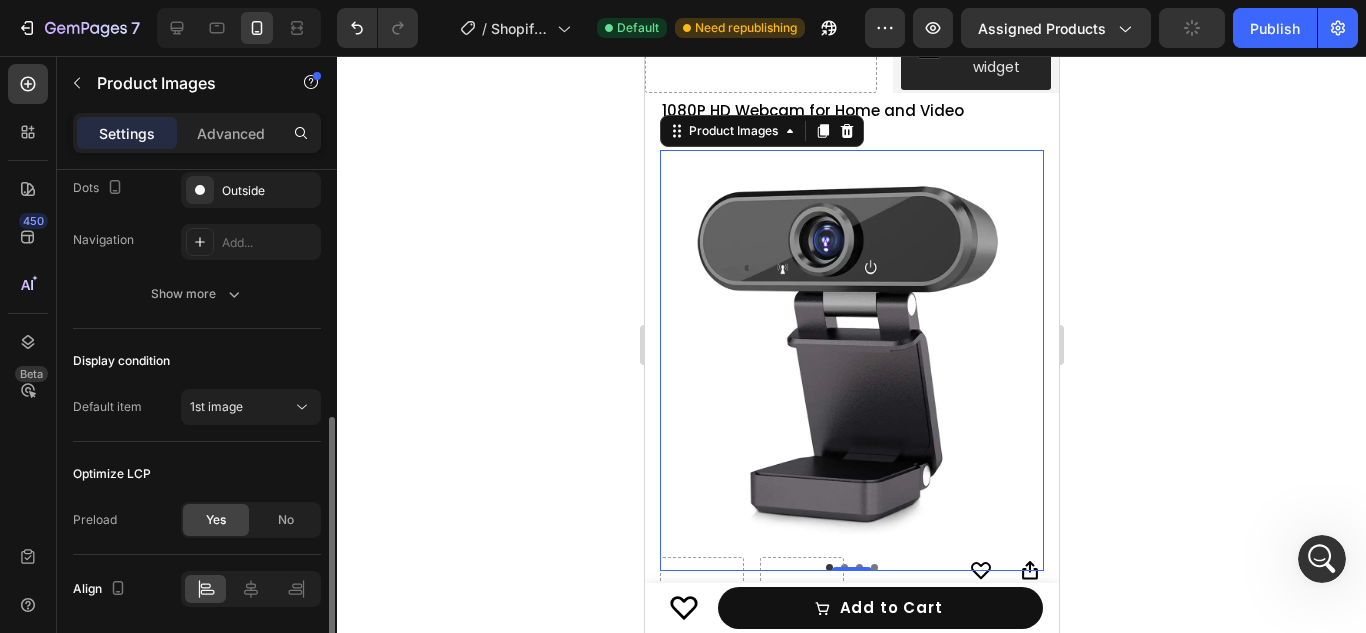 scroll, scrollTop: 604, scrollLeft: 0, axis: vertical 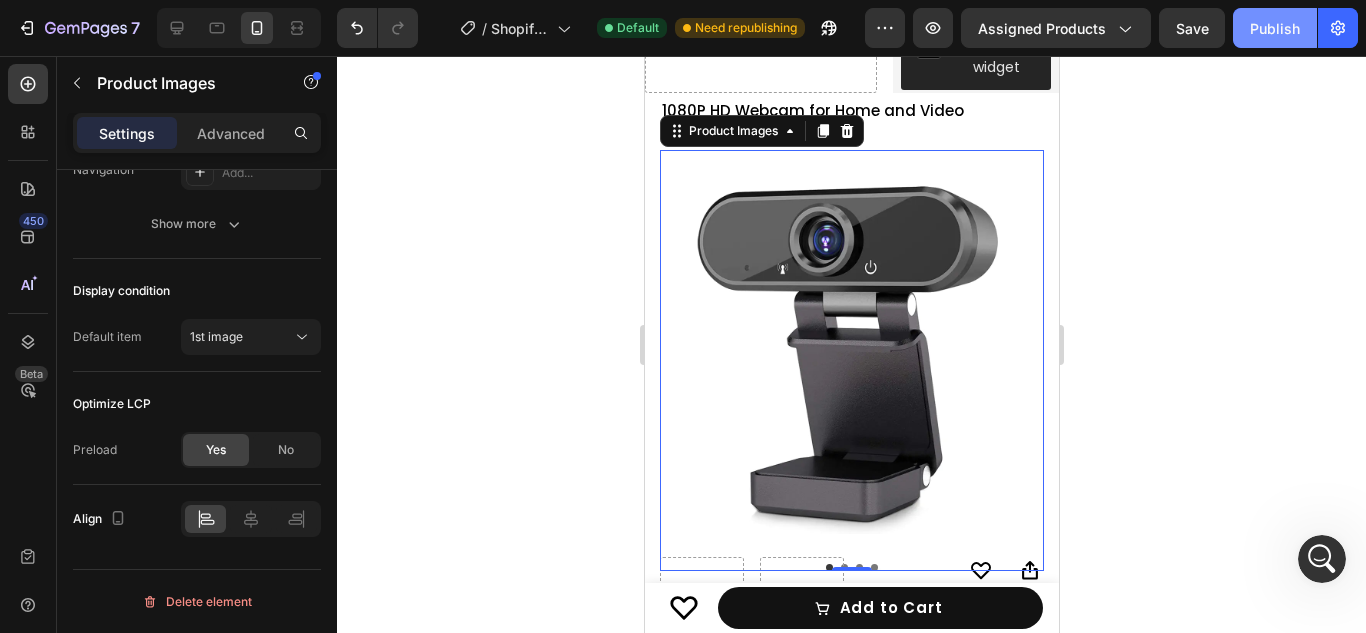 click on "Publish" at bounding box center [1275, 28] 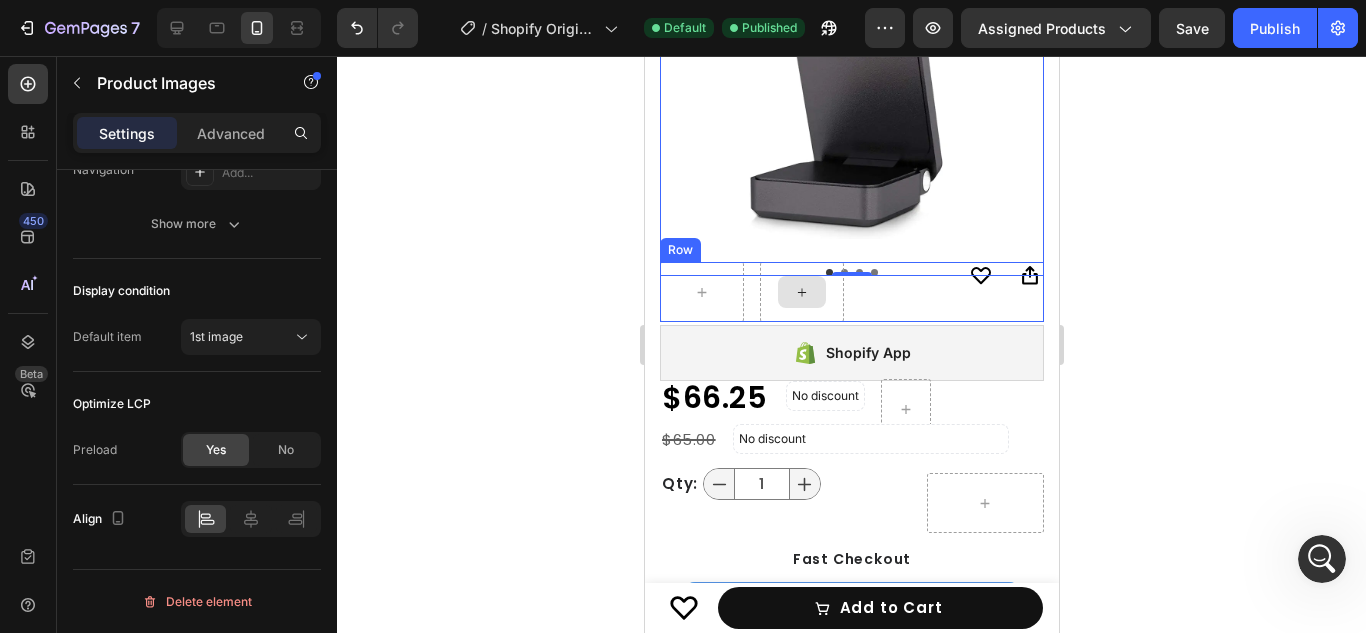 scroll, scrollTop: 467, scrollLeft: 0, axis: vertical 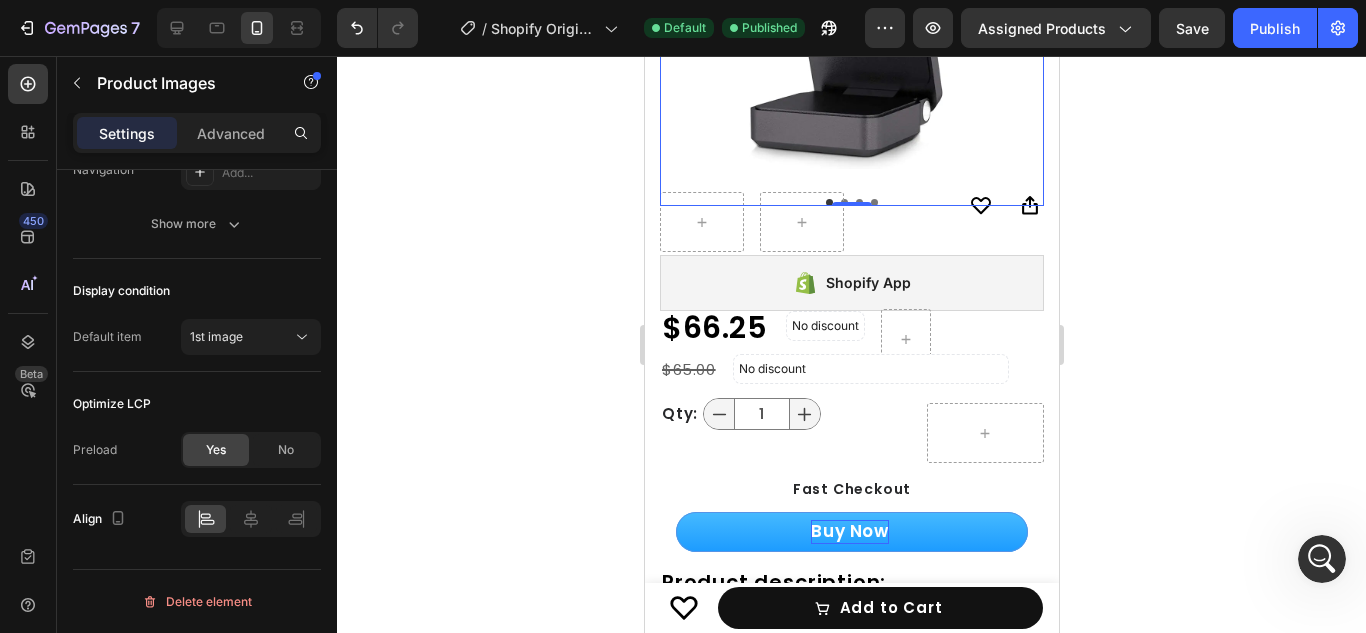 type 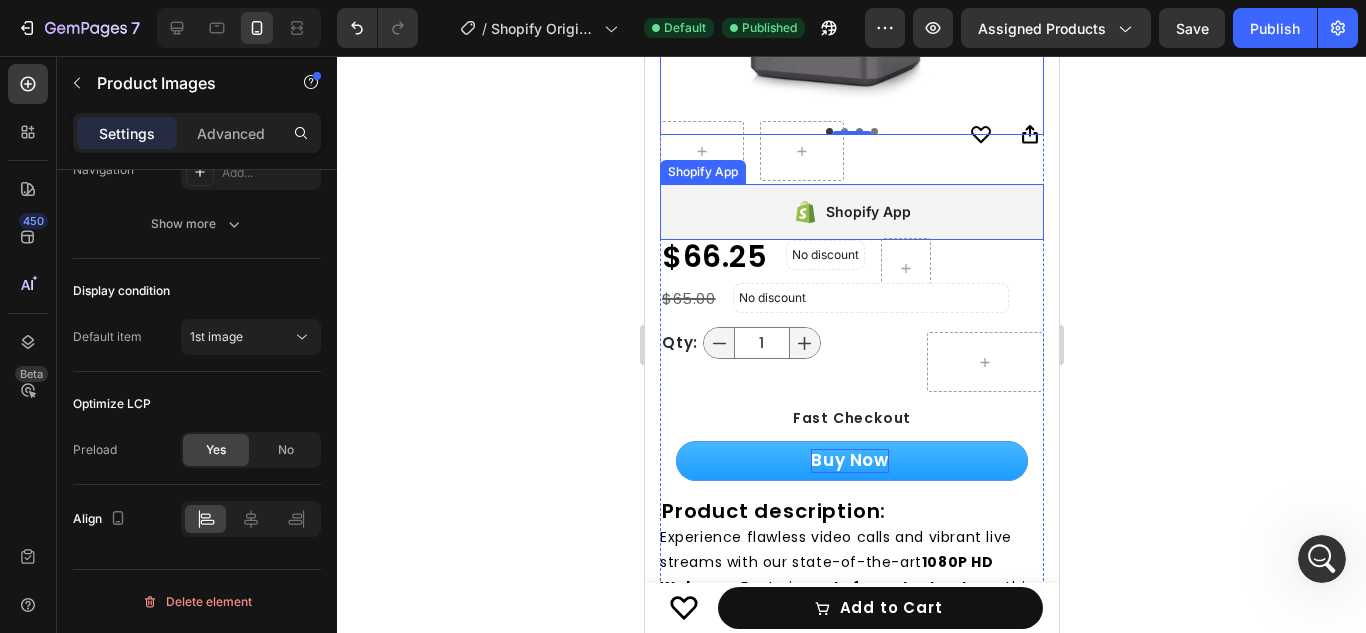 scroll, scrollTop: 539, scrollLeft: 0, axis: vertical 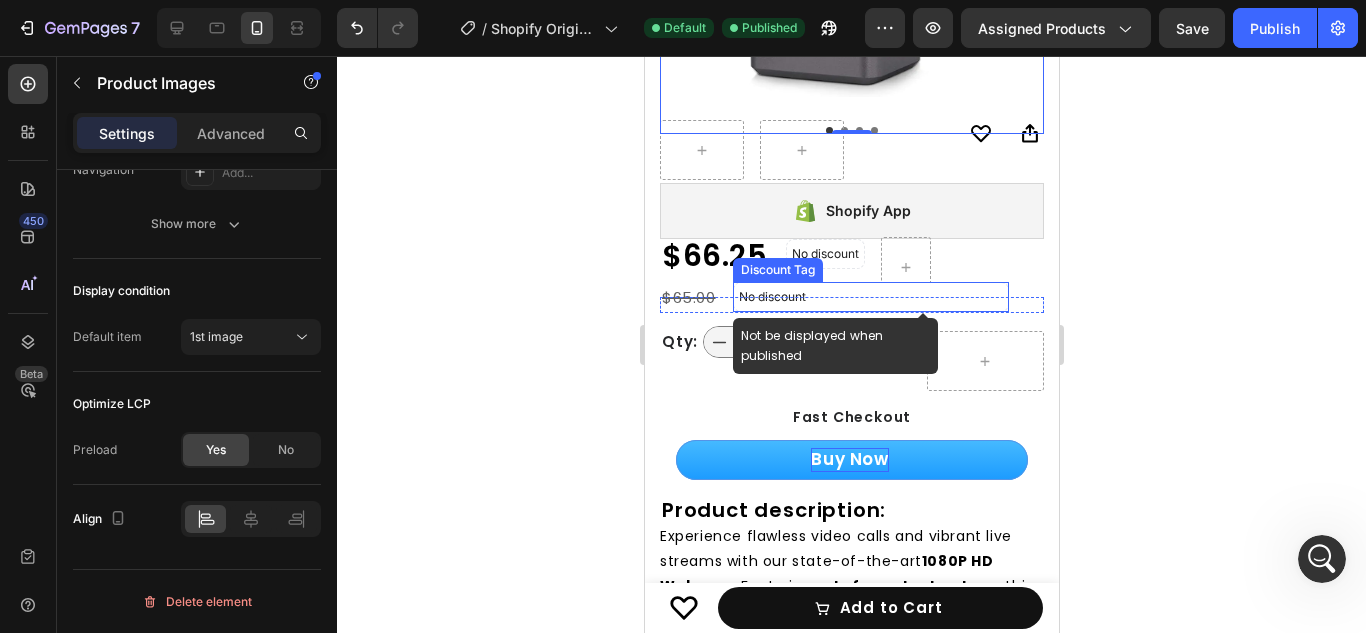 click on "No discount" at bounding box center [870, 297] 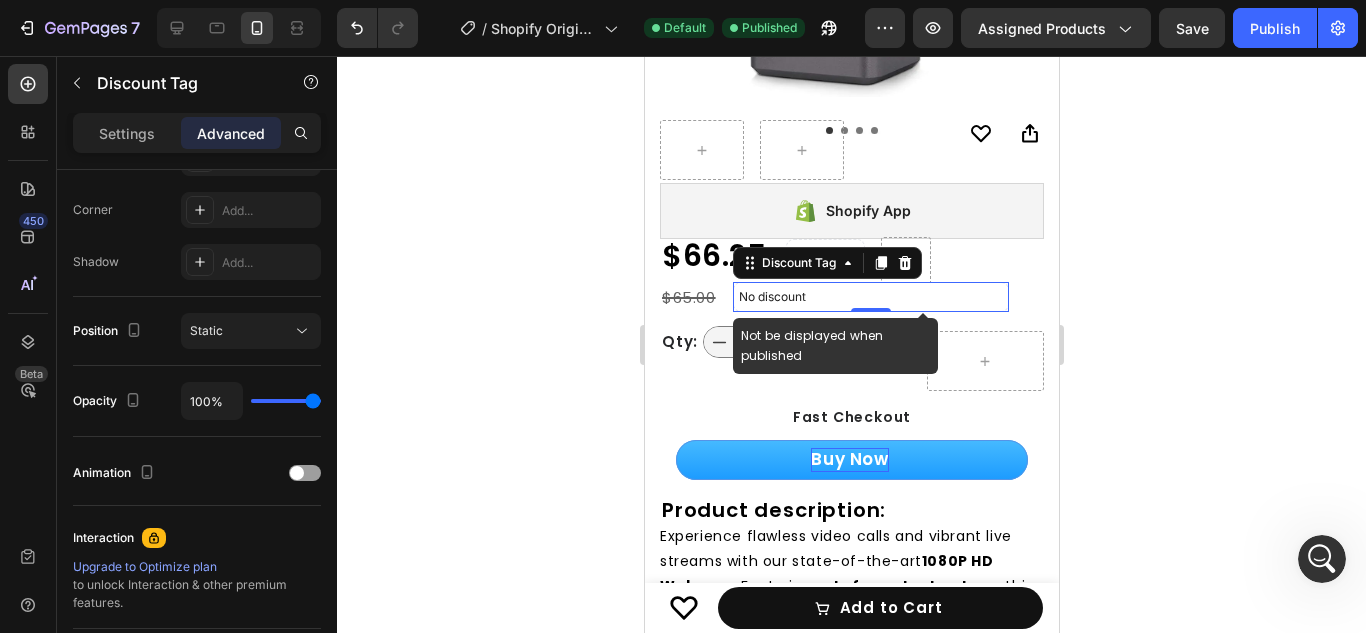 scroll, scrollTop: 0, scrollLeft: 0, axis: both 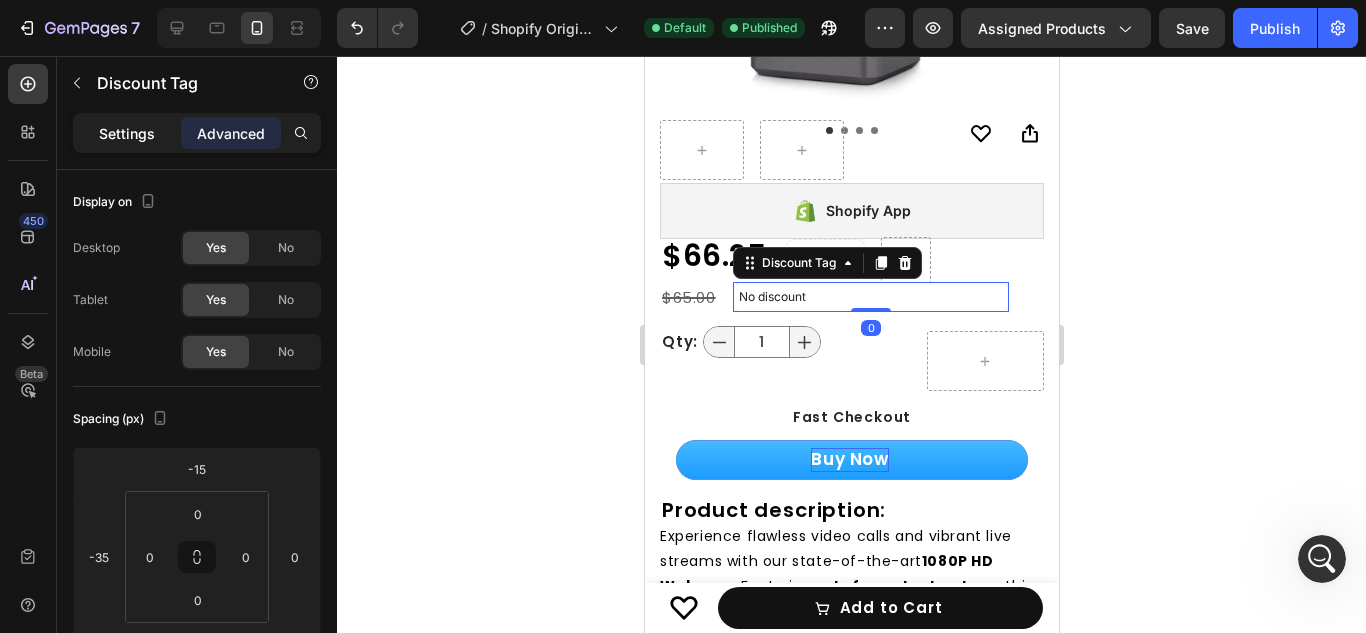 click on "Settings" at bounding box center [127, 133] 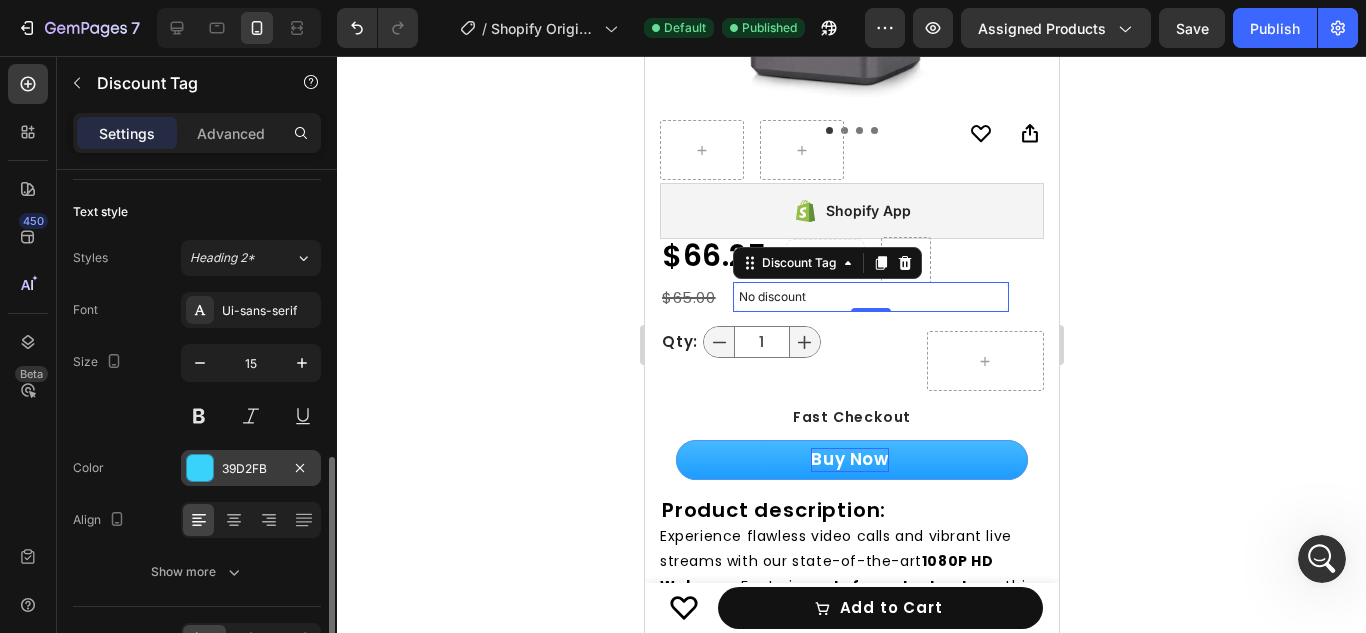 scroll, scrollTop: 777, scrollLeft: 0, axis: vertical 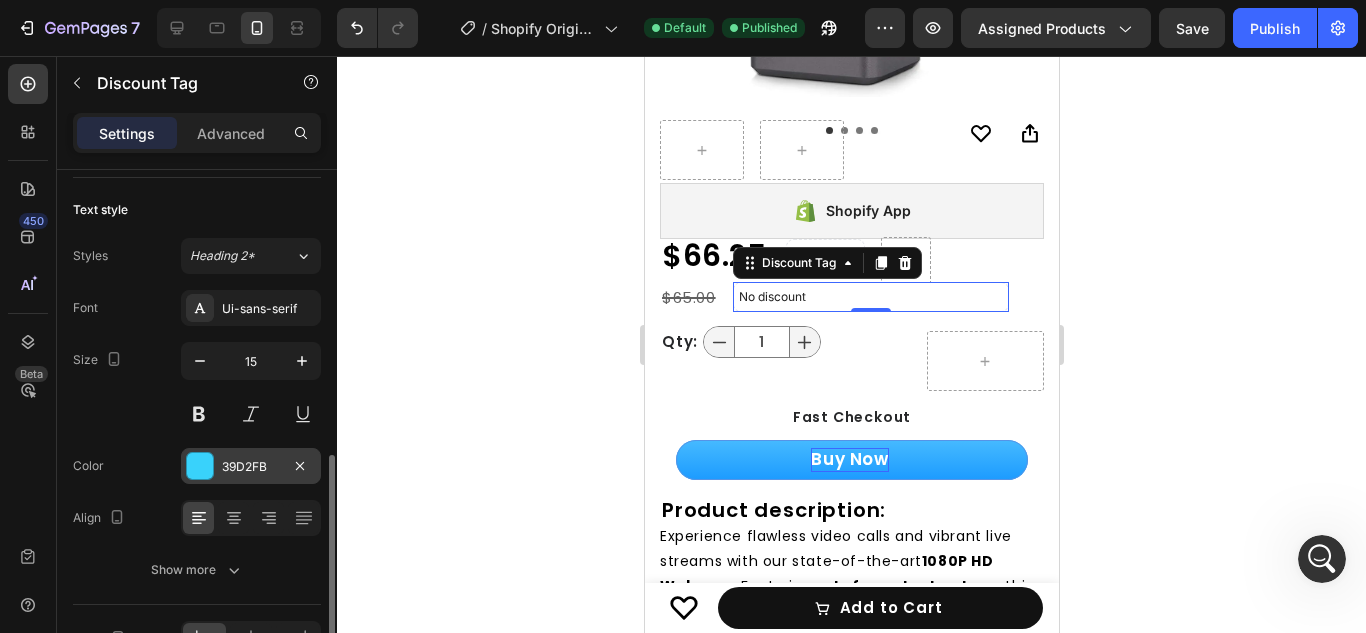 click on "39D2FB" at bounding box center (251, 467) 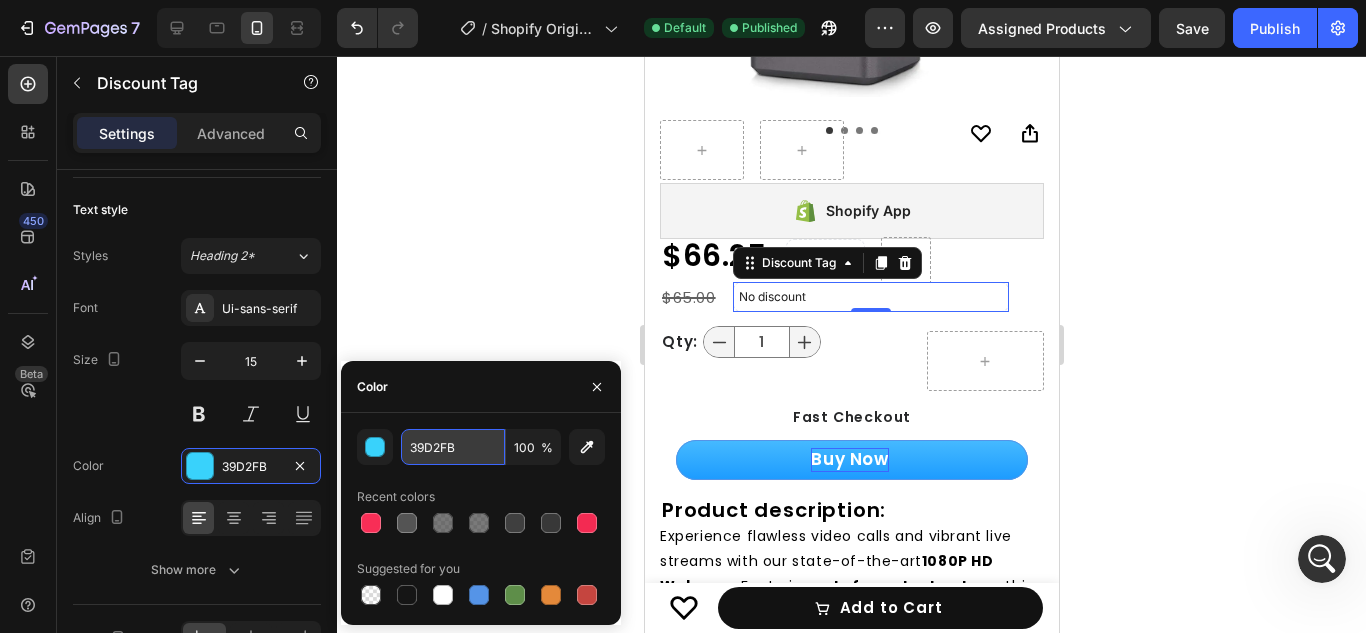 click on "39D2FB" at bounding box center (453, 447) 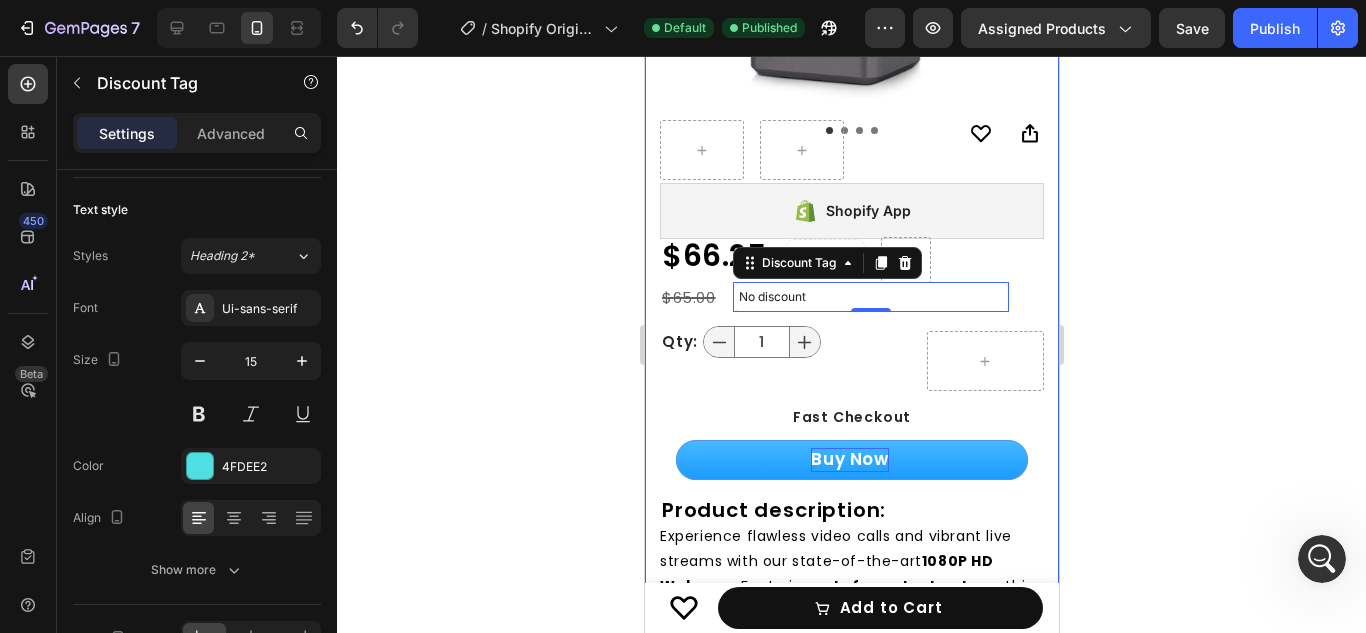 click 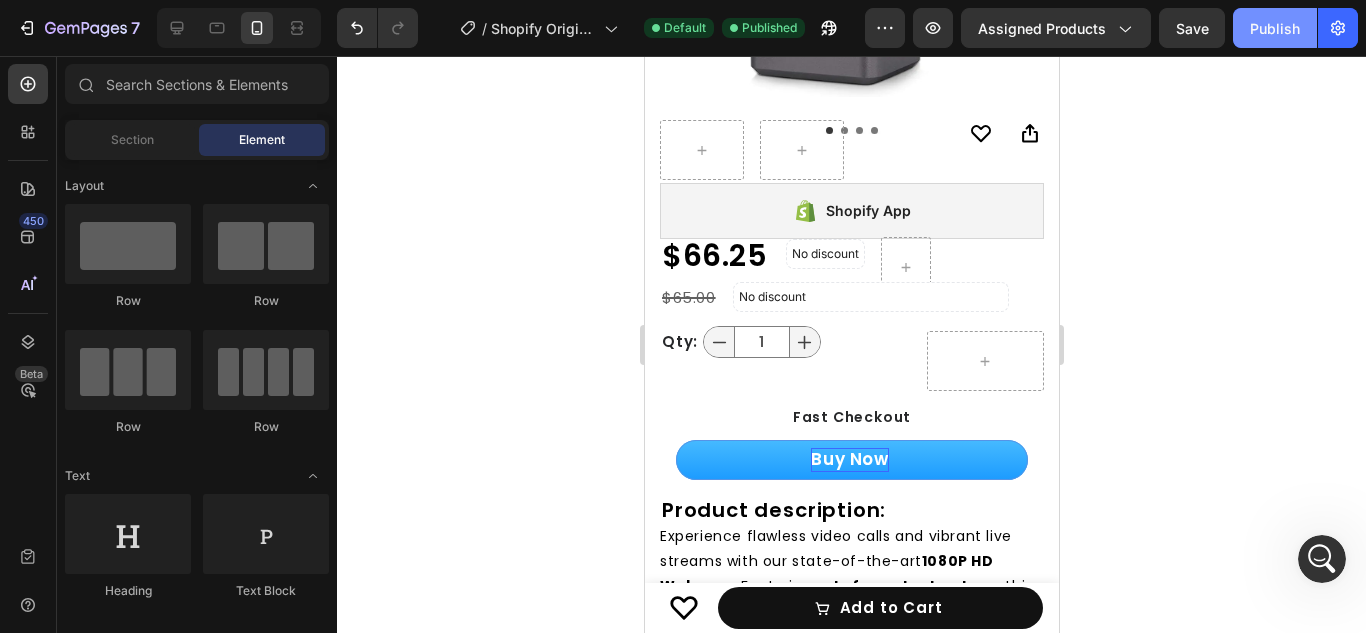click on "Publish" 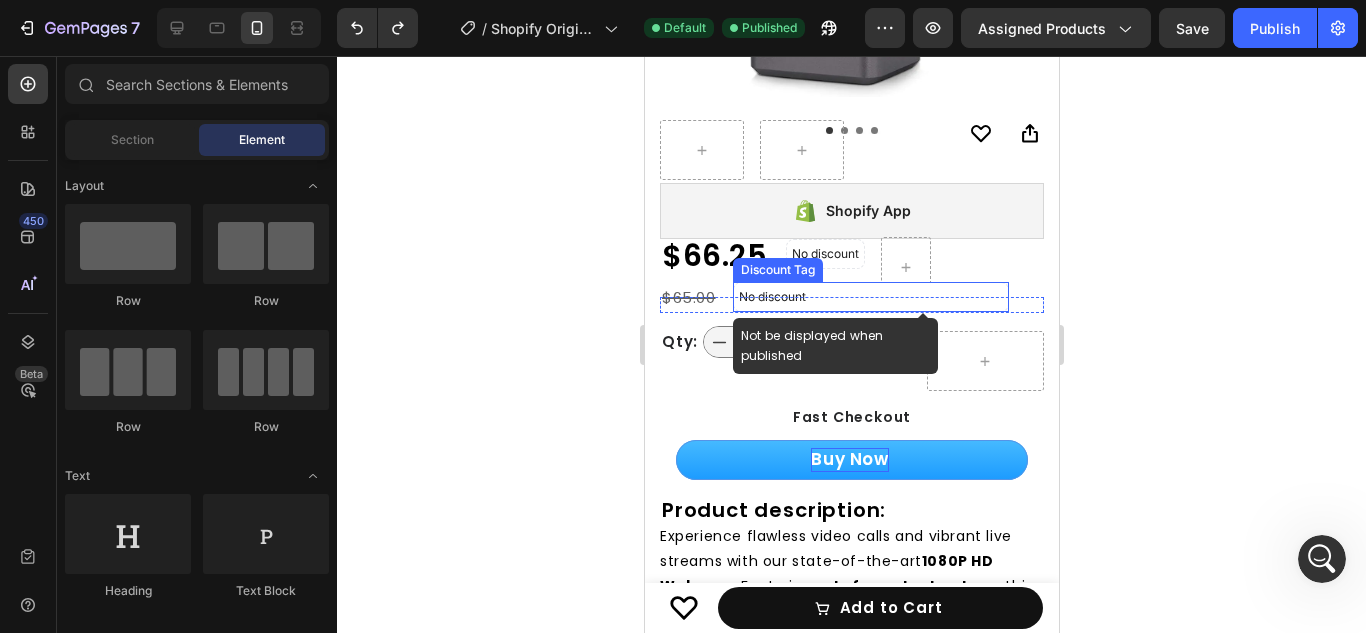 click on "No discount" at bounding box center [870, 297] 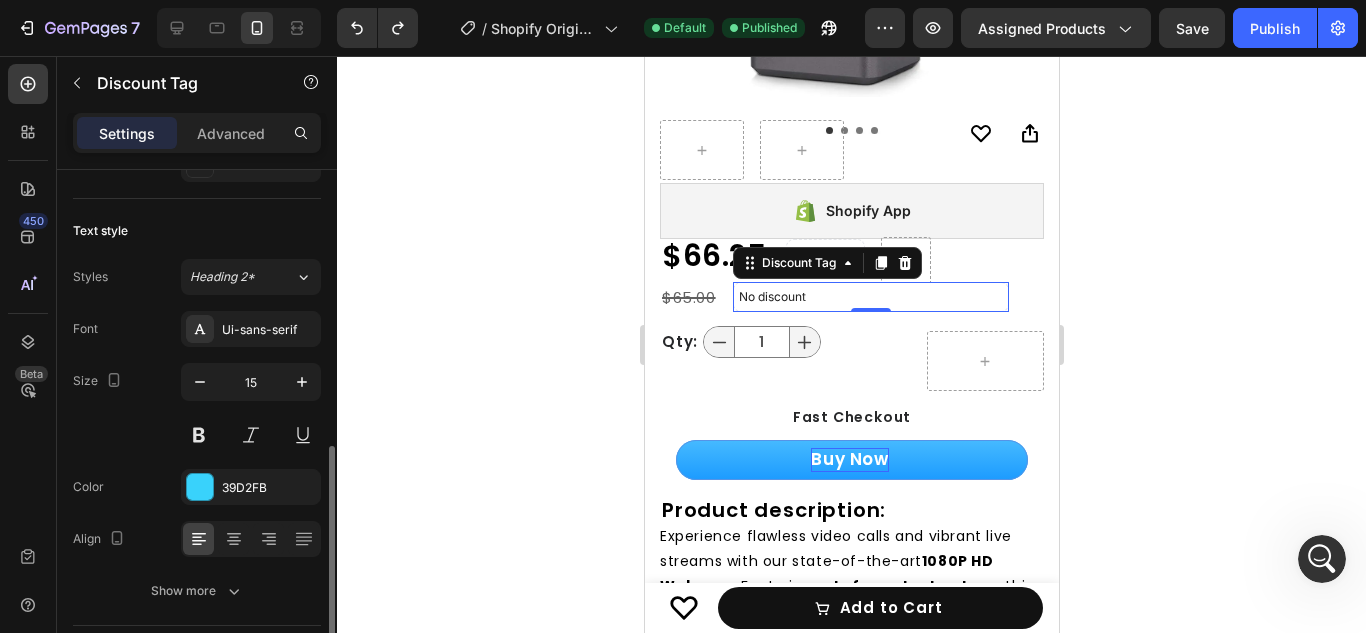 scroll, scrollTop: 757, scrollLeft: 0, axis: vertical 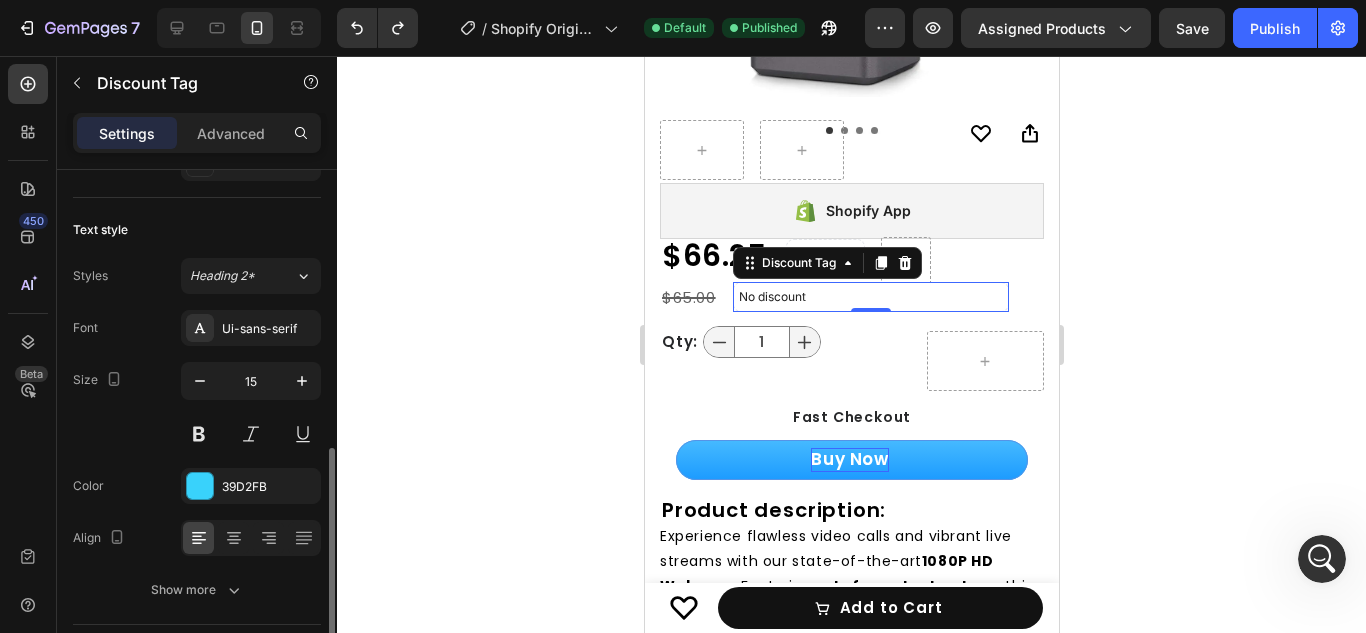 click on "Font Ui-sans-serif Size 15 Color 39D2FB Align Show more" at bounding box center (197, 459) 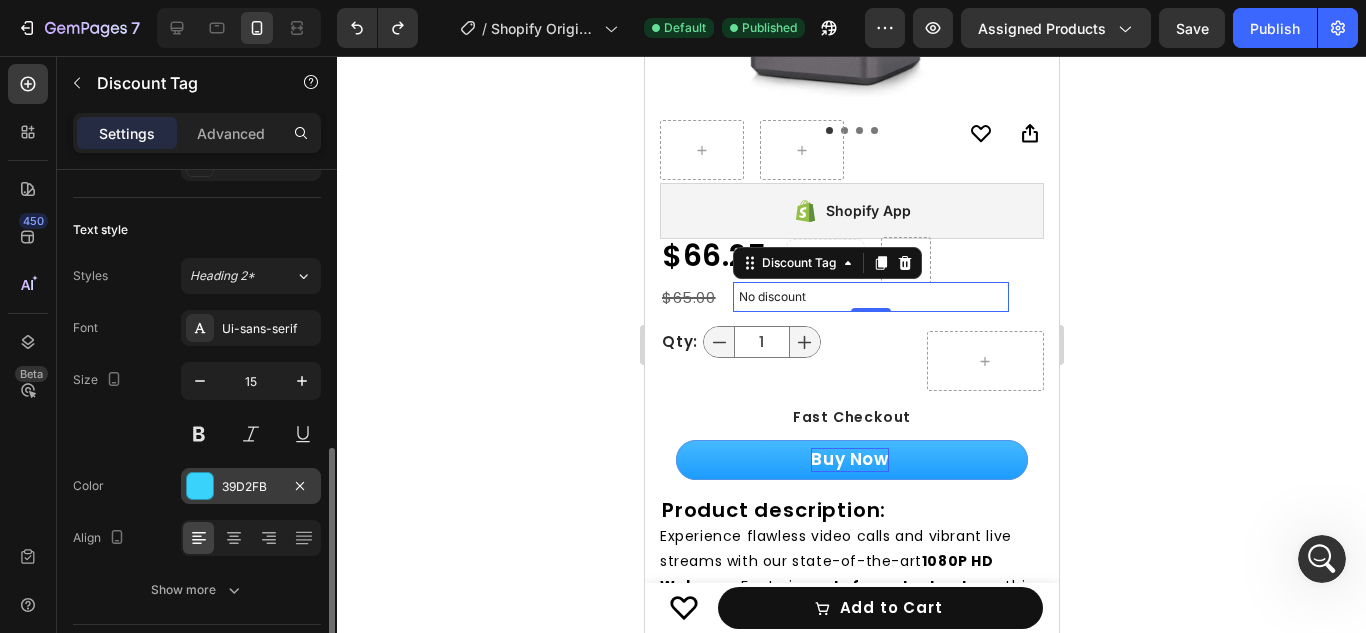 click at bounding box center (200, 486) 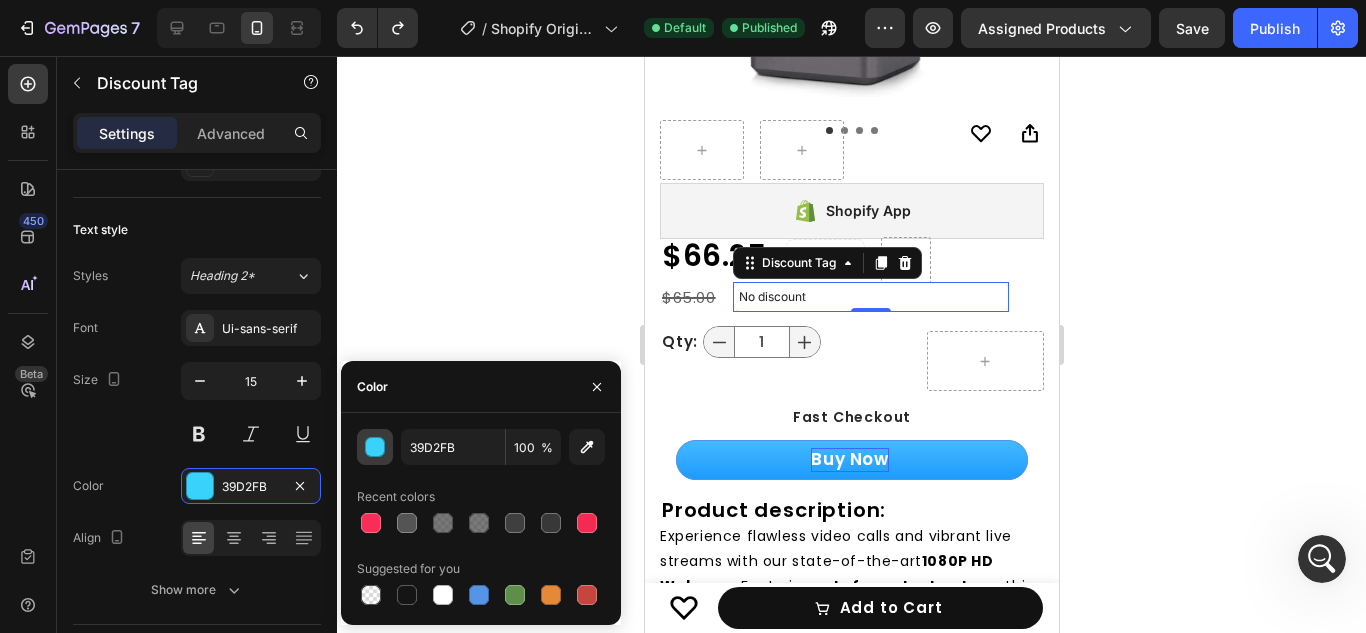 click at bounding box center [376, 448] 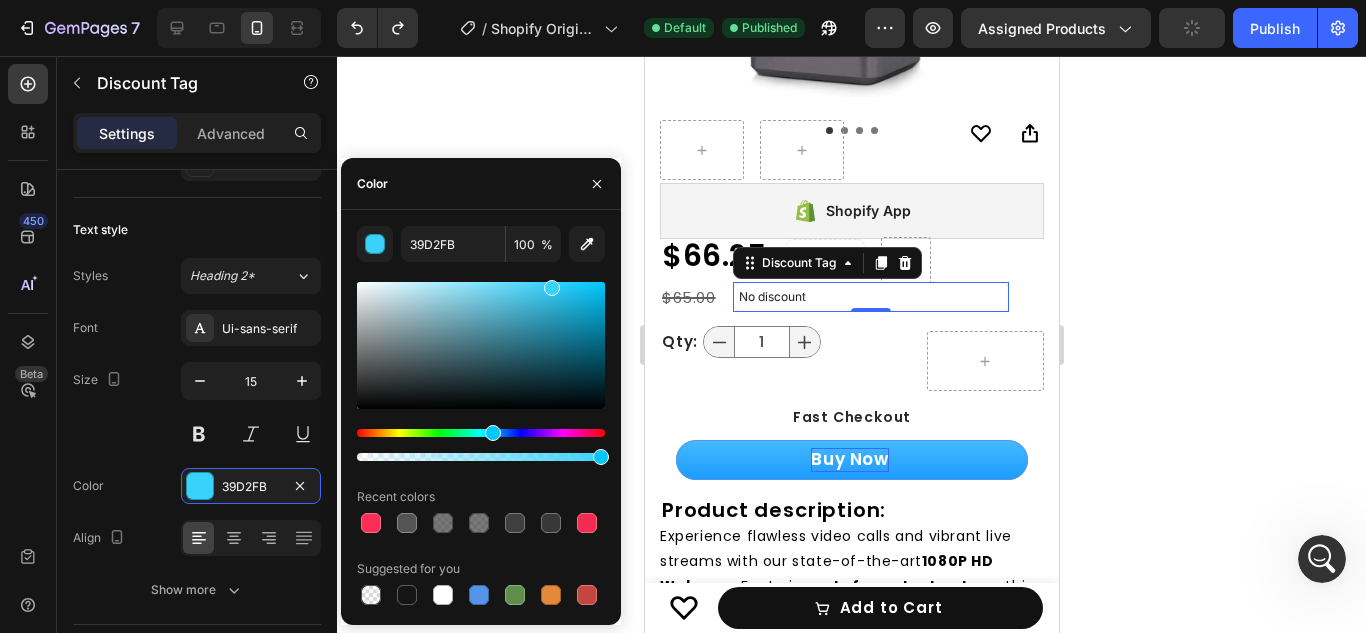 type on "28D0FF" 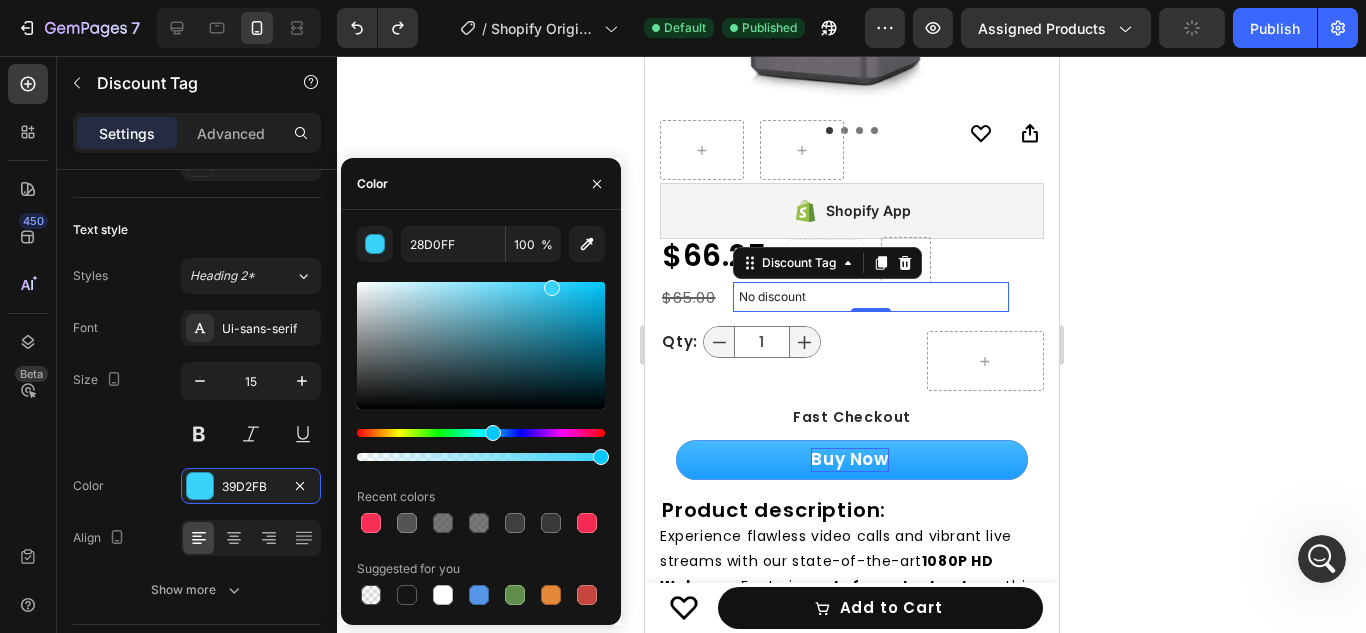 drag, startPoint x: 551, startPoint y: 291, endPoint x: 567, endPoint y: 280, distance: 19.416489 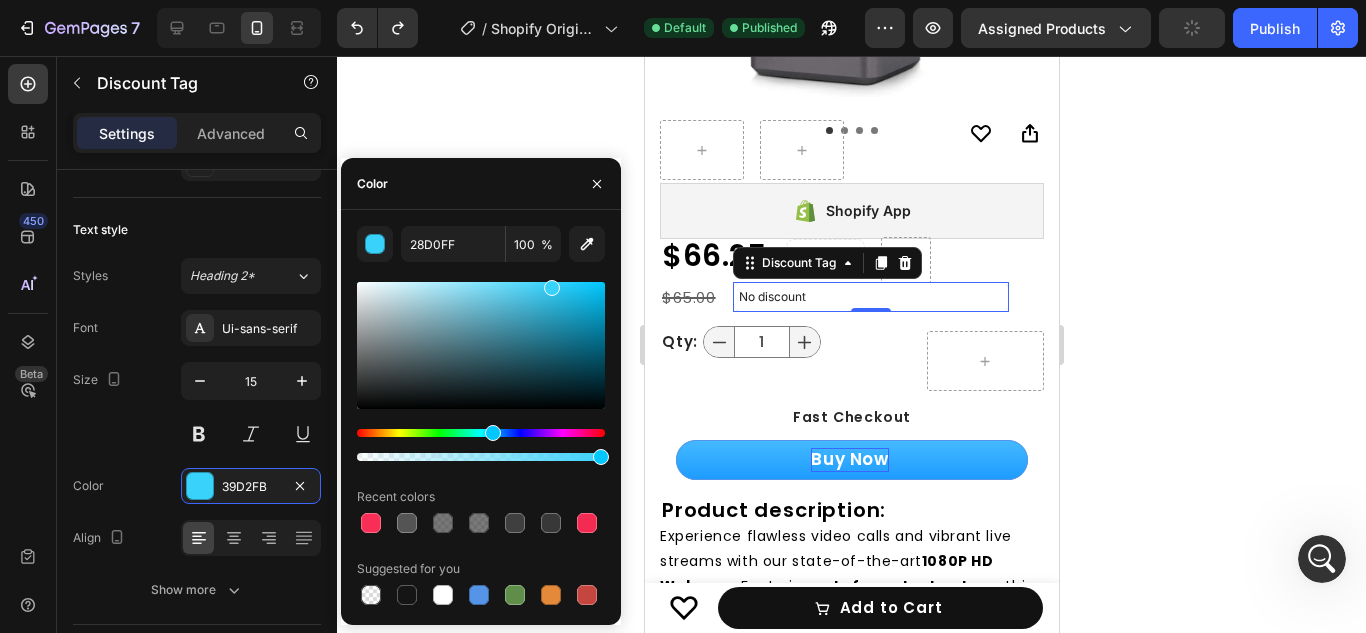 click at bounding box center (552, 288) 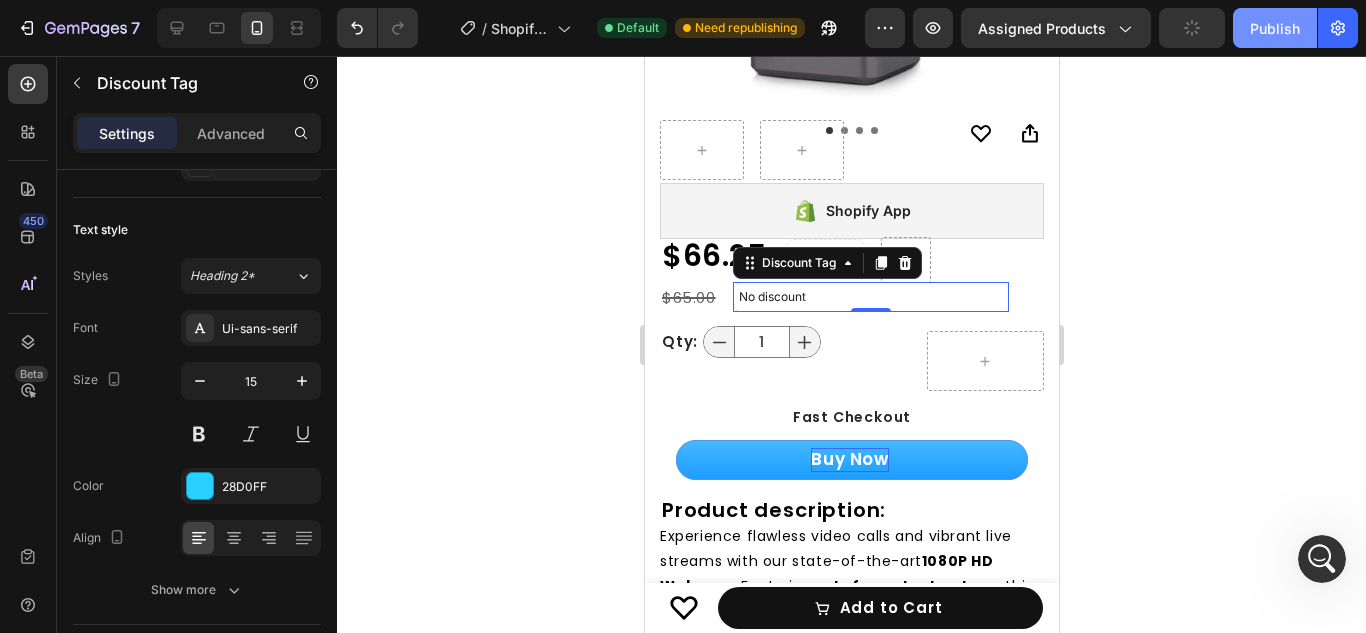click on "Publish" 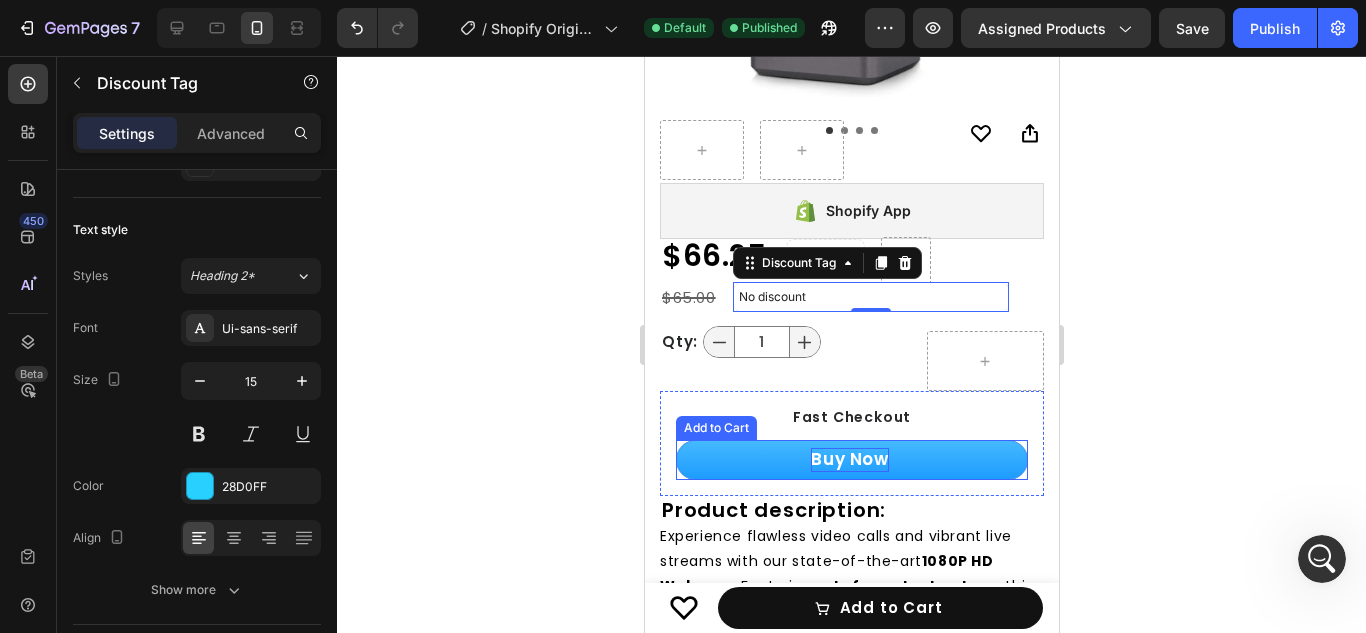 click on "Buy Now" at bounding box center (851, 460) 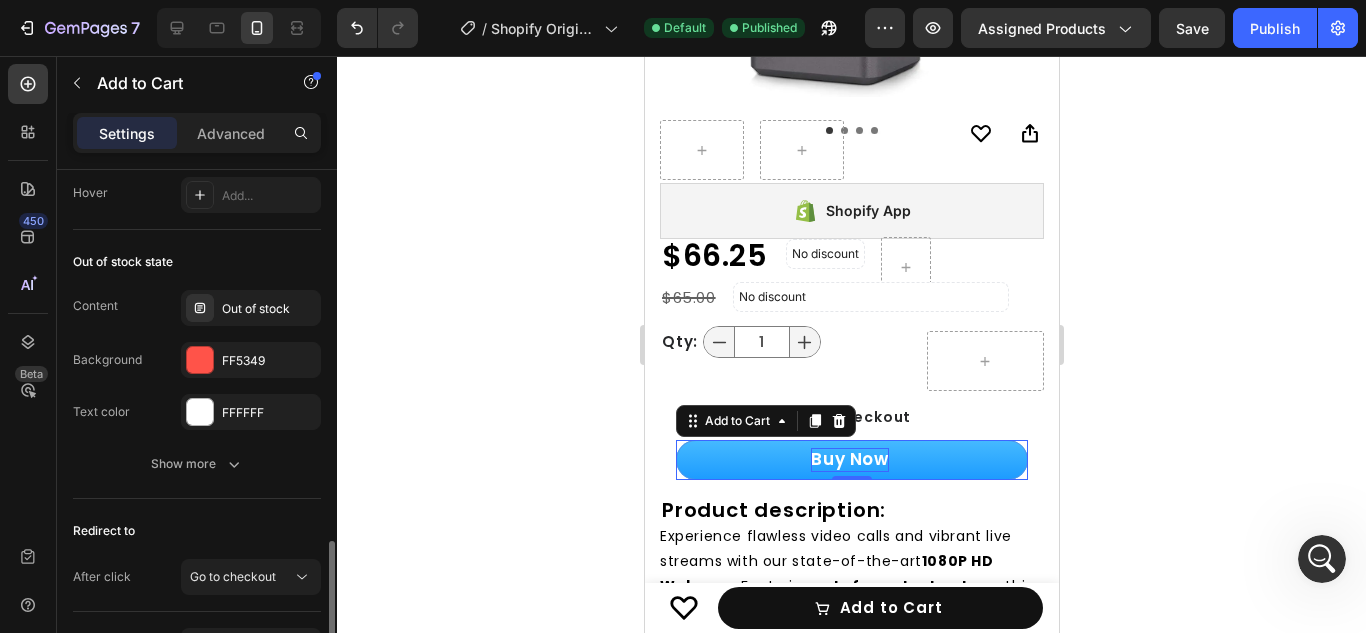 scroll, scrollTop: 1504, scrollLeft: 0, axis: vertical 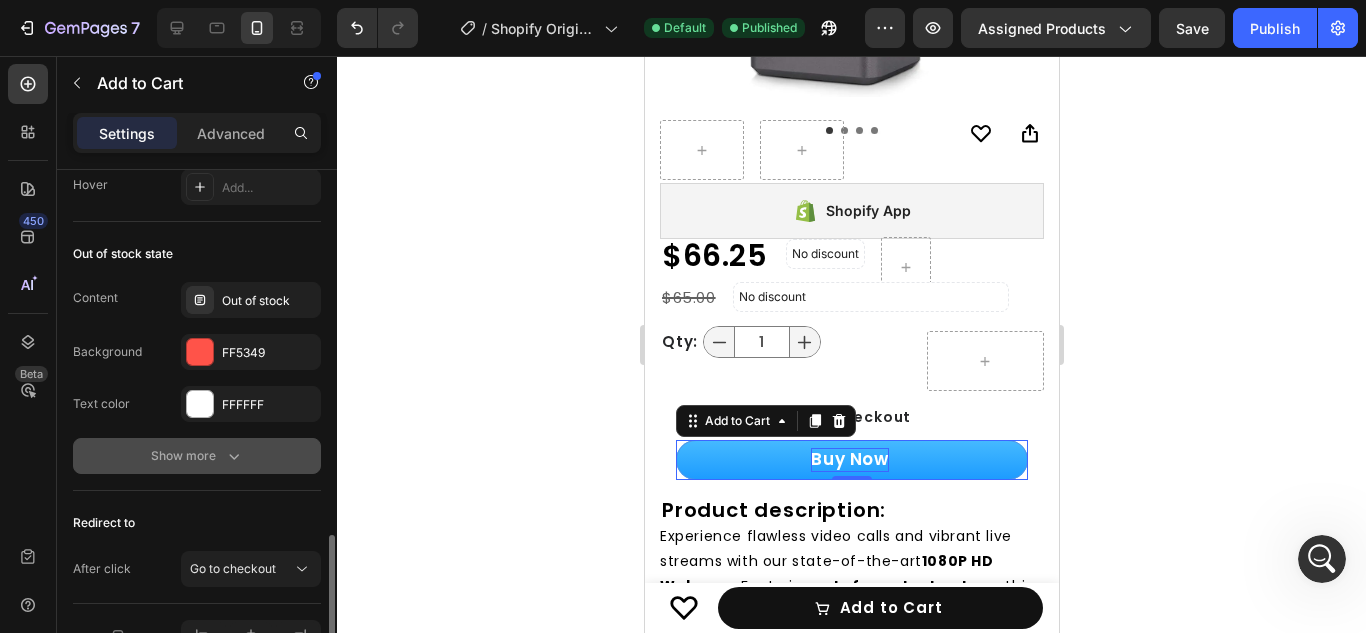click on "Show more" at bounding box center (197, 456) 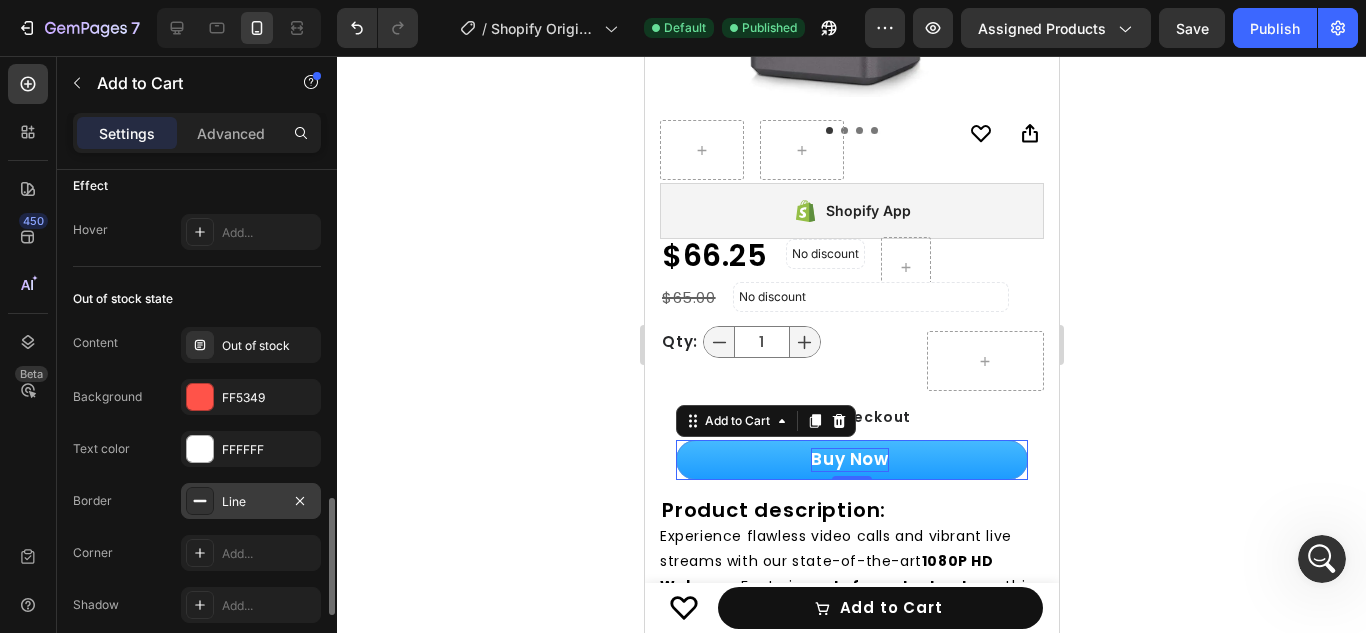 scroll, scrollTop: 1456, scrollLeft: 0, axis: vertical 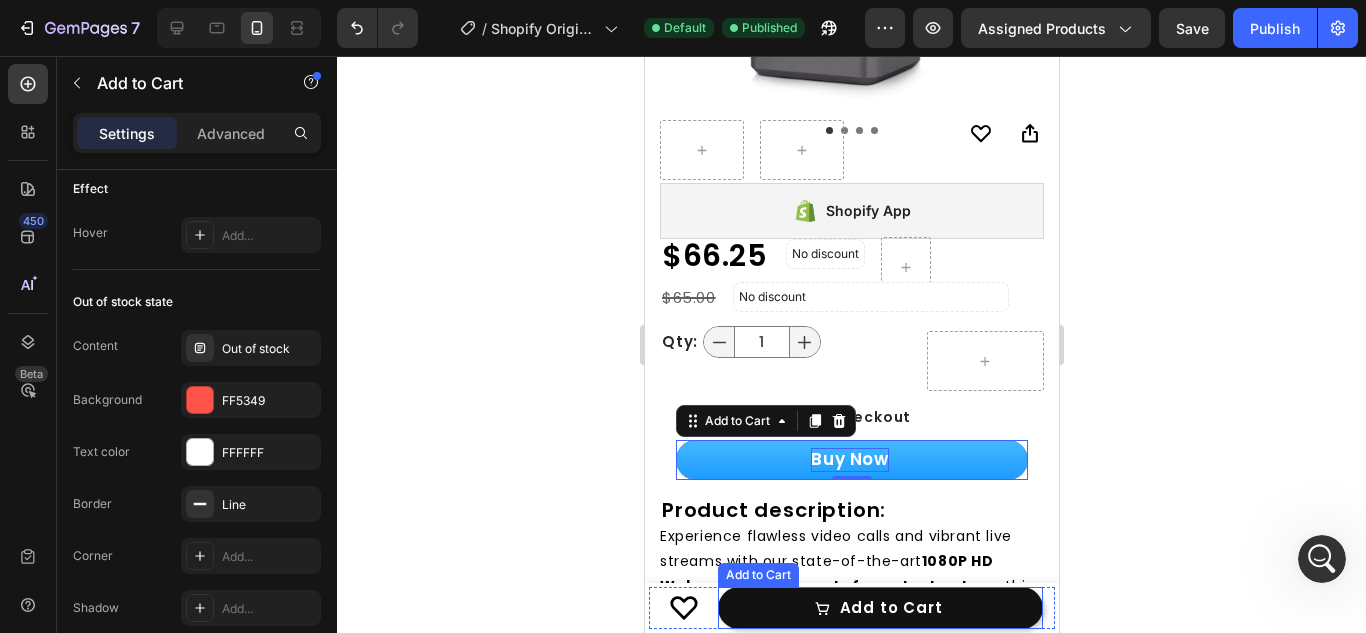 click on "Add to Cart" at bounding box center (879, 608) 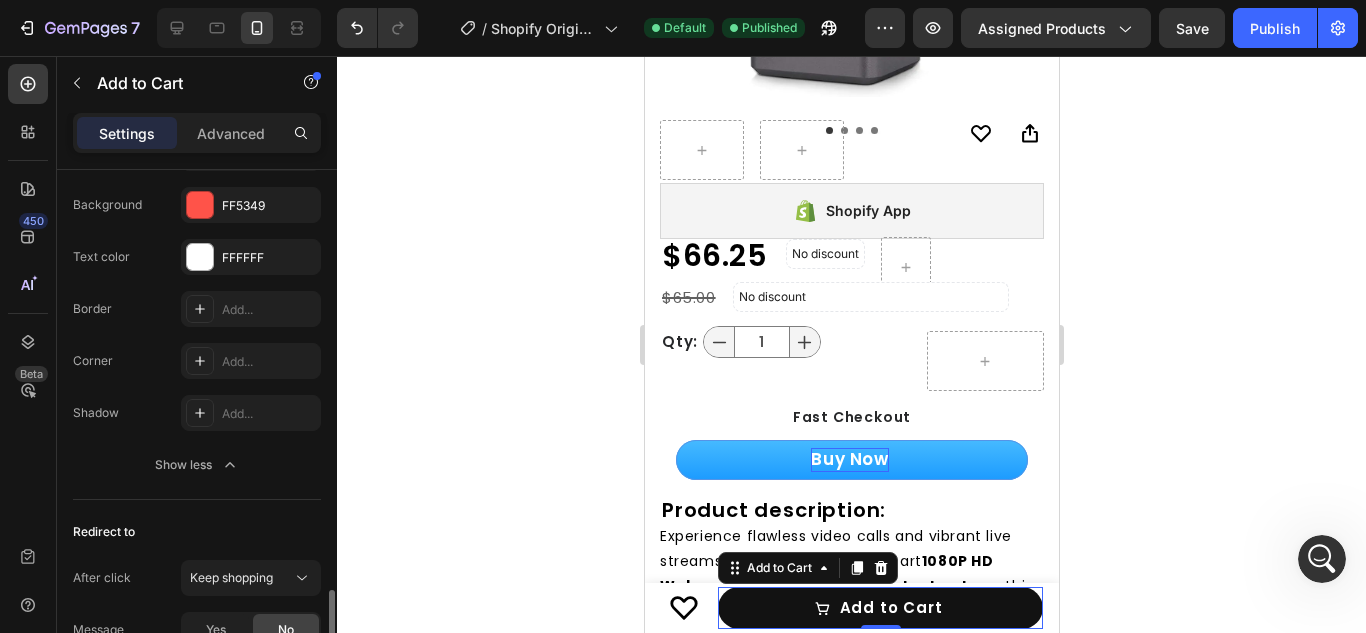 scroll, scrollTop: 1897, scrollLeft: 0, axis: vertical 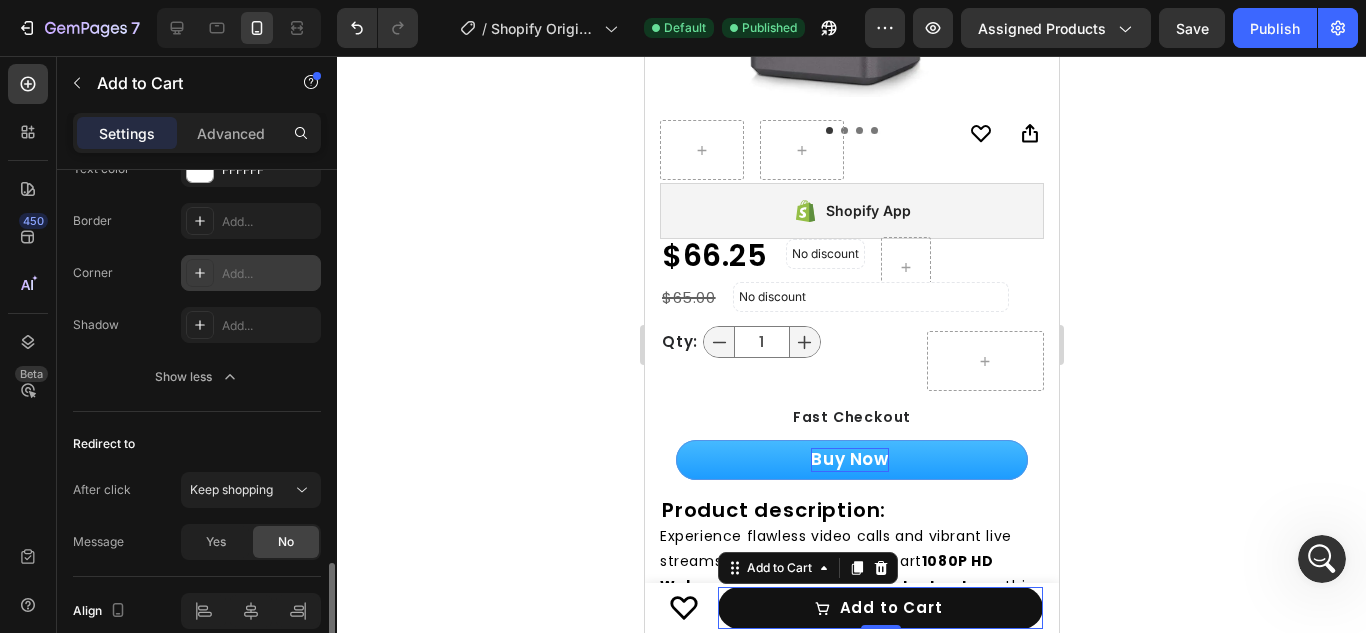 click at bounding box center (200, 273) 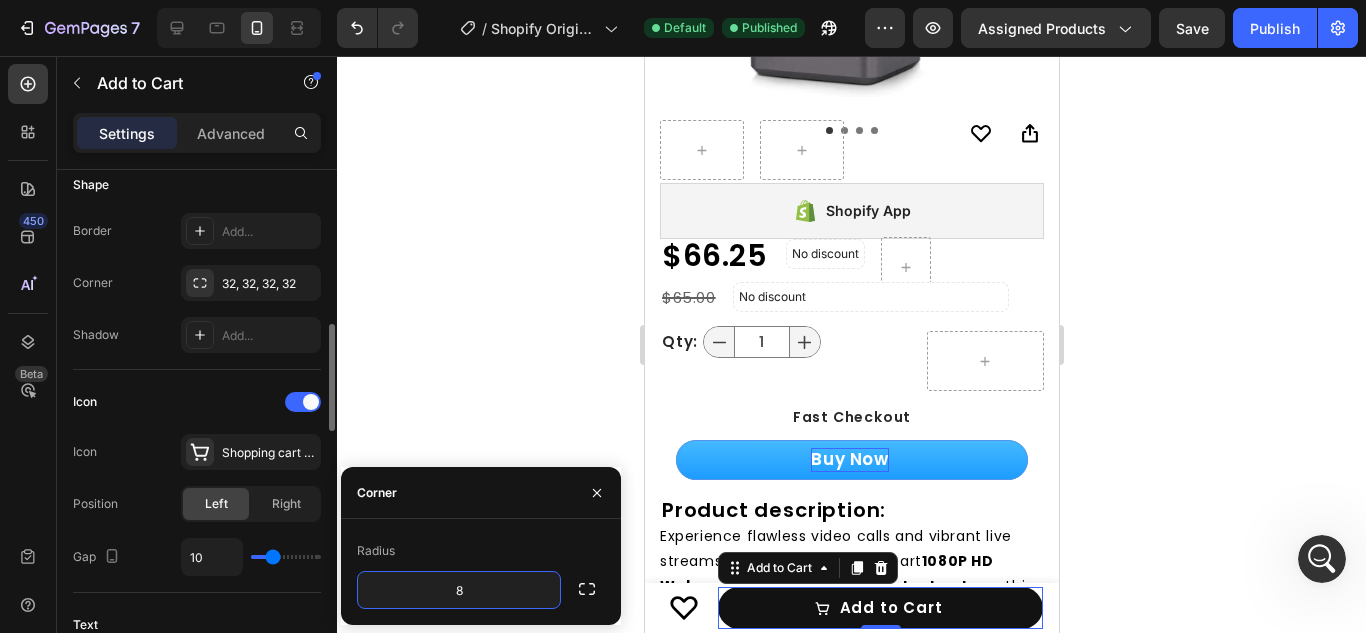 scroll, scrollTop: 644, scrollLeft: 0, axis: vertical 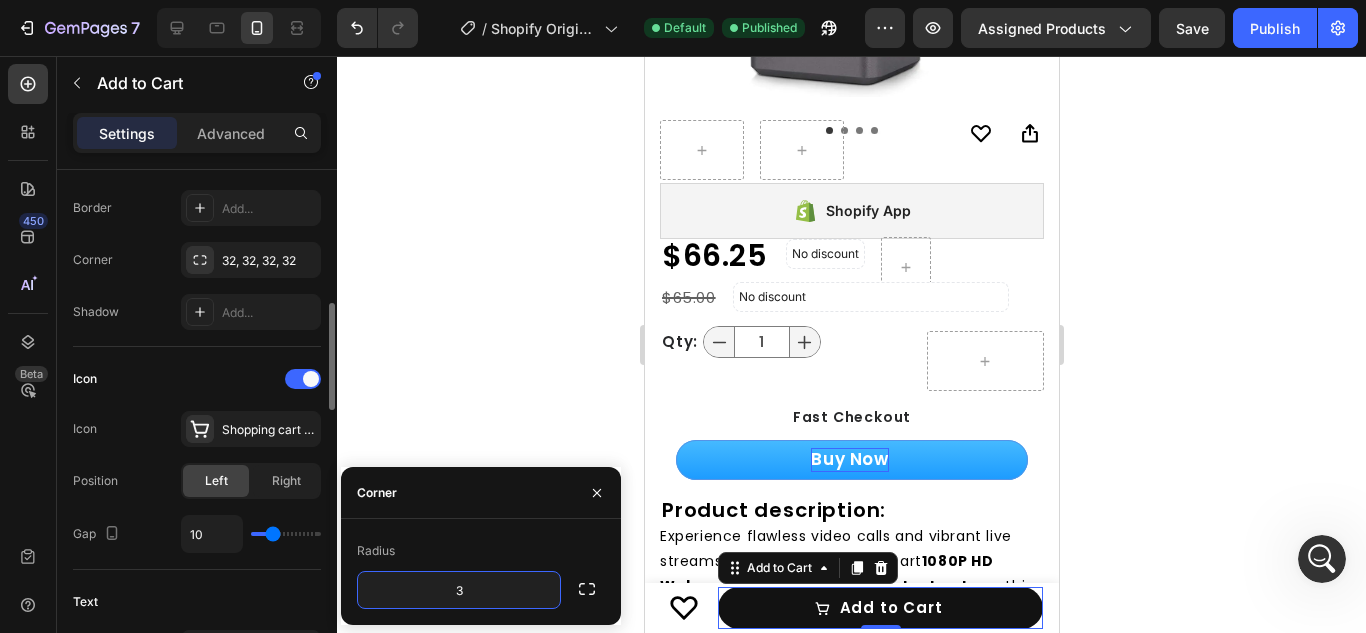 type on "32" 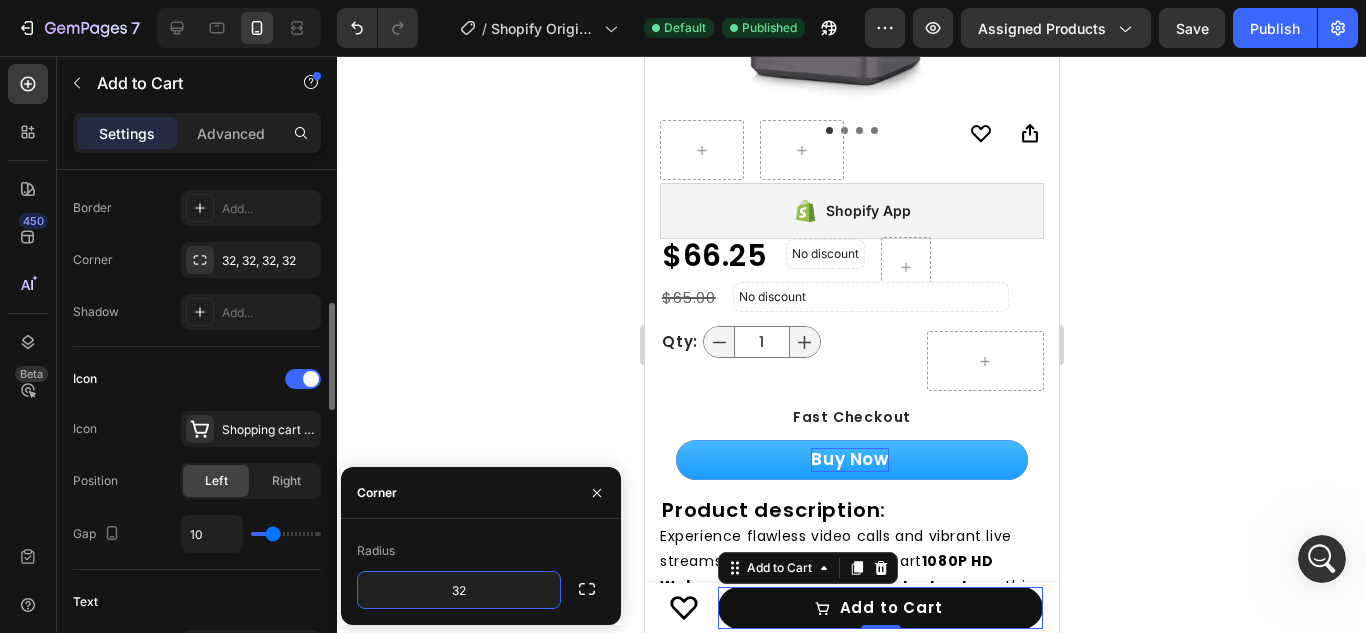 click on "Position" at bounding box center [95, 481] 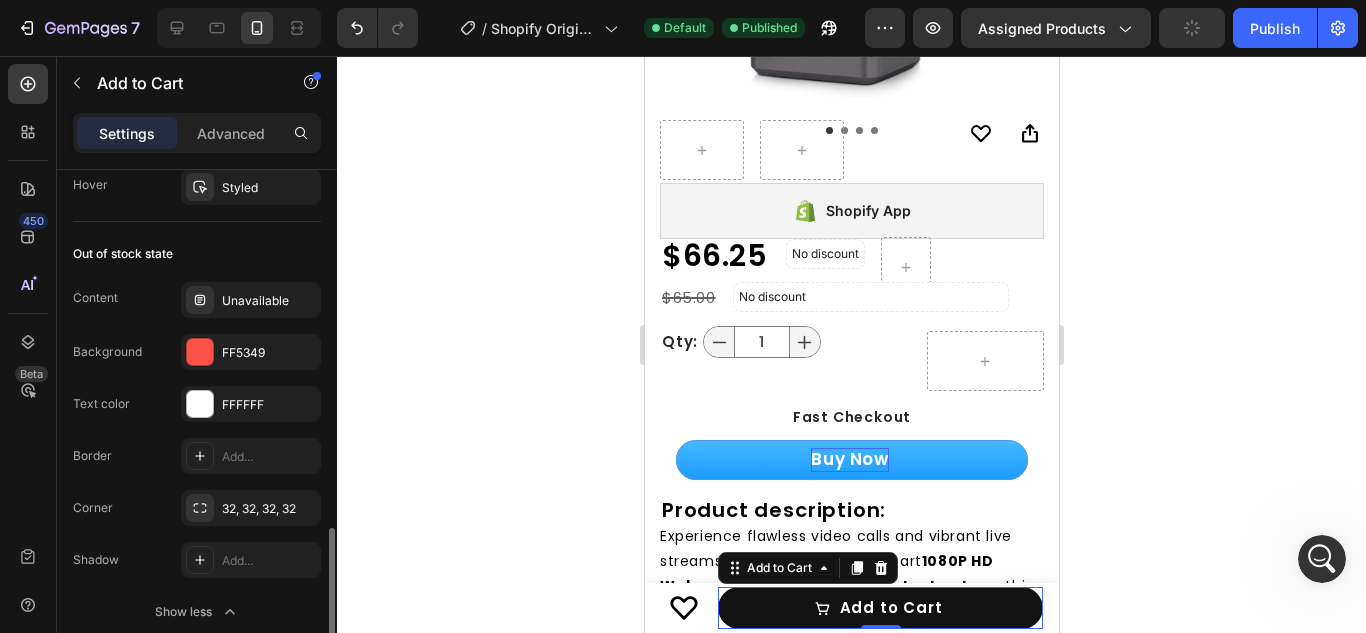 scroll, scrollTop: 1675, scrollLeft: 0, axis: vertical 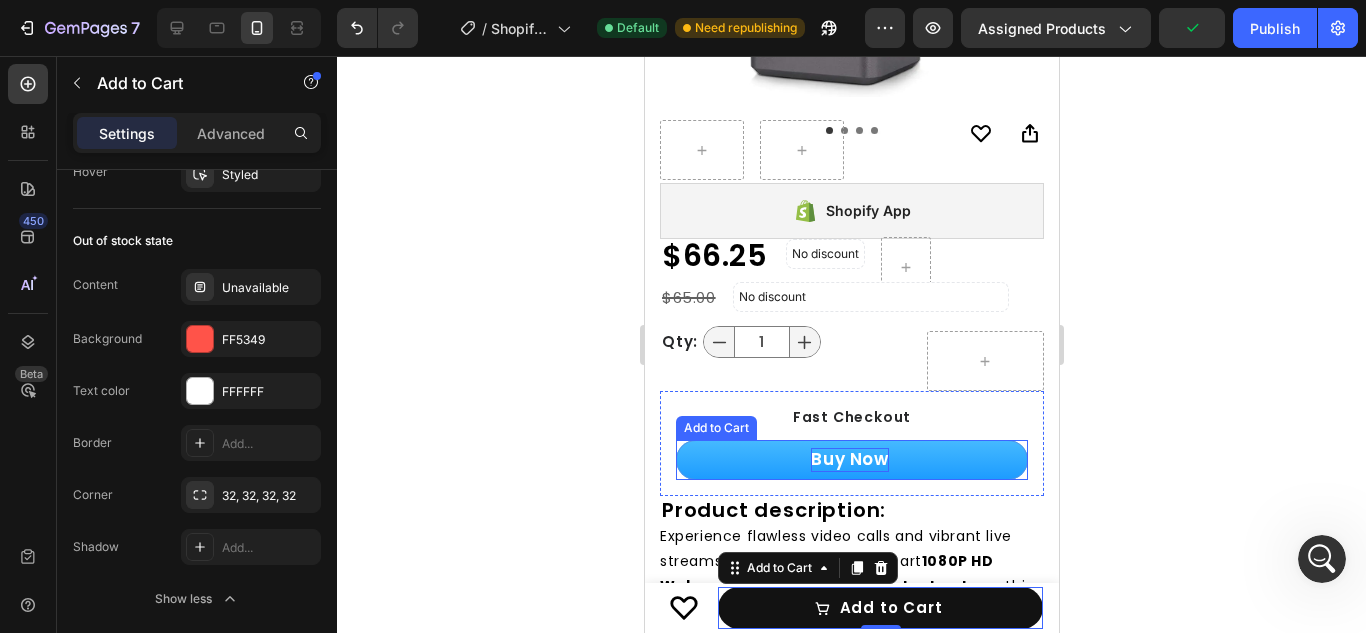 click on "Buy Now" at bounding box center (851, 460) 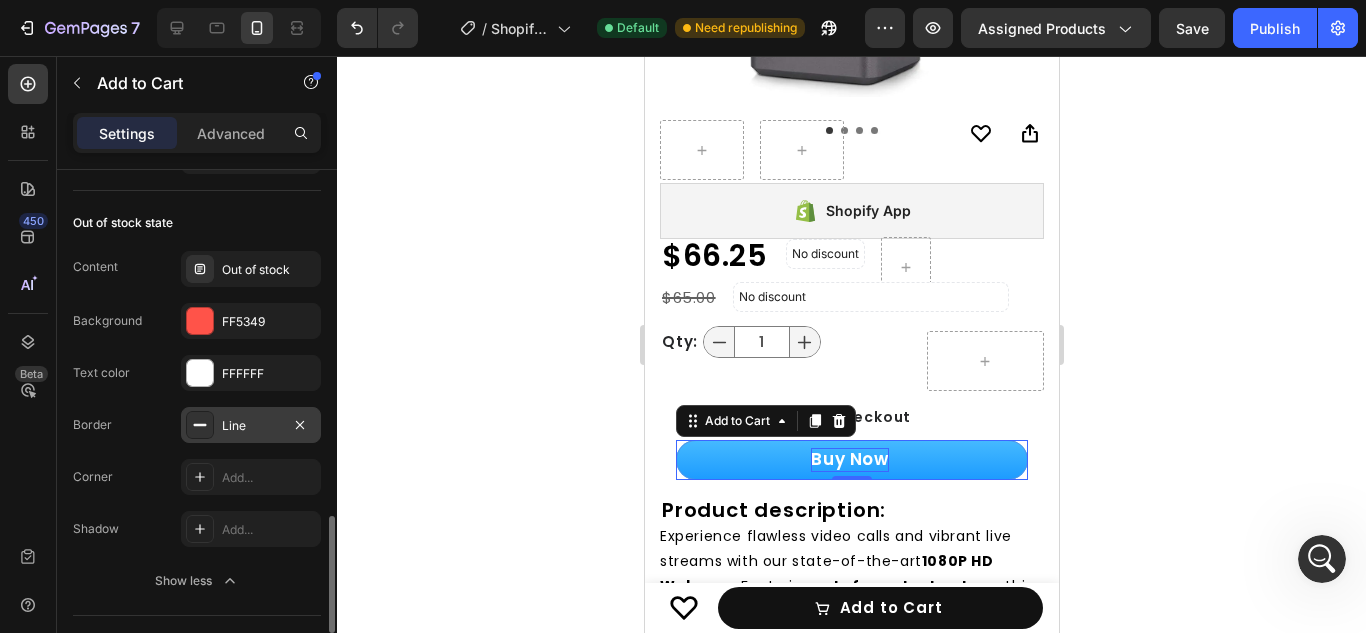scroll, scrollTop: 1534, scrollLeft: 0, axis: vertical 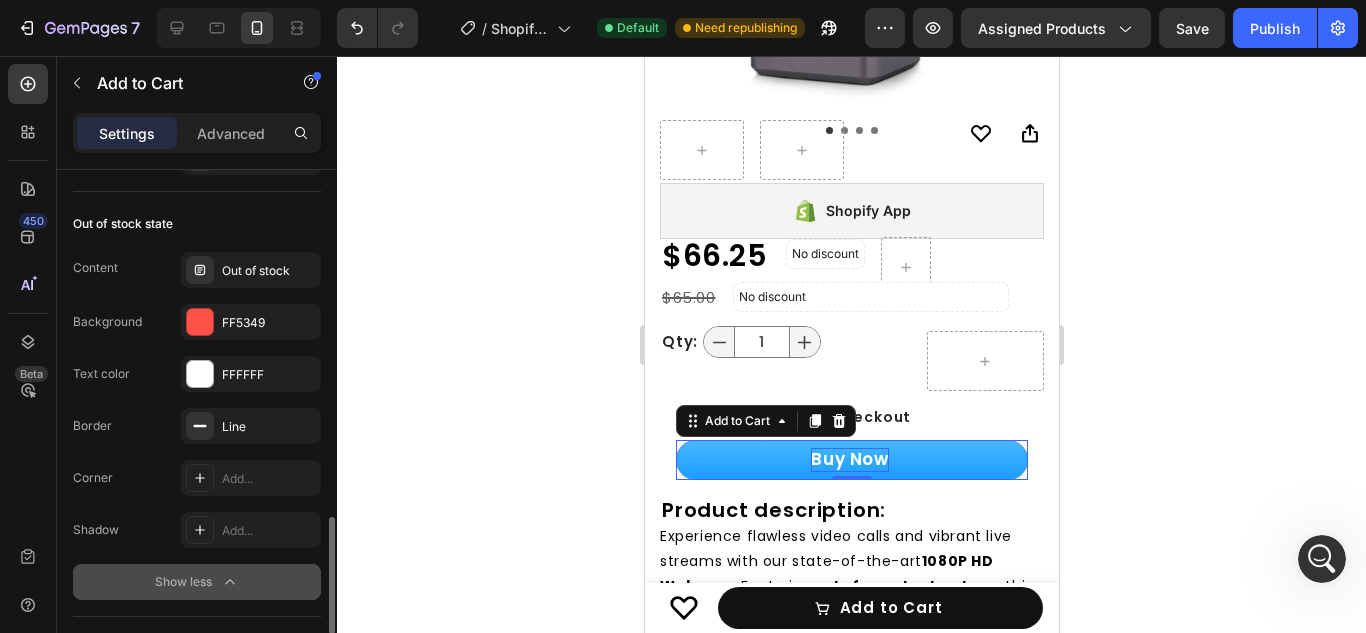 click on "Show less" 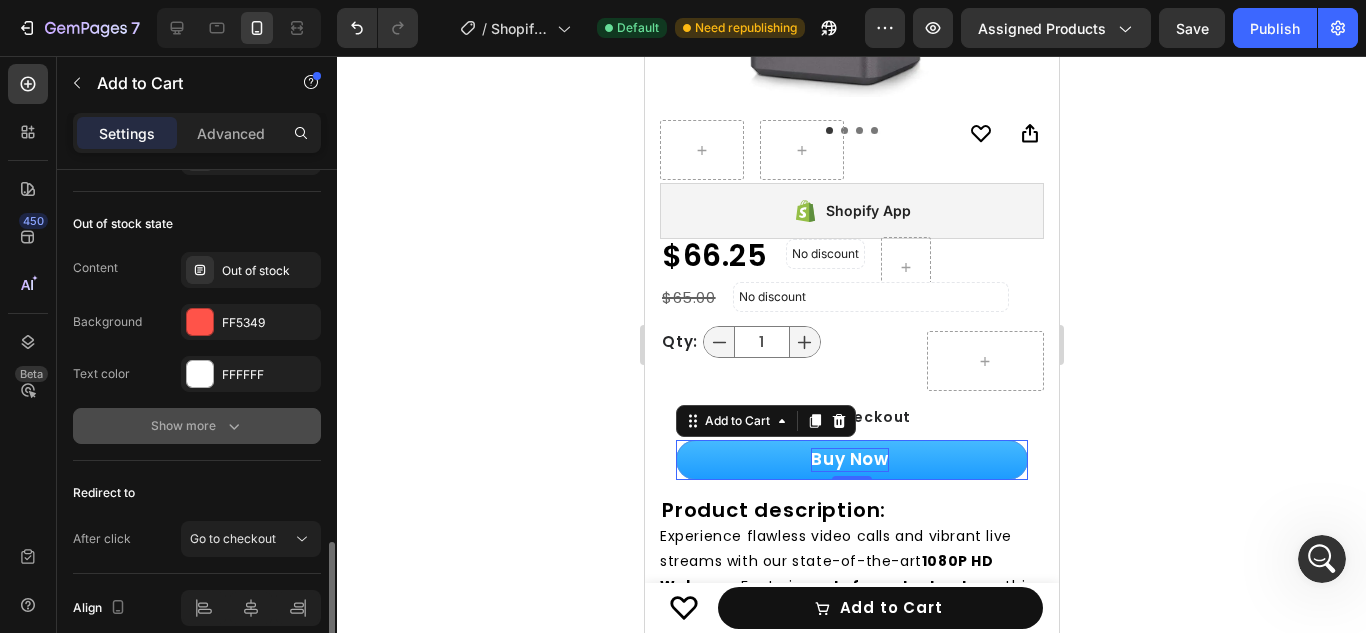 click 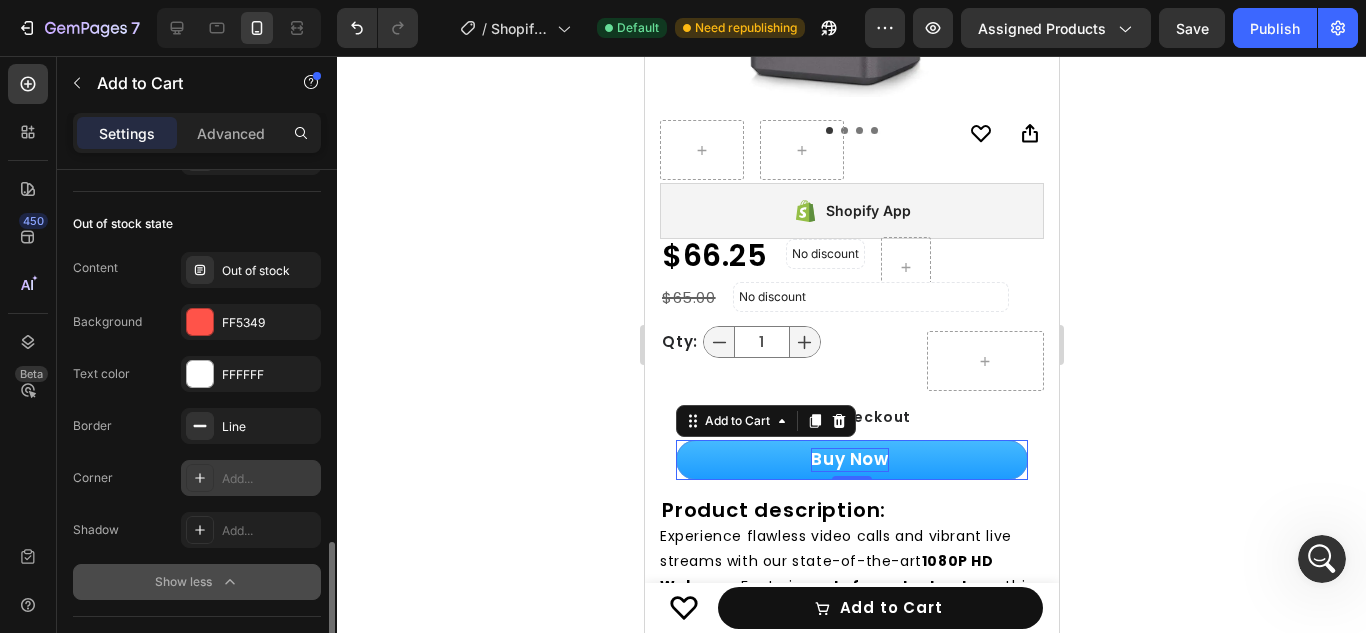 click on "Add..." at bounding box center (269, 479) 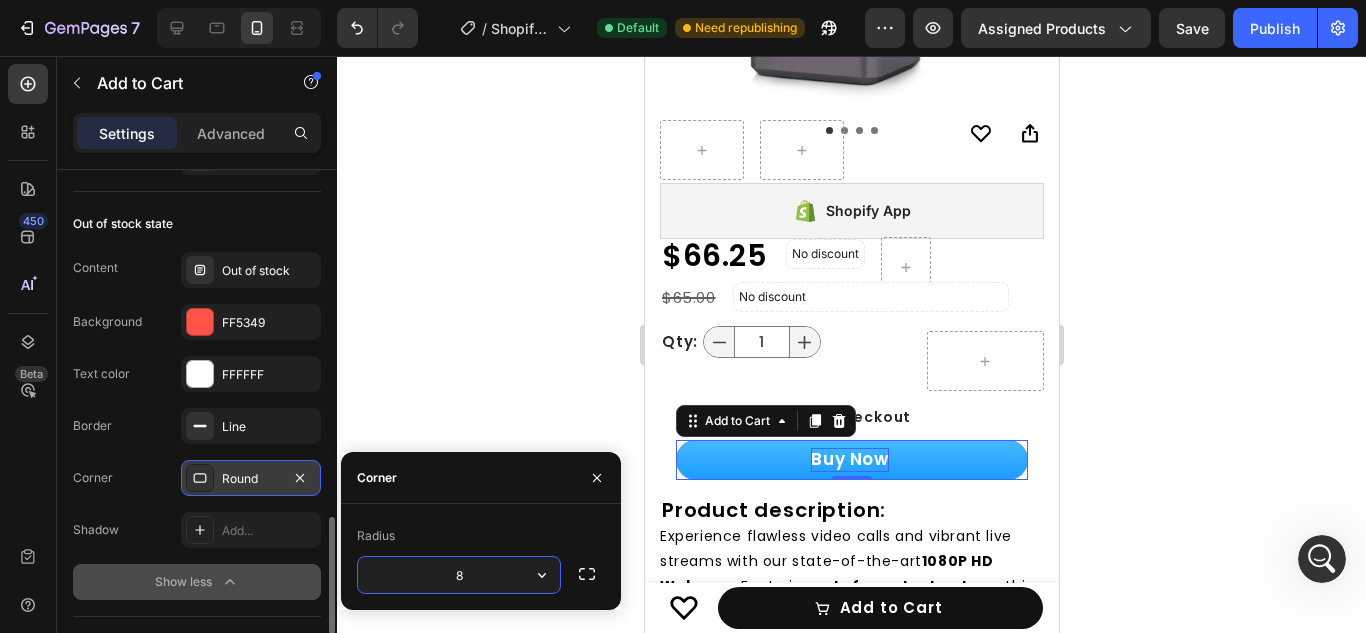 type on "4fdee2" 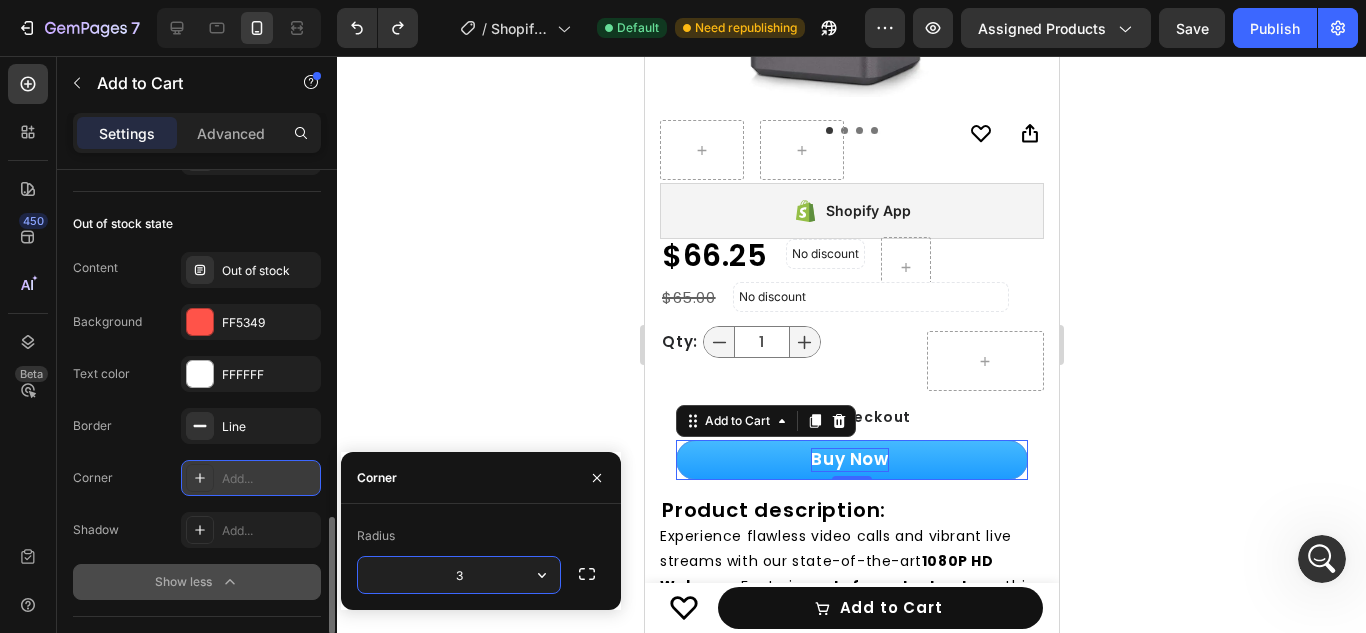 type on "32" 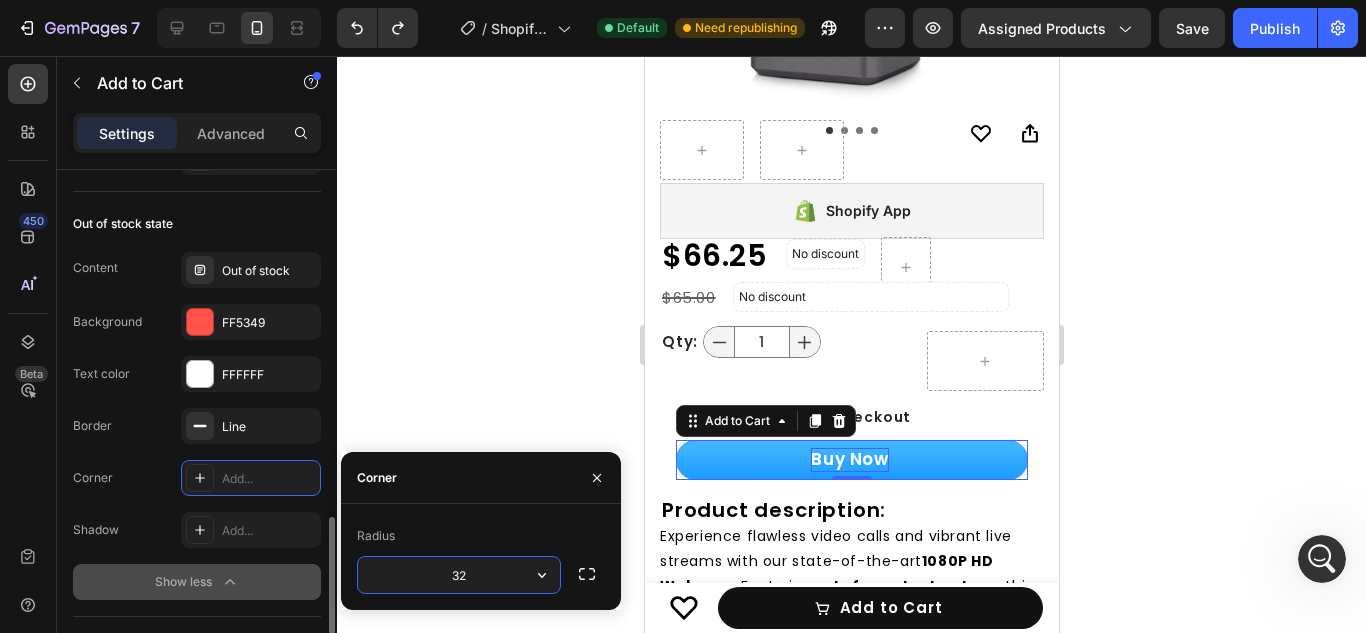 click on "Shadow" at bounding box center [96, 530] 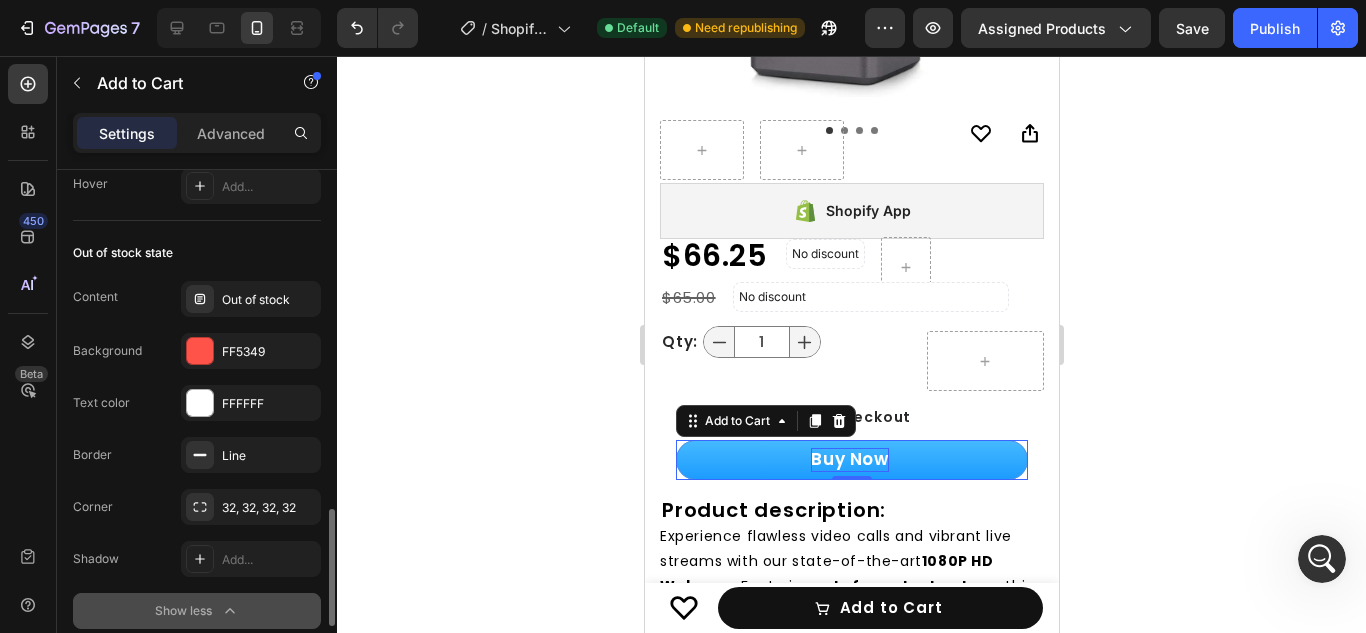 scroll, scrollTop: 1504, scrollLeft: 0, axis: vertical 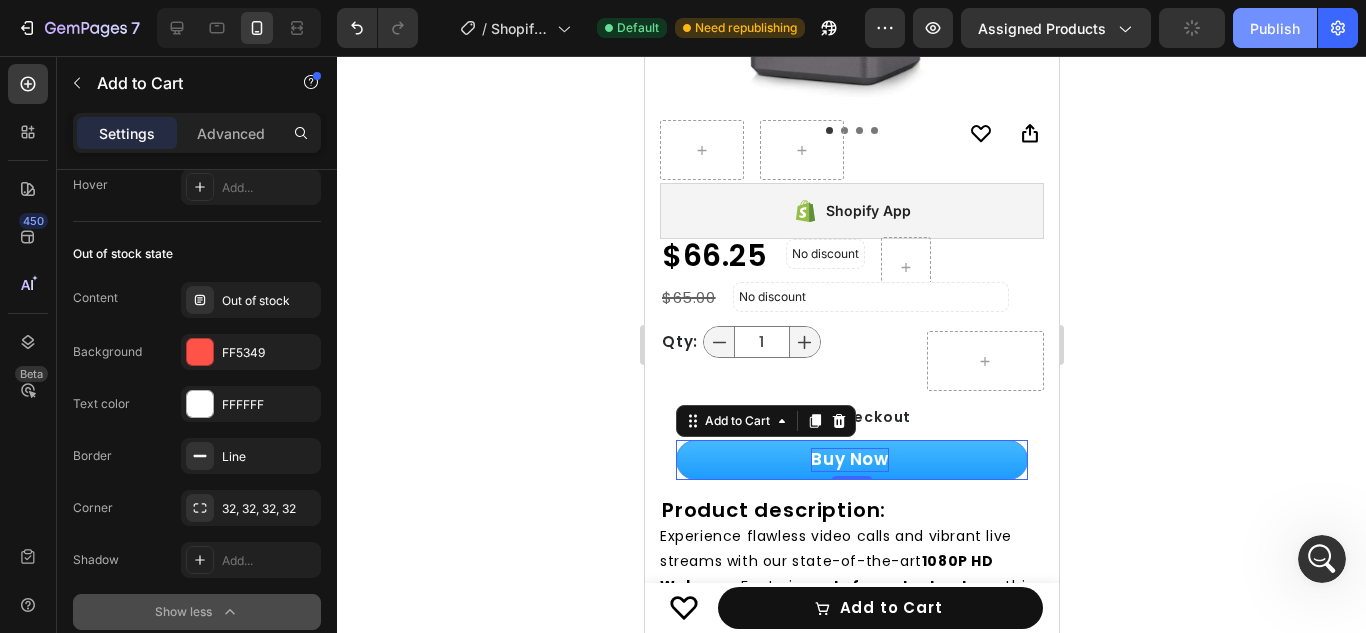 click on "Publish" at bounding box center (1275, 28) 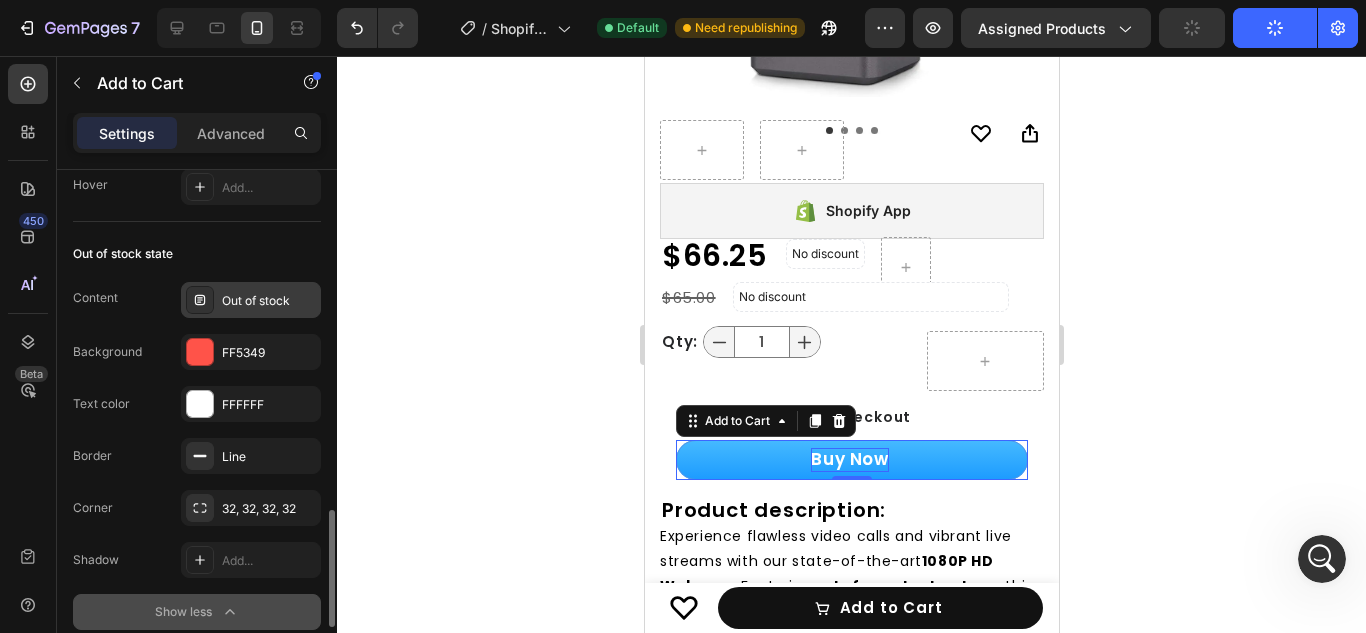 click on "Out of stock" at bounding box center [269, 301] 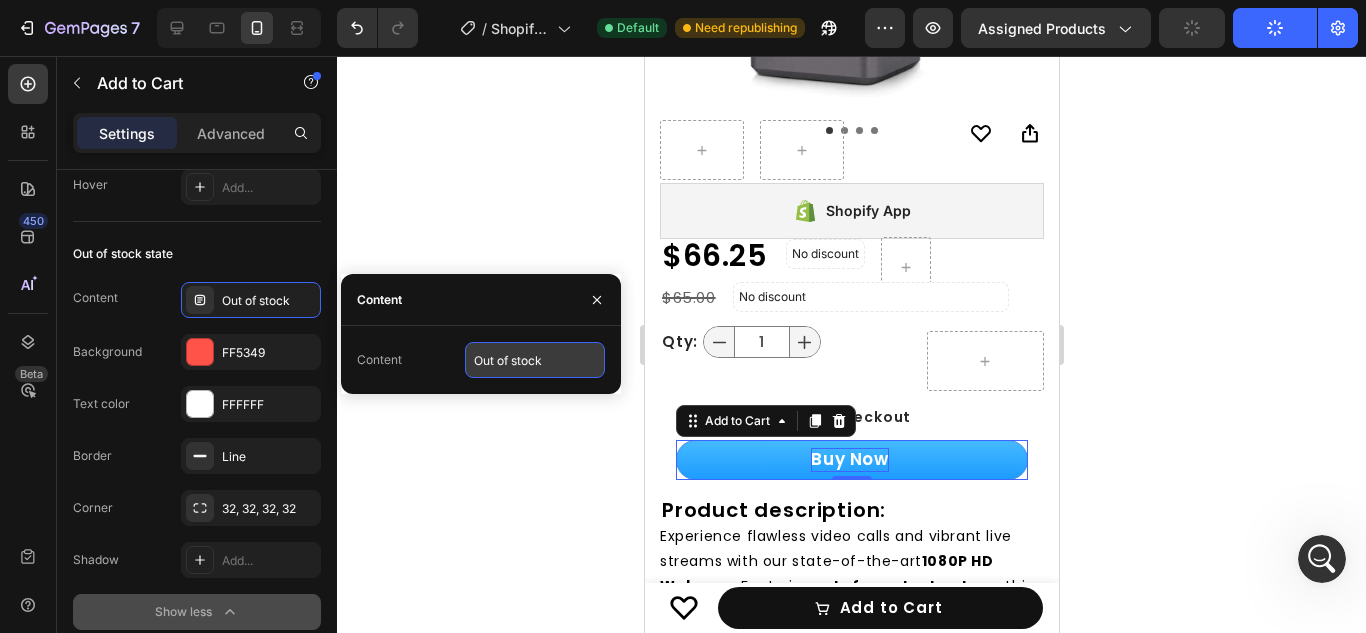 click on "Out of stock" at bounding box center (535, 360) 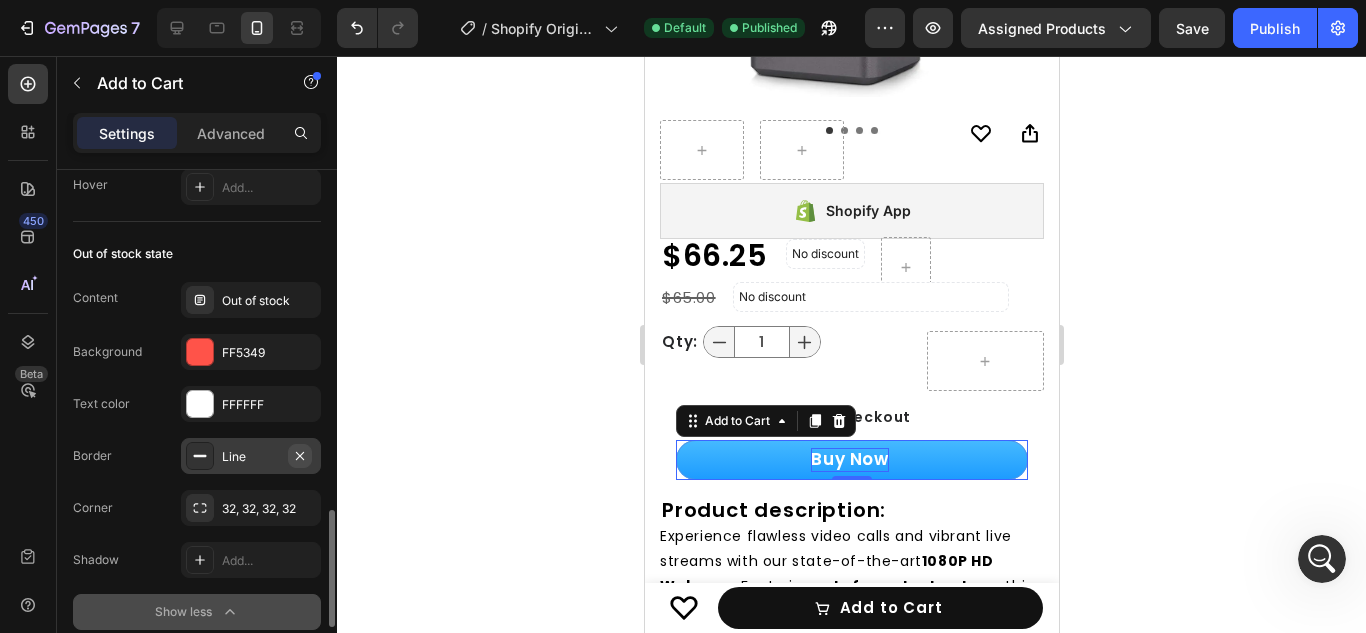 click 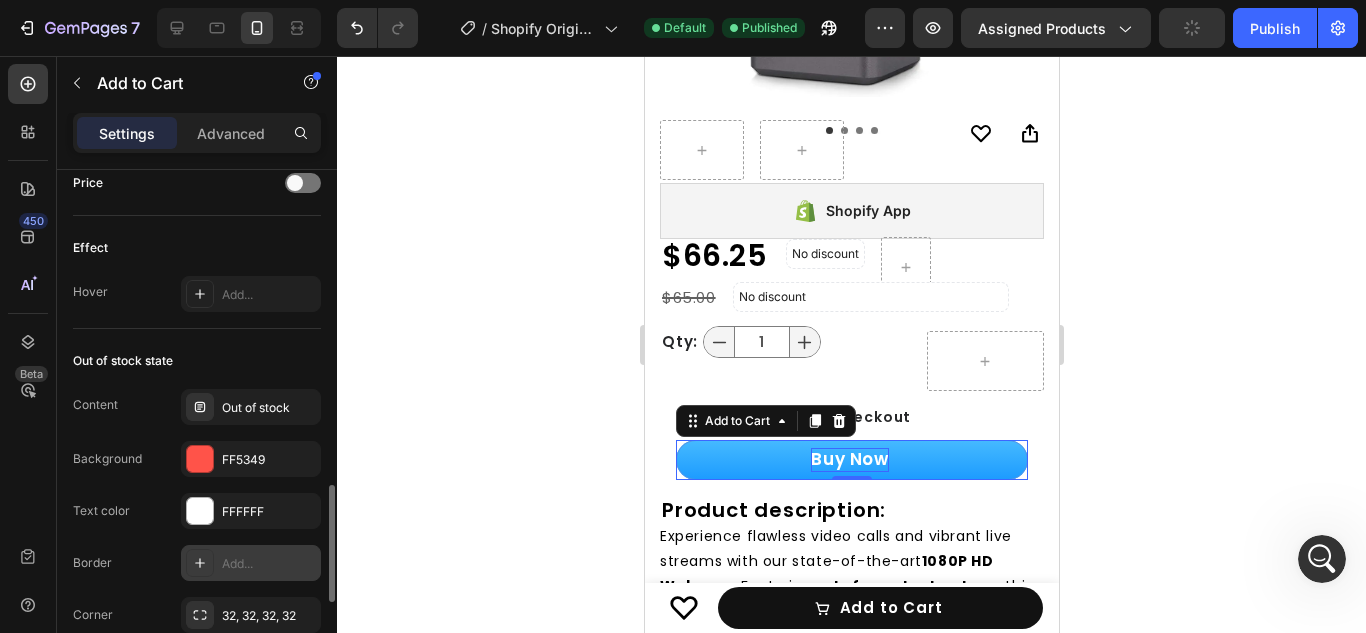 scroll, scrollTop: 1398, scrollLeft: 0, axis: vertical 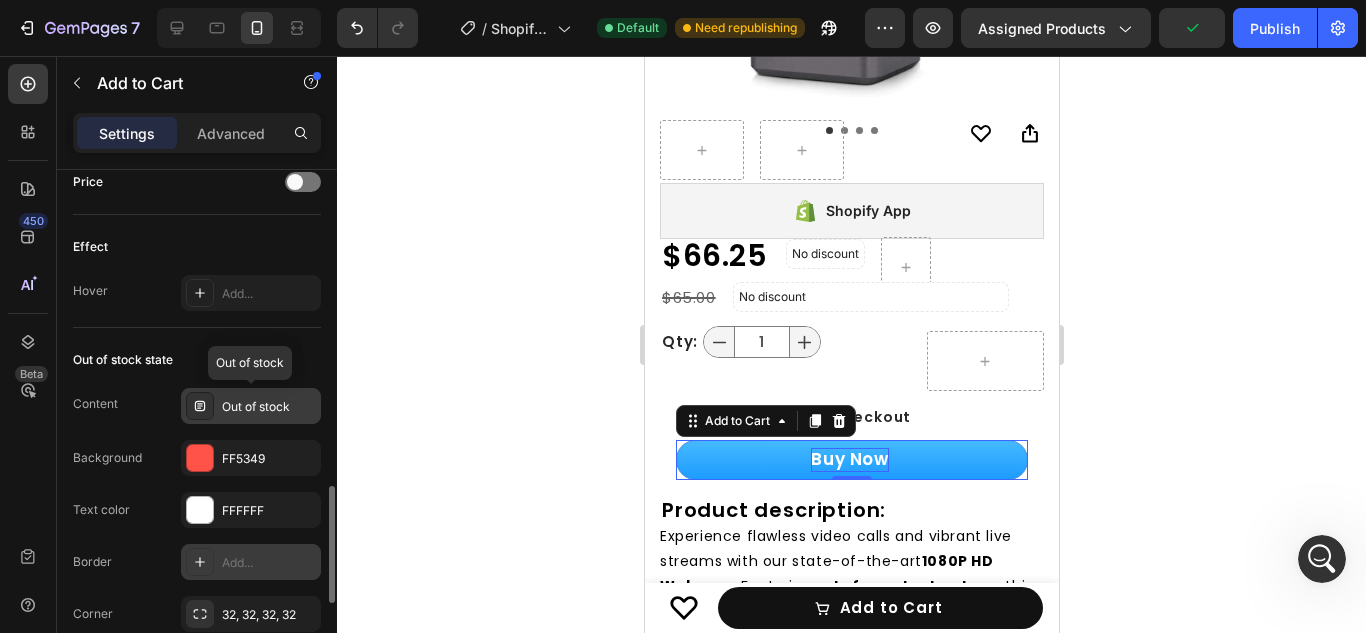 click on "Out of stock" at bounding box center [251, 406] 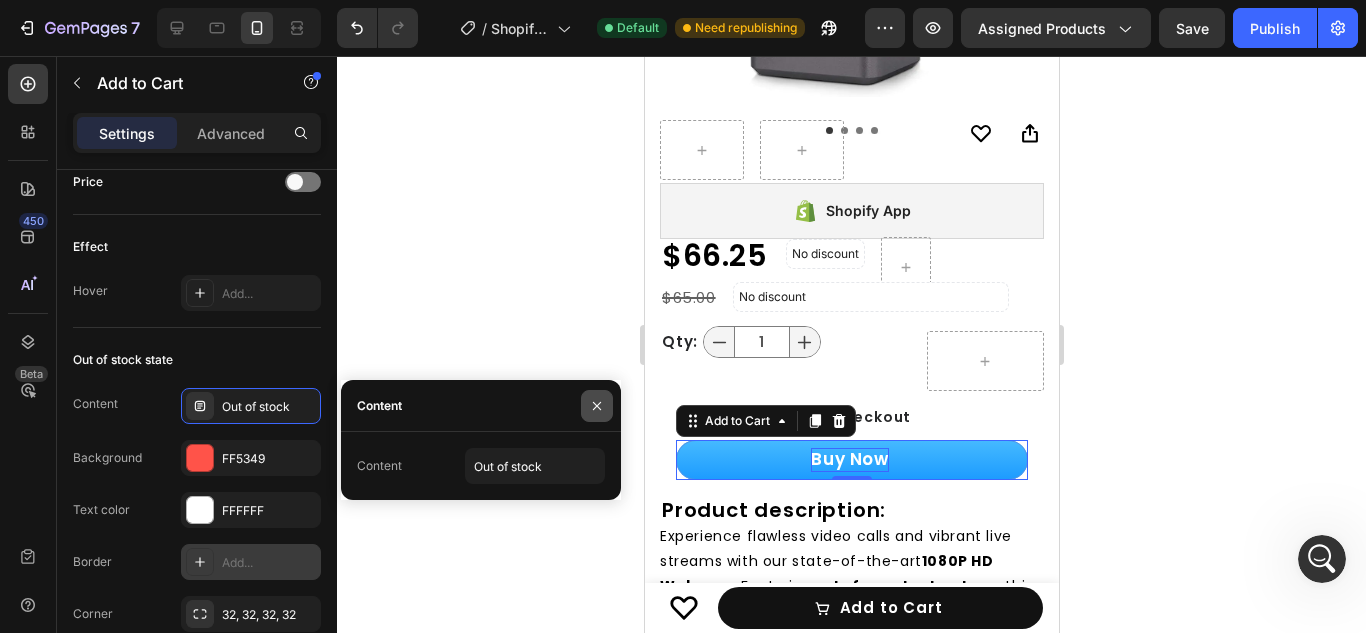 click at bounding box center [597, 406] 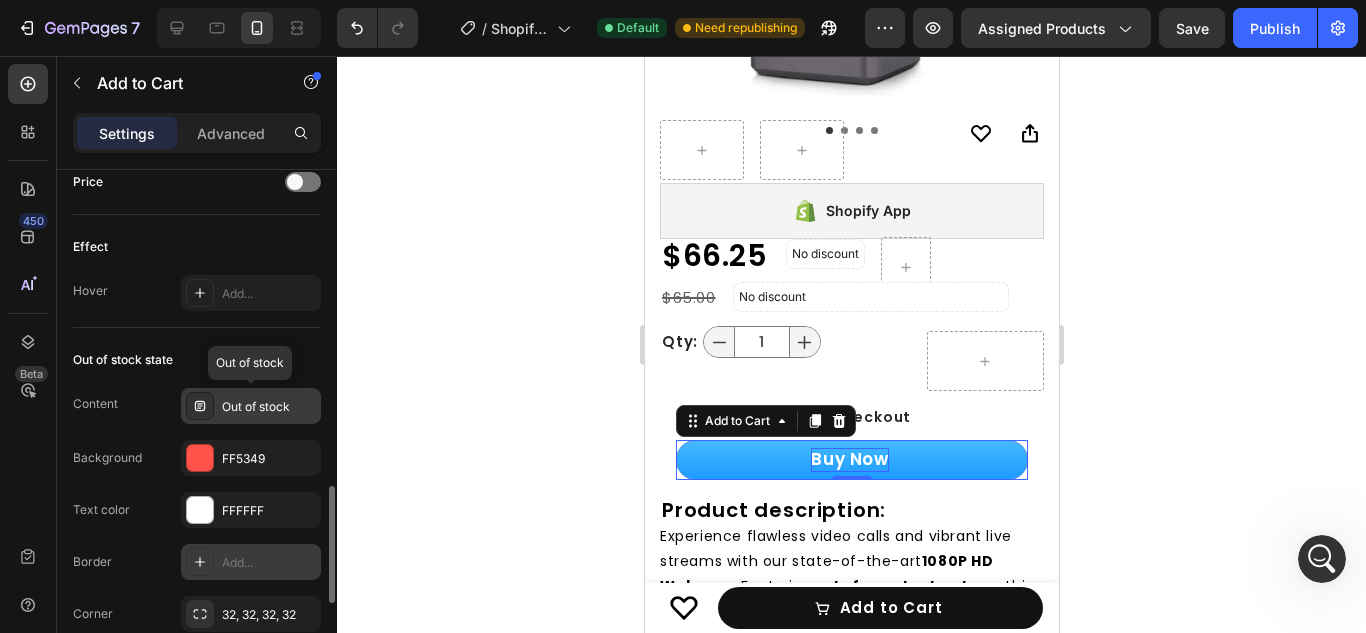 click 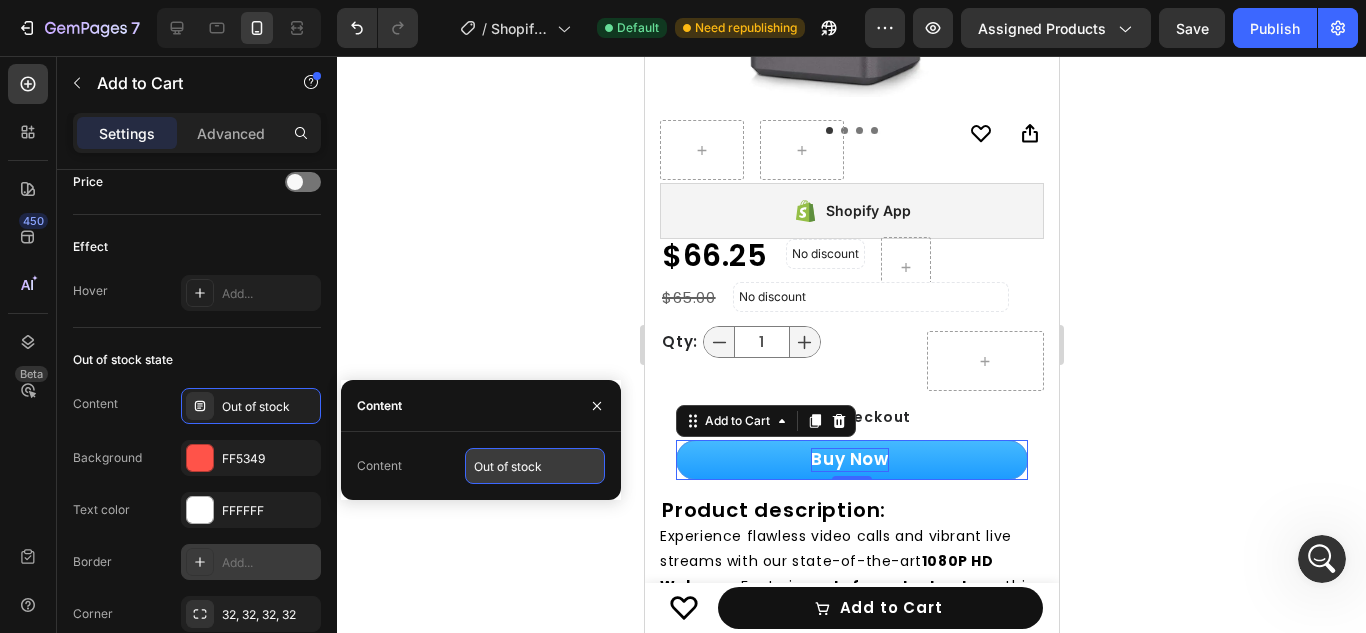click on "Out of stock" at bounding box center [535, 466] 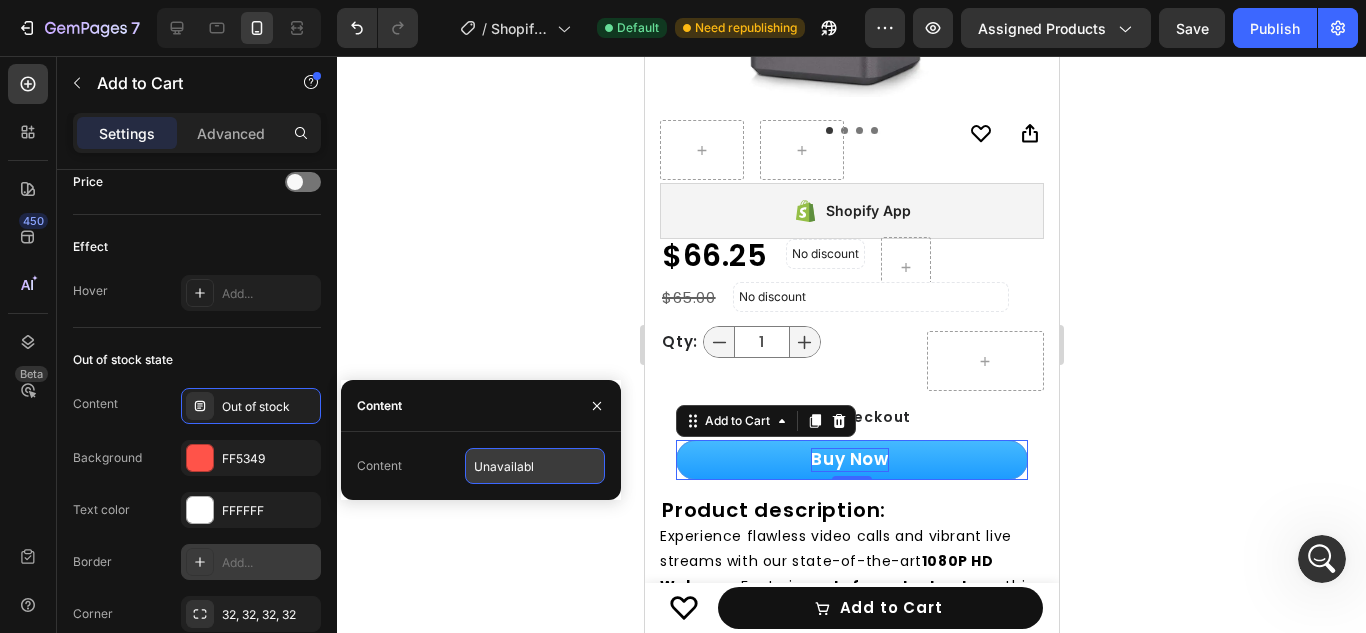 type on "Unavailable" 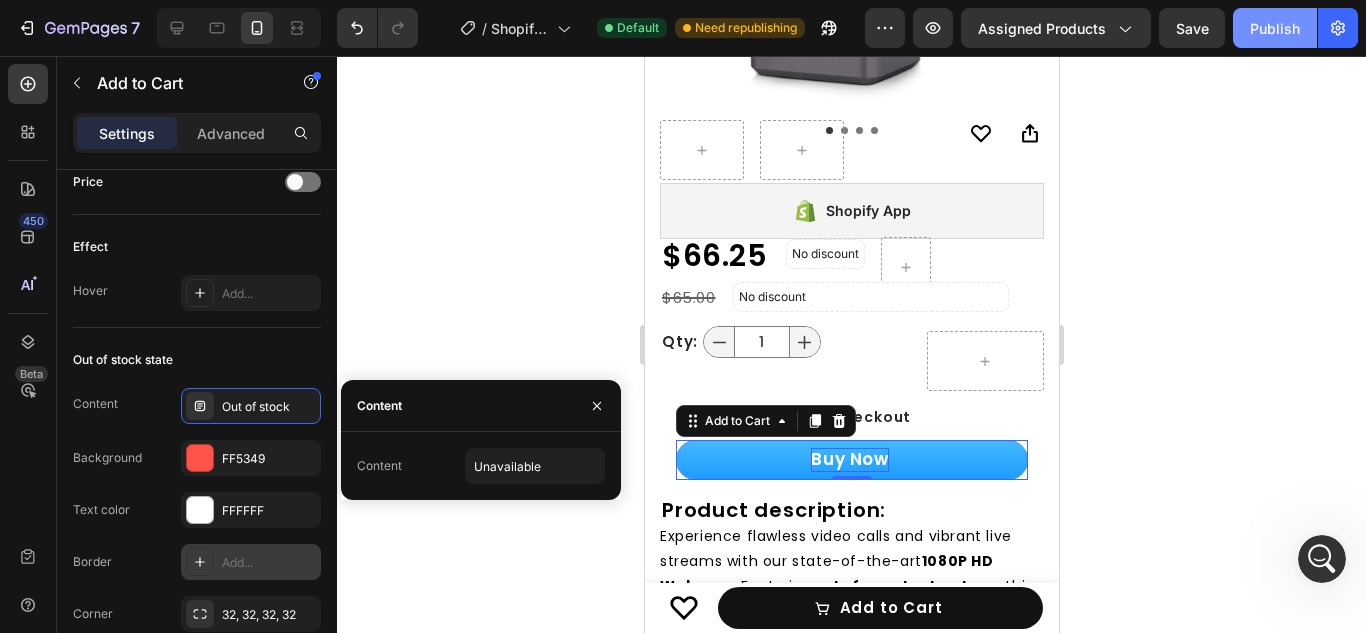 click on "Publish" 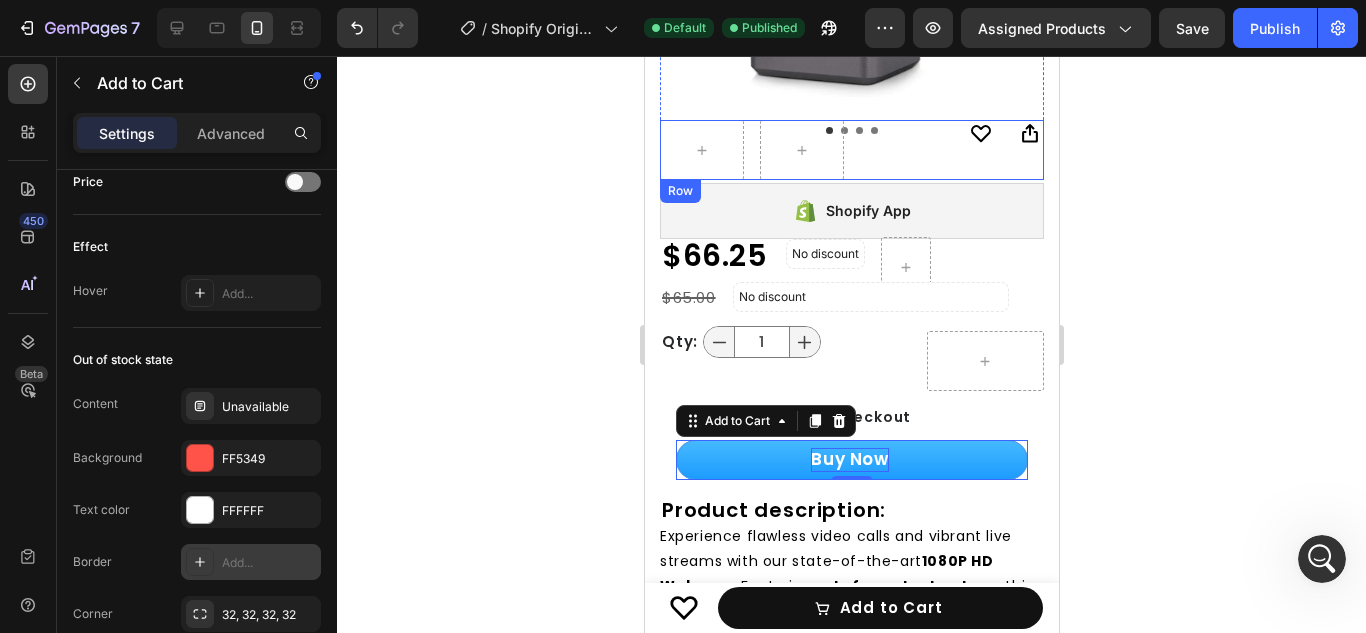 click on "Icon" at bounding box center (901, 150) 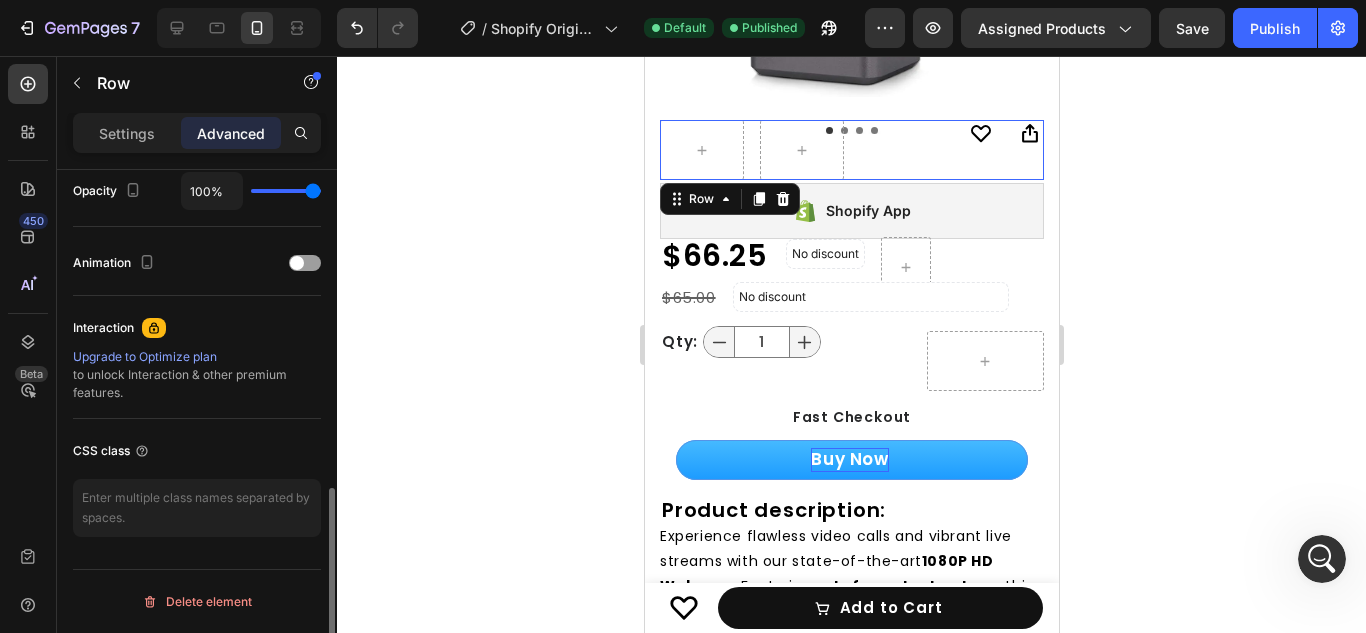scroll, scrollTop: 0, scrollLeft: 0, axis: both 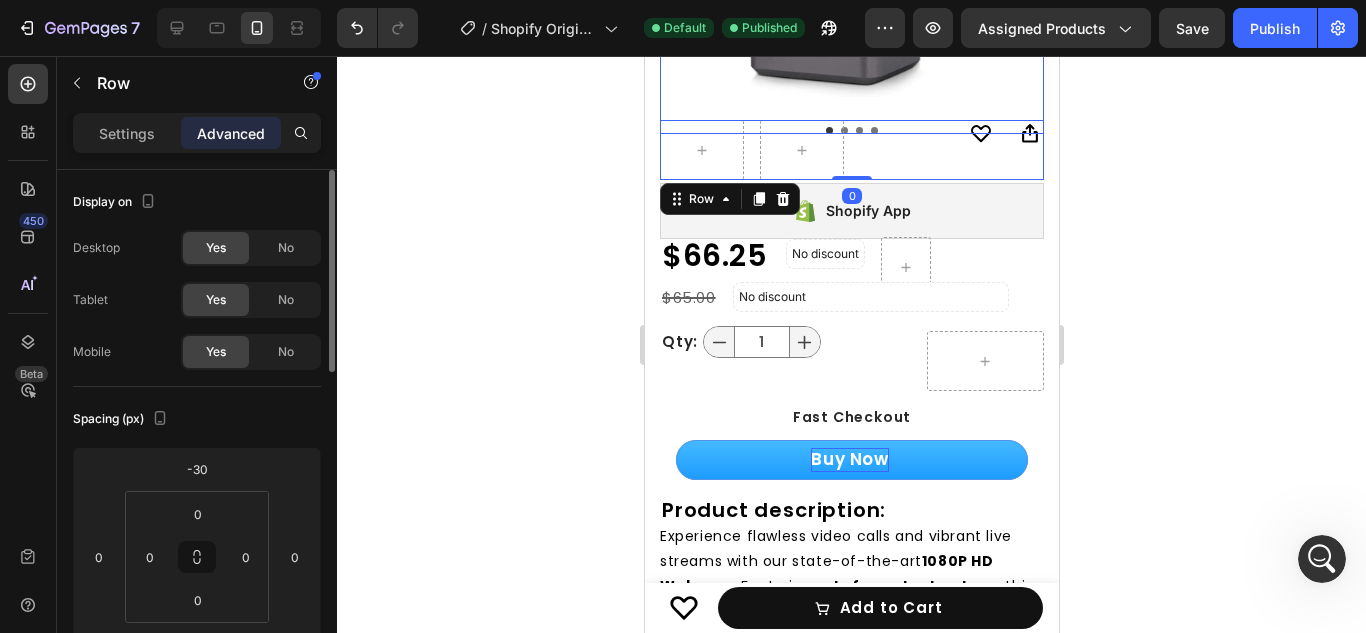 click at bounding box center (851, -77) 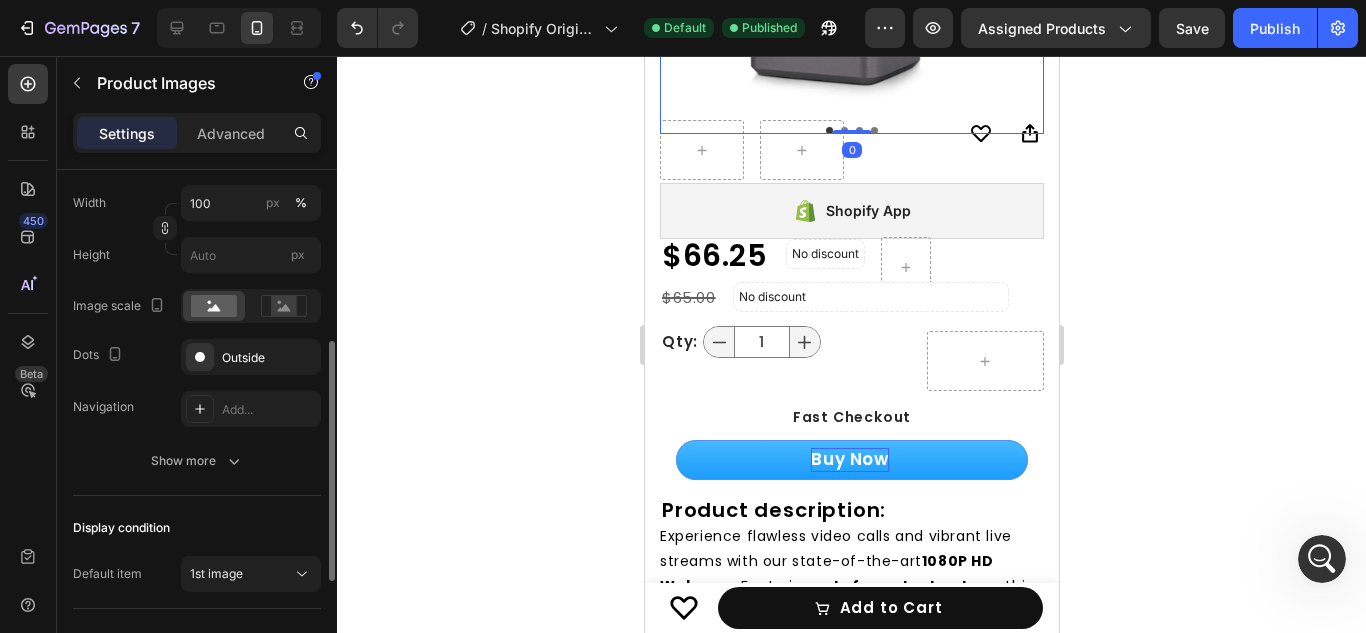 scroll, scrollTop: 368, scrollLeft: 0, axis: vertical 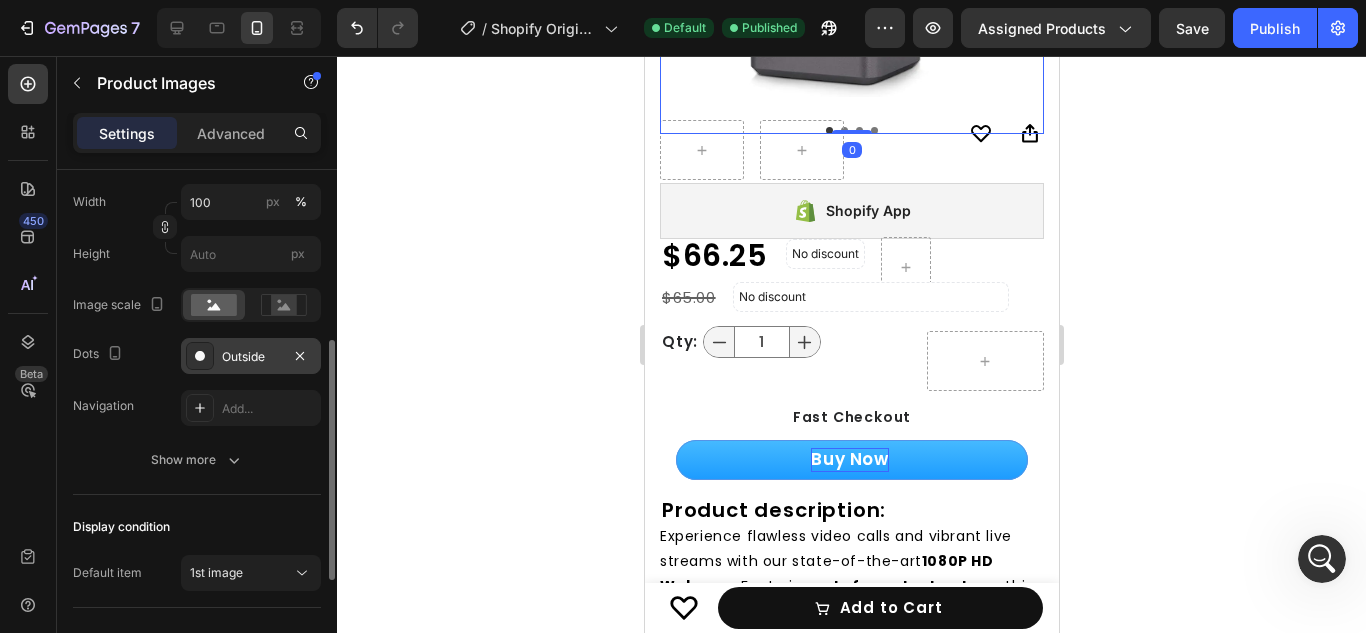 click on "Outside" at bounding box center [251, 357] 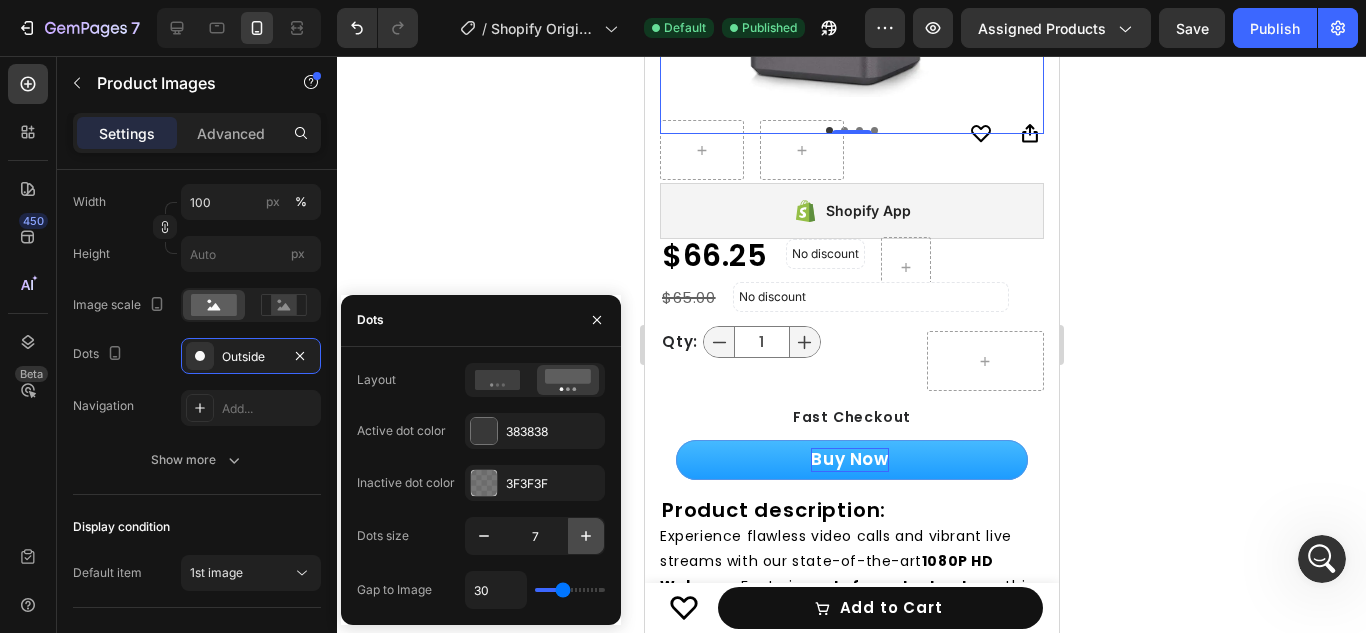 click 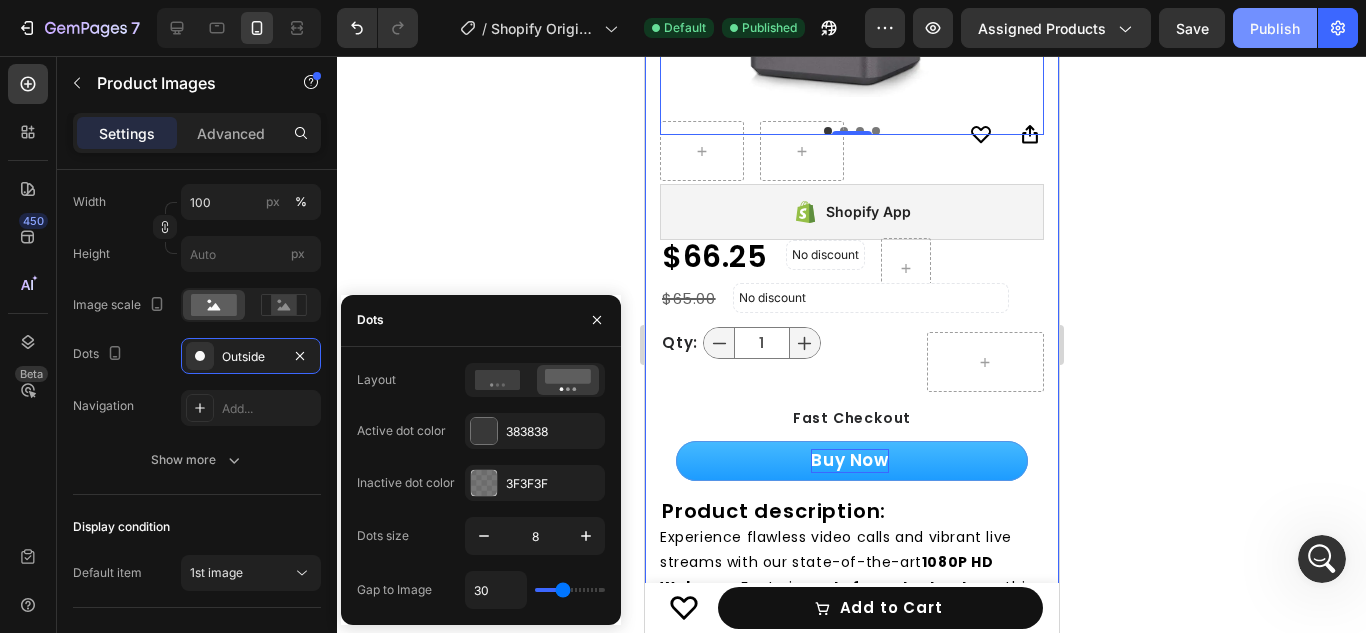 click on "Publish" 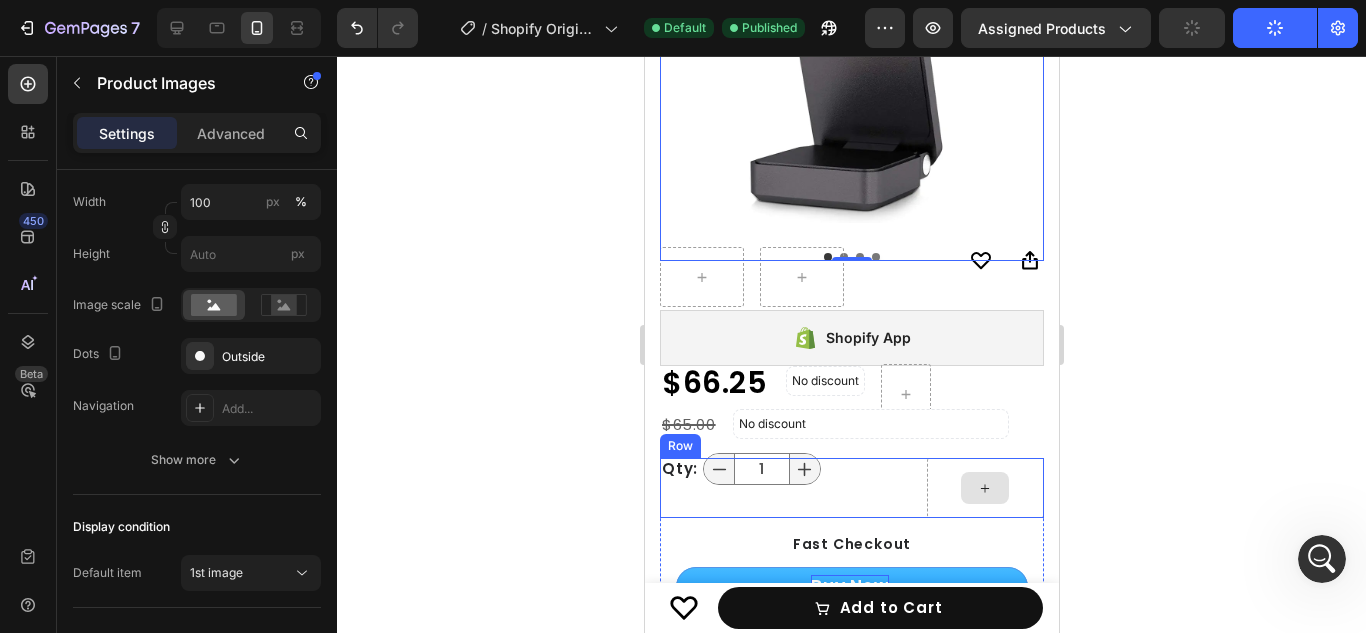 scroll, scrollTop: 412, scrollLeft: 0, axis: vertical 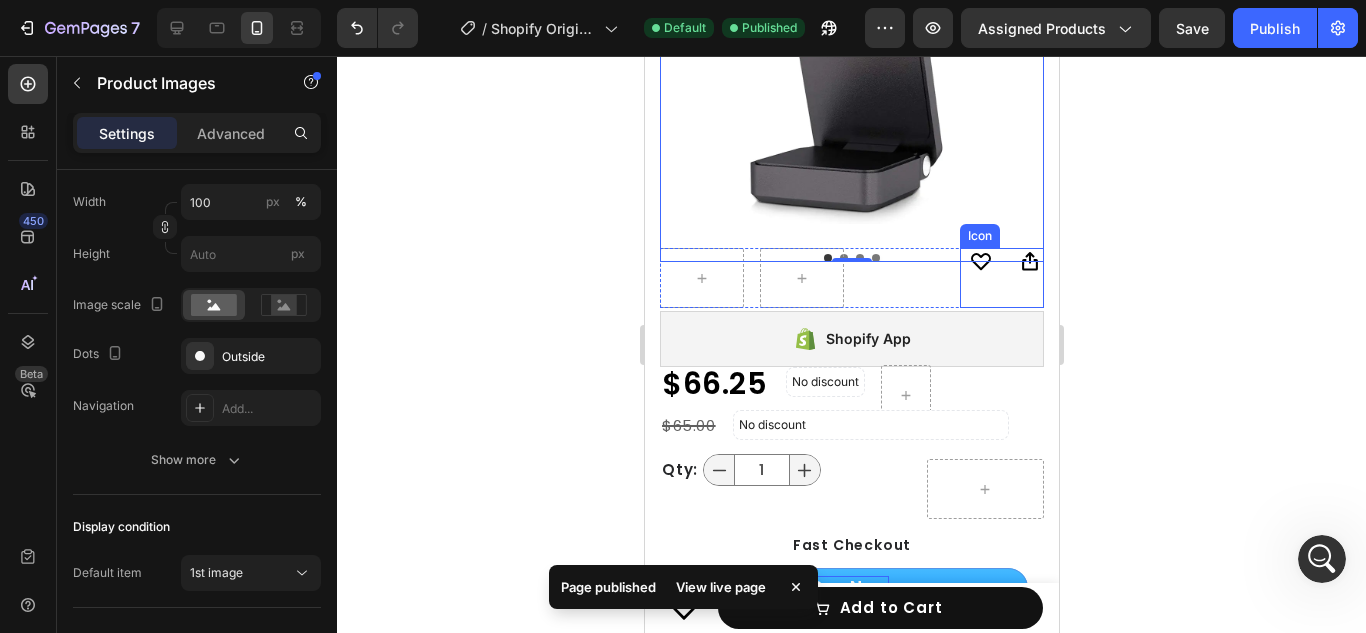 click on "Icon" at bounding box center (1001, 262) 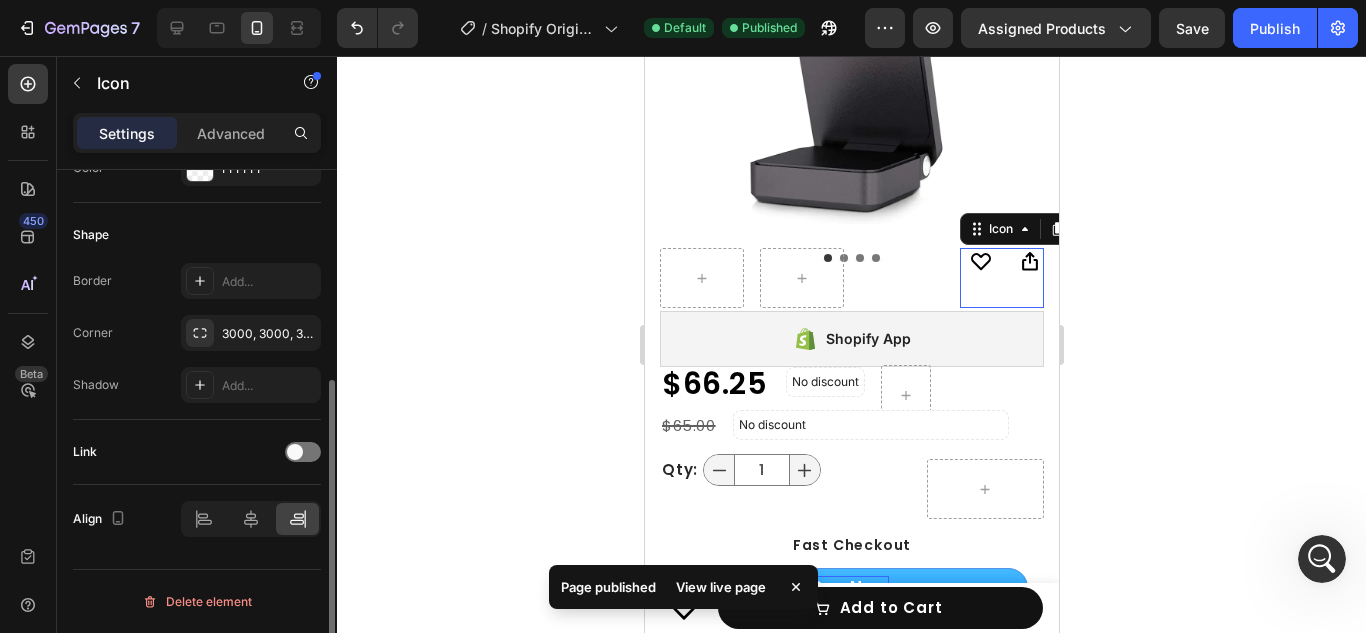 scroll, scrollTop: 0, scrollLeft: 0, axis: both 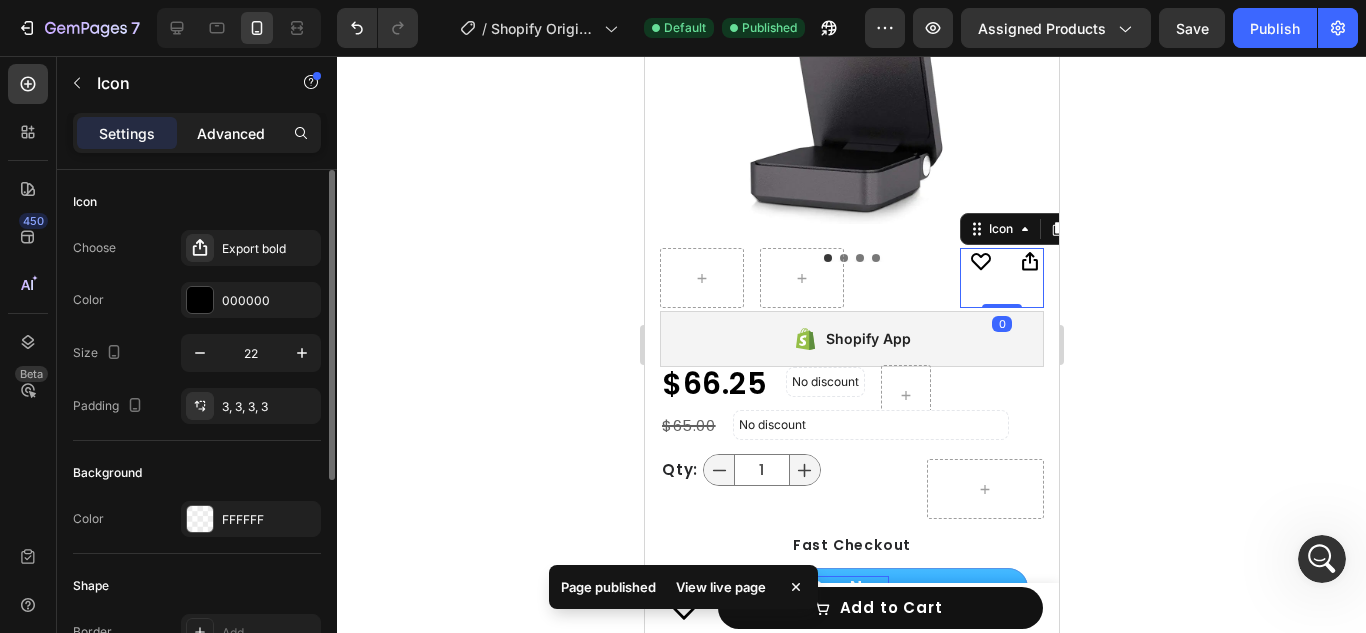 click on "Advanced" at bounding box center (231, 133) 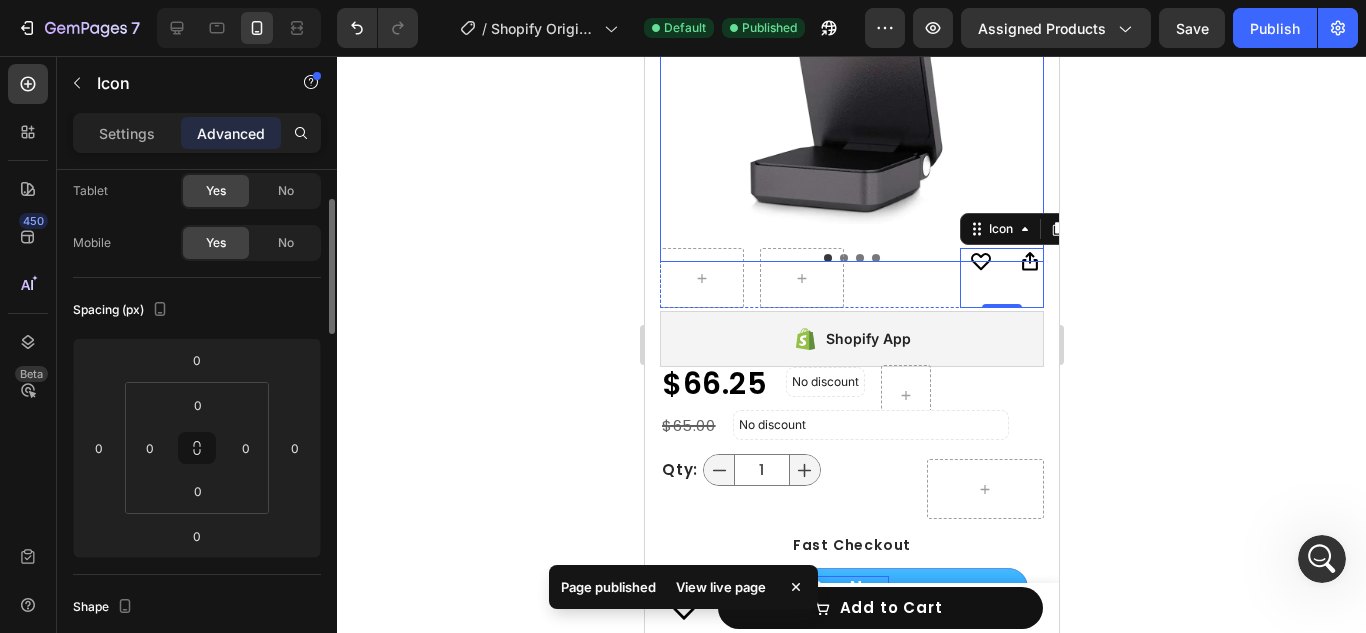 scroll, scrollTop: 110, scrollLeft: 0, axis: vertical 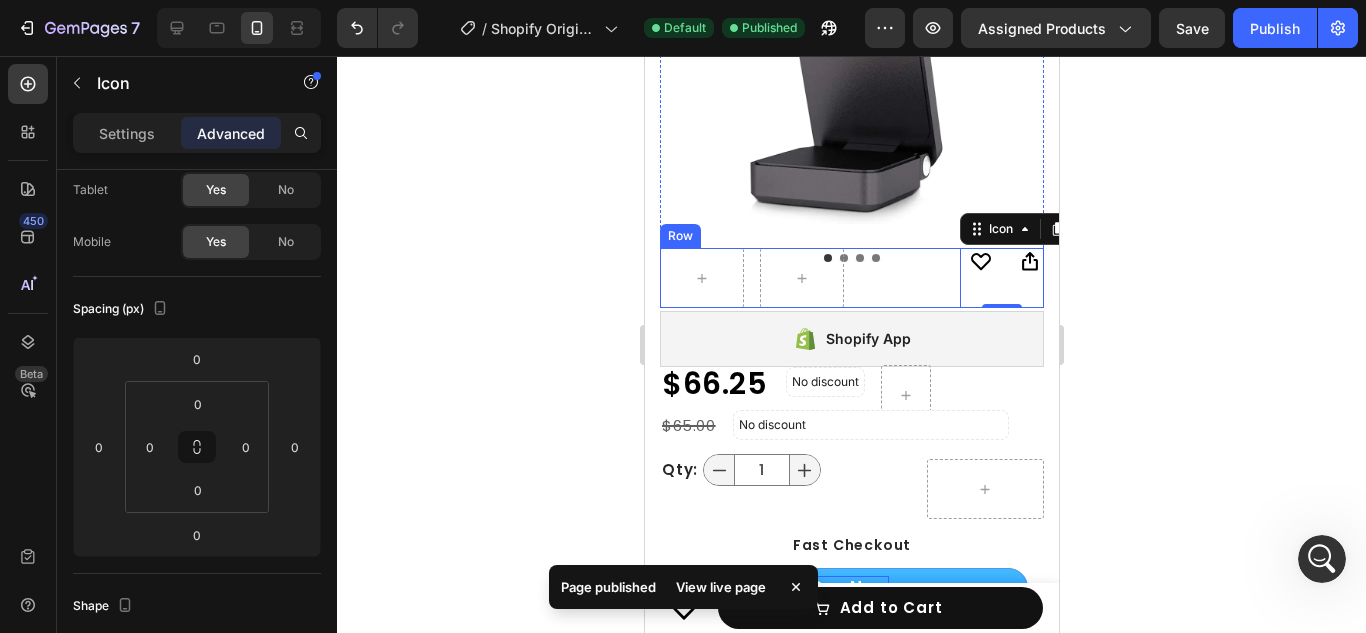 click on "Icon" at bounding box center [901, 278] 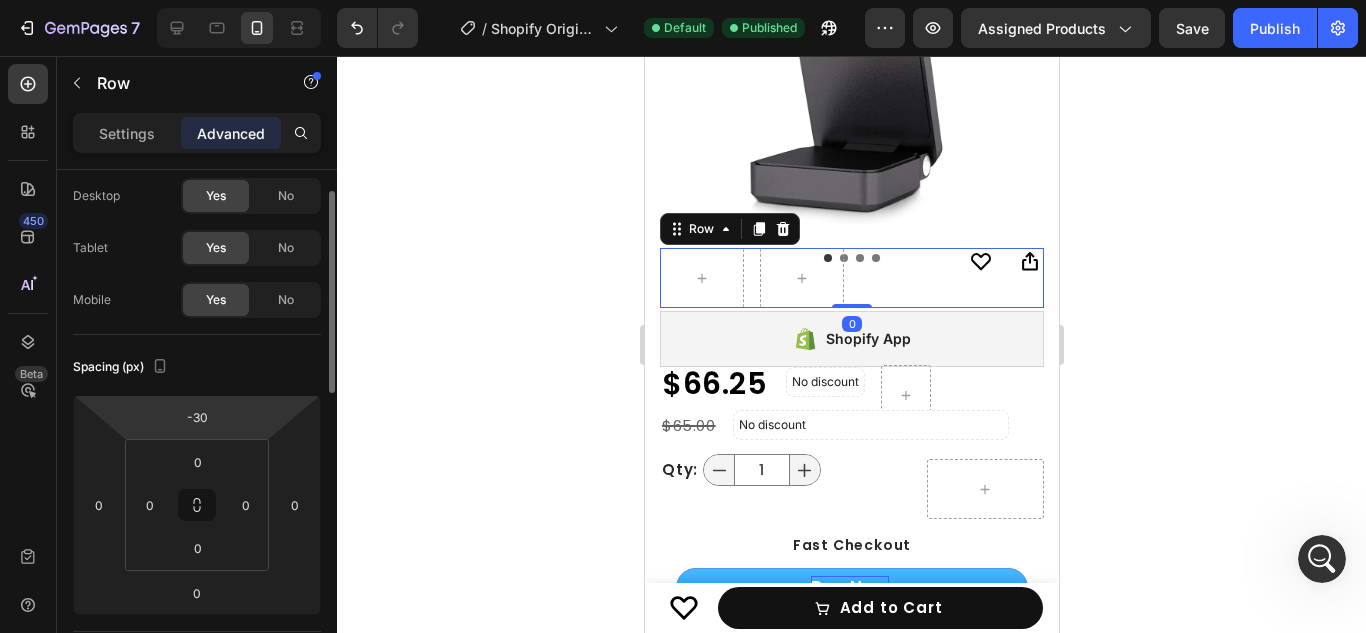 scroll, scrollTop: 53, scrollLeft: 0, axis: vertical 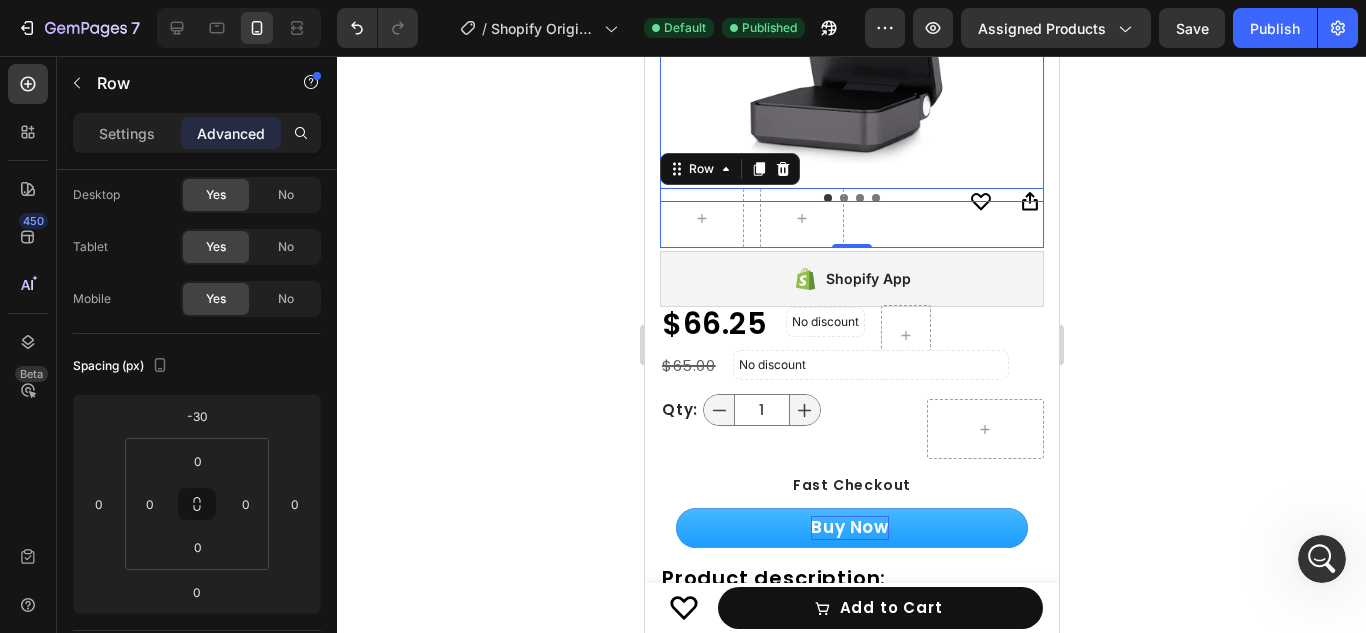 click at bounding box center [851, -28] 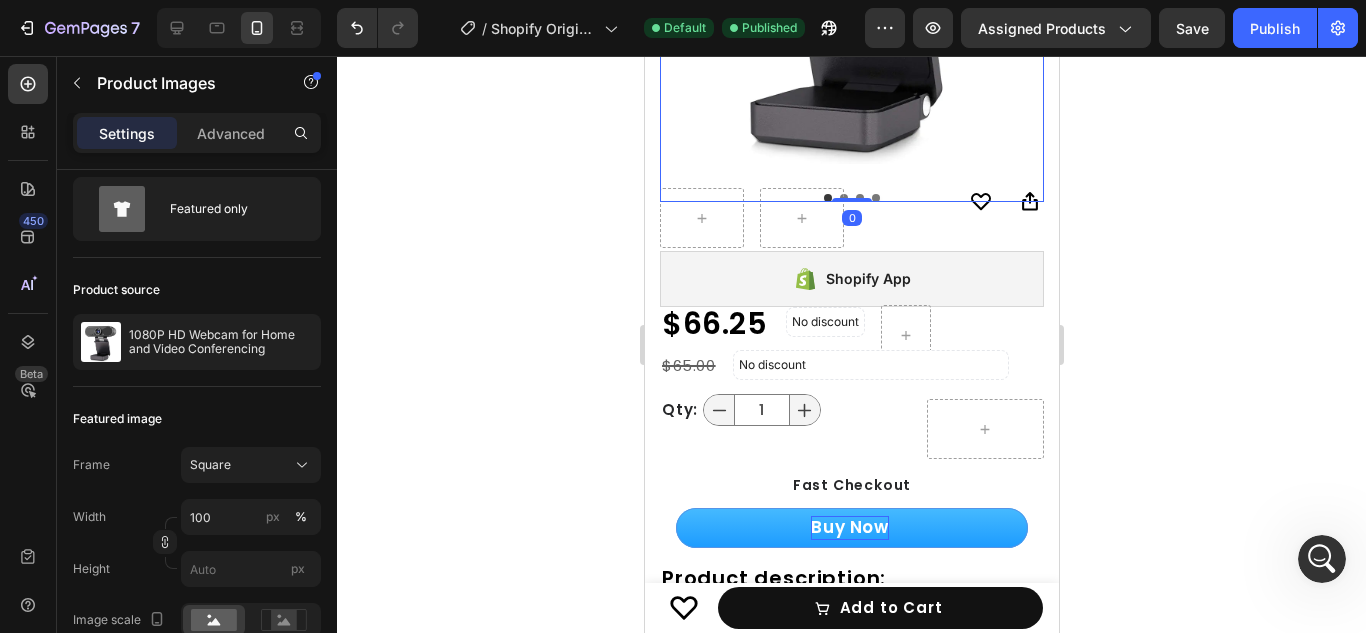 scroll, scrollTop: 0, scrollLeft: 0, axis: both 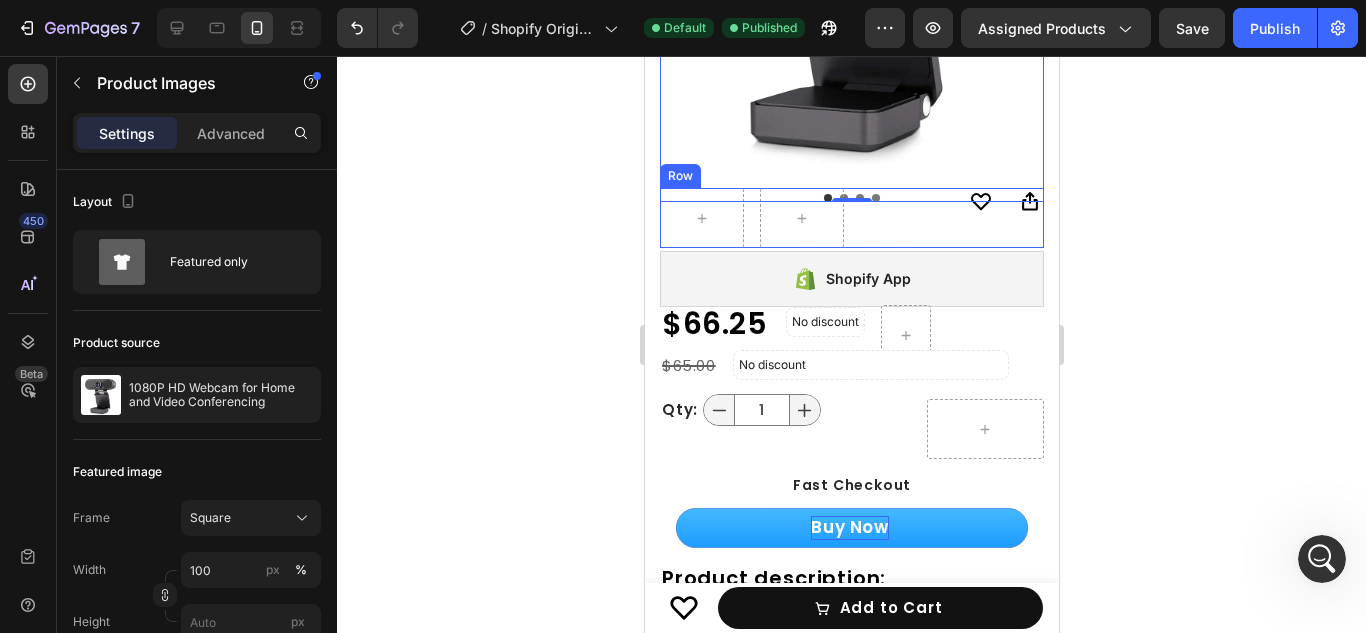 click on "Icon" at bounding box center [901, 218] 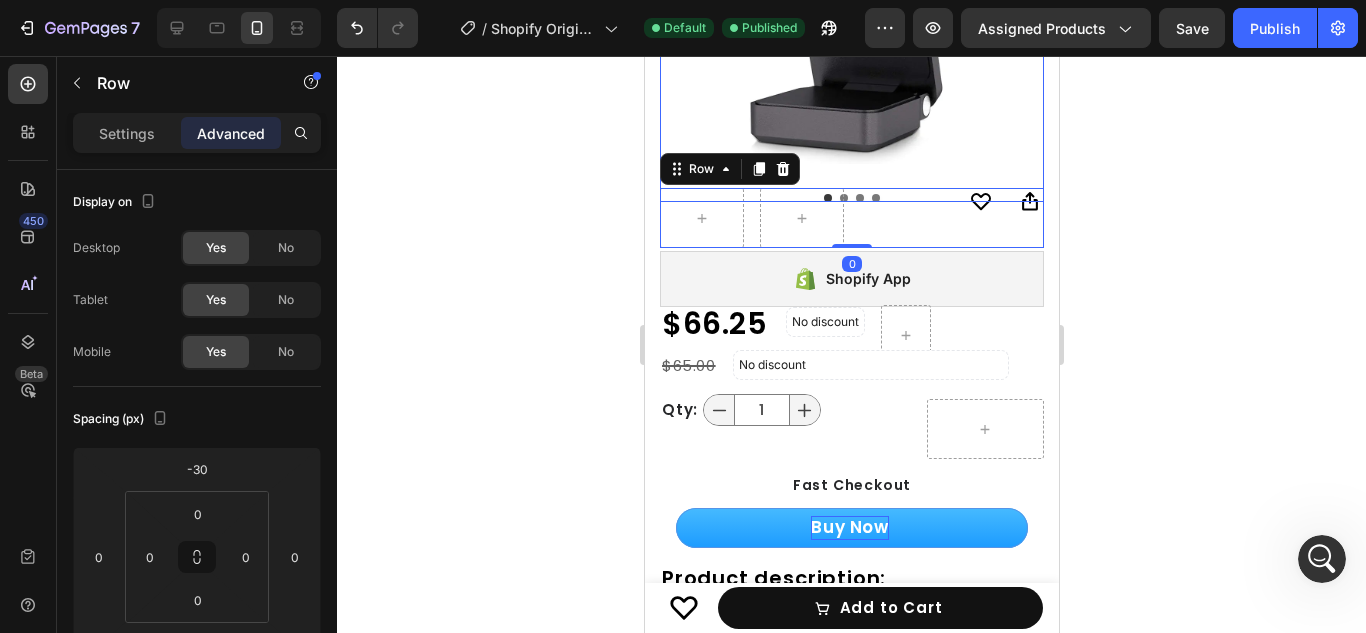 click at bounding box center [851, -28] 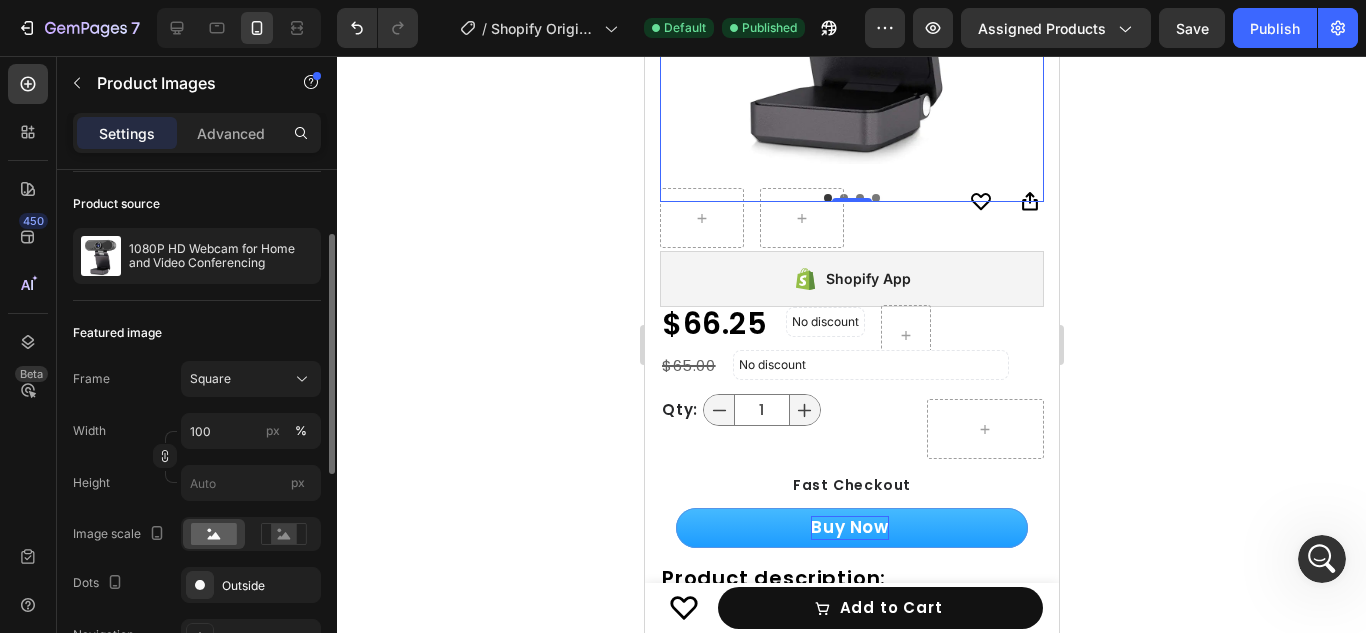 scroll, scrollTop: 138, scrollLeft: 0, axis: vertical 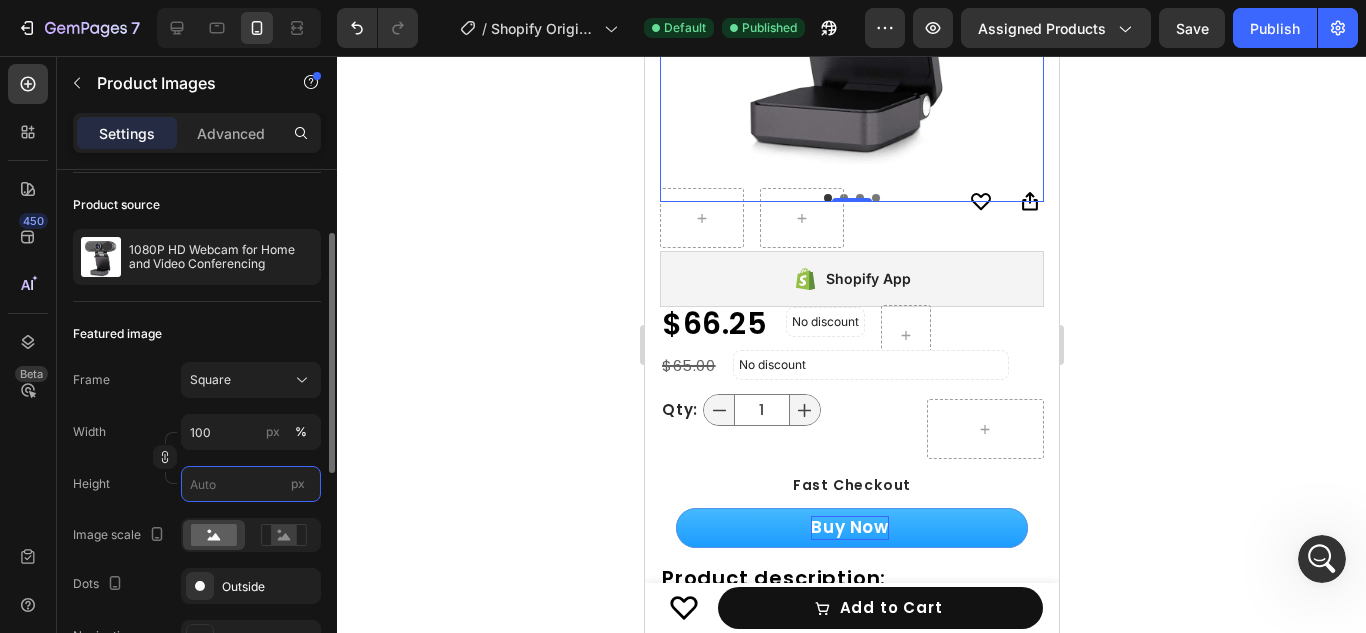 click on "px" at bounding box center (251, 484) 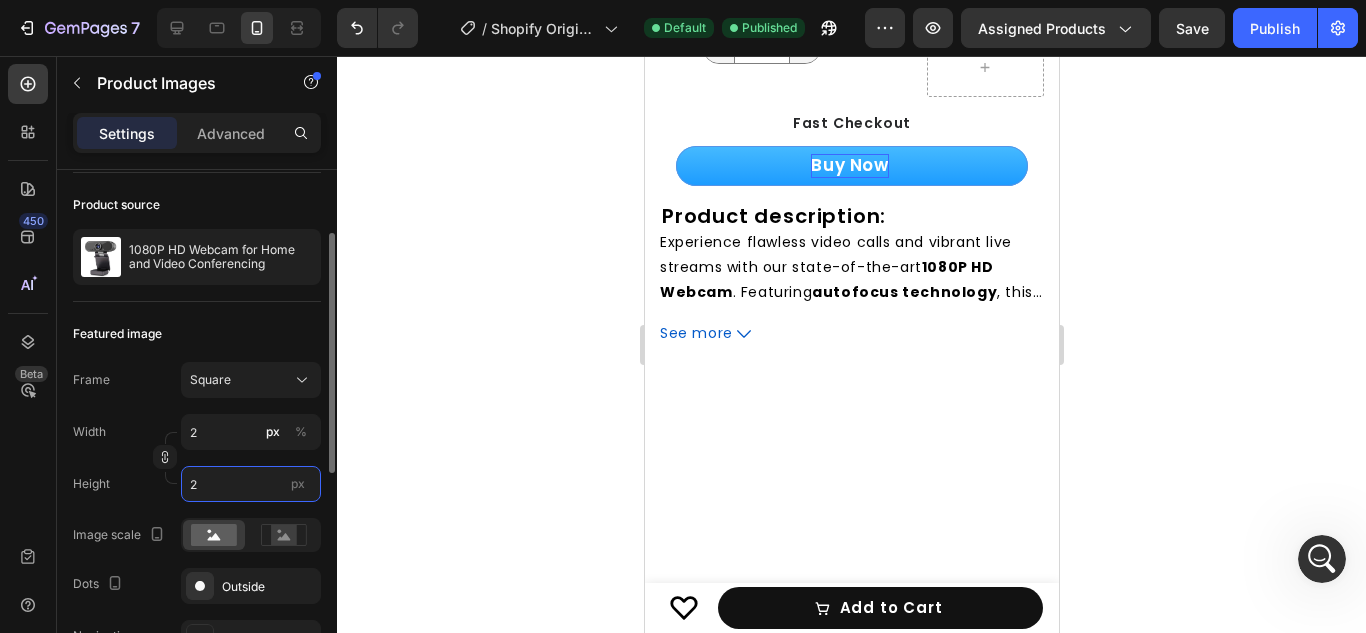 type on "20" 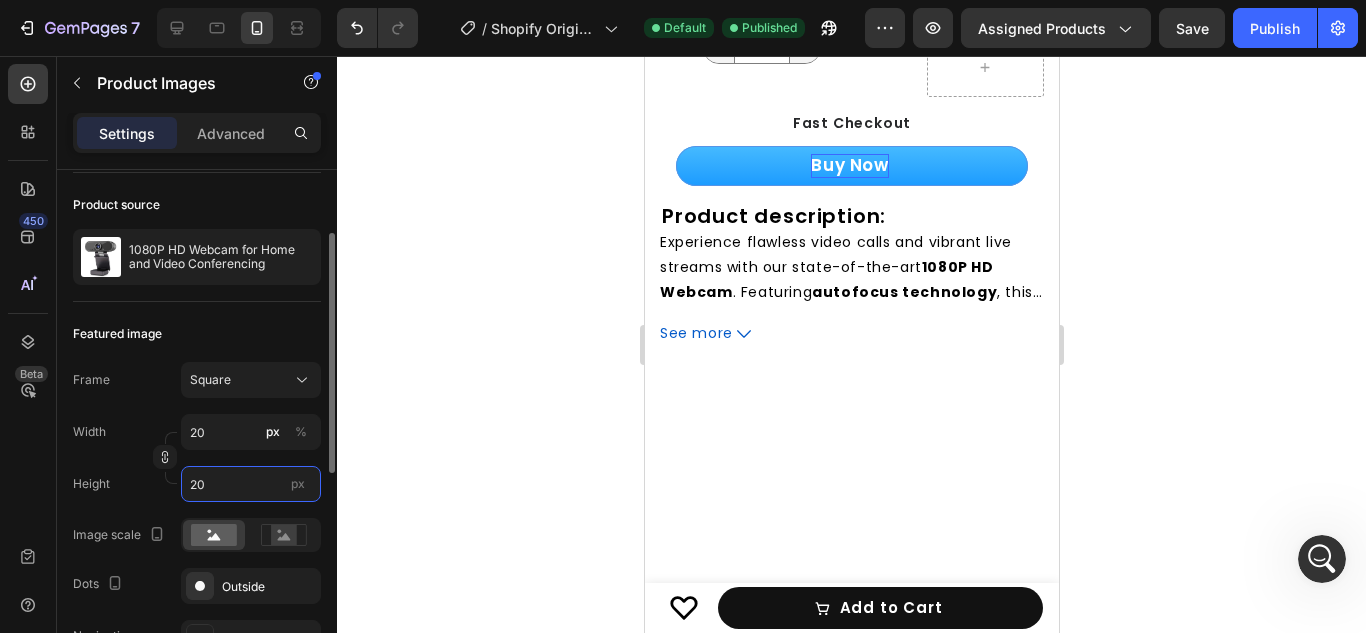 type on "200" 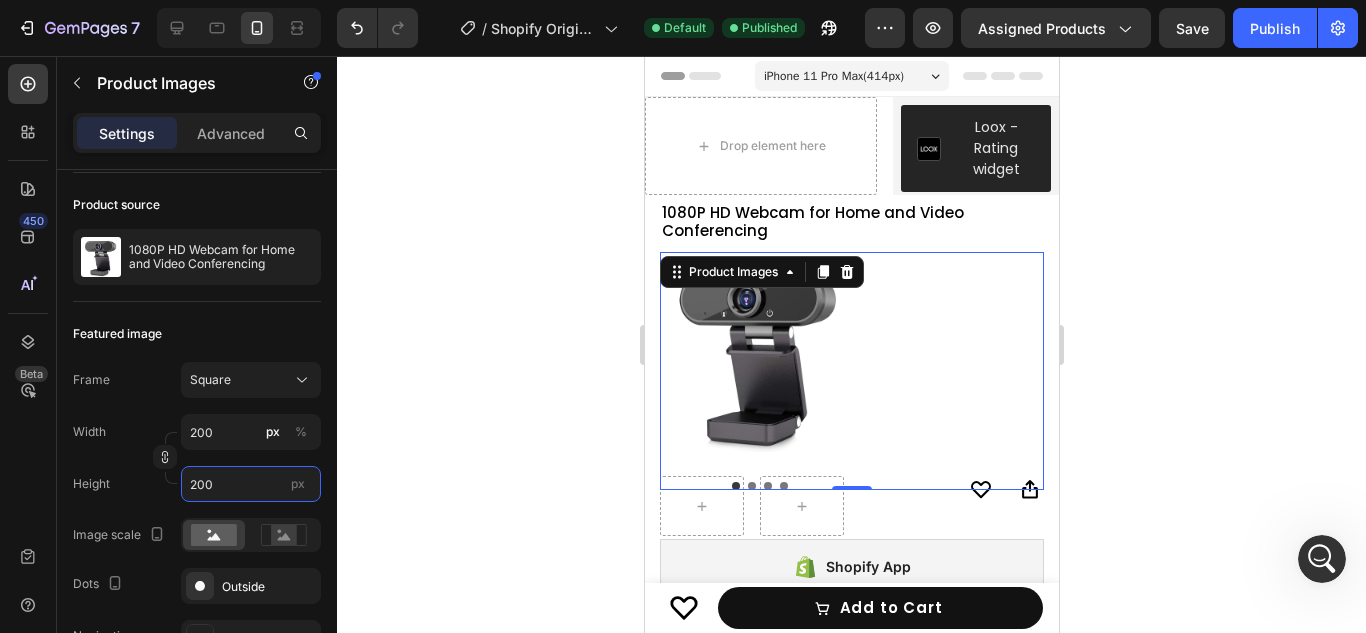 scroll, scrollTop: 41, scrollLeft: 0, axis: vertical 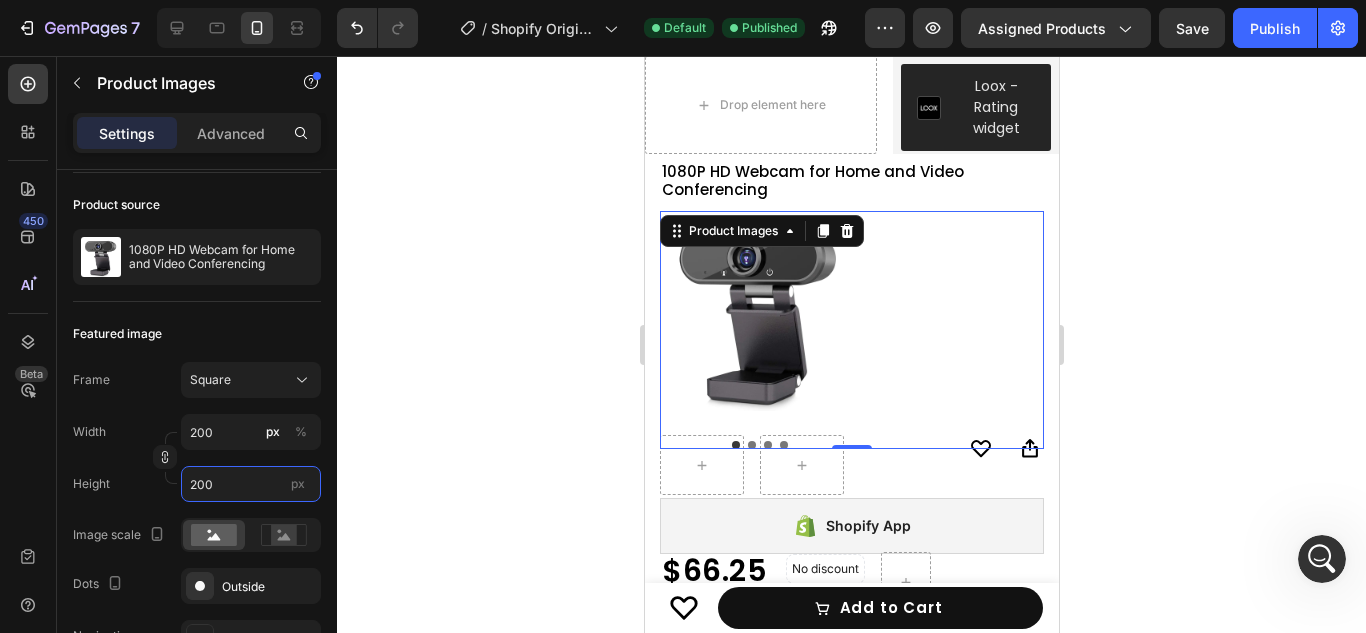 type on "20" 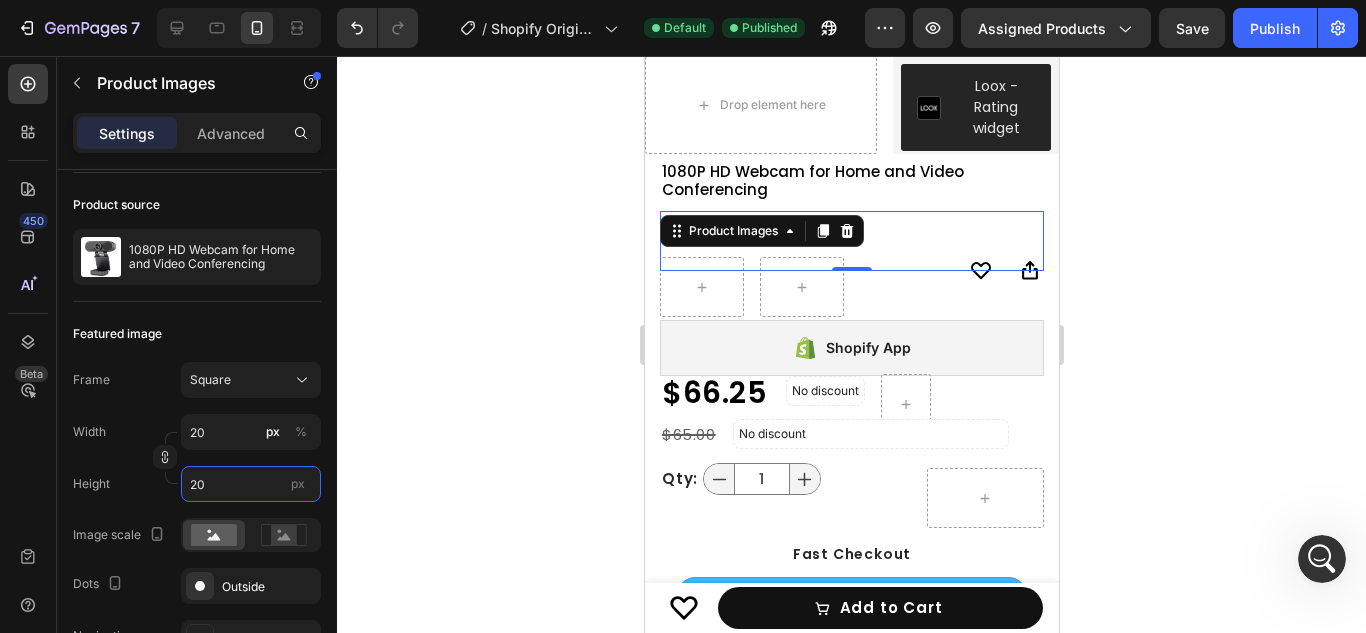 type on "2" 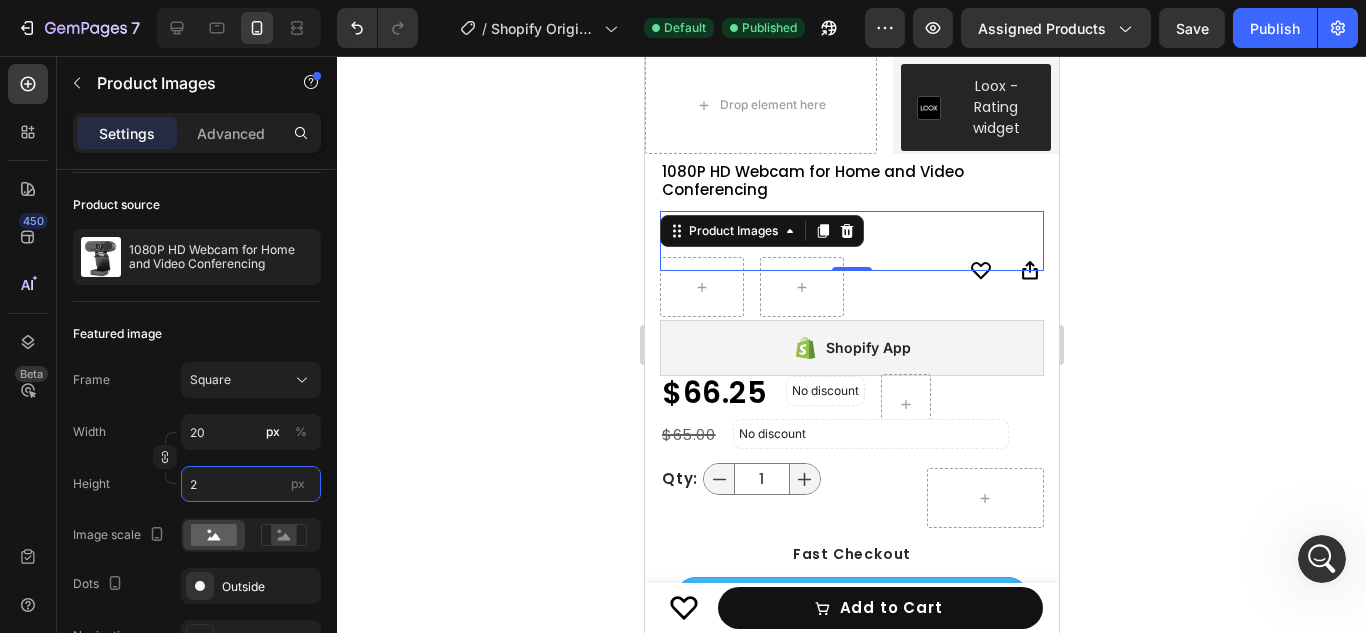 type 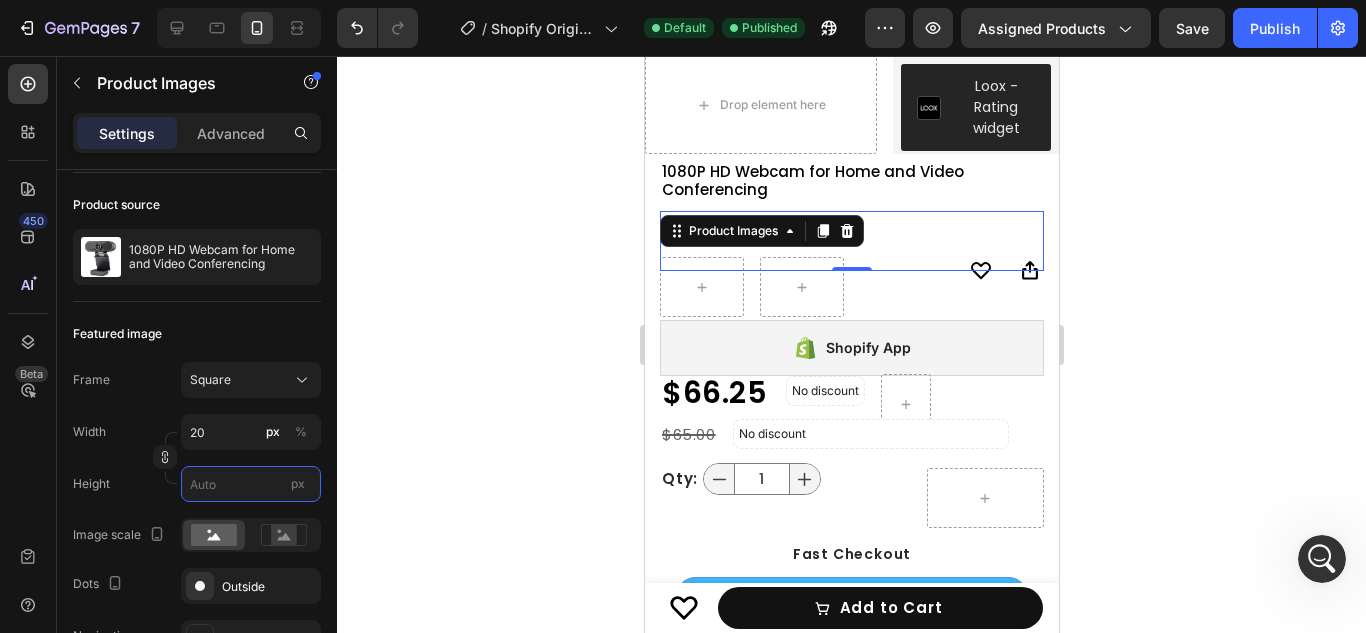 type on "2" 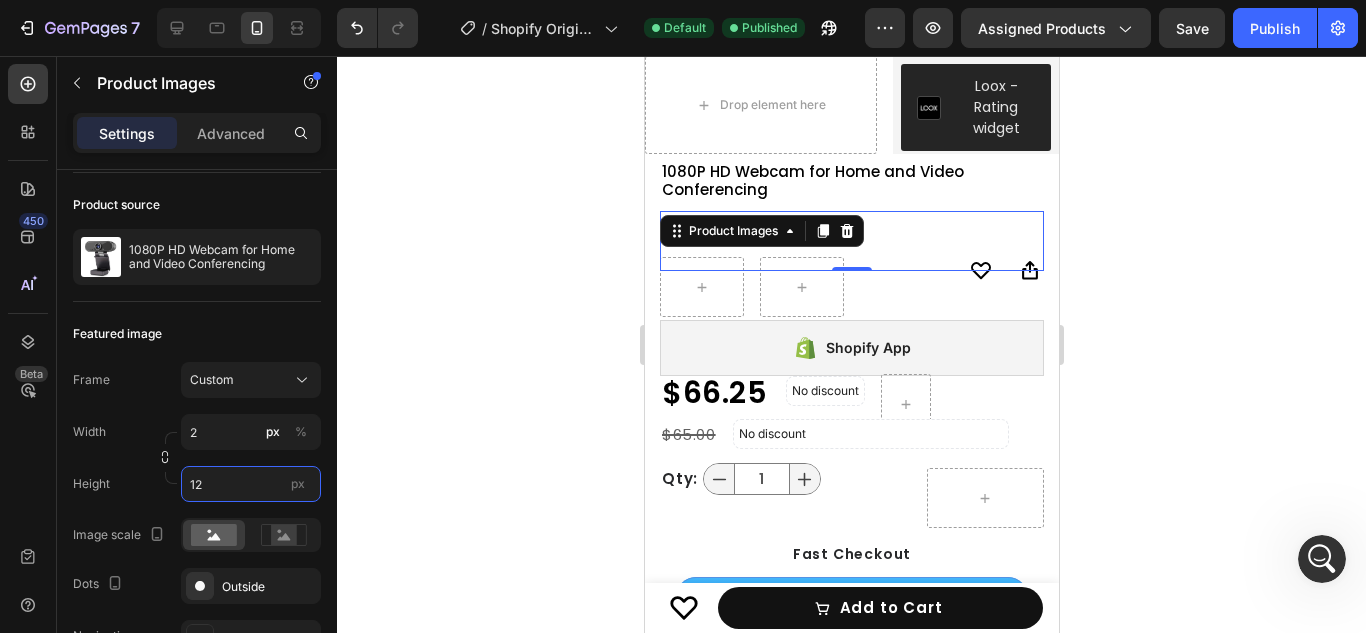 type on "2" 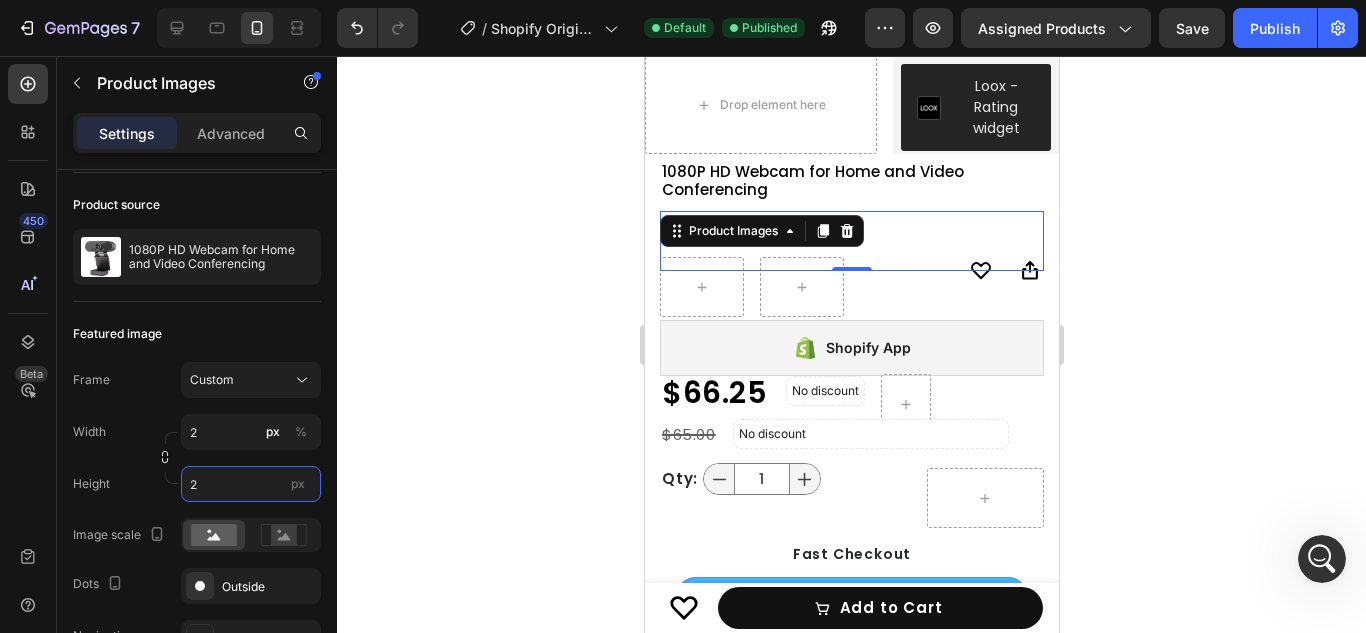 type on "20" 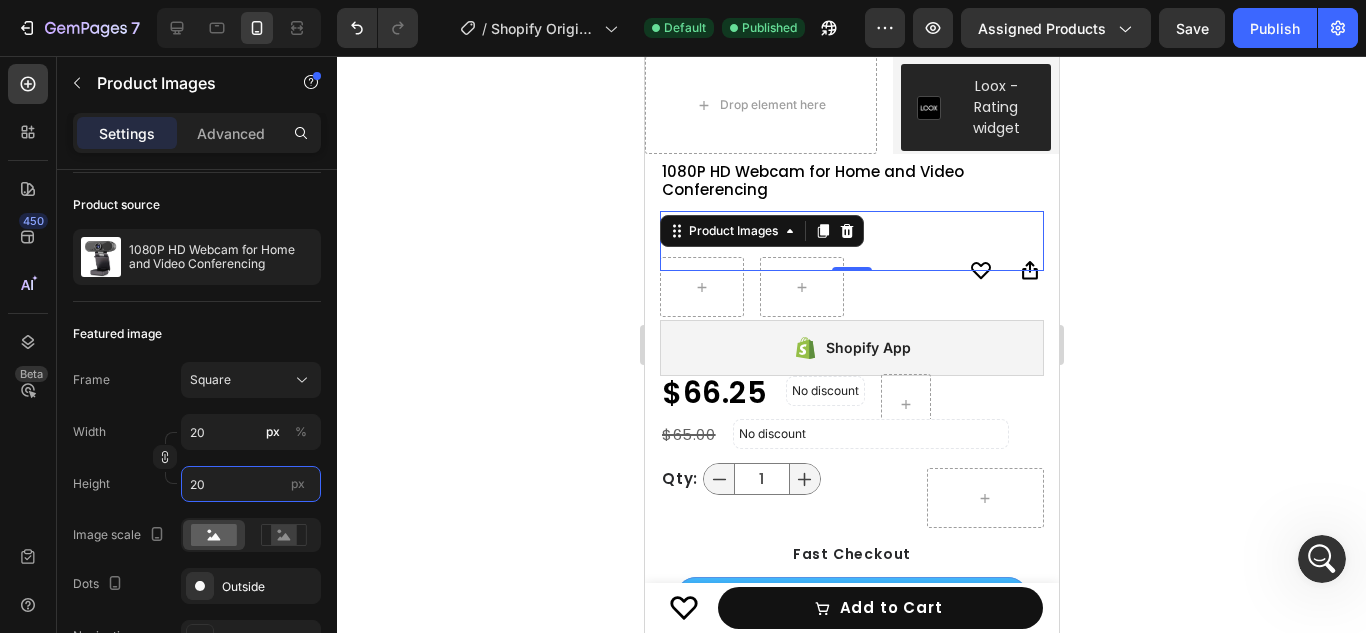 type on "200" 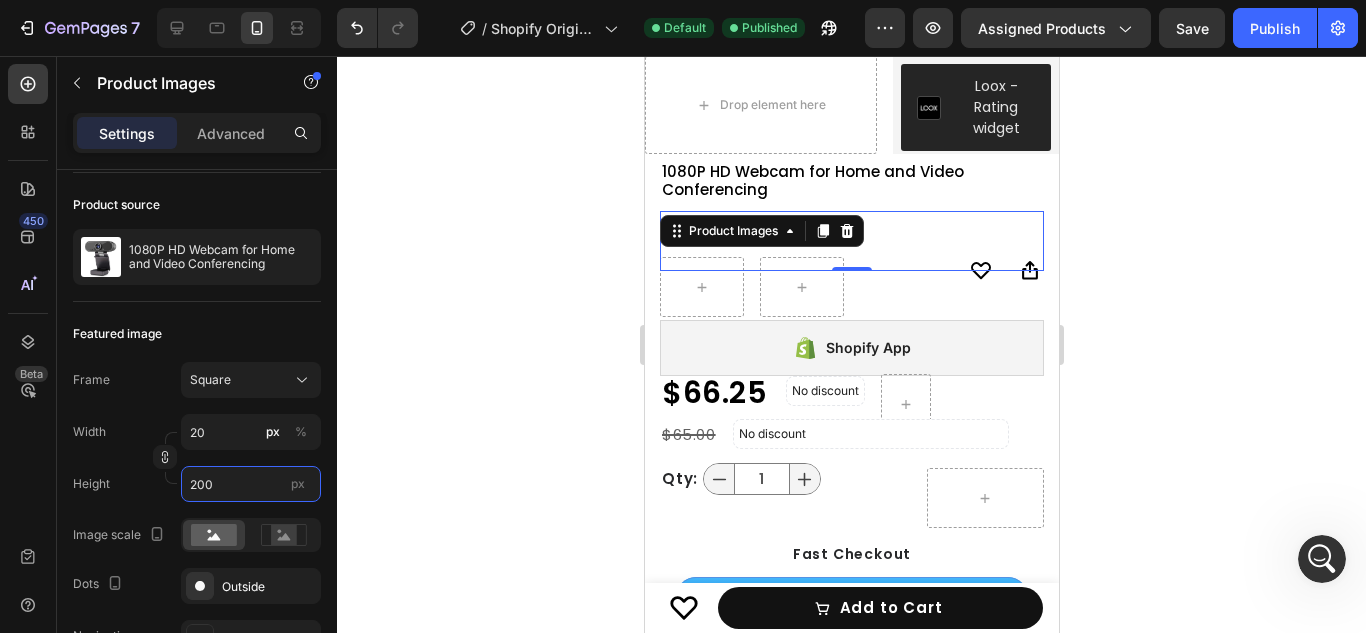 type on "200" 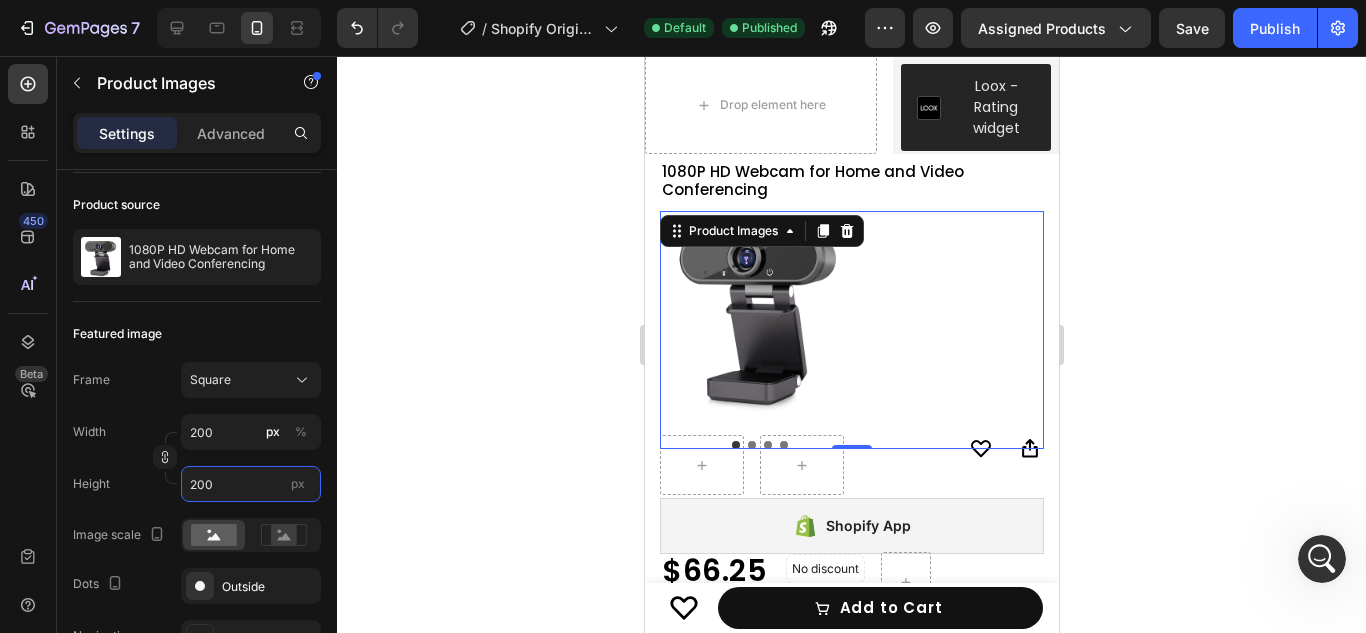 type on "200" 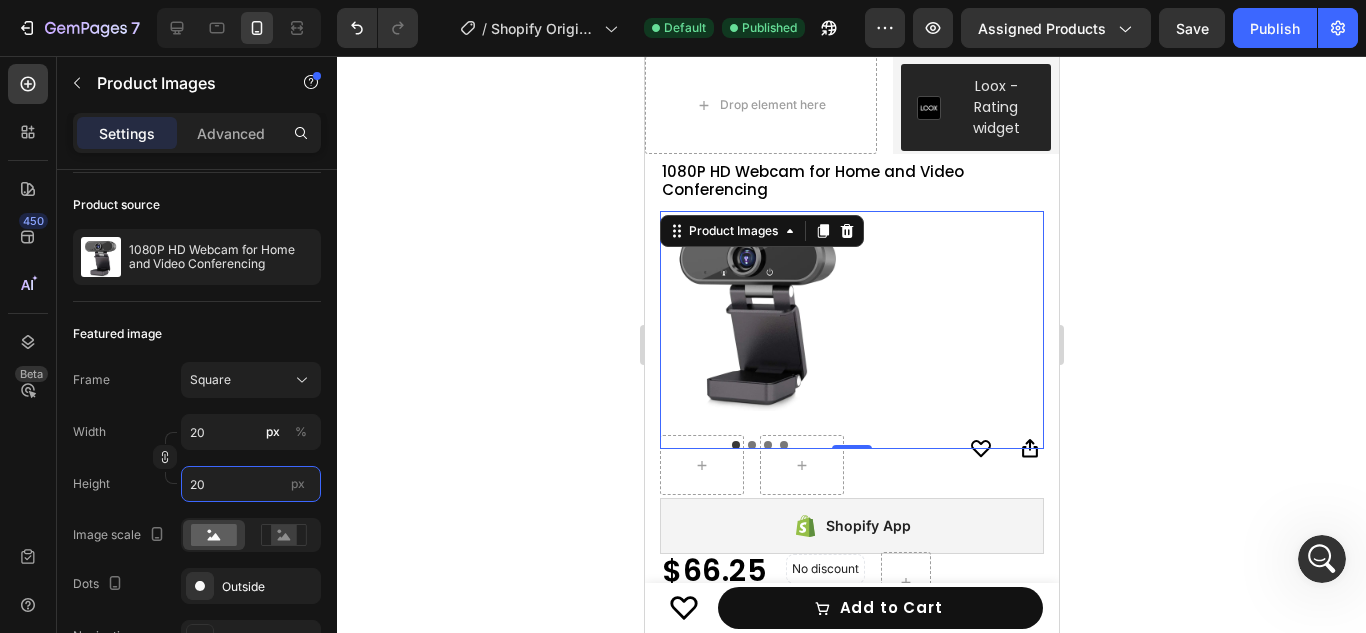 type on "2" 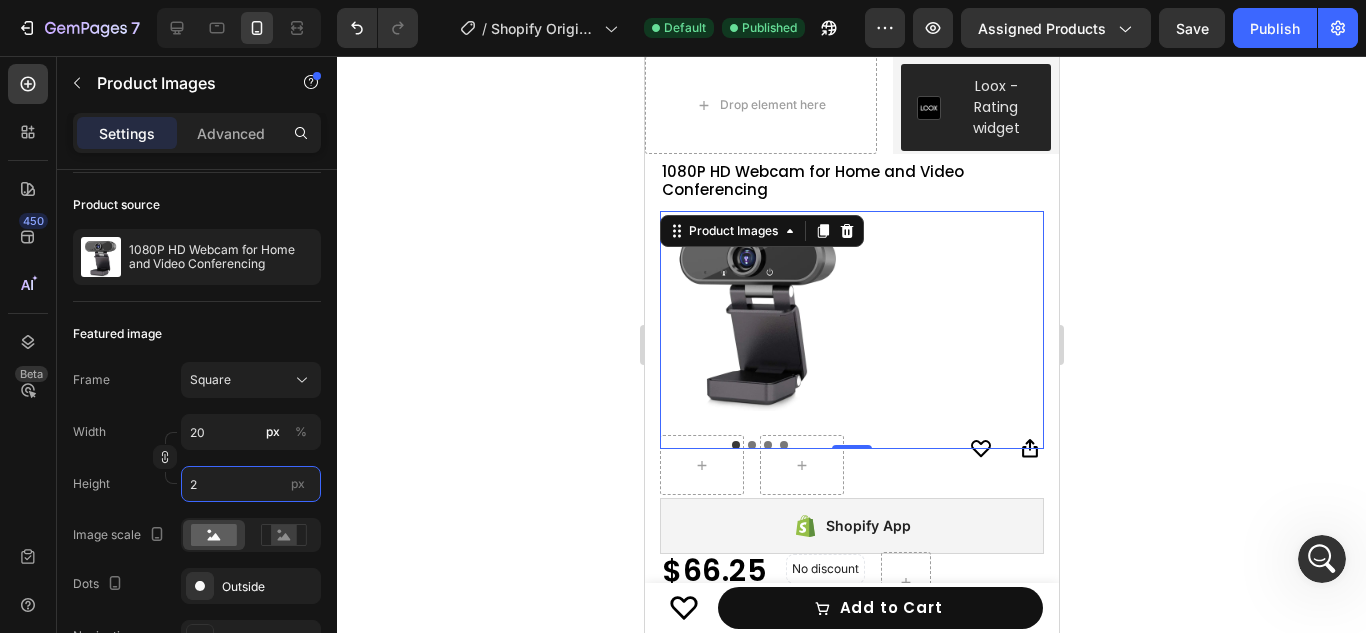 type on "2" 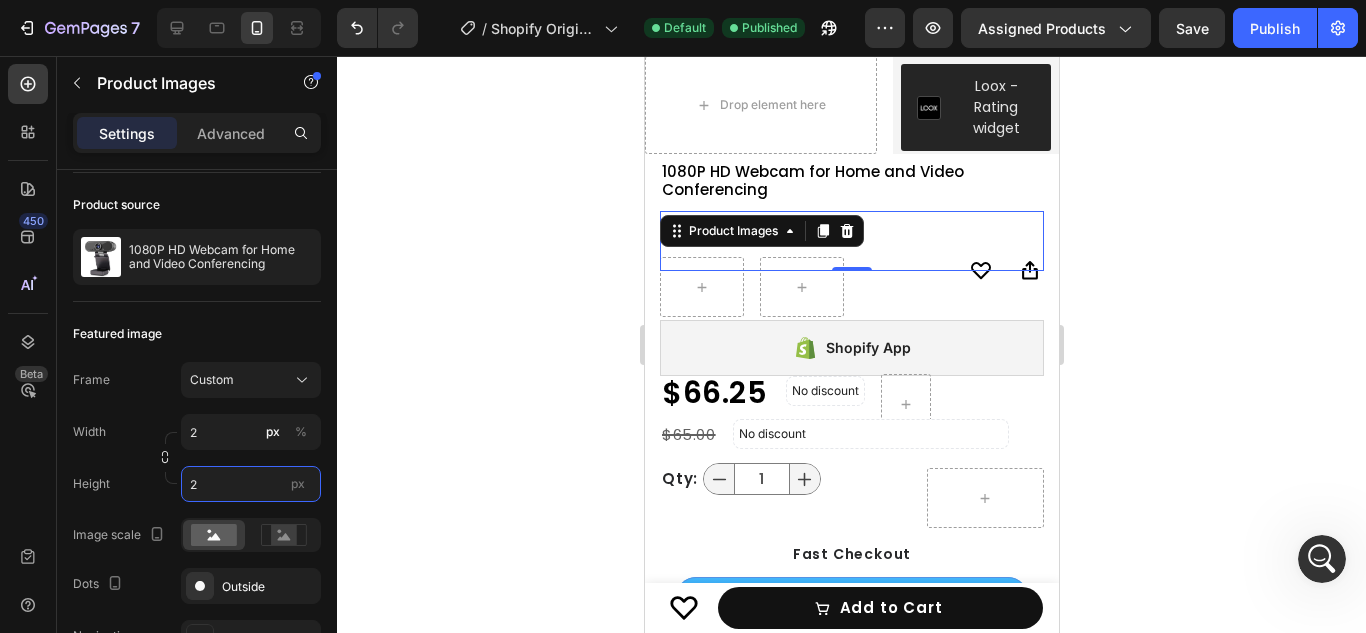 type on "22" 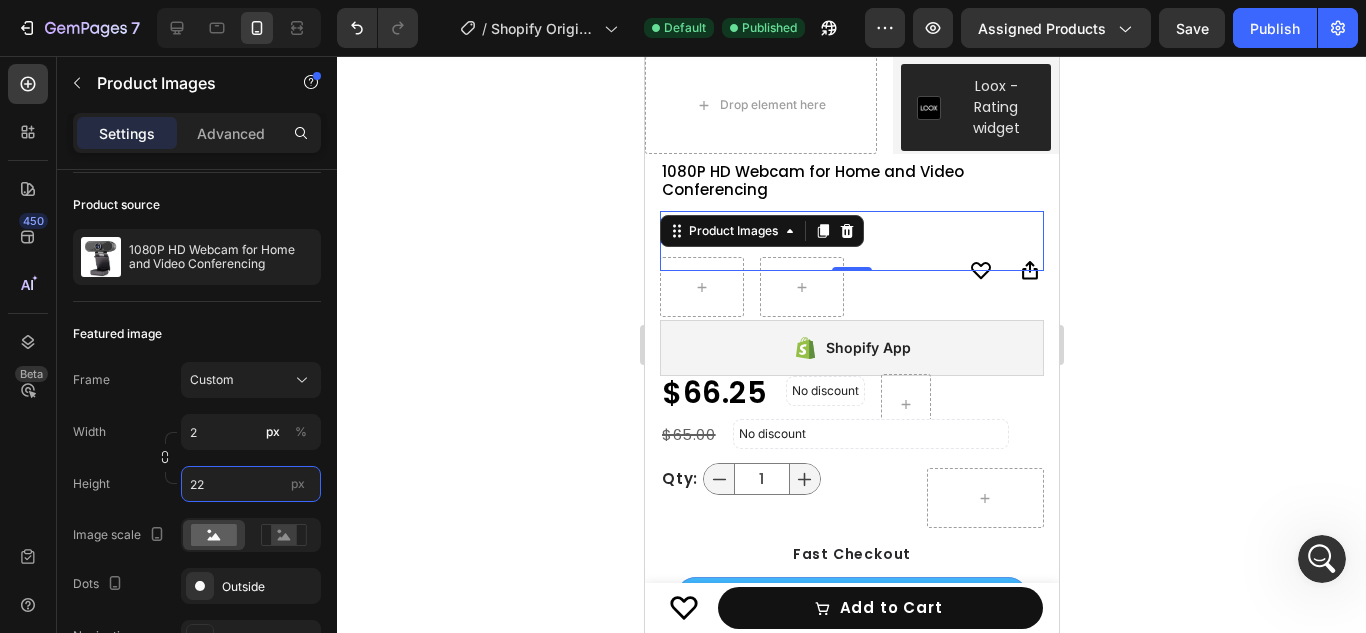 type on "22" 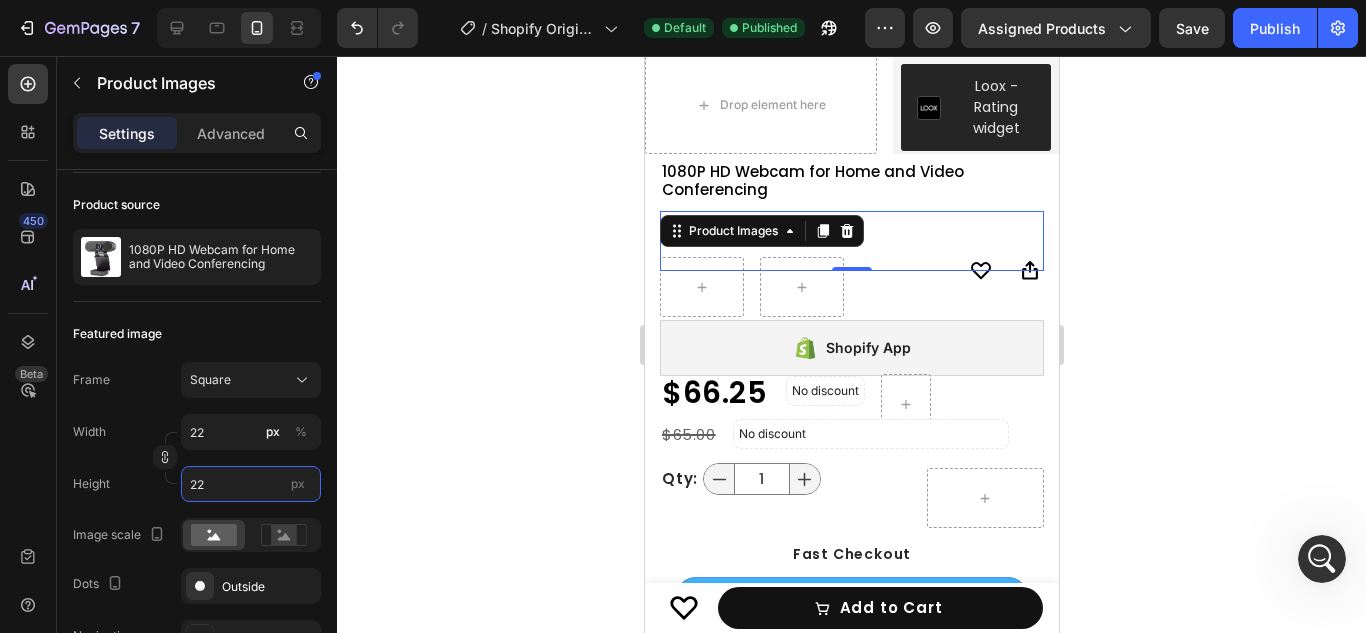 type on "2" 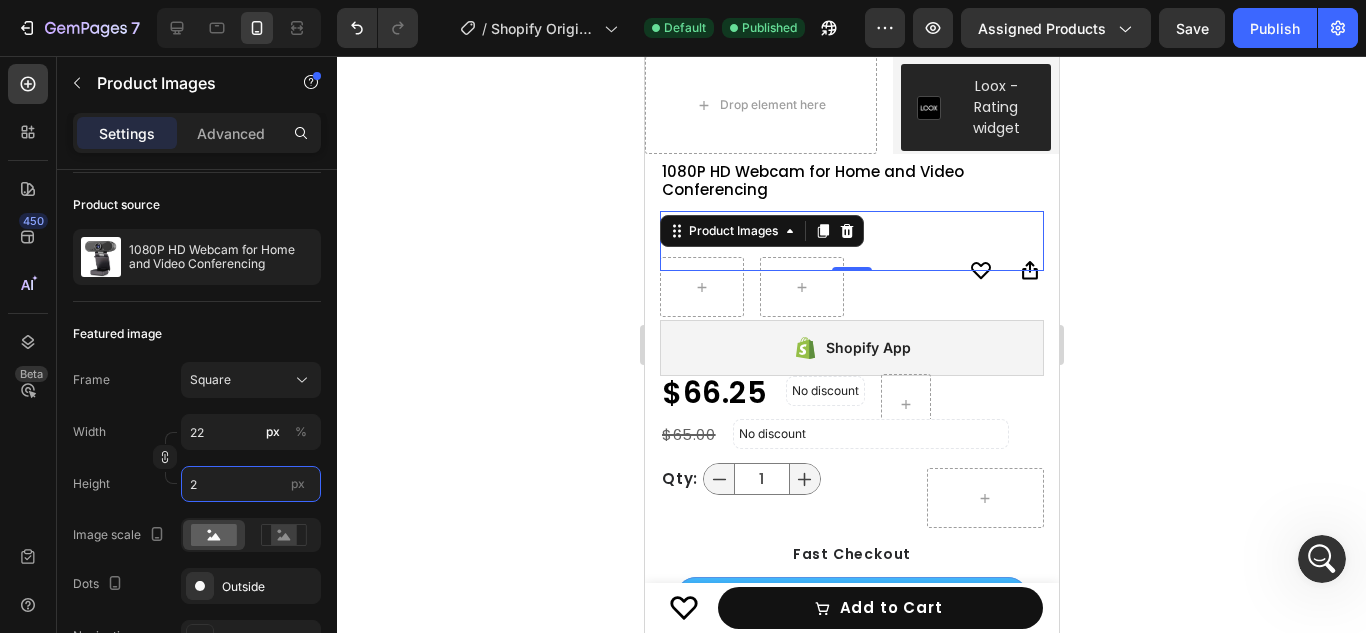 type on "2" 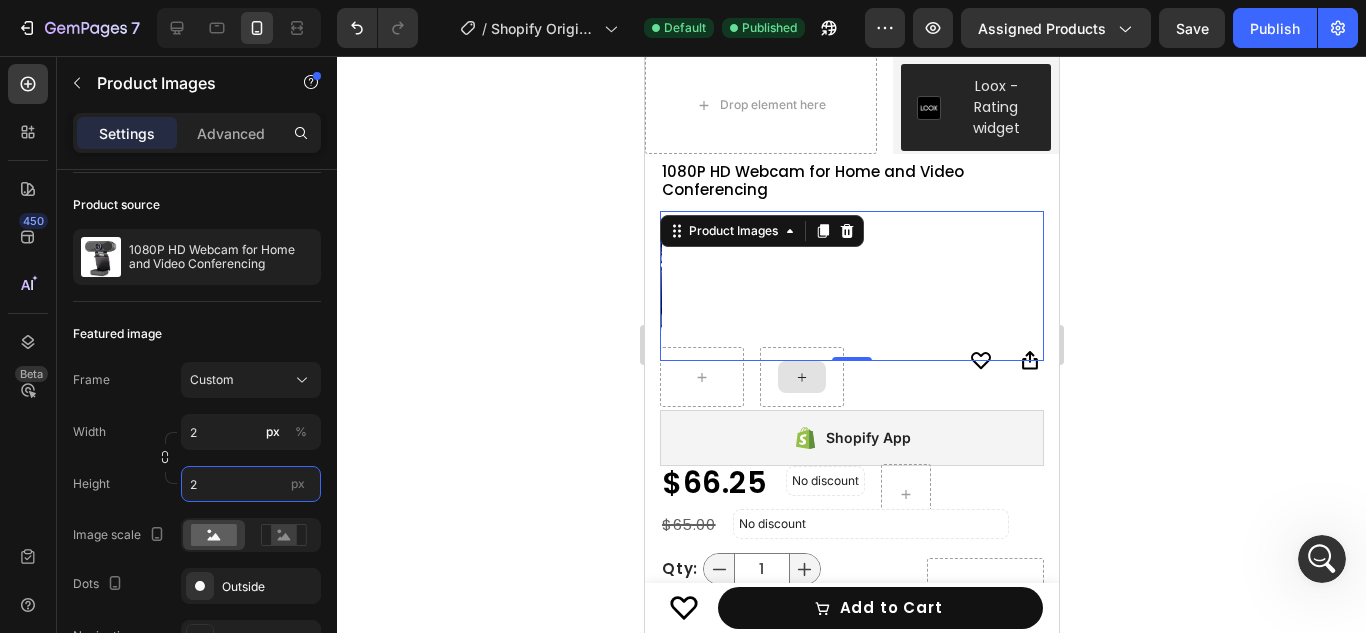 type on "20" 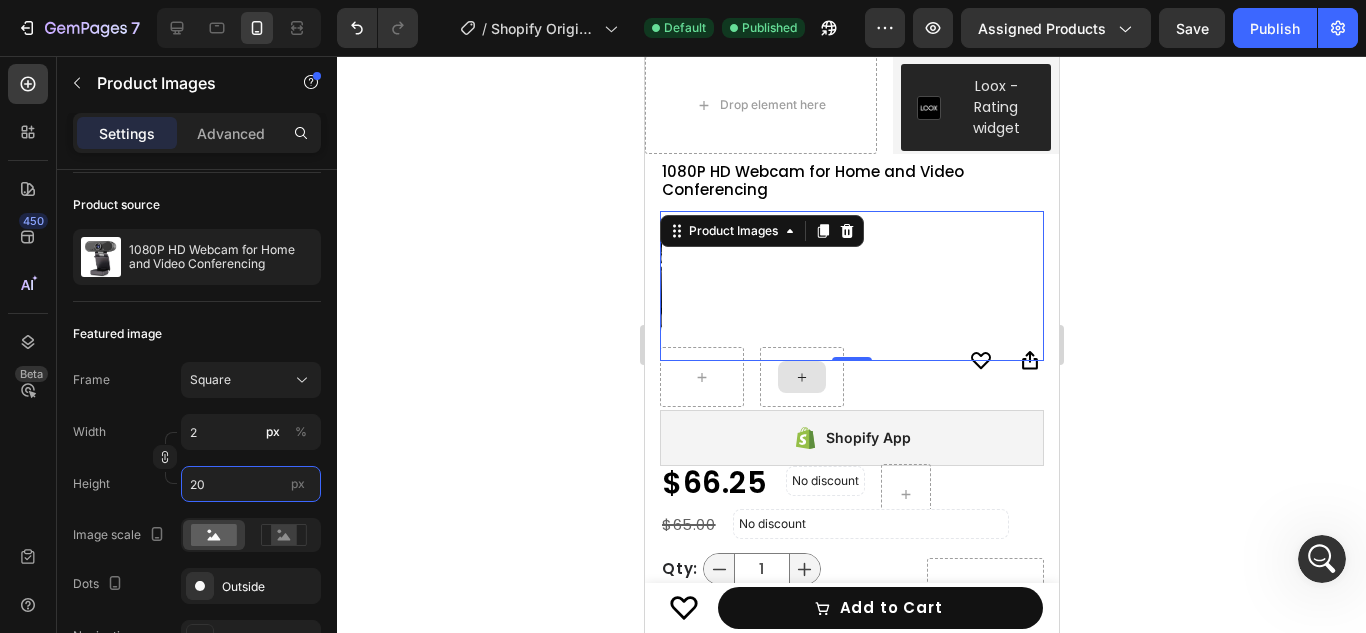 type on "20" 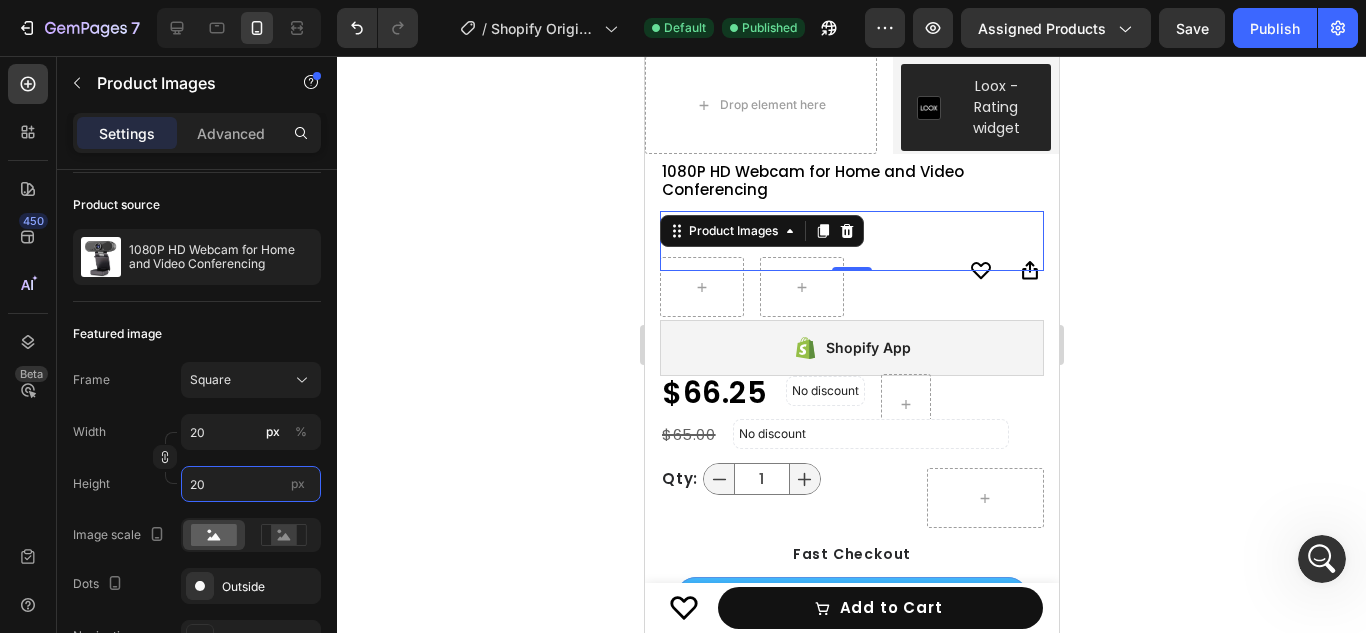 type on "2" 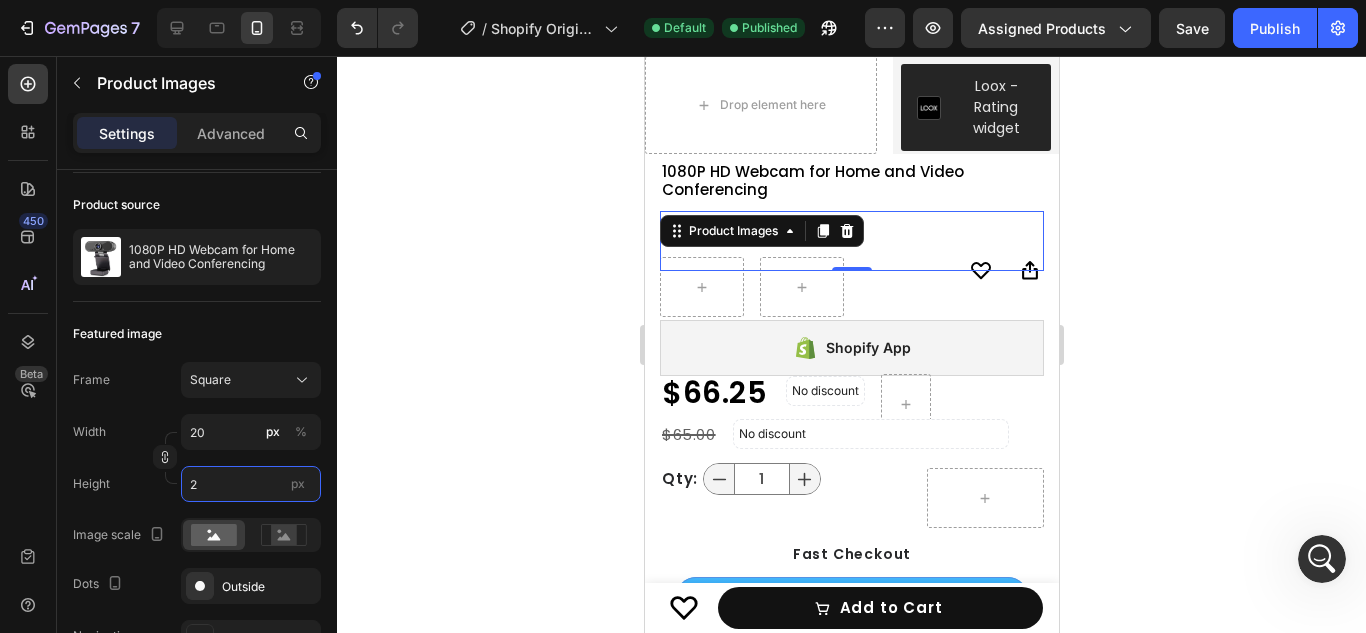 type on "2" 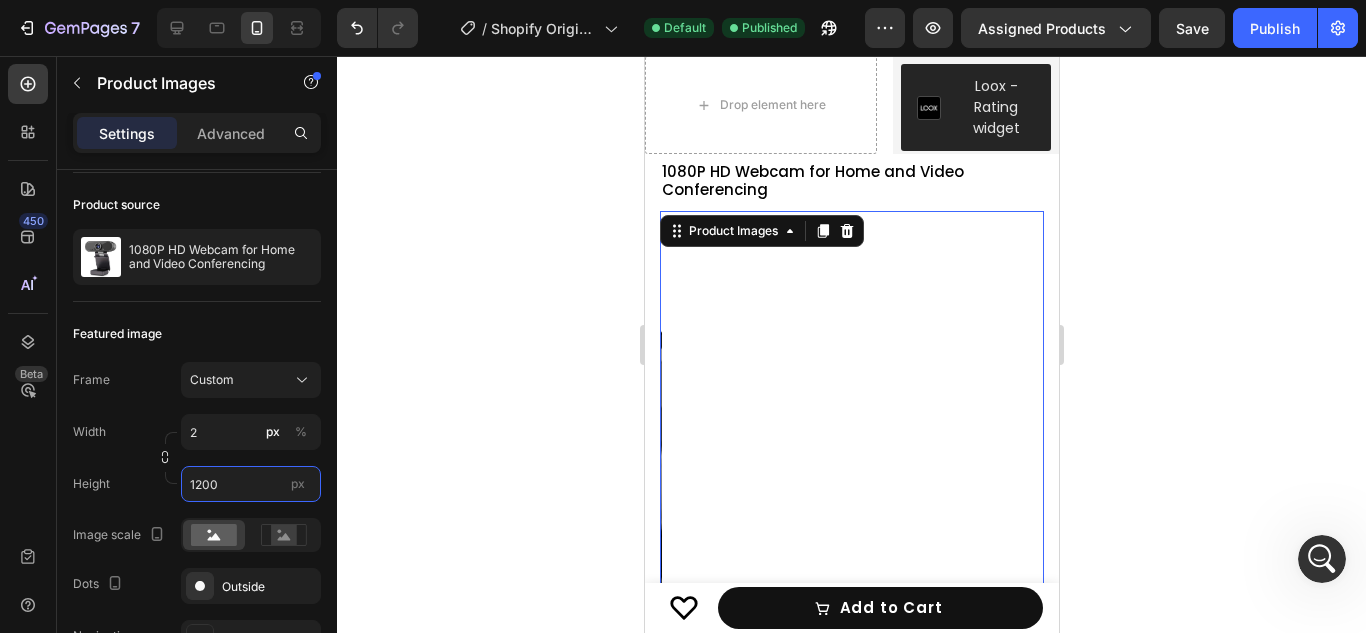 type on "2" 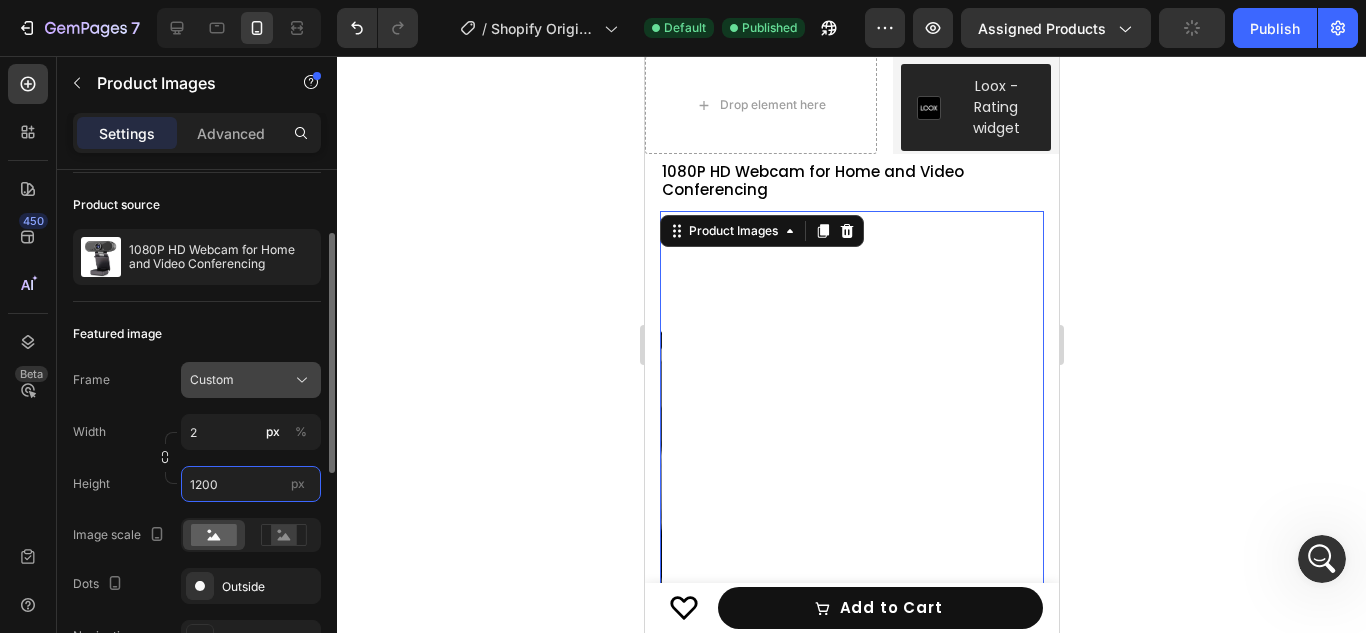 type on "1200" 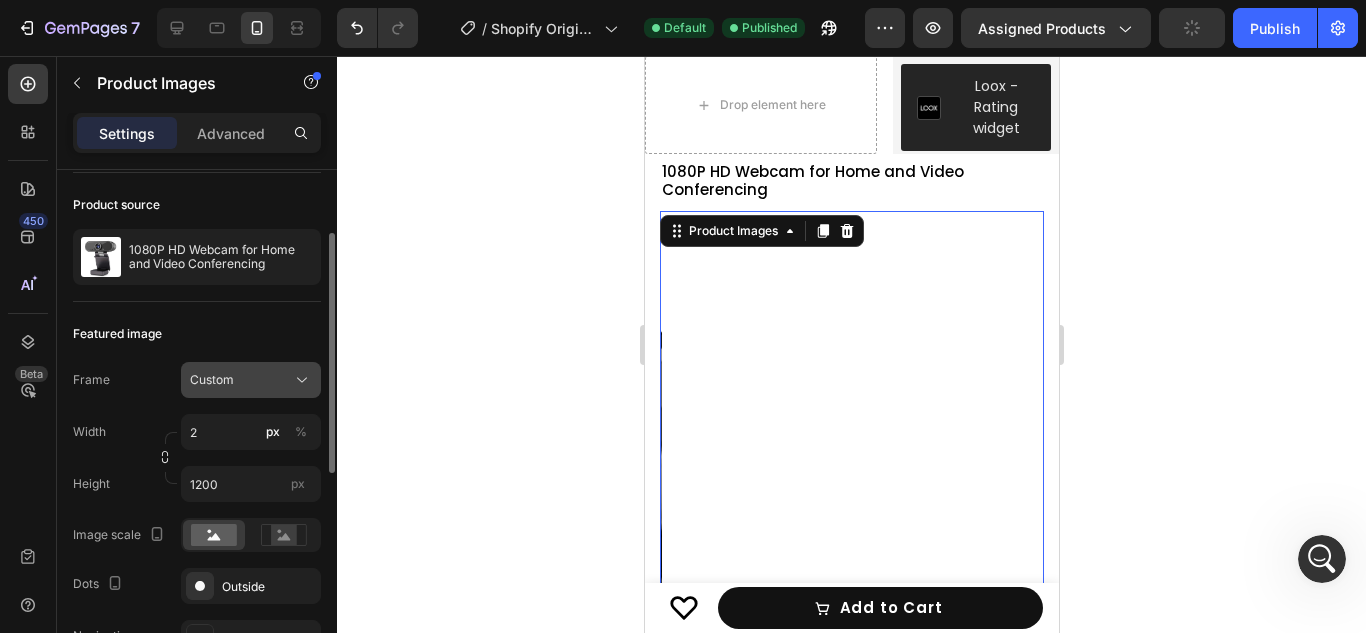 click on "Custom" 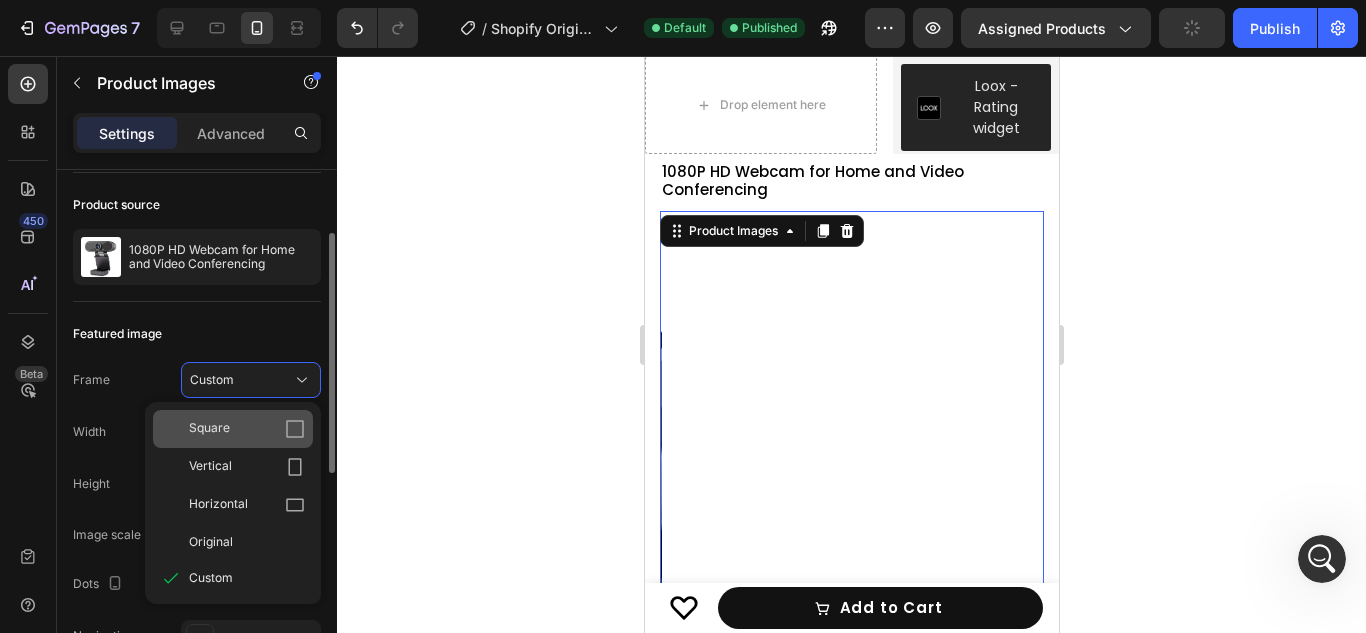 click on "Square" at bounding box center (247, 429) 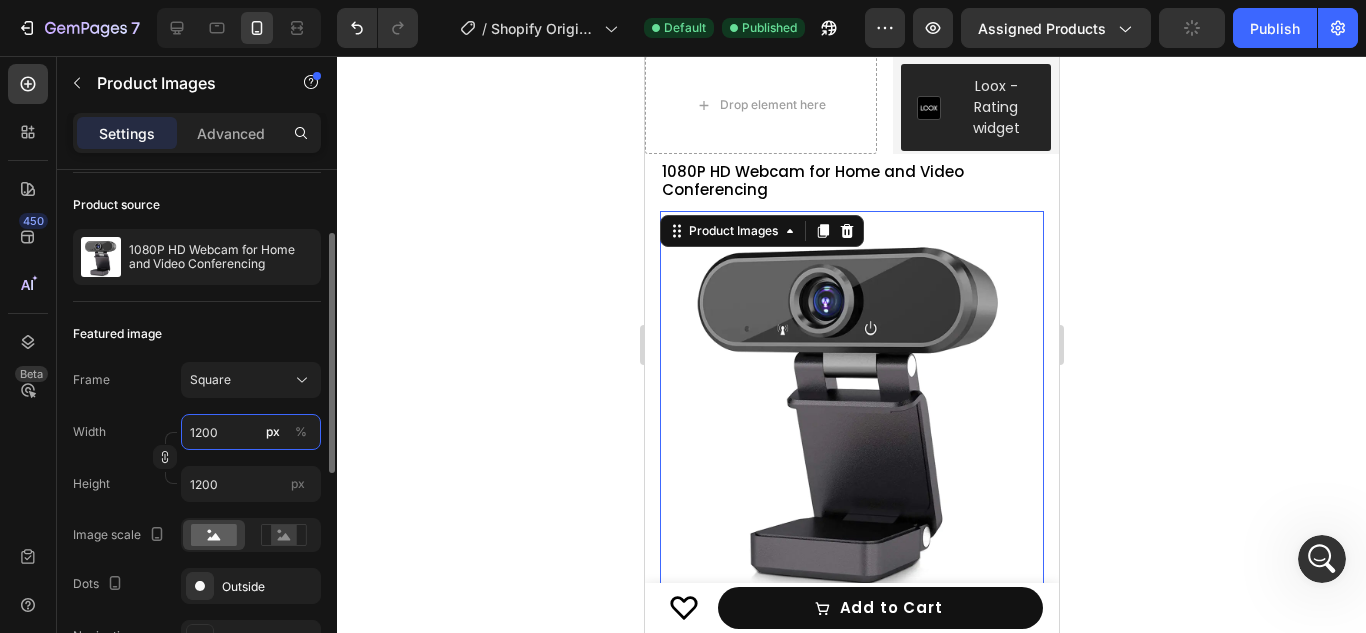 click on "1200" at bounding box center [251, 432] 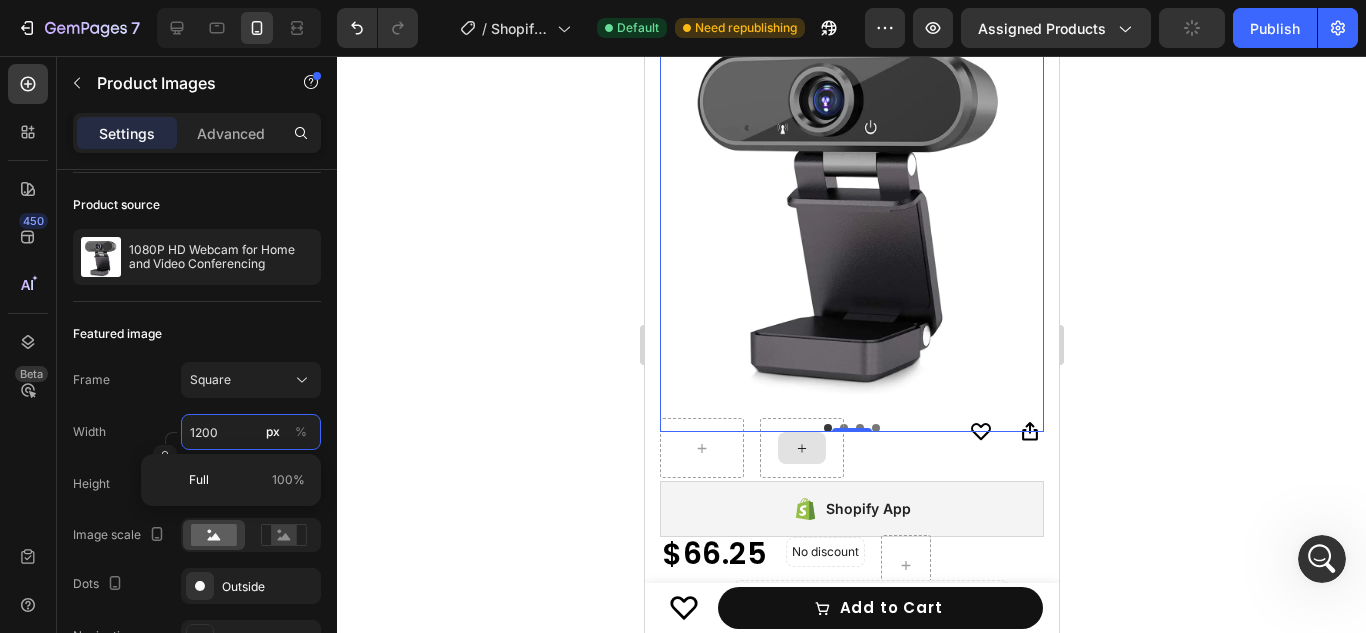 scroll, scrollTop: 243, scrollLeft: 0, axis: vertical 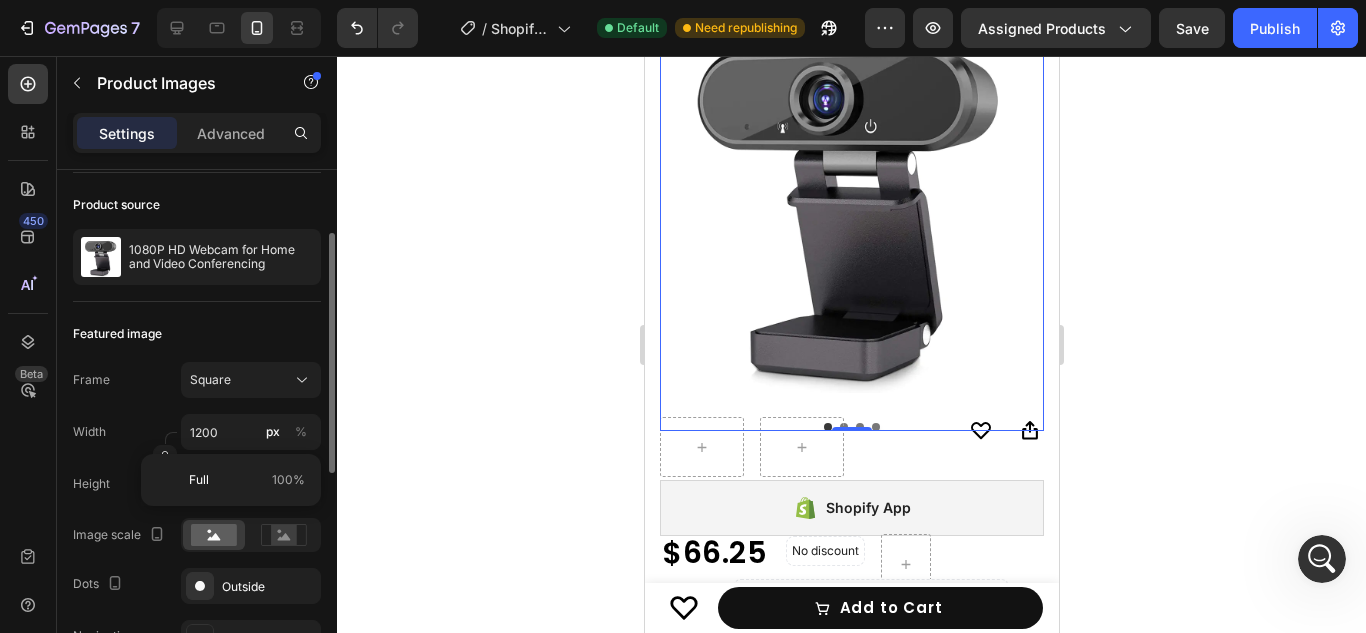 click on "Featured image" at bounding box center [197, 334] 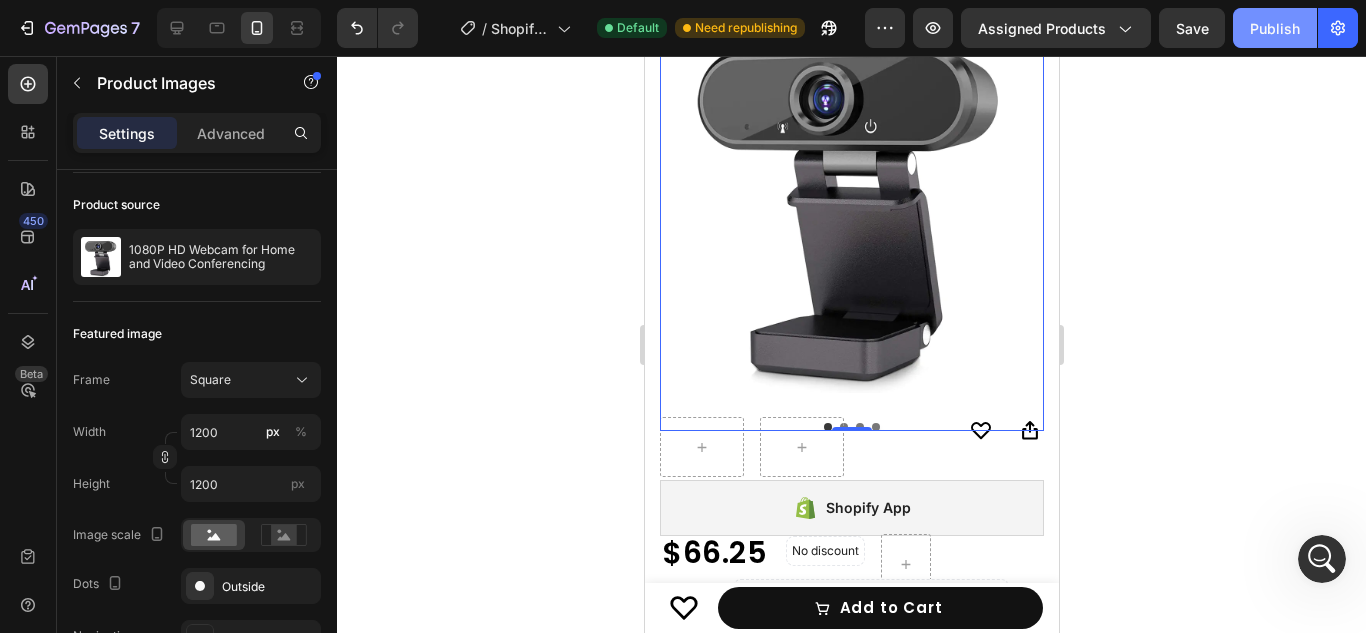 click on "Publish" 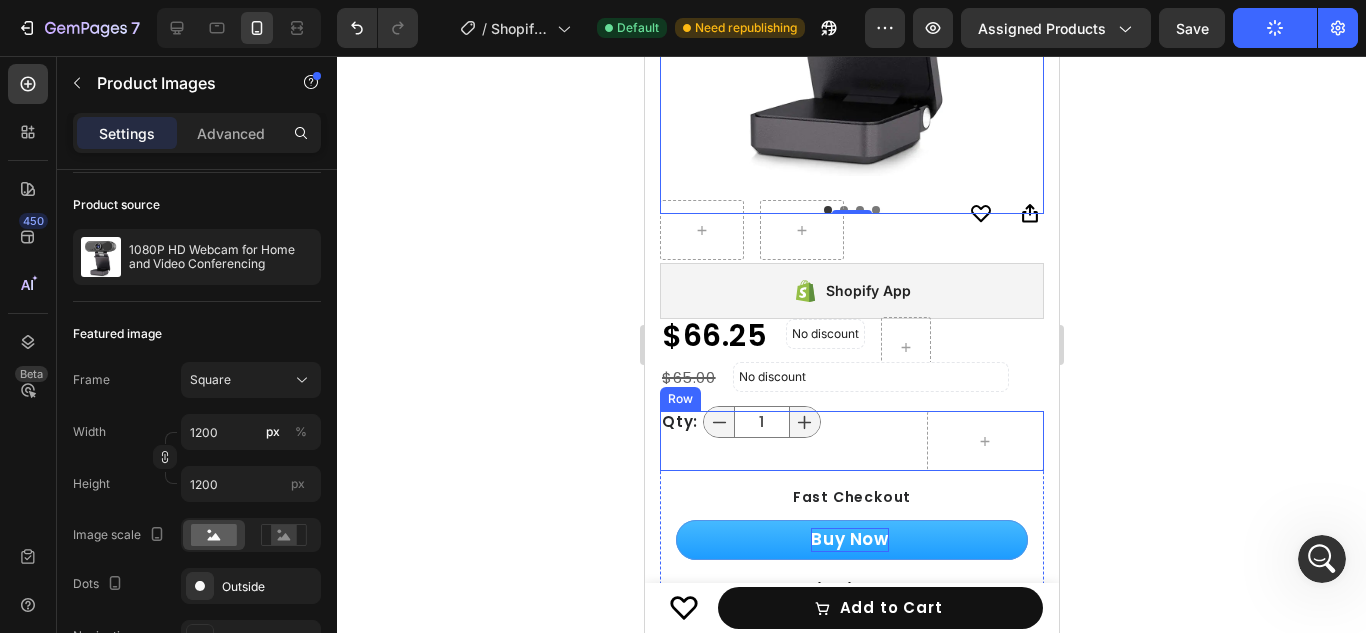 scroll, scrollTop: 469, scrollLeft: 0, axis: vertical 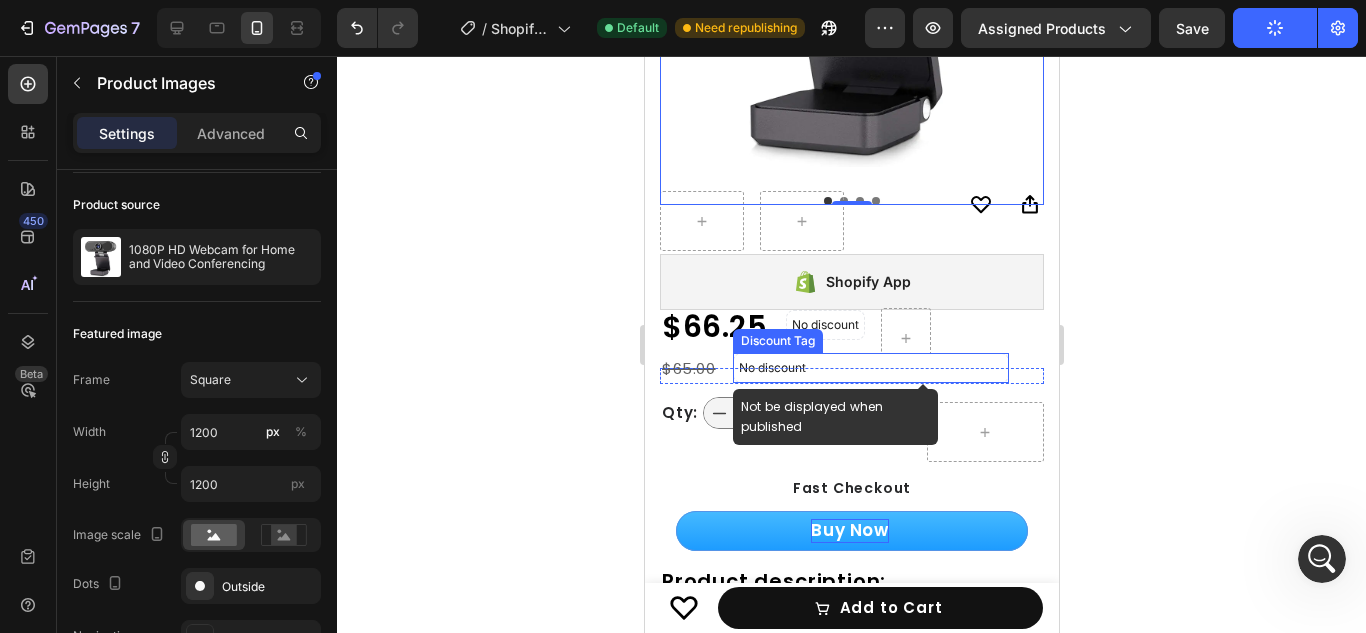 click on "No discount" at bounding box center (870, 368) 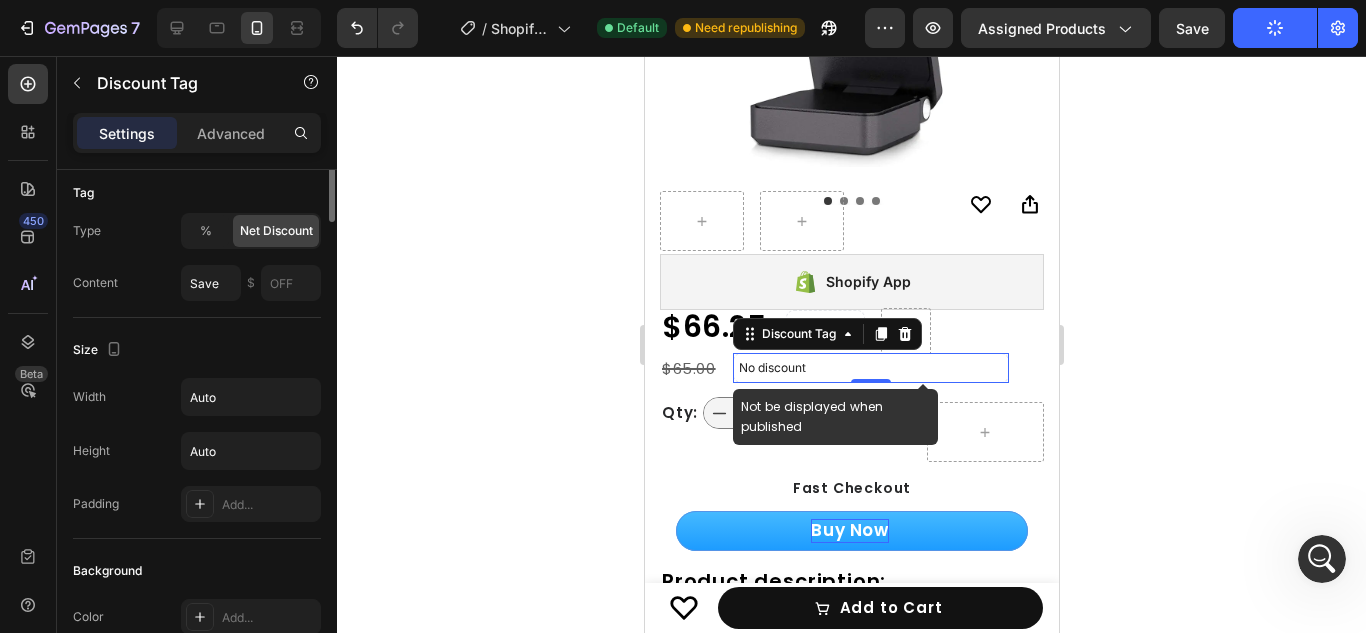 scroll, scrollTop: 0, scrollLeft: 0, axis: both 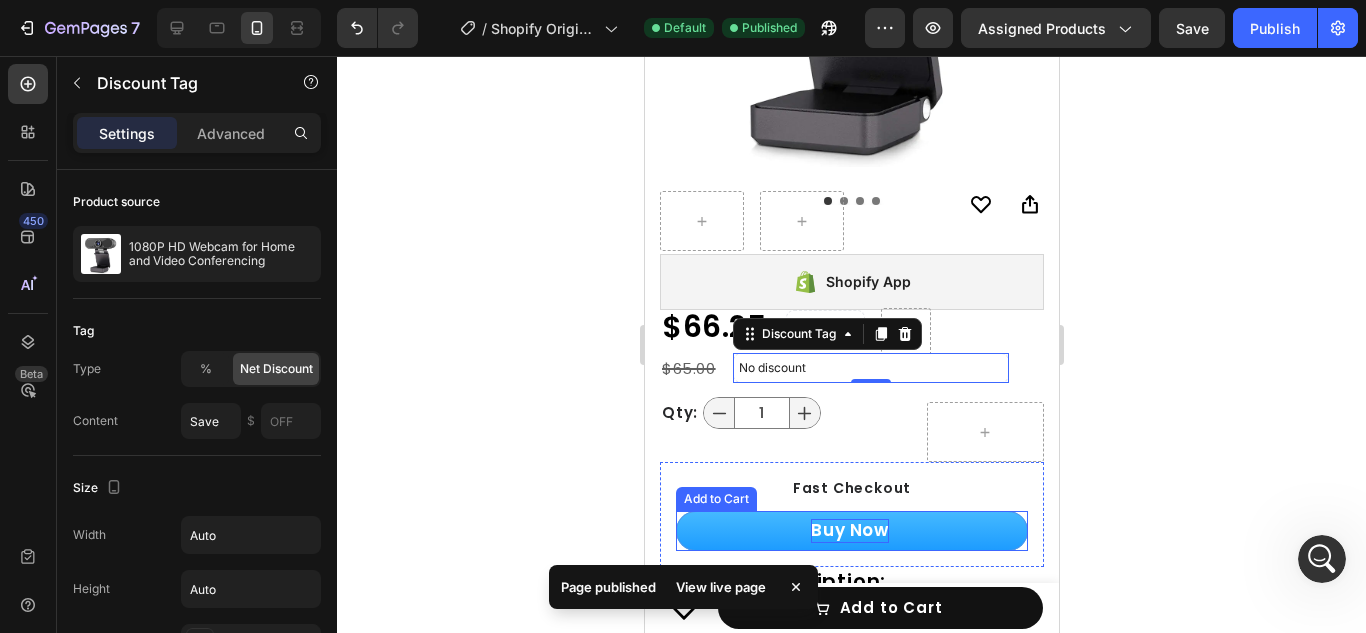 click on "Buy Now" at bounding box center [851, 531] 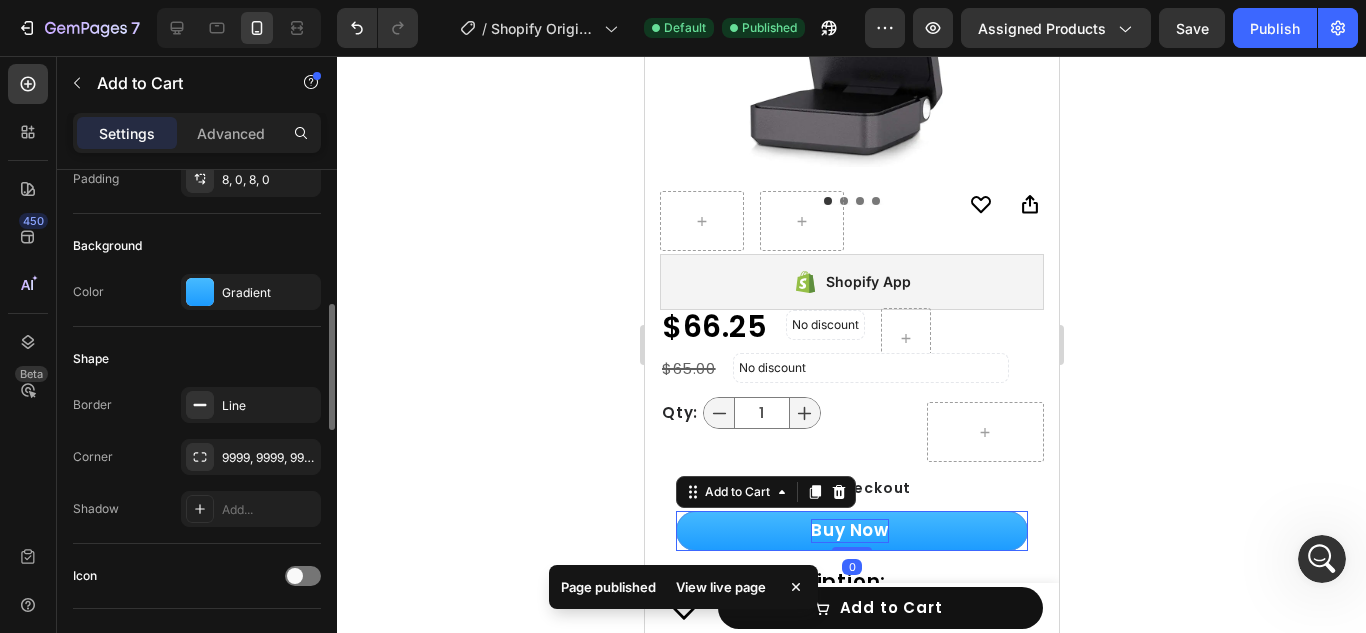 scroll, scrollTop: 481, scrollLeft: 0, axis: vertical 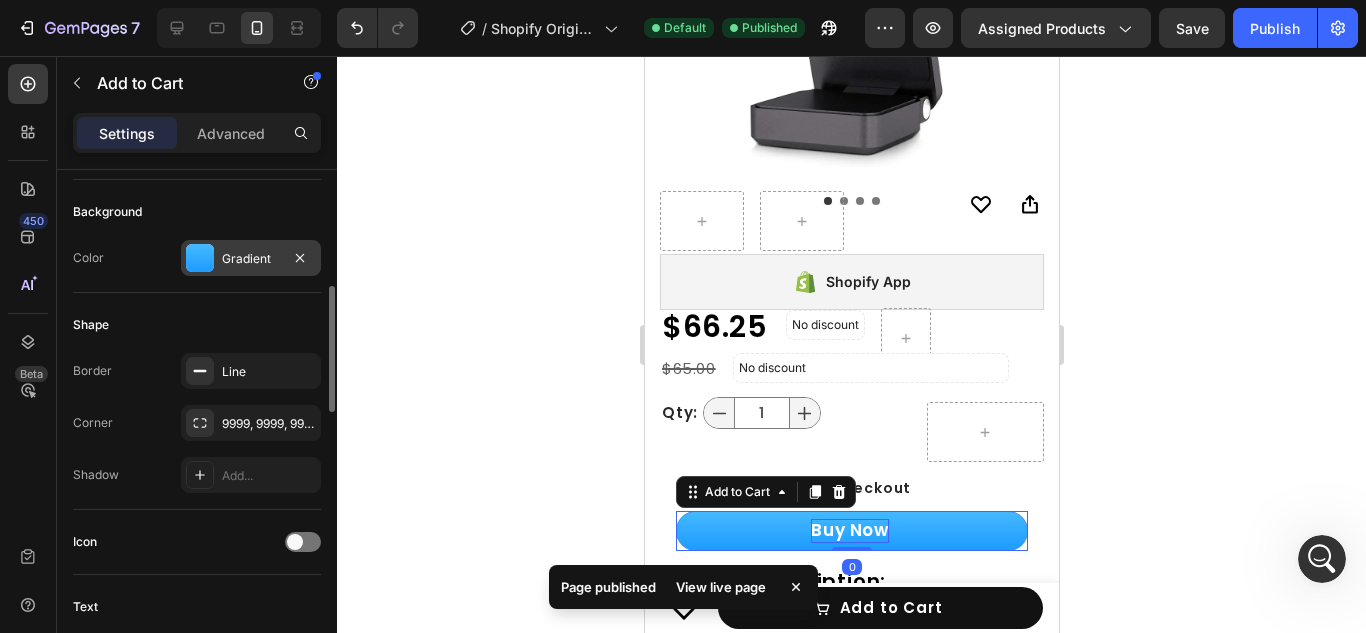 click at bounding box center (200, 258) 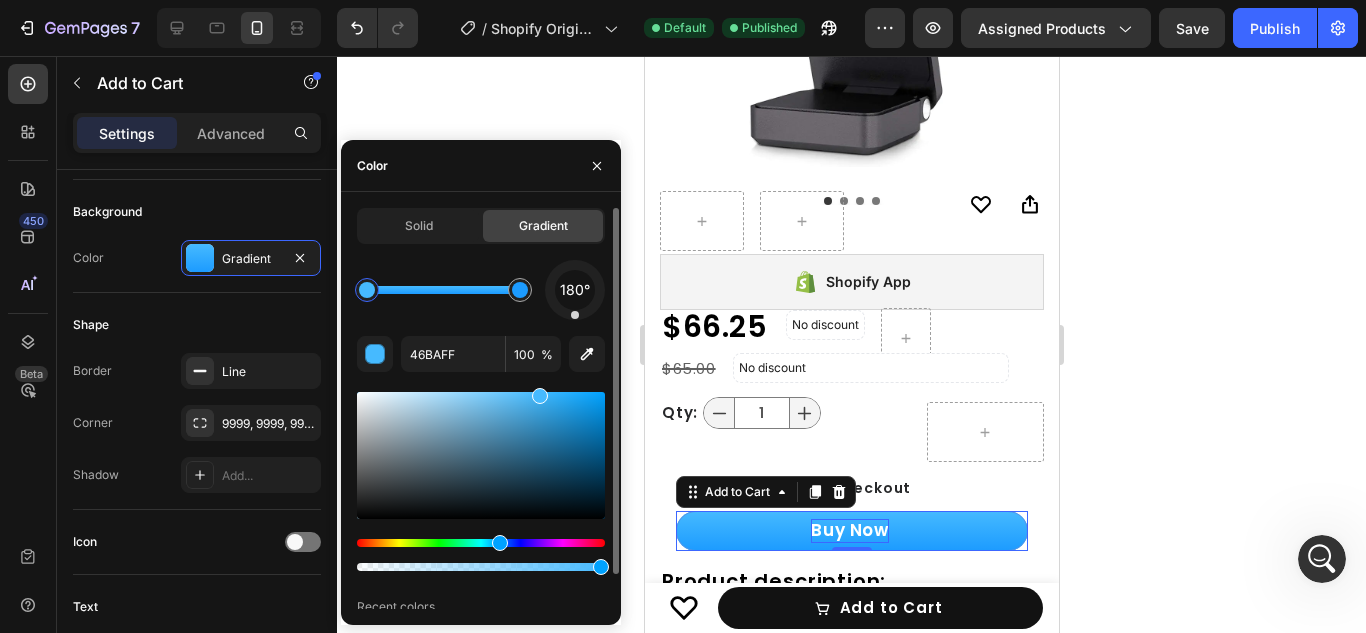 click at bounding box center [367, 290] 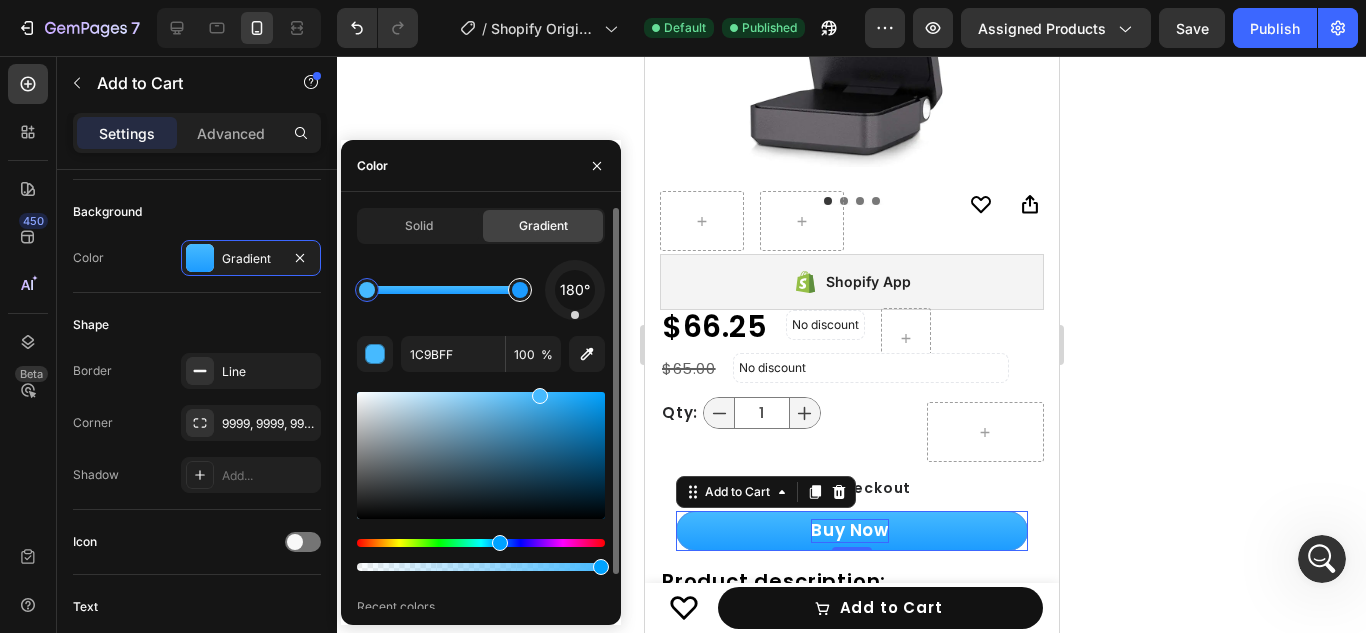 click at bounding box center (520, 290) 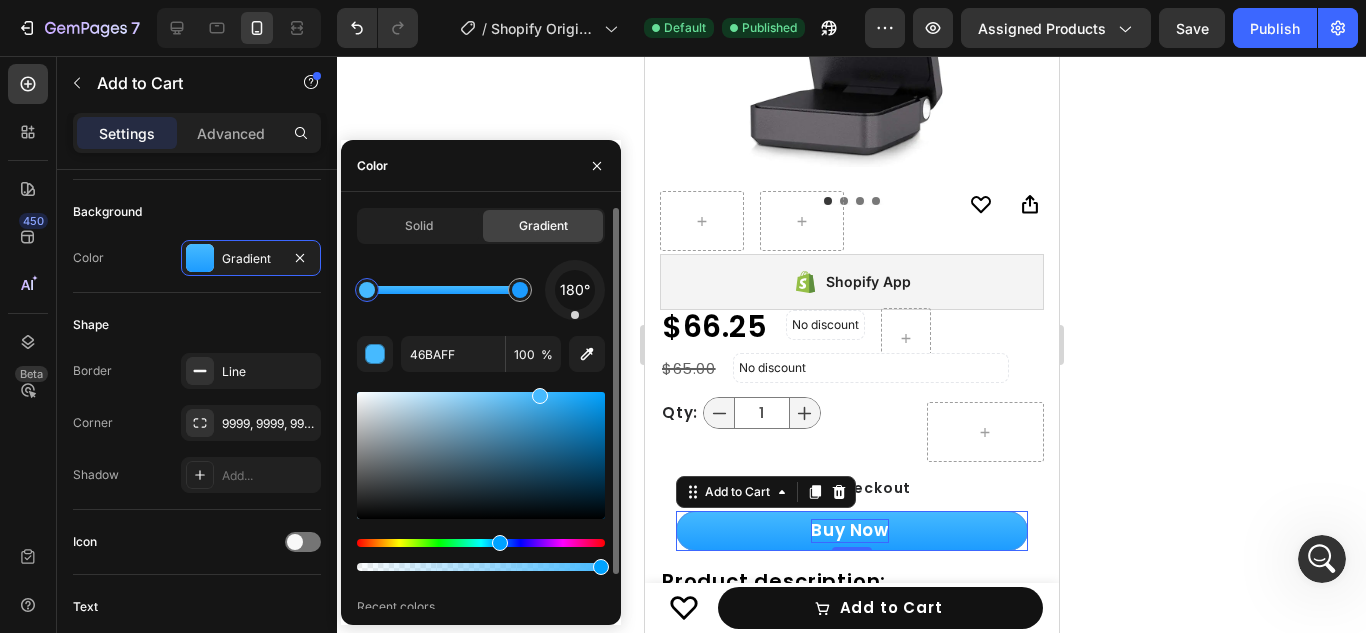 click at bounding box center (367, 290) 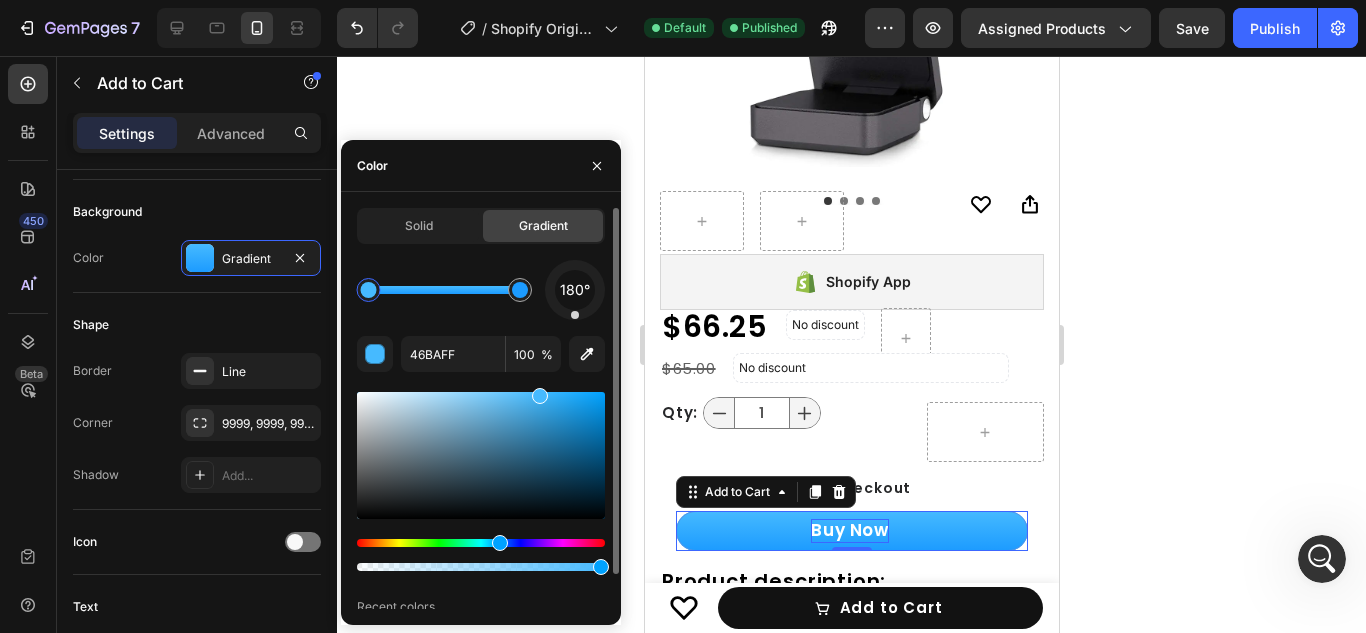 click at bounding box center [369, 290] 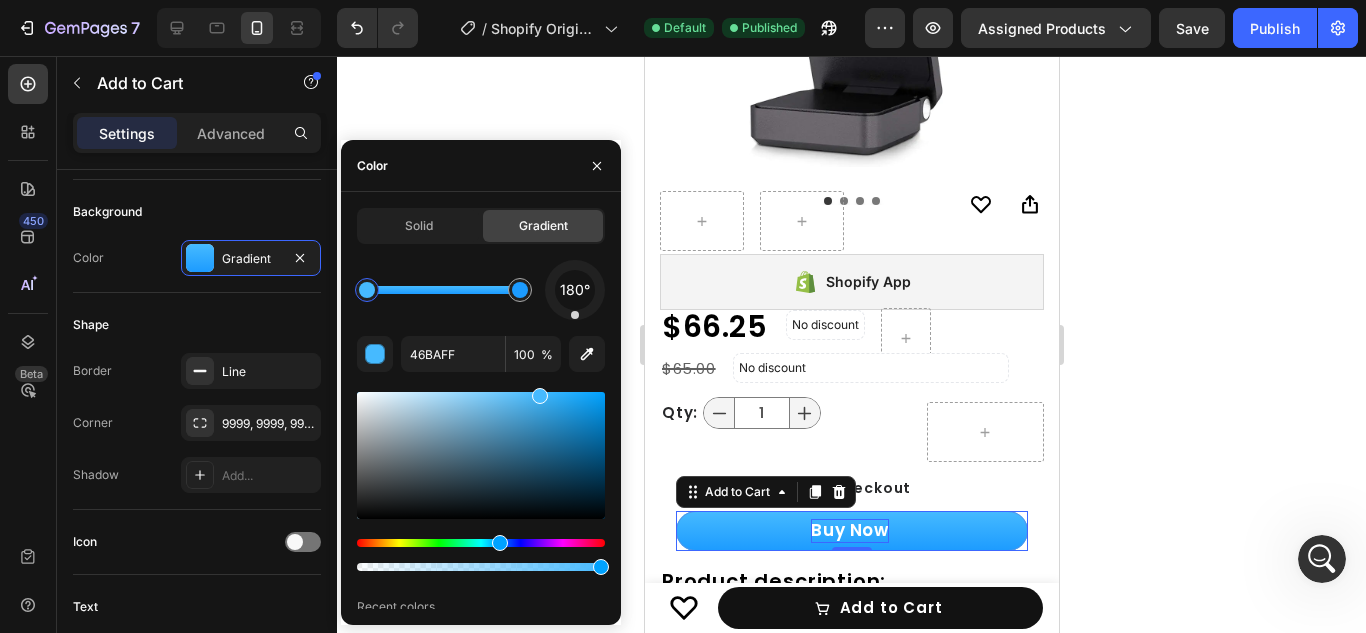 drag, startPoint x: 378, startPoint y: 285, endPoint x: 340, endPoint y: 296, distance: 39.56008 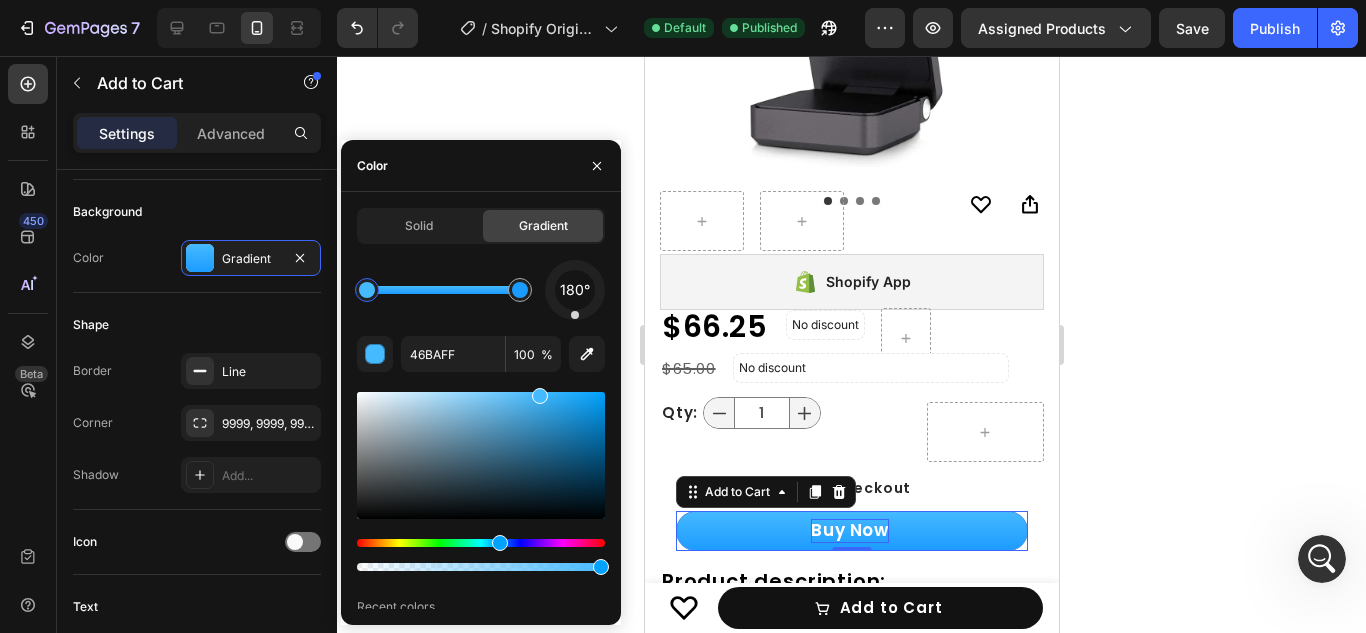 click on "7   /  Shopify Original Product Template Default Published Preview Assigned Products  Save   Publish  450 Beta Sections(18) Elements(84) Section Element Hero Section Product Detail Brands Trusted Badges Guarantee Product Breakdown How to use Testimonials Compare Bundle FAQs Social Proof Brand Story Product List Collection Blog List Contact Sticky Add to Cart Custom Footer Browse Library 450 Layout
Row
Row
Row
Row Text
Heading
Text Block Button
Button
Button Media
Image
Image" 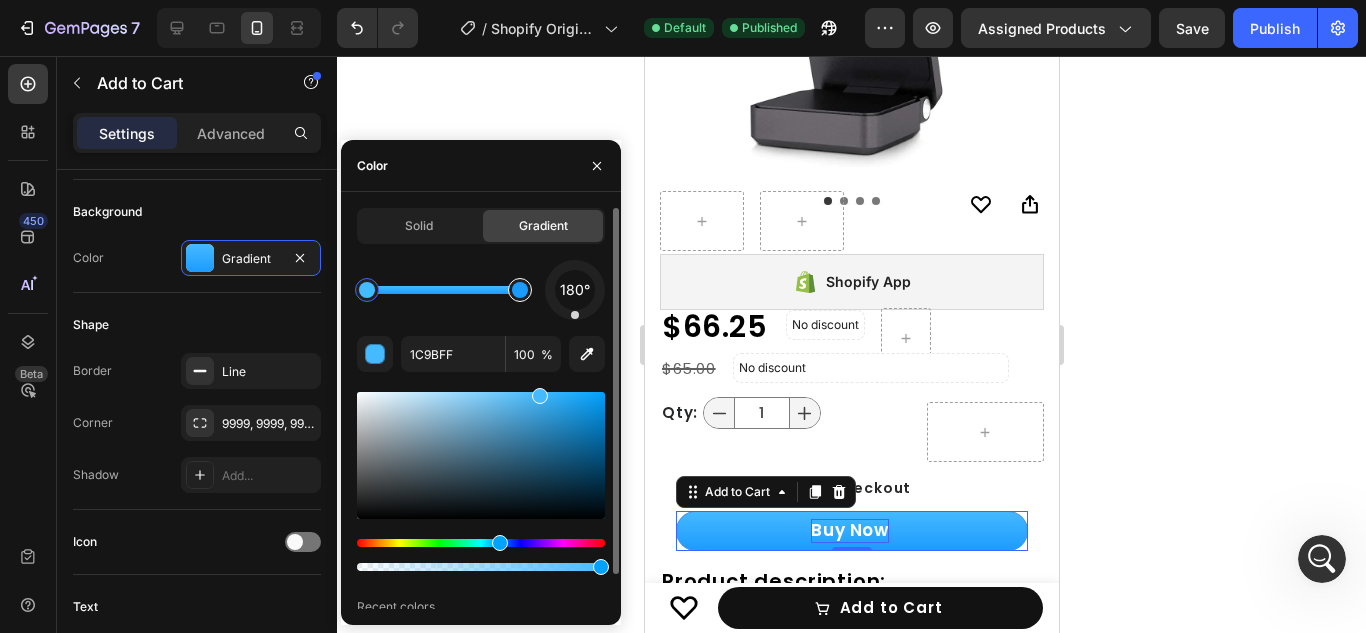 click at bounding box center [520, 290] 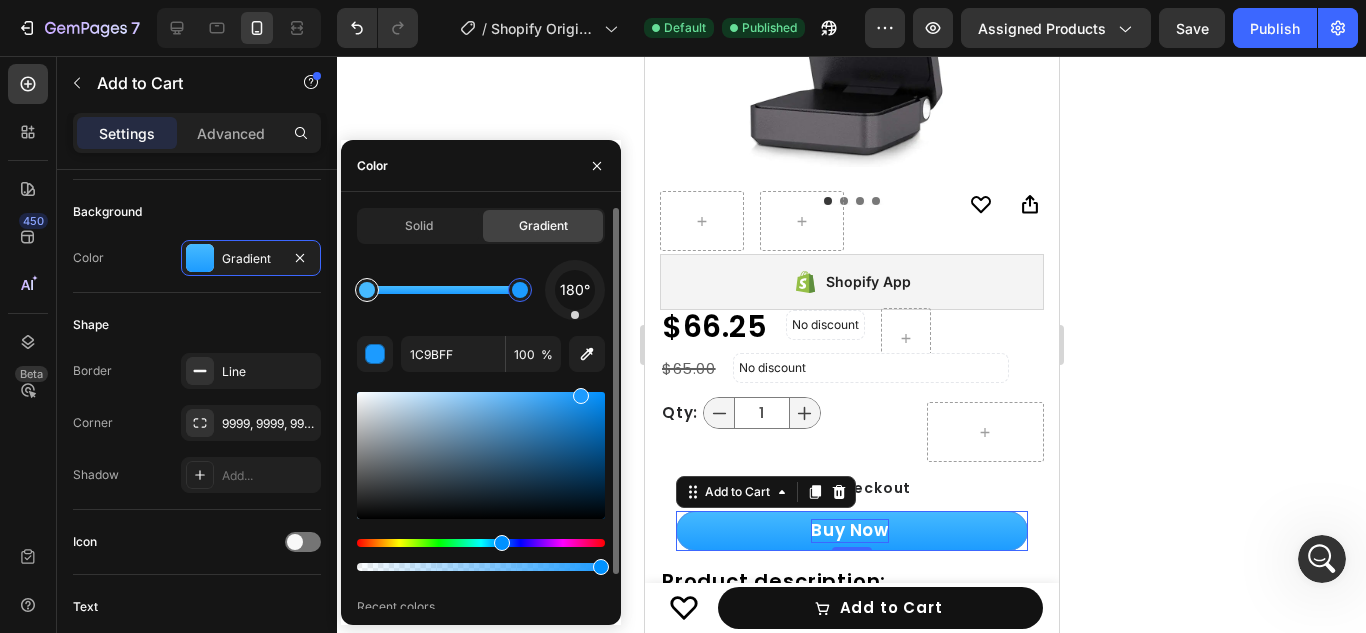type on "46BAFF" 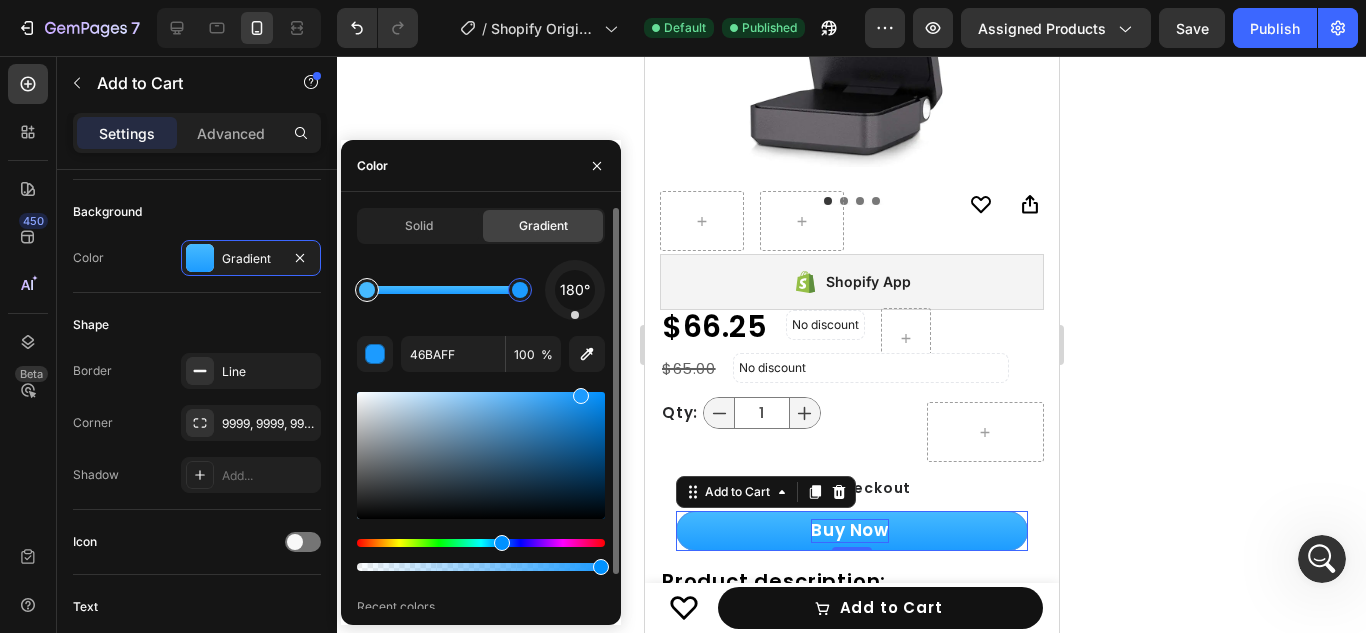 click at bounding box center [367, 290] 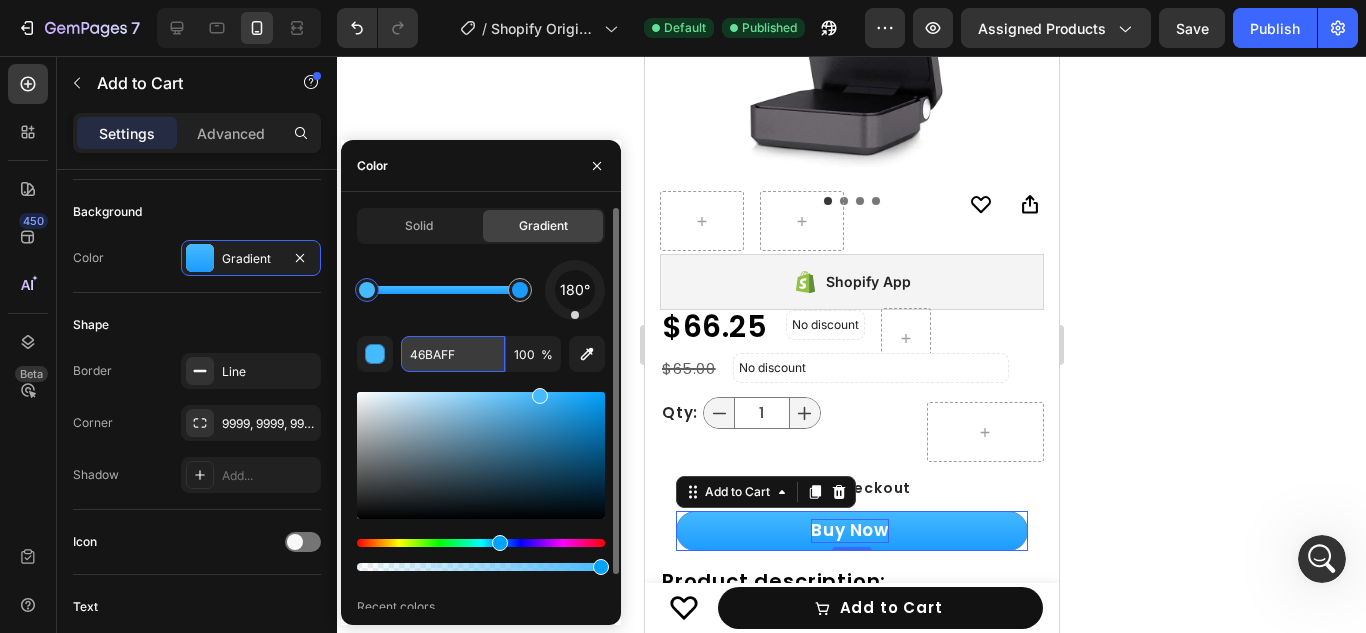 click on "46BAFF" at bounding box center (453, 354) 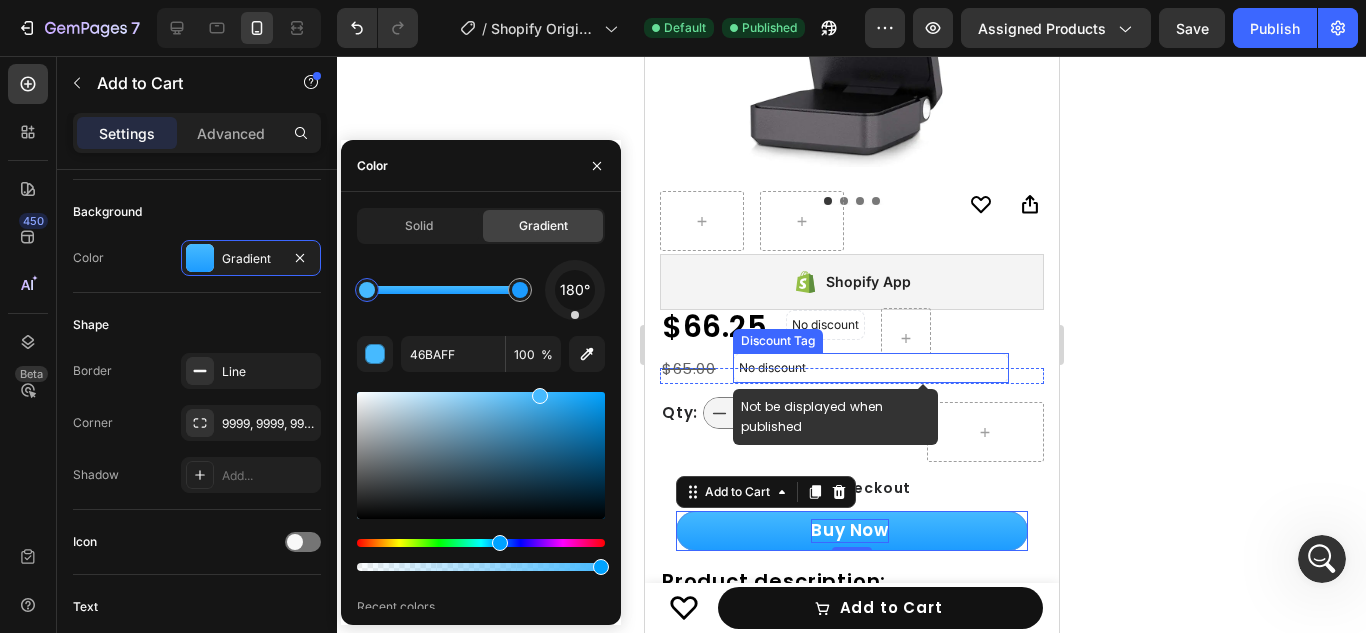 click on "No discount" at bounding box center (870, 368) 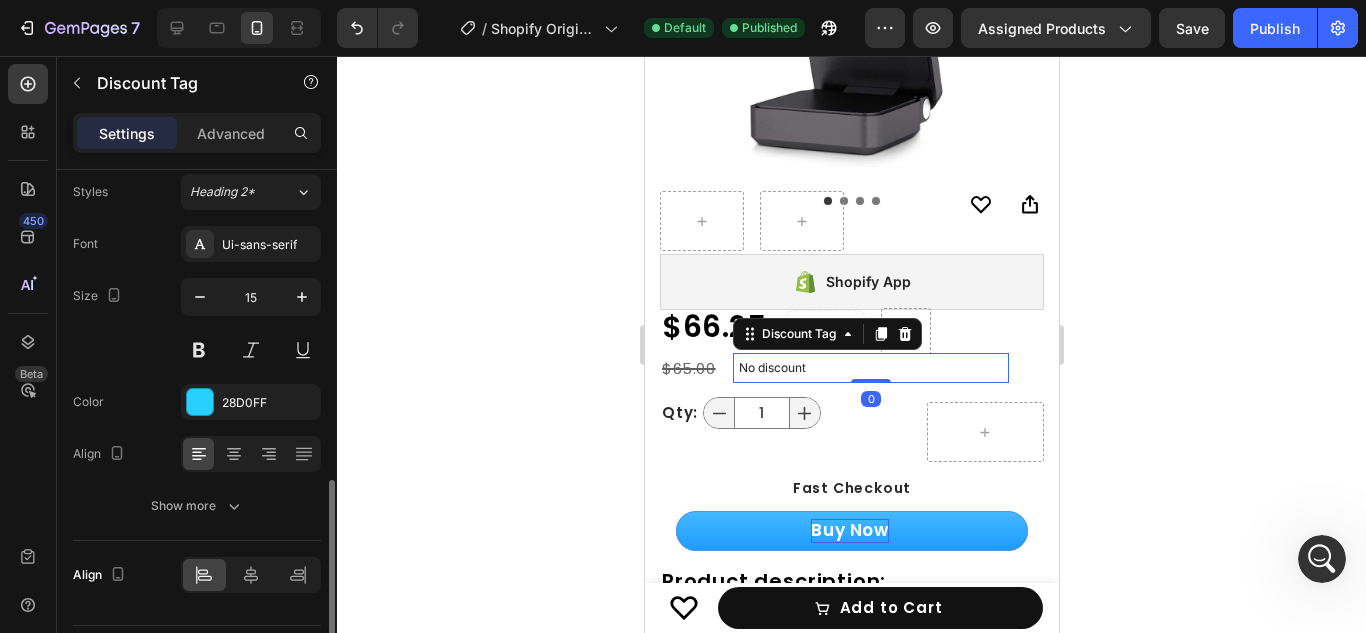 scroll, scrollTop: 842, scrollLeft: 0, axis: vertical 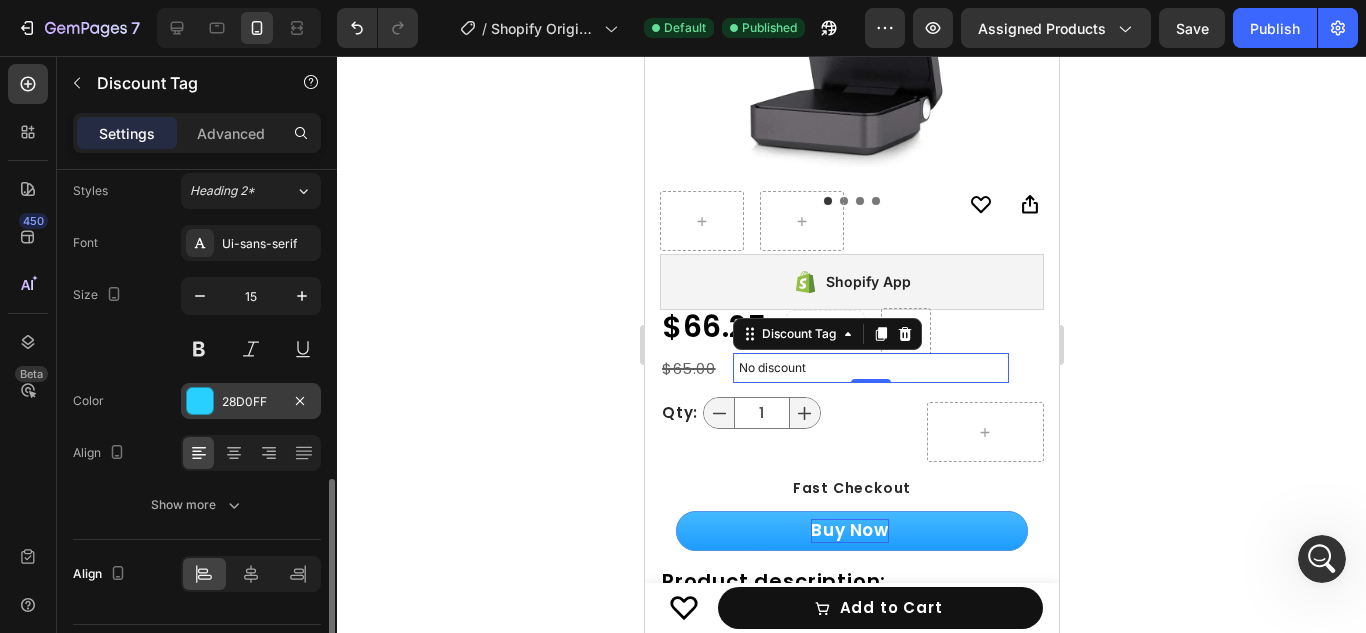 click at bounding box center [200, 401] 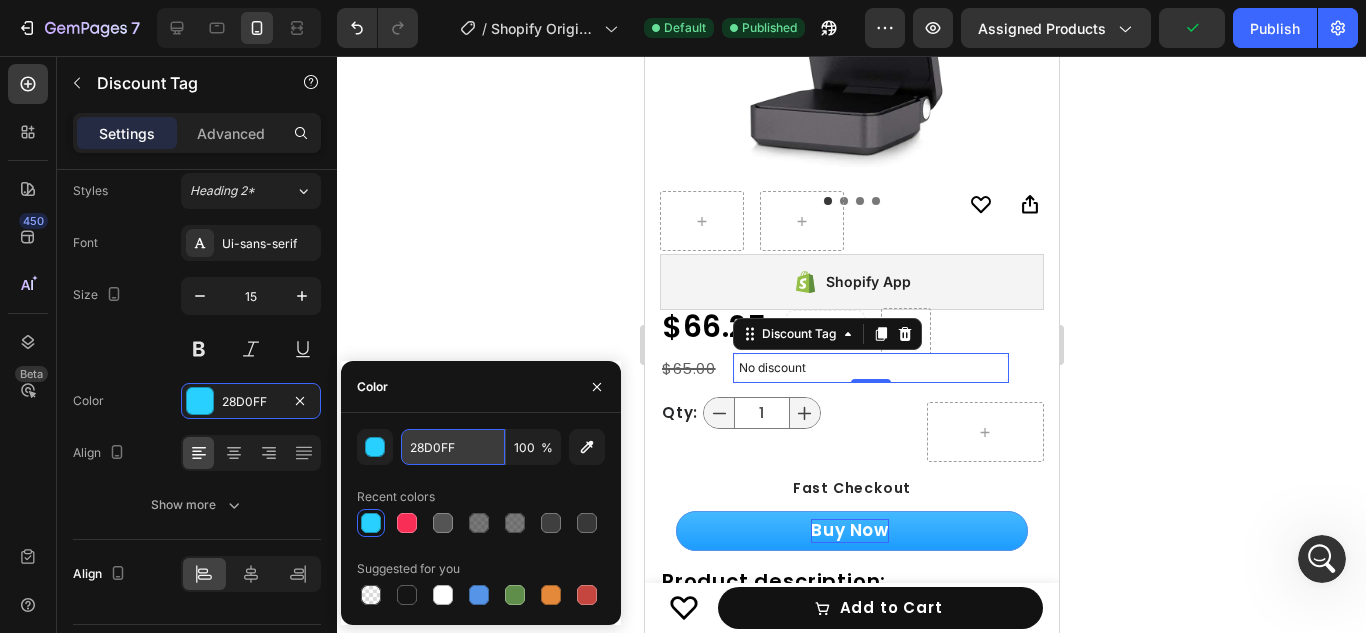 click on "28D0FF" at bounding box center [453, 447] 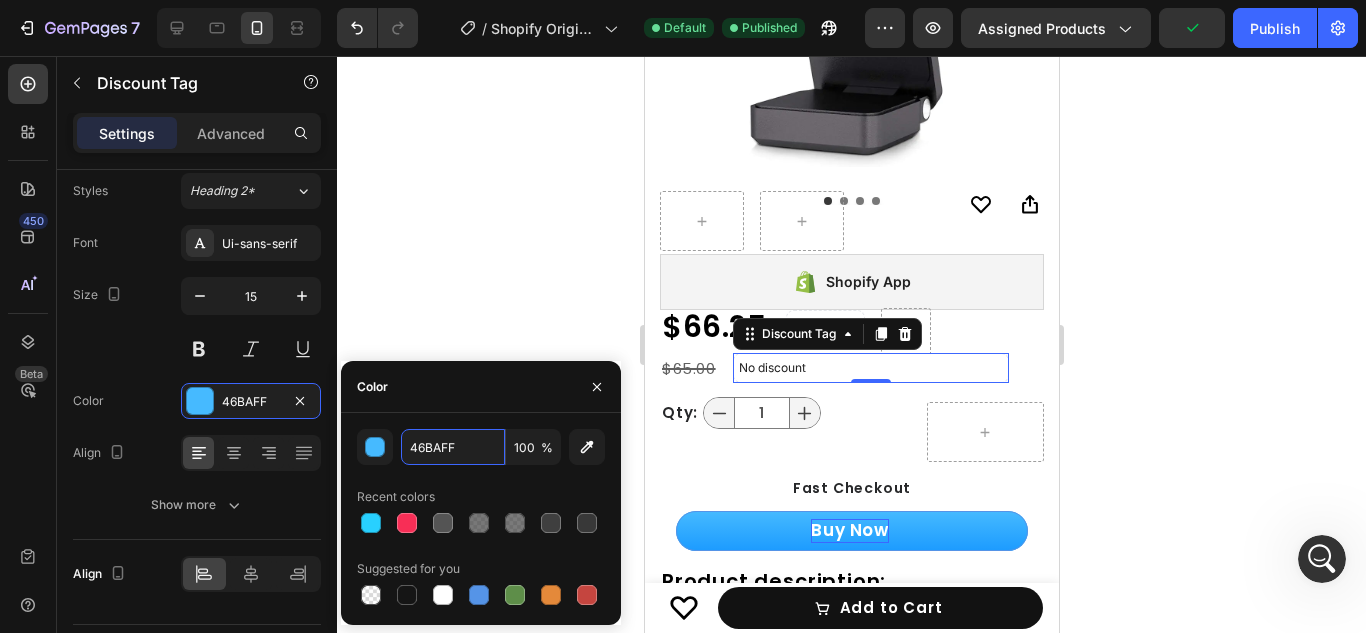 type on "46BAFF" 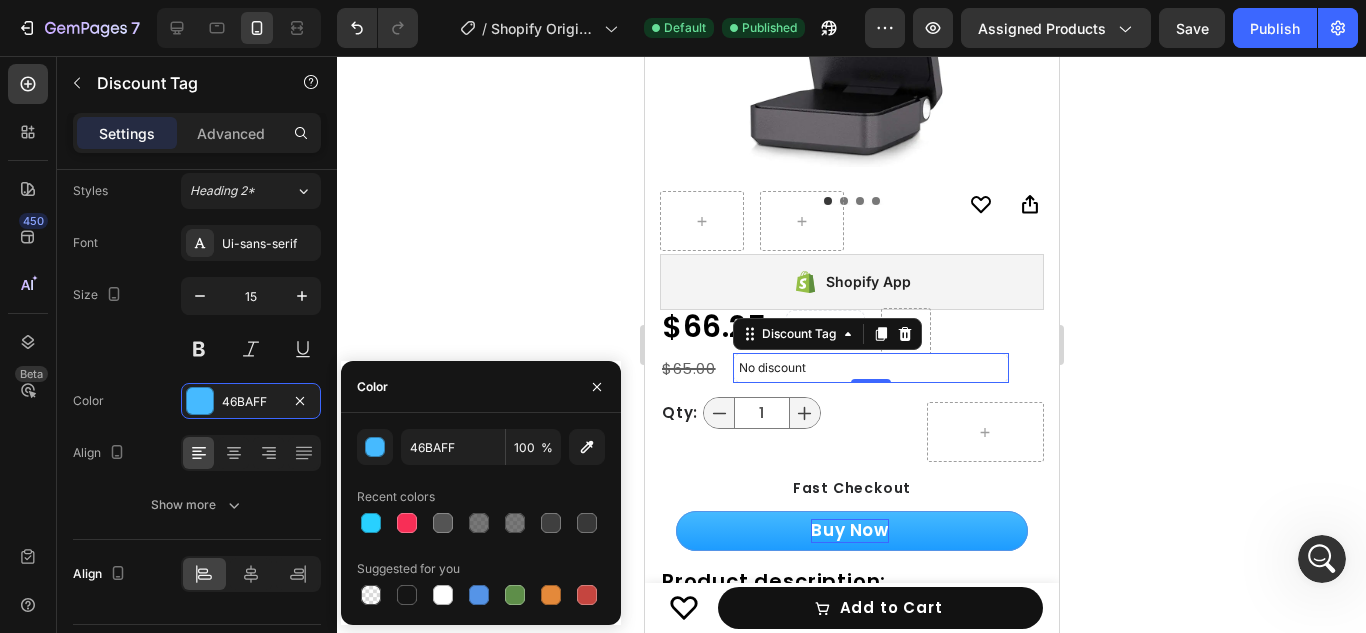 click on "Color" at bounding box center (481, 387) 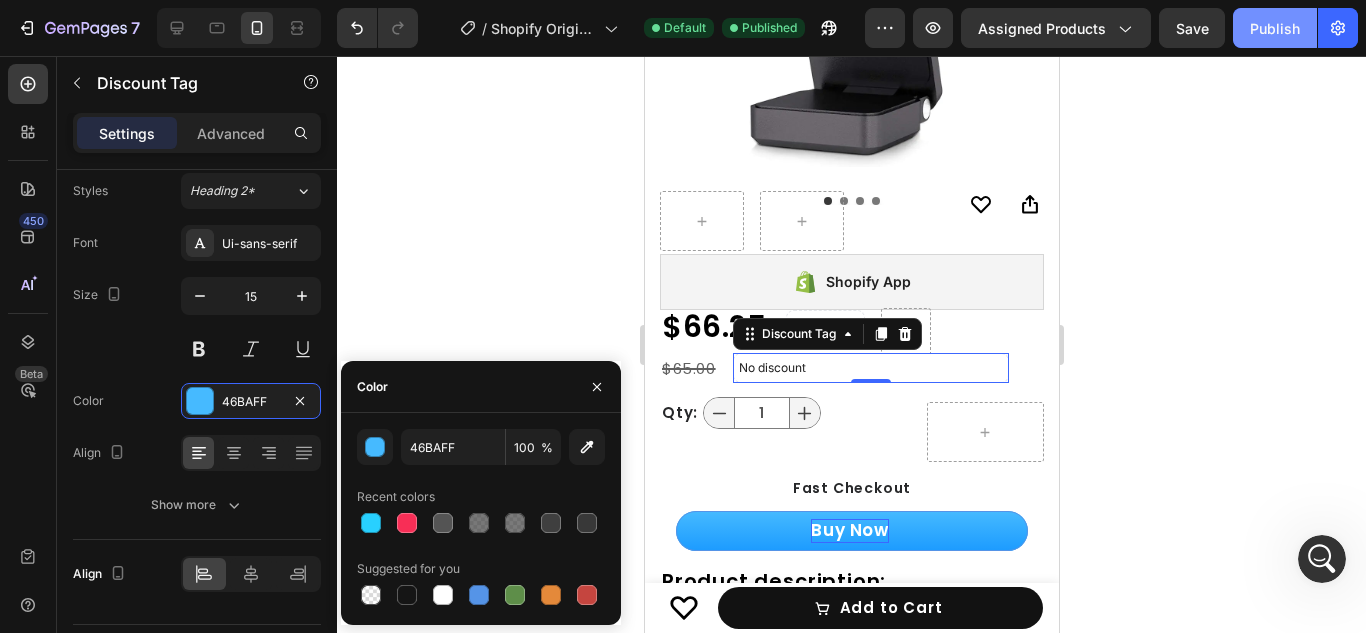 click on "Publish" at bounding box center [1275, 28] 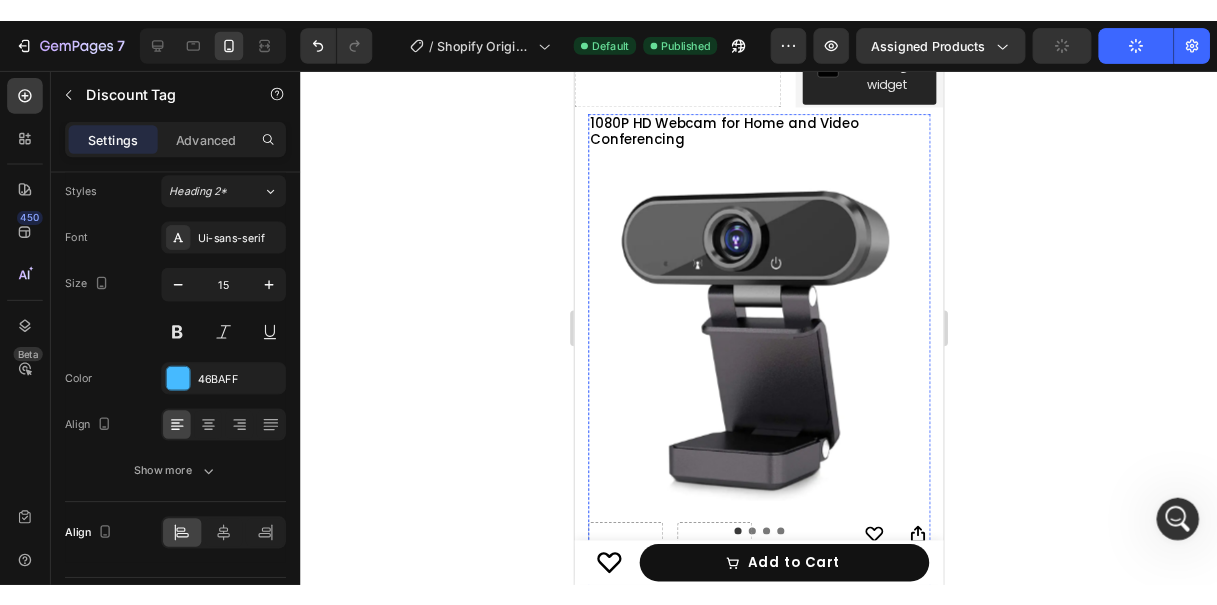 scroll, scrollTop: 0, scrollLeft: 0, axis: both 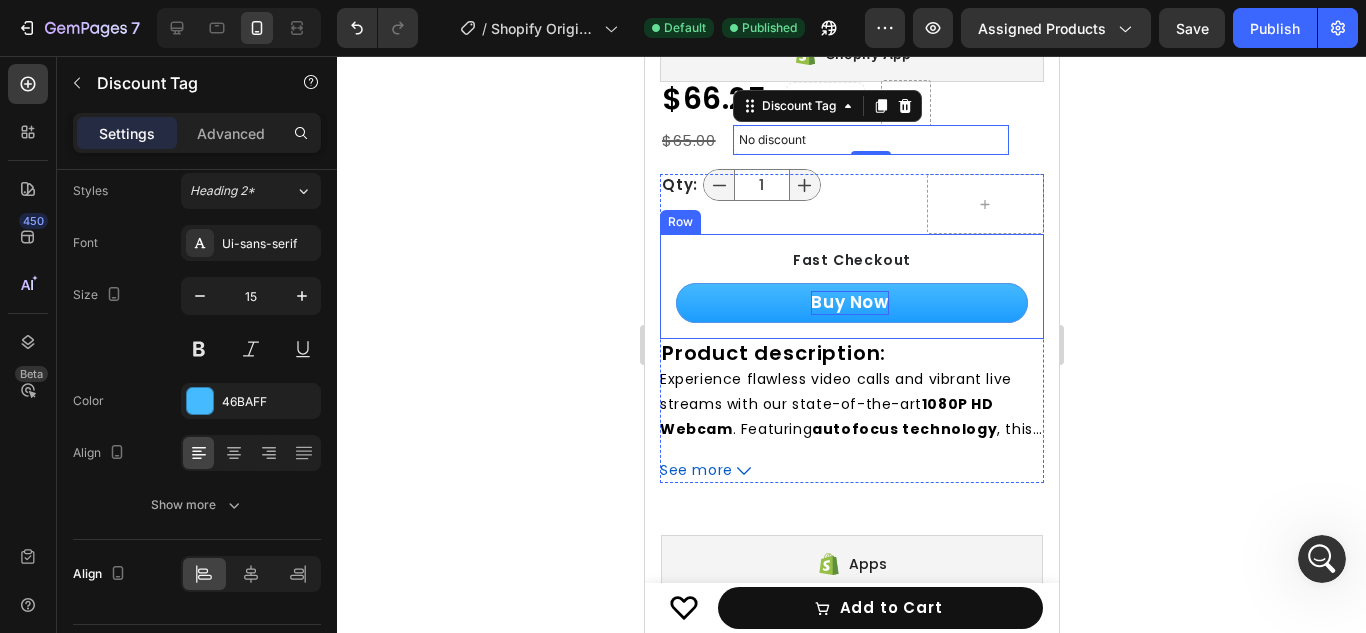 click on "Fast Checkout" at bounding box center [851, 260] 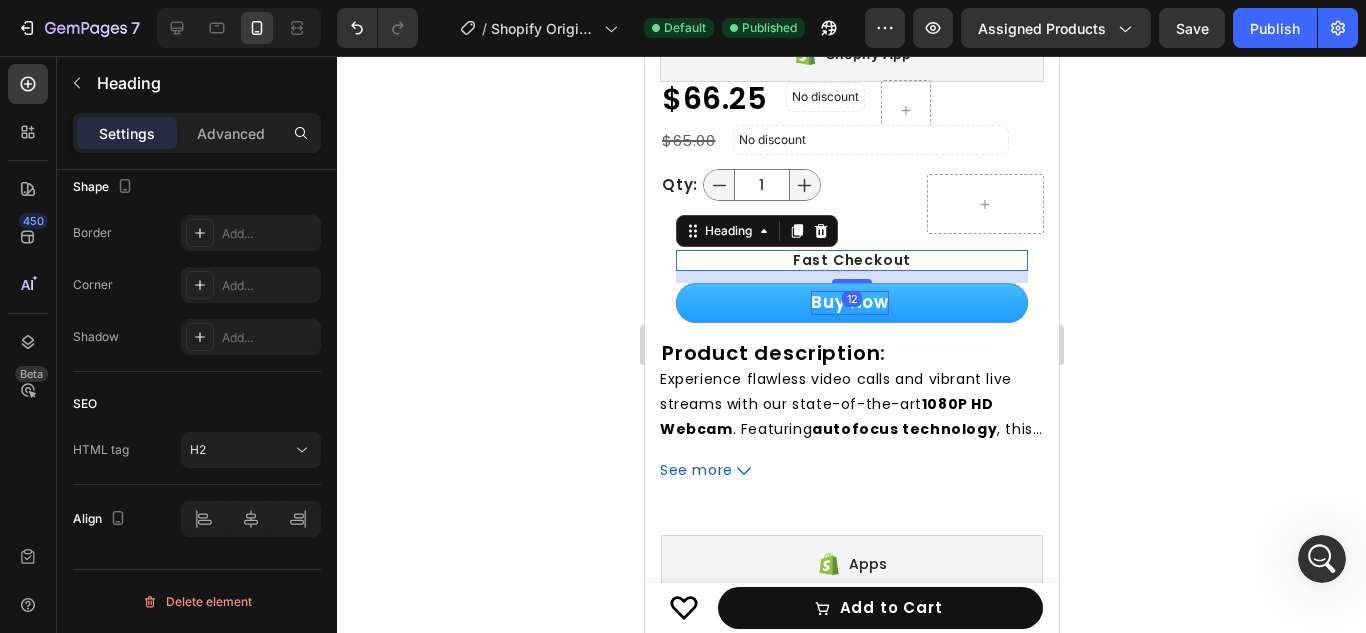 scroll, scrollTop: 0, scrollLeft: 0, axis: both 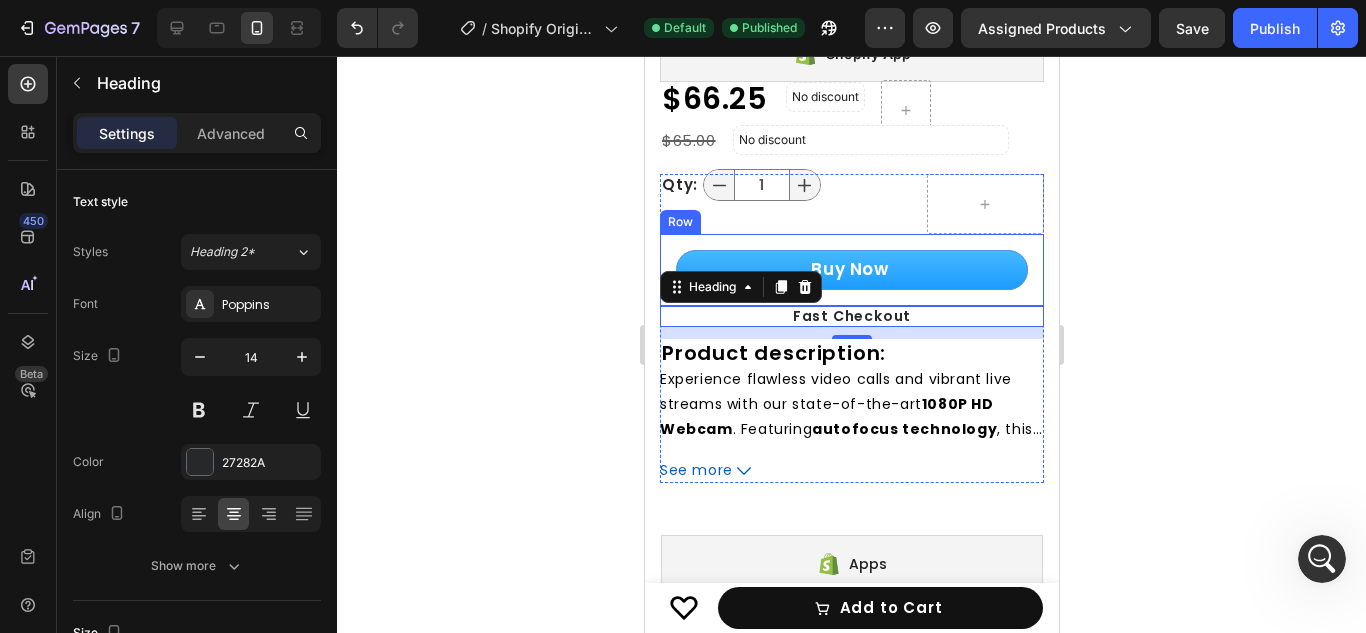 click on "Buy Now Add to Cart Row" at bounding box center (851, 270) 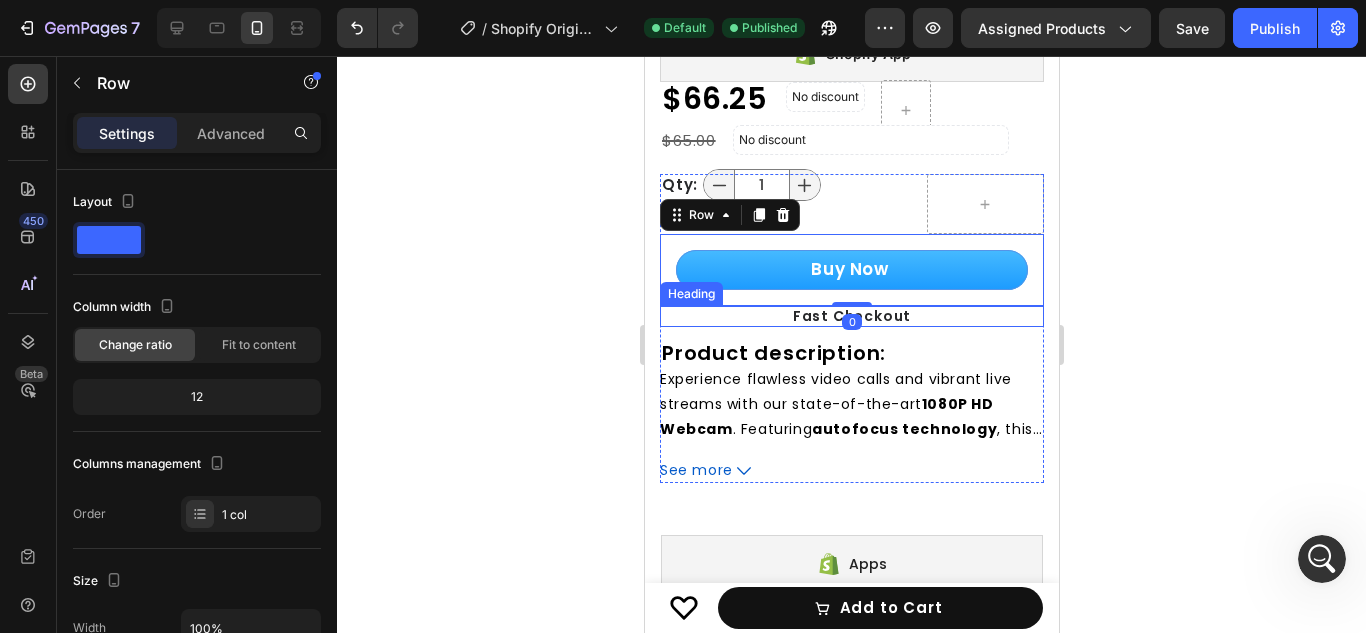 click on "Fast Checkout" at bounding box center (851, 316) 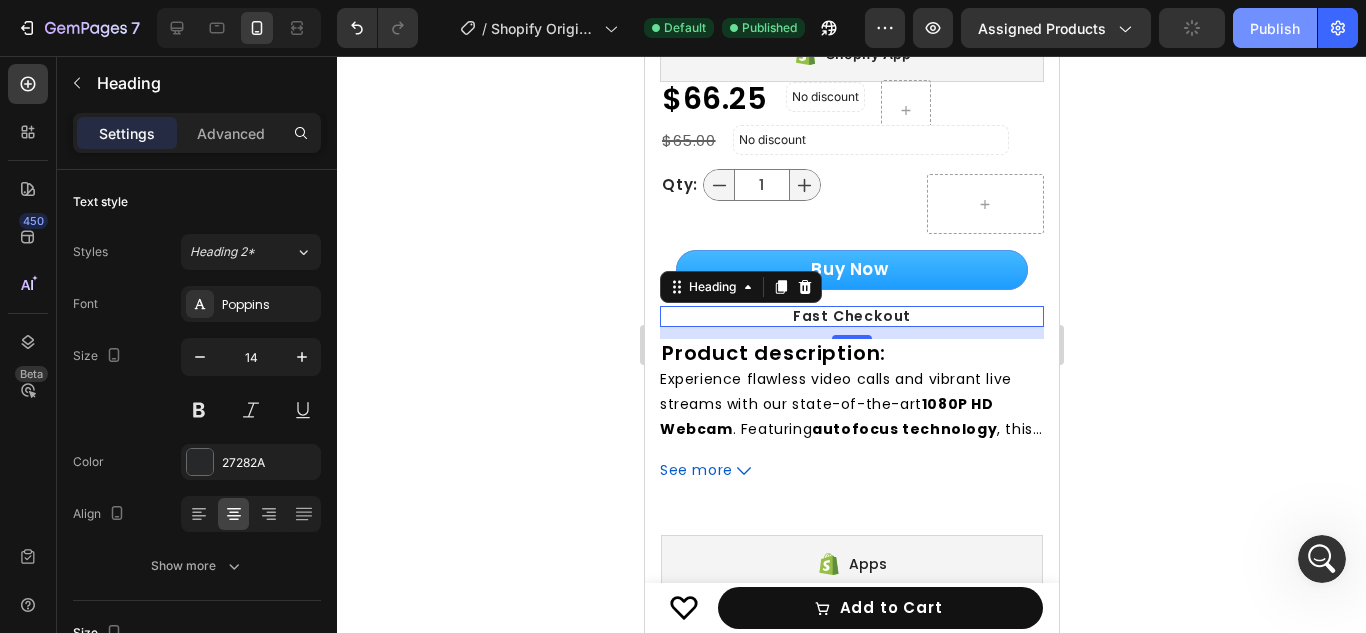click on "Publish" at bounding box center (1275, 28) 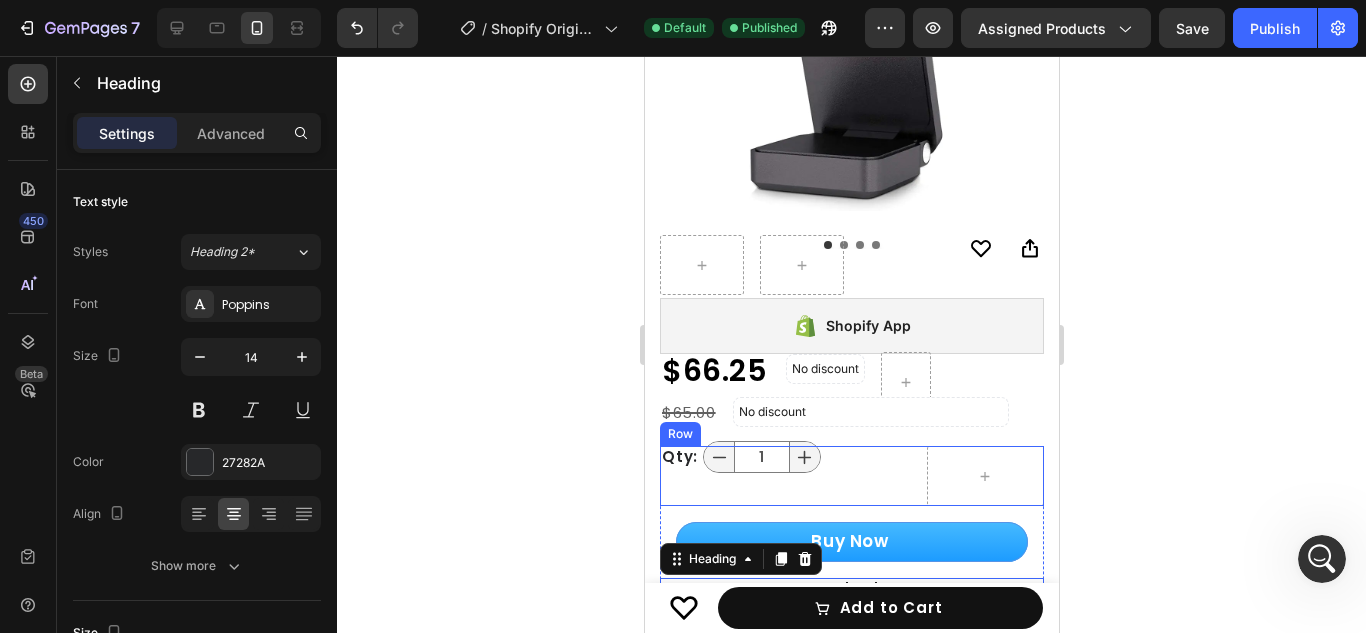 scroll, scrollTop: 426, scrollLeft: 0, axis: vertical 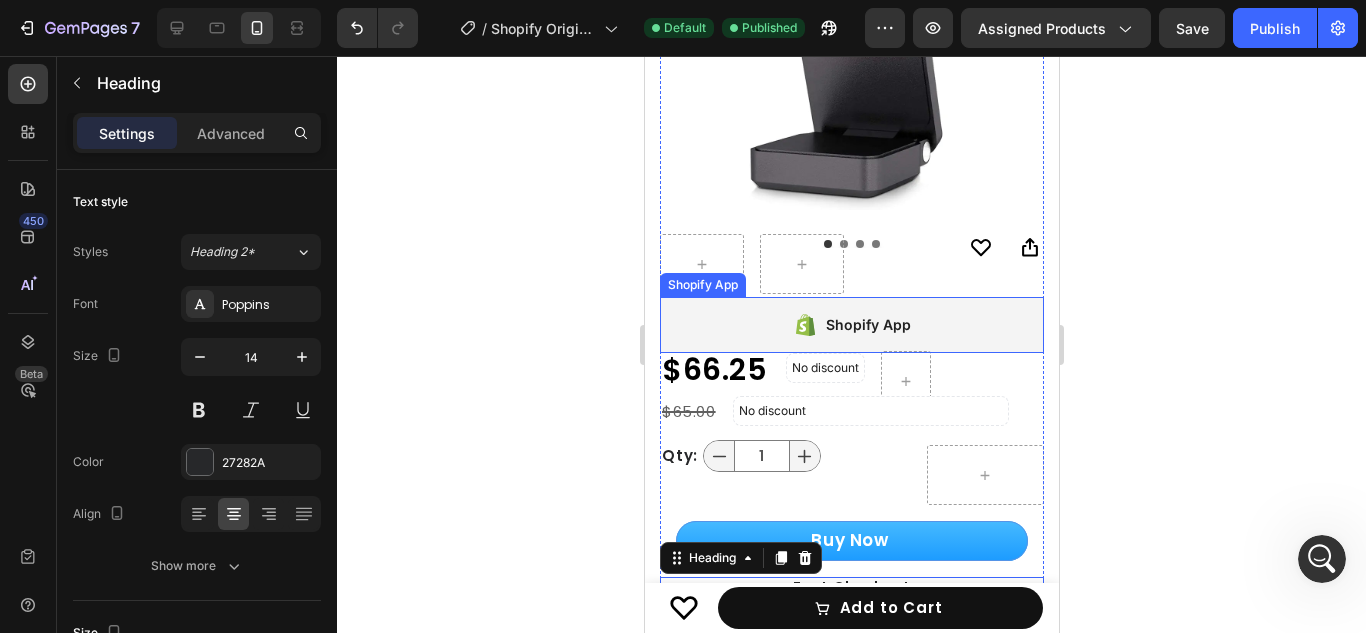 click on "Shopify App" at bounding box center [702, 285] 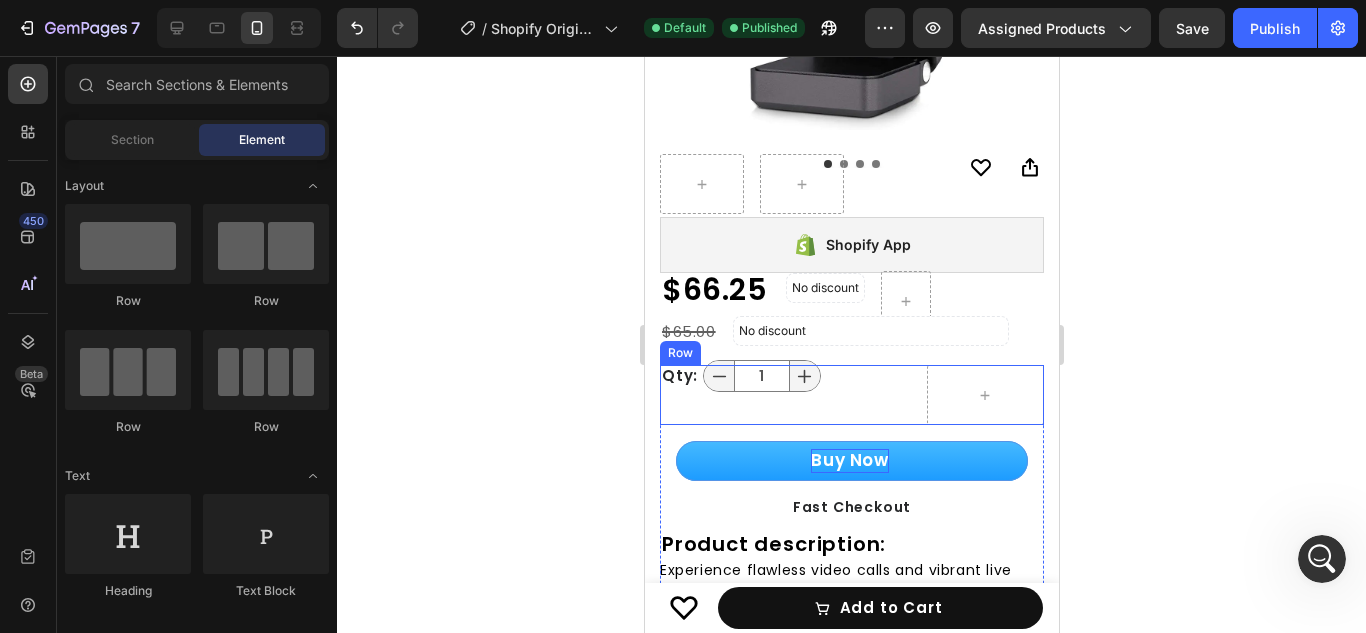 scroll, scrollTop: 507, scrollLeft: 0, axis: vertical 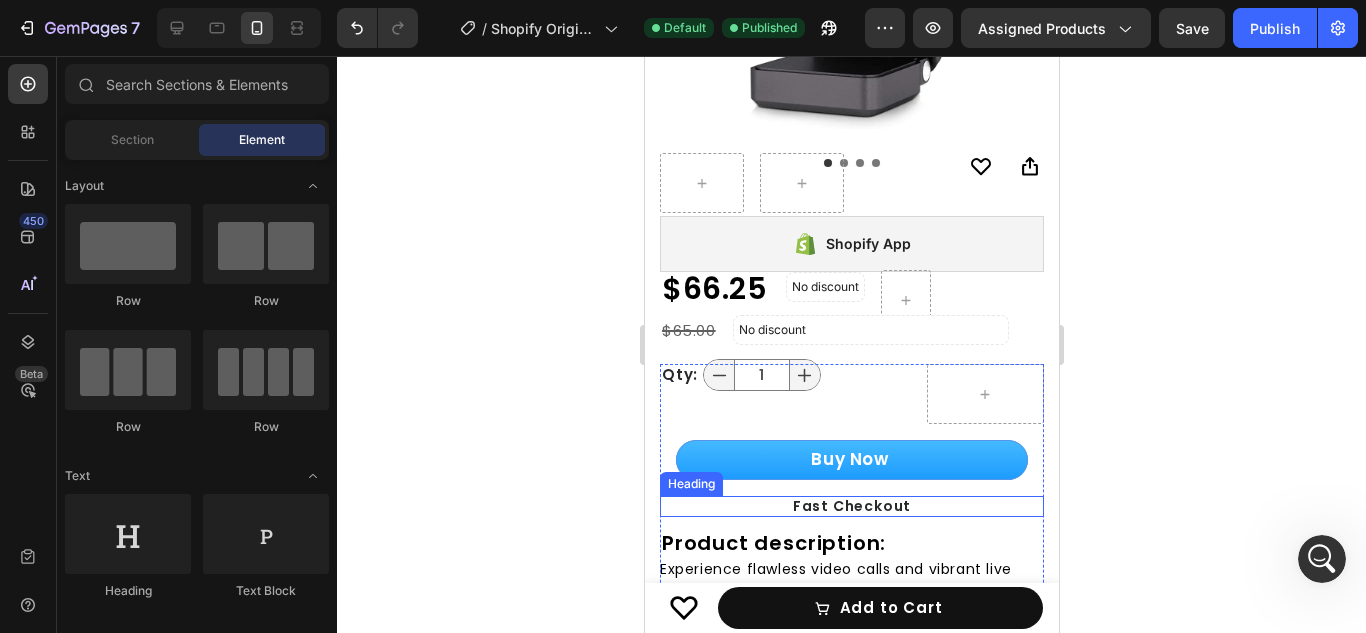 click on "Fast Checkout" at bounding box center [851, 506] 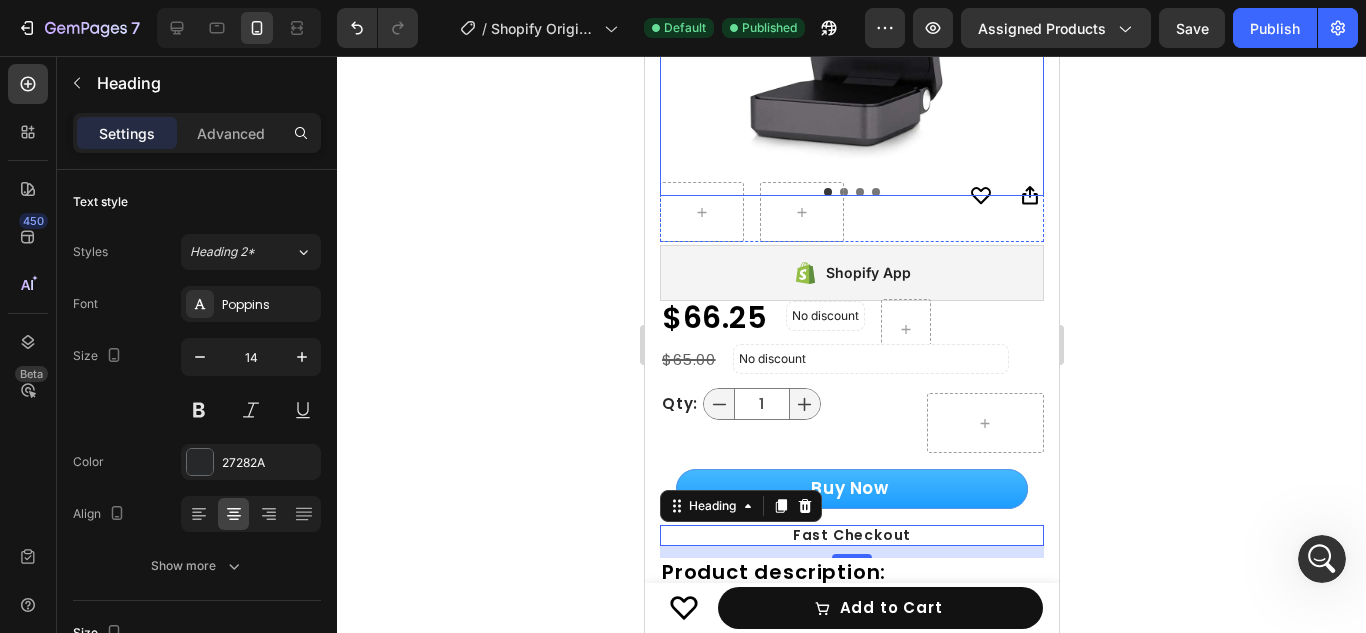 scroll, scrollTop: 479, scrollLeft: 0, axis: vertical 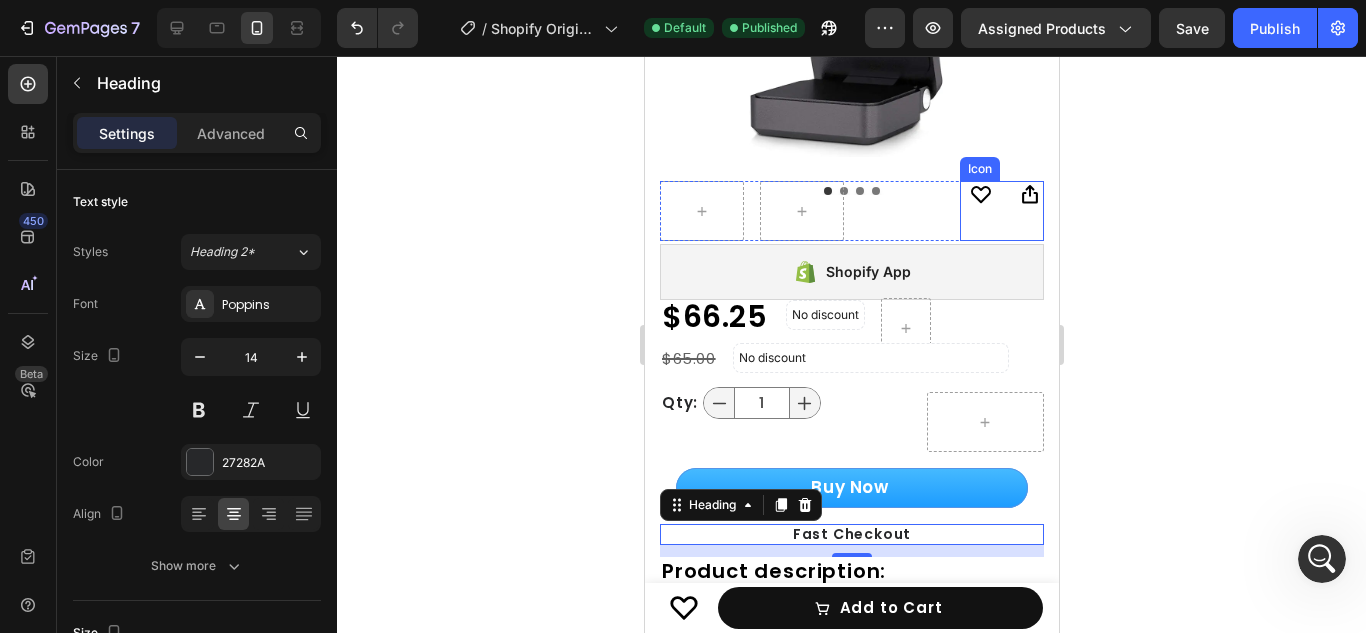 click on "Icon" at bounding box center [1001, 195] 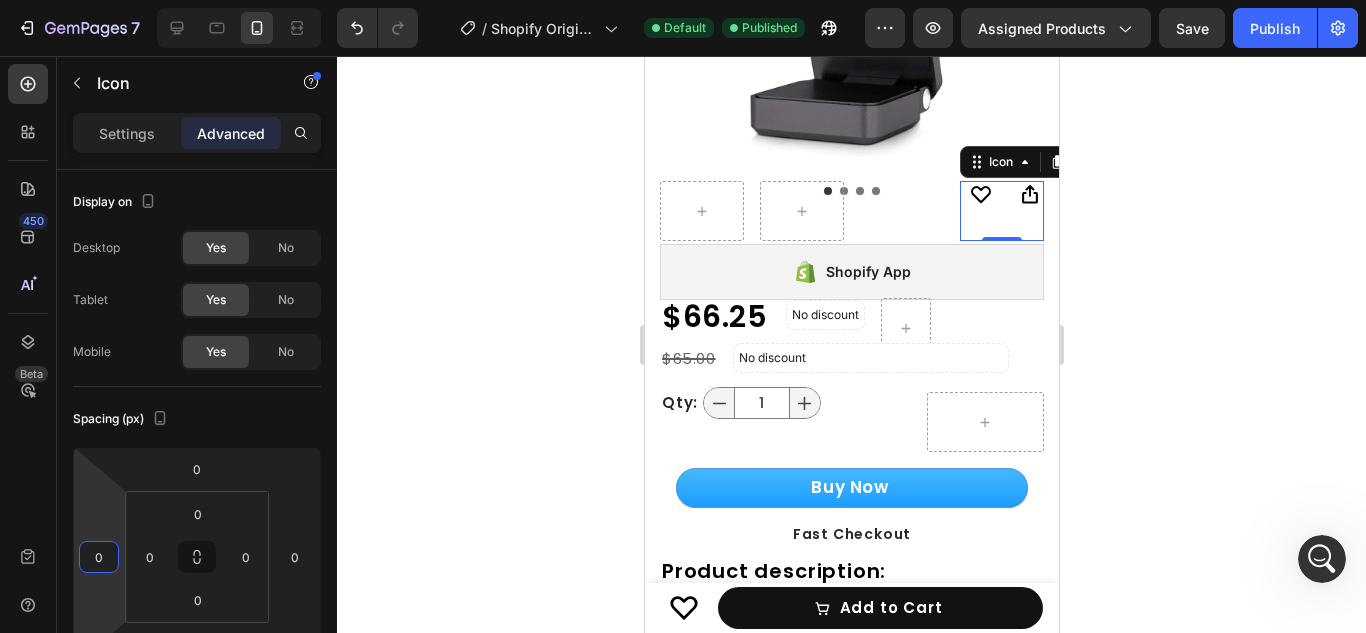 type on "-2" 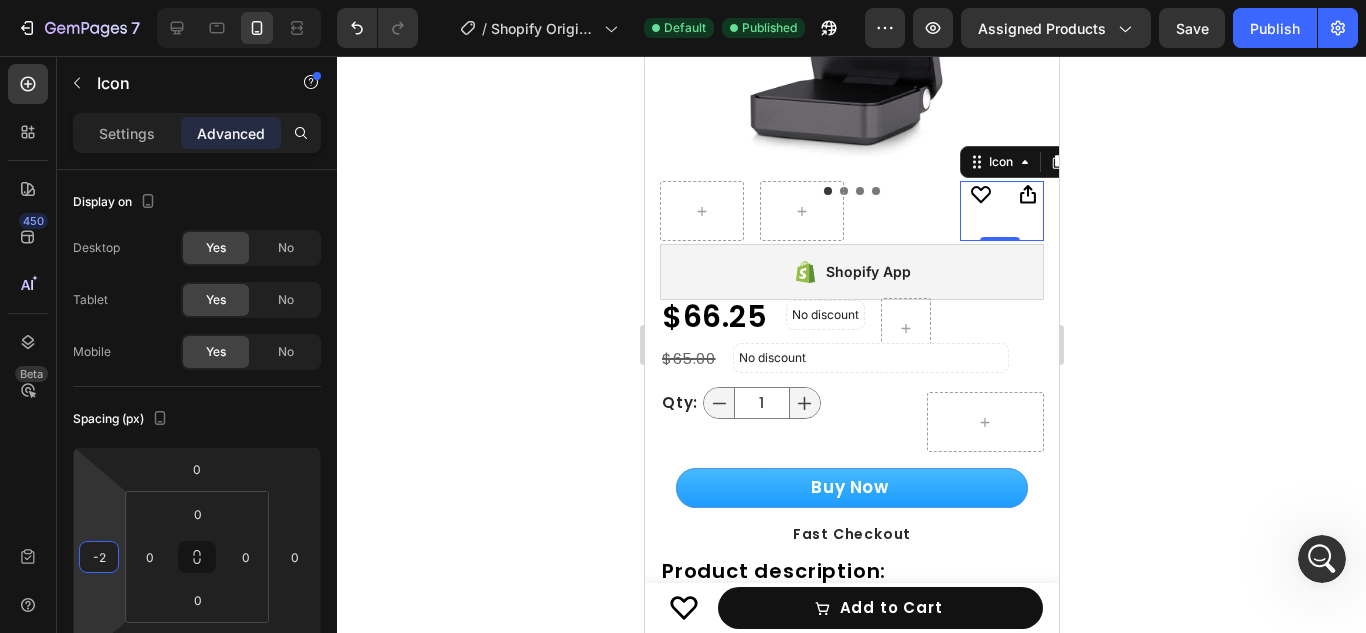 click on "7   /  Shopify Original Product Template Default Published Preview Assigned Products  Save   Publish  450 Beta Sections(18) Elements(84) Section Element Hero Section Product Detail Brands Trusted Badges Guarantee Product Breakdown How to use Testimonials Compare Bundle FAQs Social Proof Brand Story Product List Collection Blog List Contact Sticky Add to Cart Custom Footer Browse Library 450 Layout
Row
Row
Row
Row Text
Heading
Text Block Button
Button
Button Media
Image
Image
Video" at bounding box center (683, 0) 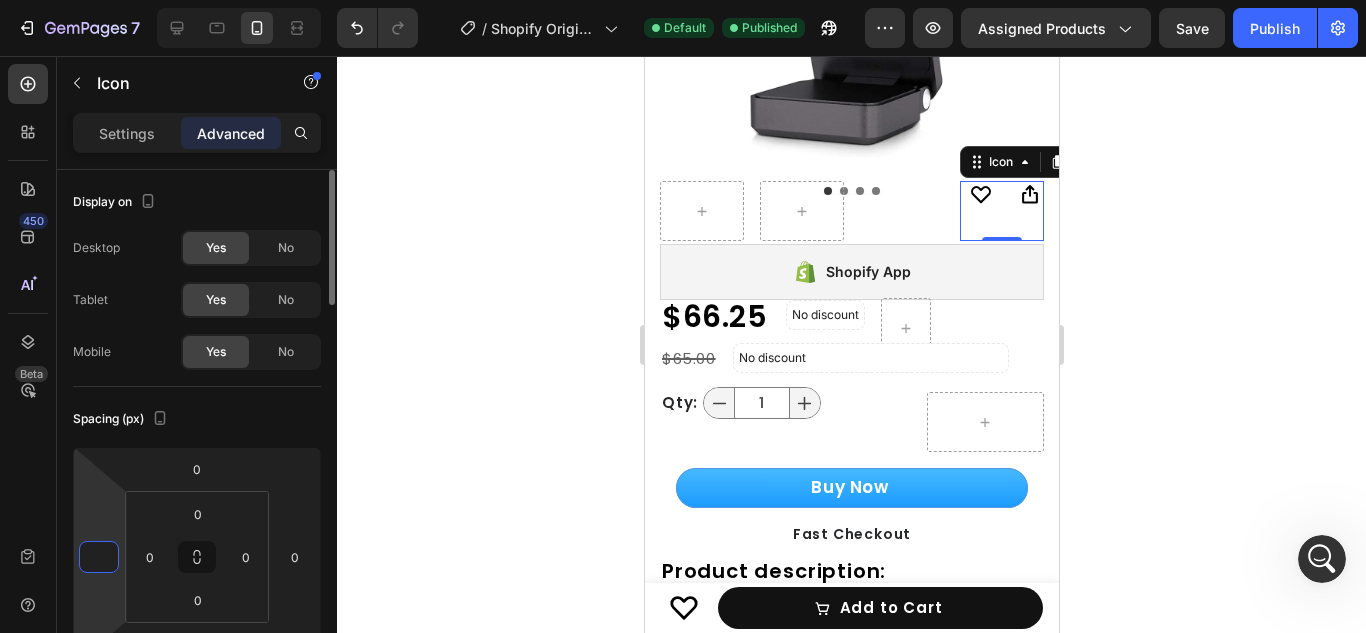 type on "0" 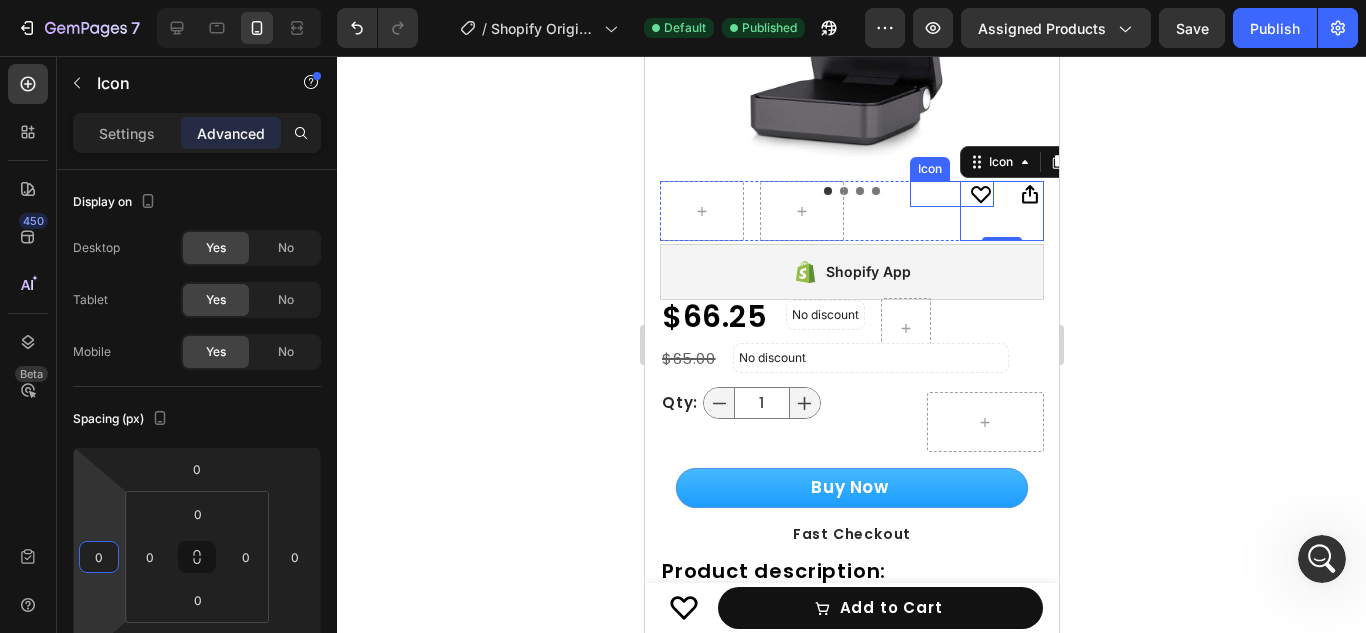 click on "Icon" at bounding box center (951, 194) 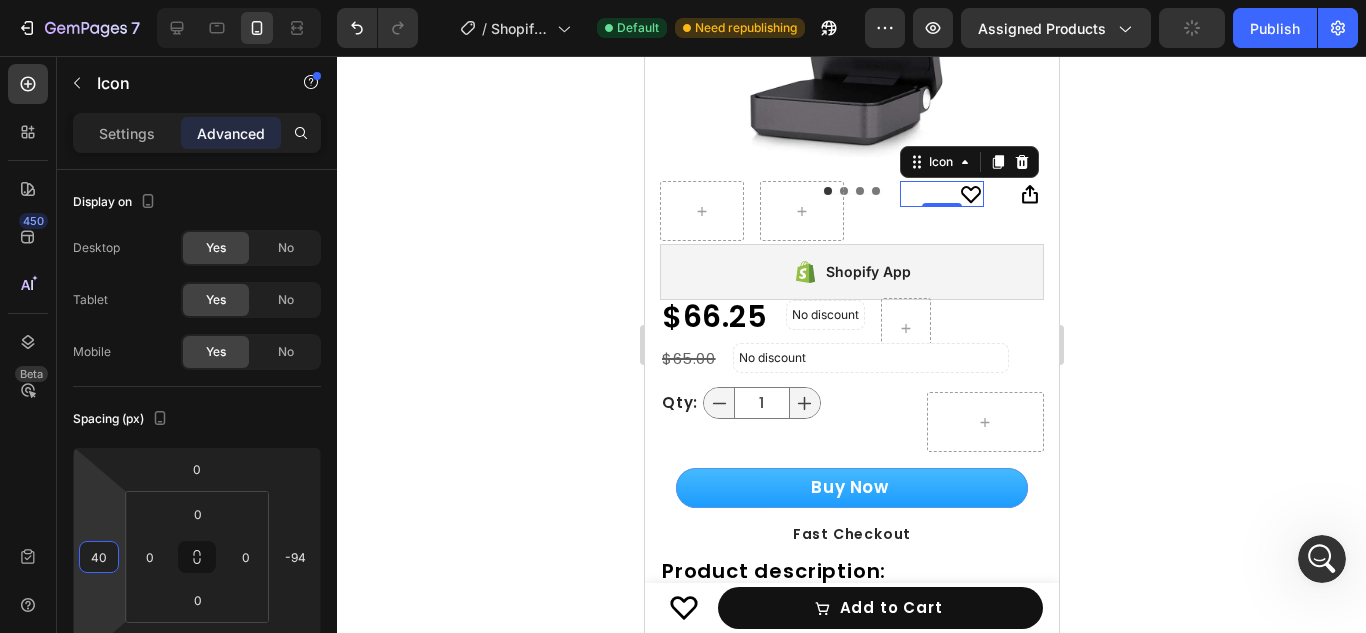 click on "7   /  Shopify Original Product Template Default Need republishing Preview Assigned Products  Publish  450 Beta Sections(18) Elements(84) Section Element Hero Section Product Detail Brands Trusted Badges Guarantee Product Breakdown How to use Testimonials Compare Bundle FAQs Social Proof Brand Story Product List Collection Blog List Contact Sticky Add to Cart Custom Footer Browse Library 450 Layout
Row
Row
Row
Row Text
Heading
Text Block Button
Button
Button Media
Image
Image" at bounding box center [683, 0] 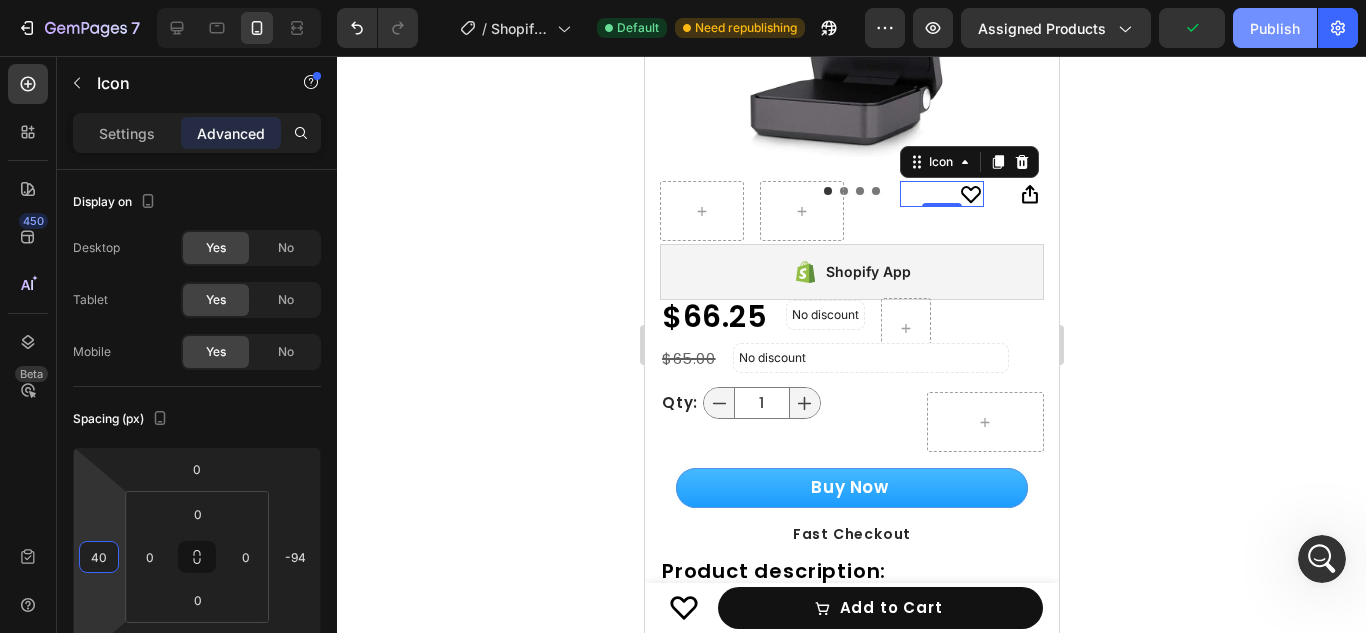 click on "Publish" at bounding box center [1275, 28] 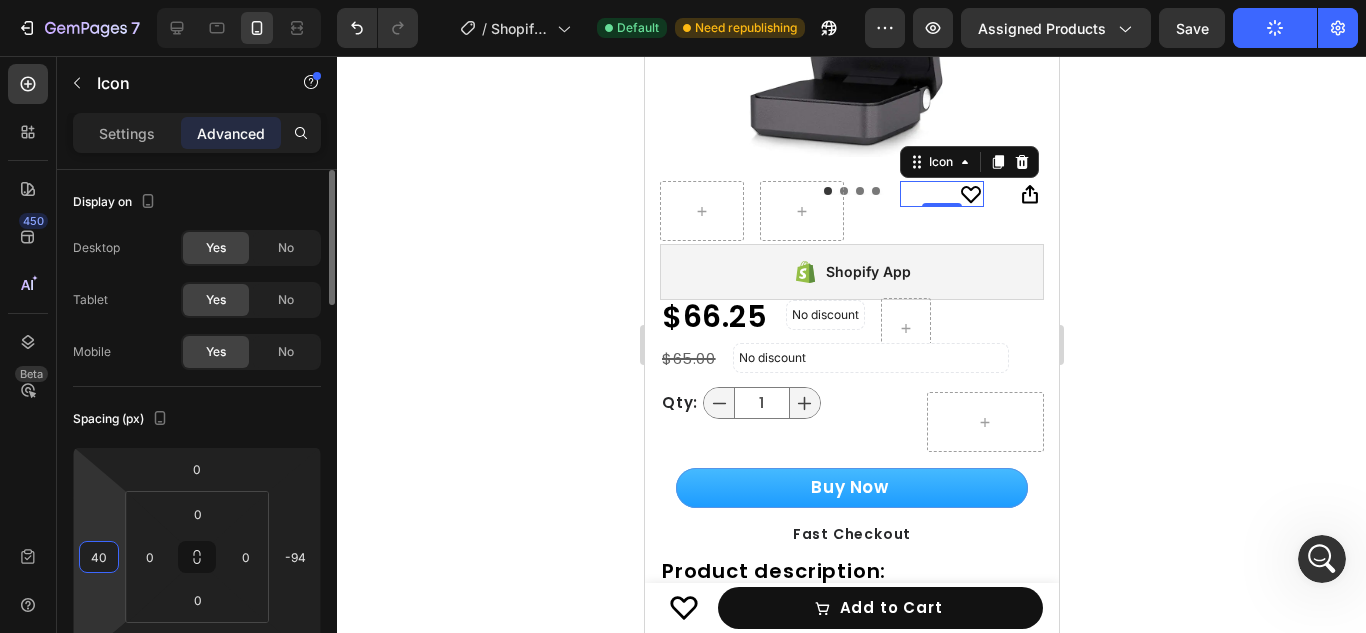 click on "40" at bounding box center (99, 557) 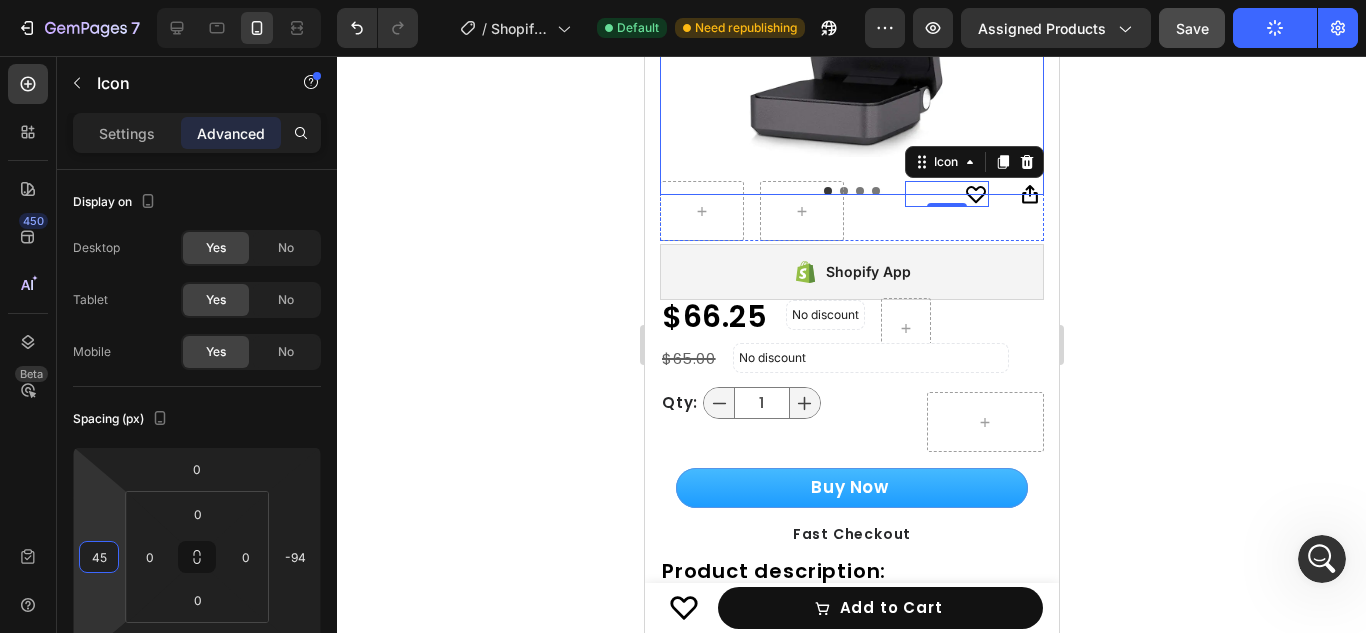 type on "45" 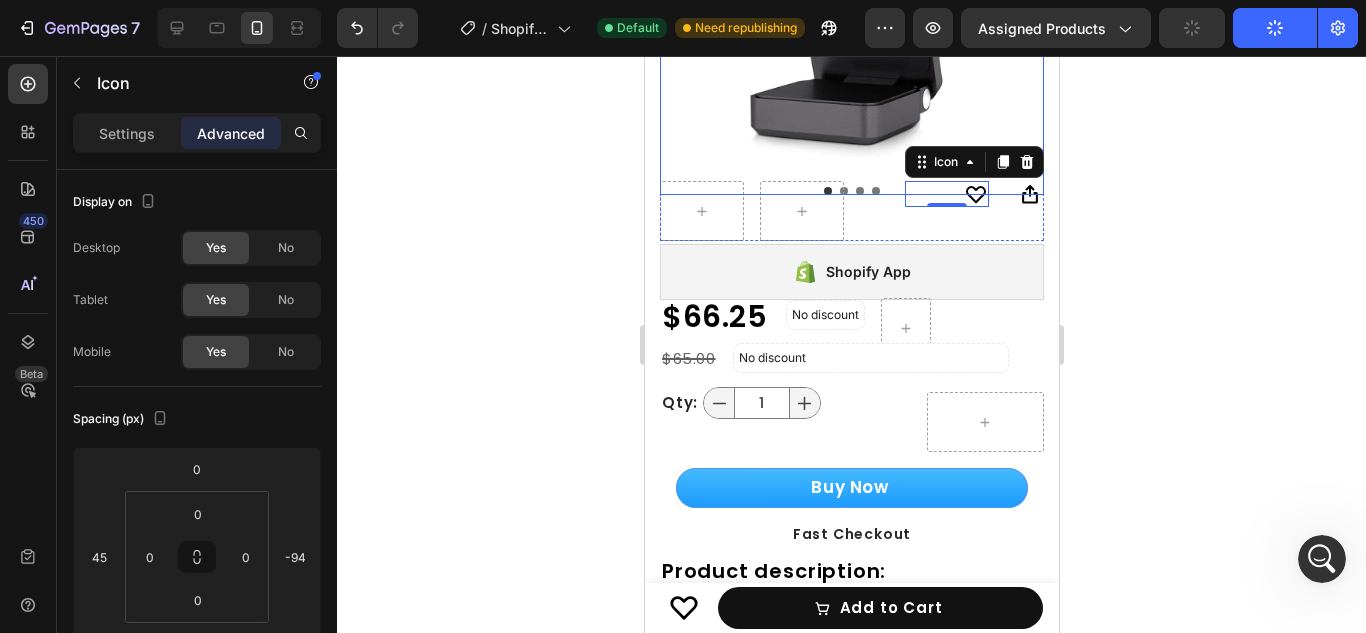 click 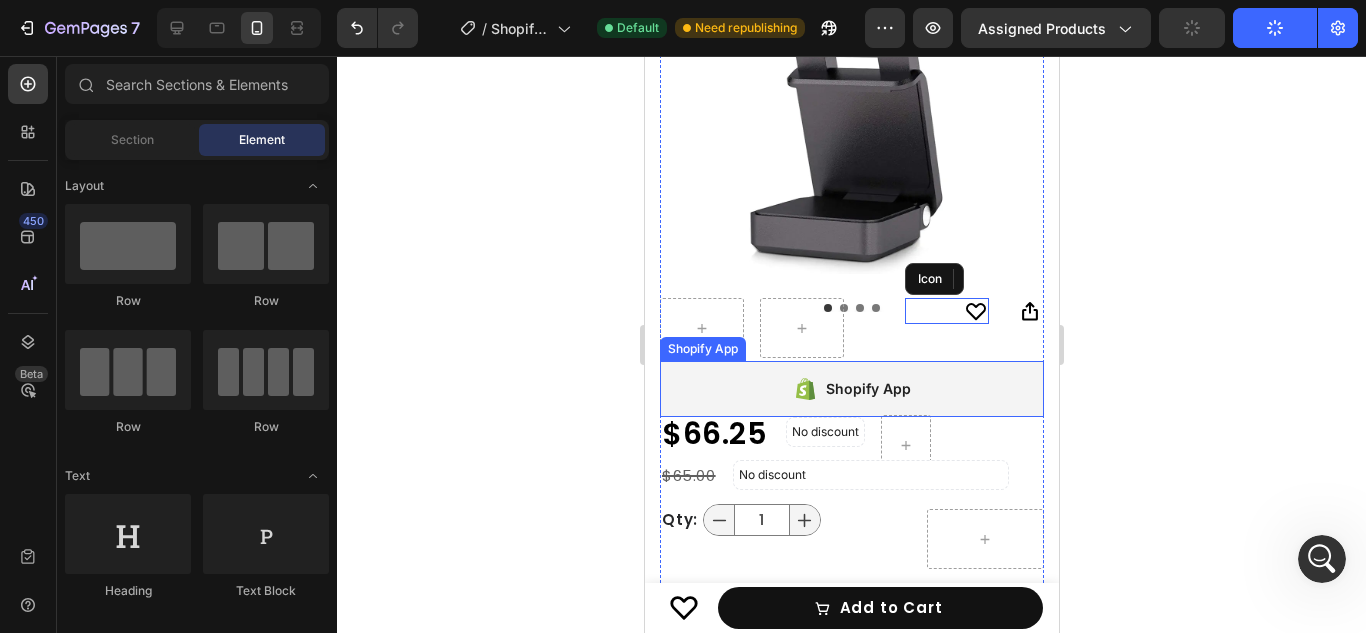 scroll, scrollTop: 395, scrollLeft: 0, axis: vertical 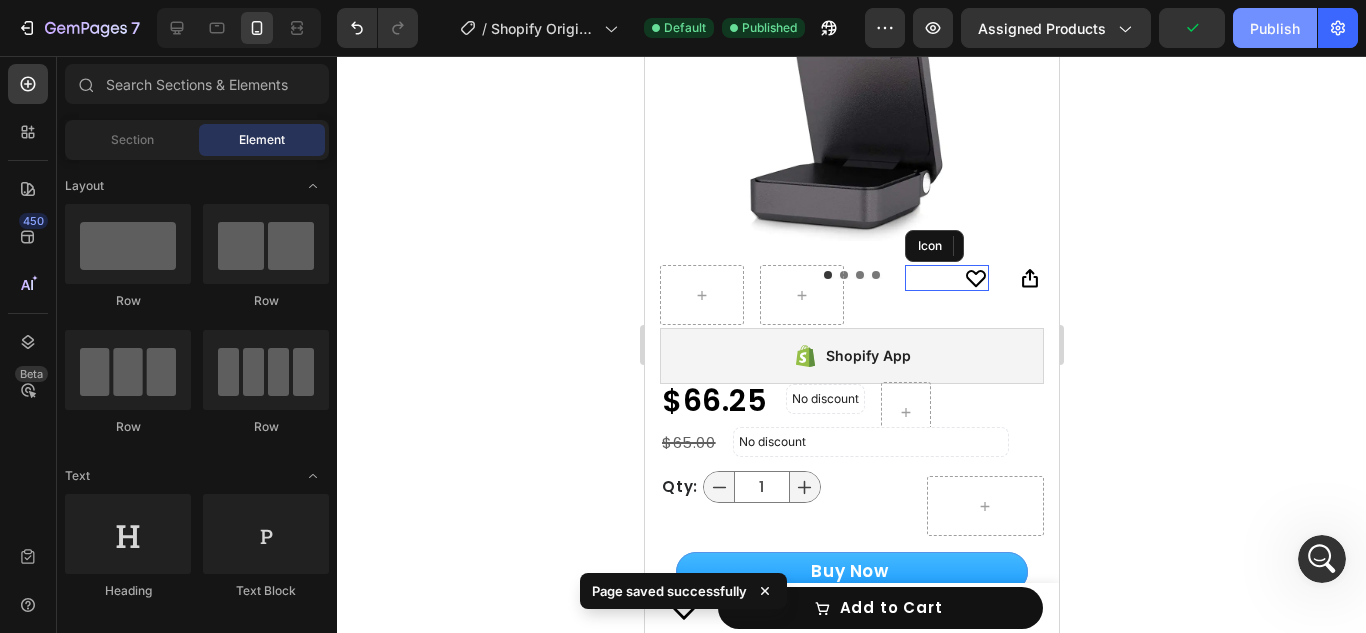 click on "Publish" 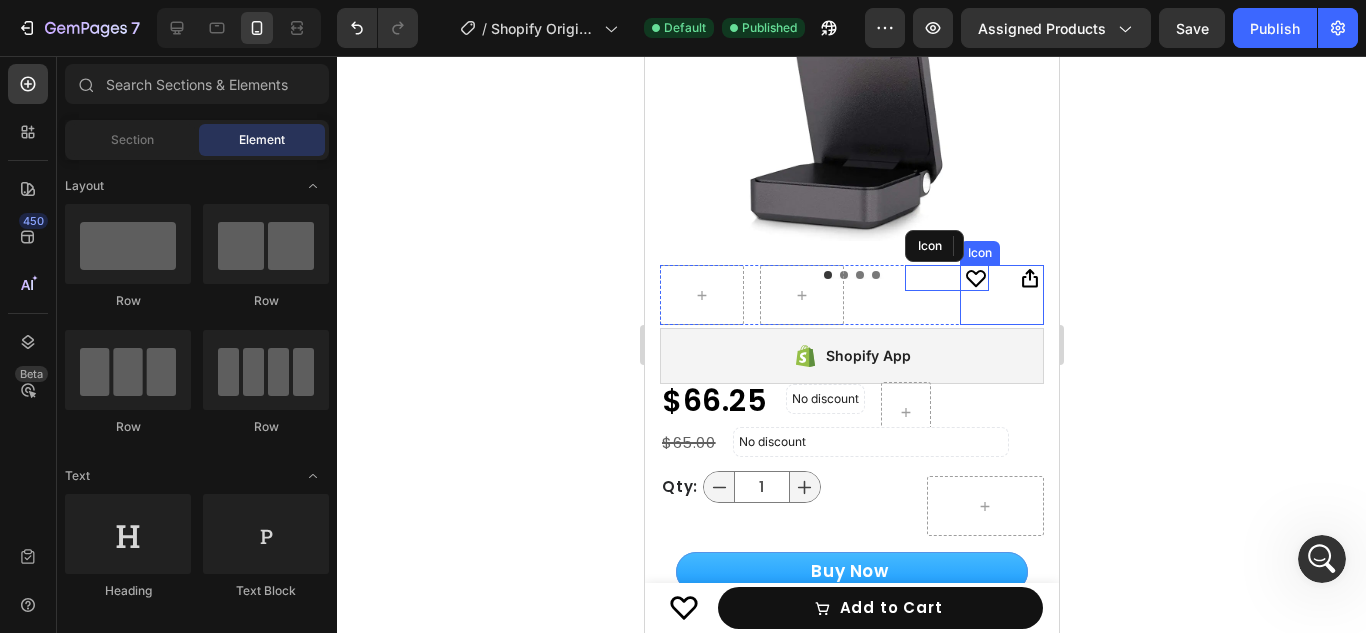 click on "Icon" at bounding box center (1001, 279) 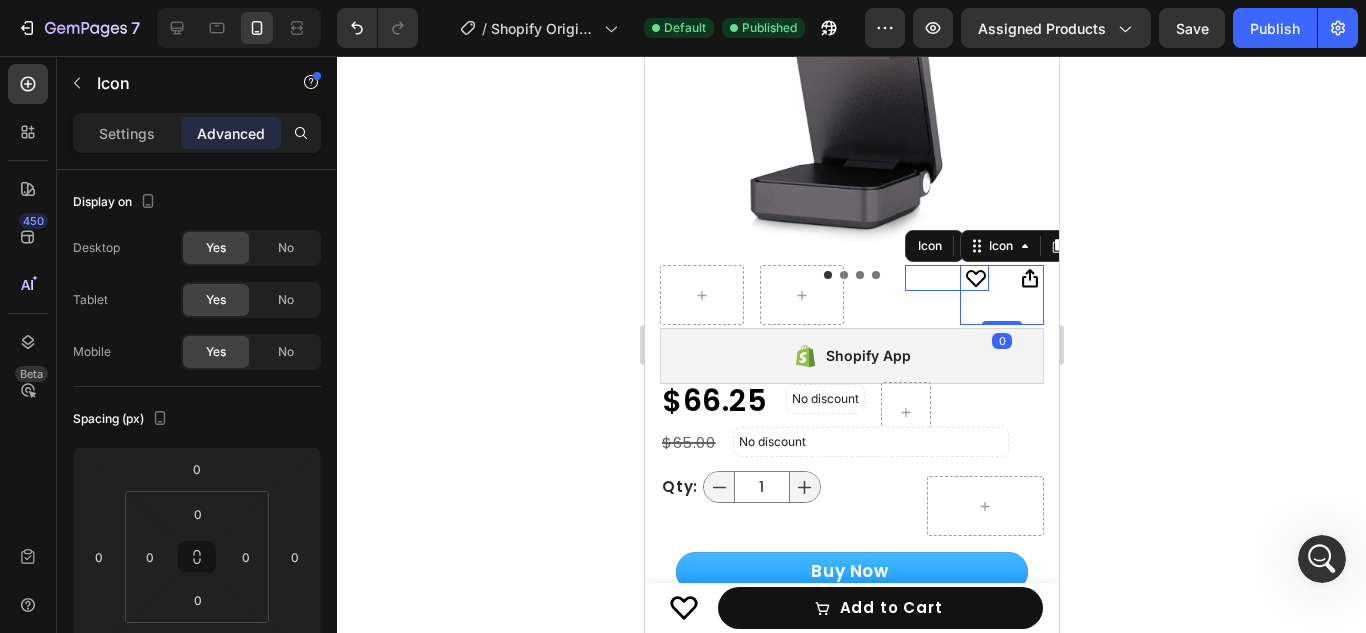 click on "Icon   0" at bounding box center (1001, 279) 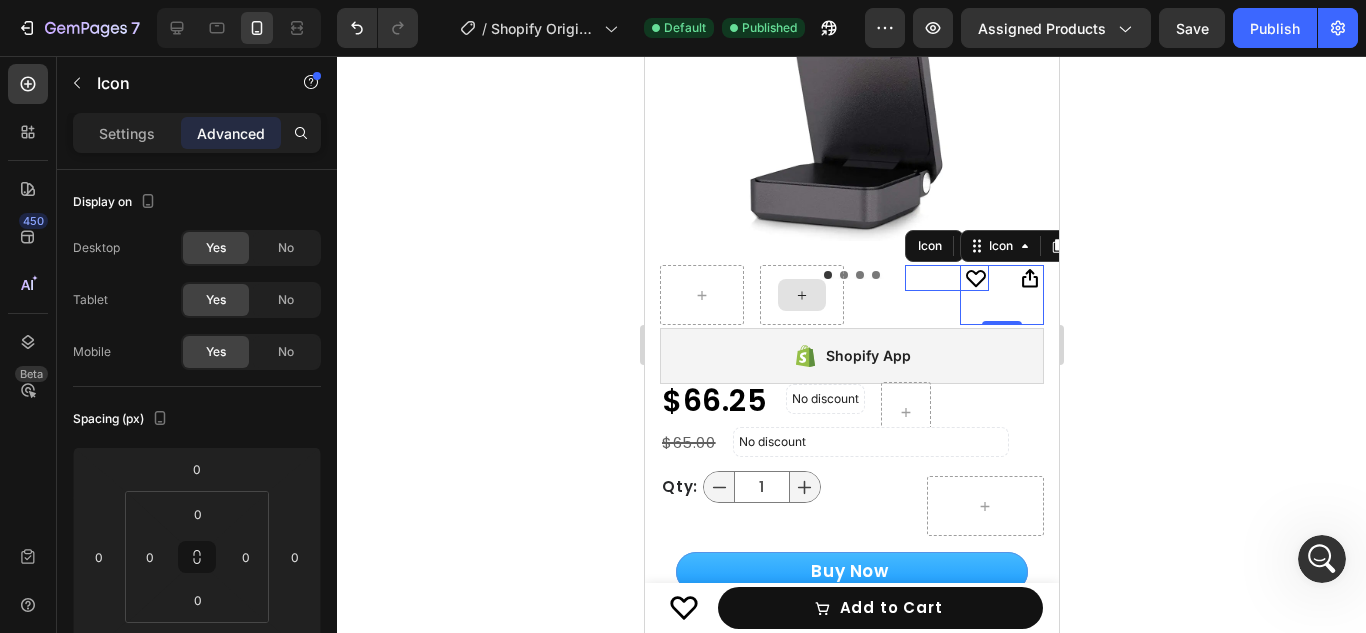 click on "Icon" at bounding box center [946, 278] 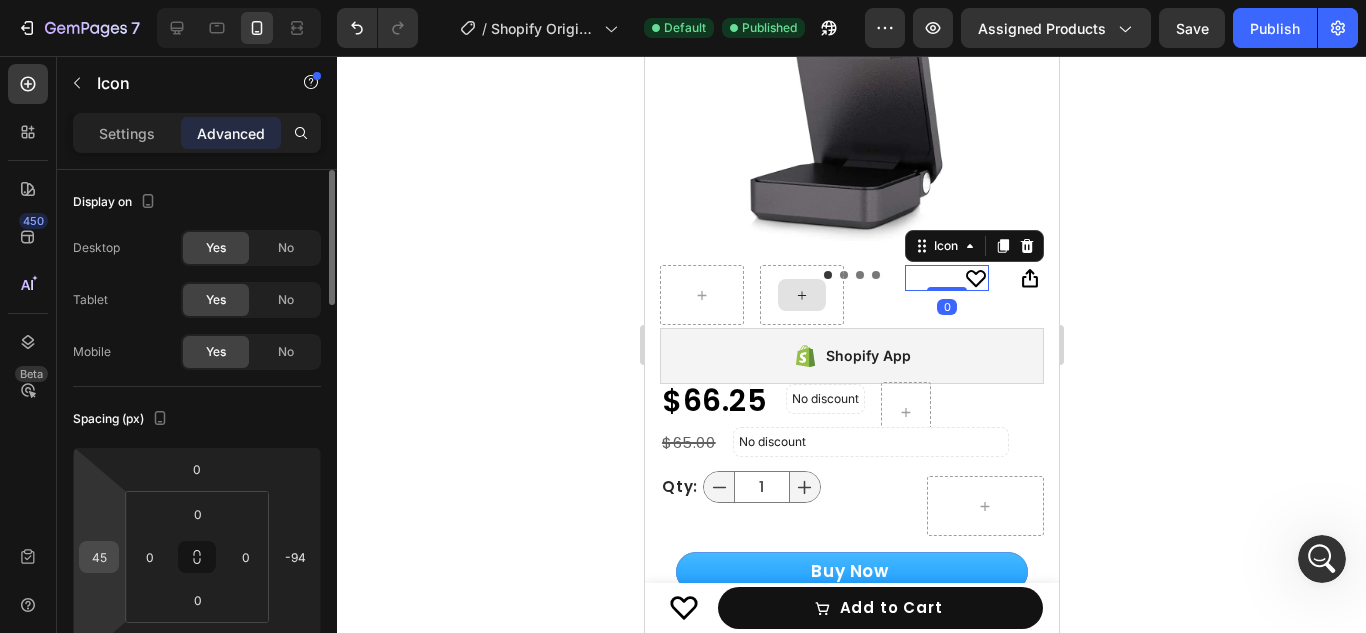 click on "45" at bounding box center [99, 557] 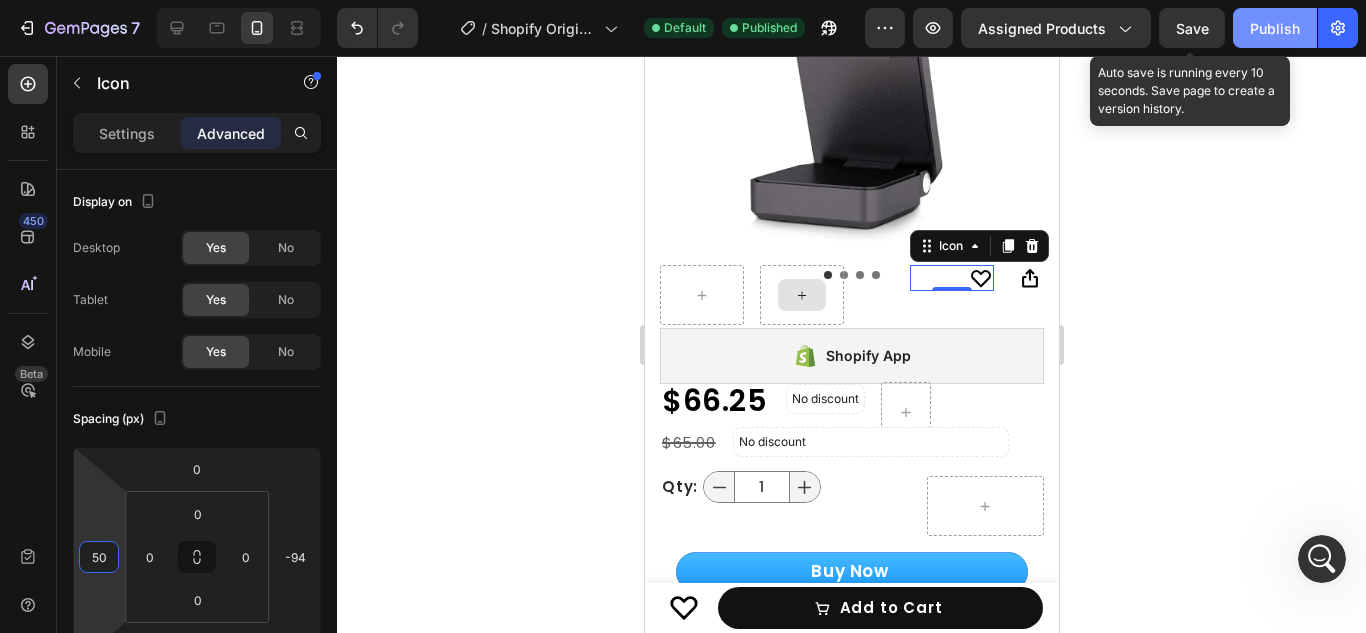 type on "50" 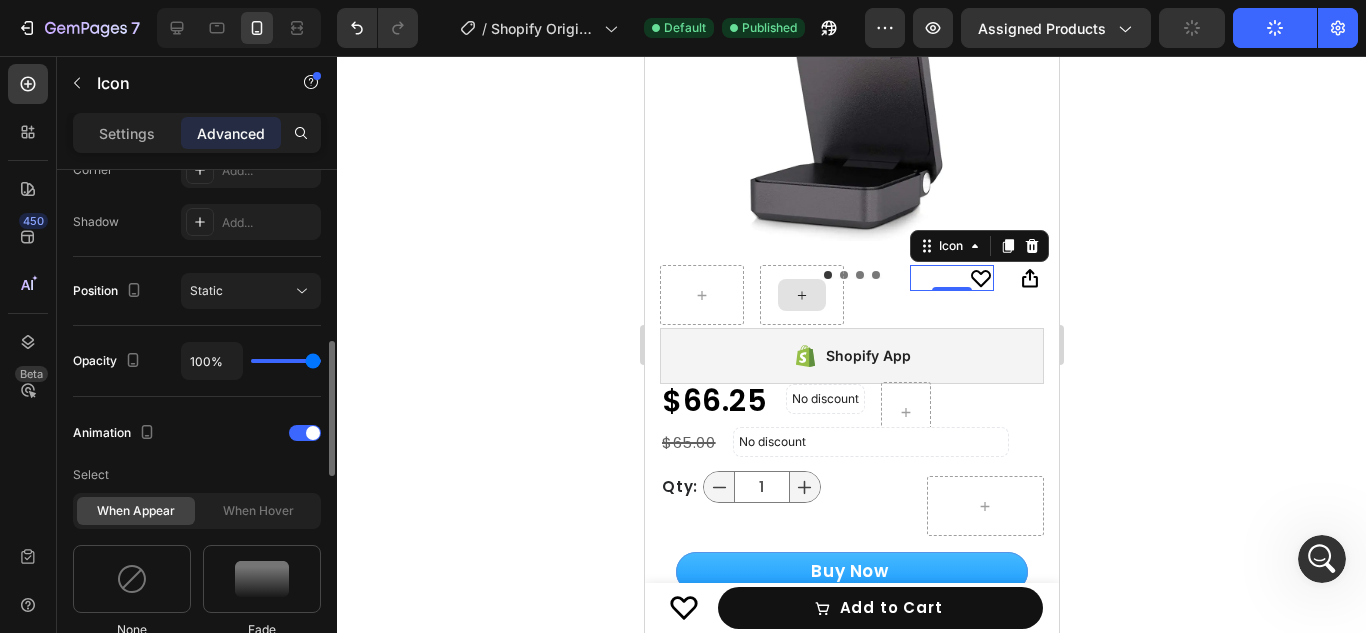 scroll, scrollTop: 650, scrollLeft: 0, axis: vertical 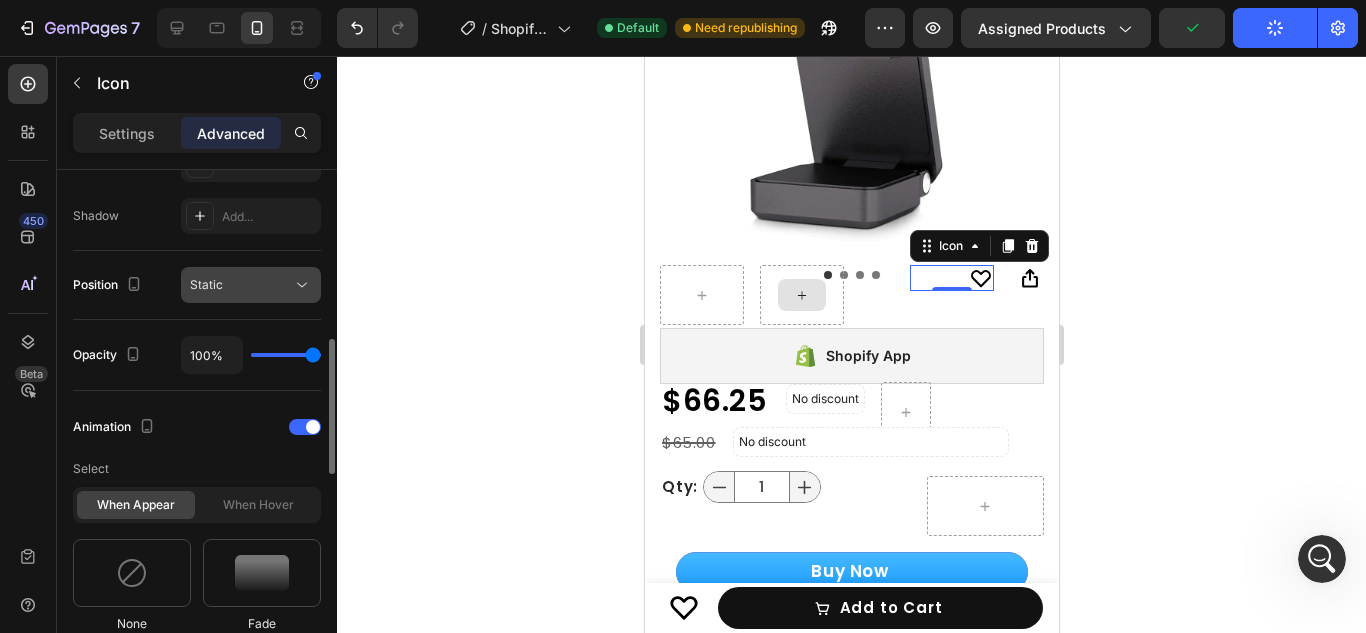 click on "Static" 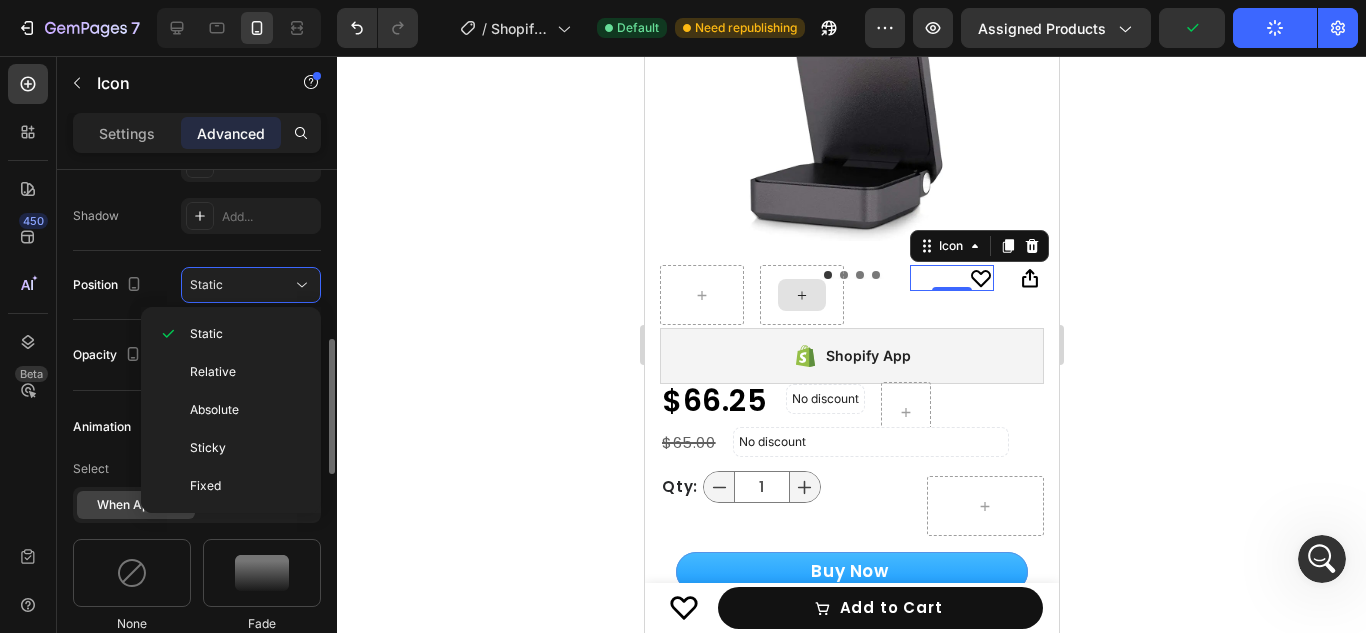 click on "Position Static" at bounding box center [197, 285] 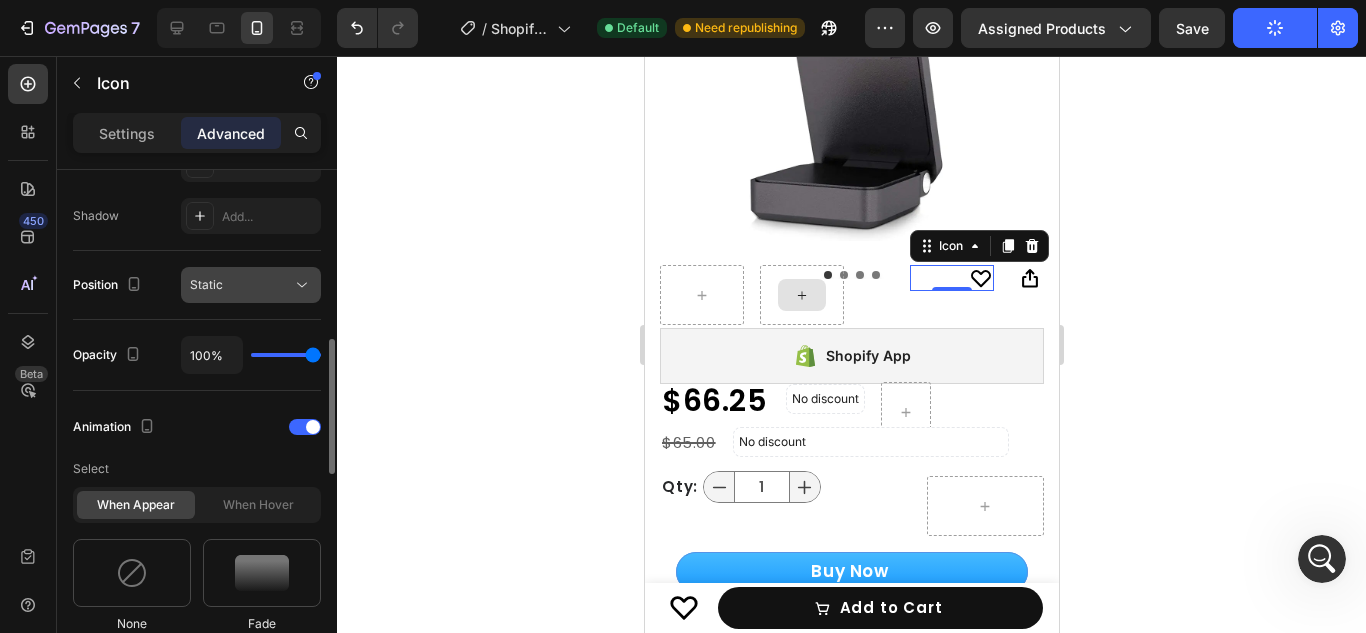 click on "Static" 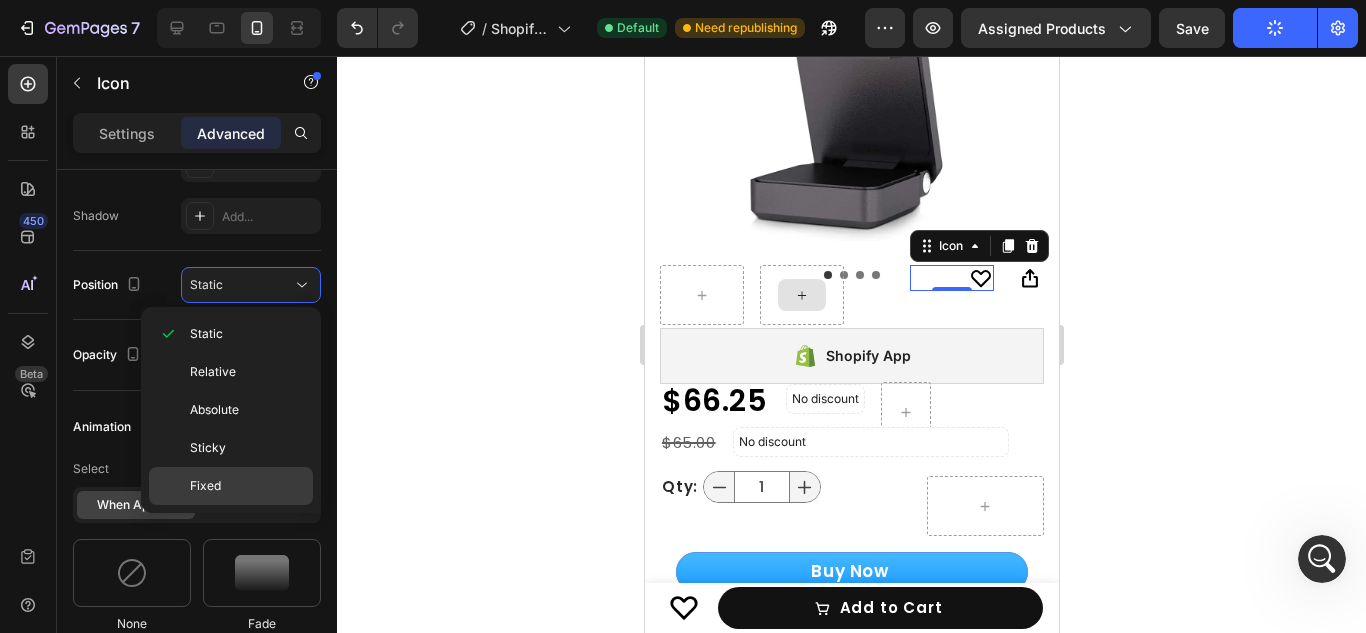 click on "Fixed" 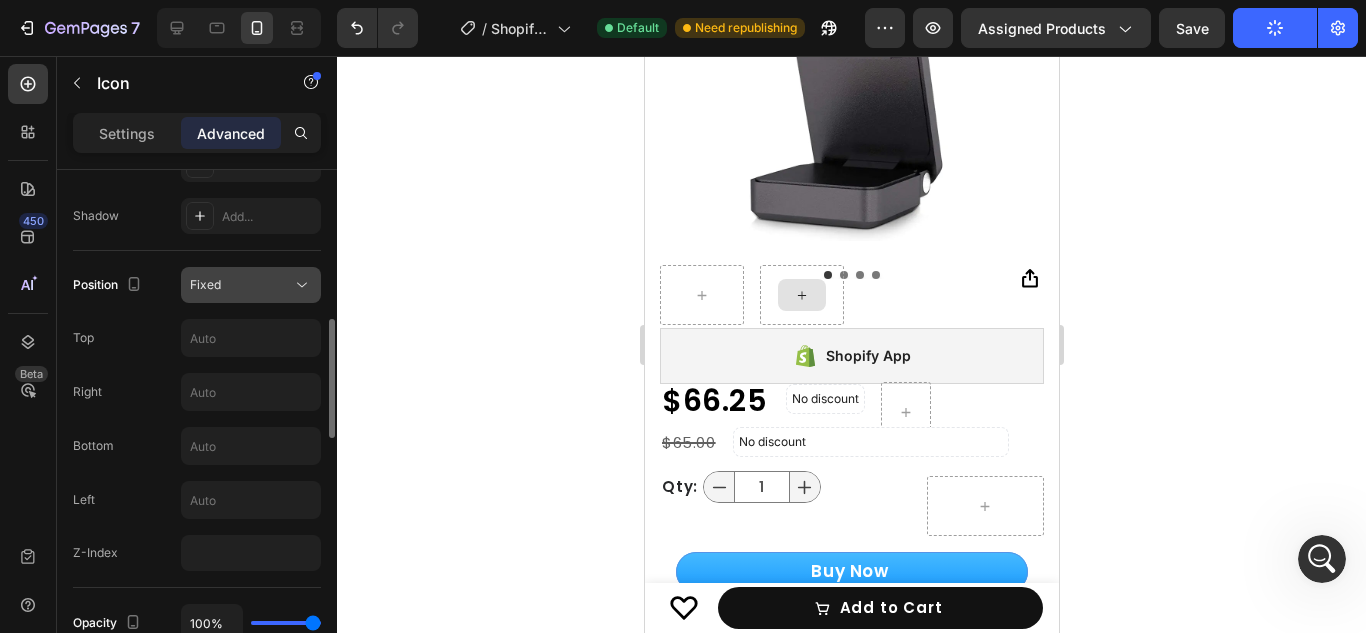 click on "Fixed" at bounding box center [241, 285] 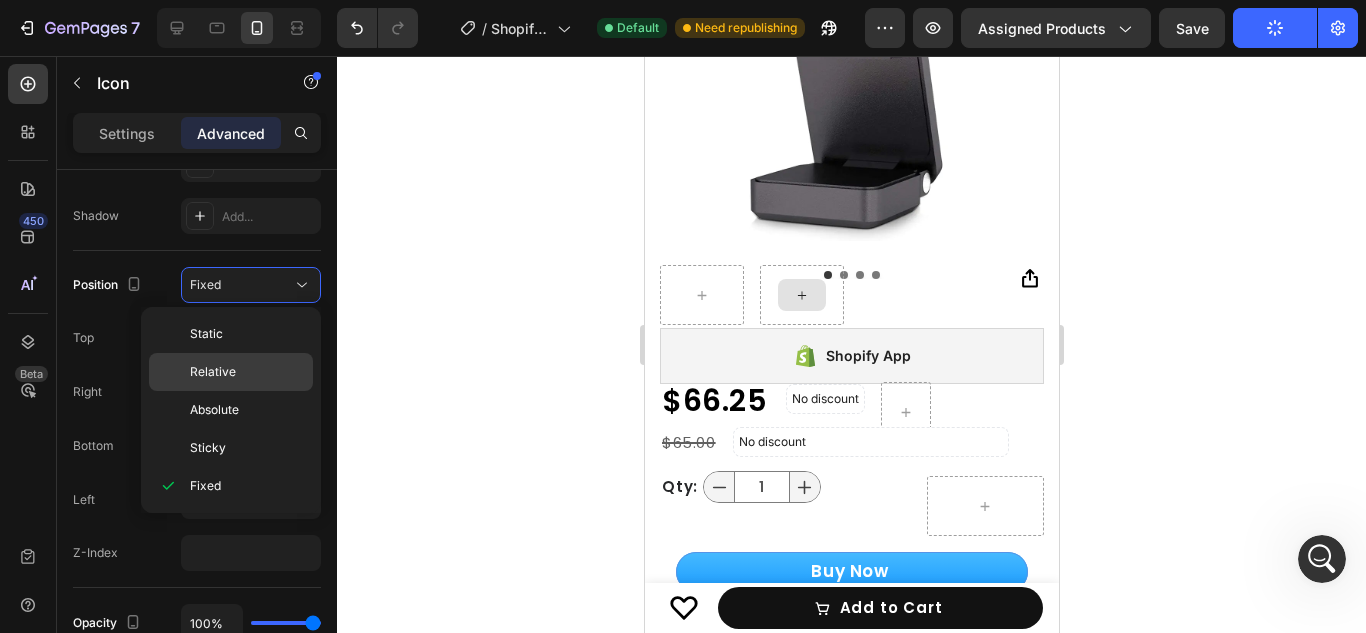 click on "Relative" at bounding box center (247, 372) 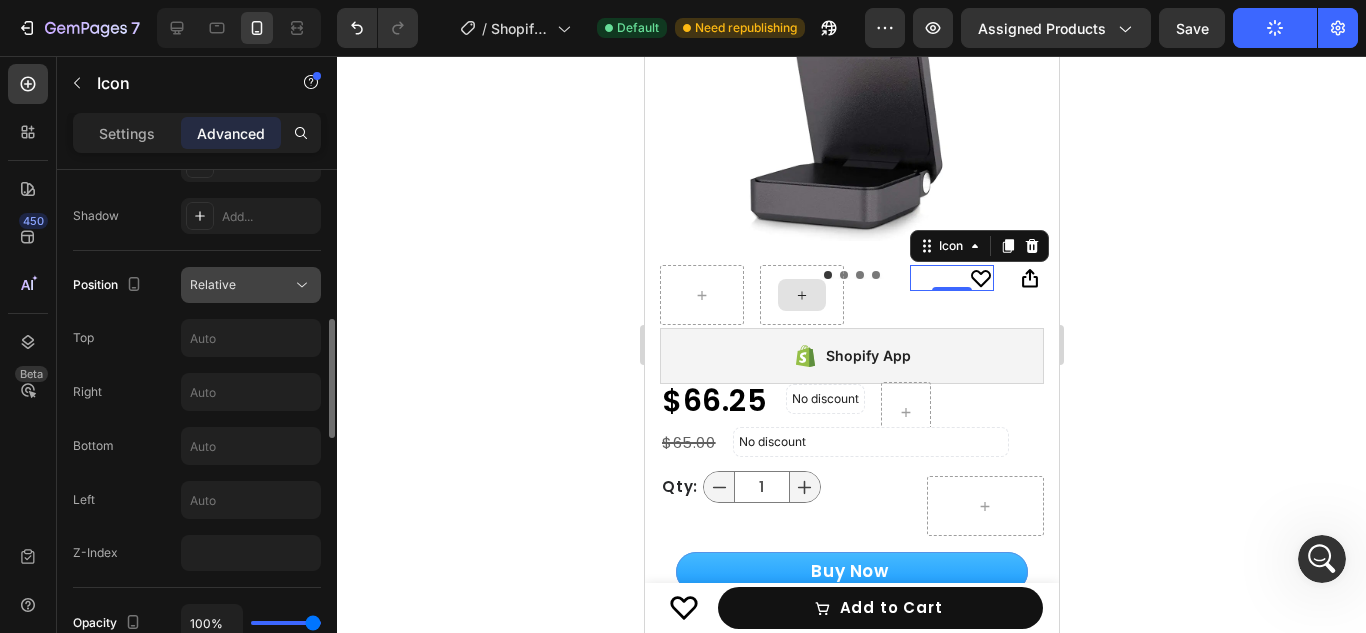 click on "Relative" at bounding box center (241, 285) 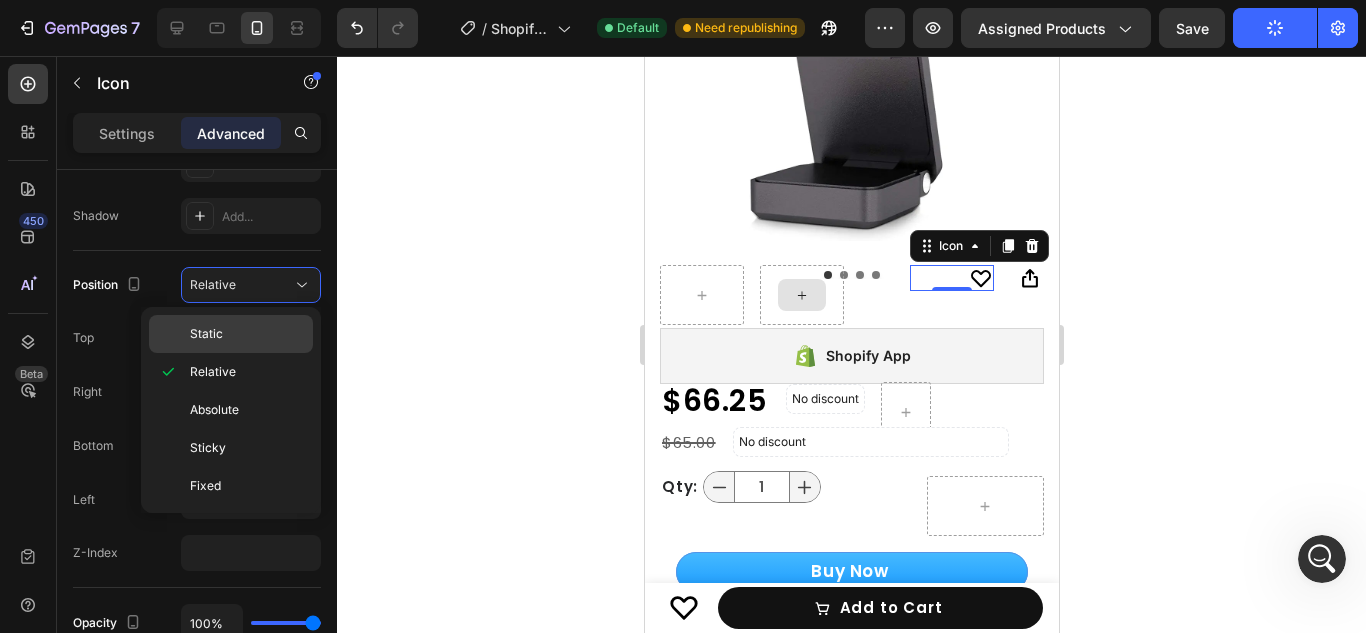 click on "Static" 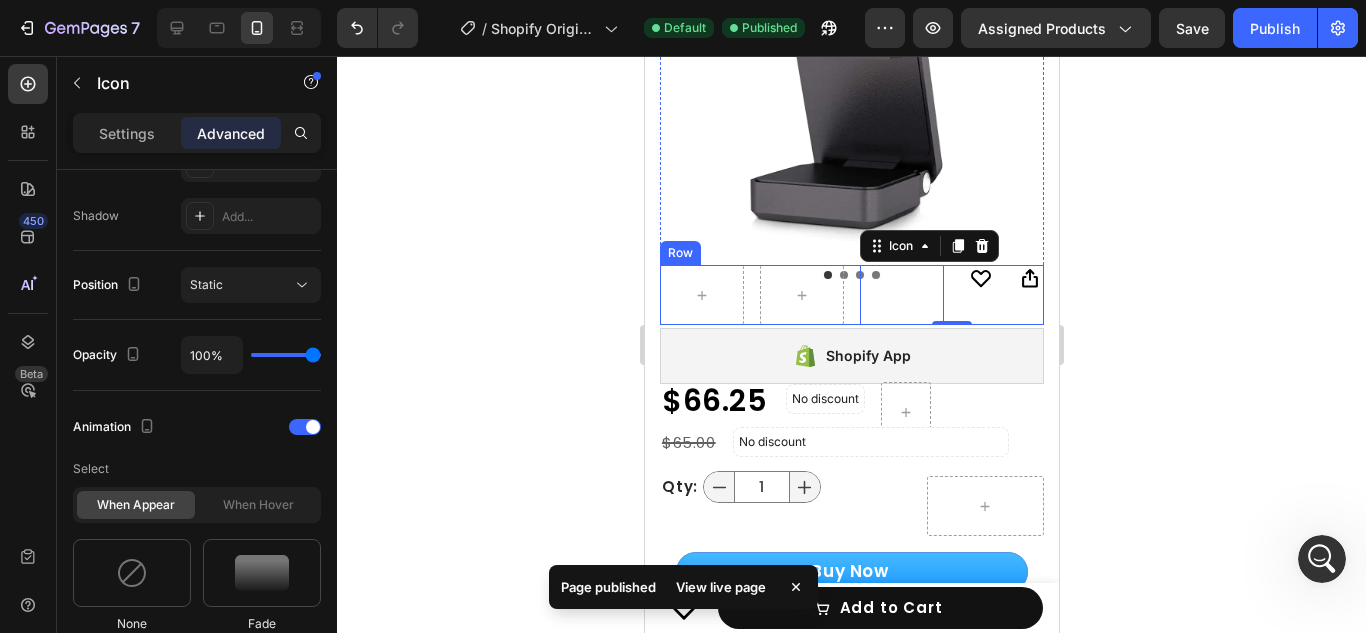 click on "Icon   0" at bounding box center (901, 295) 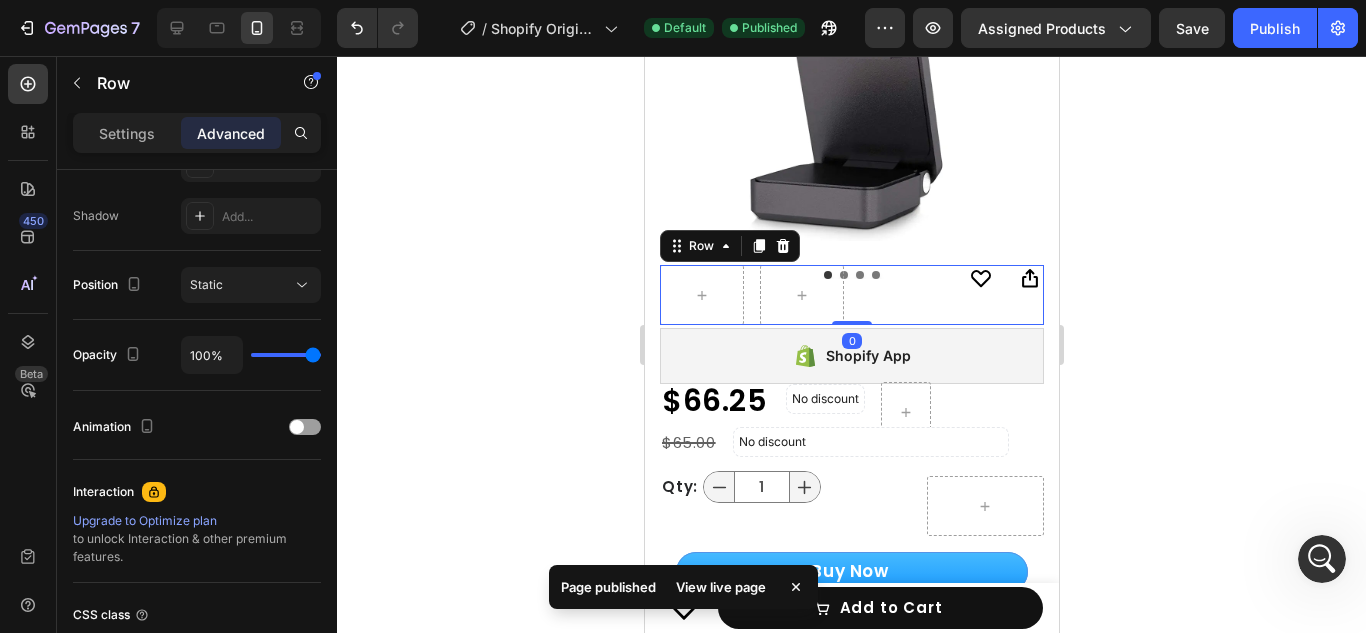 scroll, scrollTop: 0, scrollLeft: 0, axis: both 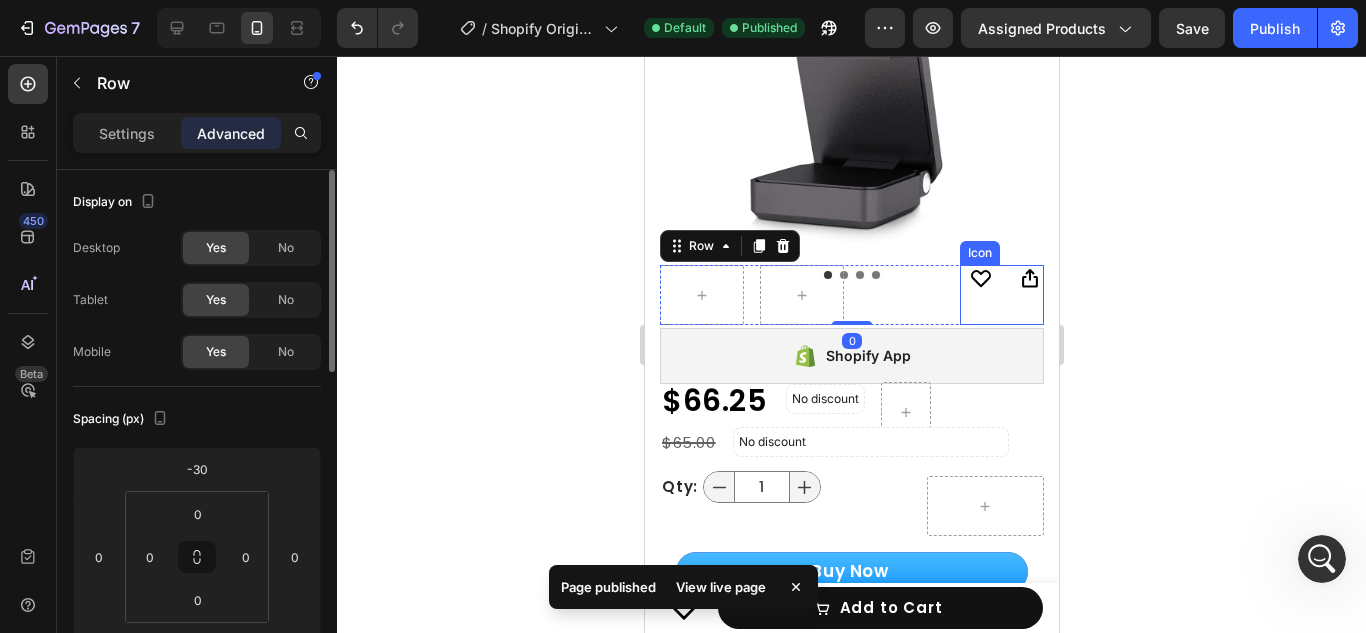 click on "Icon" at bounding box center [1001, 279] 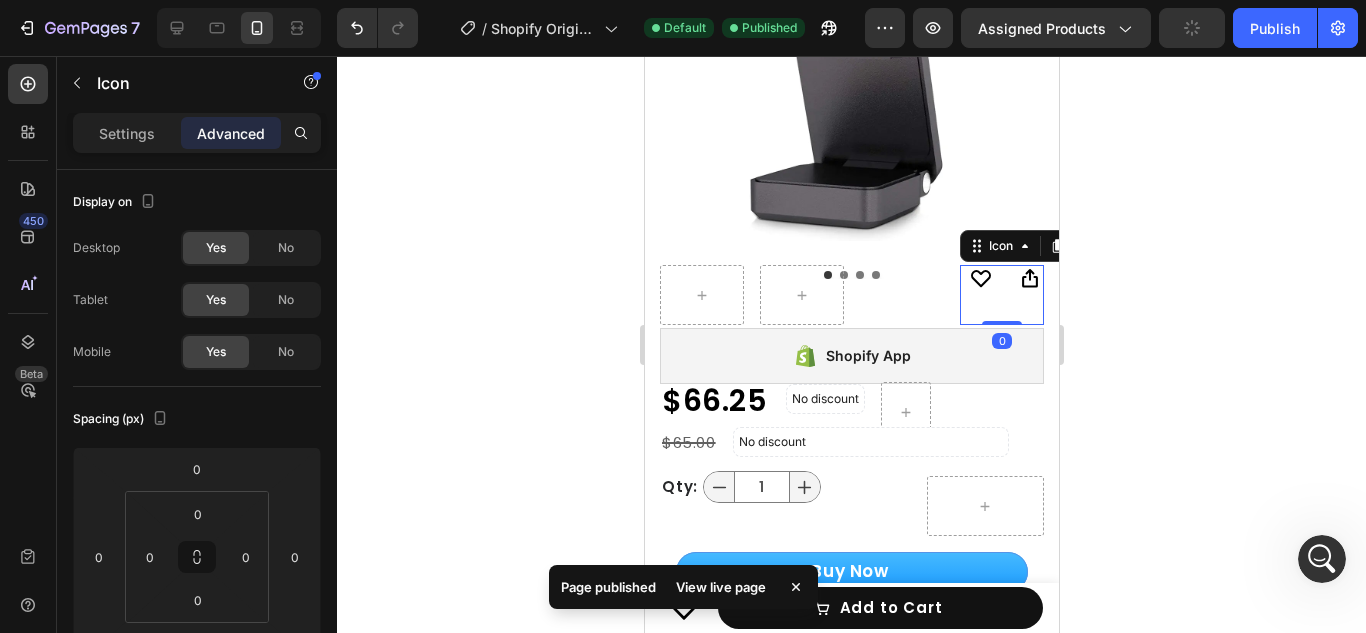 click on "Icon   0" at bounding box center [1001, 279] 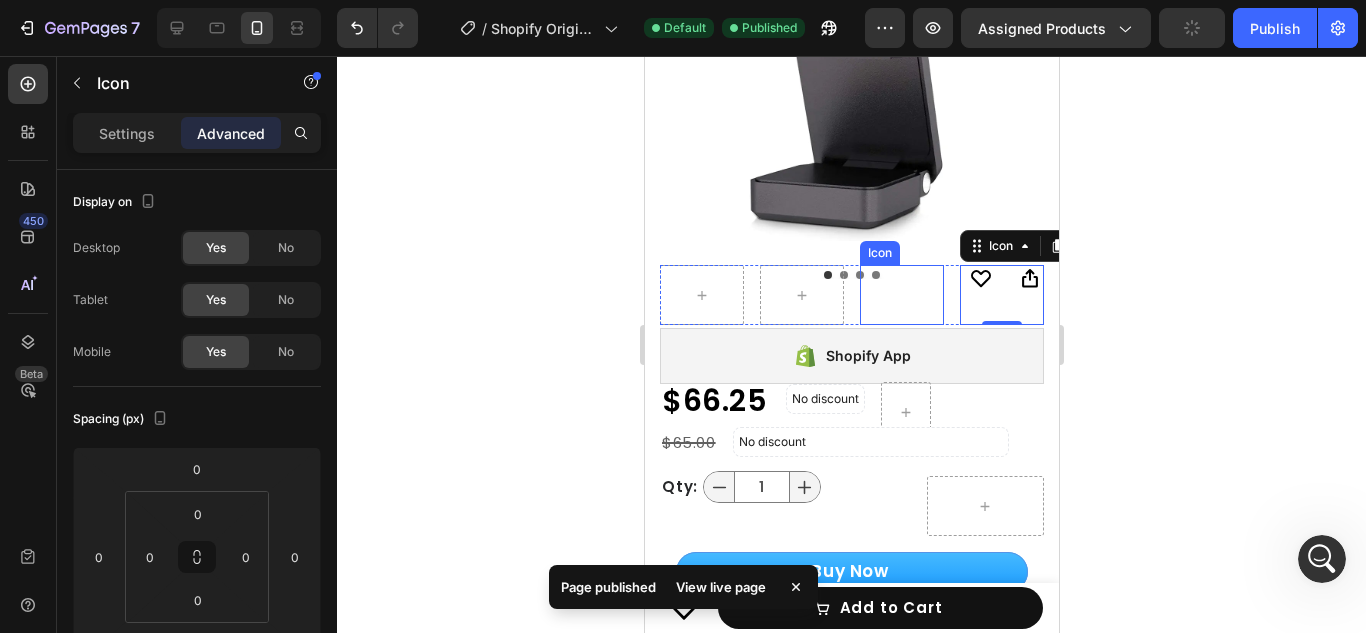click on "Icon" at bounding box center [951, 278] 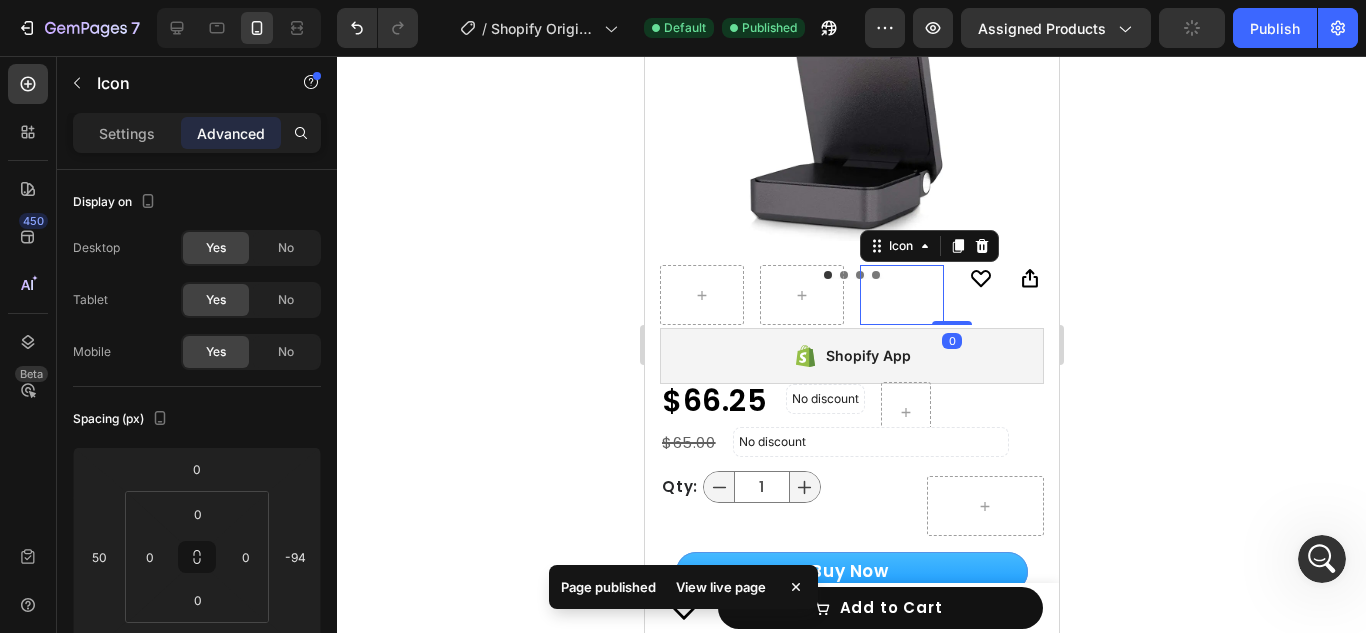 click on "Icon" at bounding box center (1001, 279) 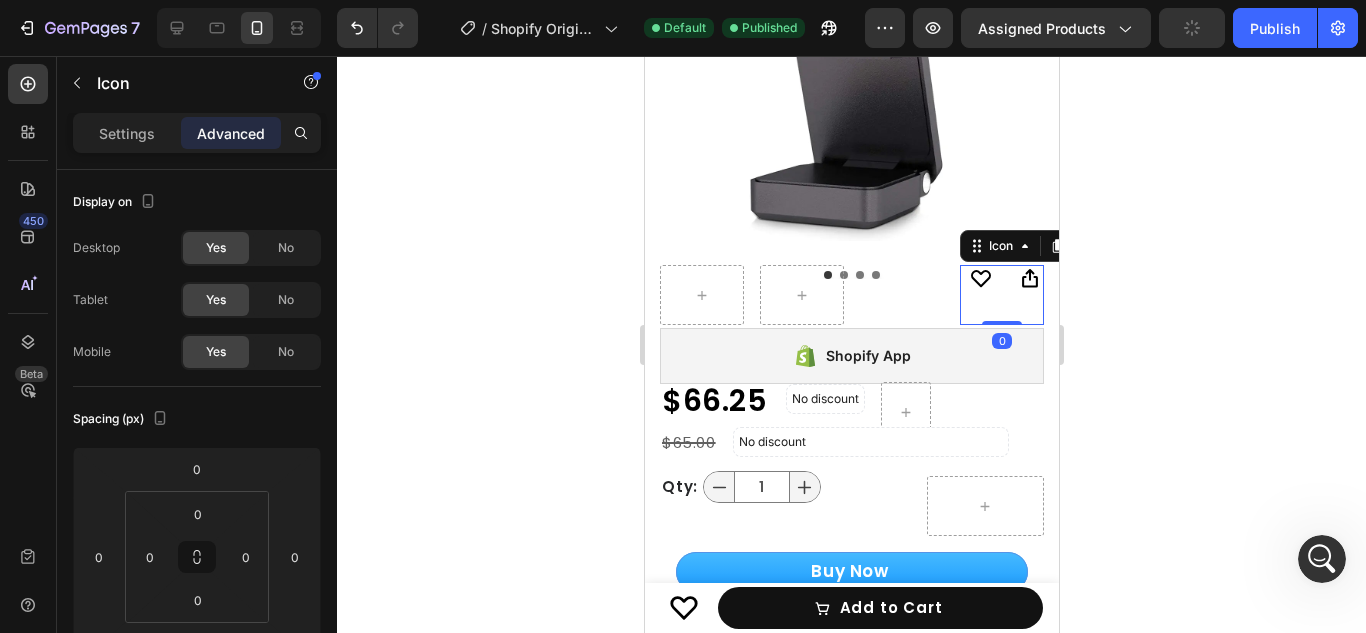 click on "Icon   0" at bounding box center [1001, 279] 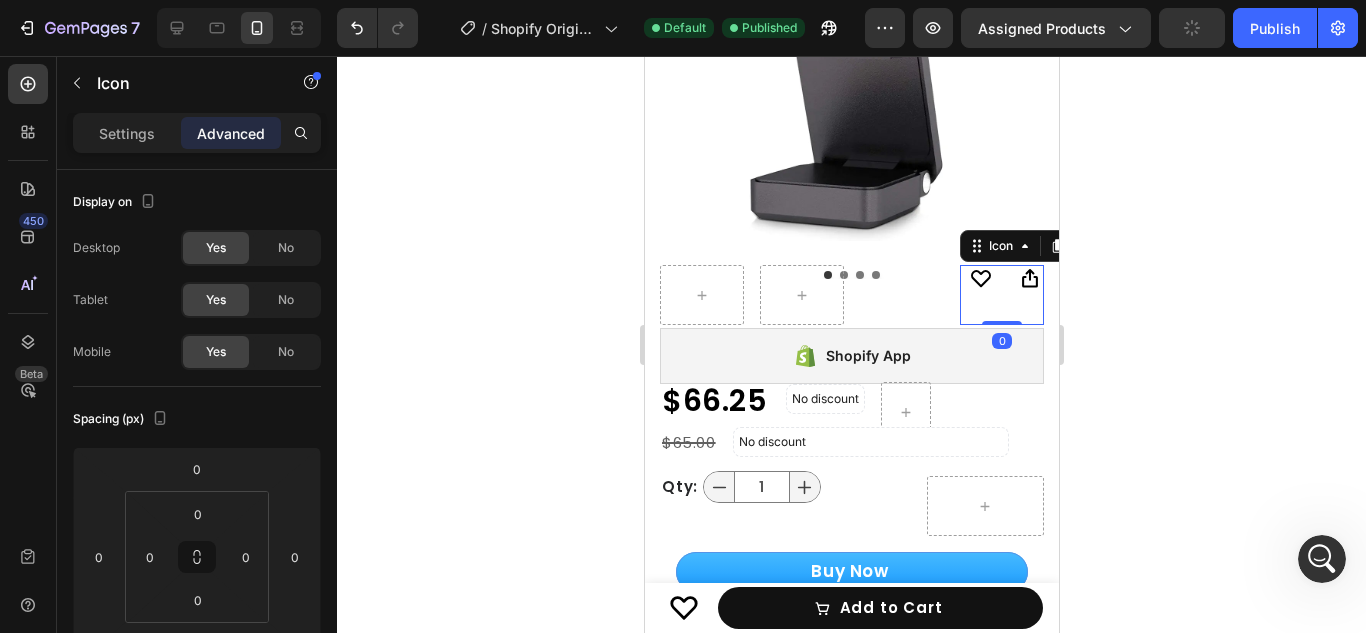 click on "Icon" at bounding box center [951, 278] 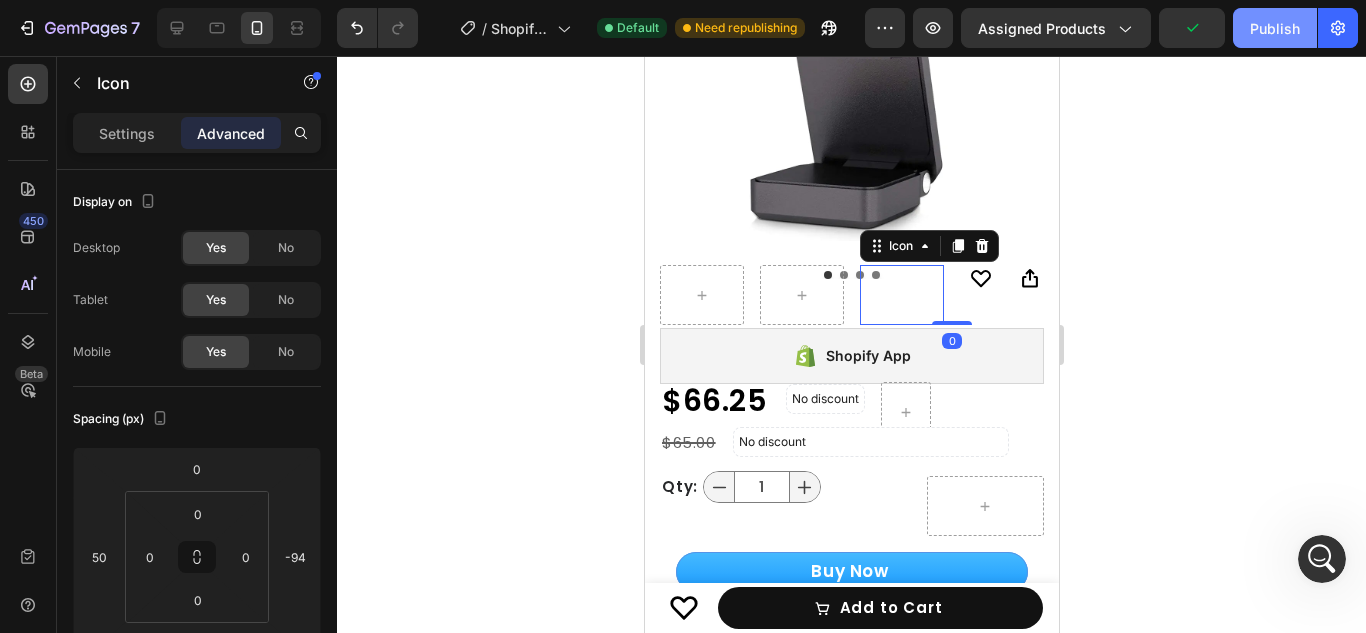 click on "Publish" 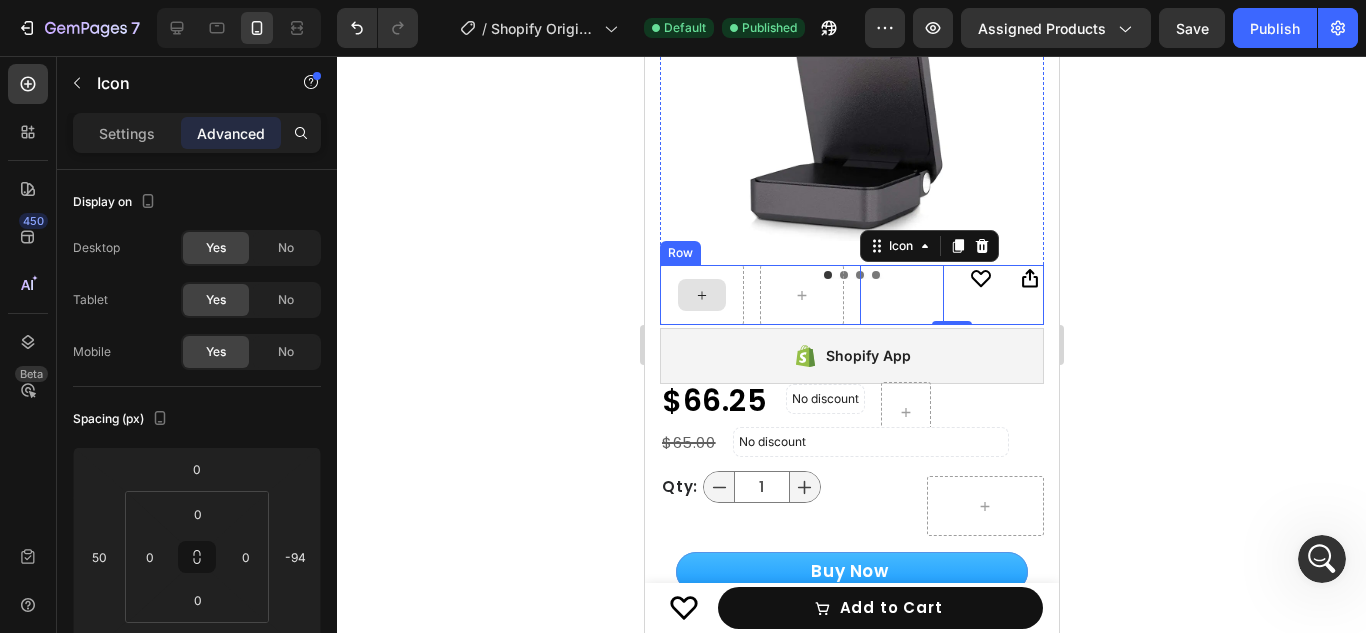 scroll, scrollTop: 354, scrollLeft: 0, axis: vertical 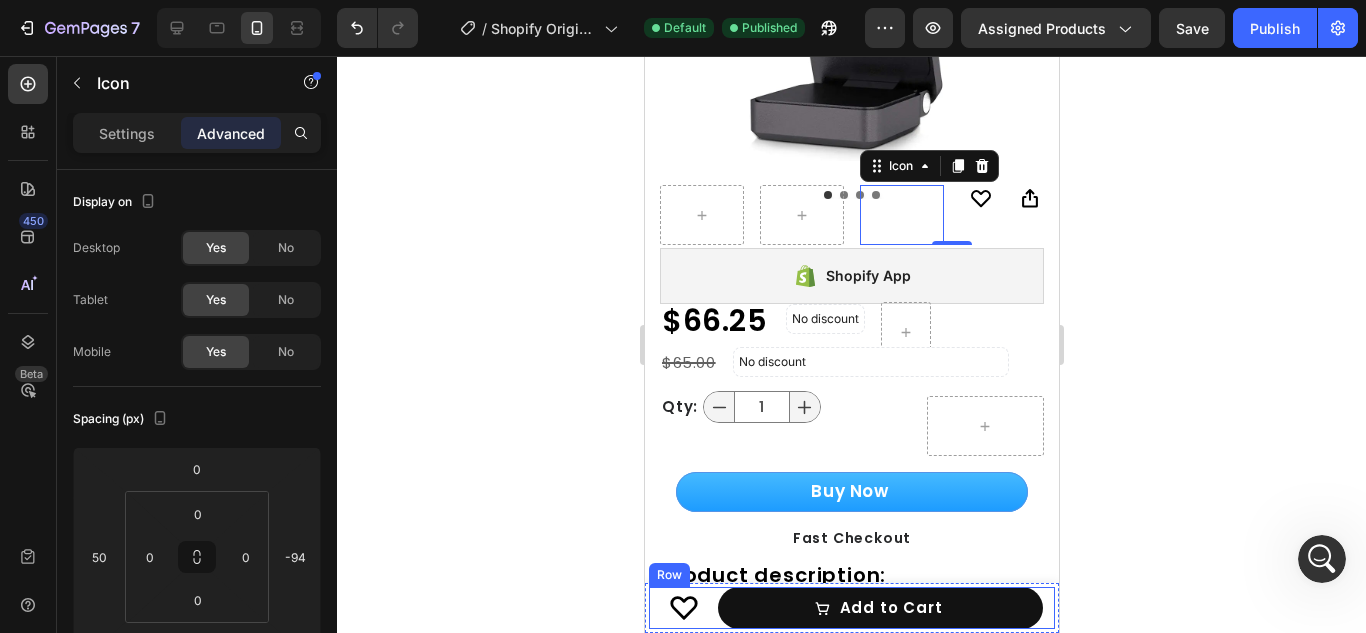 click on "Icon" at bounding box center [680, 608] 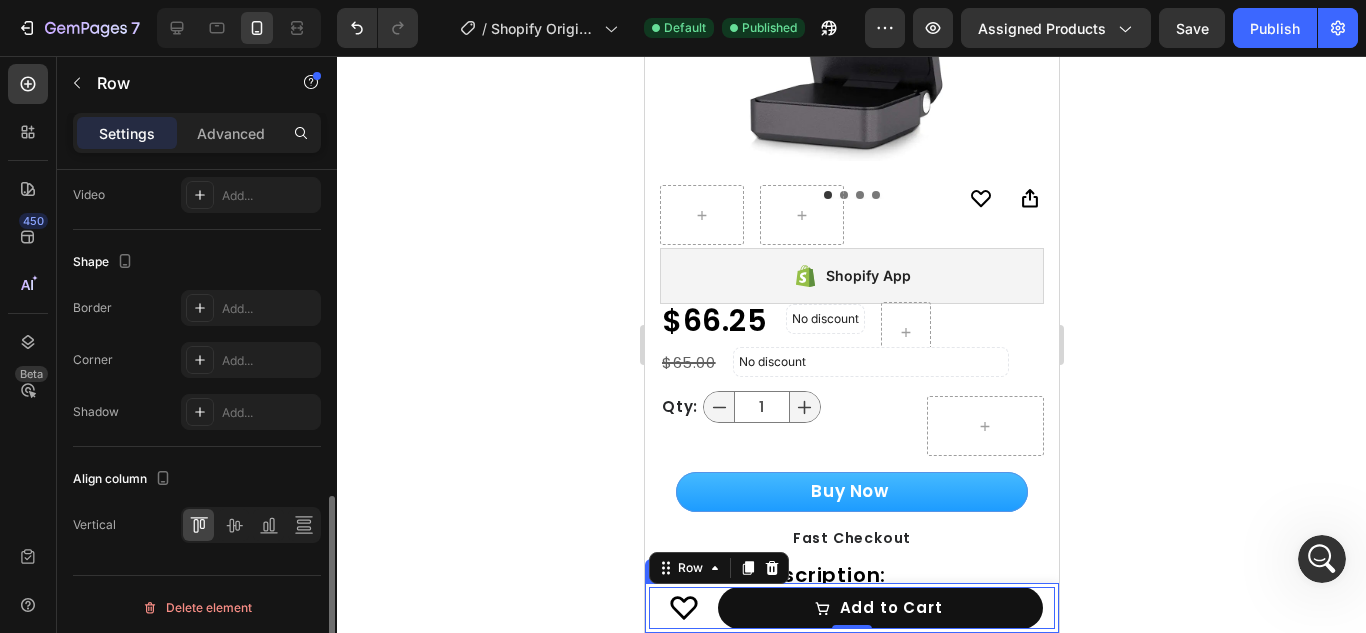 scroll, scrollTop: 871, scrollLeft: 0, axis: vertical 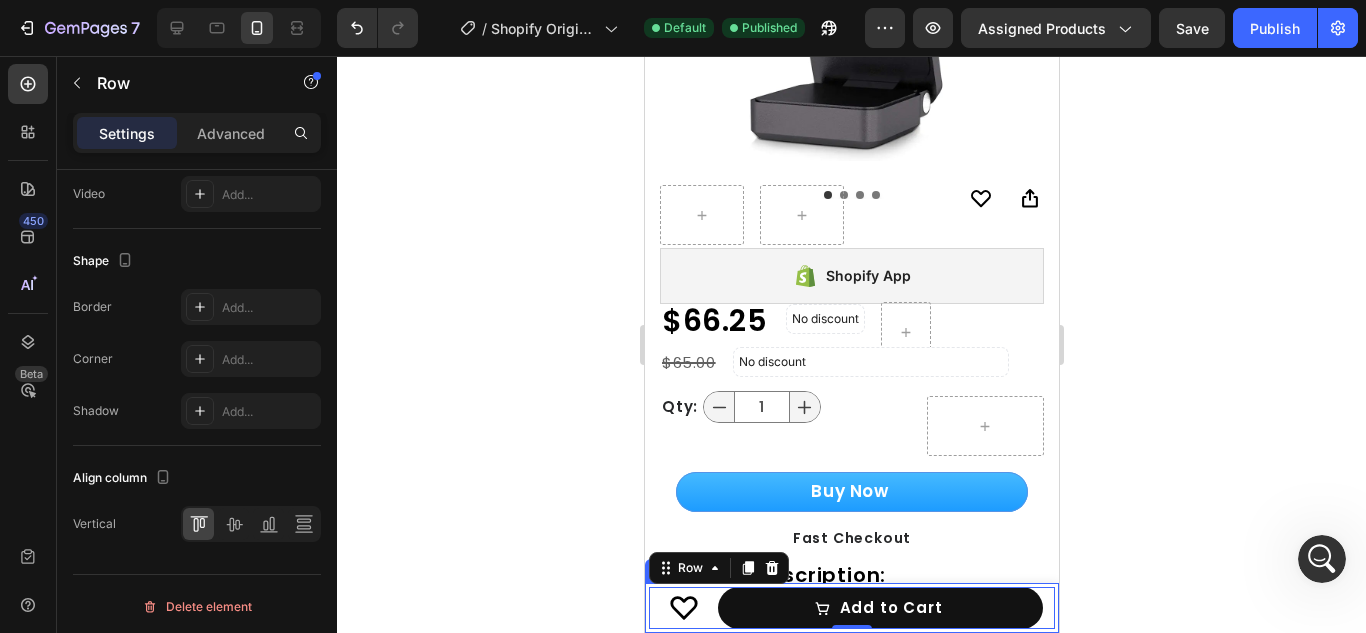 click on "Product Images 1080P HD Webcam for Home and Video Conferencing Product Title $66.25 Product Price Product Price Row
Icon
Add to Cart Add to Cart Row   0 Product" at bounding box center (851, 608) 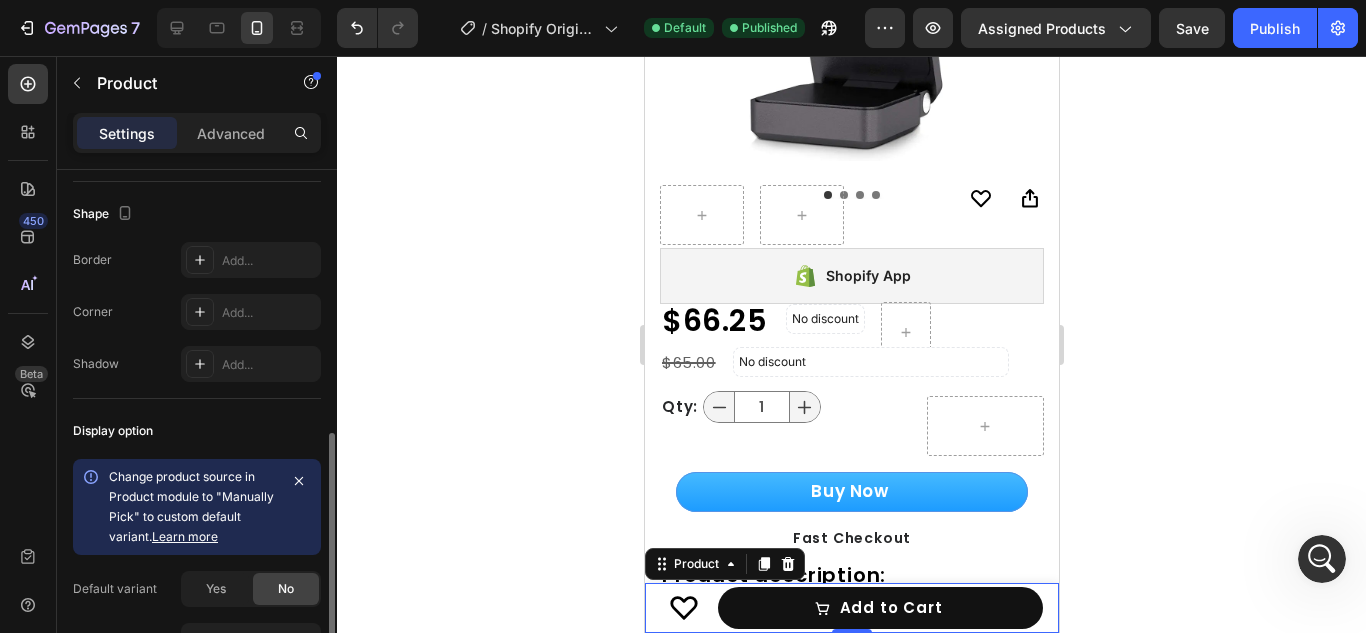 scroll, scrollTop: 779, scrollLeft: 0, axis: vertical 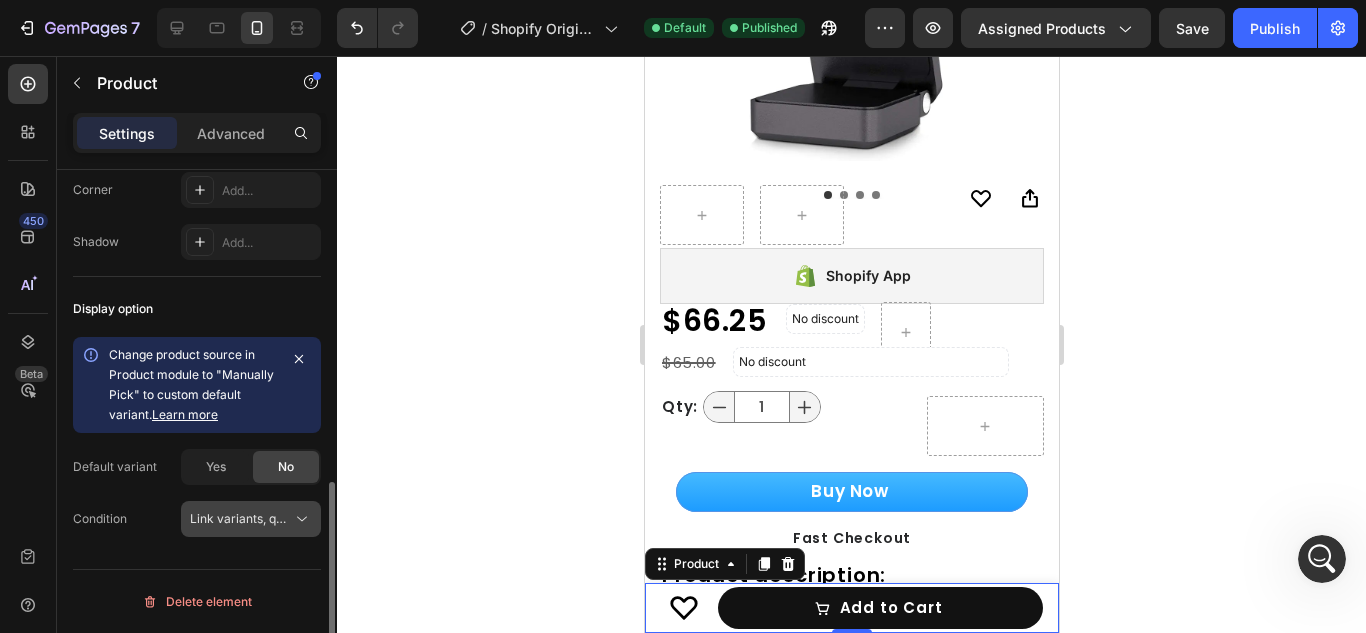 click on "Link variants, quantity <br> between same products" at bounding box center (251, 519) 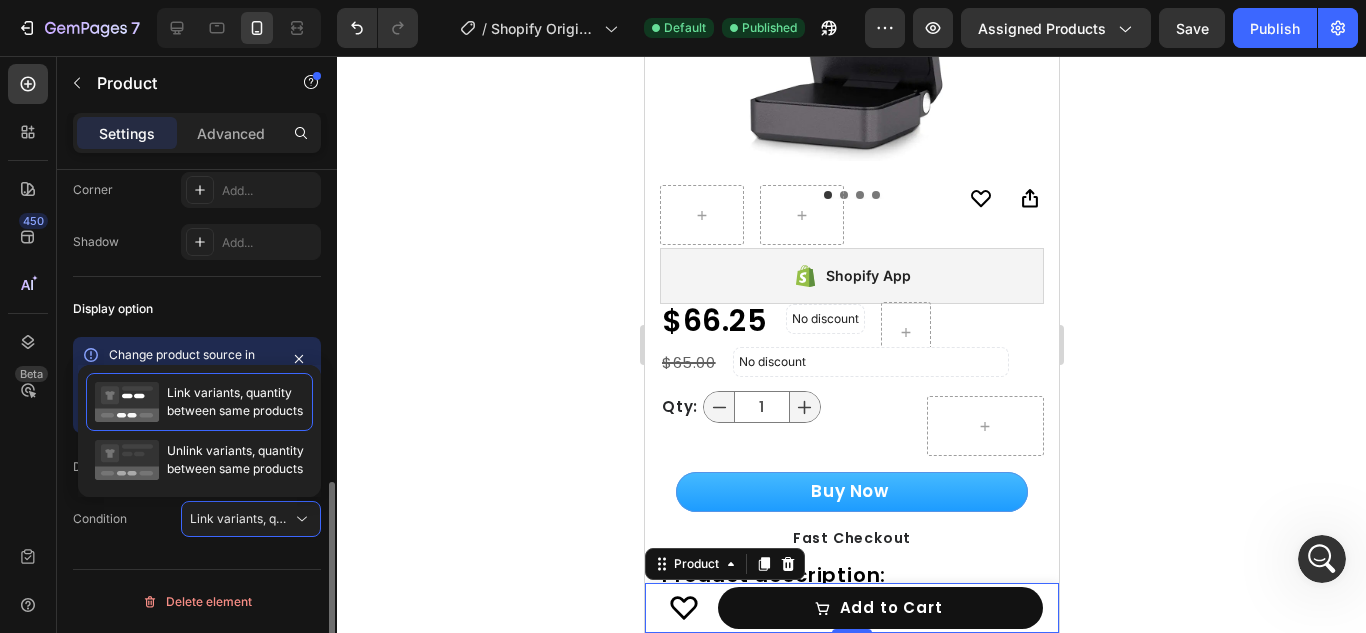 click on "Display option" at bounding box center [197, 309] 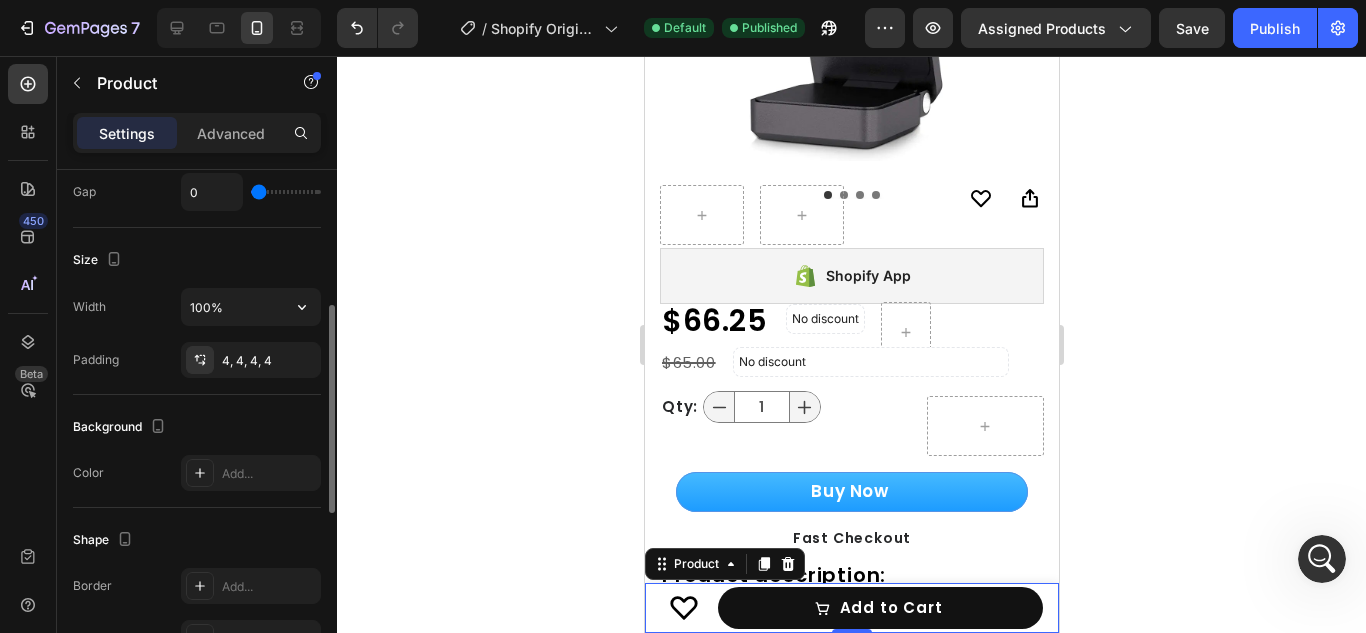 scroll, scrollTop: 329, scrollLeft: 0, axis: vertical 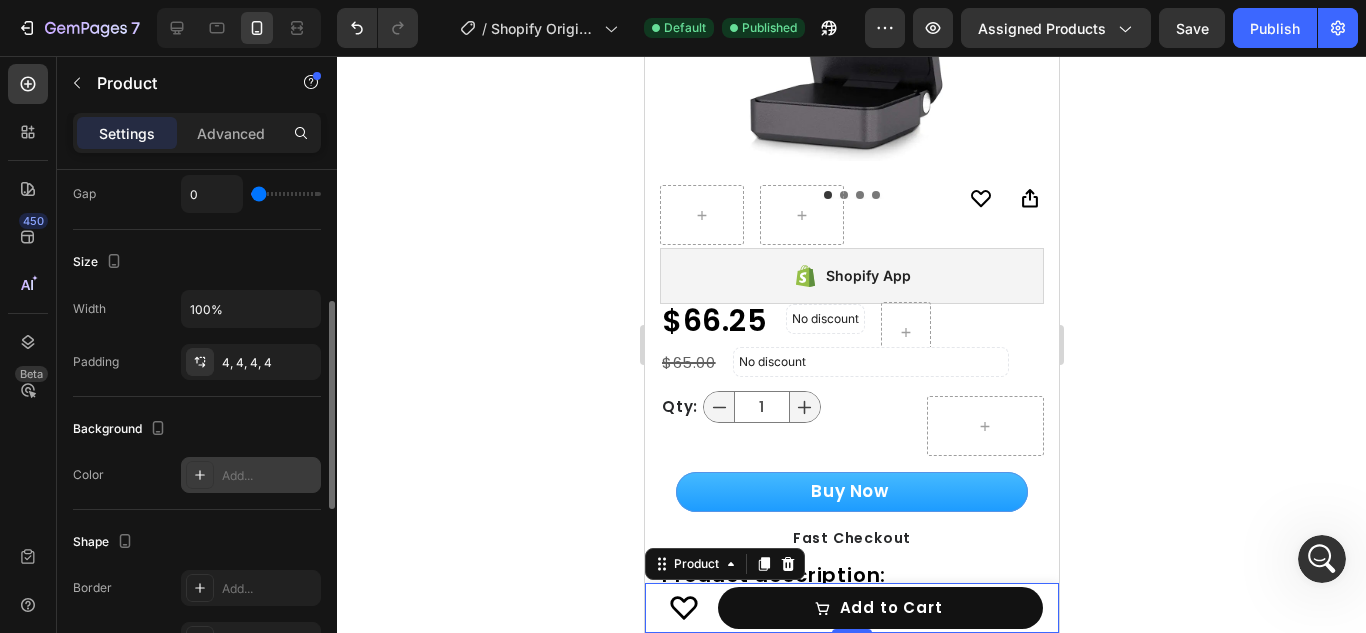 click on "Add..." at bounding box center [251, 475] 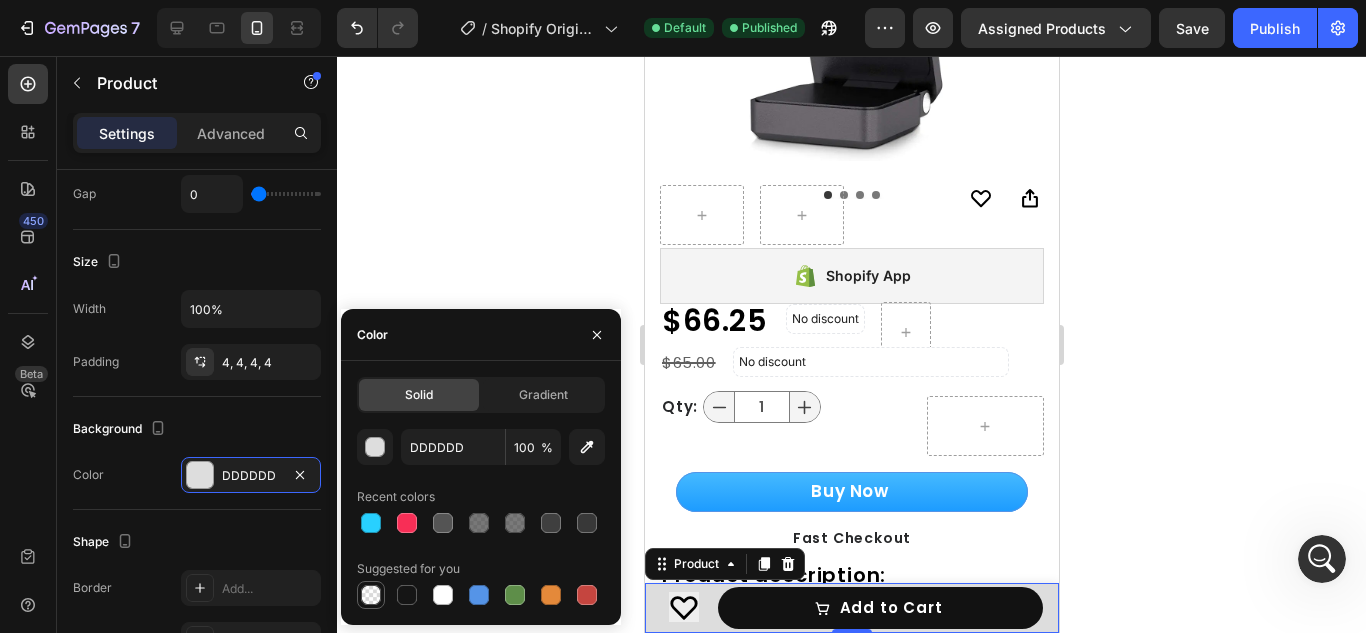 click at bounding box center [371, 595] 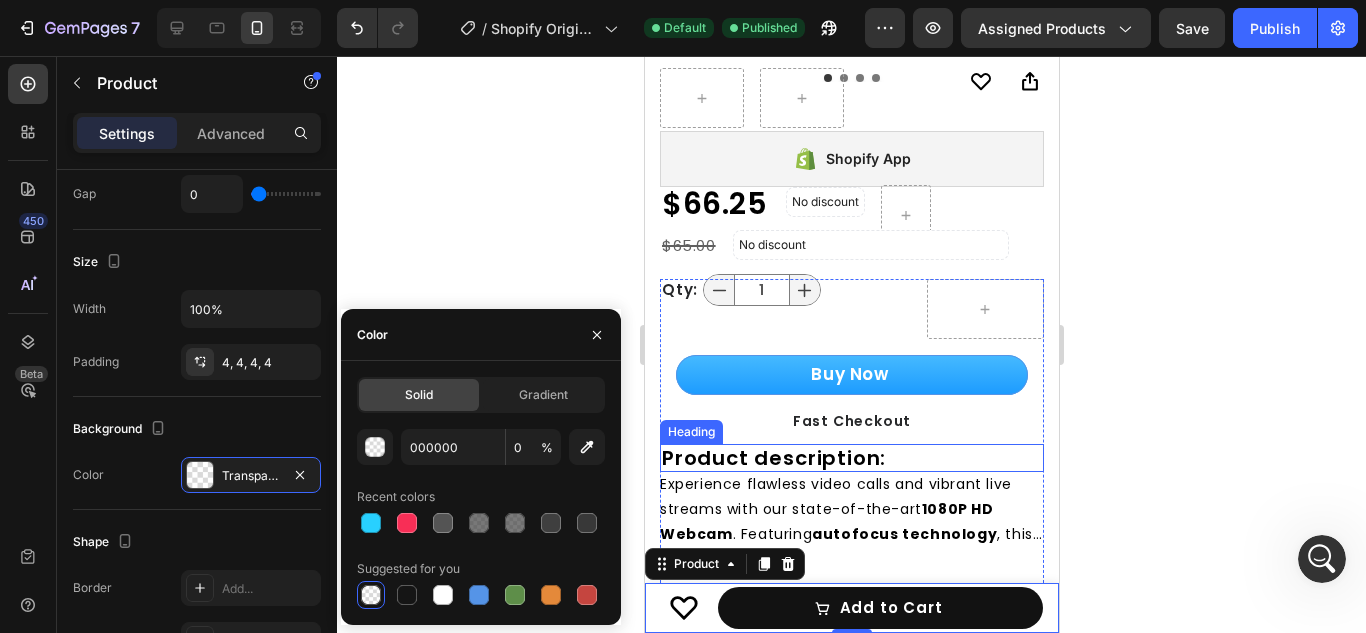 scroll, scrollTop: 596, scrollLeft: 0, axis: vertical 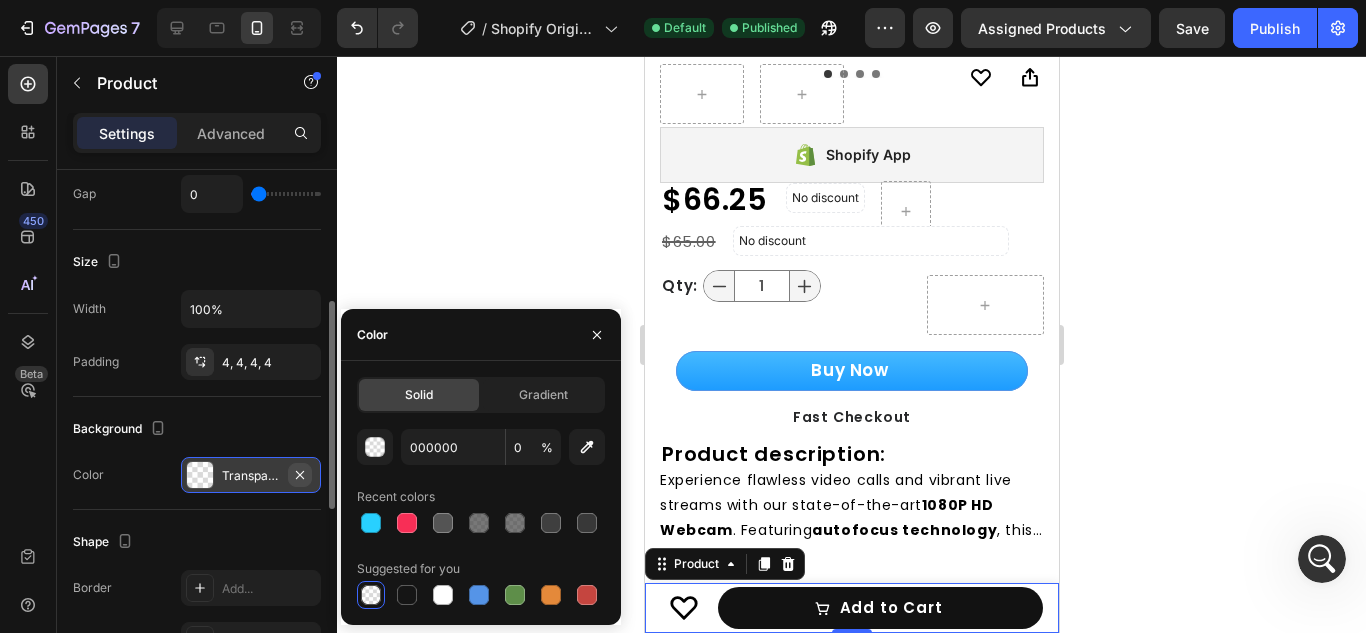 click 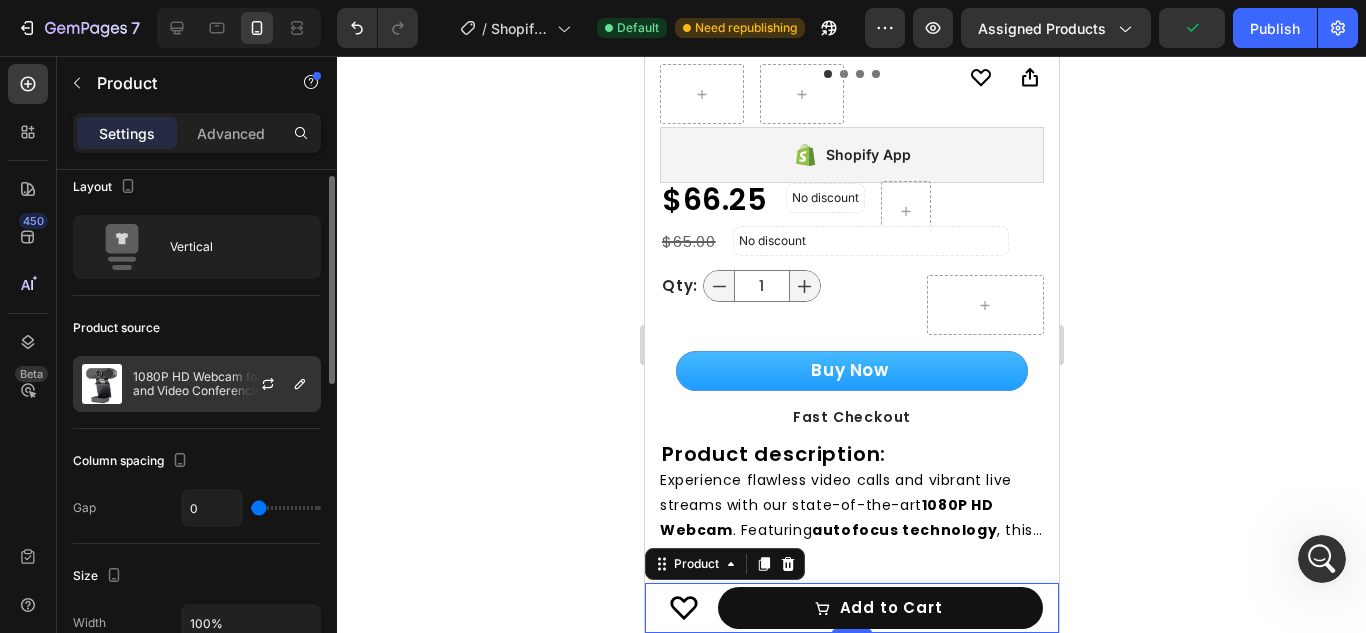 scroll, scrollTop: 0, scrollLeft: 0, axis: both 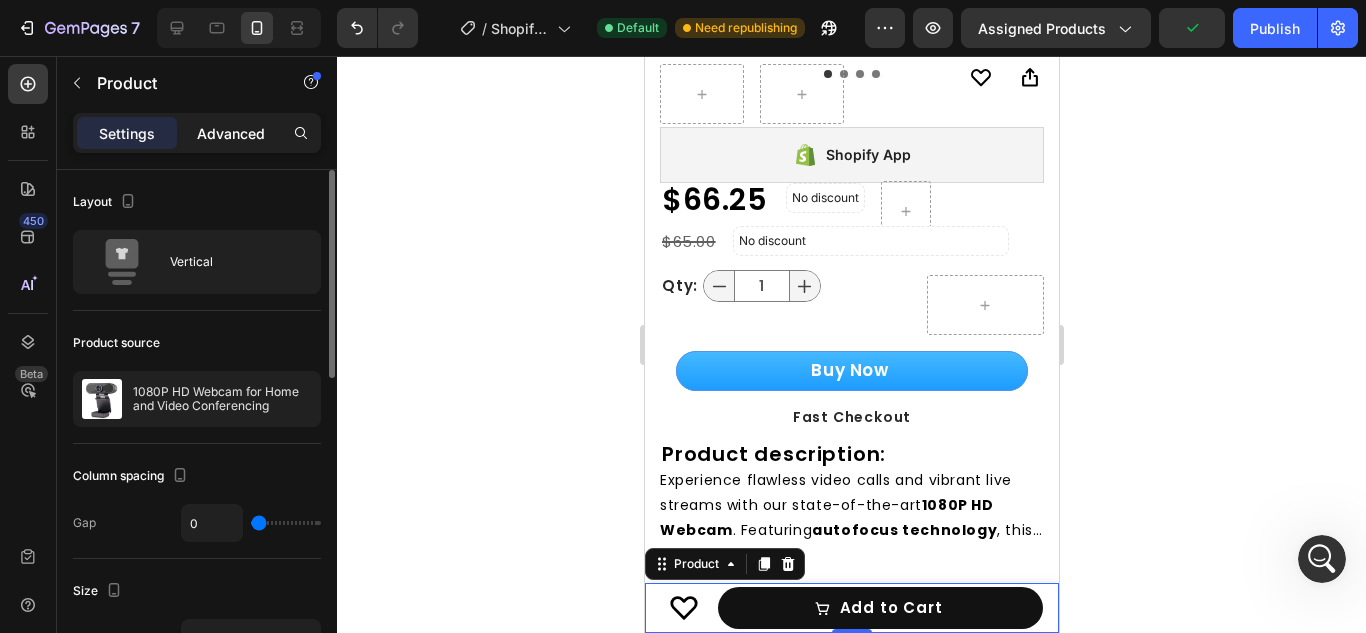 click on "Advanced" at bounding box center (231, 133) 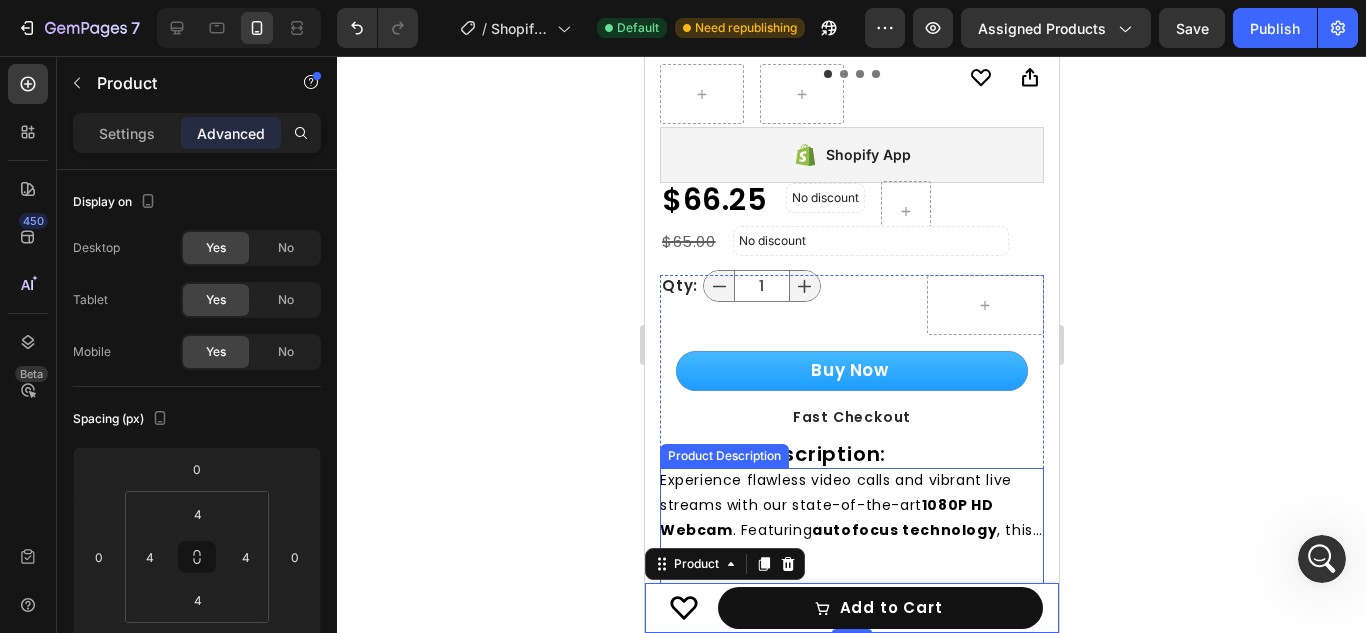 scroll, scrollTop: 977, scrollLeft: 0, axis: vertical 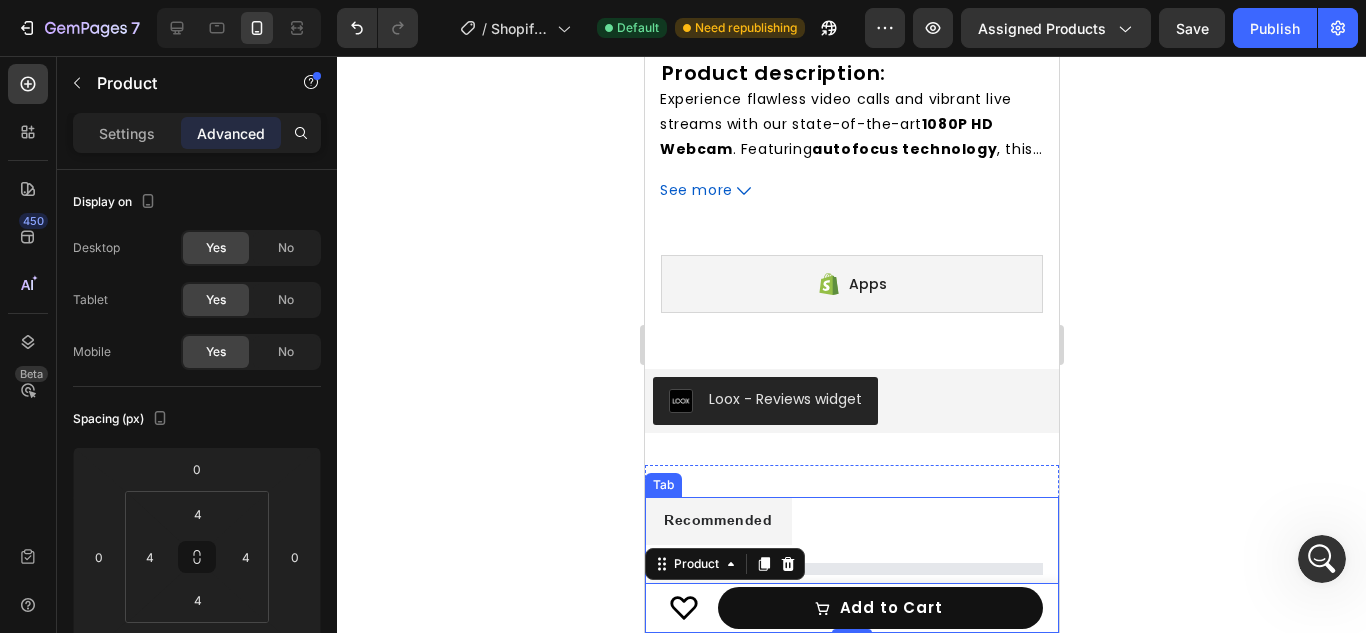 click on "Product Images 1080P HD Webcam for Home and Video Conferencing Product Title $66.25 Product Price Product Price Row
Icon
Add to Cart Add to Cart Row Product   0" at bounding box center [851, 608] 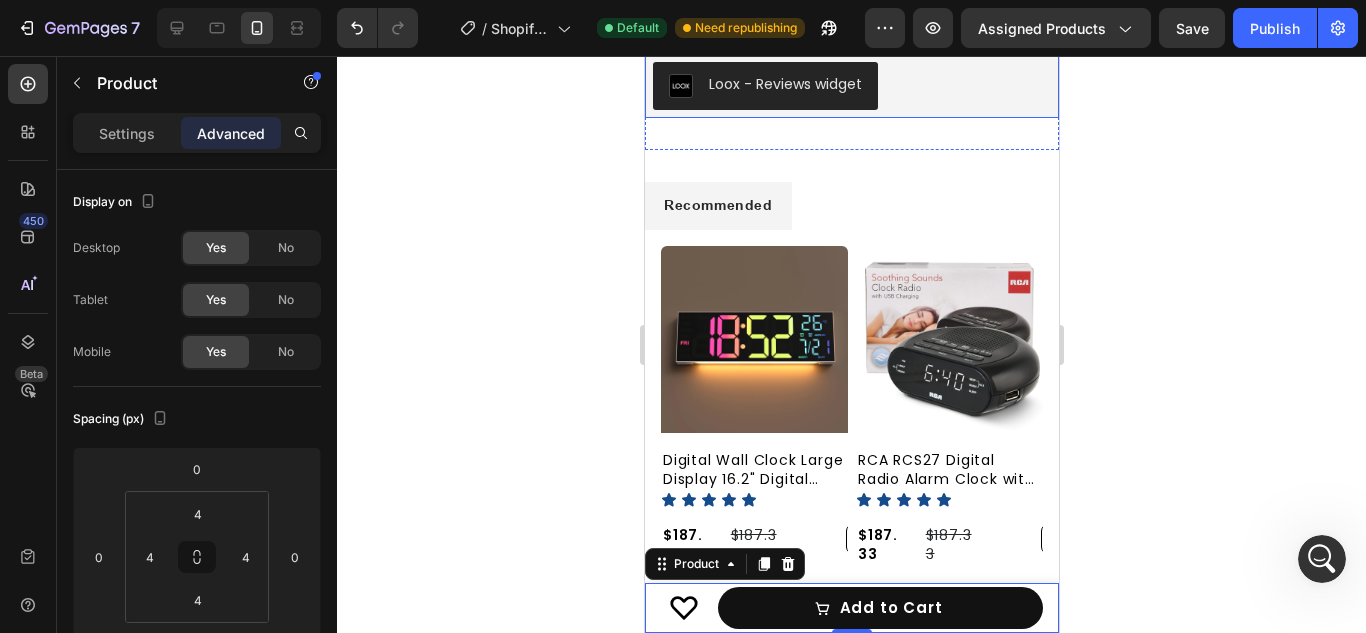 scroll, scrollTop: 1294, scrollLeft: 0, axis: vertical 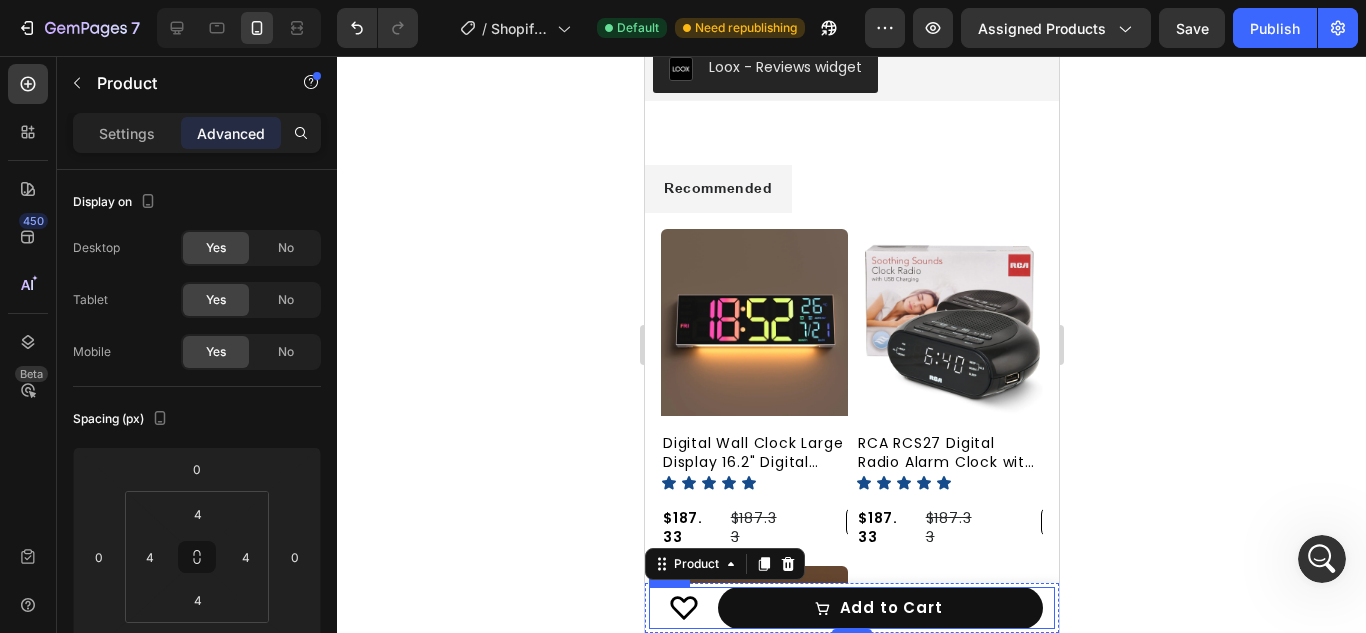 click on "Icon" at bounding box center (680, 608) 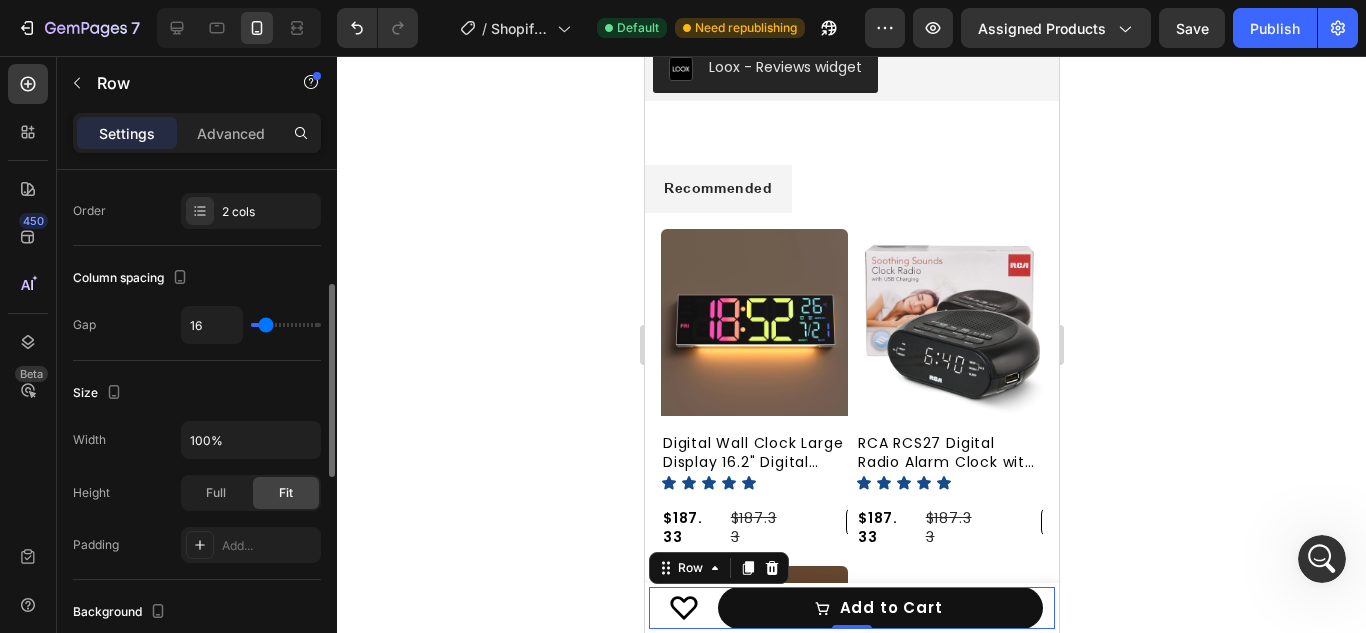 scroll, scrollTop: 304, scrollLeft: 0, axis: vertical 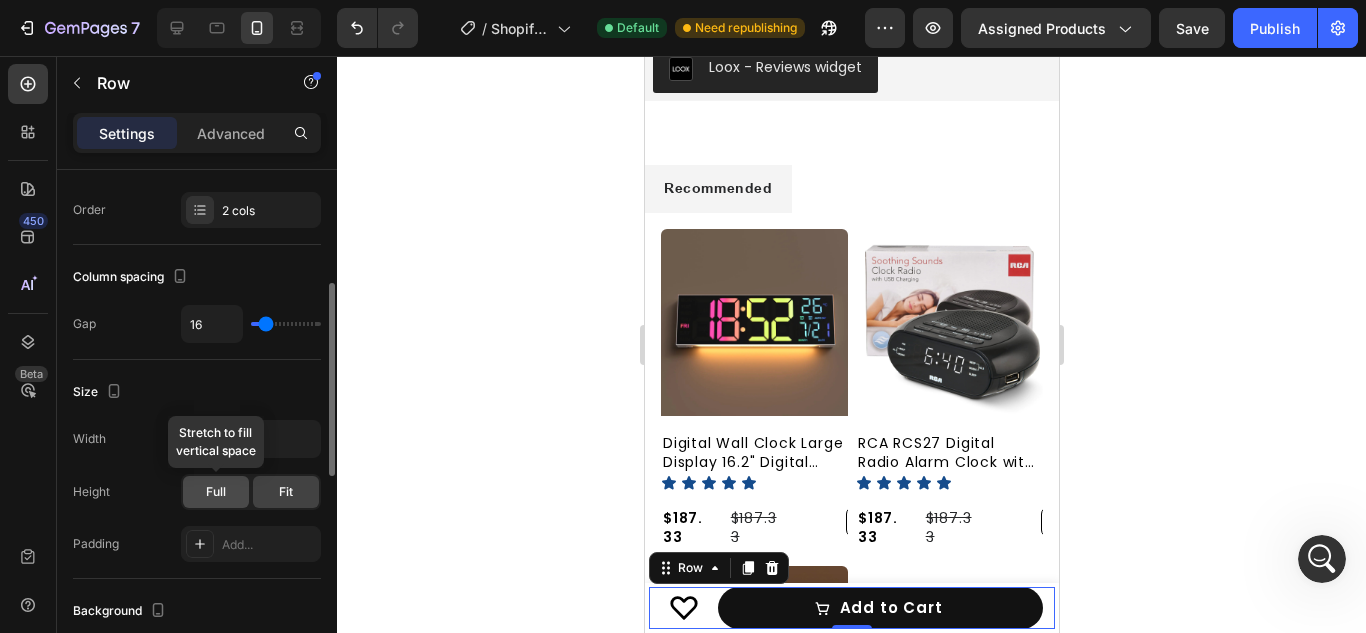 click on "Full" 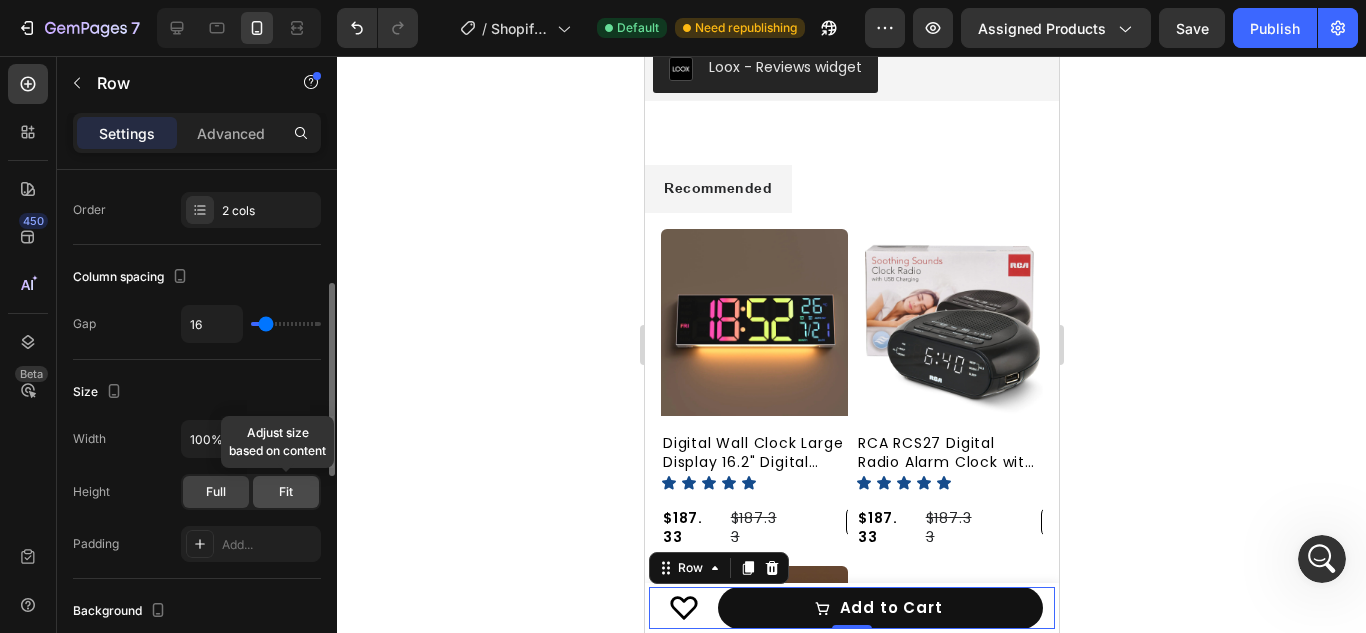 click on "Fit" 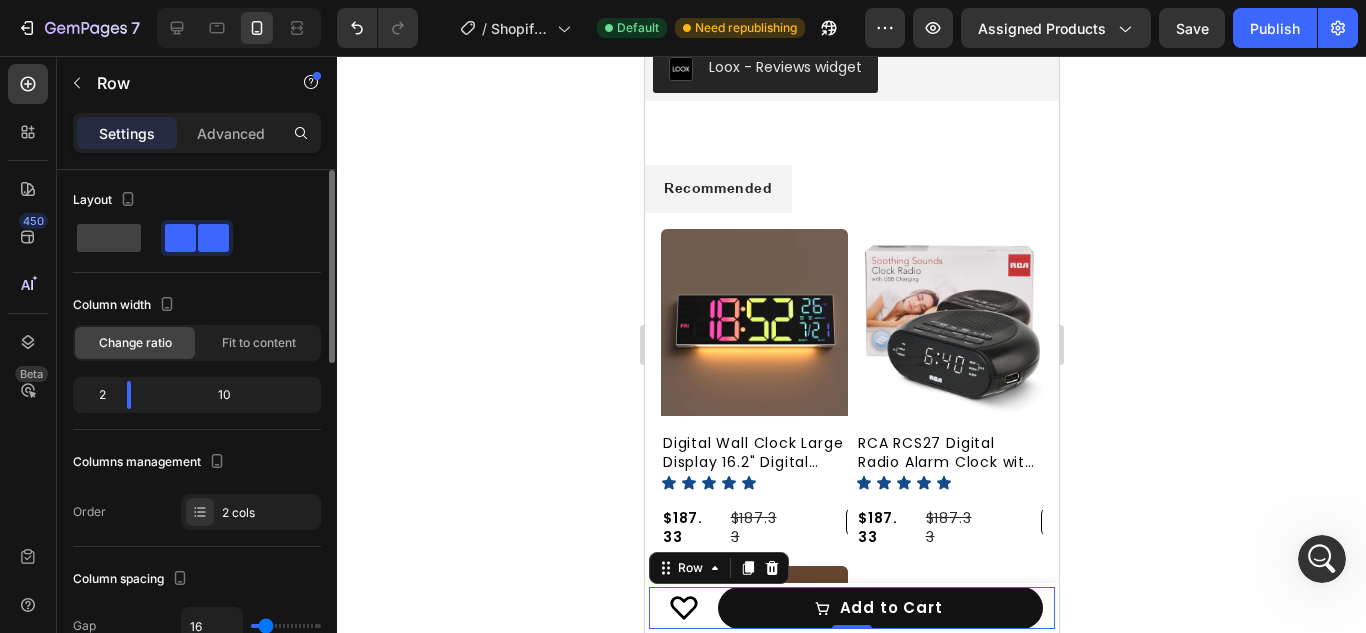 scroll, scrollTop: 0, scrollLeft: 0, axis: both 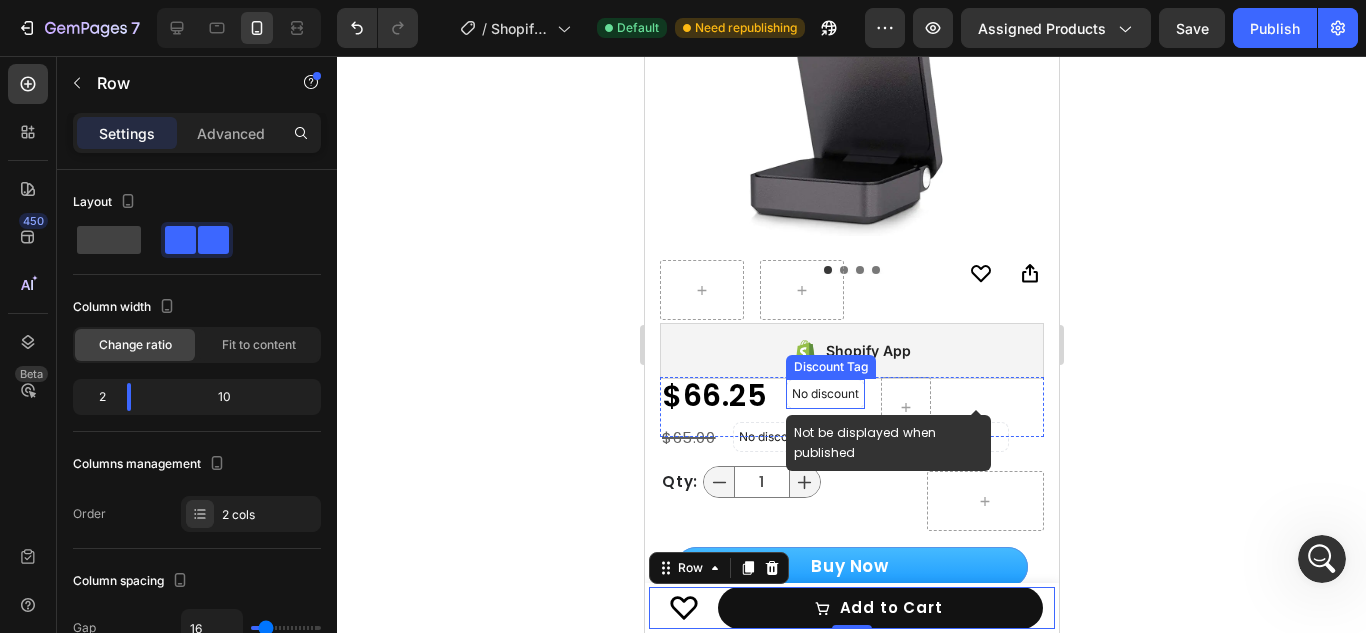 click on "No discount" at bounding box center (824, 394) 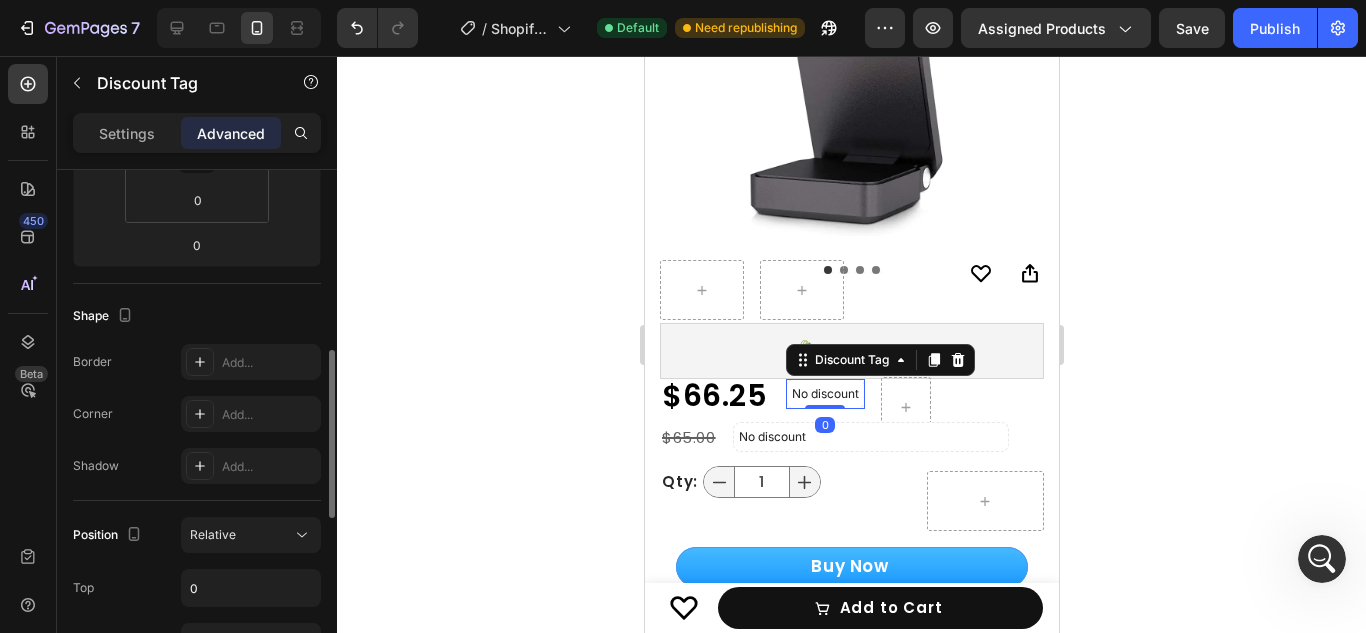 scroll, scrollTop: 438, scrollLeft: 0, axis: vertical 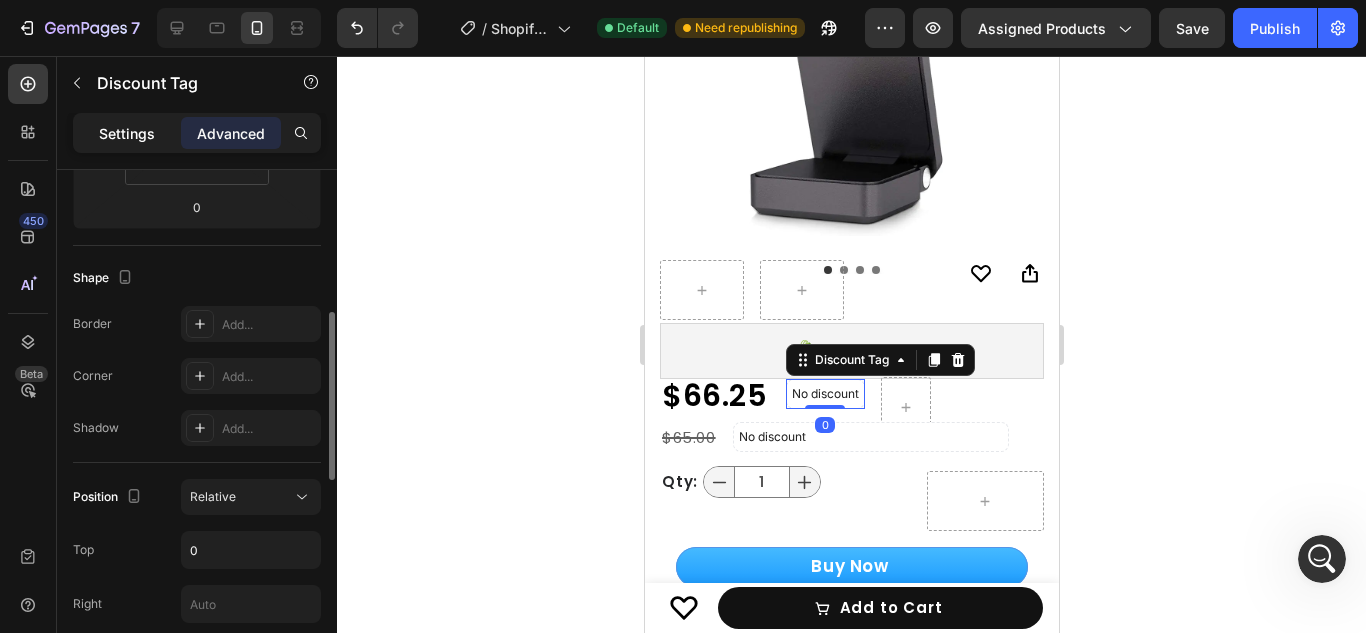 click on "Settings" at bounding box center [127, 133] 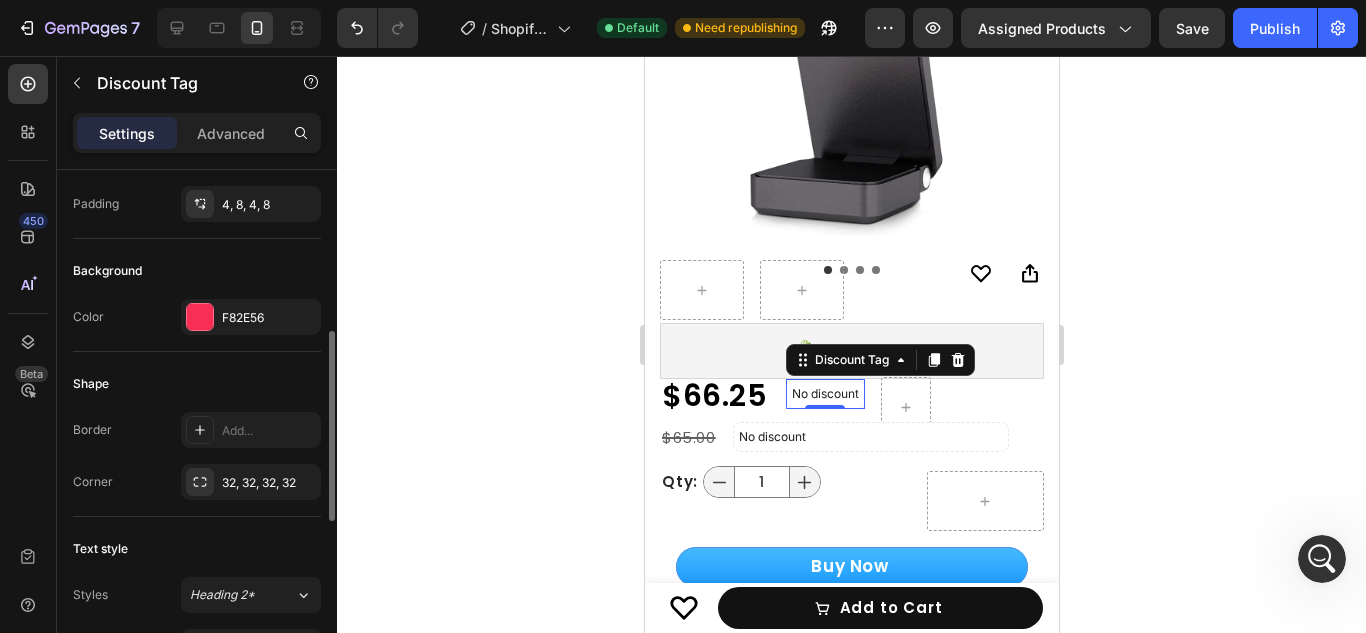 click on "Background Color F82E56" 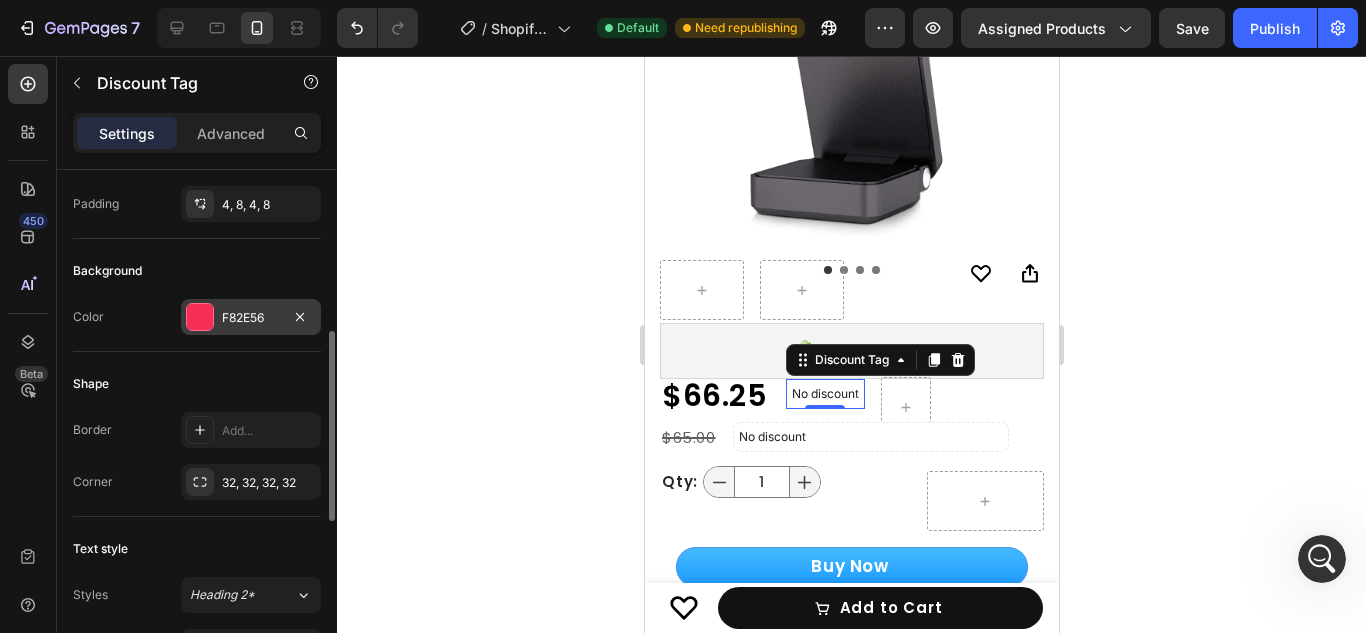 click on "F82E56" at bounding box center [251, 317] 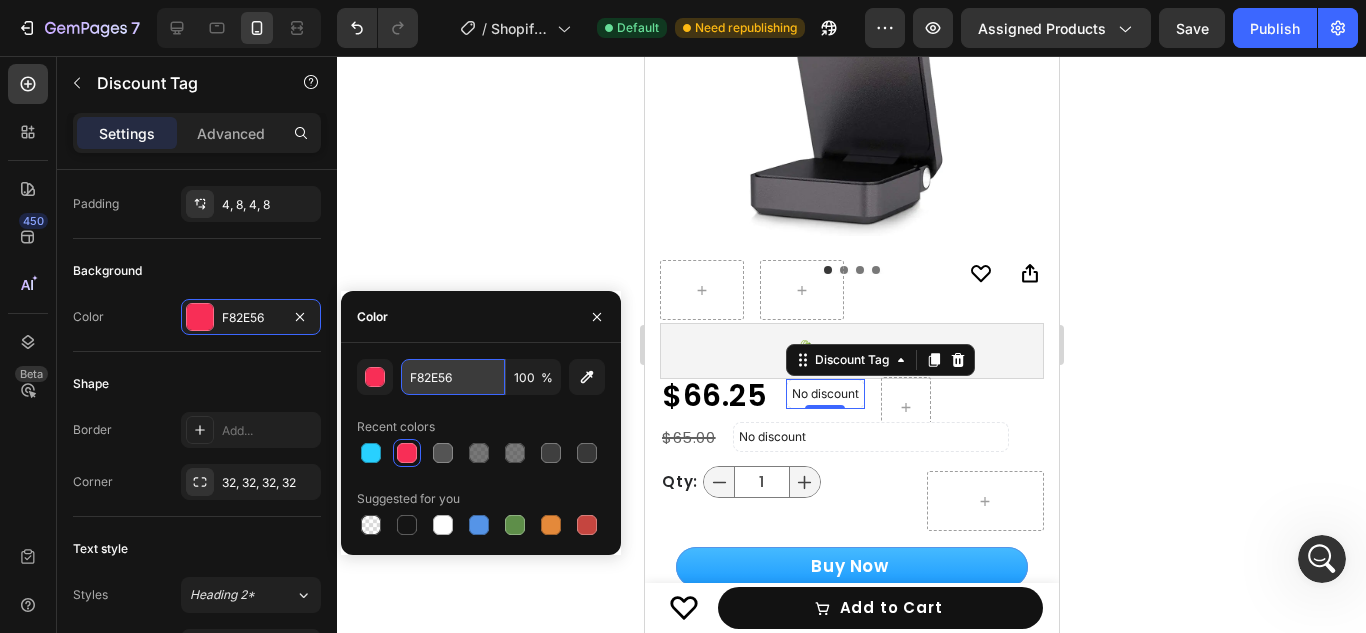 click on "F82E56" at bounding box center [453, 377] 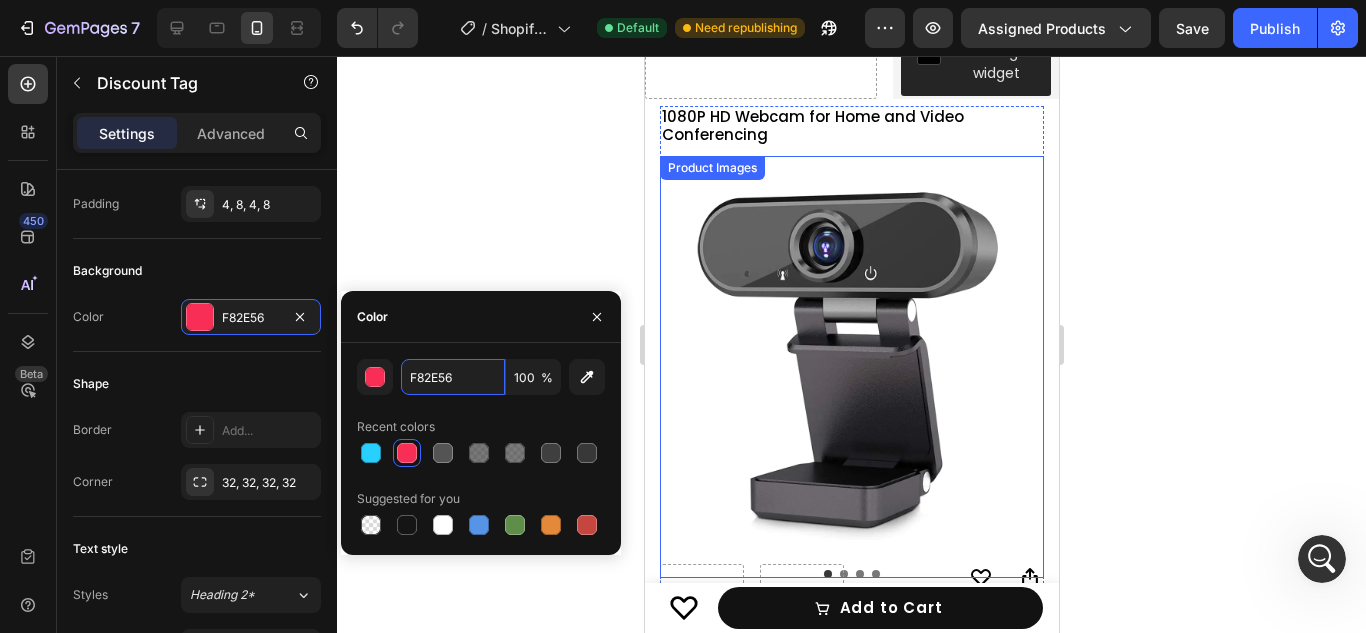 scroll, scrollTop: 95, scrollLeft: 0, axis: vertical 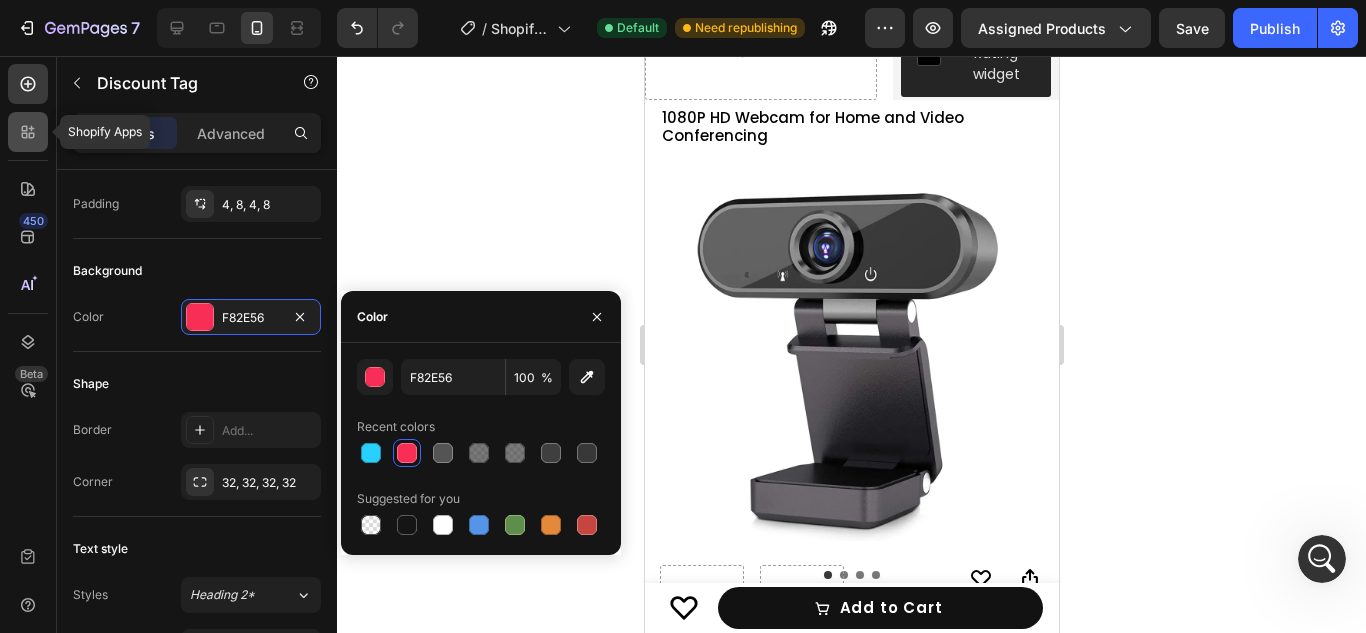 click 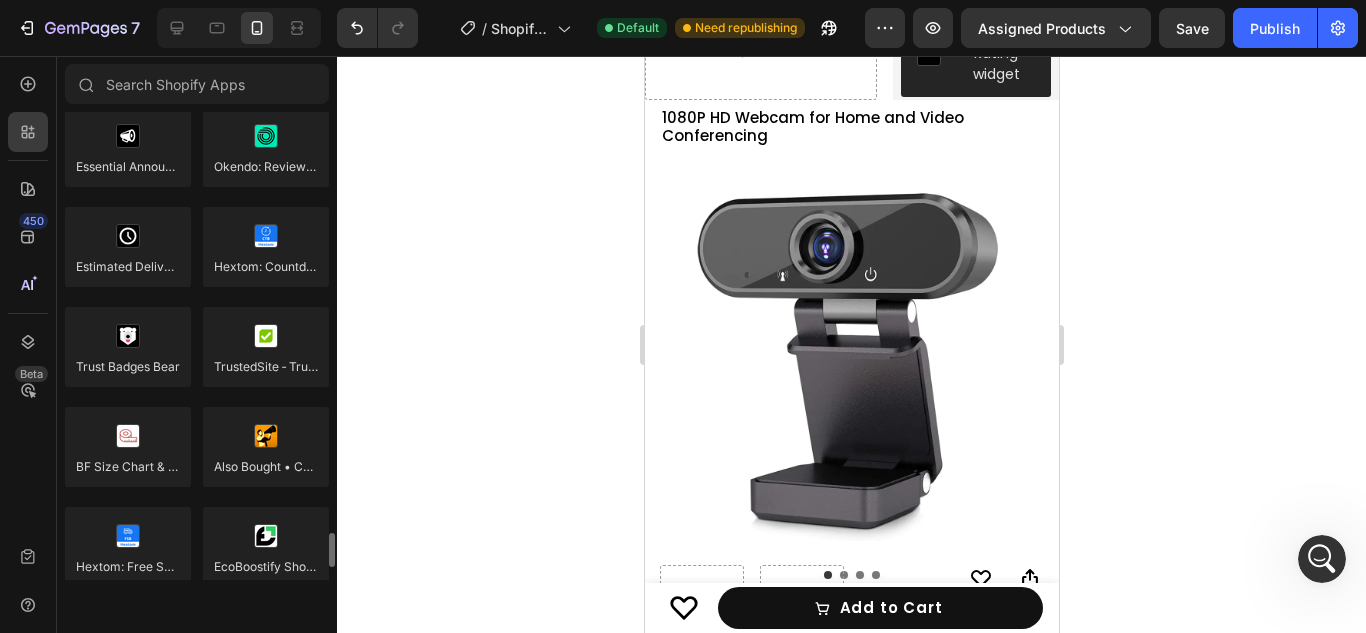 scroll, scrollTop: 5854, scrollLeft: 0, axis: vertical 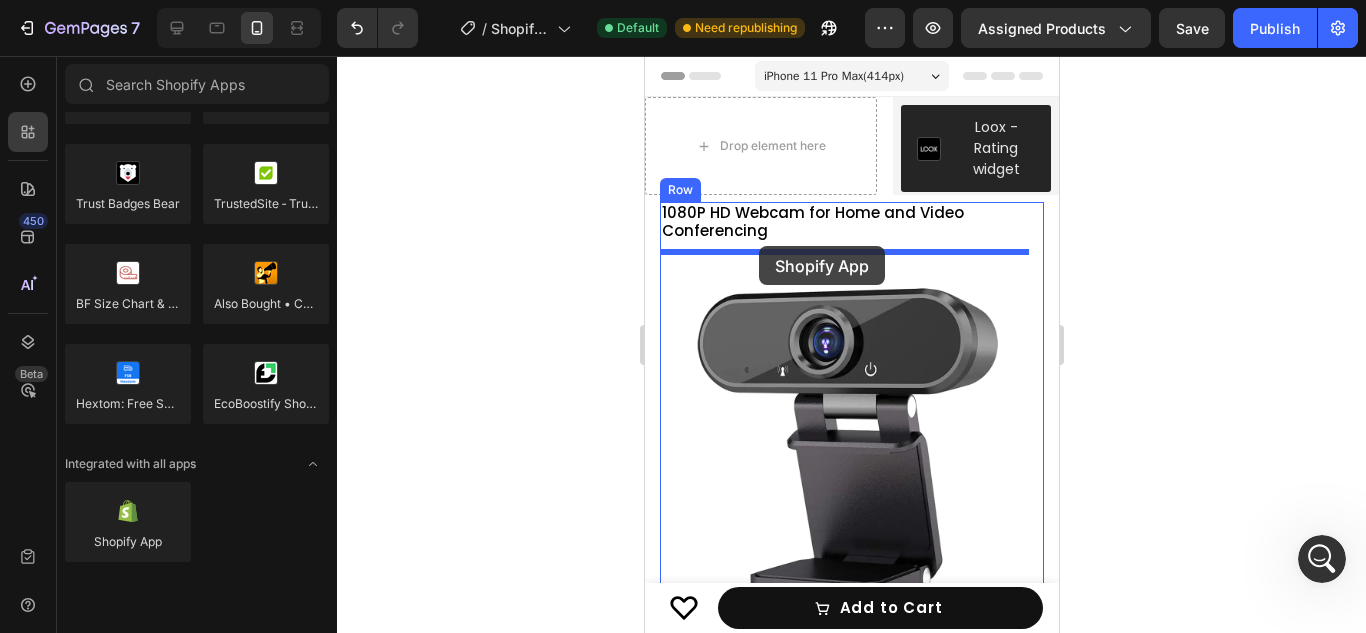 drag, startPoint x: 816, startPoint y: 609, endPoint x: 757, endPoint y: 246, distance: 367.76352 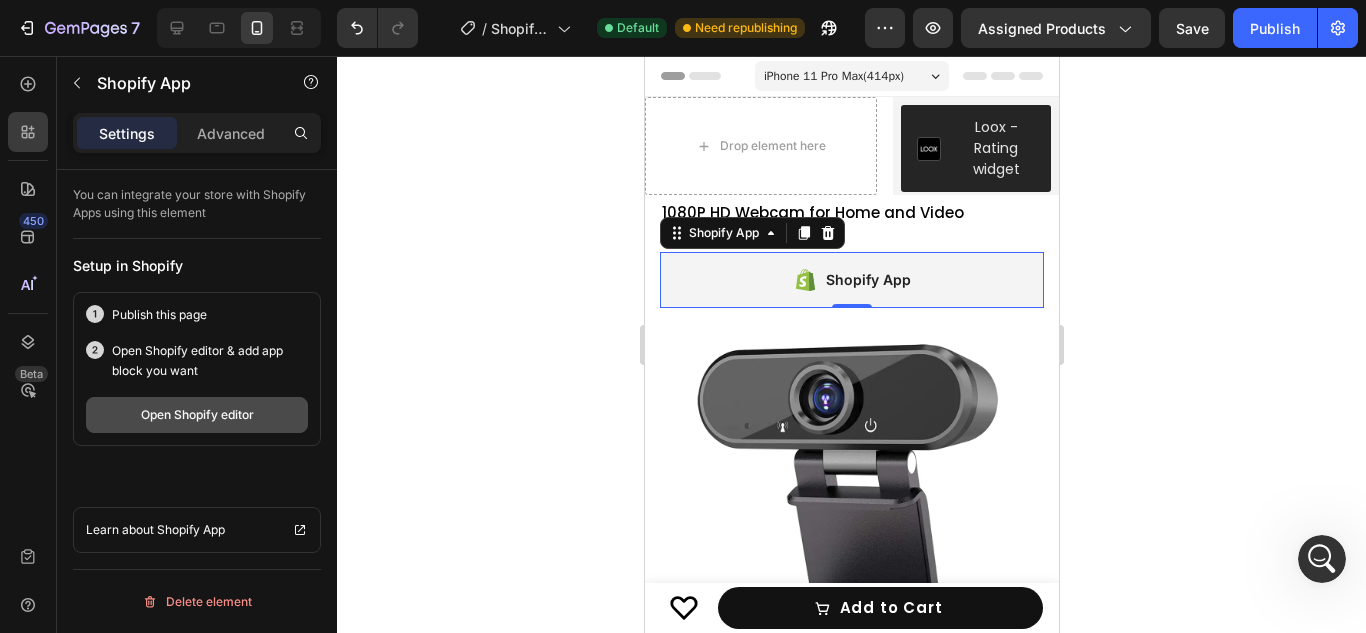 click on "Open Shopify editor" at bounding box center [197, 415] 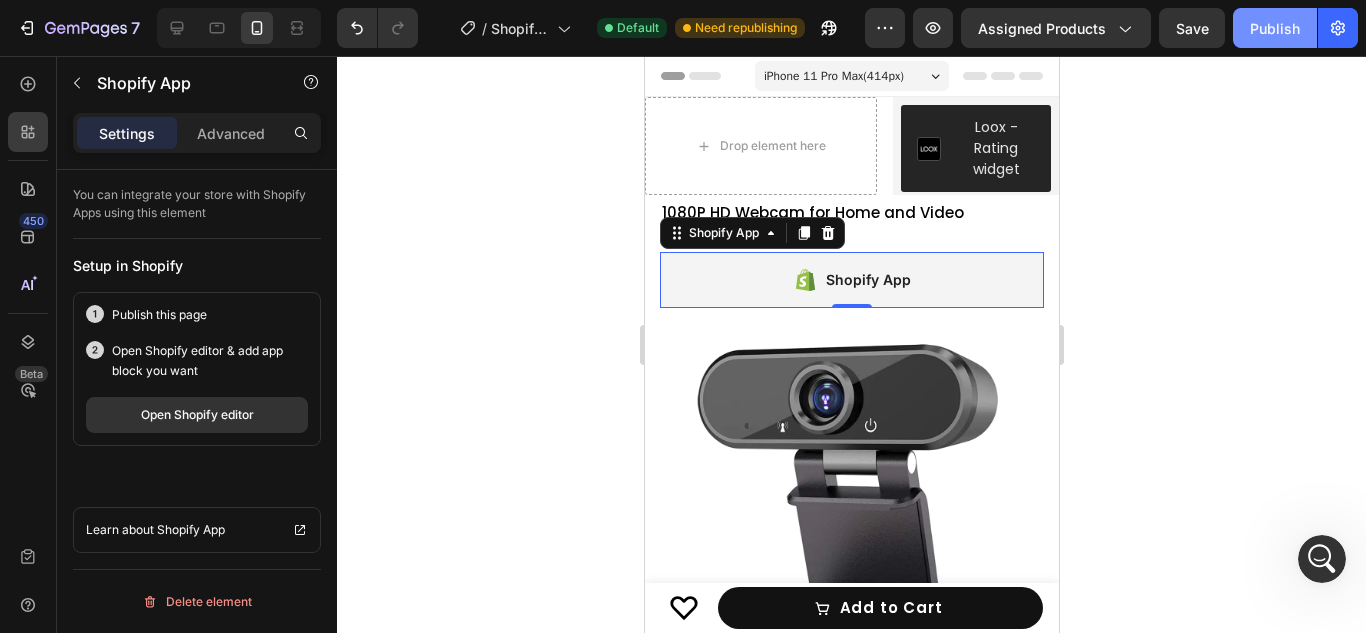 click on "Publish" at bounding box center [1275, 28] 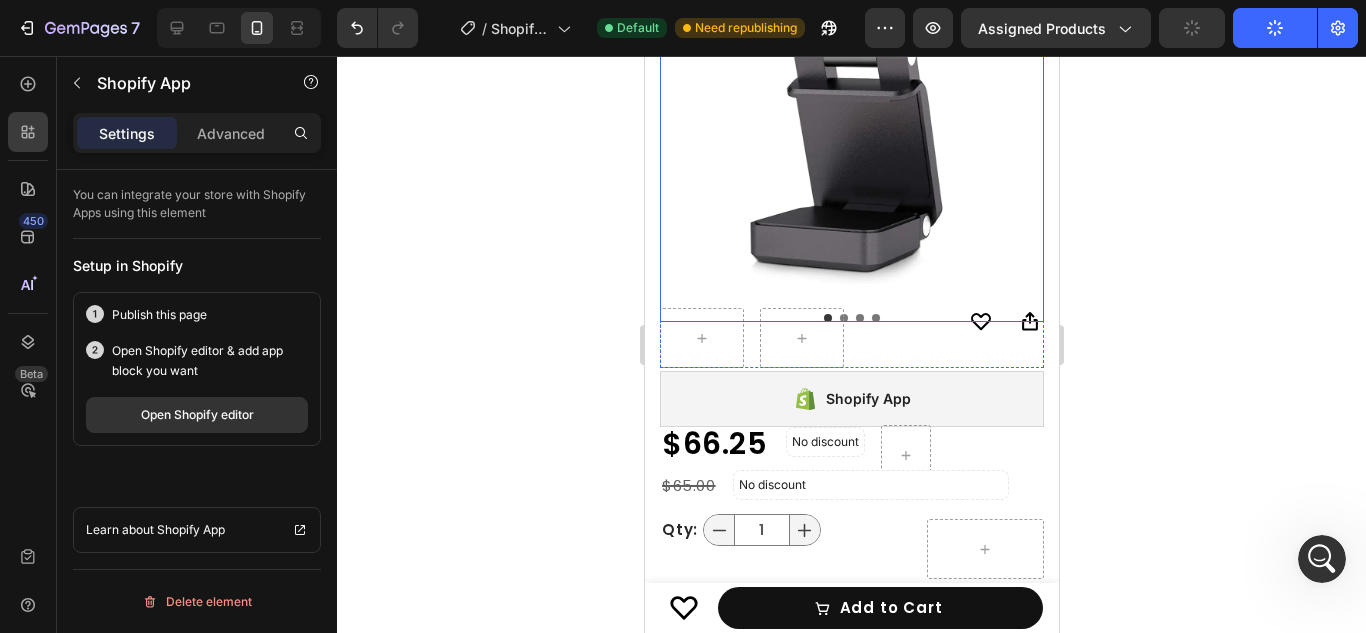 scroll, scrollTop: 471, scrollLeft: 0, axis: vertical 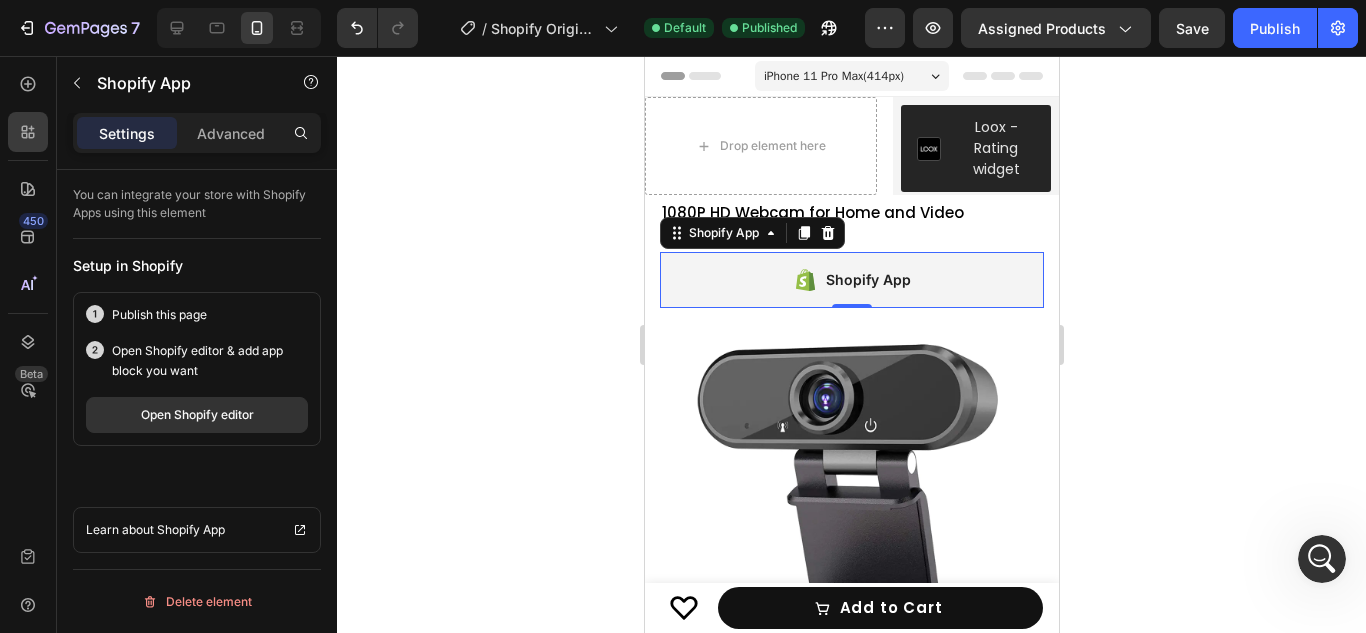 click on "Shopify App" at bounding box center [851, 280] 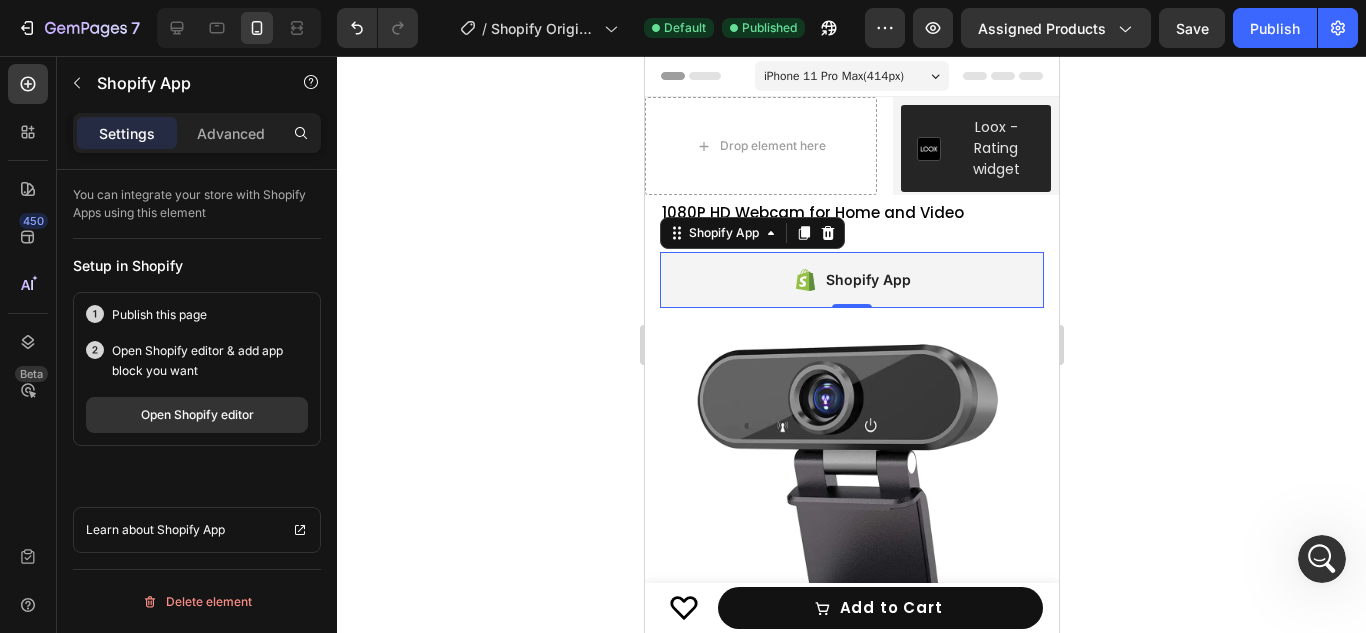 click on "Settings Advanced" at bounding box center [197, 133] 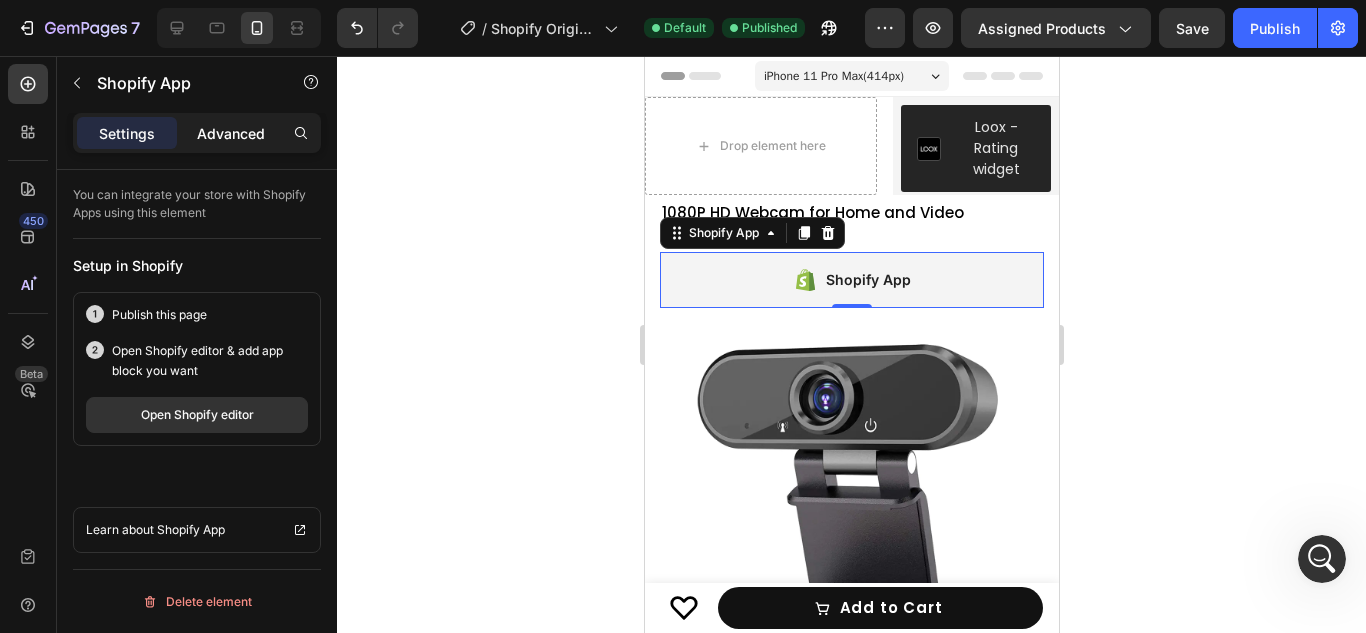 click on "Advanced" 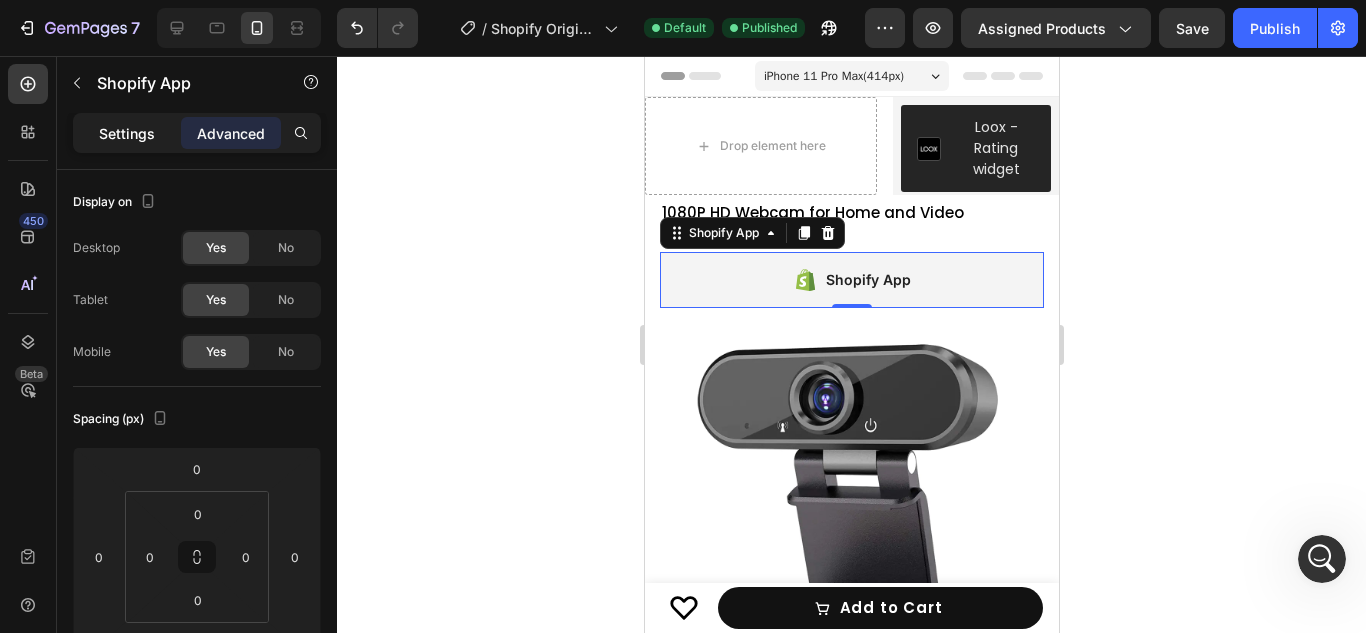 click on "Settings" 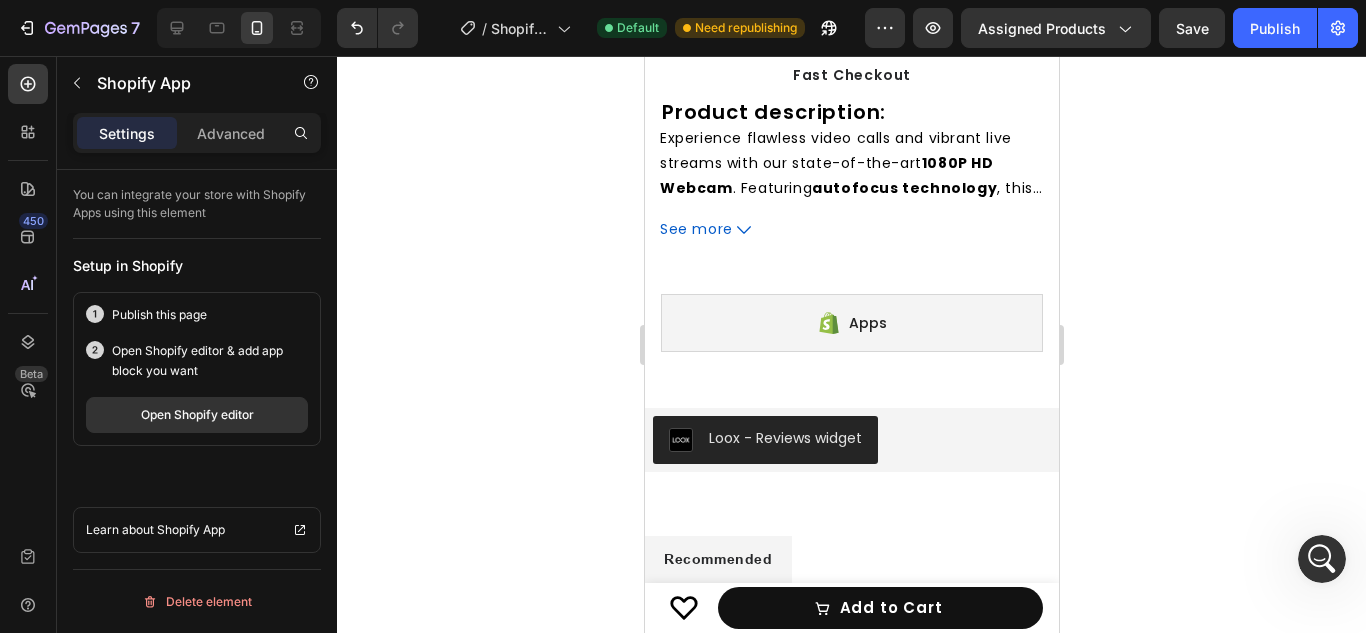 scroll, scrollTop: 995, scrollLeft: 0, axis: vertical 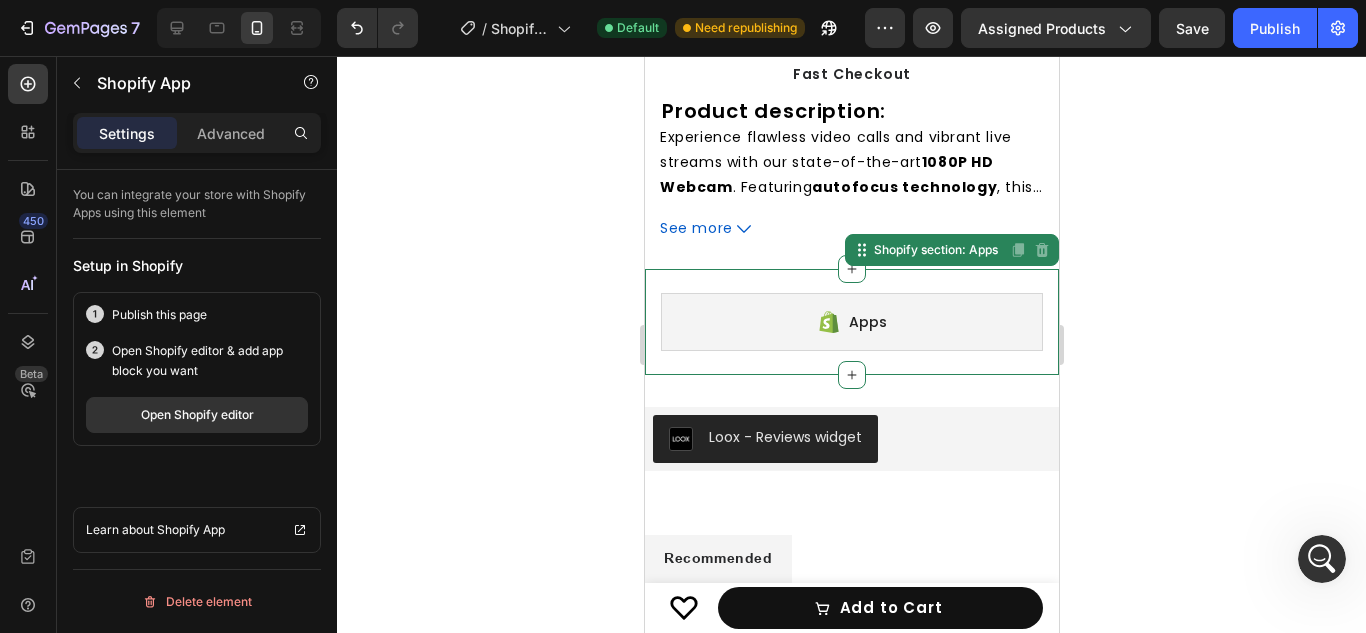 click 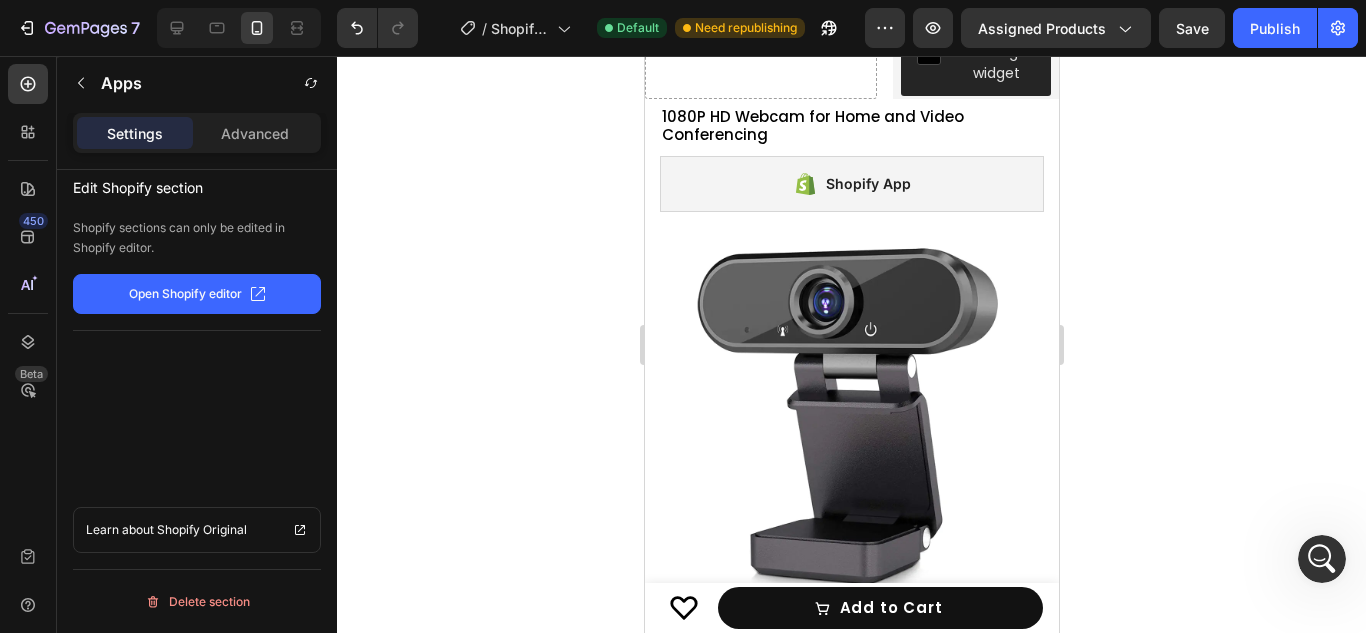 scroll, scrollTop: 0, scrollLeft: 0, axis: both 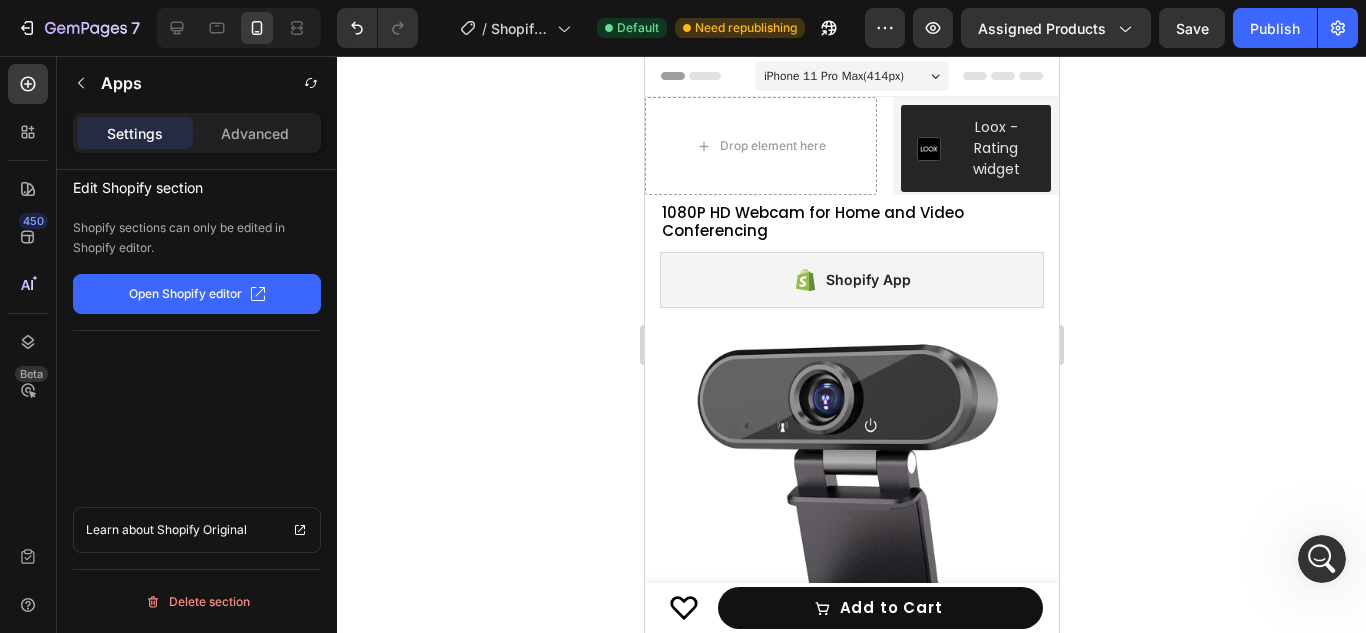 click on "7   /  Shopify Original Product Template Default Need republishing Preview Assigned Products  Save   Publish" 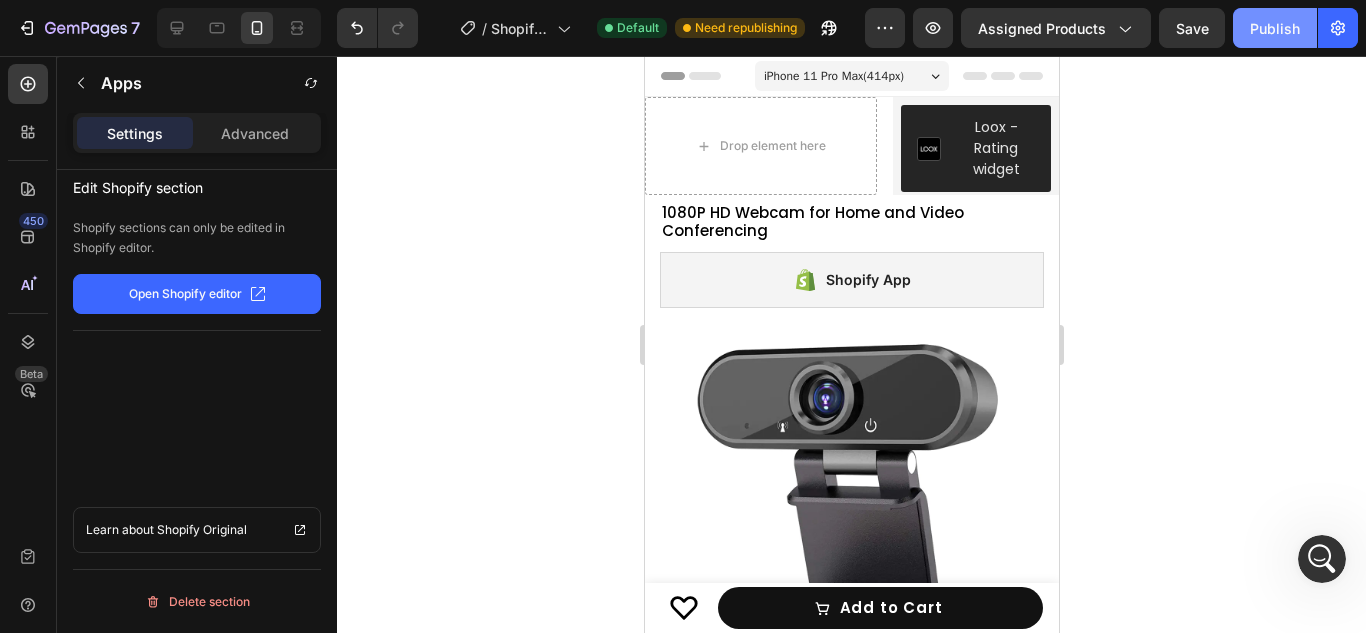 click on "Publish" 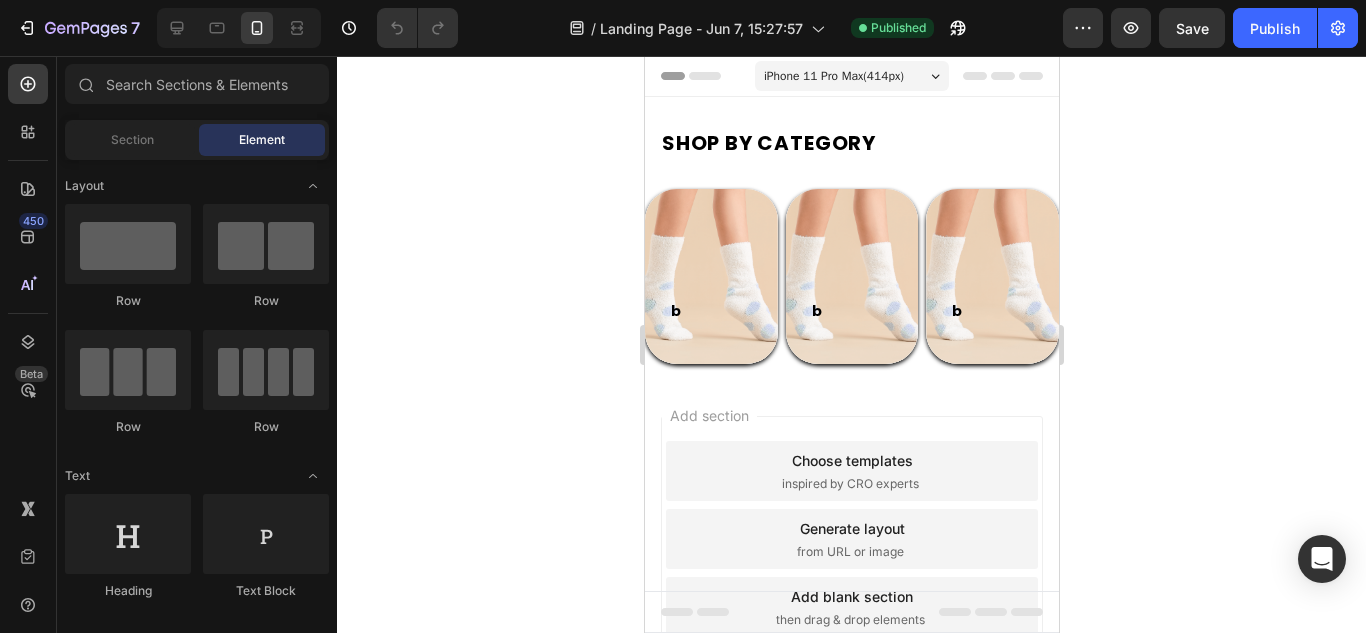 scroll, scrollTop: 0, scrollLeft: 0, axis: both 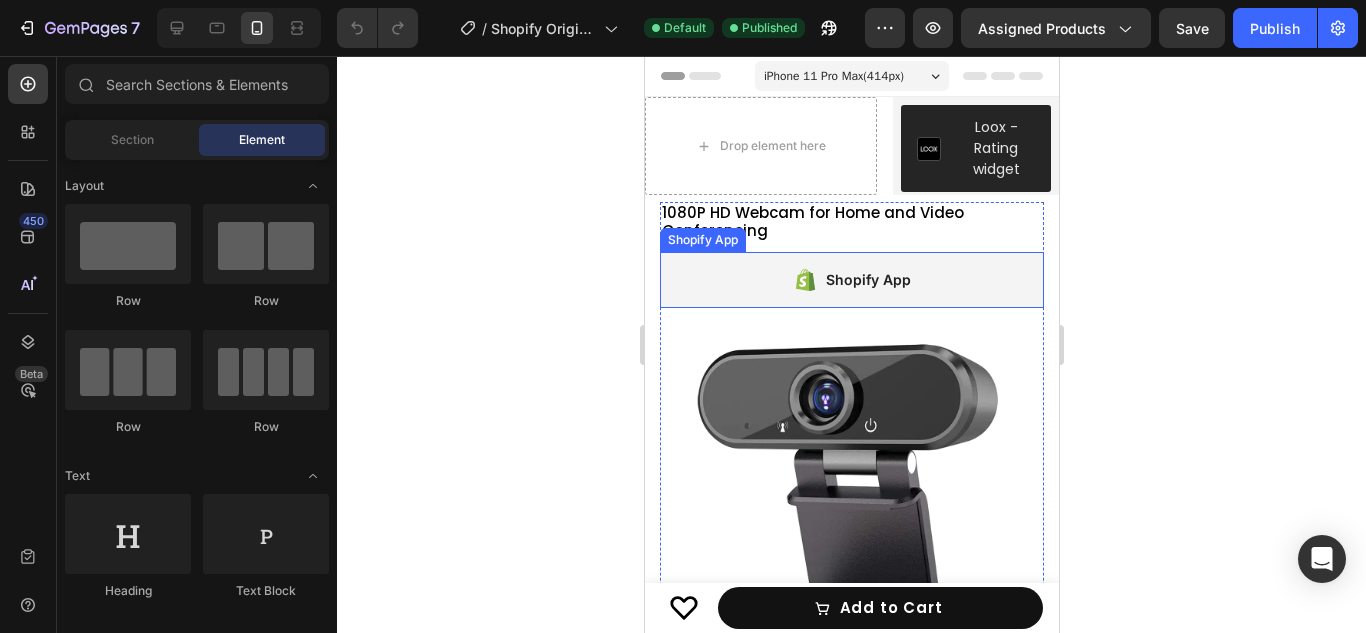 click on "Shopify App" at bounding box center (867, 280) 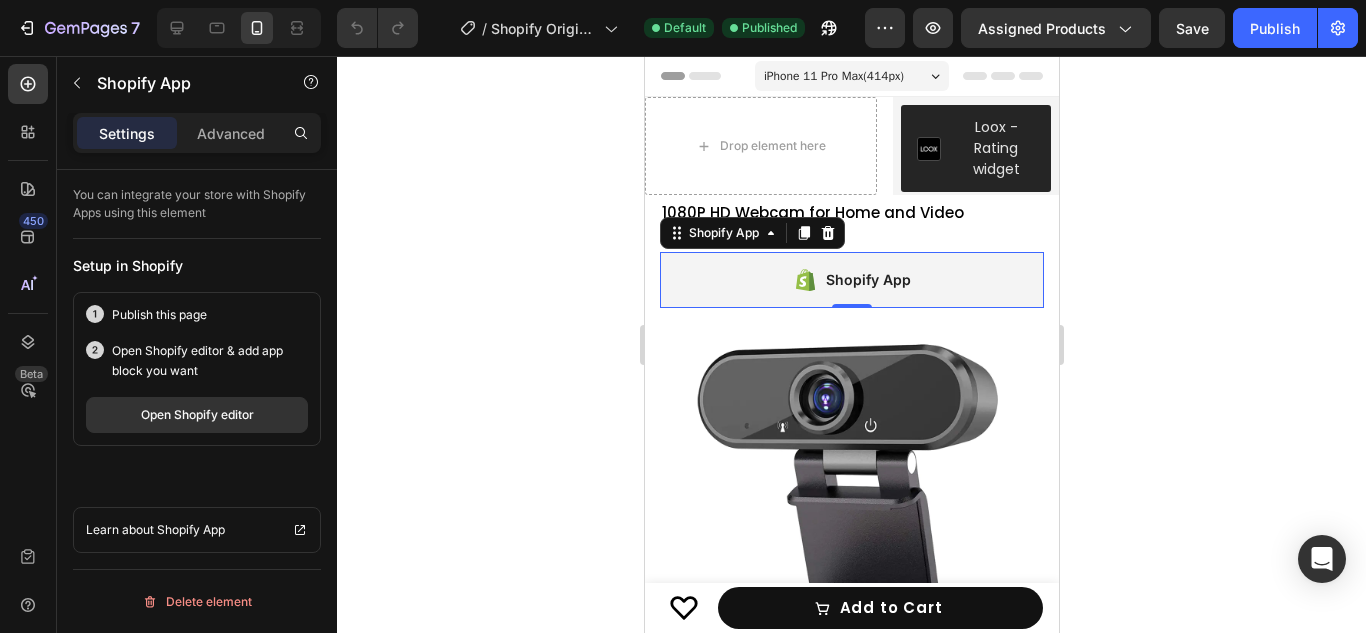 click on "Delete element" at bounding box center [197, 601] 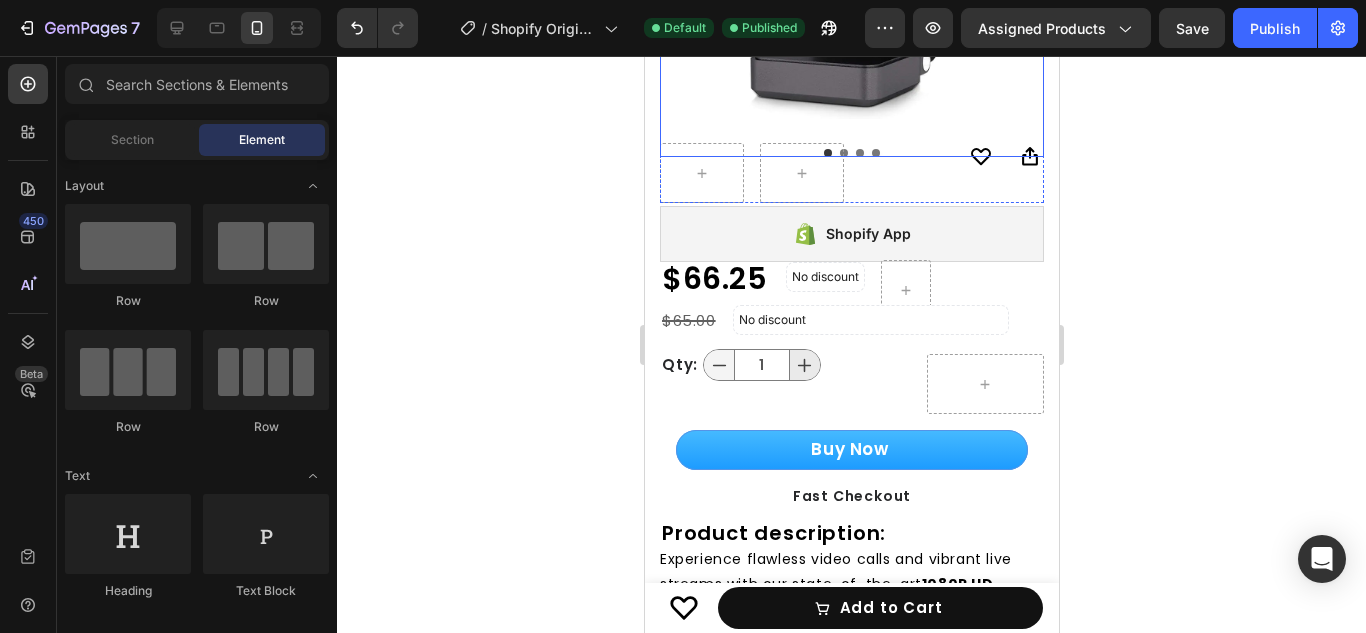 scroll, scrollTop: 531, scrollLeft: 0, axis: vertical 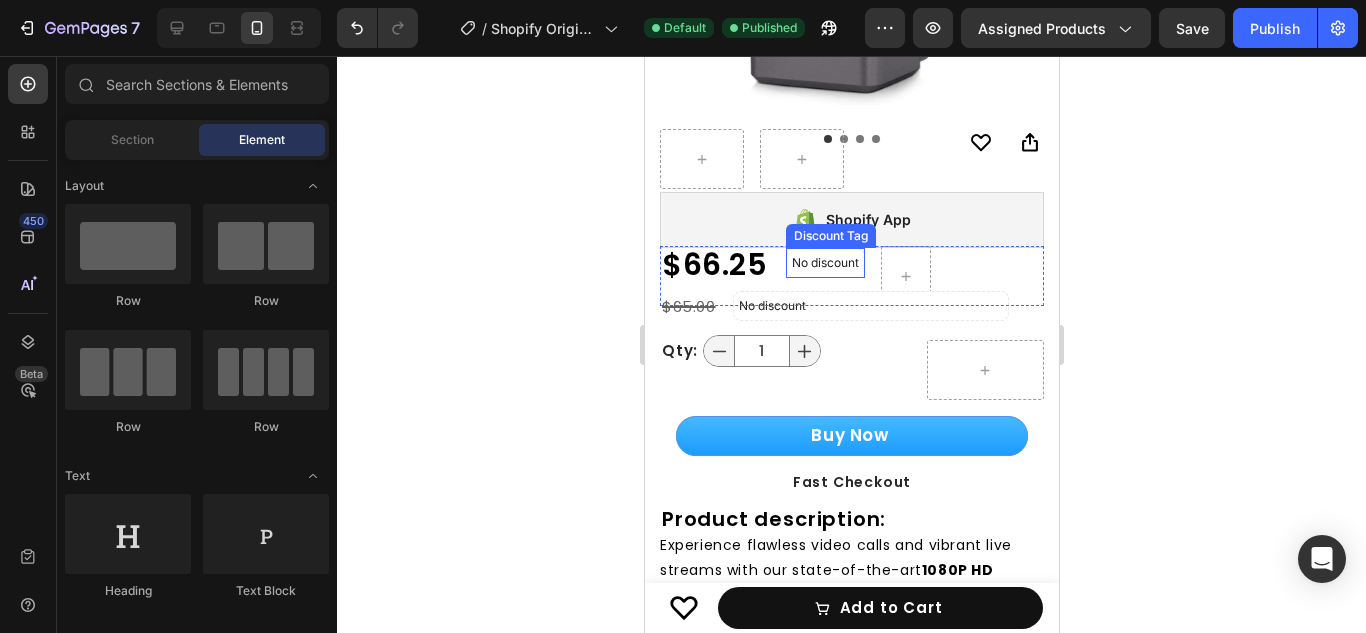 click on "Discount Tag" at bounding box center [830, 236] 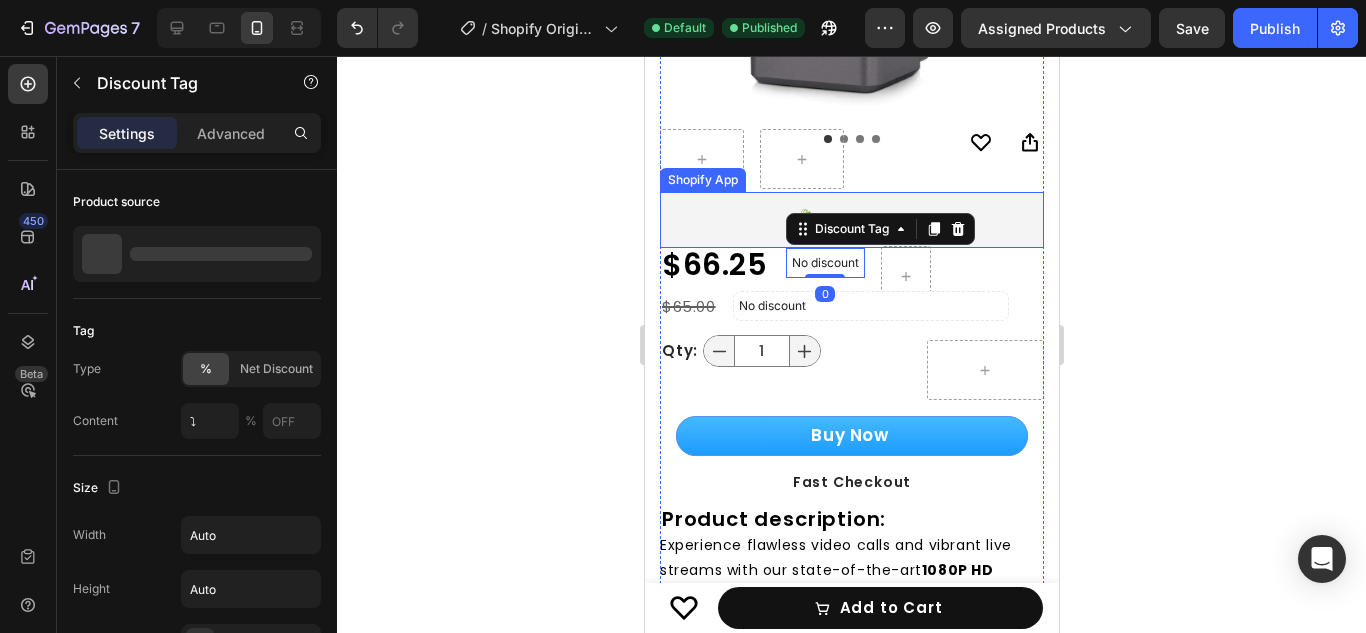 click on "Shopify App" at bounding box center (851, 220) 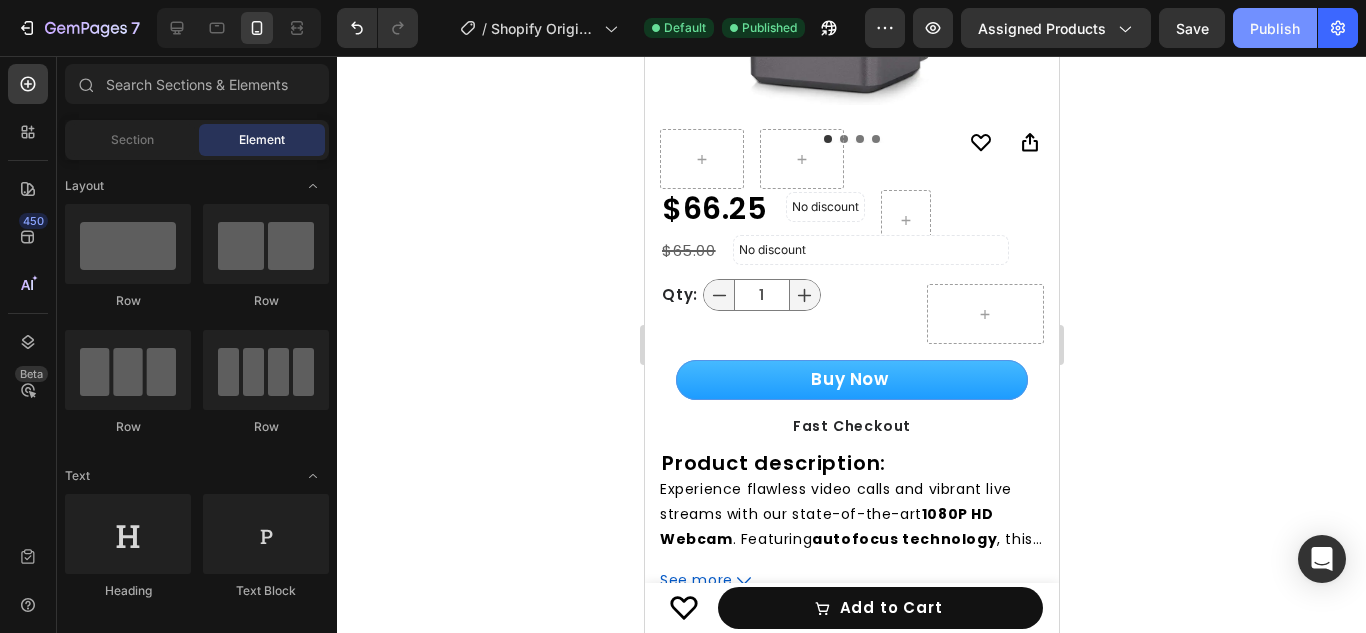 click on "Publish" 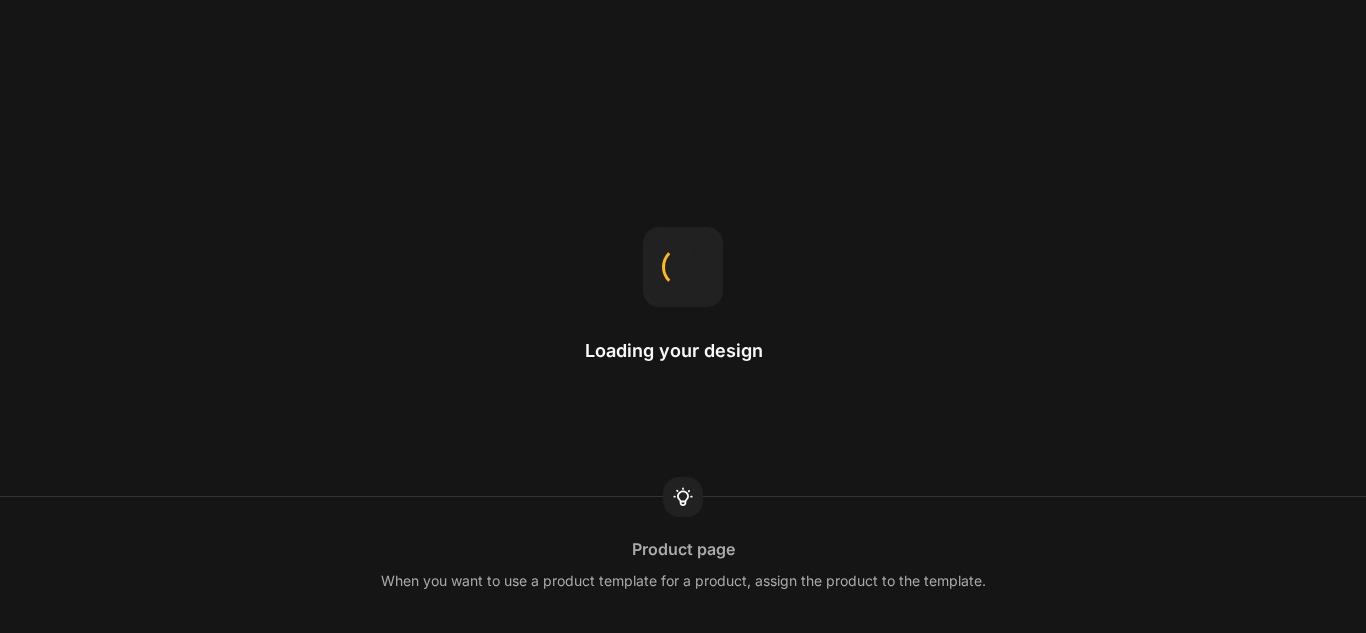 scroll, scrollTop: 0, scrollLeft: 0, axis: both 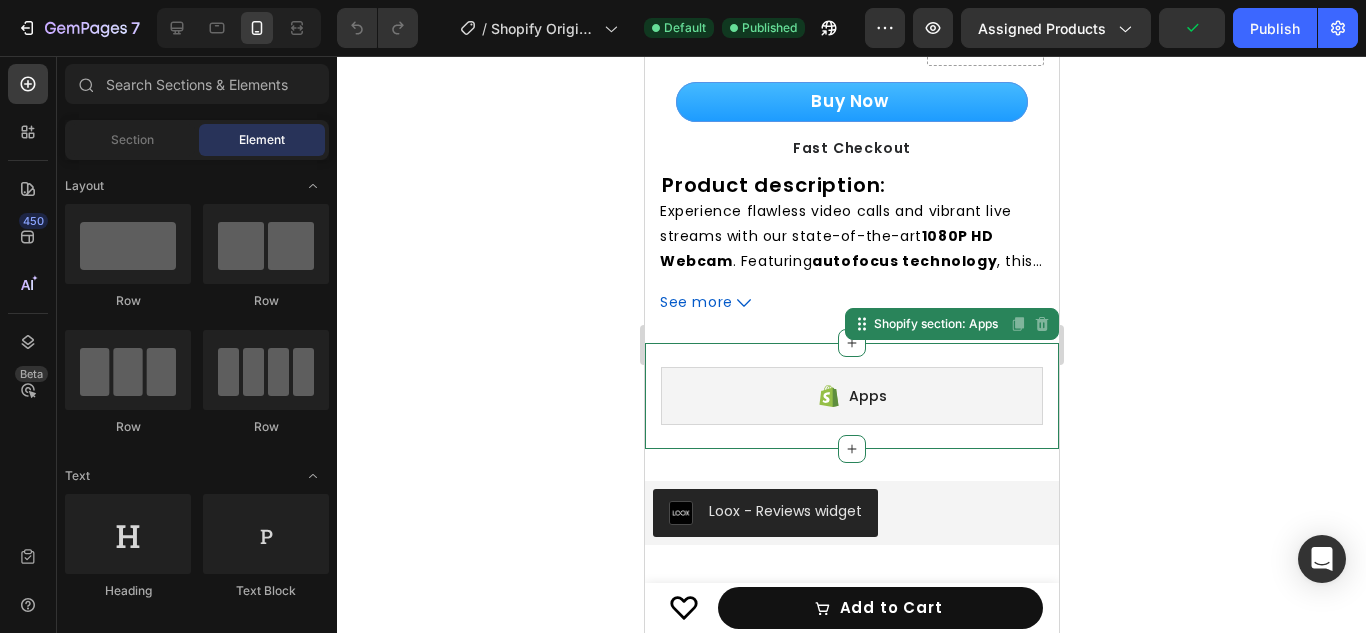 click on "Apps" at bounding box center [867, 396] 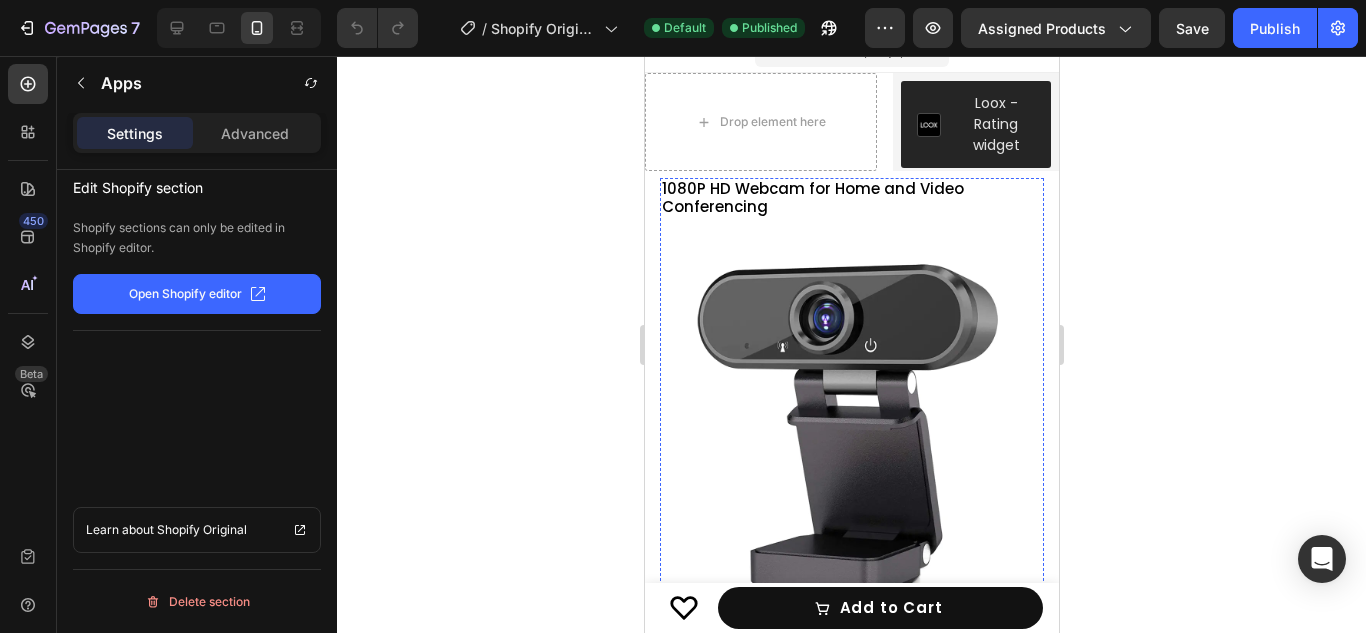 scroll, scrollTop: 0, scrollLeft: 0, axis: both 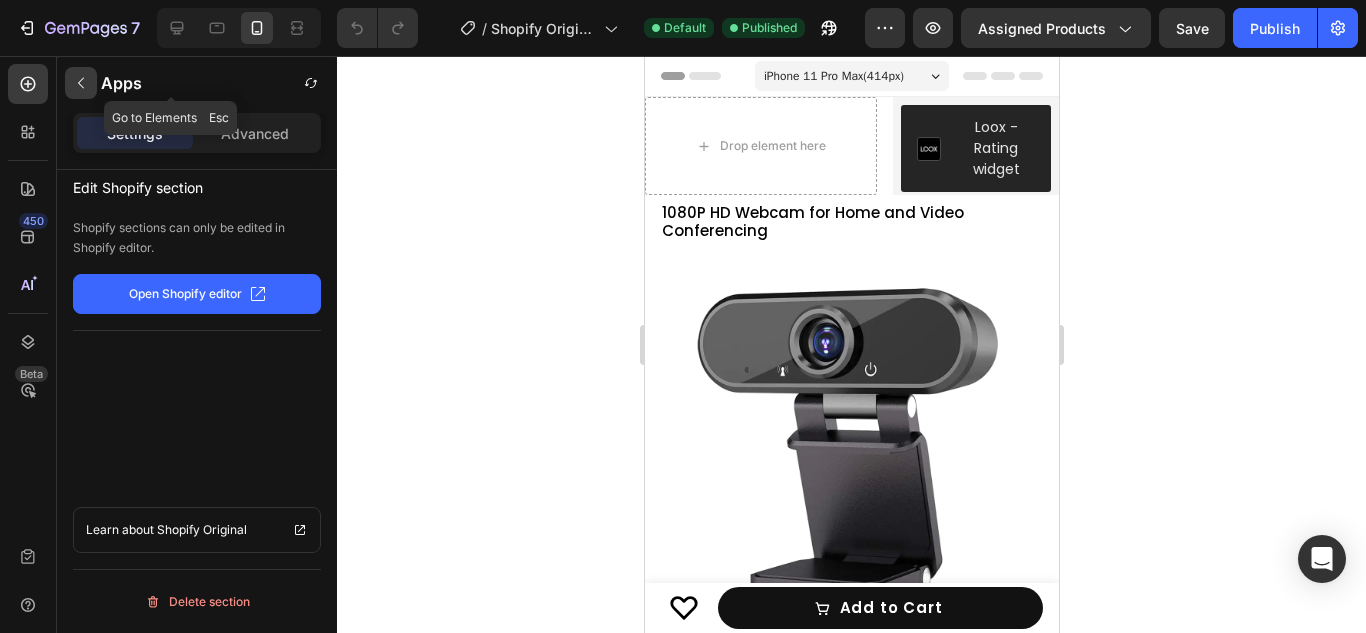 click at bounding box center (81, 83) 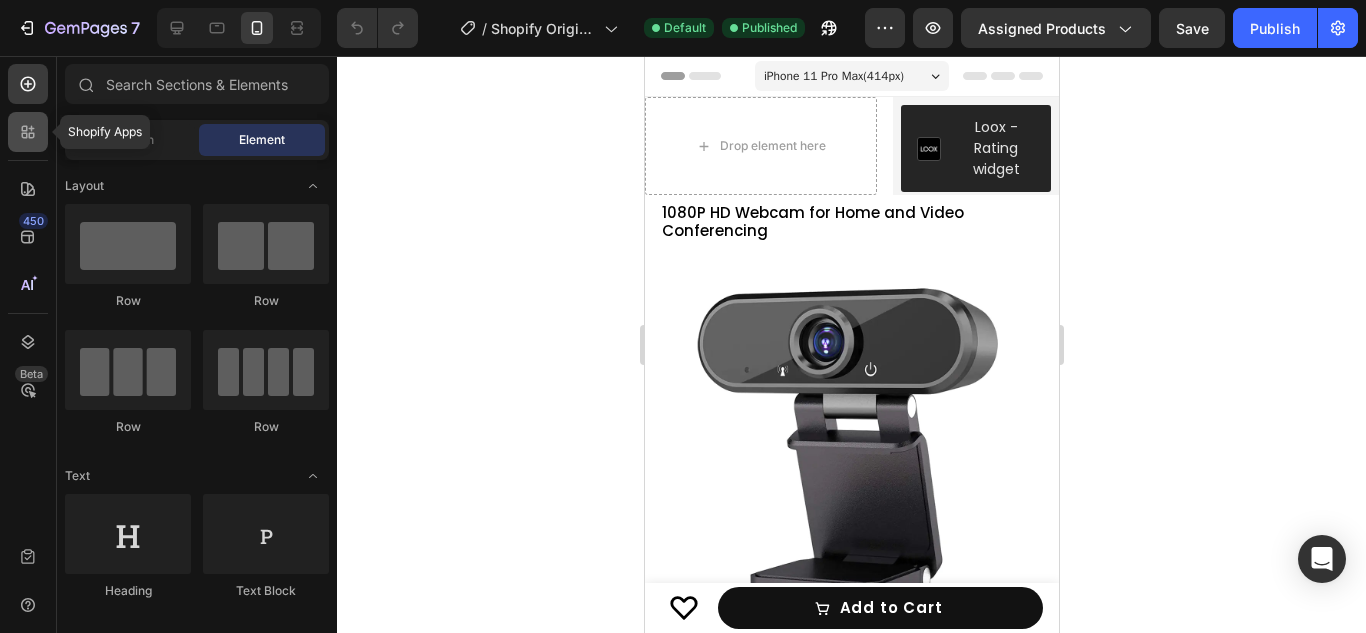 click 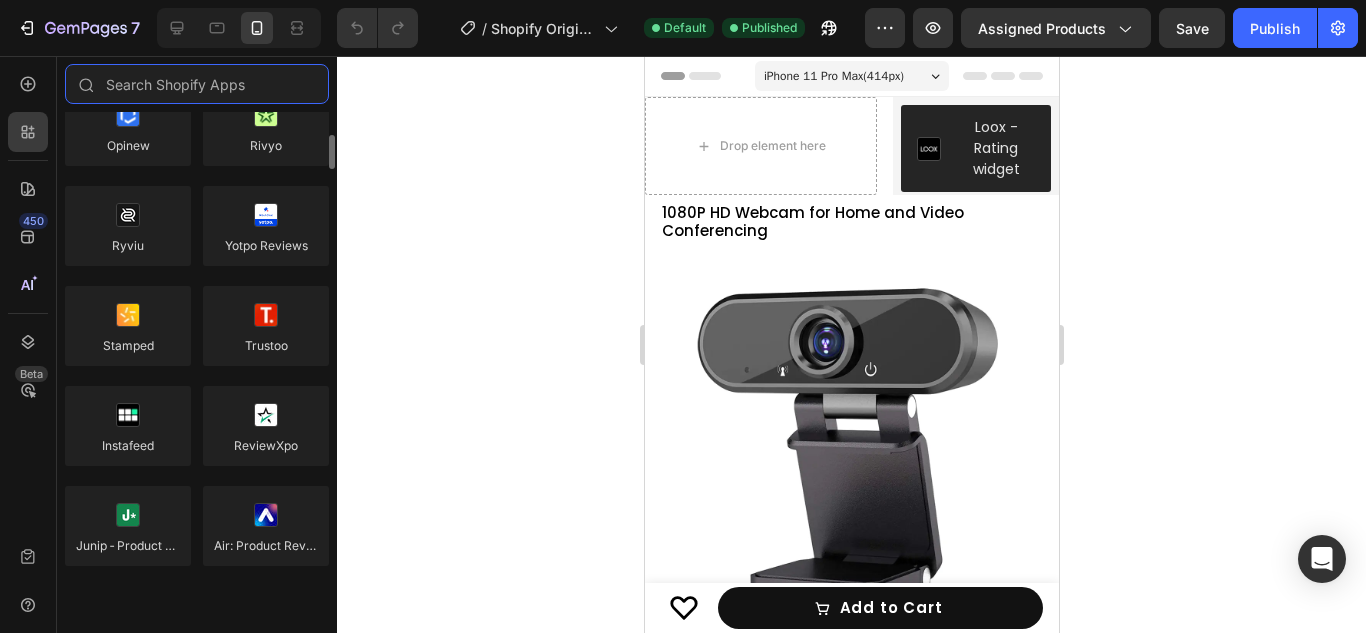 scroll, scrollTop: 273, scrollLeft: 0, axis: vertical 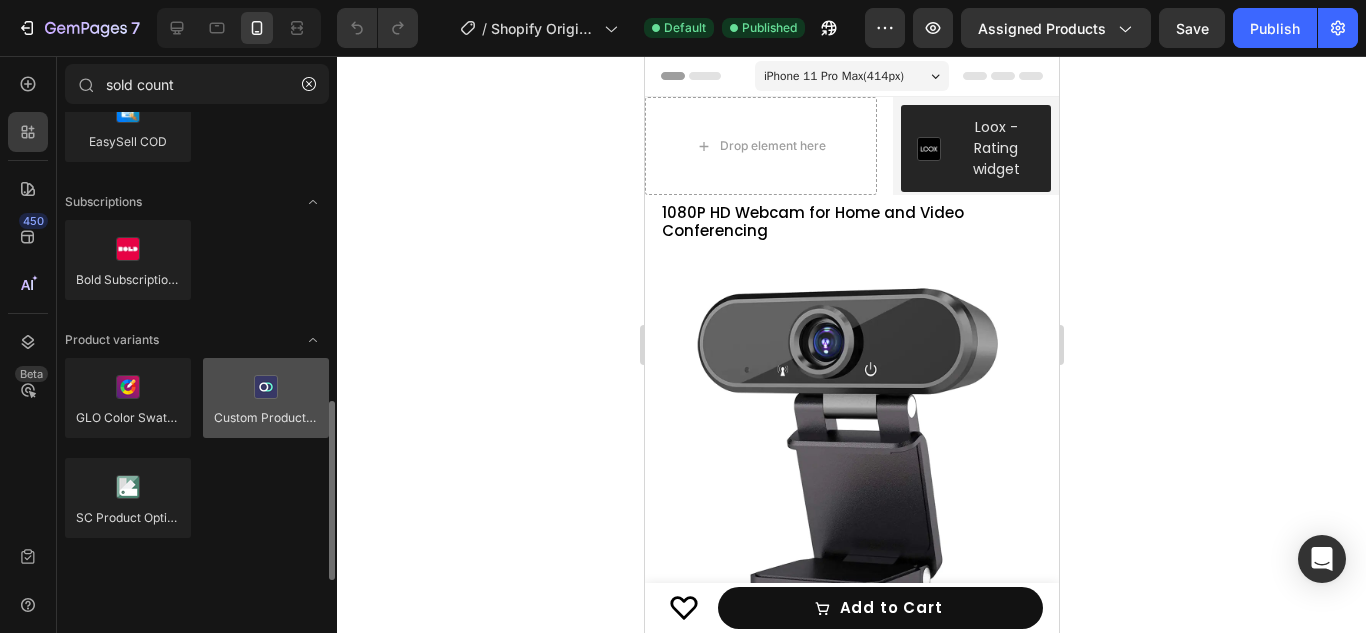 click at bounding box center (266, 398) 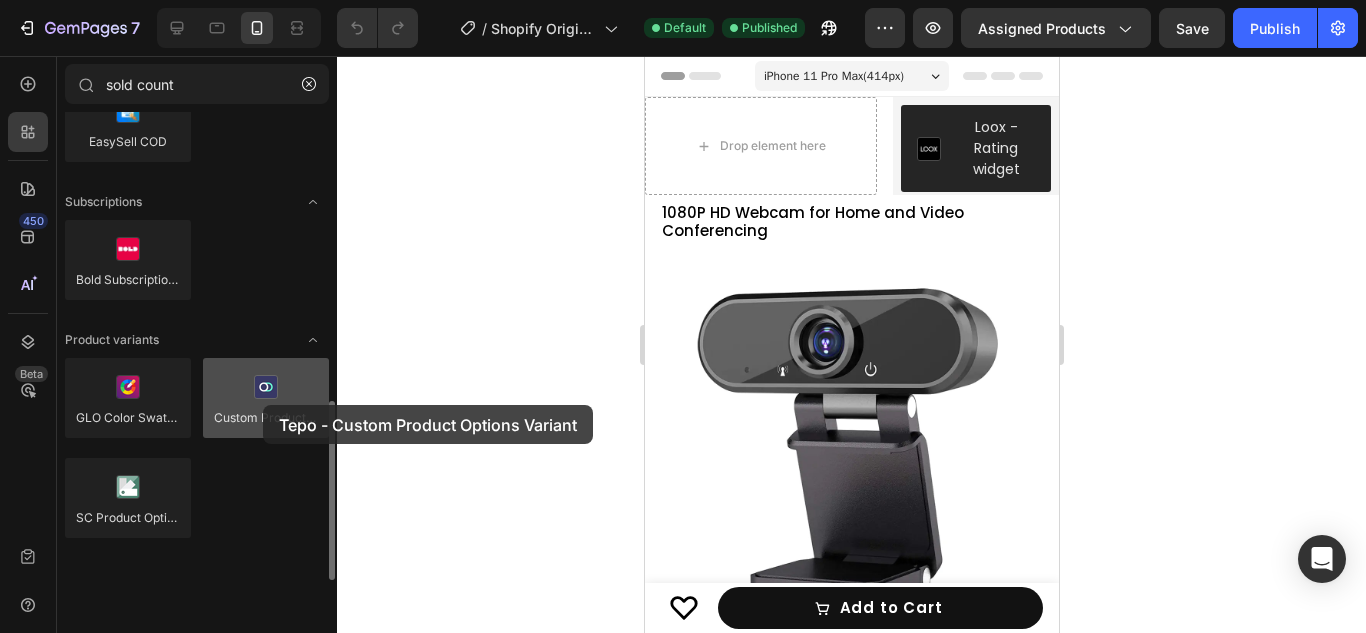 click at bounding box center (266, 398) 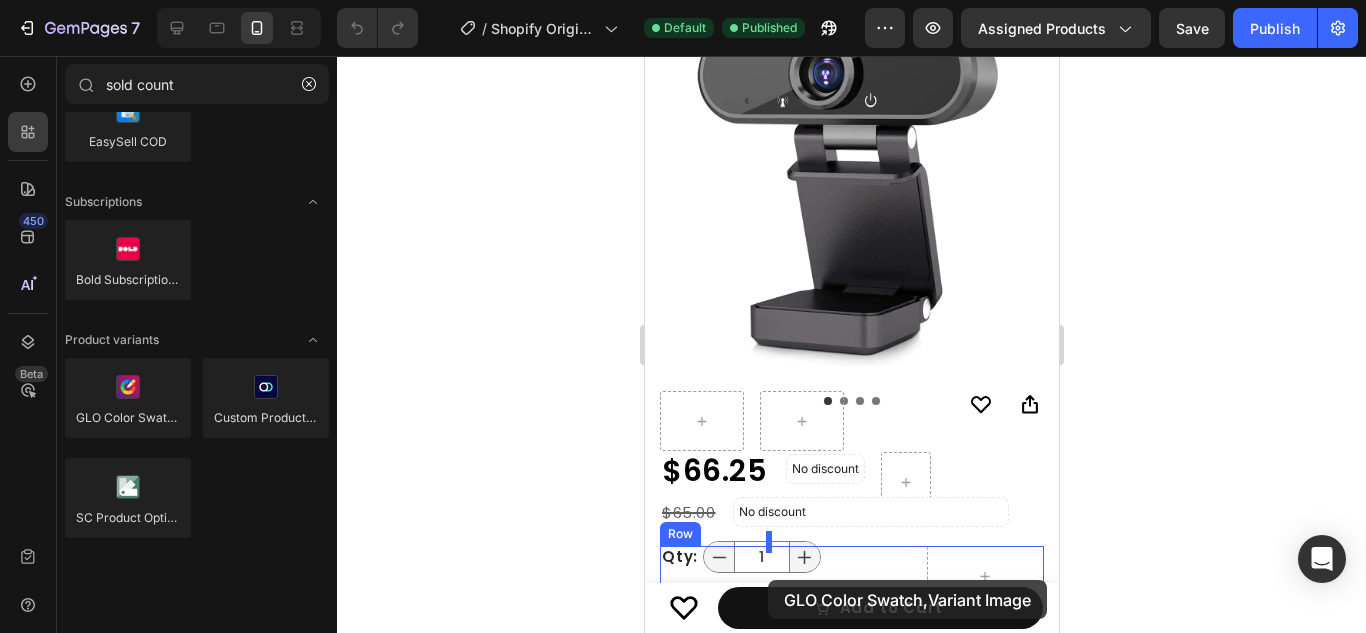 scroll, scrollTop: 323, scrollLeft: 0, axis: vertical 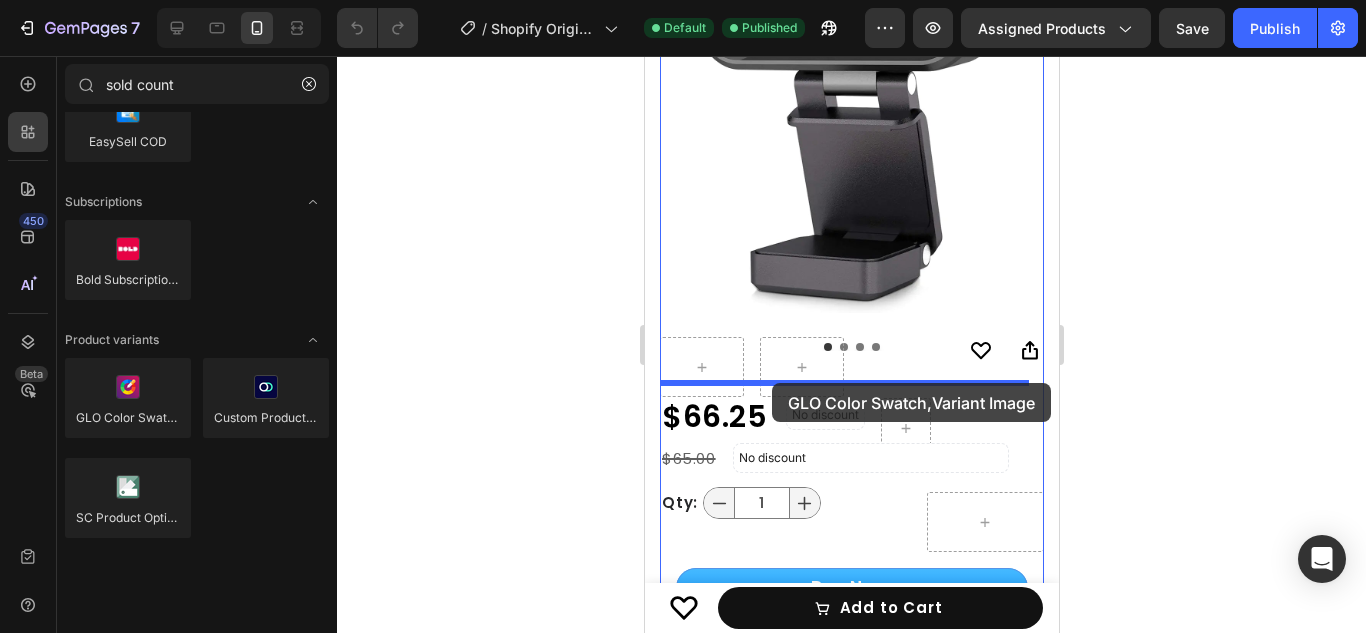 drag, startPoint x: 788, startPoint y: 440, endPoint x: 771, endPoint y: 383, distance: 59.48109 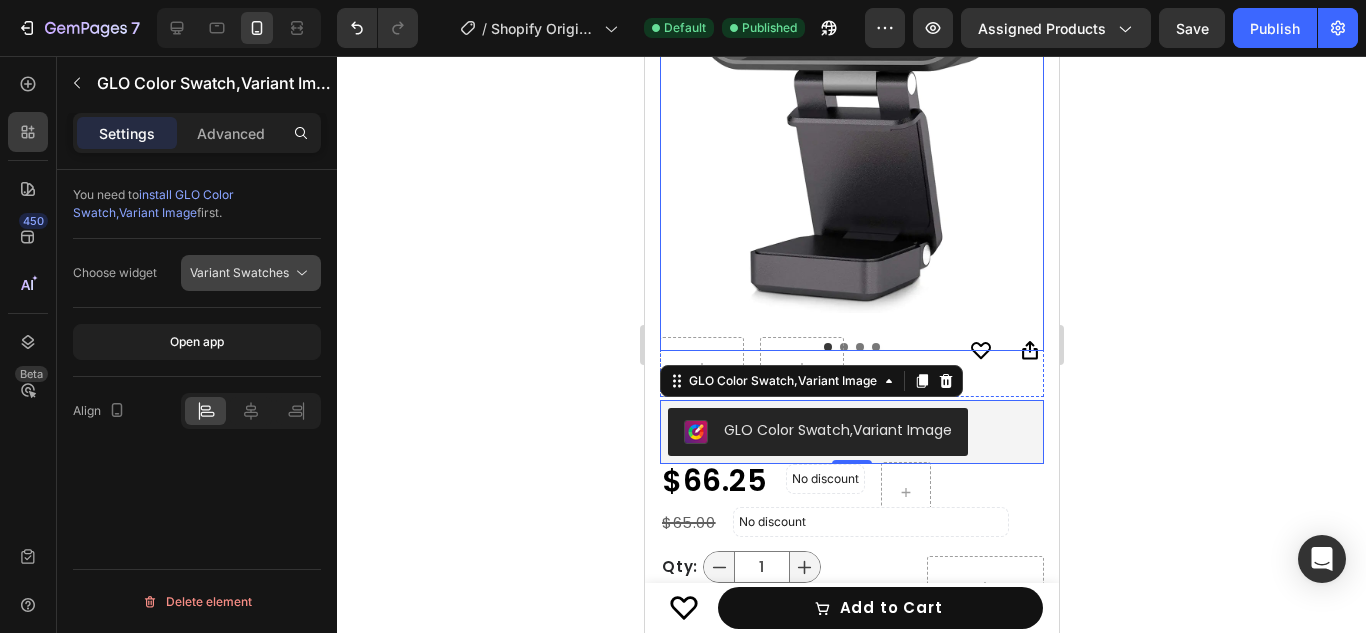 click on "Variant Swatches" at bounding box center (239, 272) 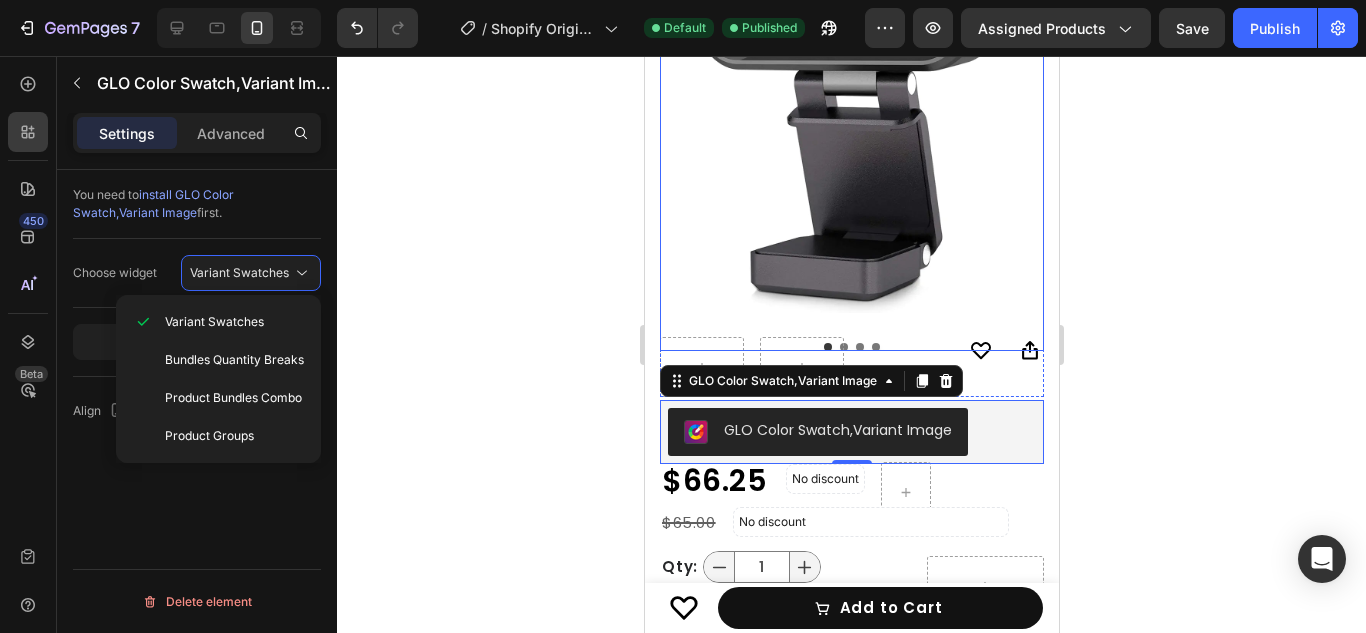 click on "Choose widget Variant Swatches" 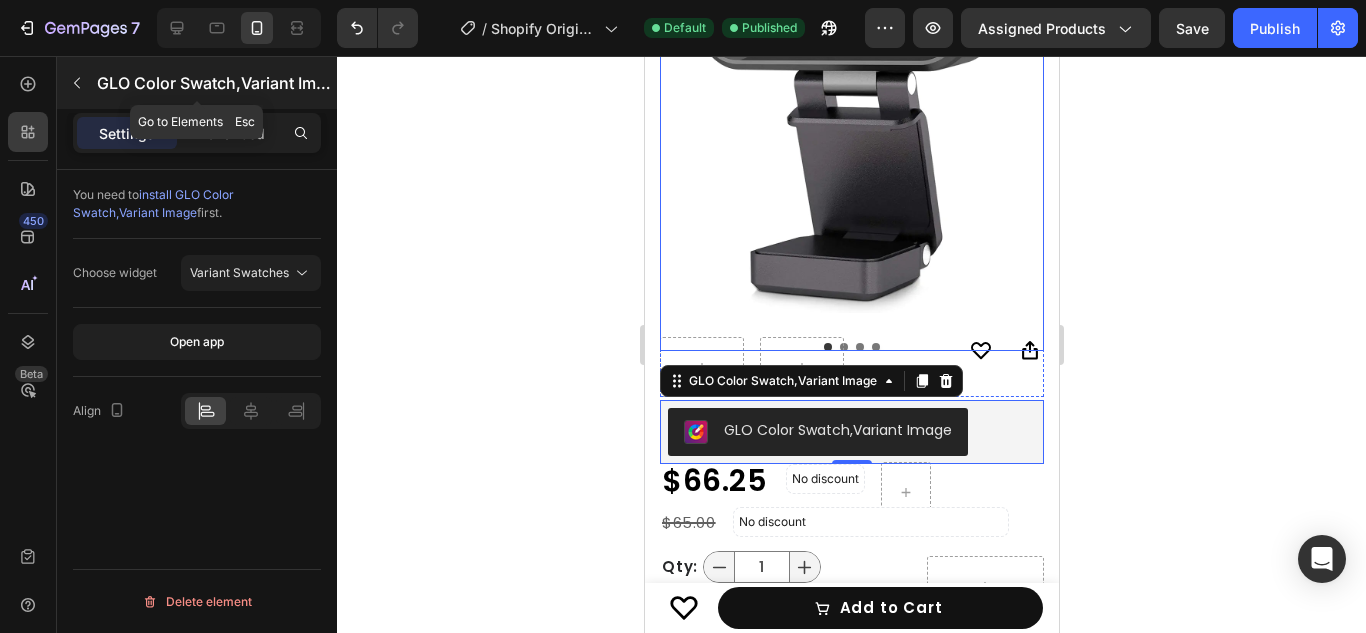 click at bounding box center [77, 83] 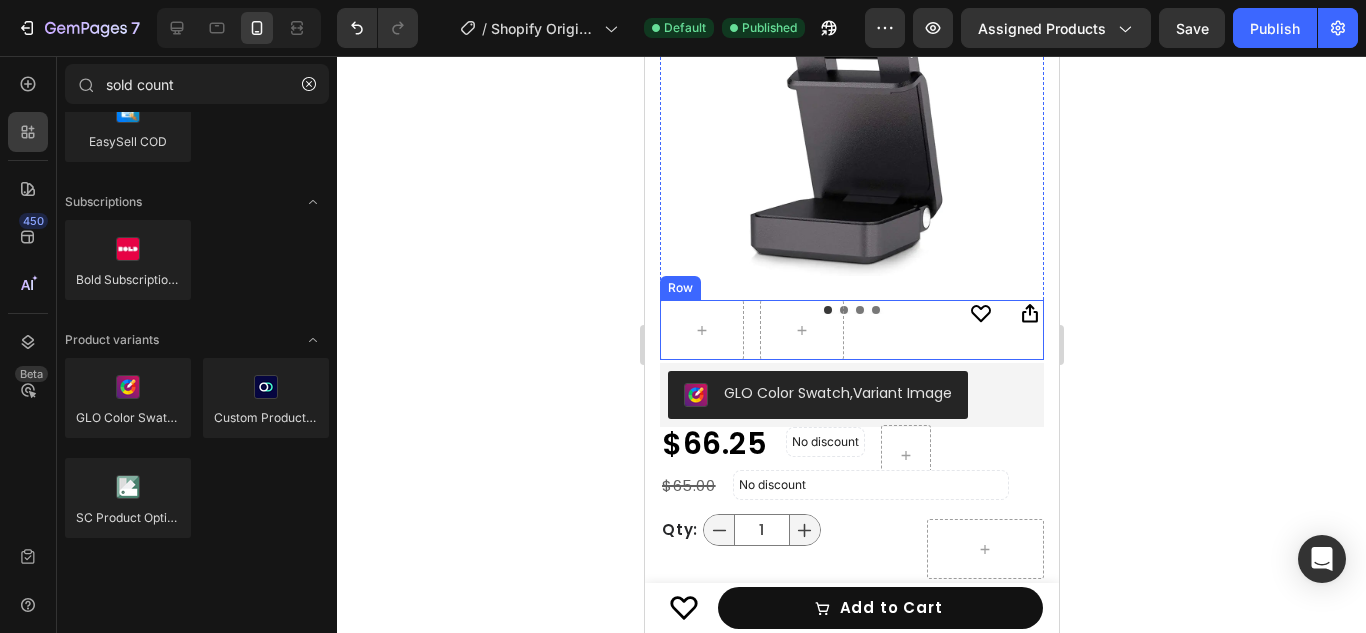 scroll, scrollTop: 344, scrollLeft: 0, axis: vertical 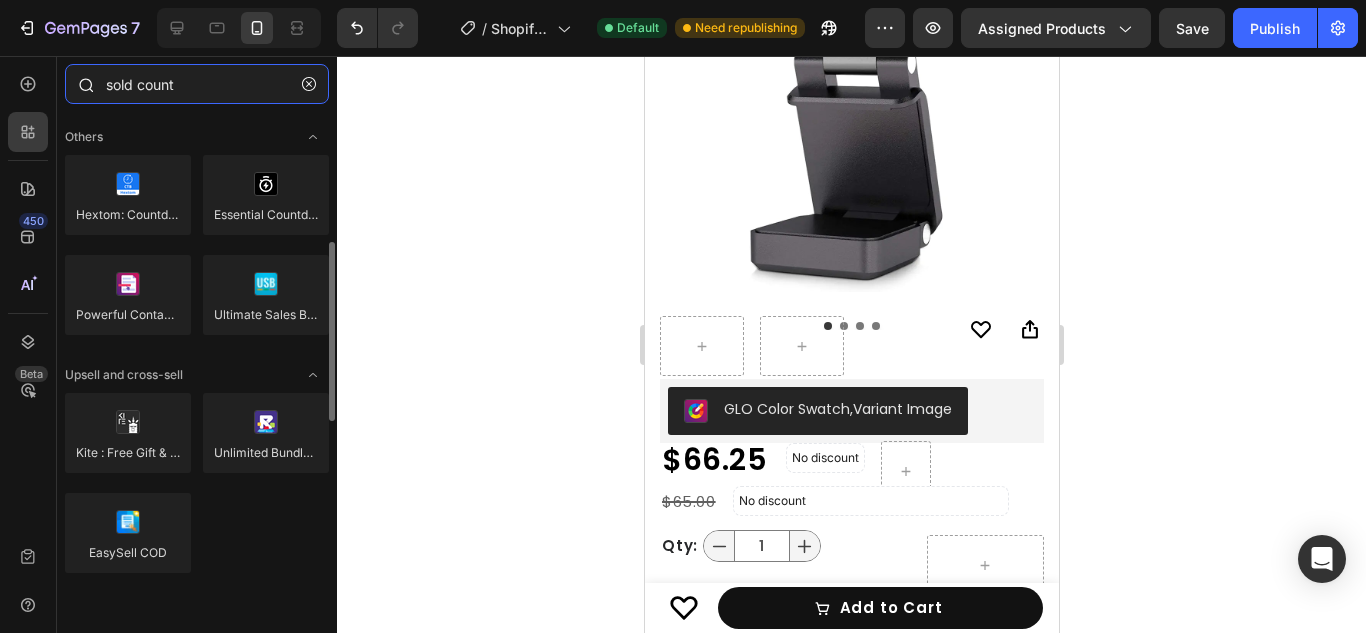 click on "sold count" at bounding box center (197, 84) 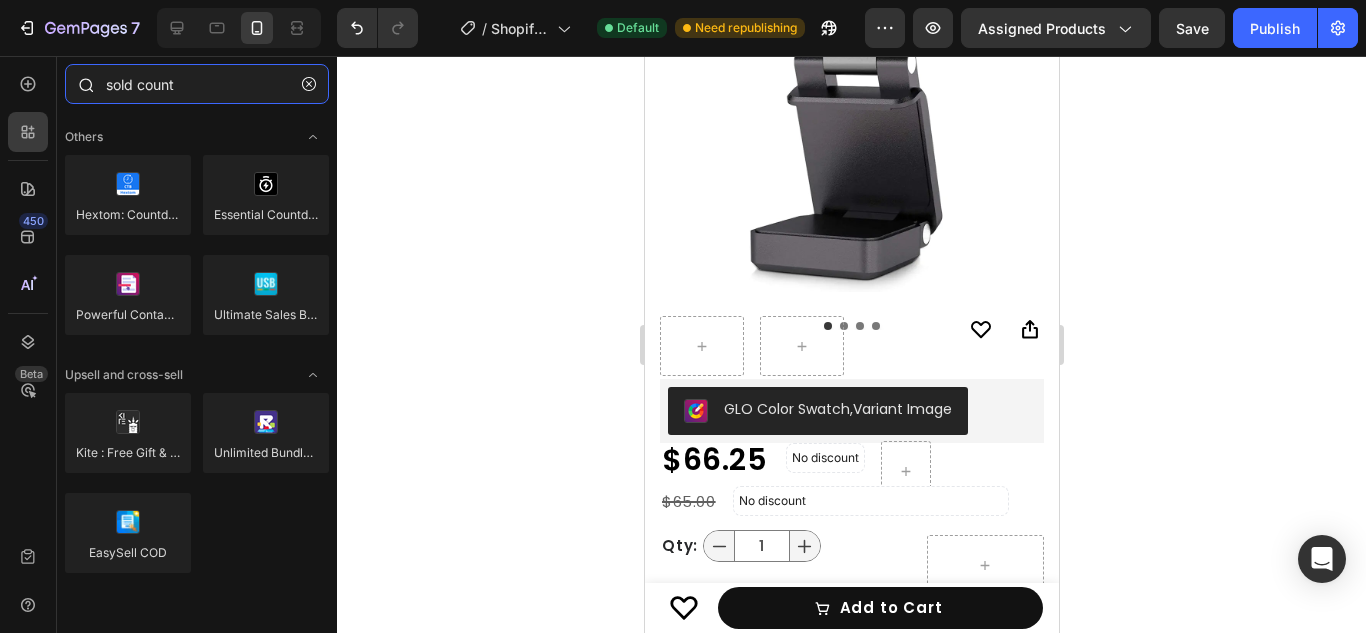 click on "sold count" at bounding box center (197, 84) 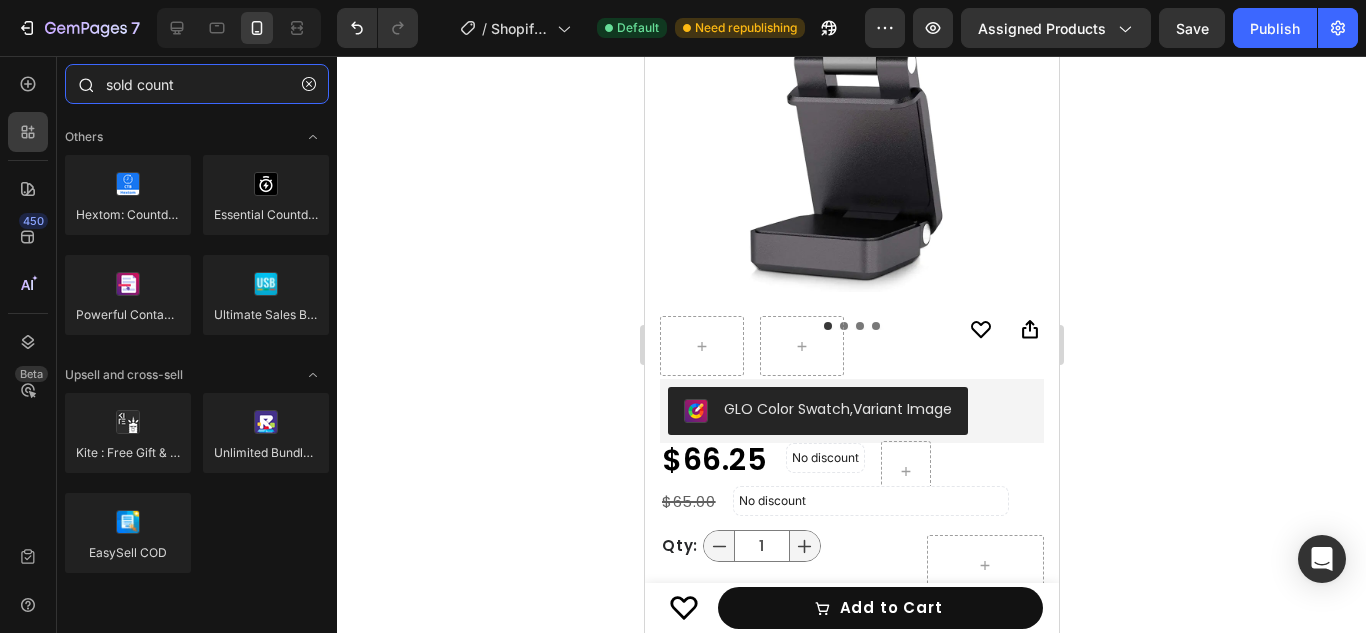 click on "sold count" at bounding box center [197, 84] 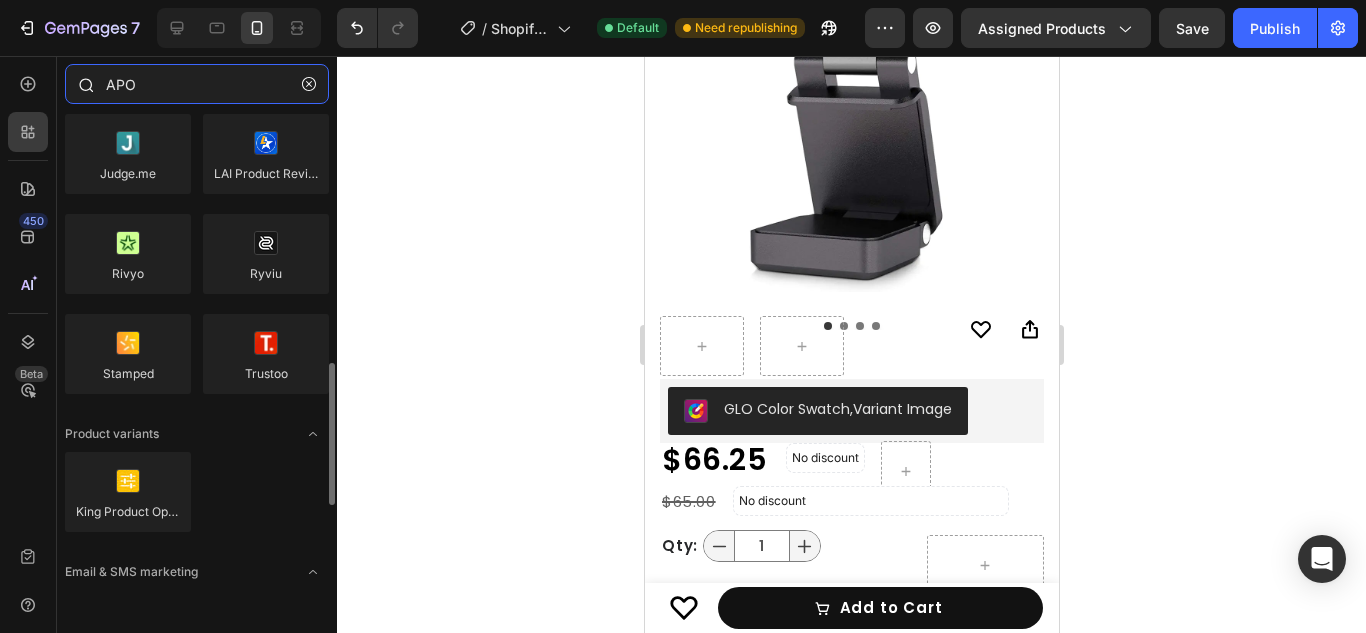 scroll, scrollTop: 772, scrollLeft: 0, axis: vertical 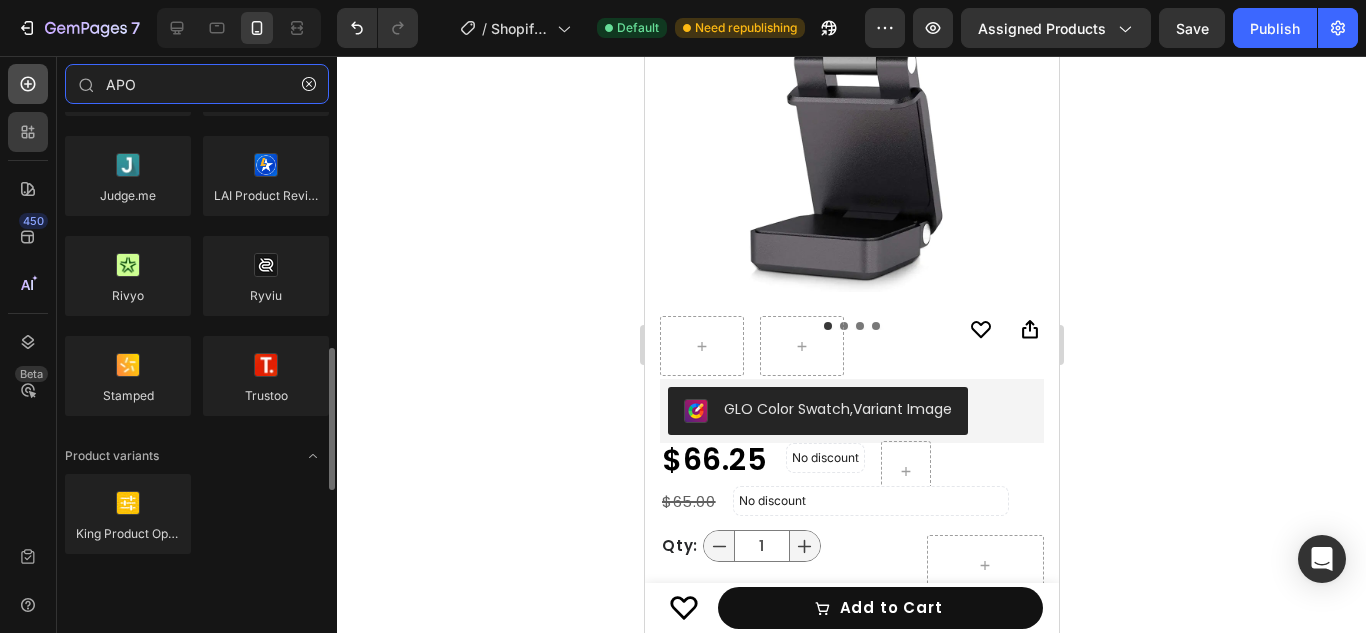 drag, startPoint x: 143, startPoint y: 76, endPoint x: 36, endPoint y: 67, distance: 107.37784 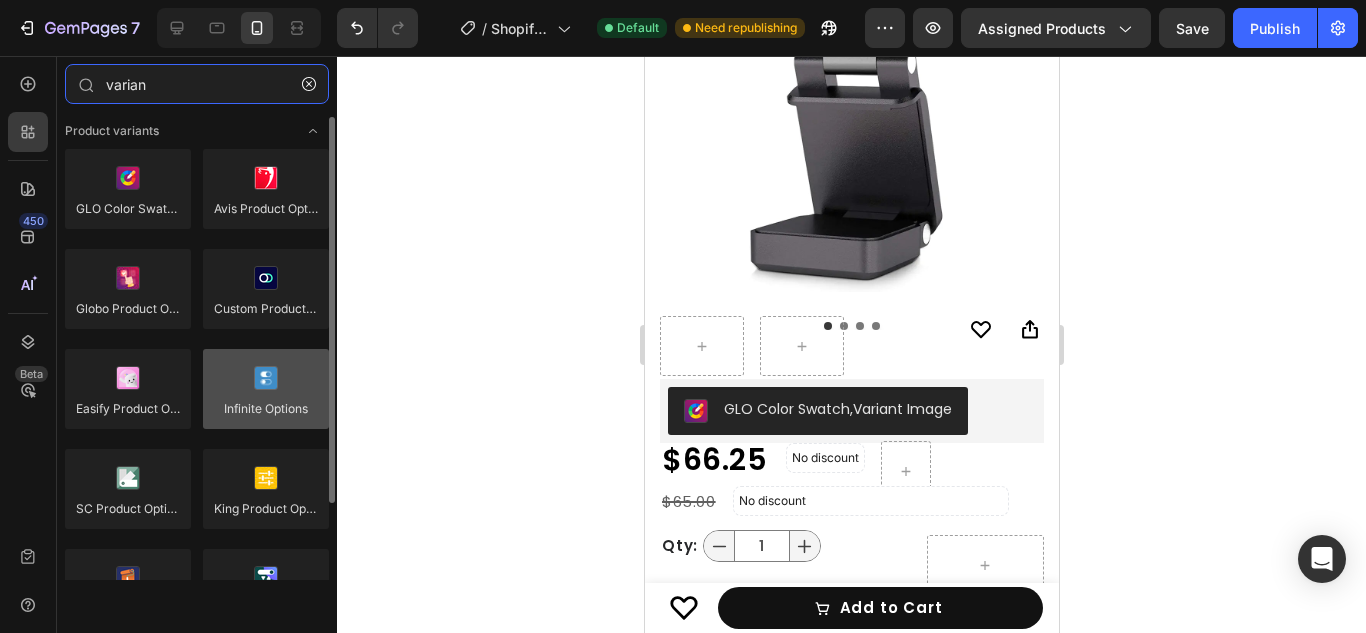 scroll, scrollTop: 0, scrollLeft: 0, axis: both 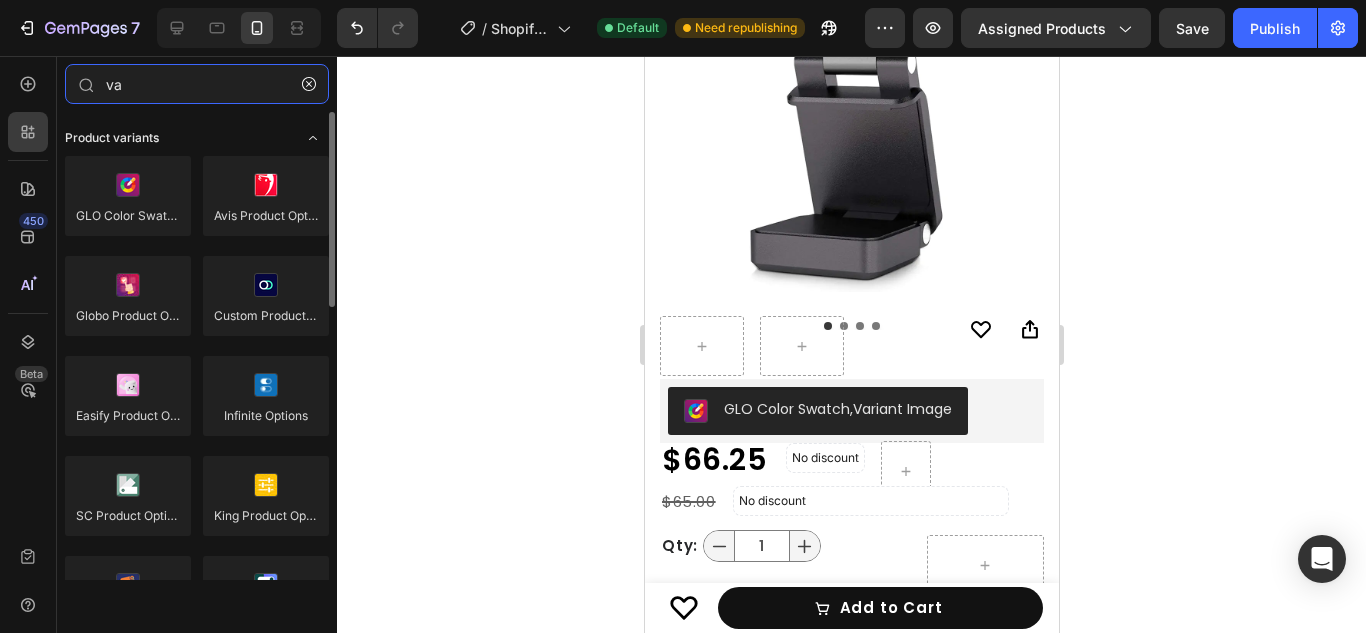 type on "v" 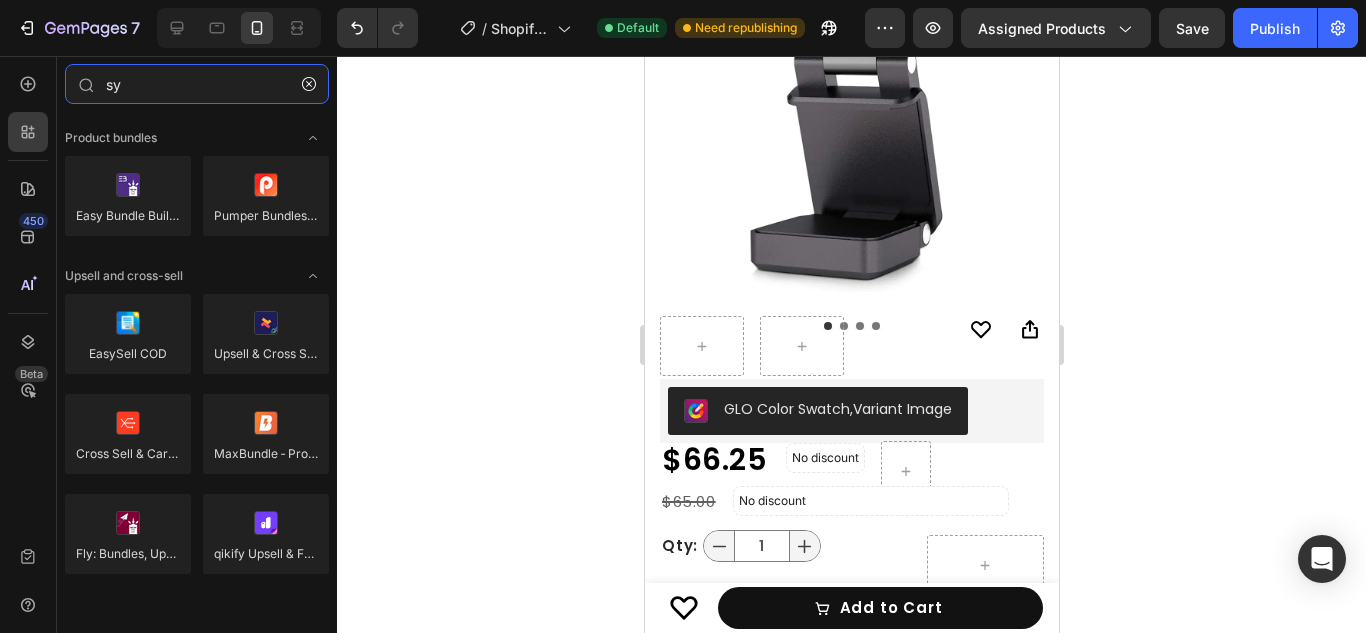 type on "s" 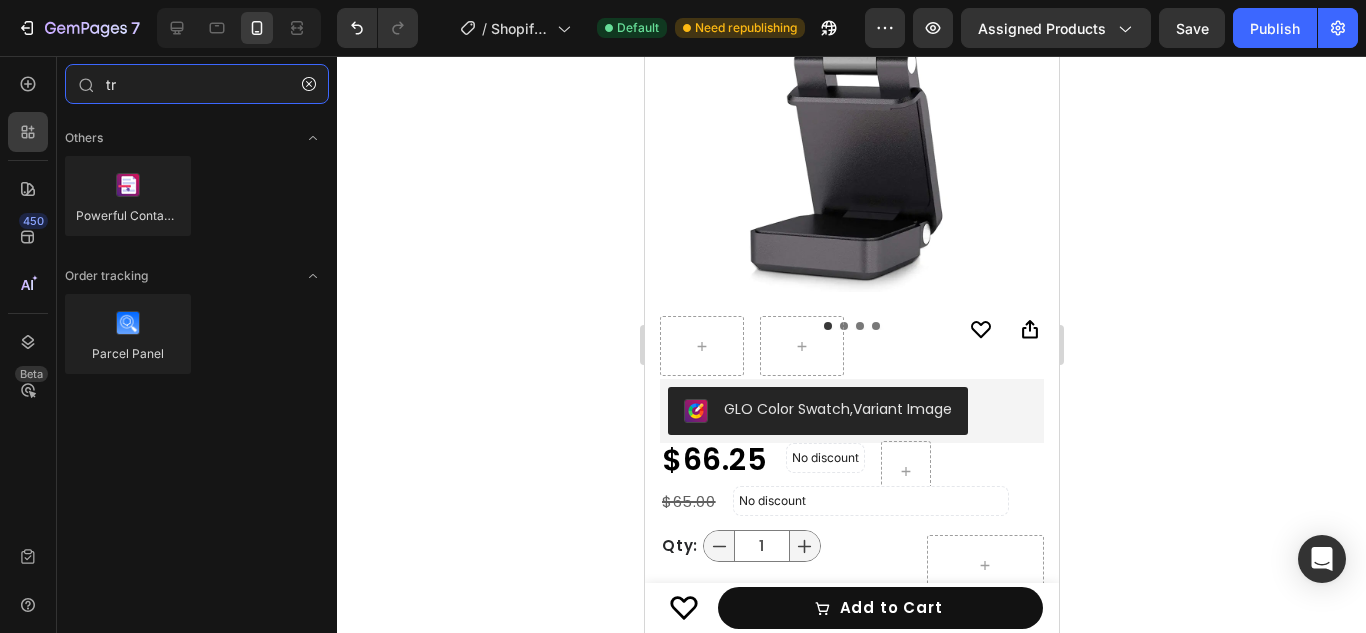 type on "t" 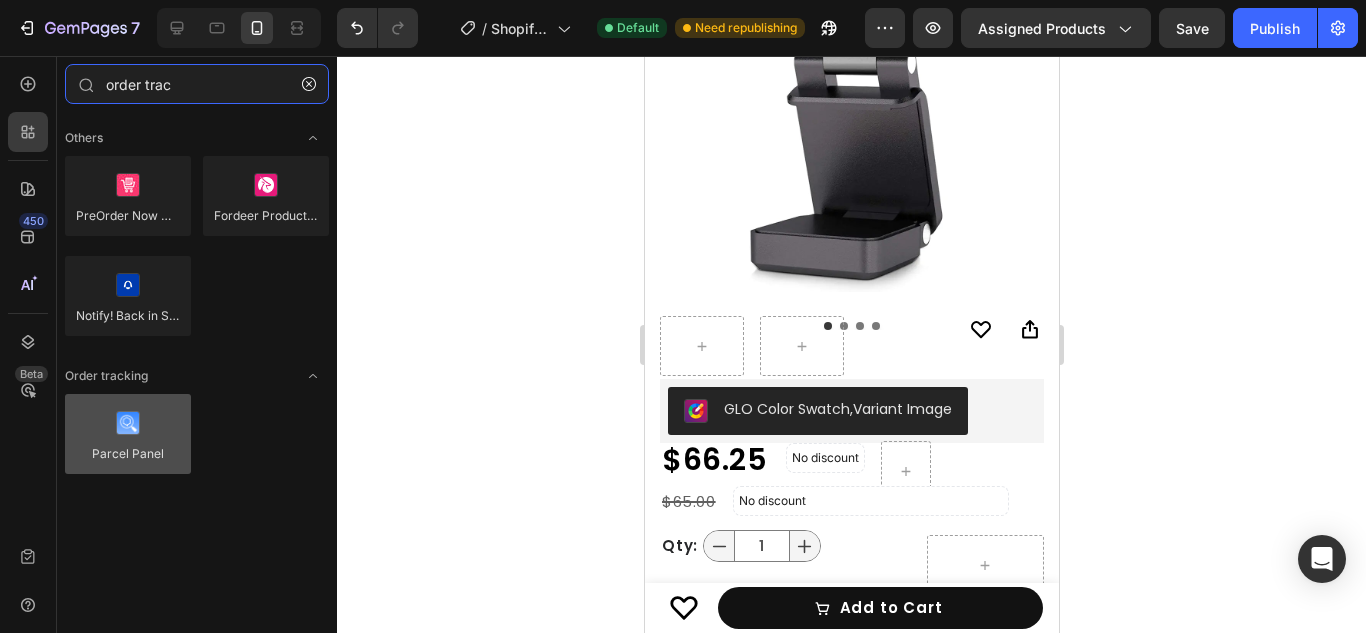 type on "order trac" 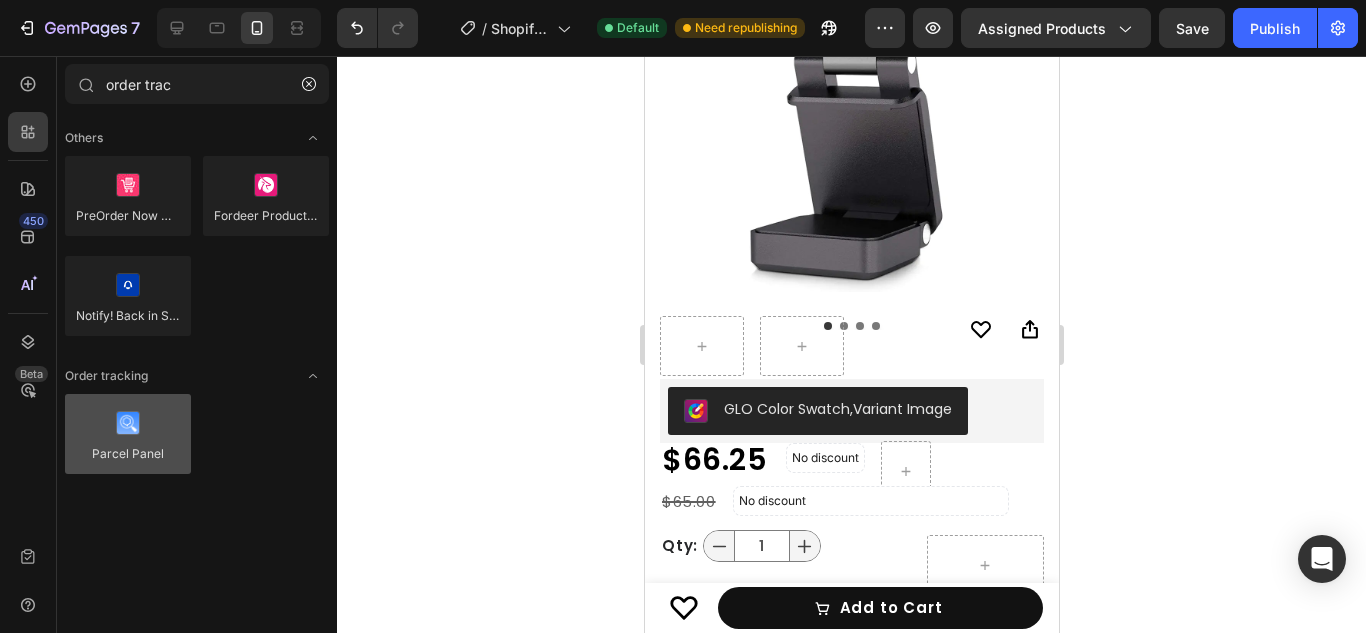 click at bounding box center (128, 434) 